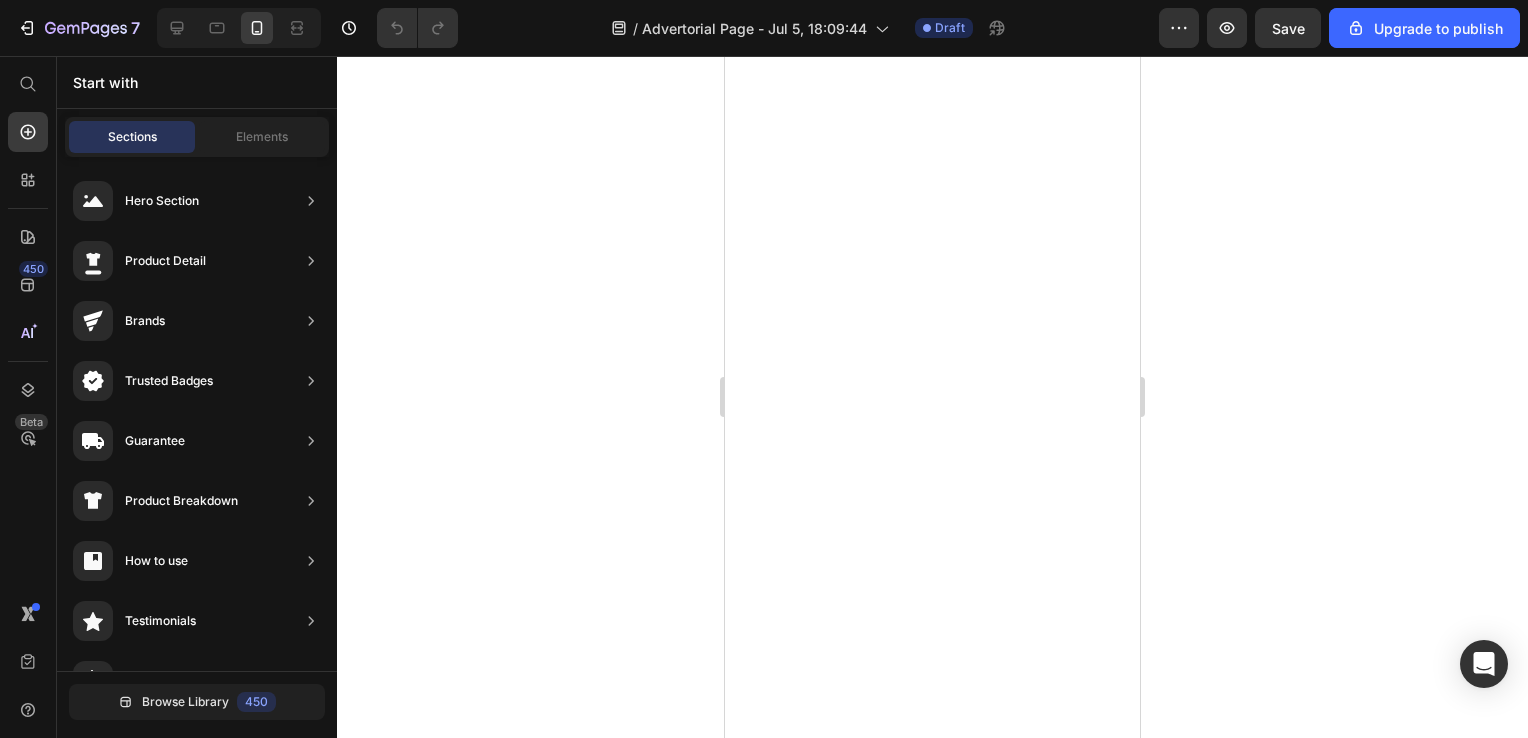 scroll, scrollTop: 0, scrollLeft: 0, axis: both 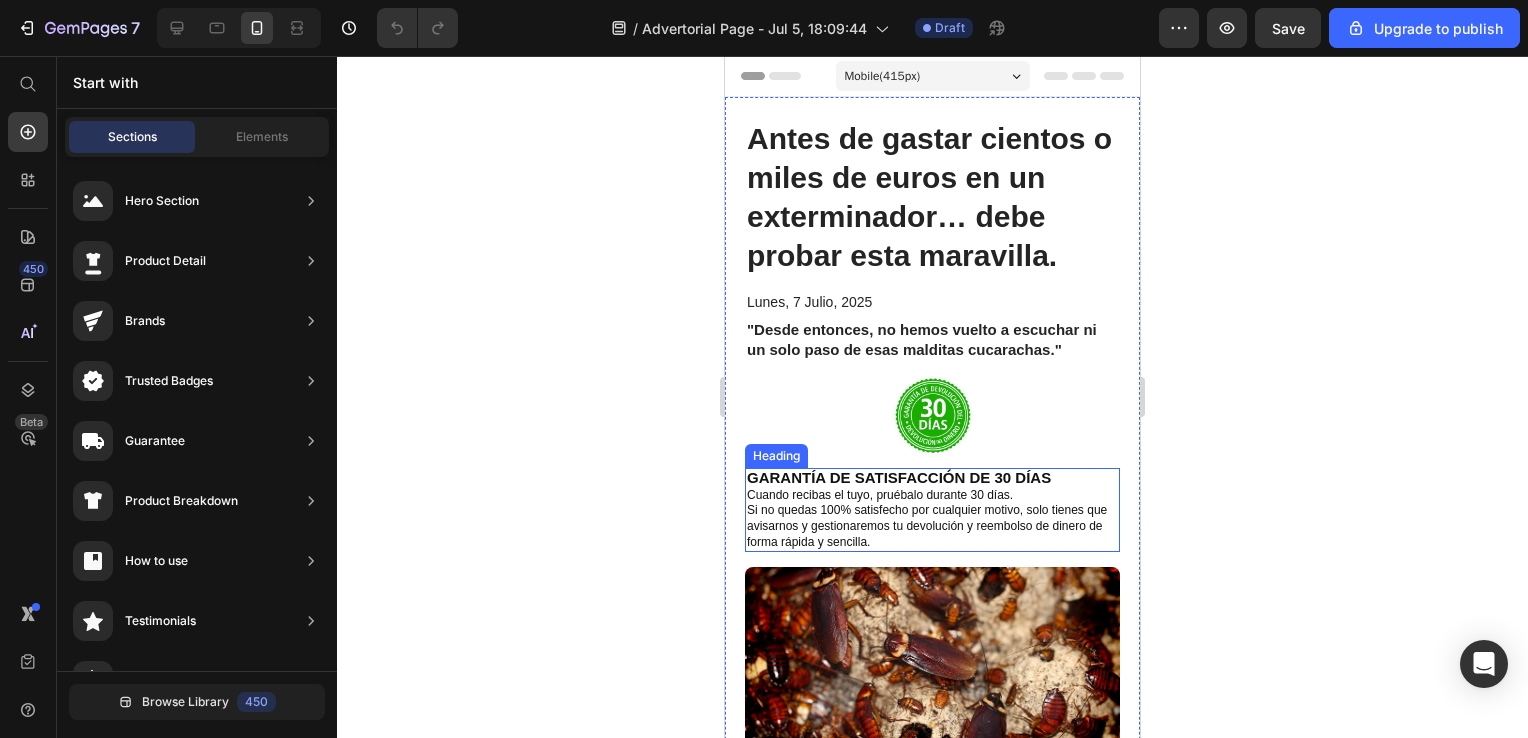 click on "GARANTÍA DE SATISFACCIÓN DE 30 DÍAS Cuando recibas el tuyo, pruébalo durante 30 días. Si no quedas 100% satisfecho por cualquier motivo, solo tienes que avisarnos y gestionaremos tu devolución y reembolso de dinero de forma rápida y sencilla." at bounding box center [932, 510] 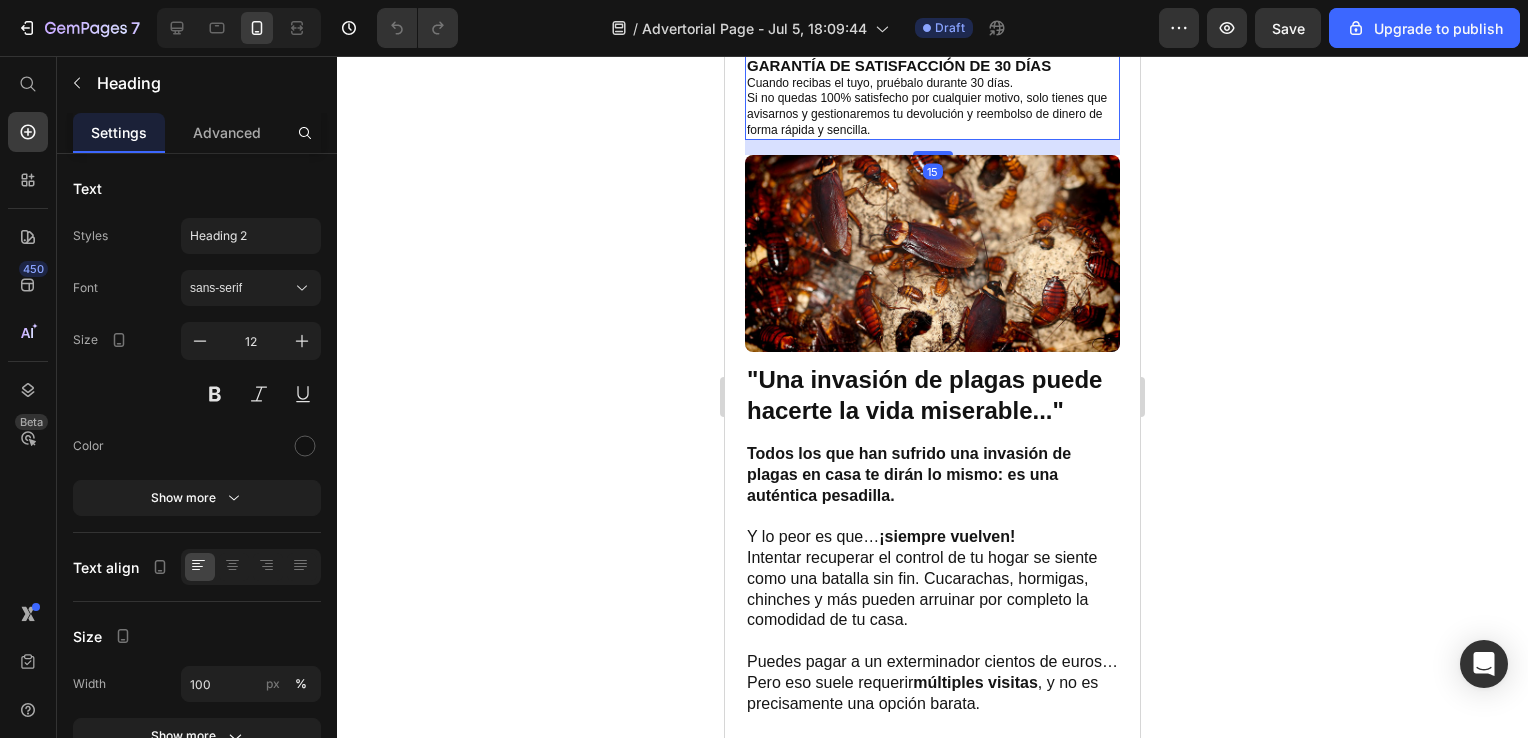 scroll, scrollTop: 444, scrollLeft: 0, axis: vertical 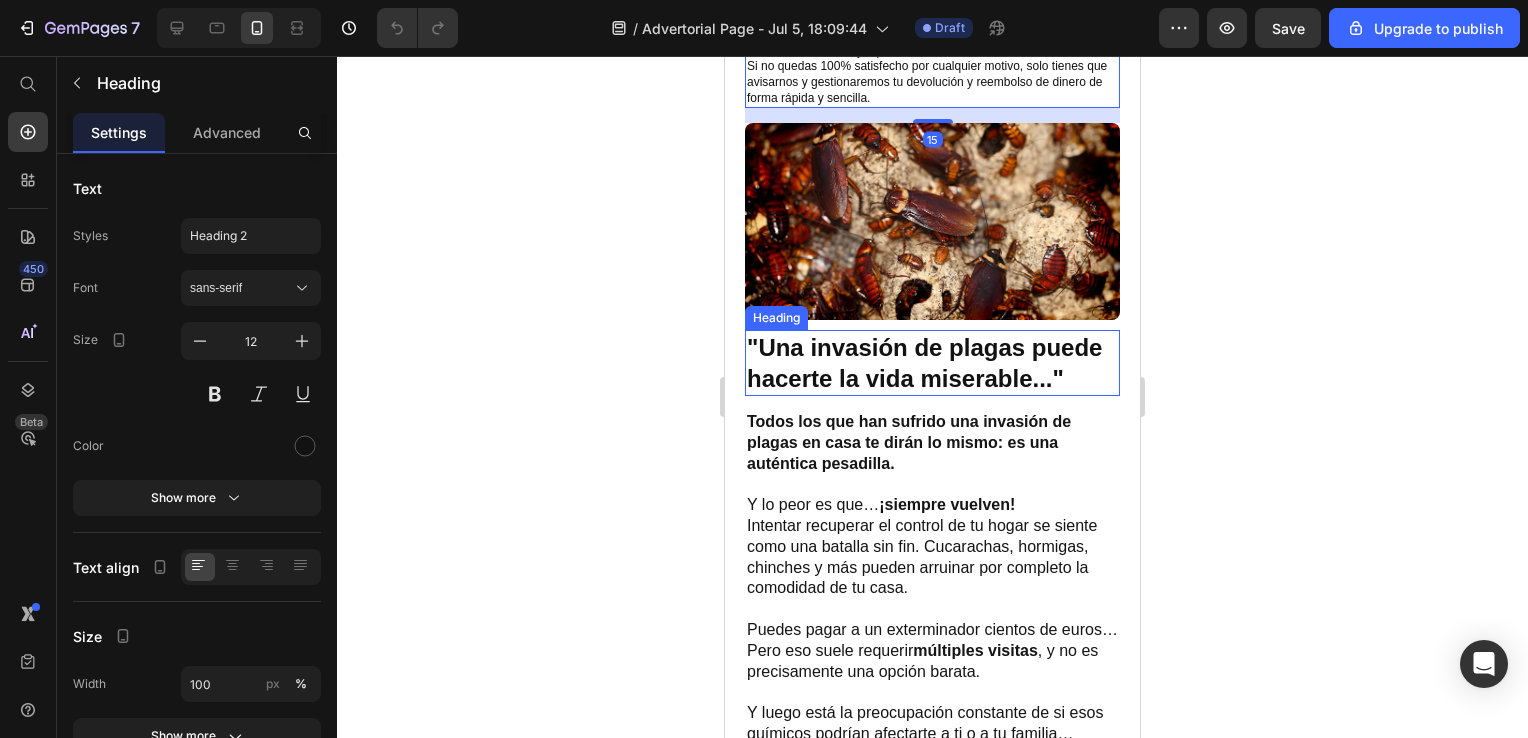 click on ""Una invasión de plagas puede hacerte la vida miserable..."" at bounding box center [924, 363] 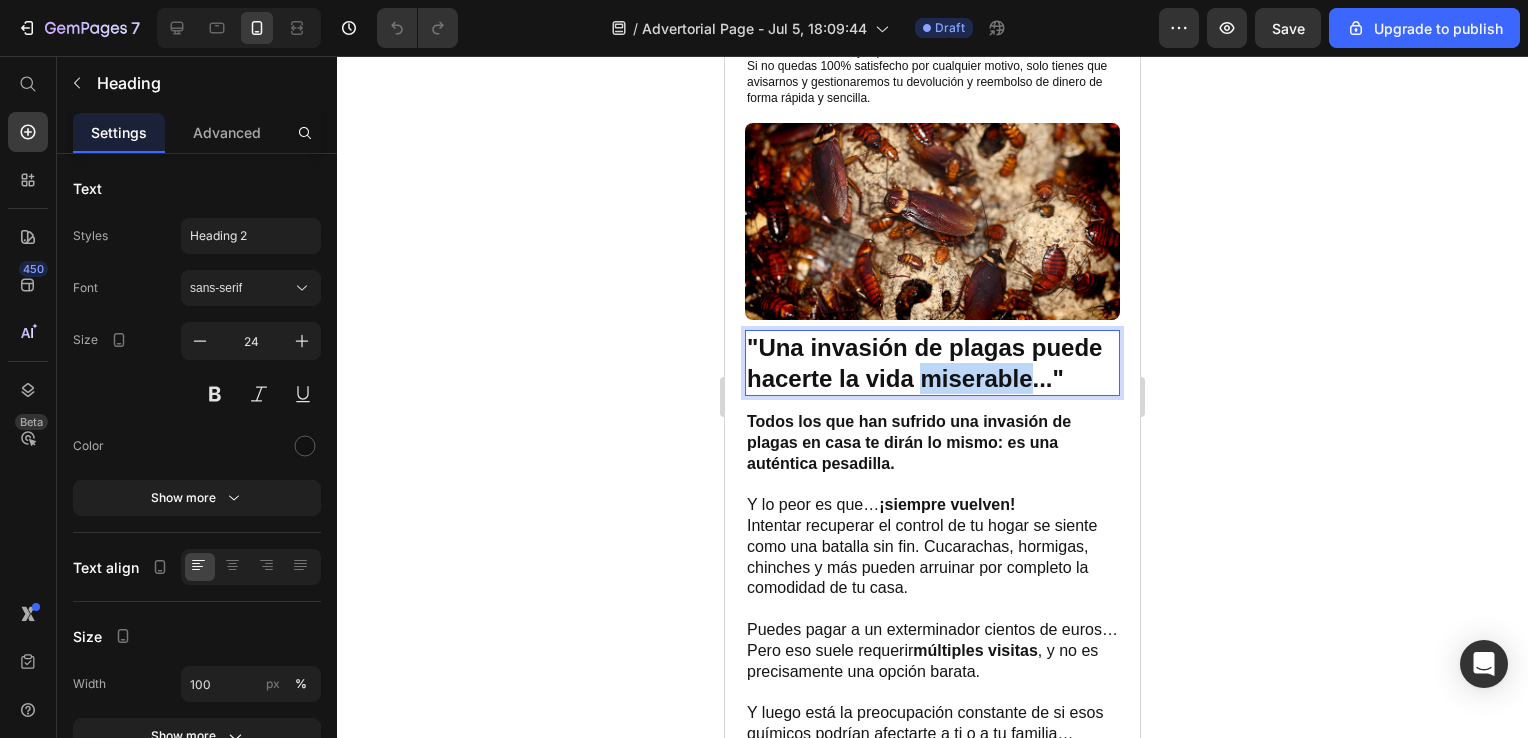 click on ""Una invasión de plagas puede hacerte la vida miserable..."" at bounding box center (924, 363) 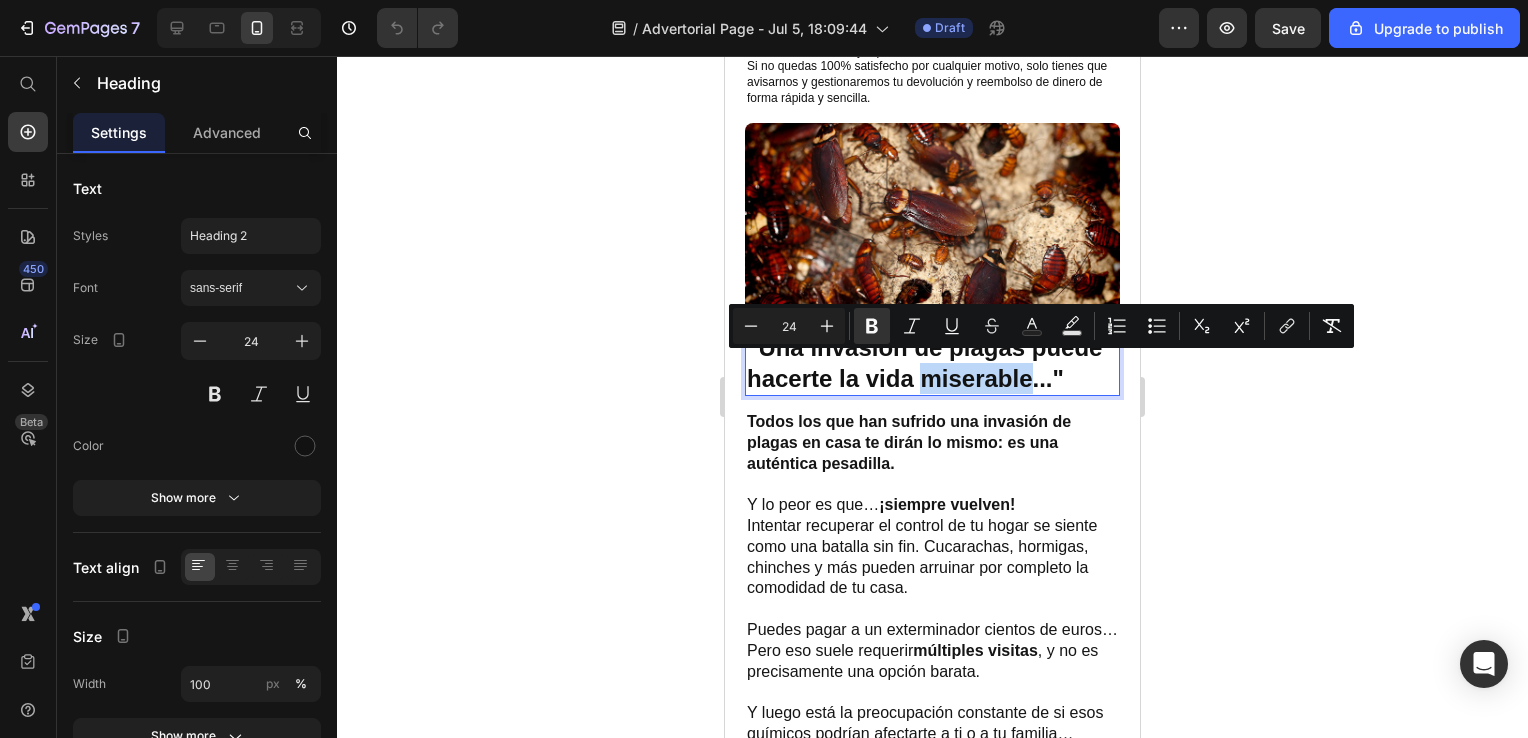 click on ""Una invasión de plagas puede hacerte la vida miserable..."" at bounding box center [924, 363] 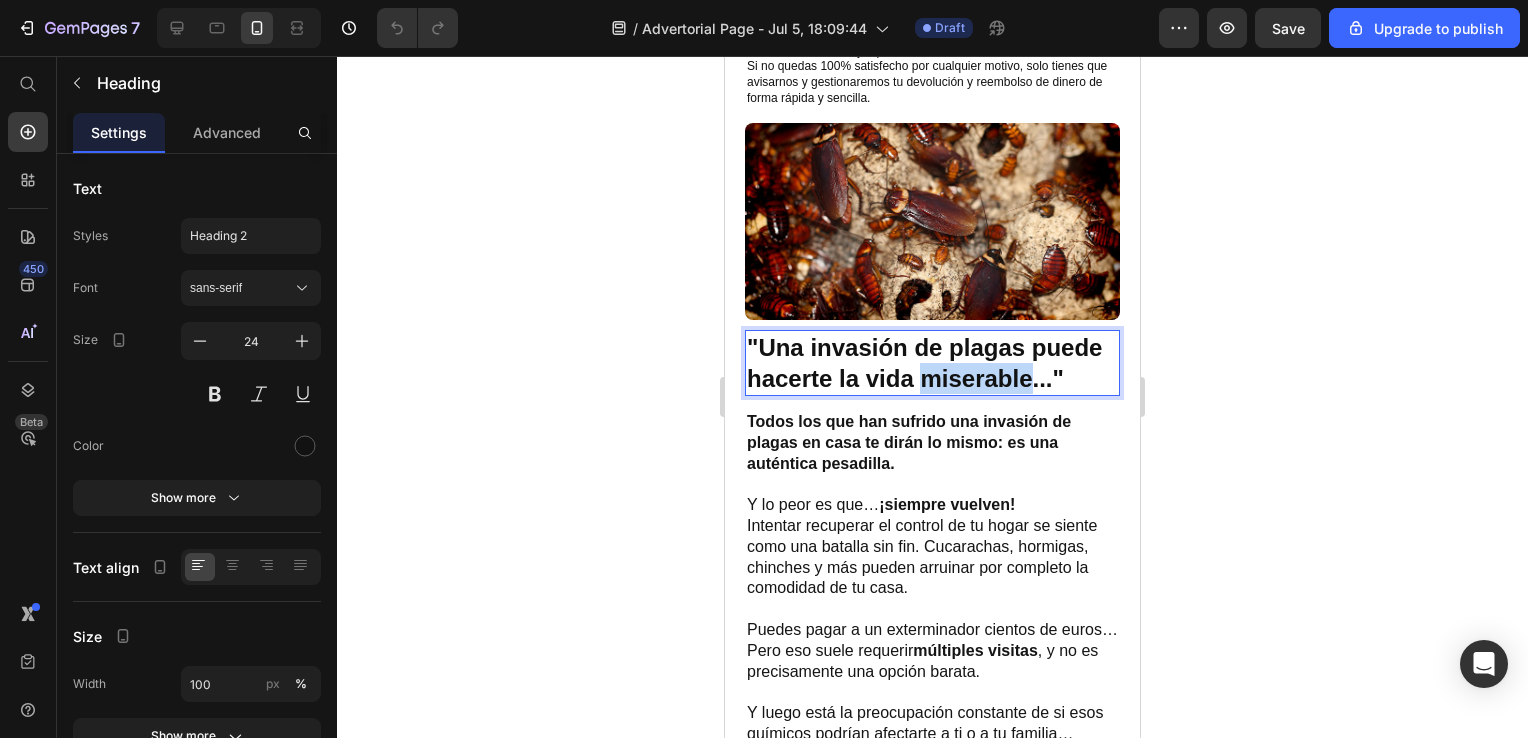 click on ""Una invasión de plagas puede hacerte la vida miserable..."" at bounding box center (924, 363) 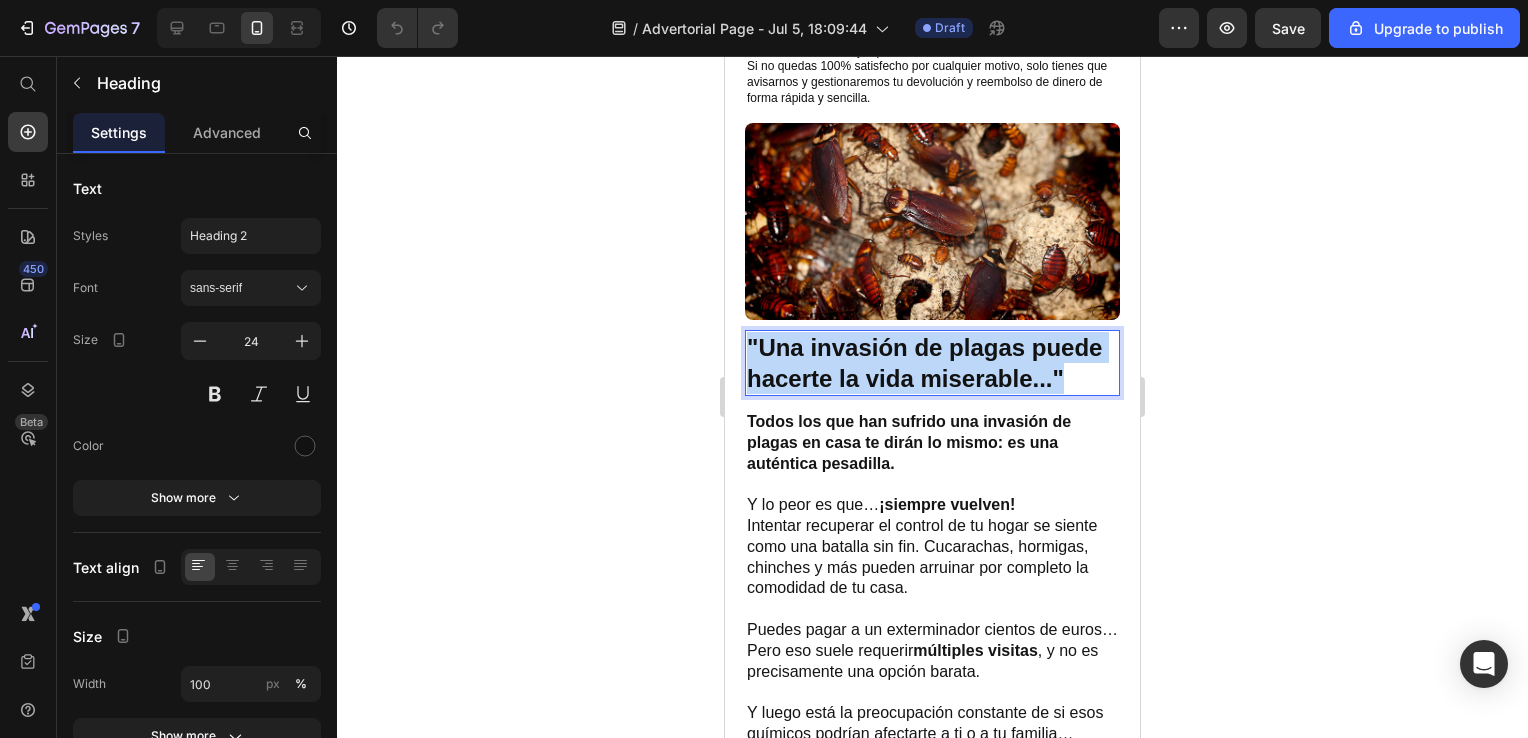click on ""Una invasión de plagas puede hacerte la vida miserable..."" at bounding box center [924, 363] 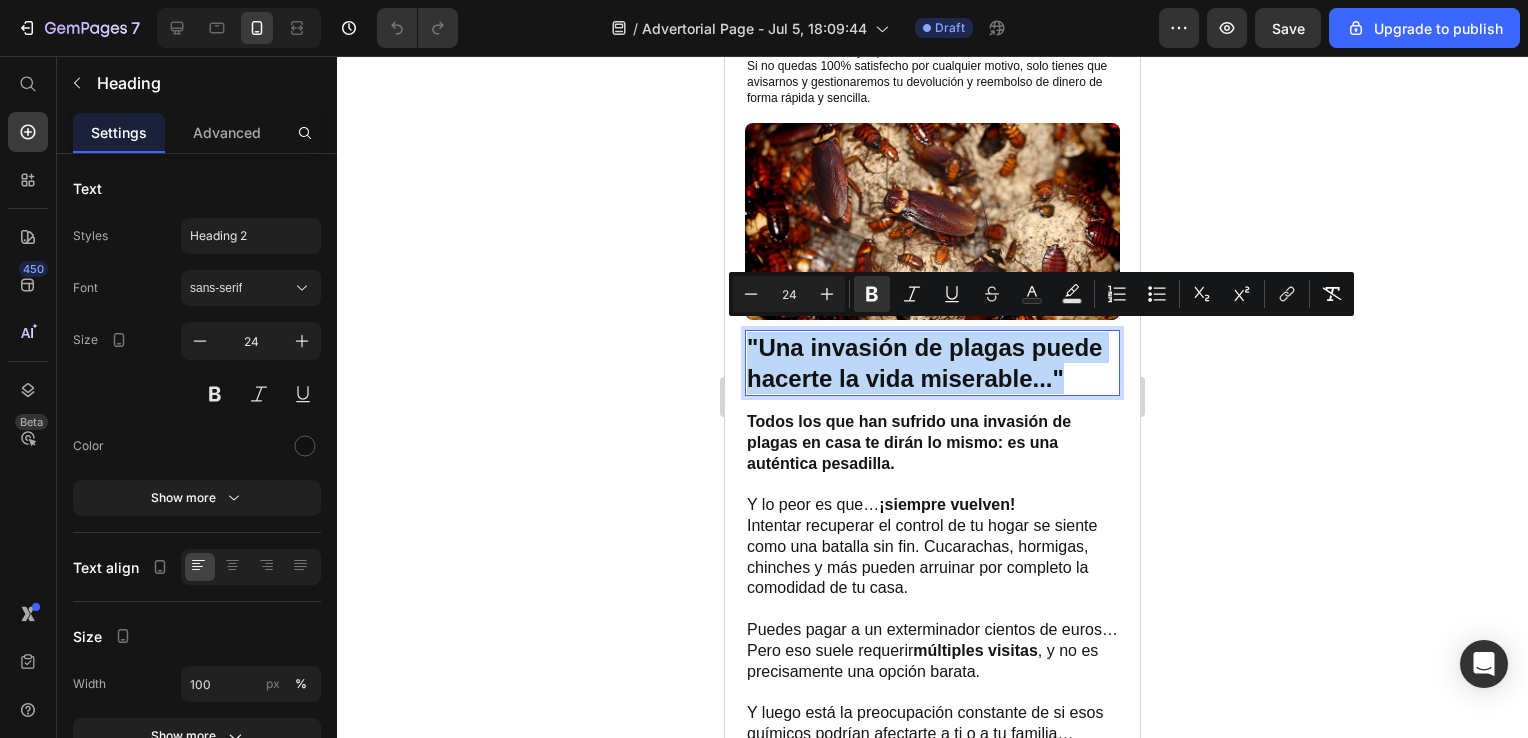 copy on ""Una invasión de plagas puede hacerte la vida miserable..."" 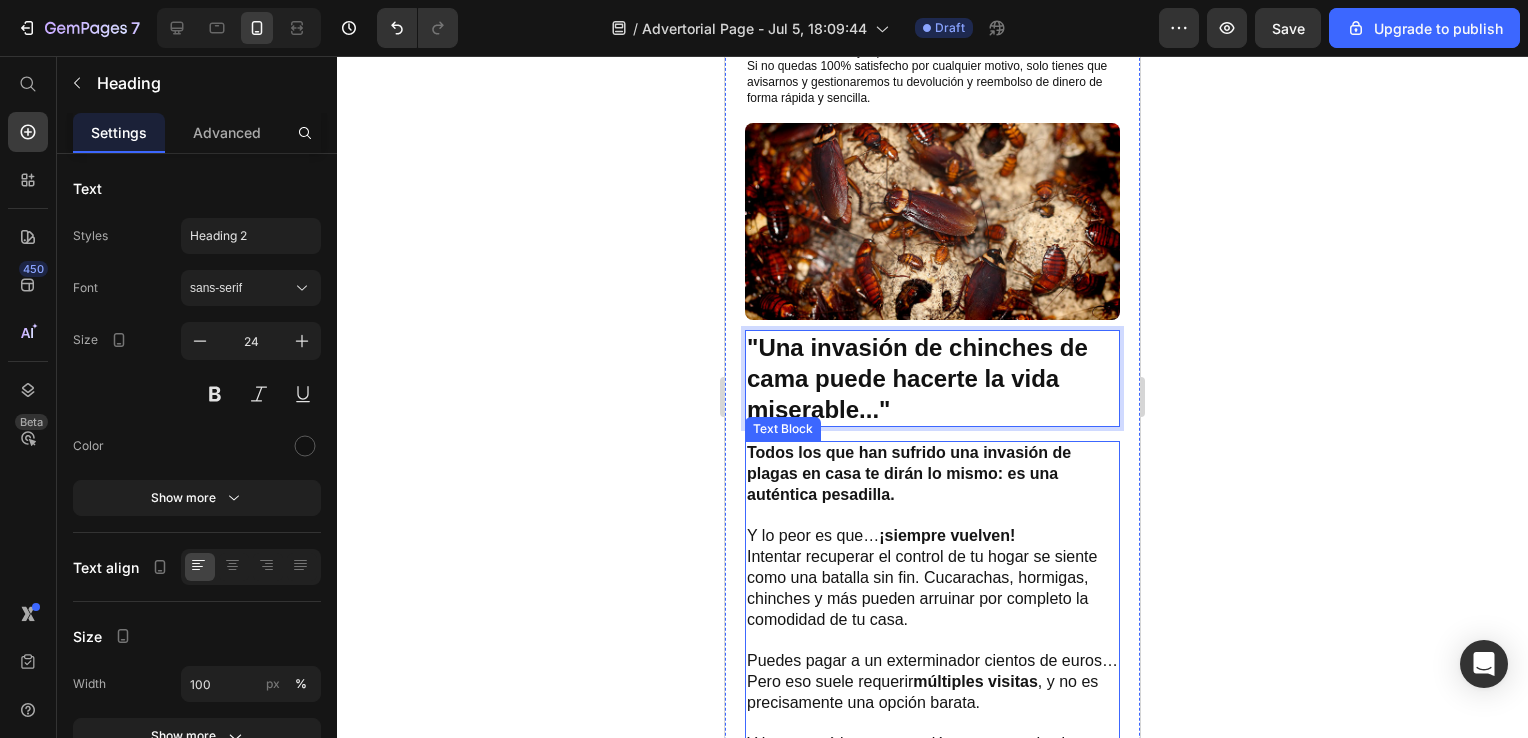 click on "Y lo peor es que… ¡siempre vuelven! Intentar recuperar el control de tu hogar se siente como una batalla sin fin. Cucarachas, hormigas, chinches y más pueden arruinar por completo la comodidad de tu casa." at bounding box center (932, 578) 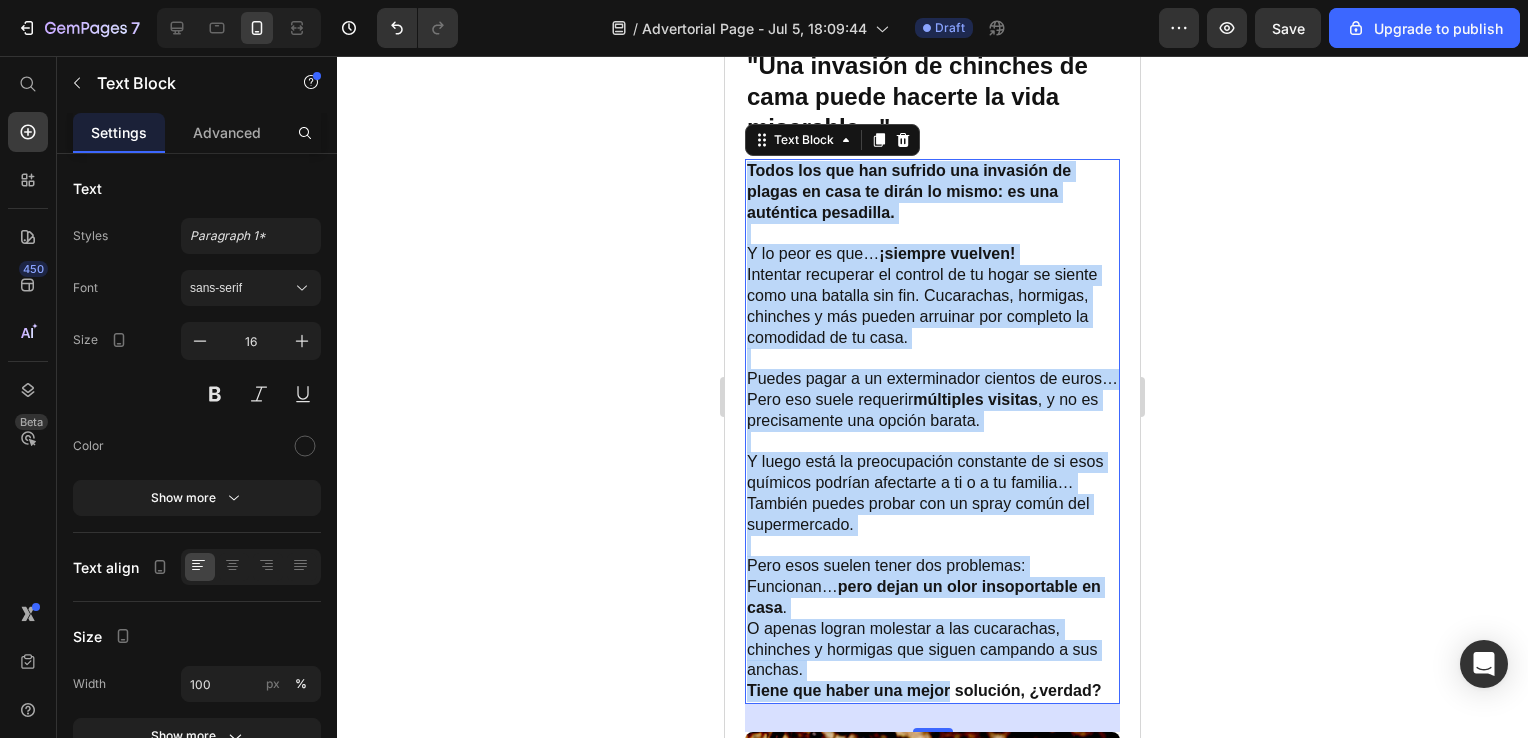 scroll, scrollTop: 1390, scrollLeft: 0, axis: vertical 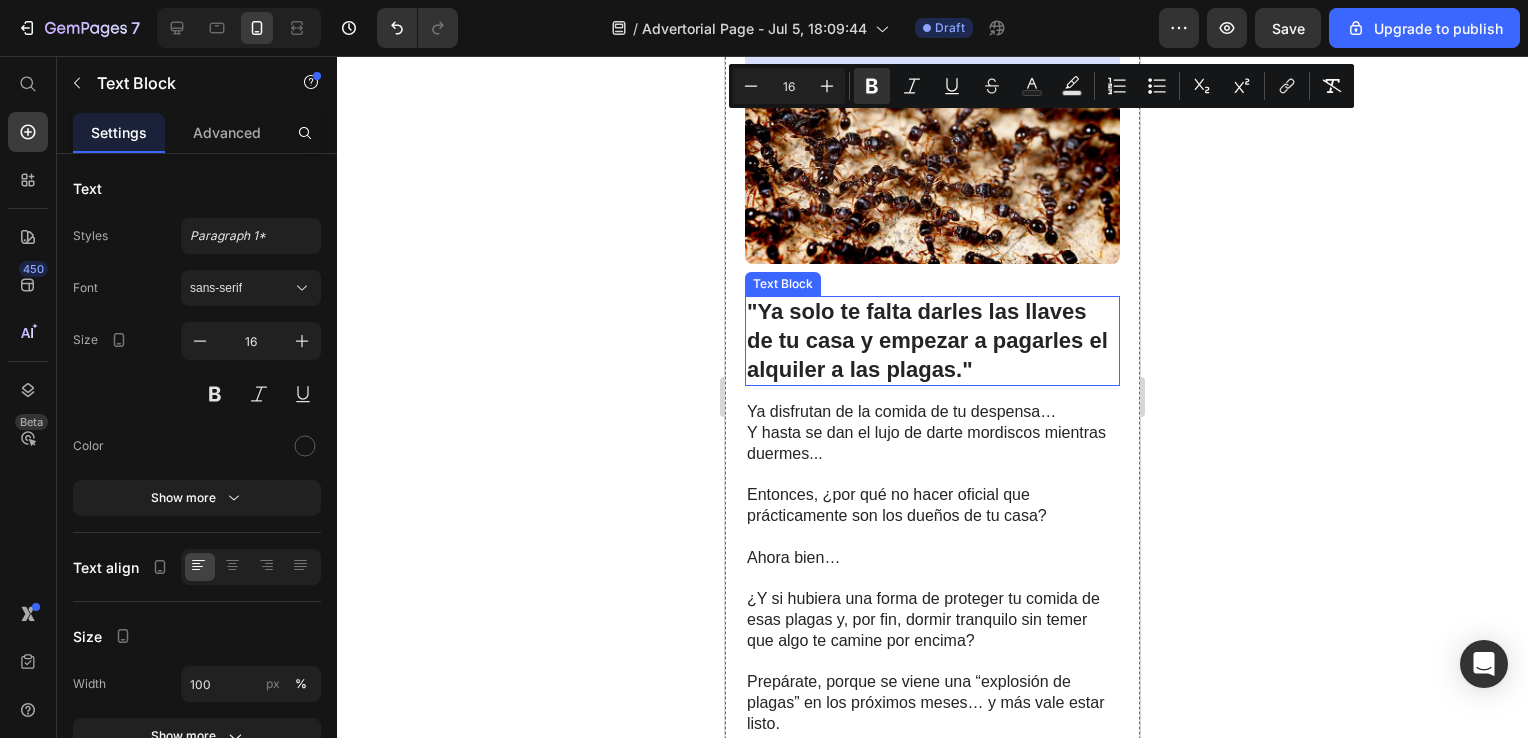 drag, startPoint x: 751, startPoint y: 437, endPoint x: 966, endPoint y: 326, distance: 241.96281 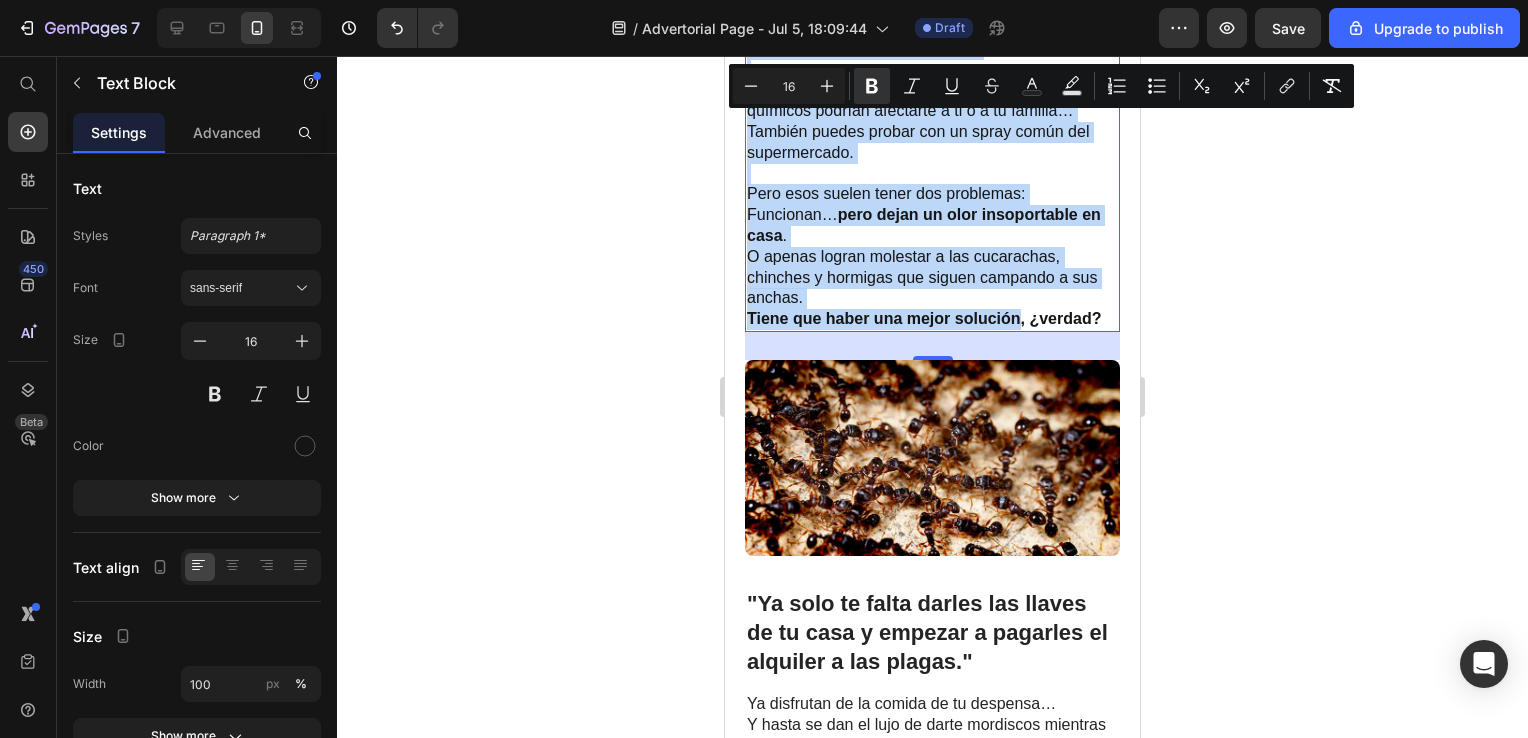 scroll, scrollTop: 987, scrollLeft: 0, axis: vertical 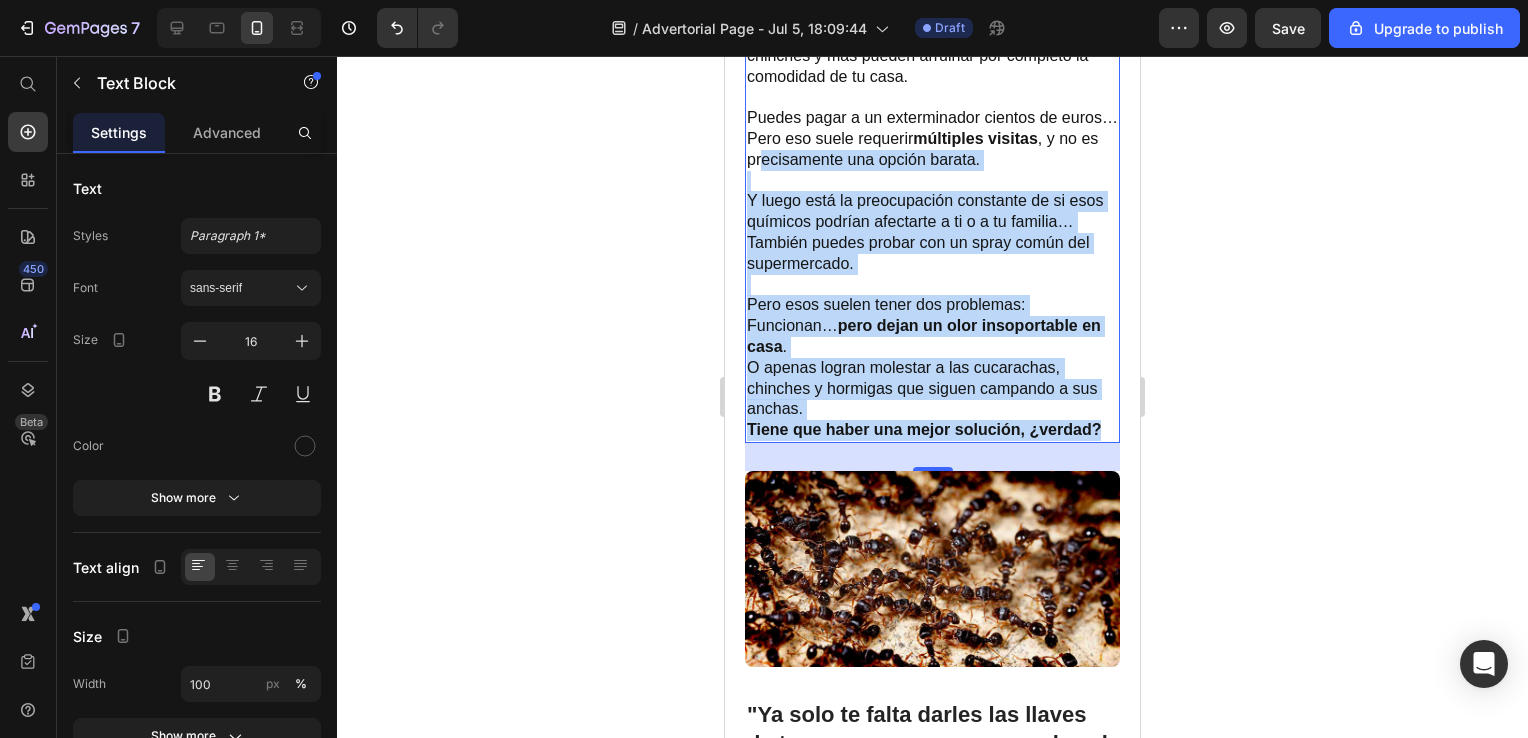 drag, startPoint x: 1103, startPoint y: 461, endPoint x: 760, endPoint y: 166, distance: 452.40912 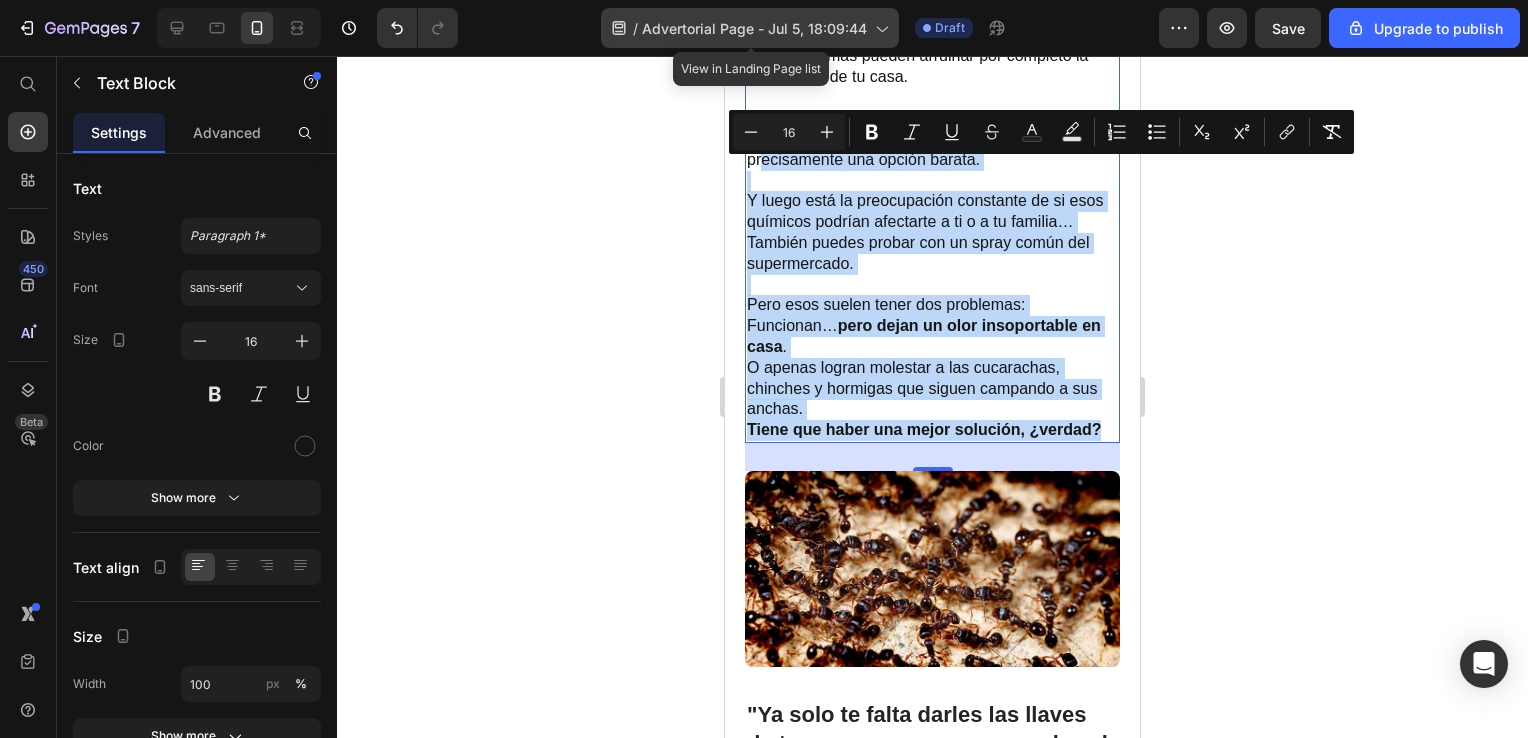 drag, startPoint x: 755, startPoint y: 152, endPoint x: 672, endPoint y: 22, distance: 154.23683 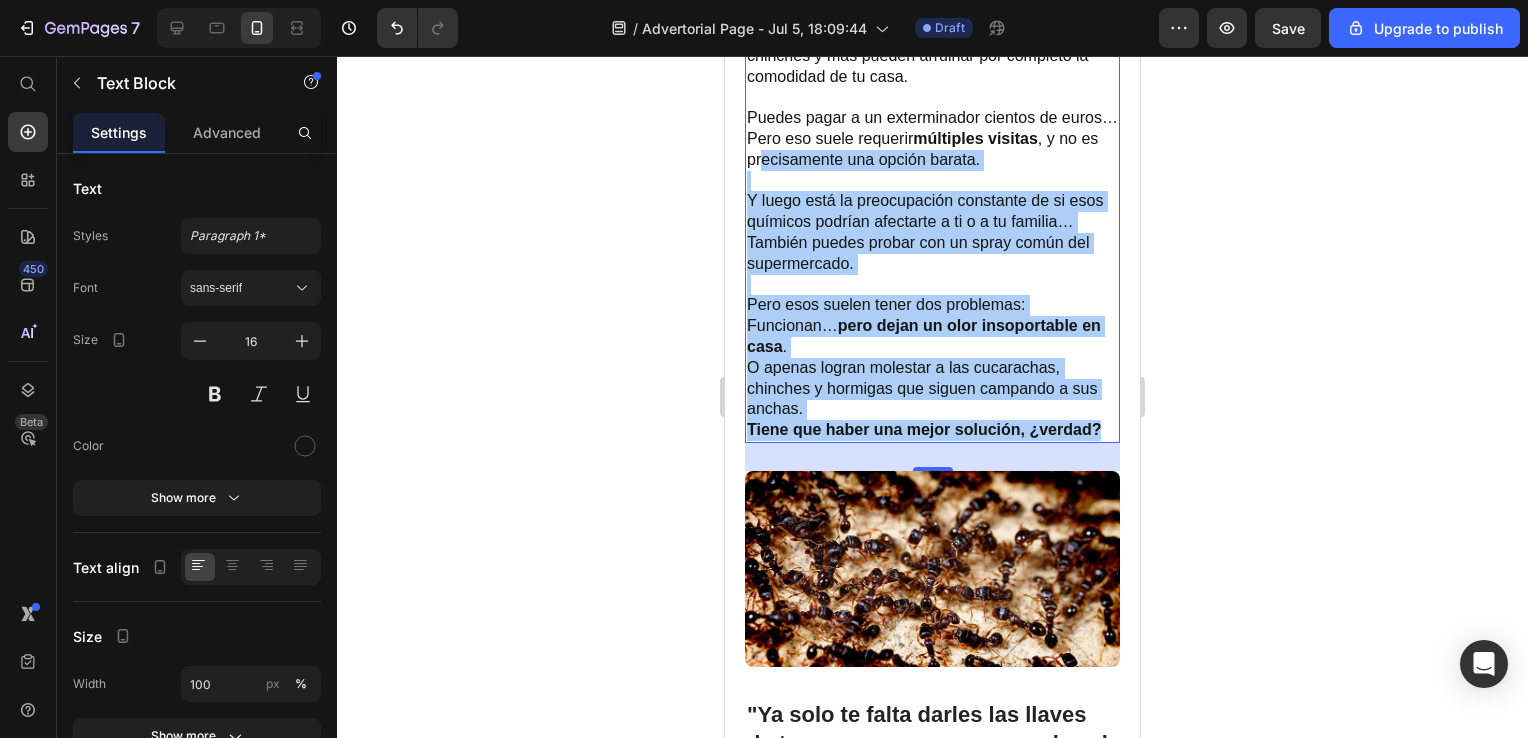 click 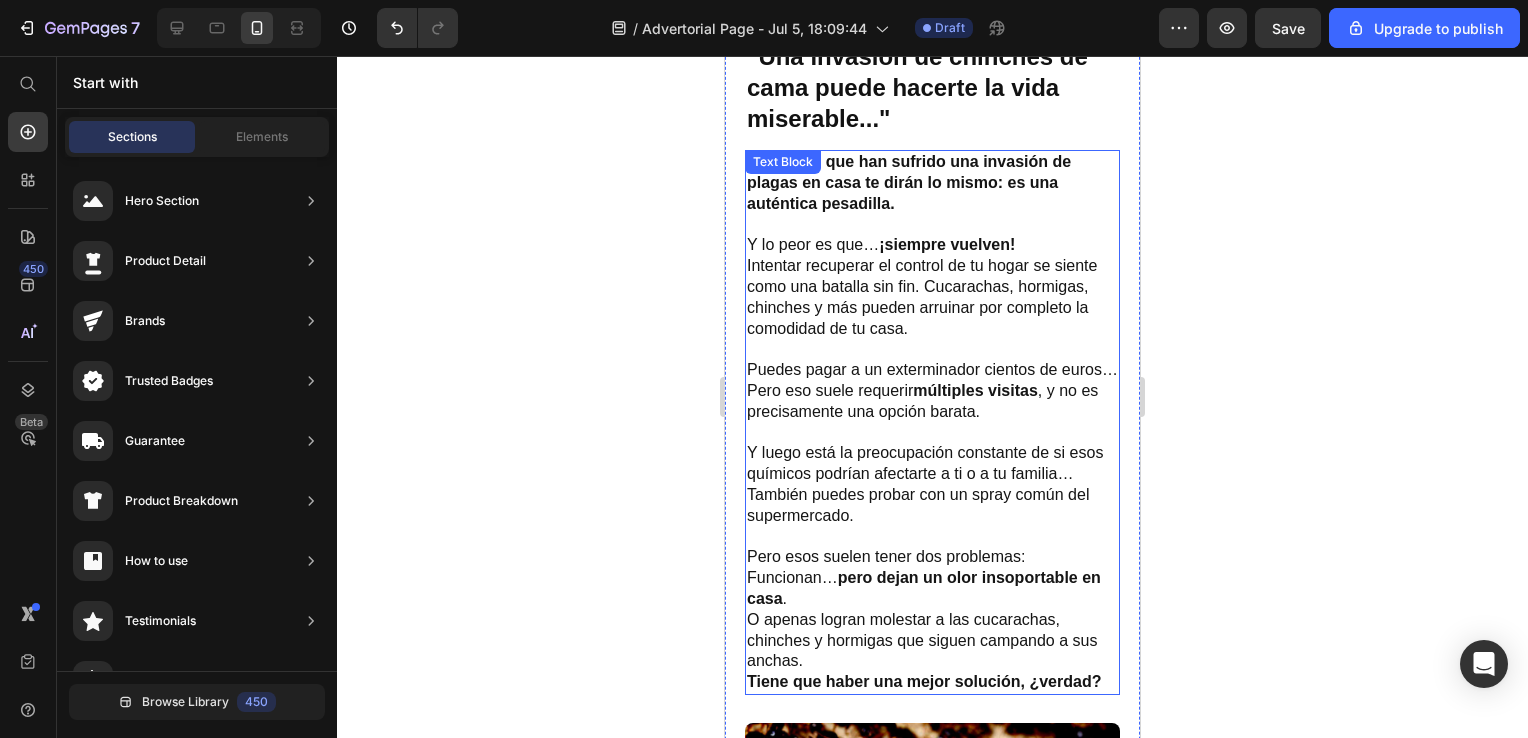 scroll, scrollTop: 730, scrollLeft: 0, axis: vertical 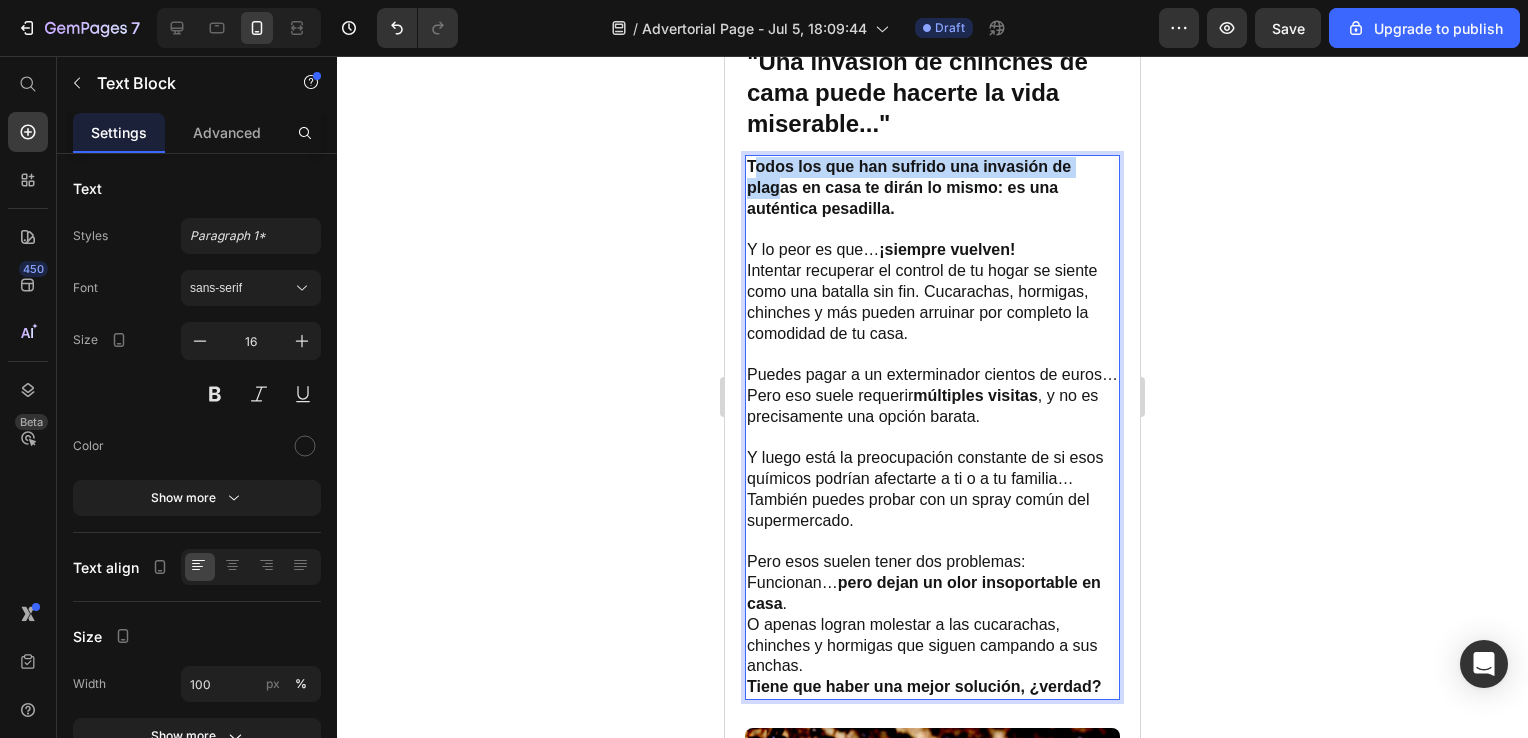 drag, startPoint x: 752, startPoint y: 156, endPoint x: 782, endPoint y: 184, distance: 41.036568 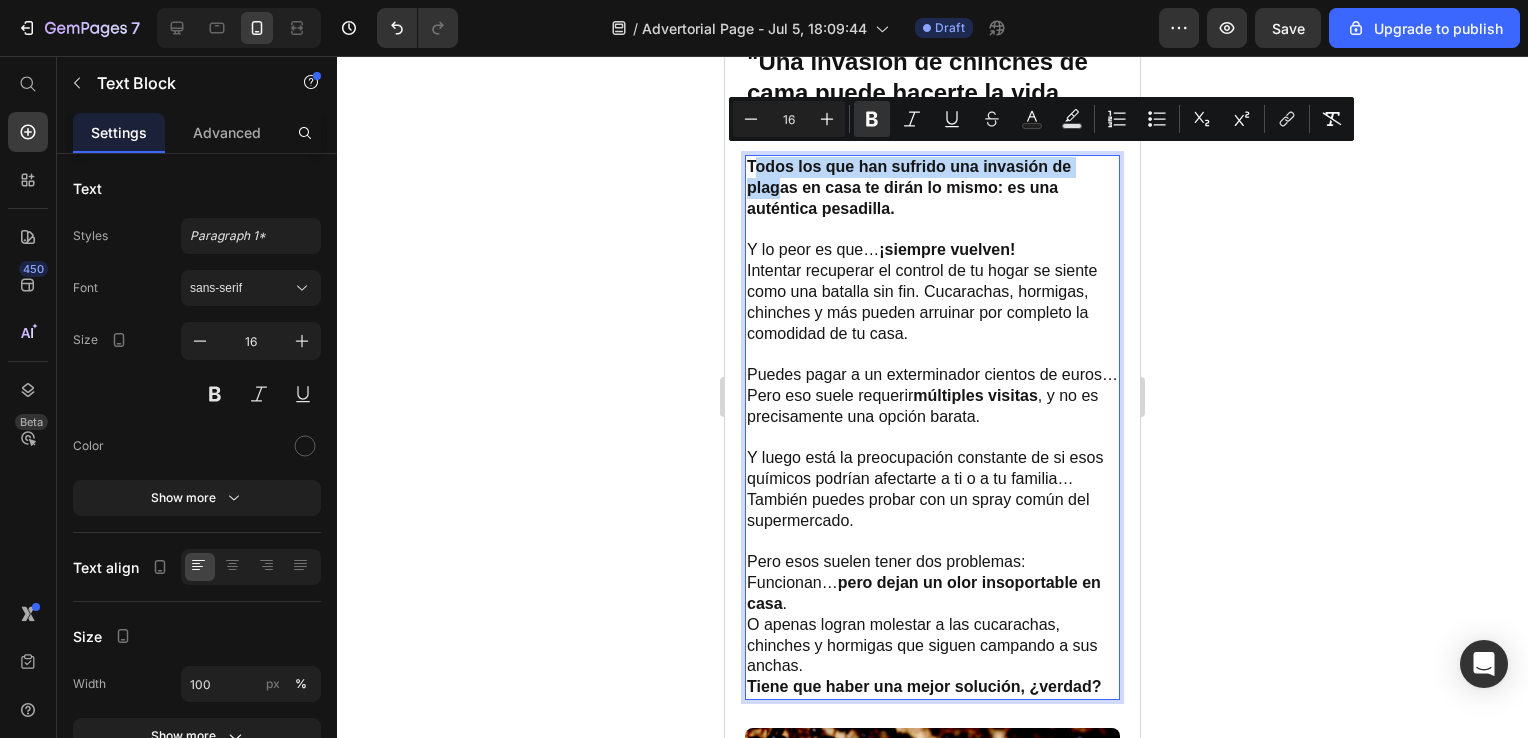 click on "Todos los que han sufrido una invasión de plagas en casa te dirán lo mismo: es una auténtica pesadilla." at bounding box center [909, 187] 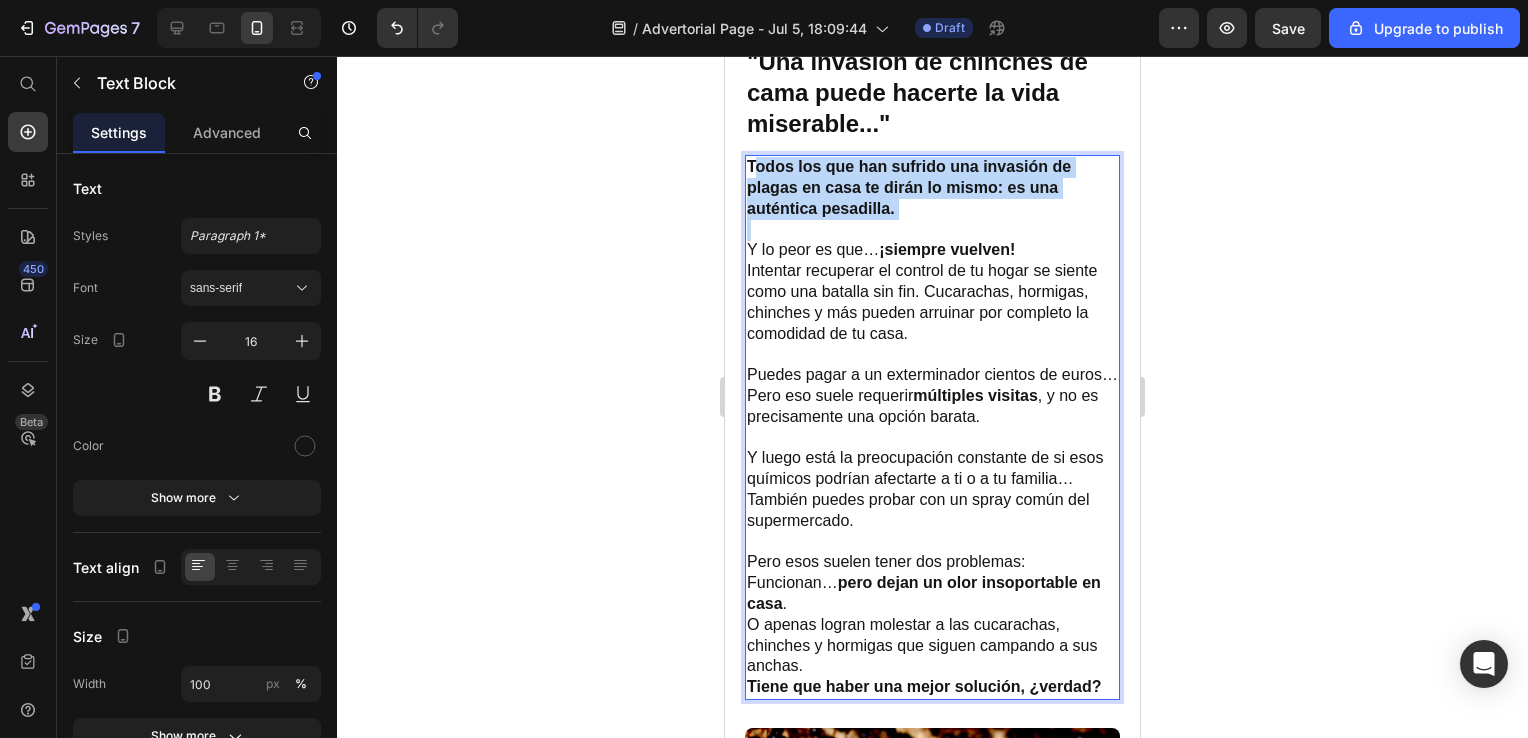drag, startPoint x: 751, startPoint y: 158, endPoint x: 815, endPoint y: 214, distance: 85.04117 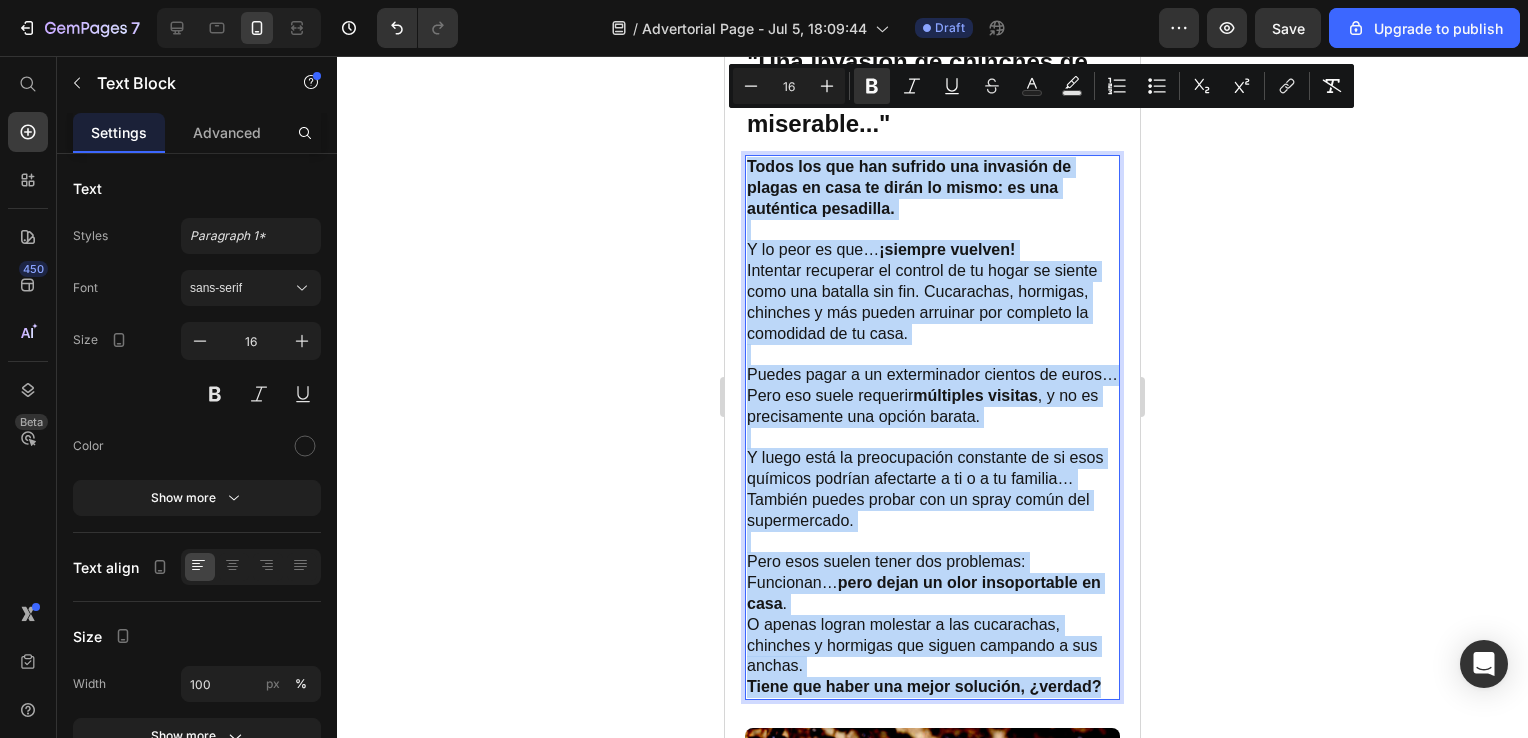 scroll, scrollTop: 831, scrollLeft: 0, axis: vertical 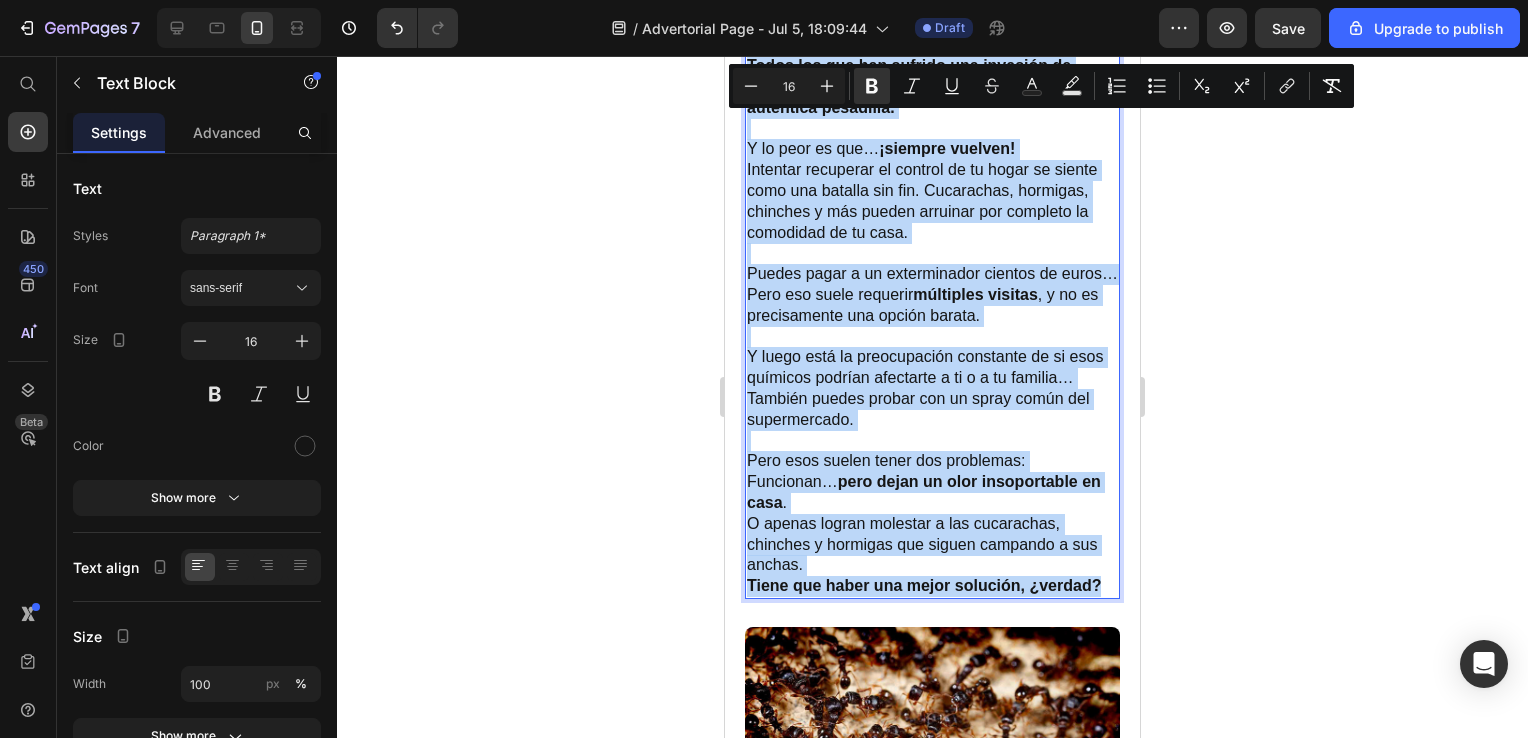 drag, startPoint x: 750, startPoint y: 154, endPoint x: 1100, endPoint y: 610, distance: 574.83563 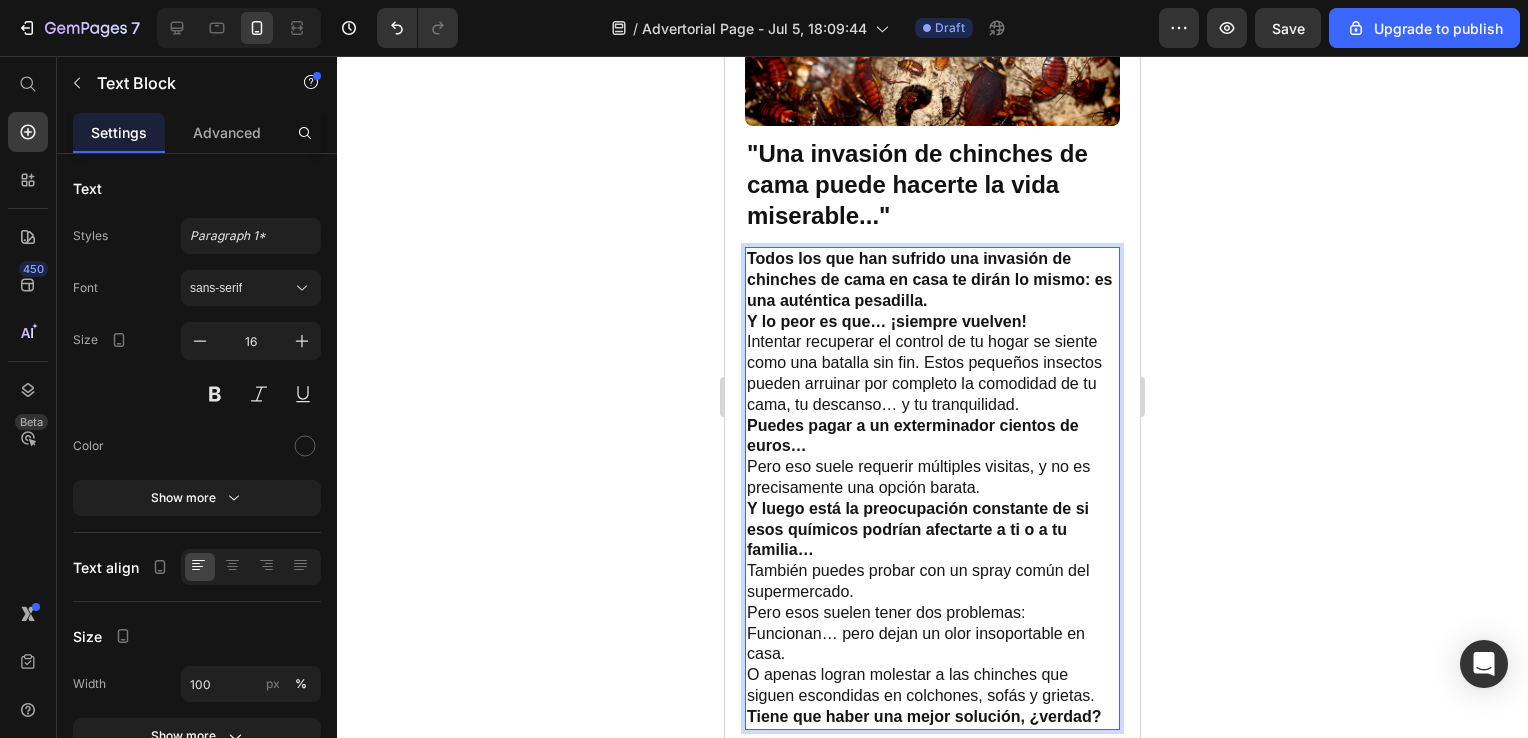 scroll, scrollTop: 637, scrollLeft: 0, axis: vertical 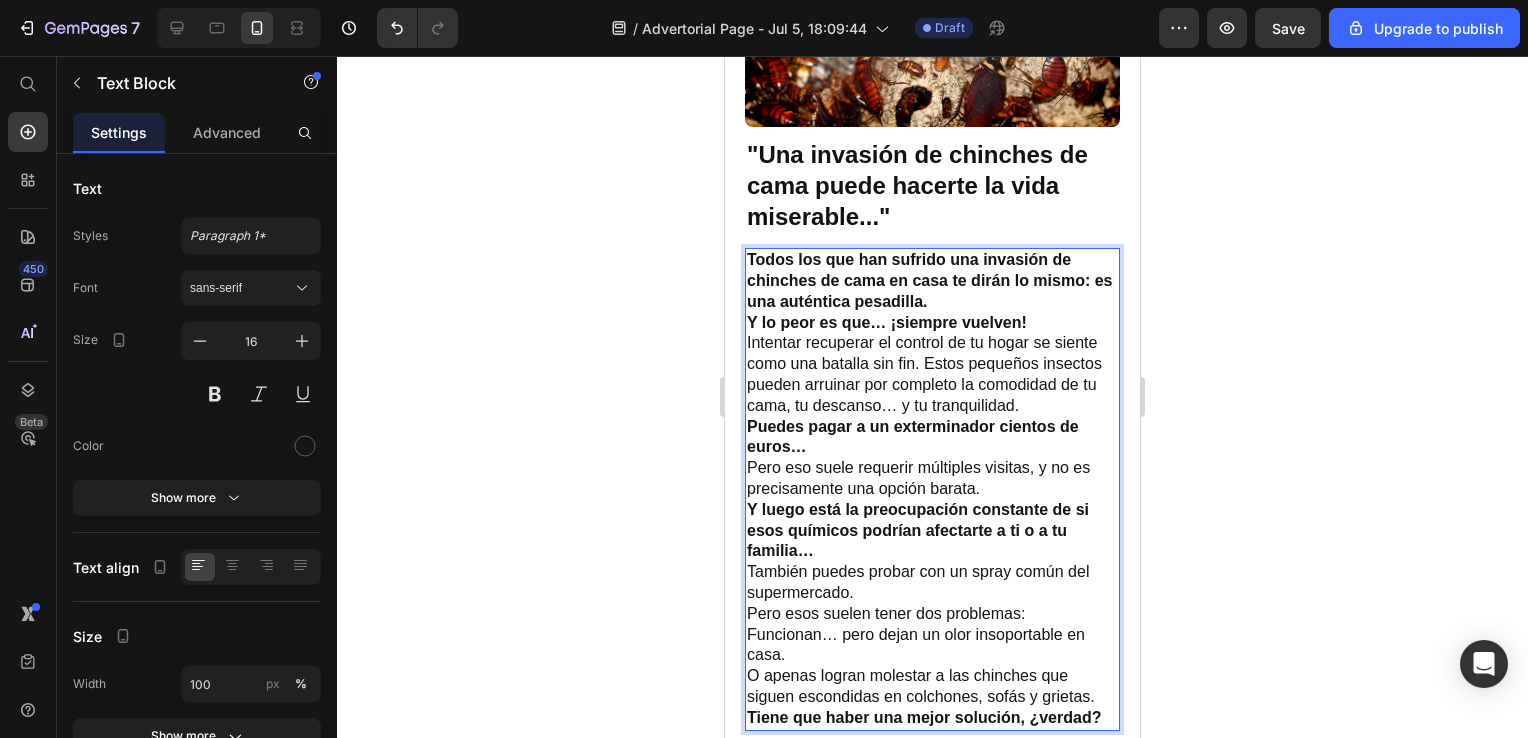 click on "Todos los que han sufrido una invasión de chinches de cama en casa te dirán lo mismo: es una auténtica pesadilla." at bounding box center (932, 281) 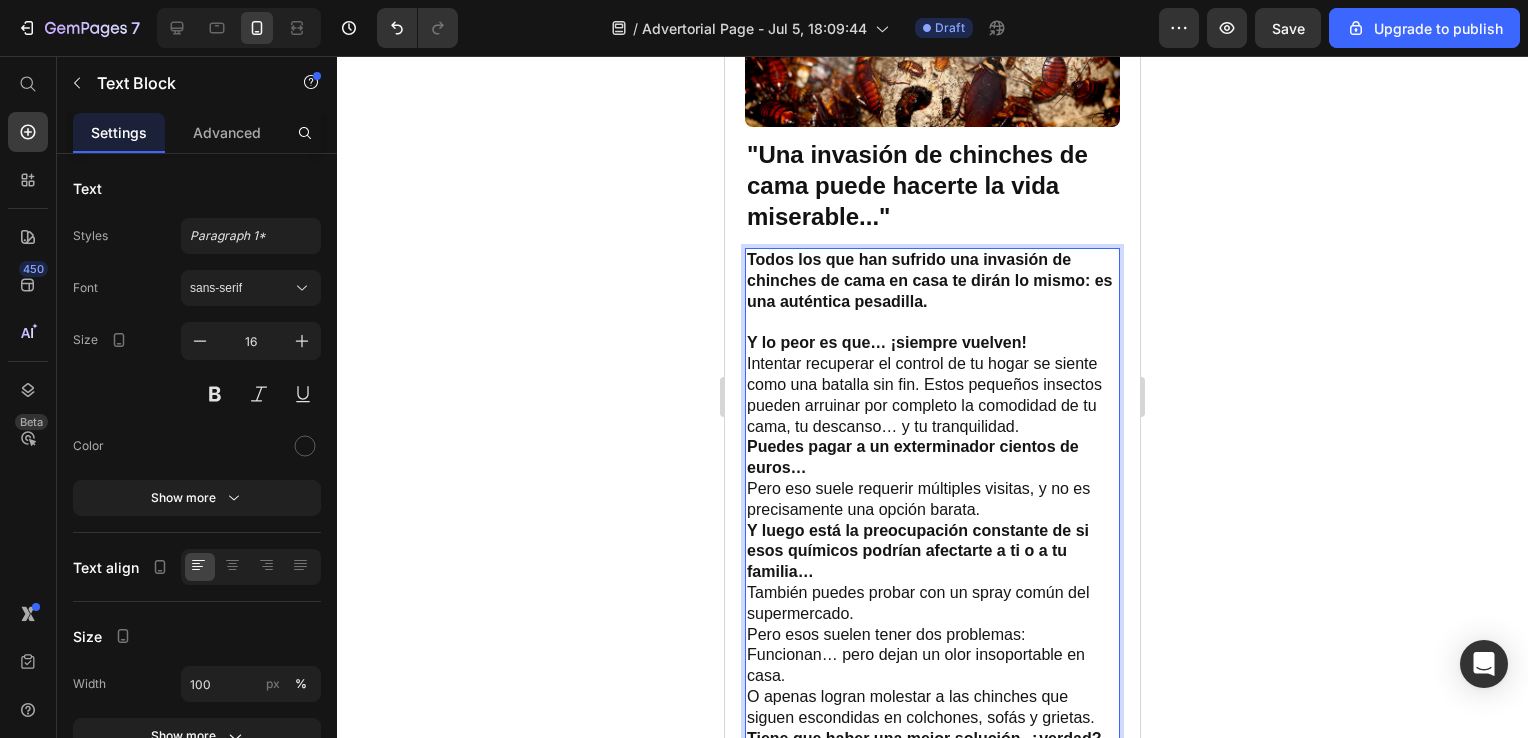click on "Y lo peor es que… ¡siempre vuelven! Intentar recuperar el control de tu hogar se siente como una batalla sin fin. Estos pequeños insectos pueden arruinar por completo la comodidad de tu cama, tu descanso… y tu tranquilidad." at bounding box center [932, 385] 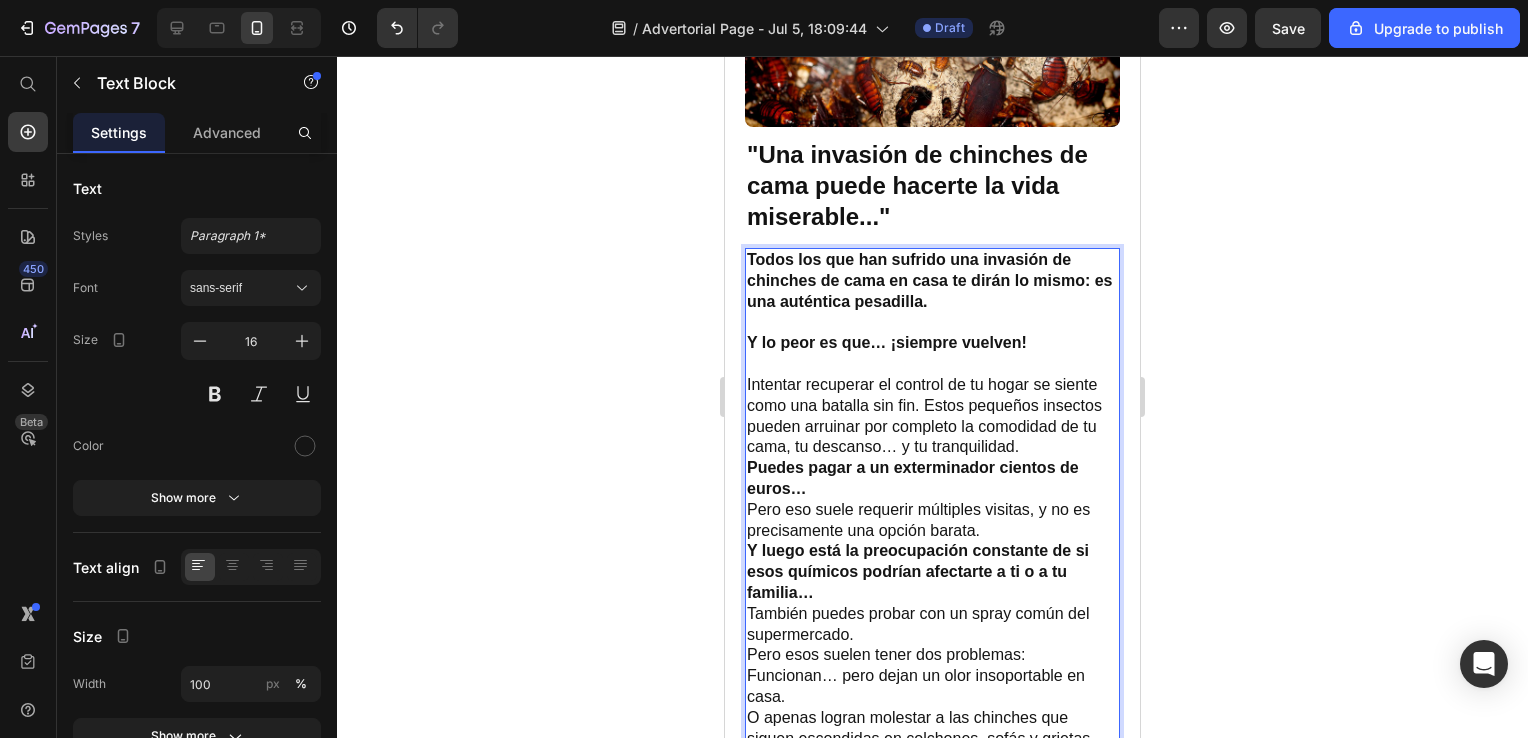 click on "Puedes pagar a un exterminador cientos de euros… Pero eso suele requerir múltiples visitas, y no es precisamente una opción barata." at bounding box center (932, 499) 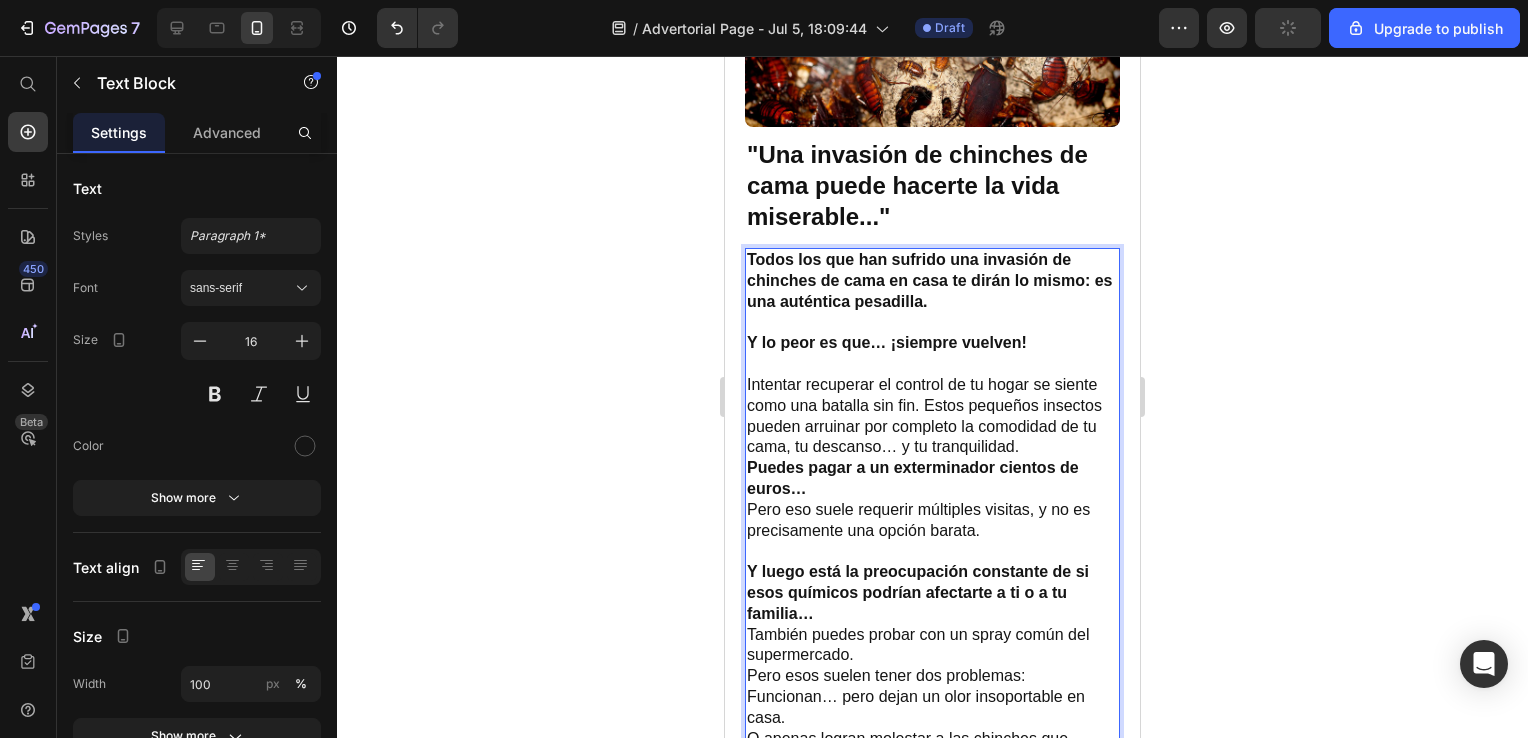 click on "Puedes pagar a un exterminador cientos de euros… Pero eso suele requerir múltiples visitas, y no es precisamente una opción barata." at bounding box center [932, 499] 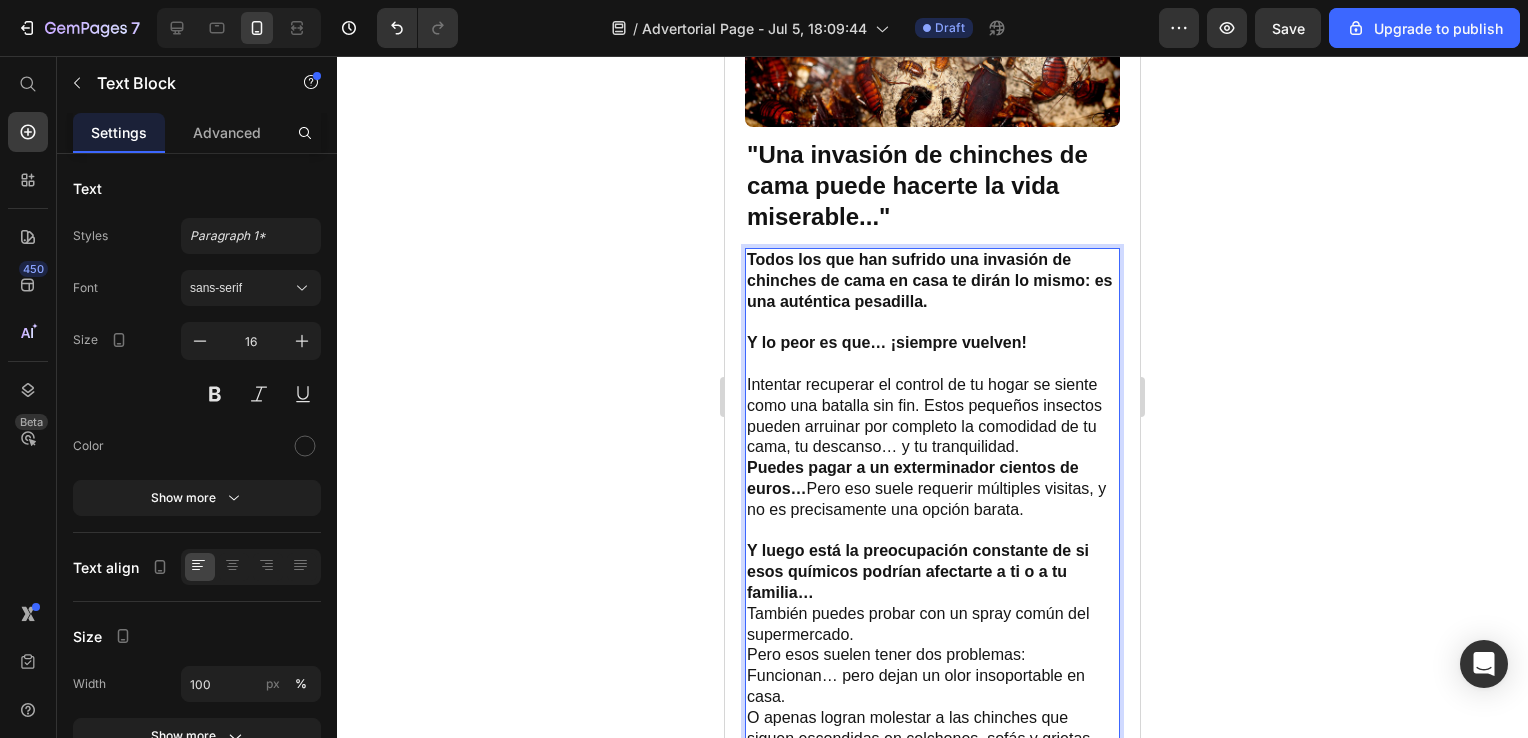 click on "Puedes pagar a un exterminador cientos de euros…" at bounding box center [913, 478] 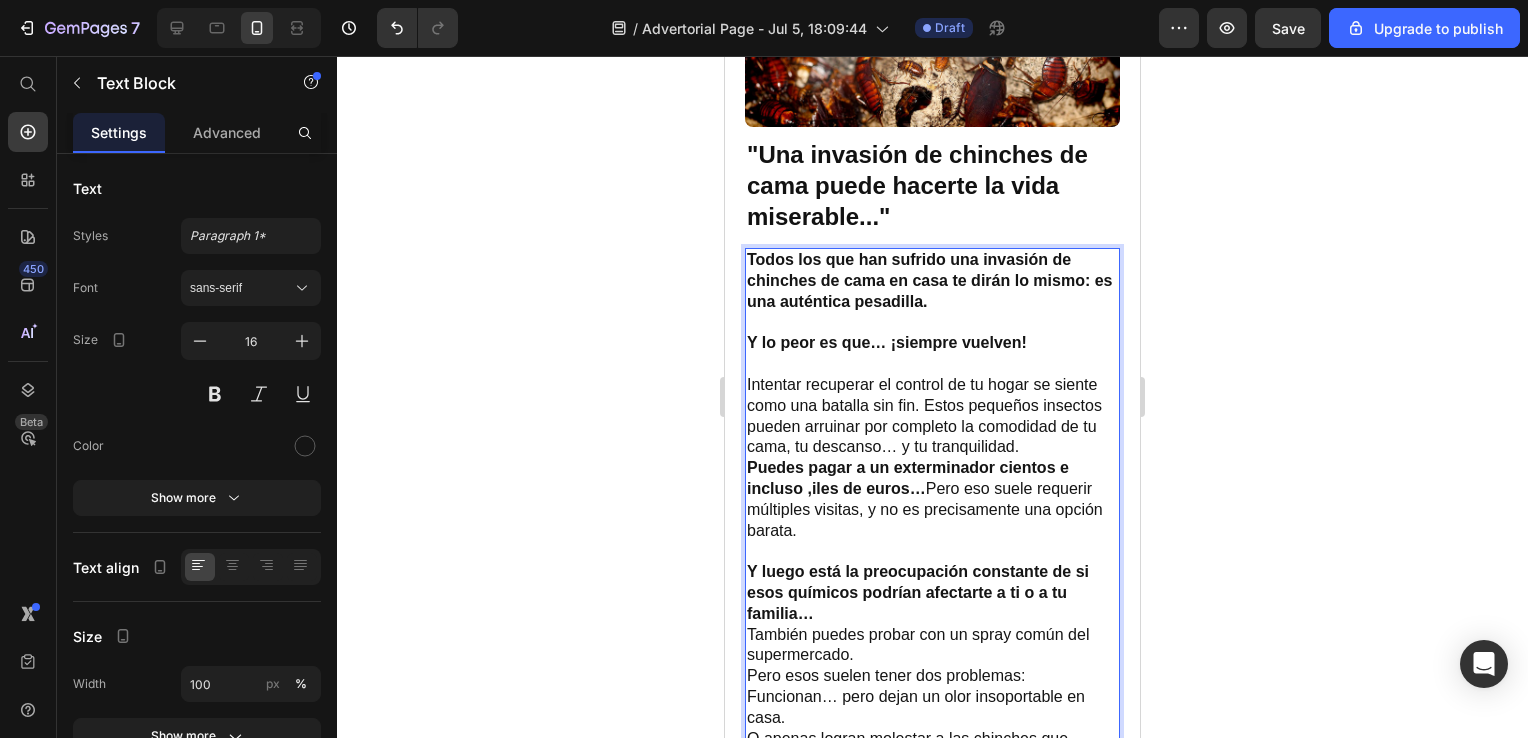 click on "Puedes pagar a un exterminador cientos e incluso ,iles de euros…" at bounding box center [908, 478] 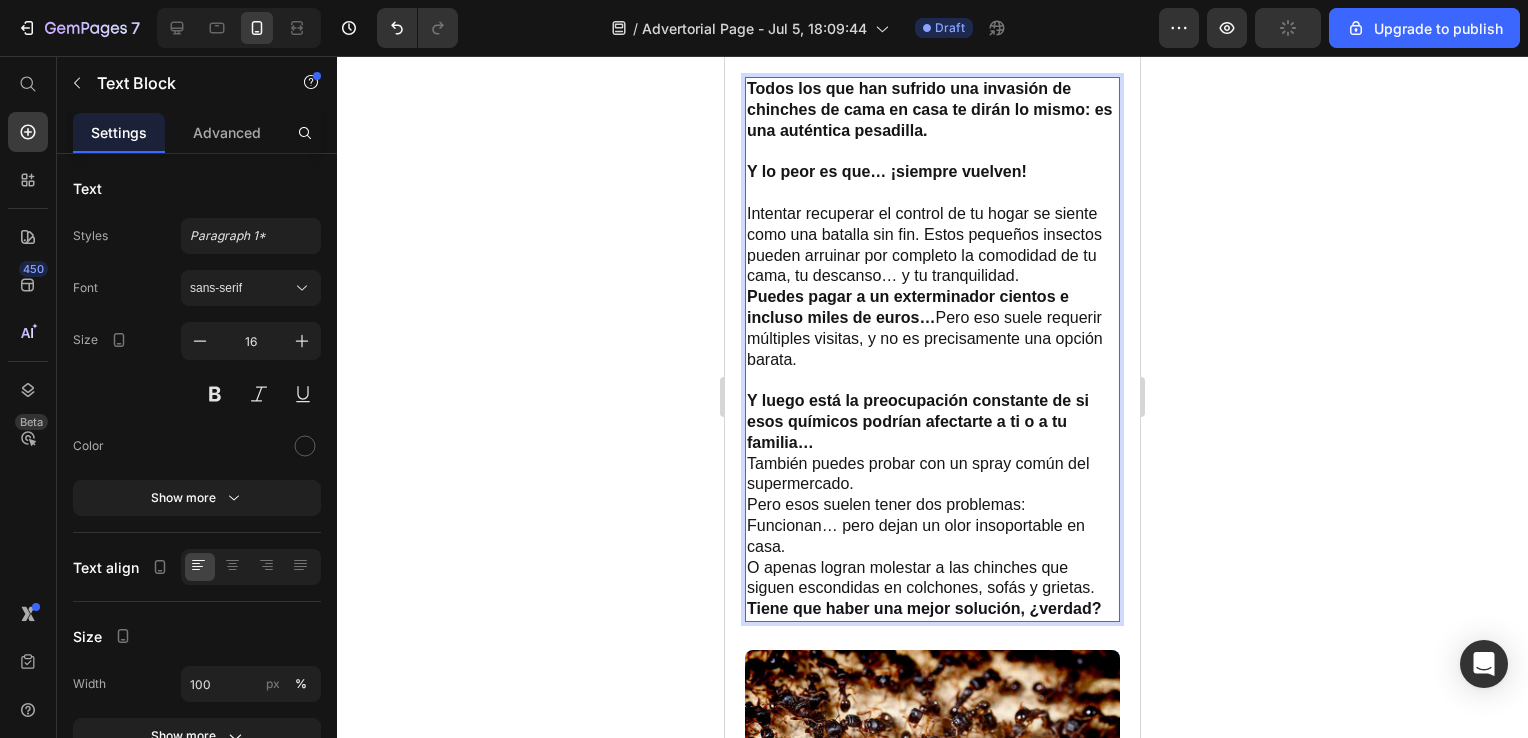 scroll, scrollTop: 811, scrollLeft: 0, axis: vertical 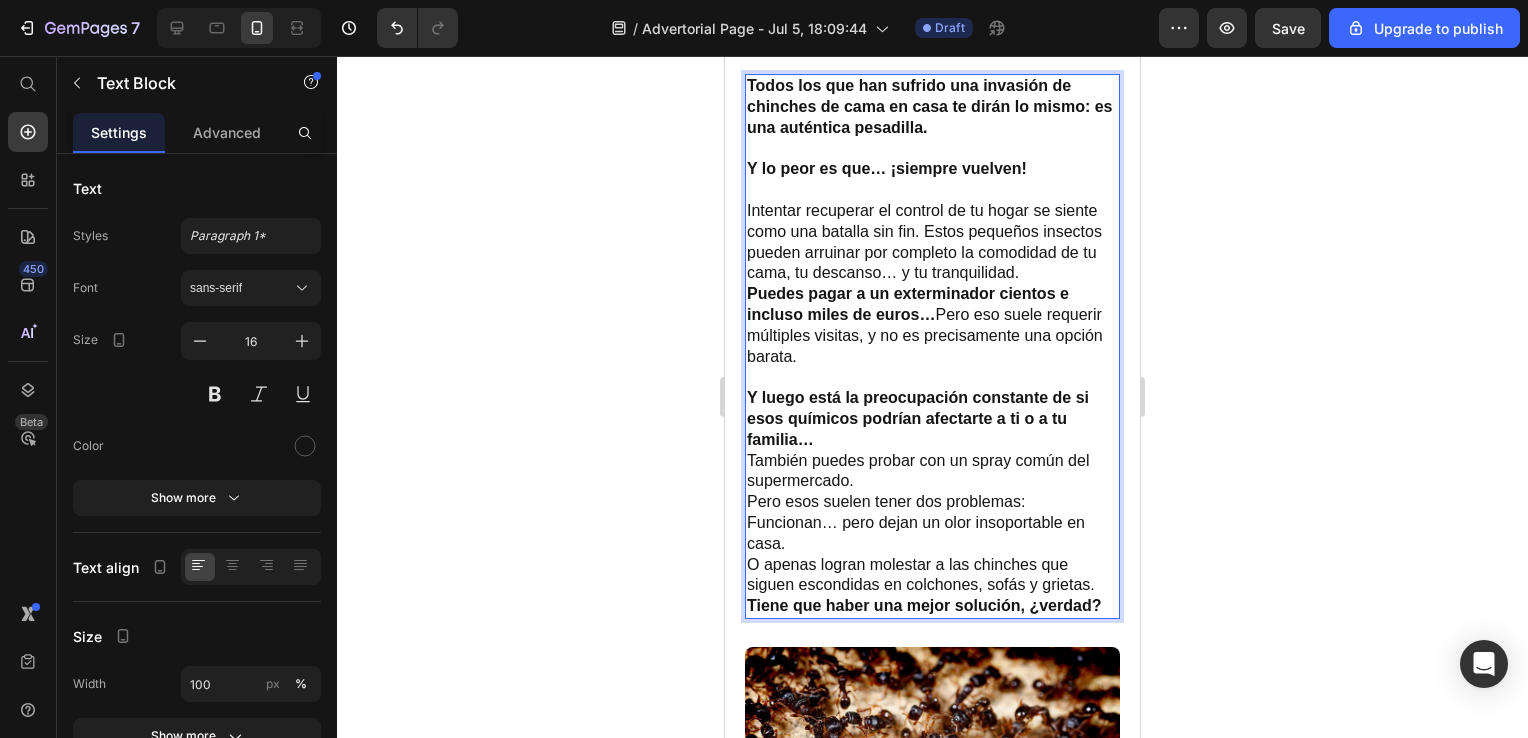 click on "Y luego está la preocupación constante de si esos químicos podrían afectarte a ti o a tu familia…" at bounding box center (932, 419) 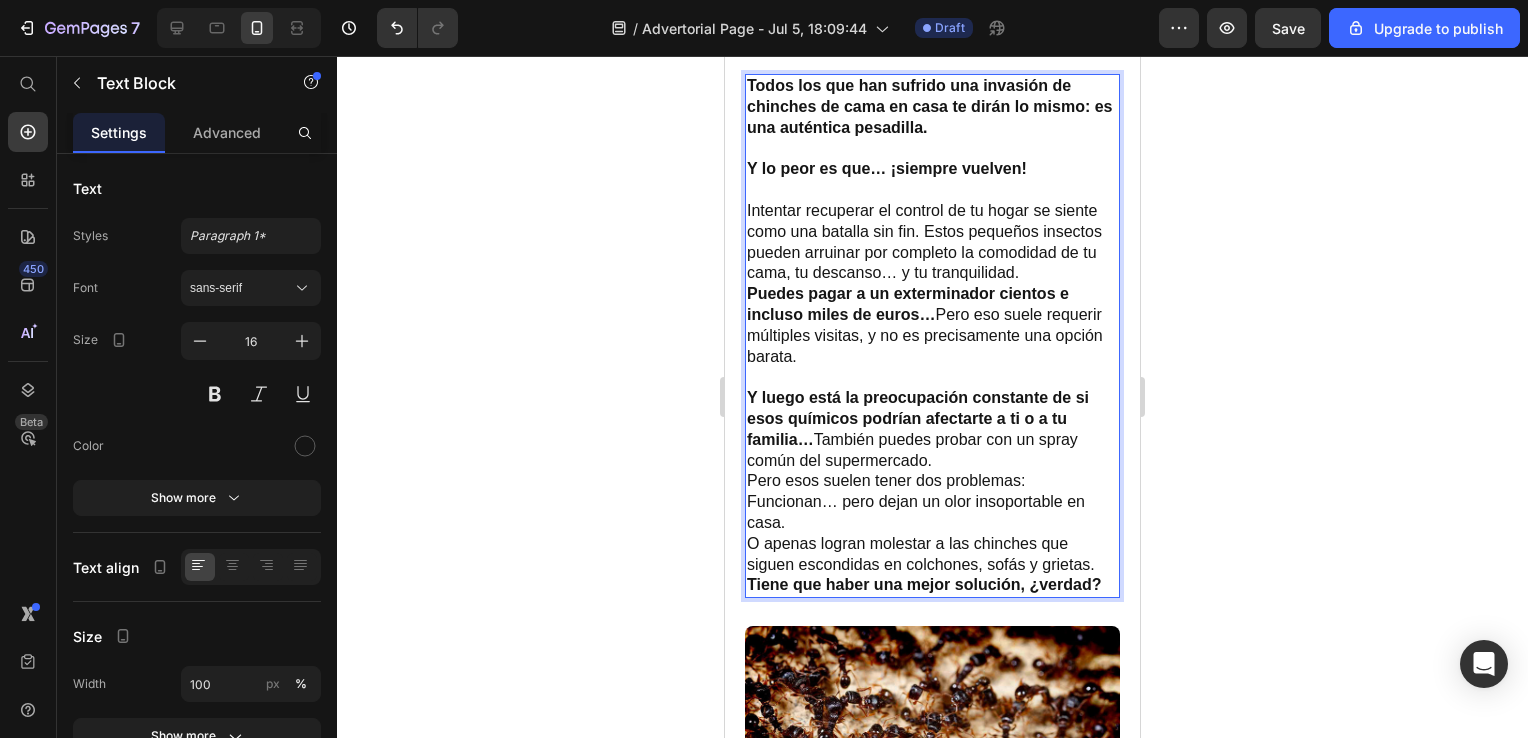 click on "Y luego está la preocupación constante de si esos químicos podrían afectarte a ti o a tu familia… También puedes probar con un spray común del supermercado." at bounding box center (932, 429) 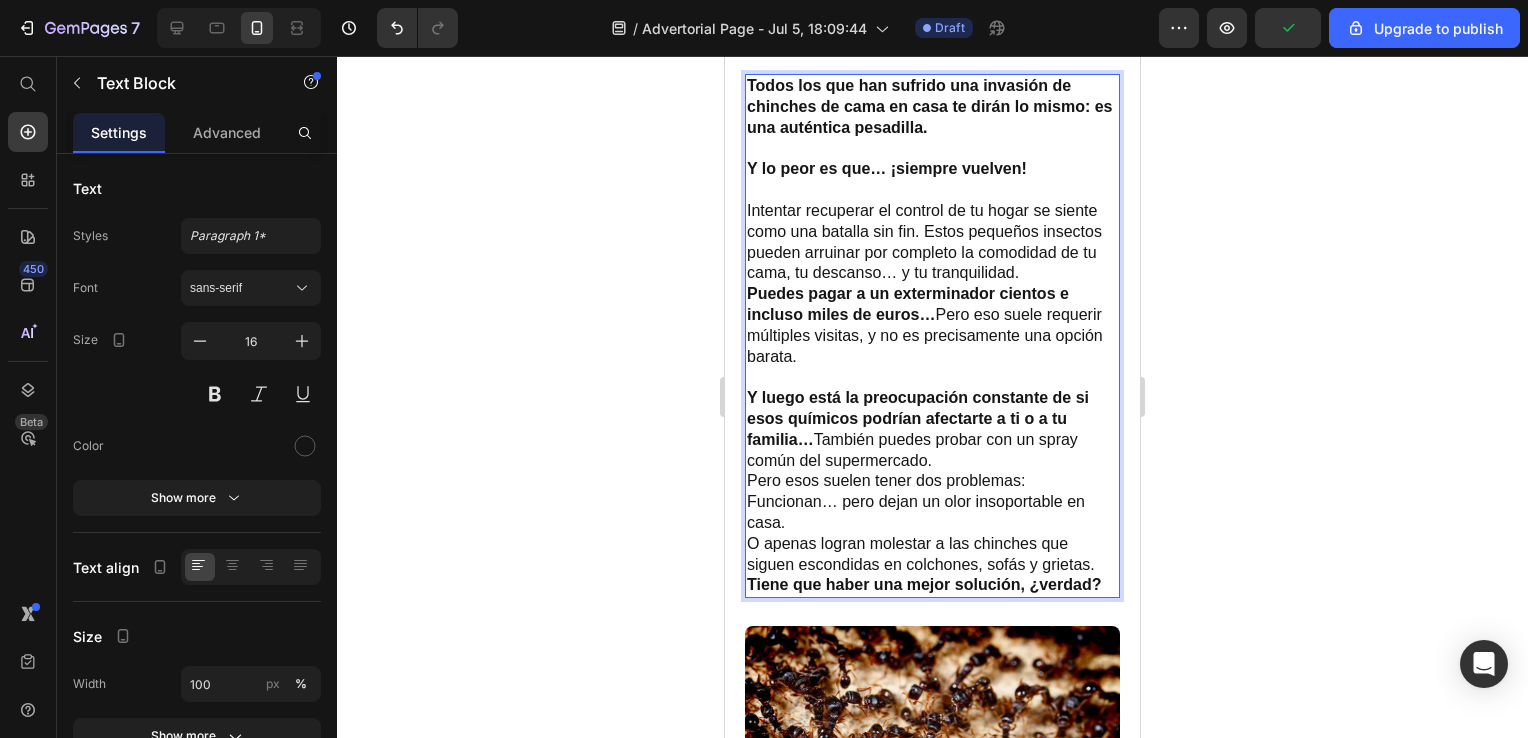 click on "Pero esos suelen tener dos problemas: Funcionan… pero dejan un olor insoportable en casa. O apenas logran molestar a las chinches que siguen escondidas en colchones, sofás y grietas." at bounding box center (932, 523) 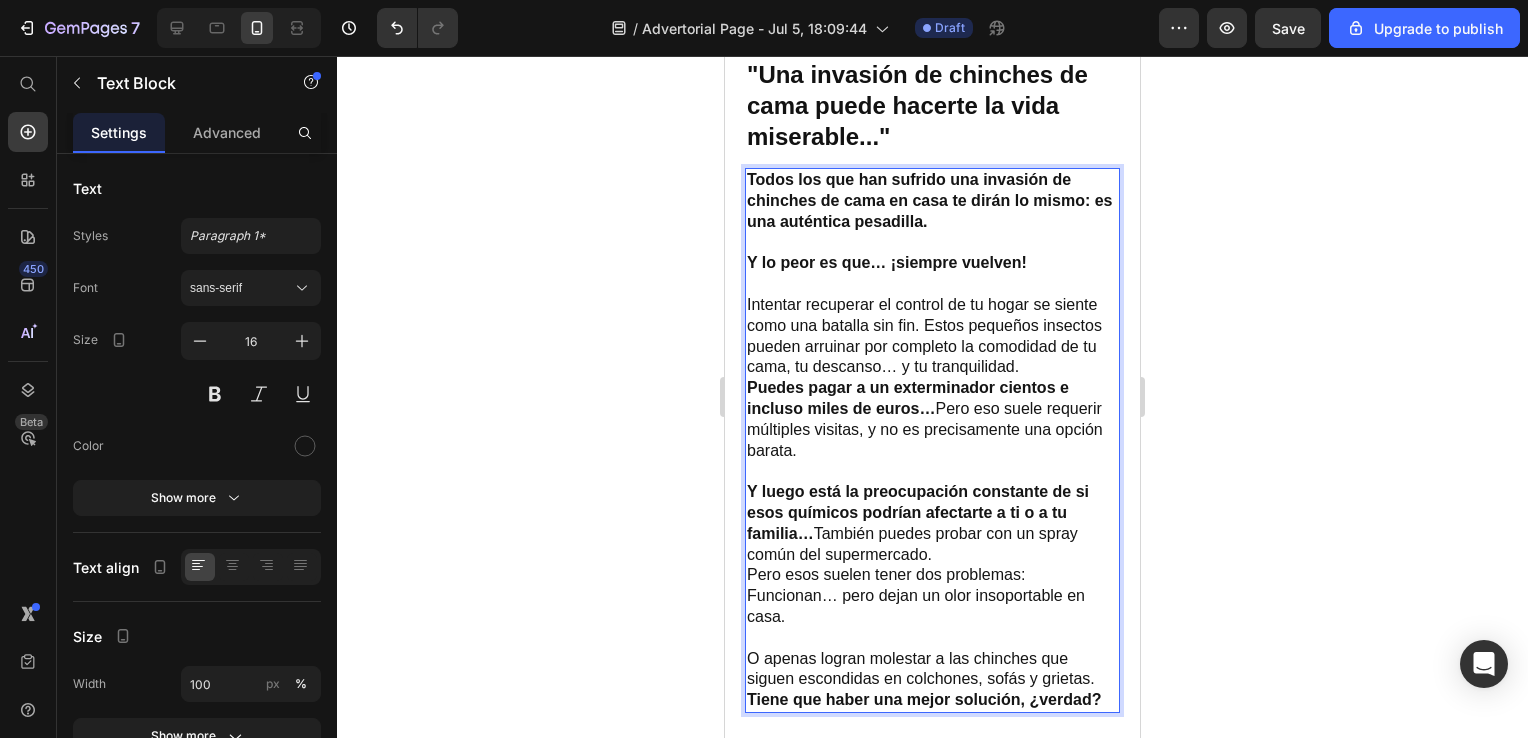scroll, scrollTop: 724, scrollLeft: 0, axis: vertical 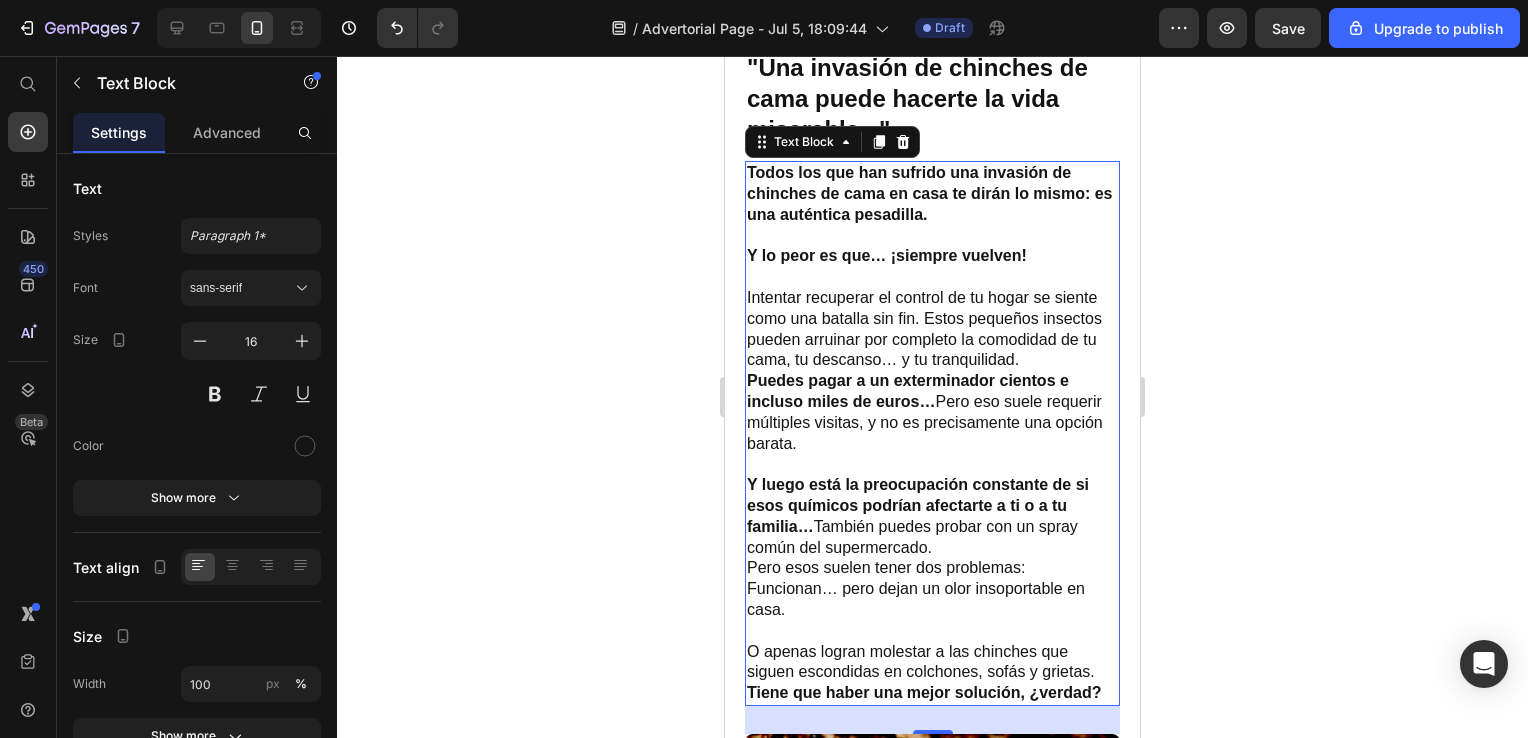 click 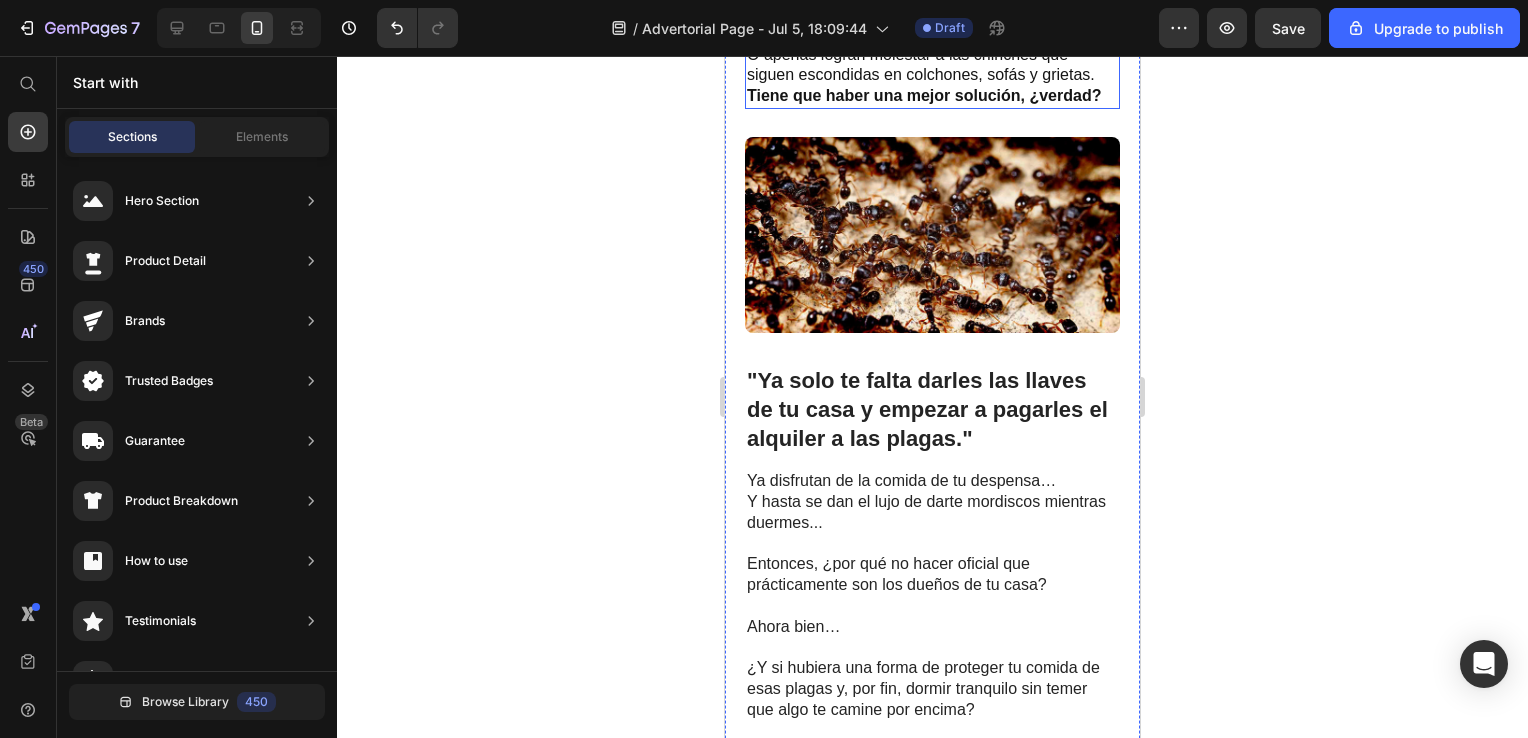 scroll, scrollTop: 1358, scrollLeft: 0, axis: vertical 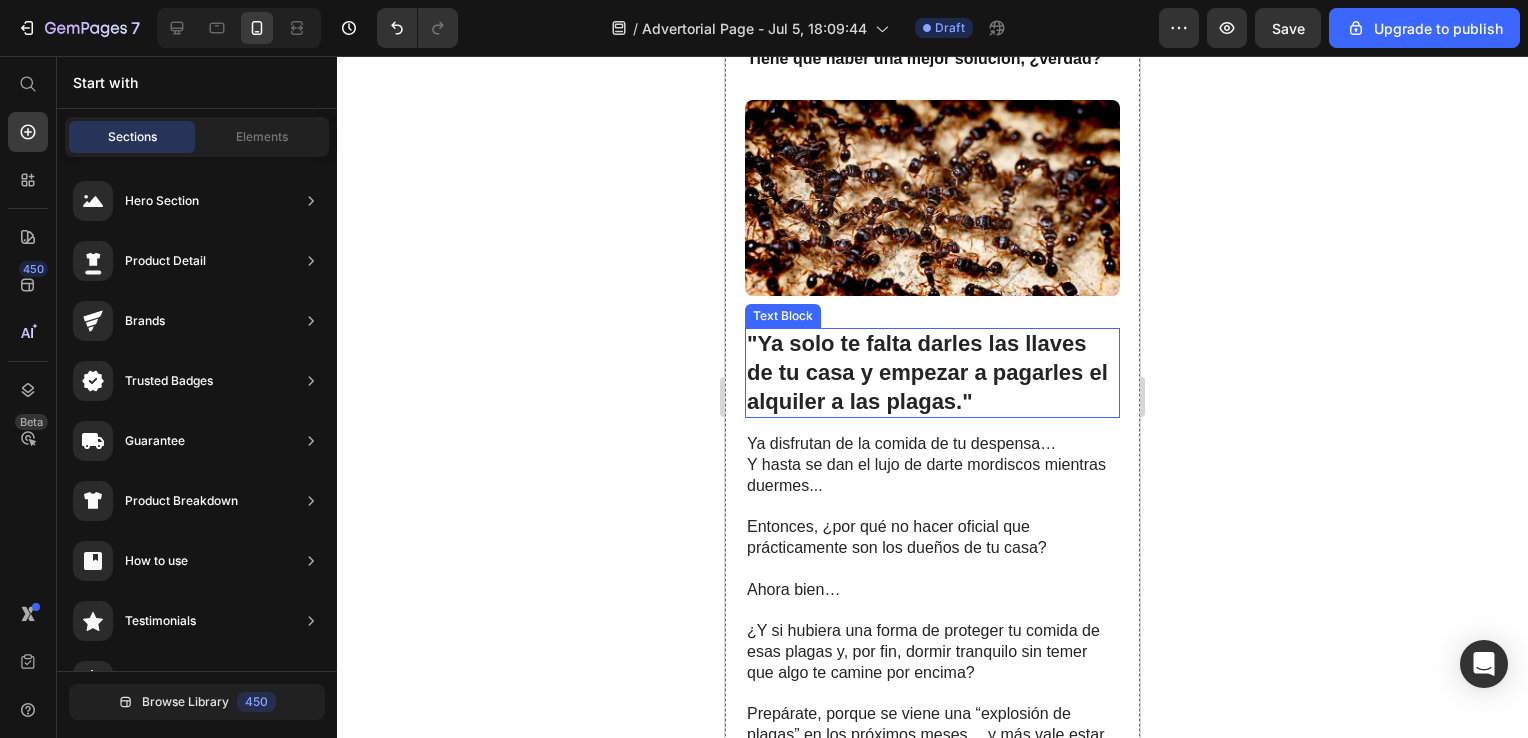 click on ""Ya solo te falta darles las llaves de tu casa y empezar a pagarles el alquiler a las plagas."" at bounding box center (927, 372) 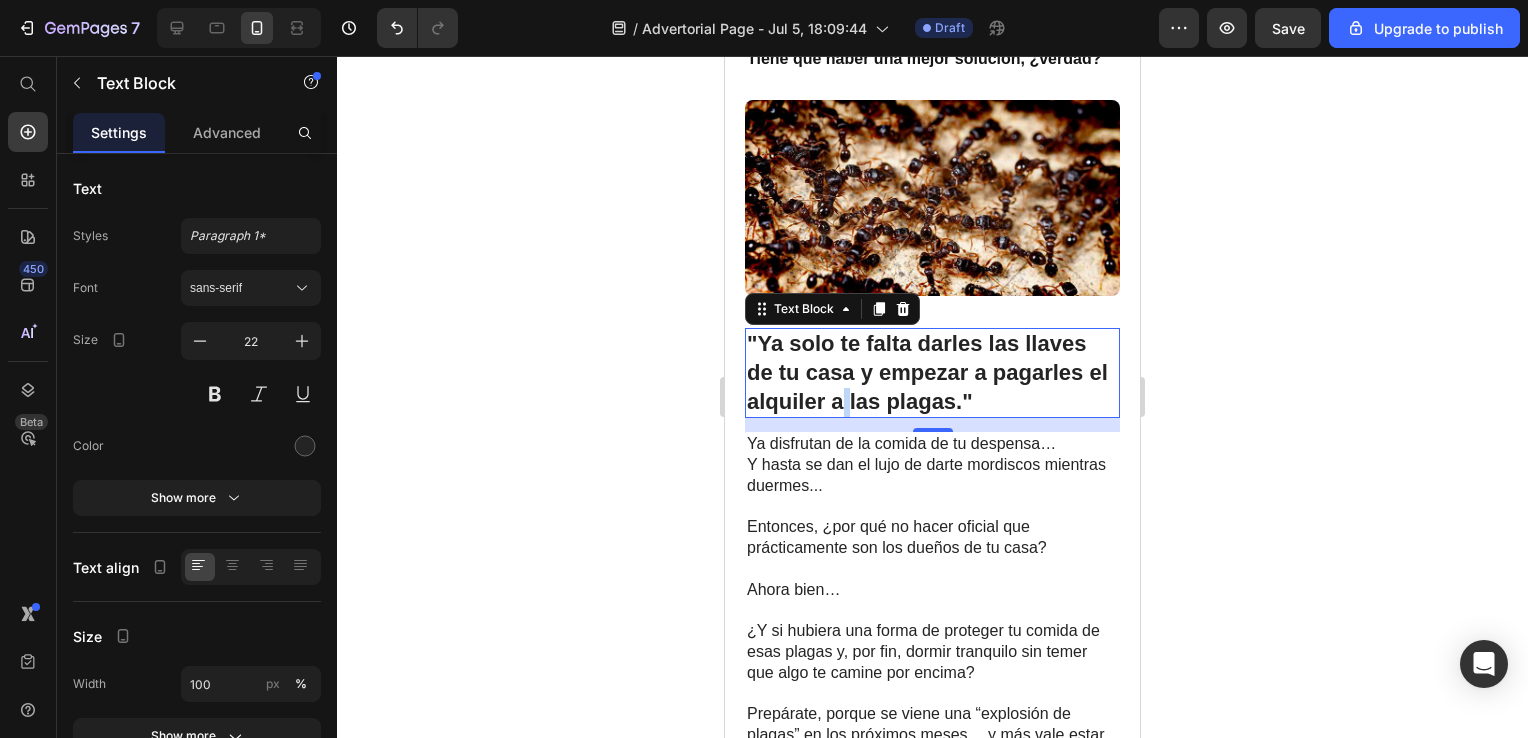 click on ""Ya solo te falta darles las llaves de tu casa y empezar a pagarles el alquiler a las plagas."" at bounding box center (927, 372) 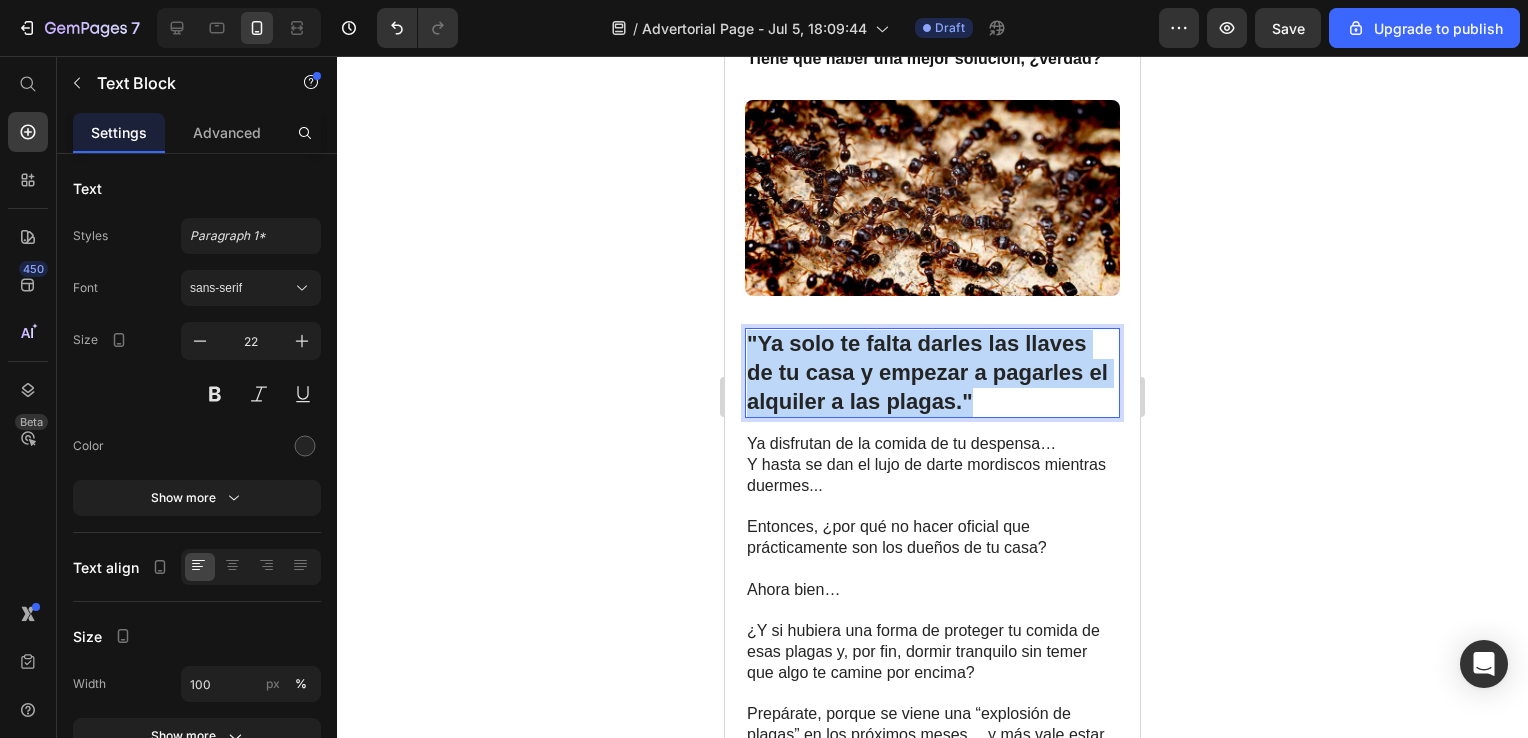 click on ""Ya solo te falta darles las llaves de tu casa y empezar a pagarles el alquiler a las plagas."" at bounding box center [927, 372] 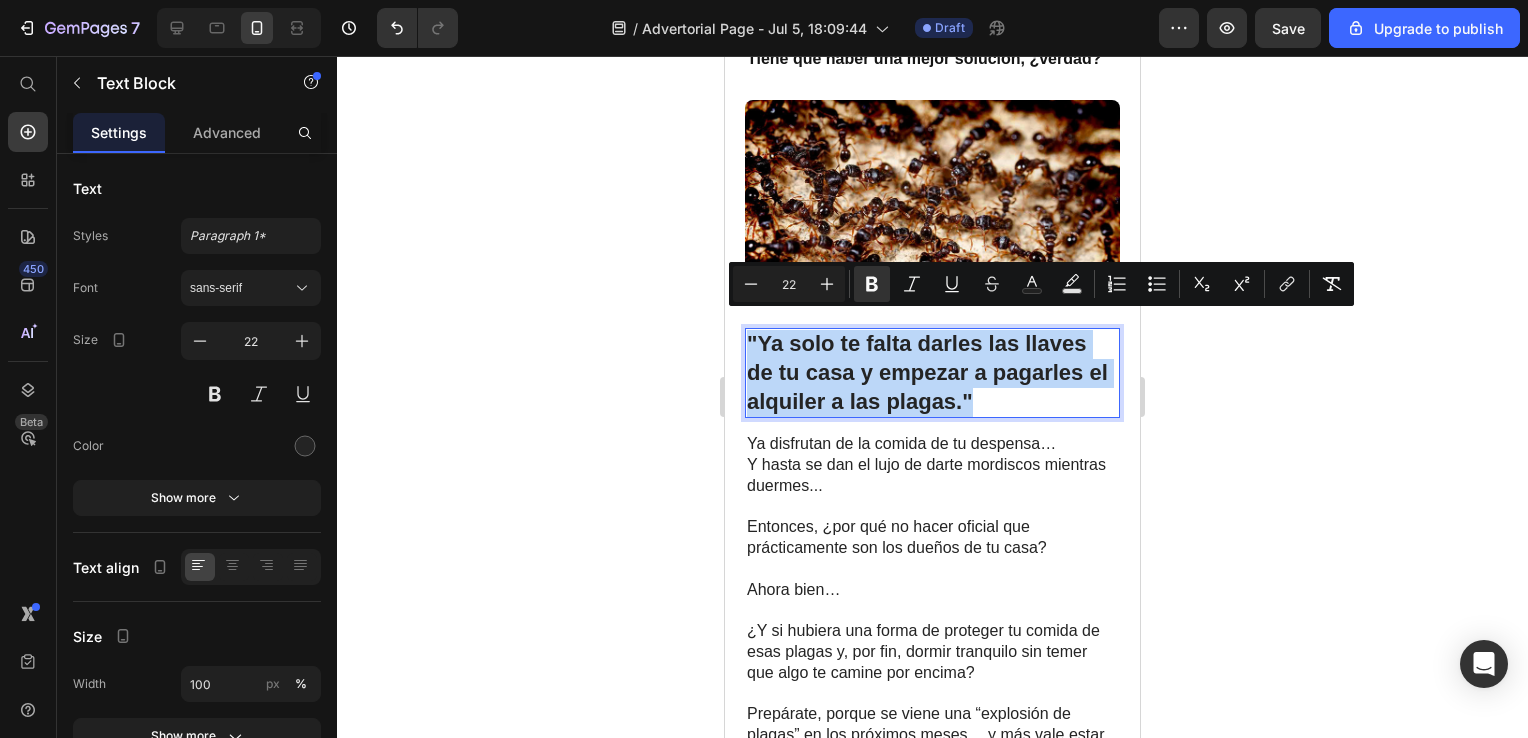 click on ""Ya solo te falta darles las llaves de tu casa y empezar a pagarles el alquiler a las plagas."" at bounding box center (927, 372) 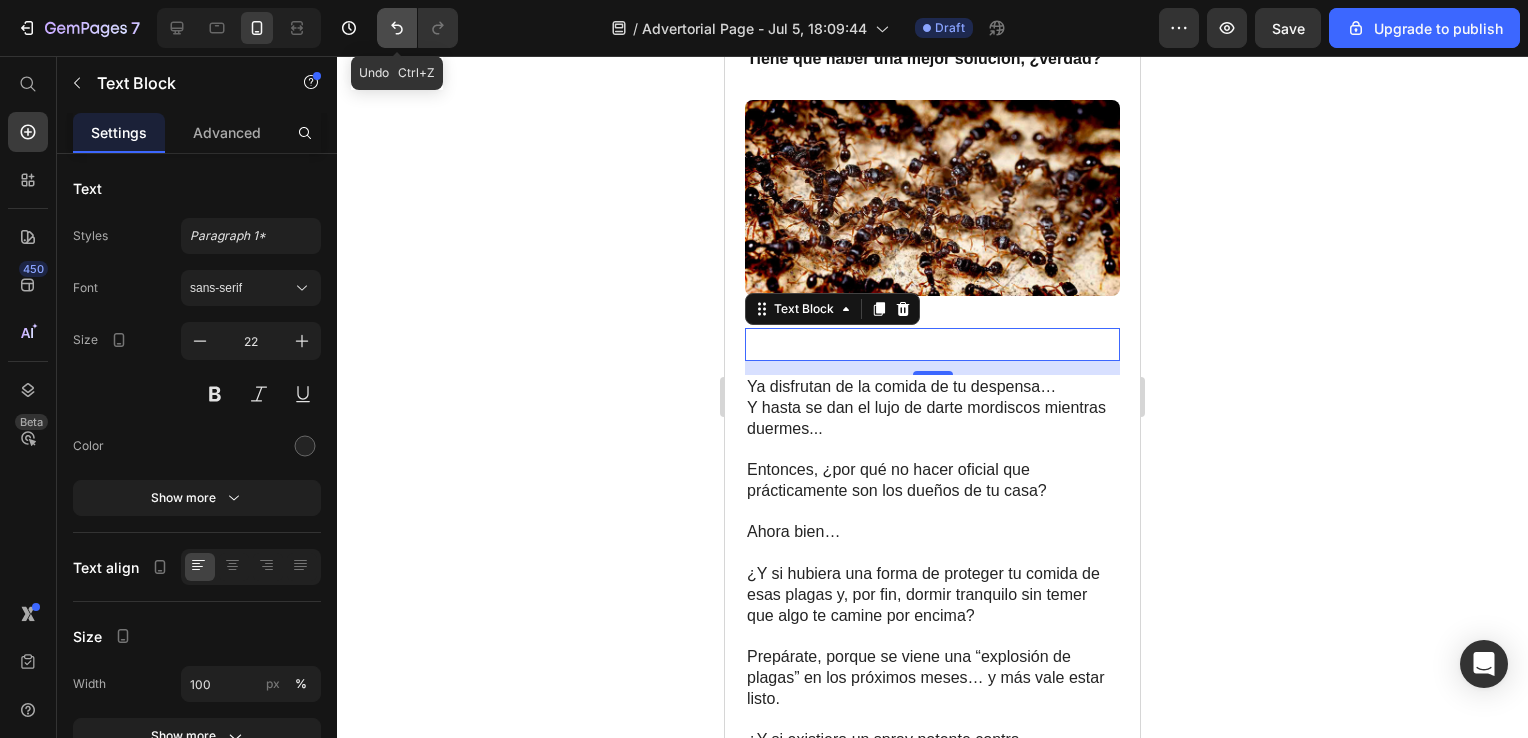 click 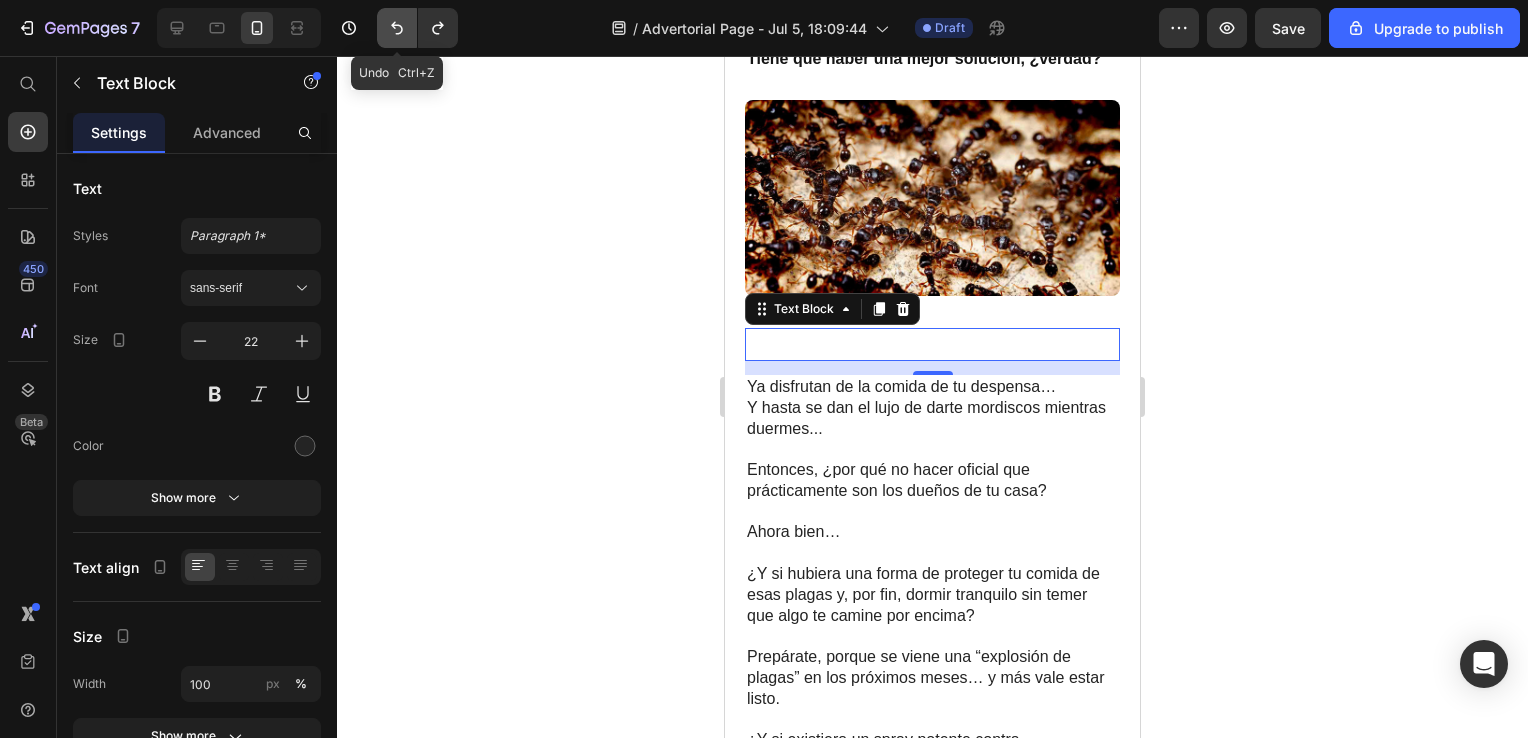 click 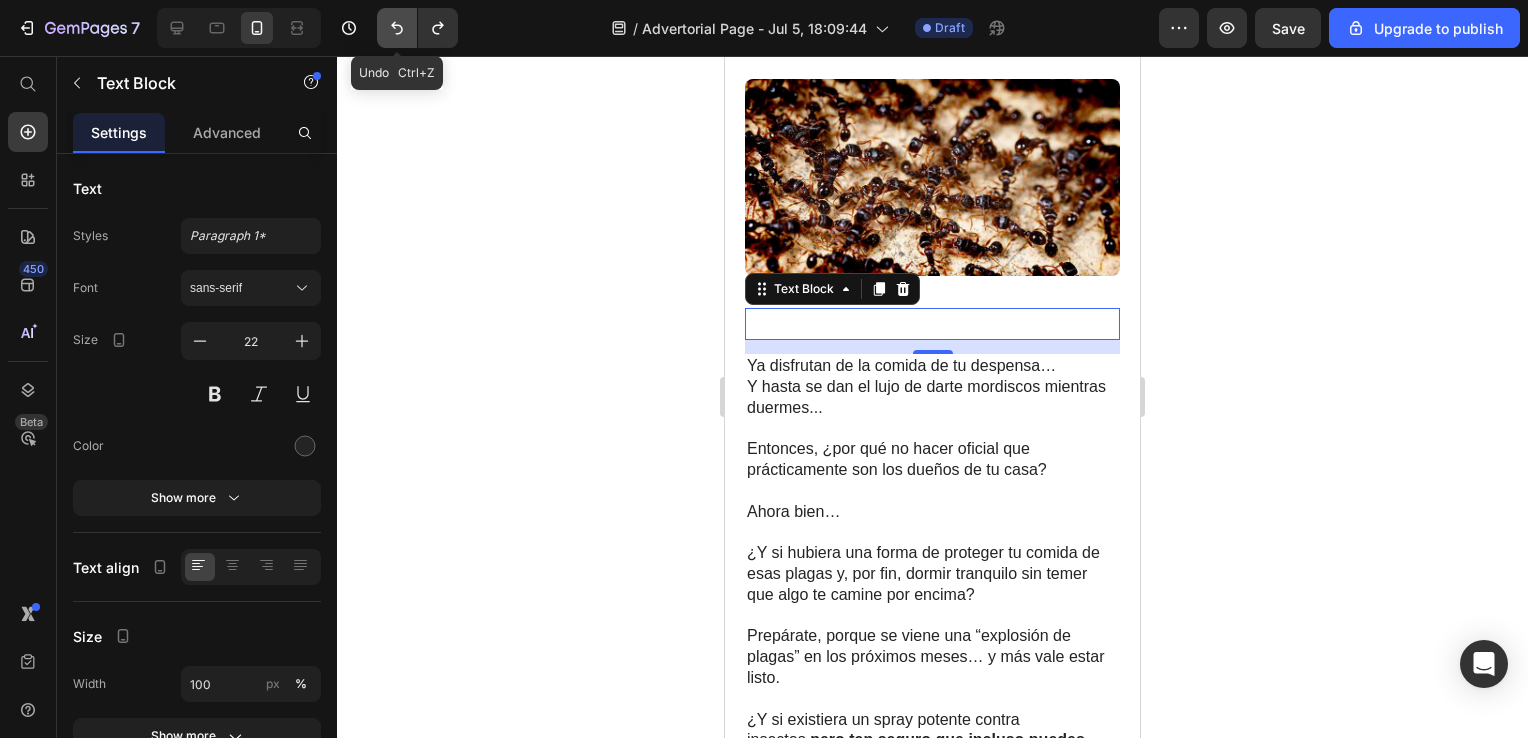 click 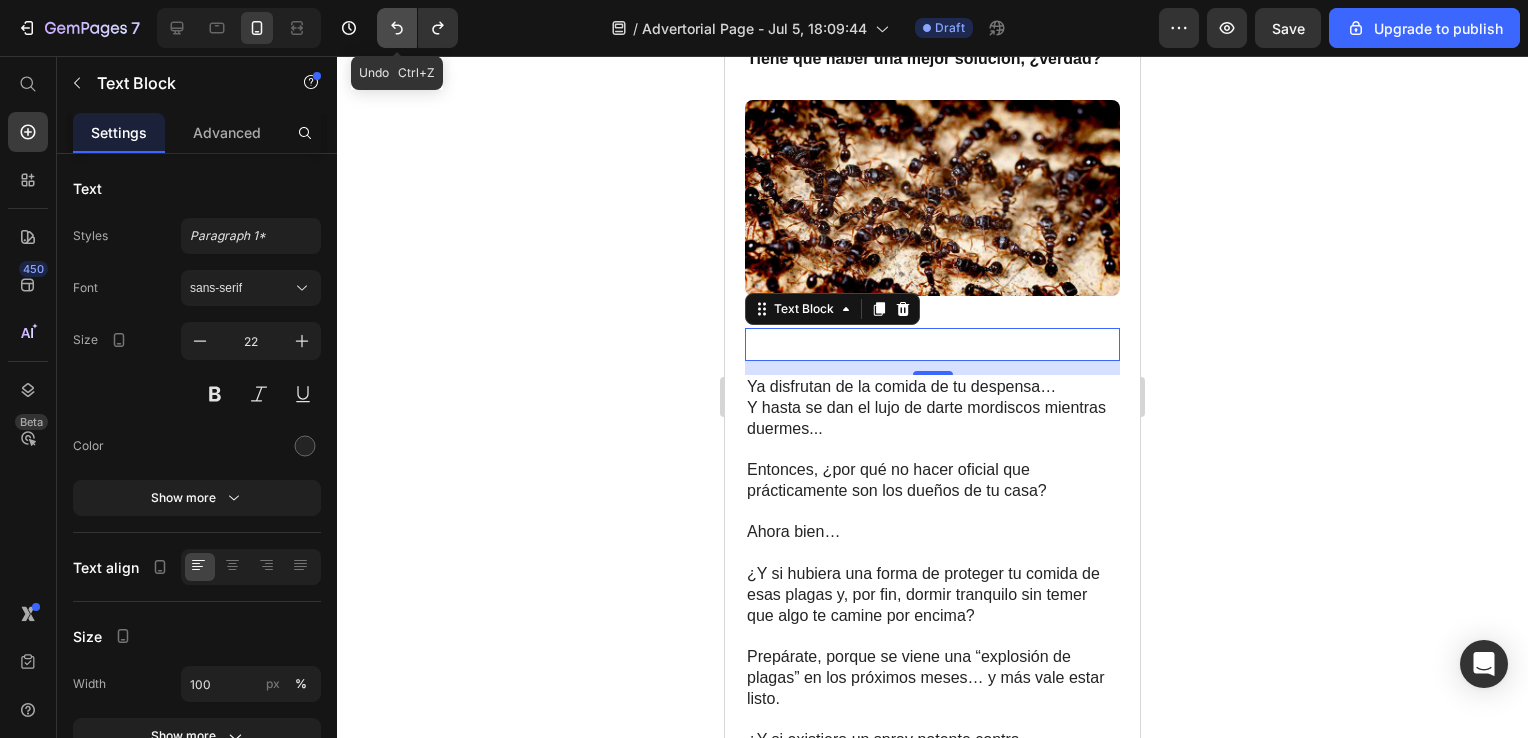 click 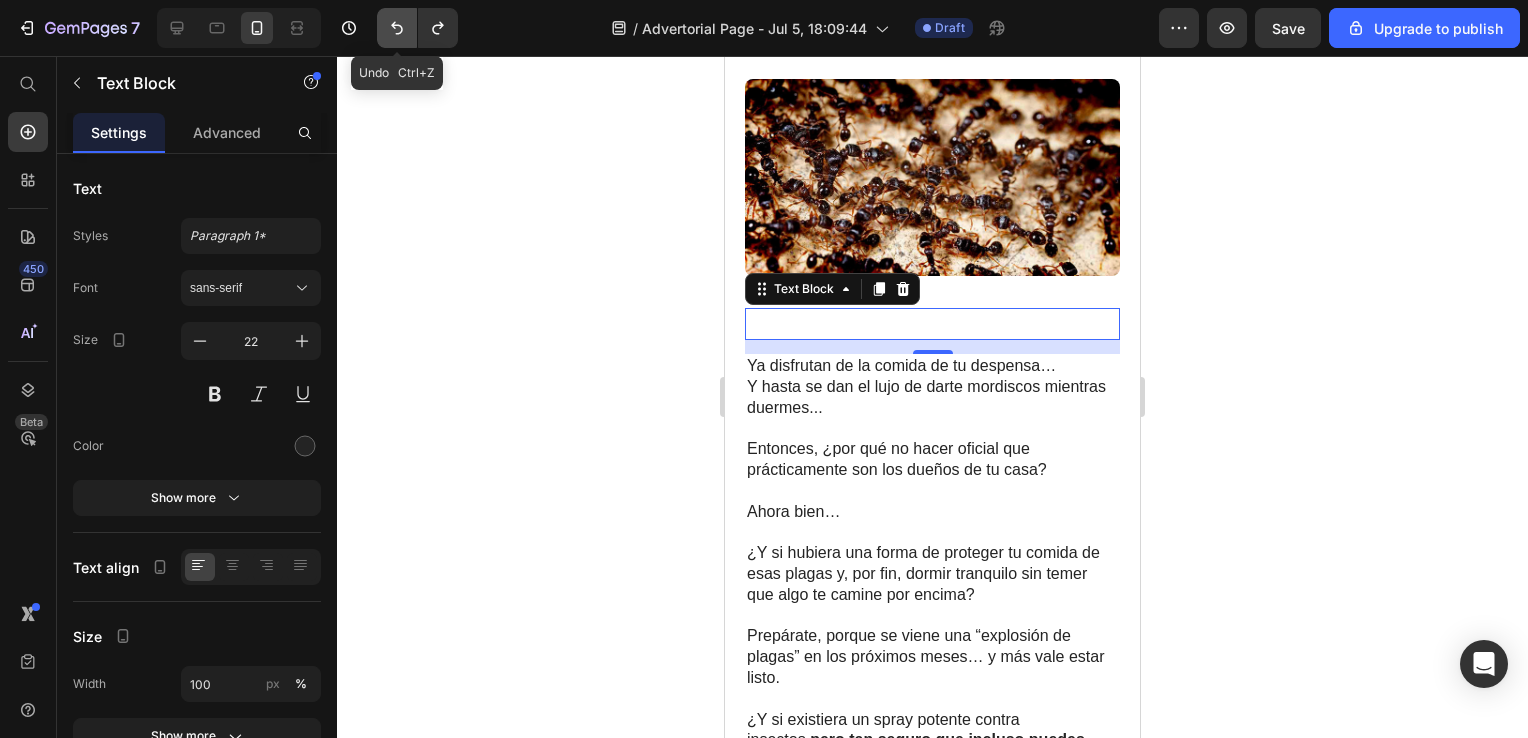 click 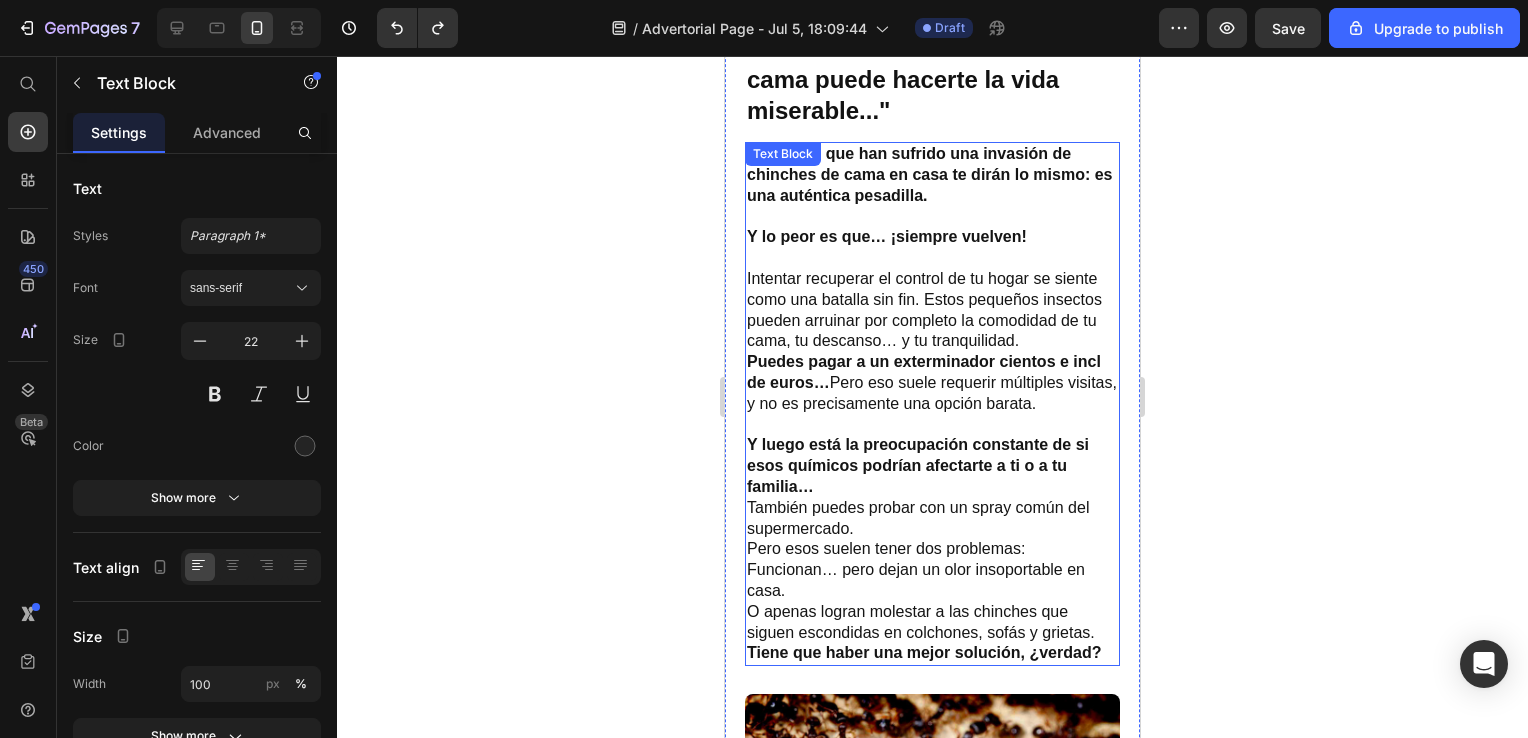 scroll, scrollTop: 742, scrollLeft: 0, axis: vertical 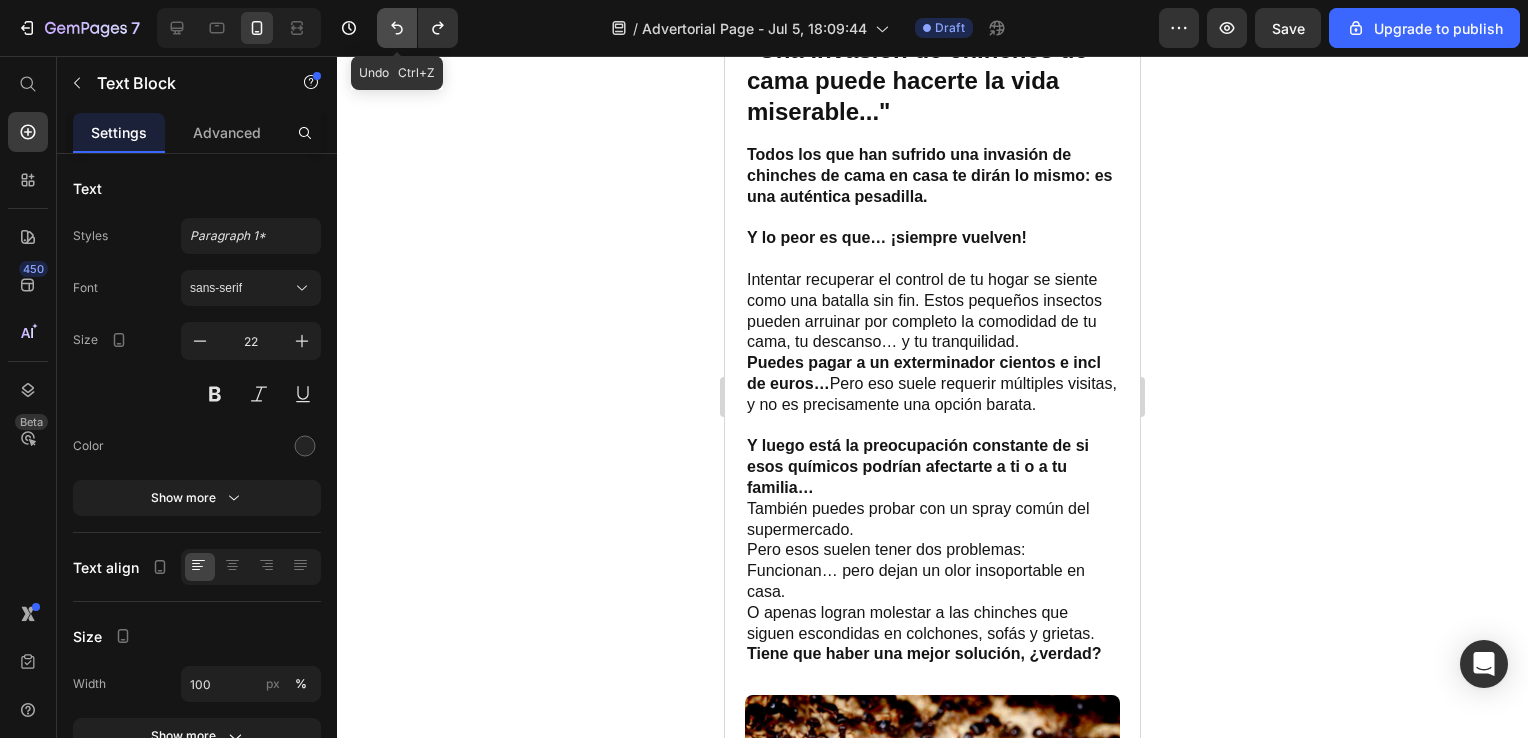 click 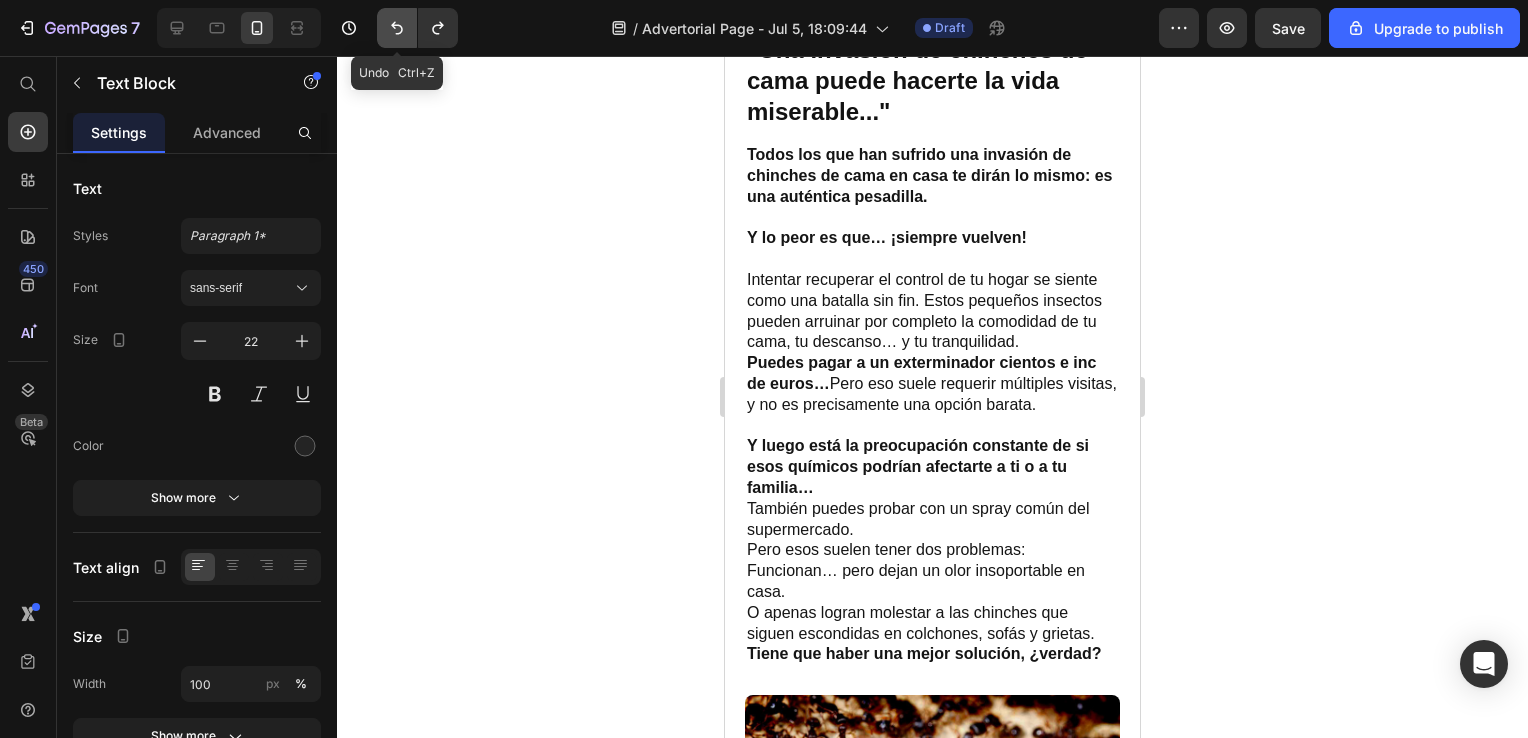 click 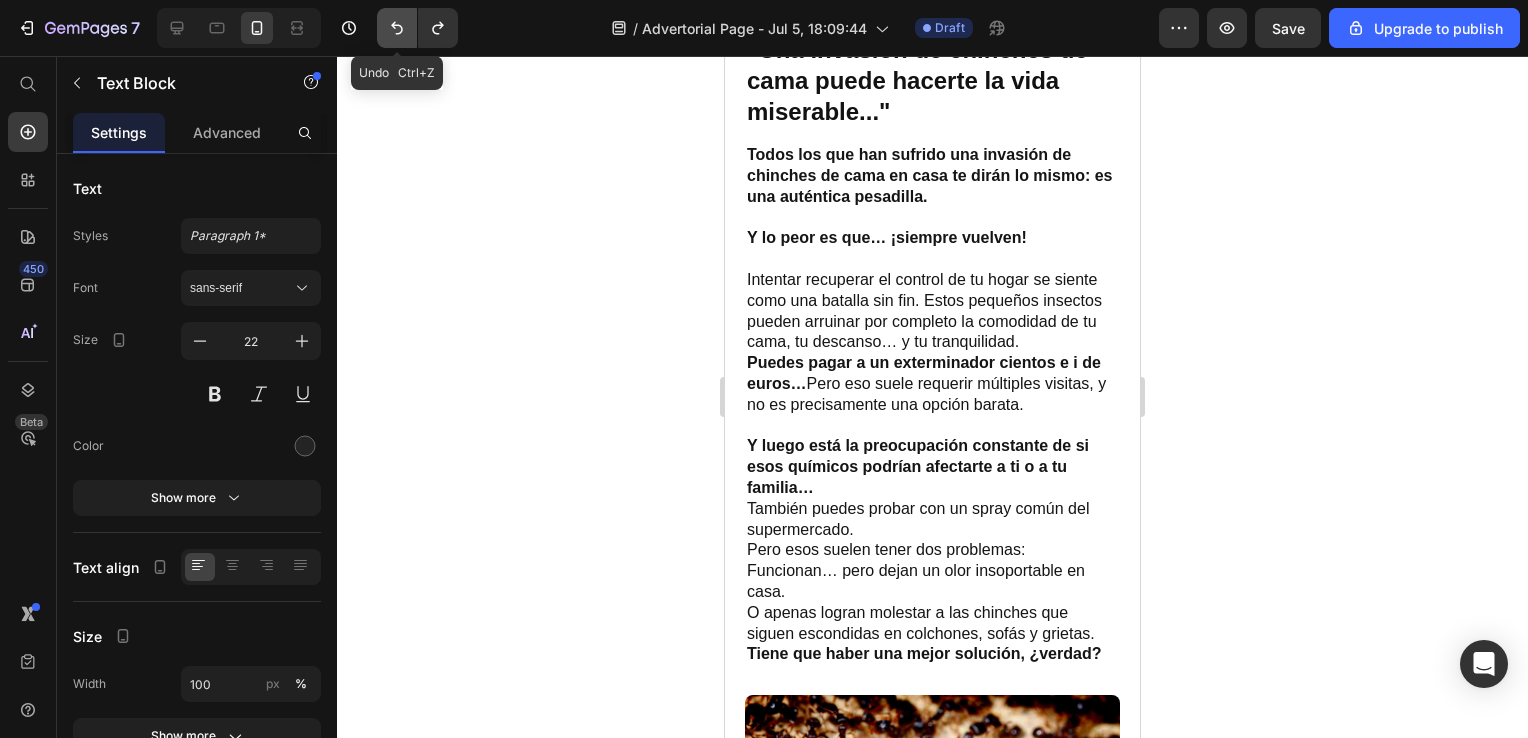click 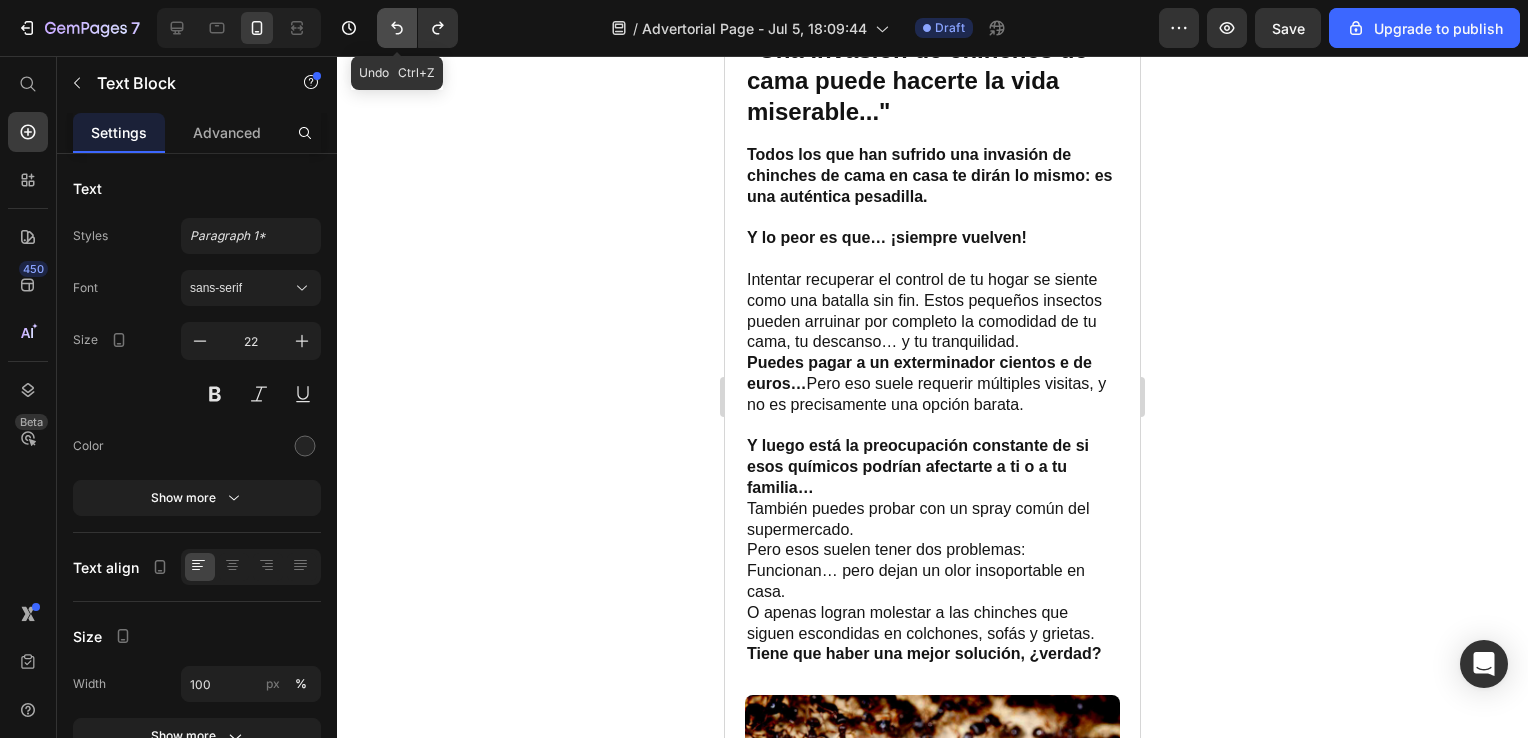 click 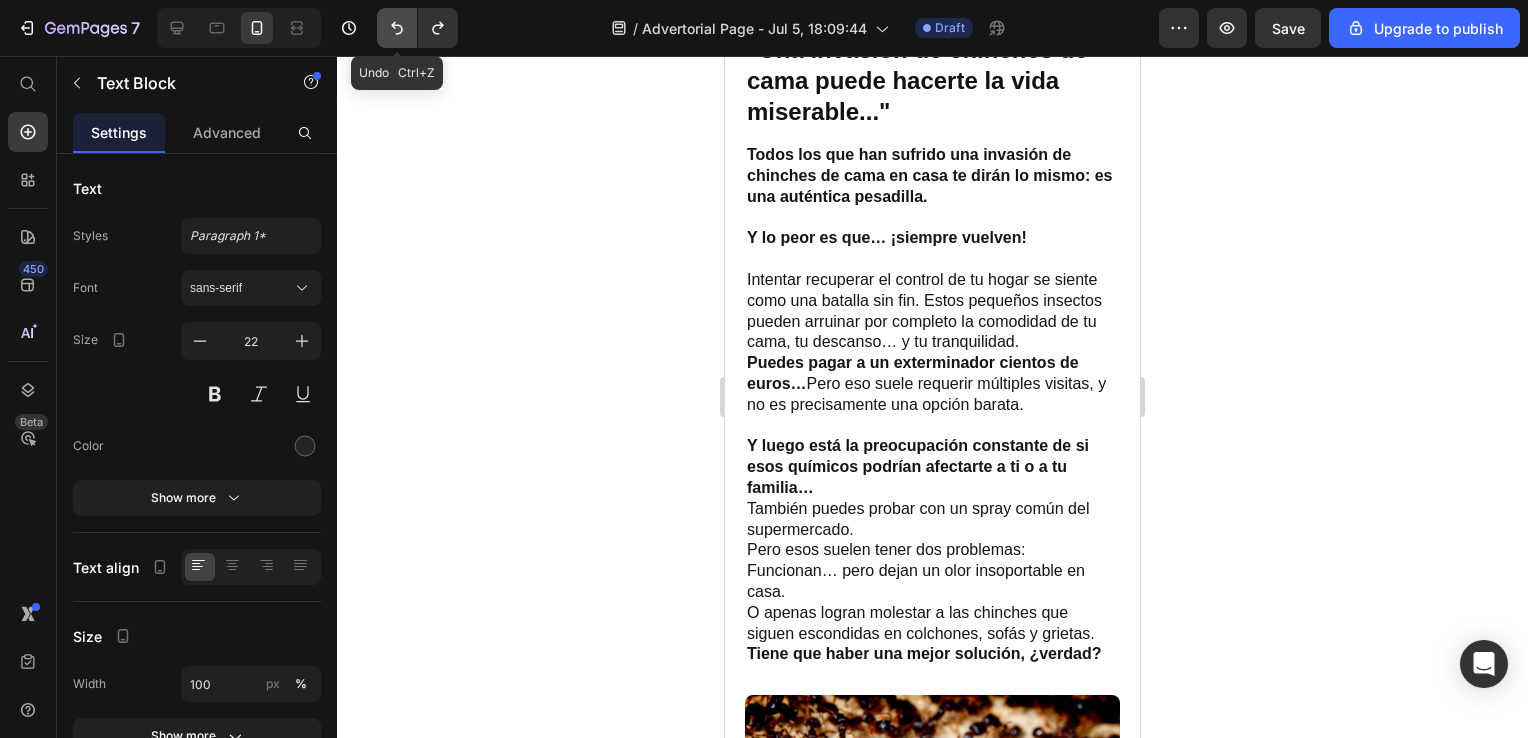 click 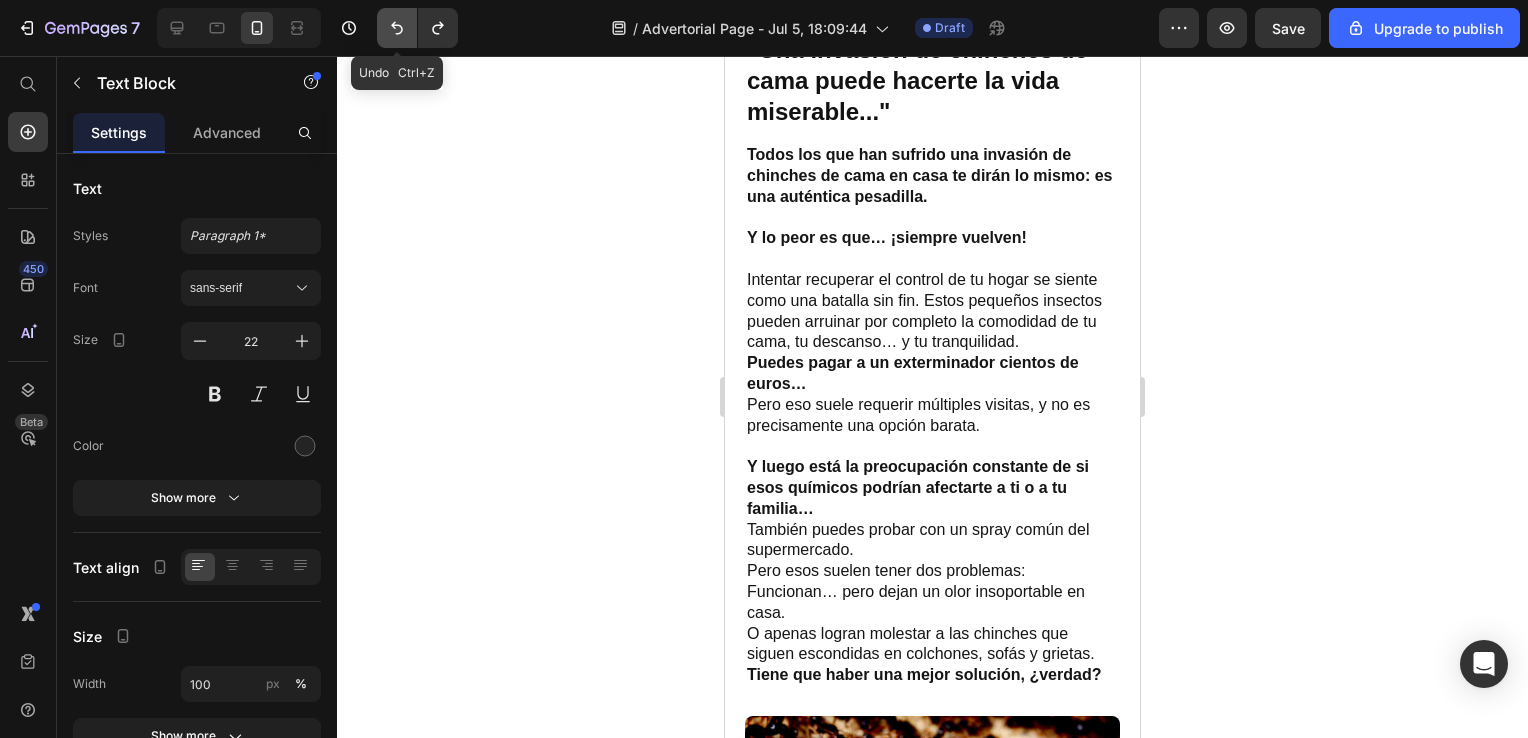 click 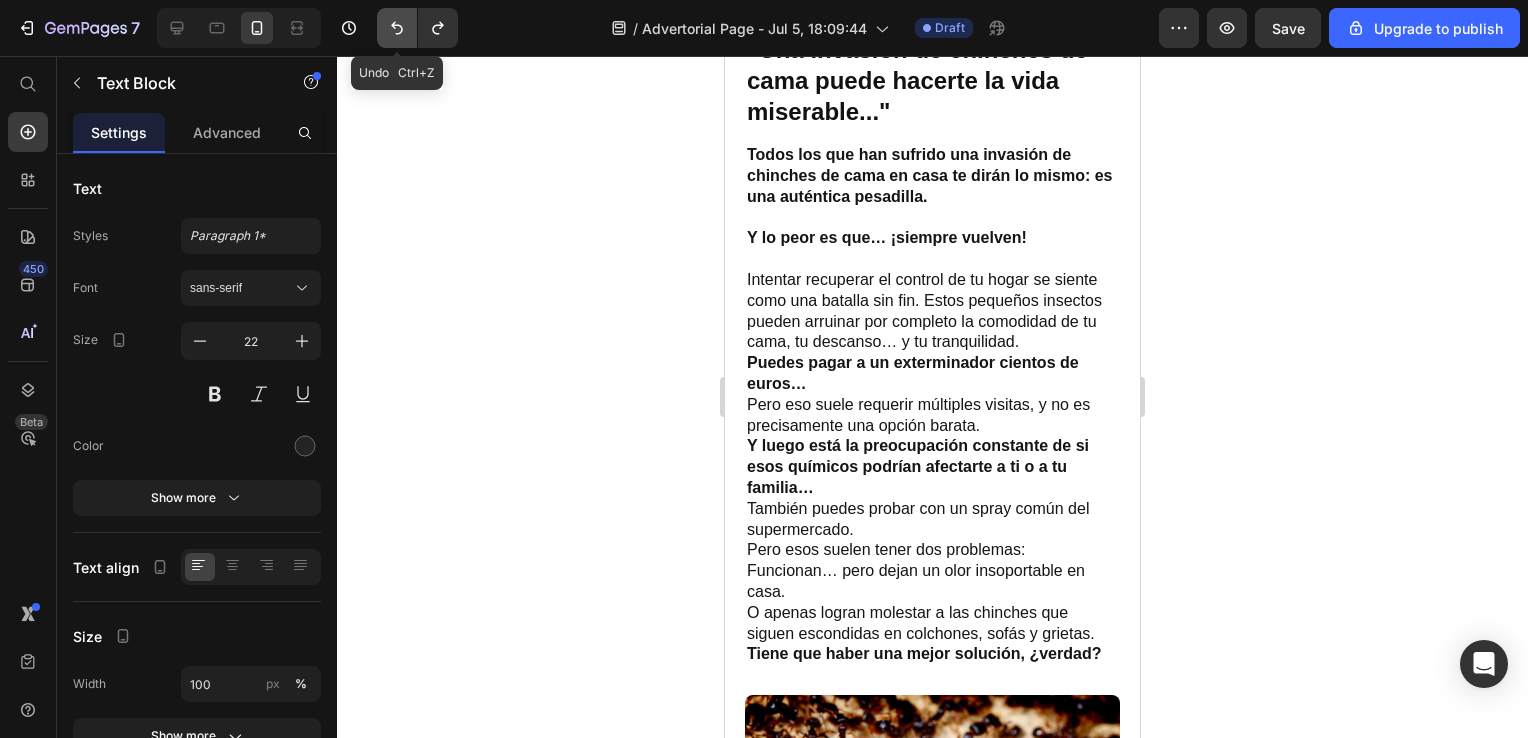 click 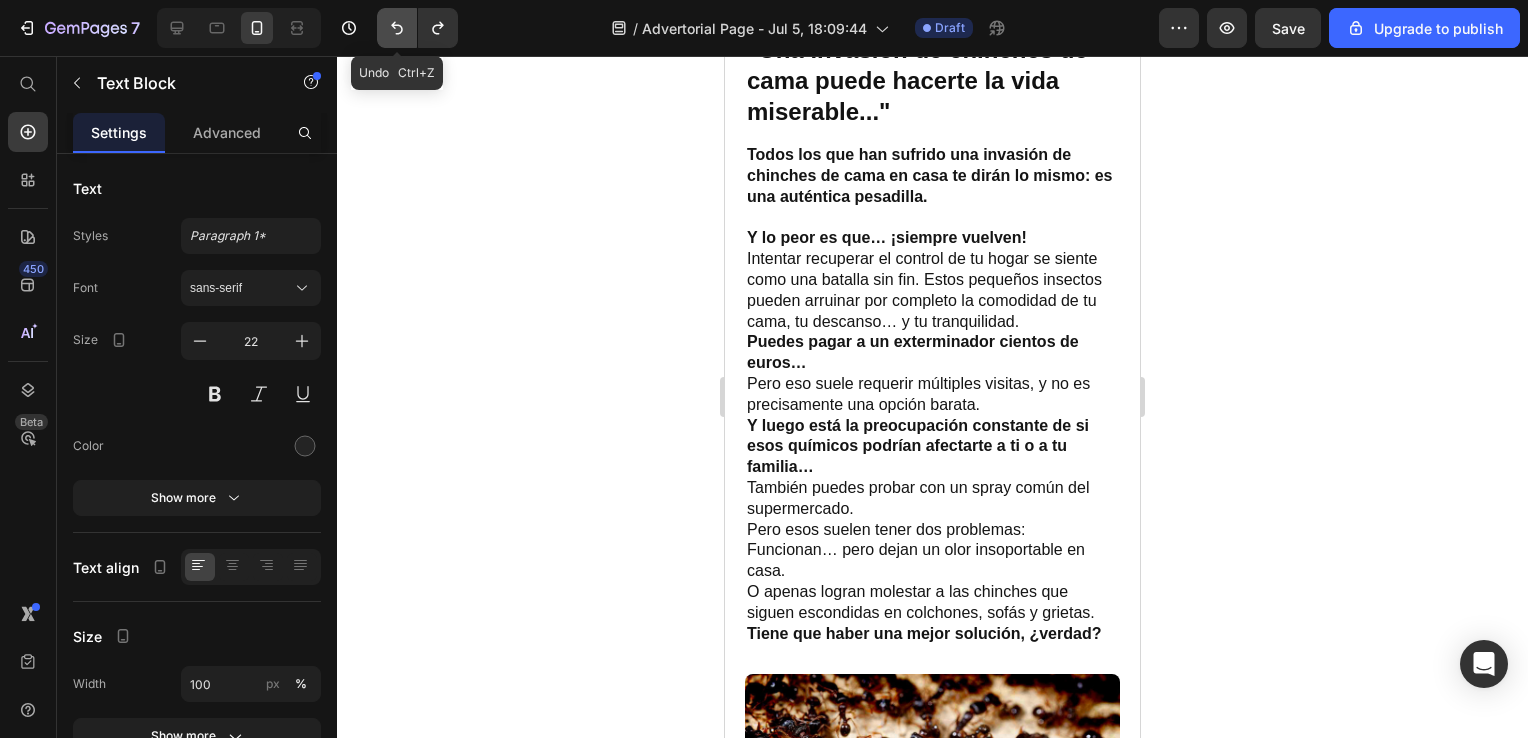 click 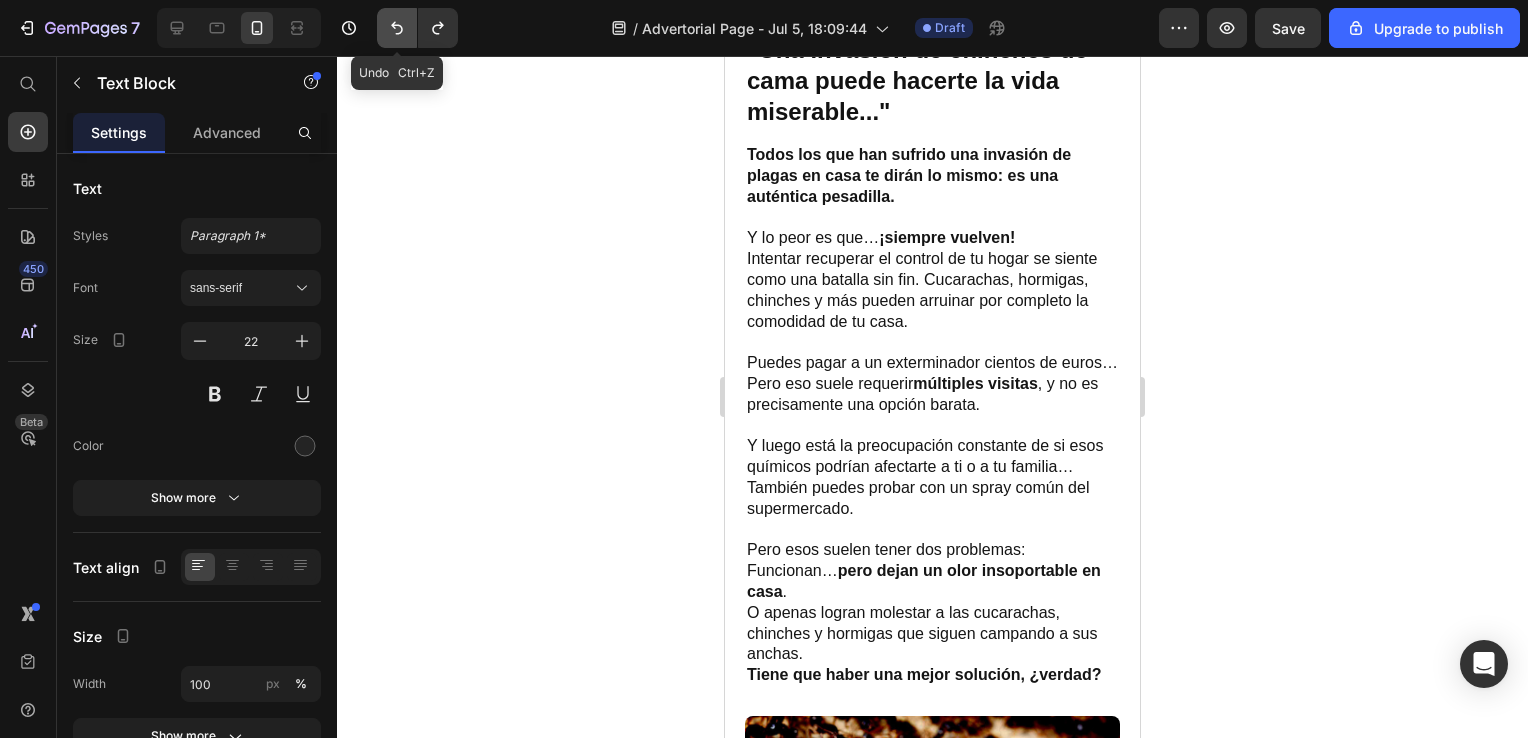 click 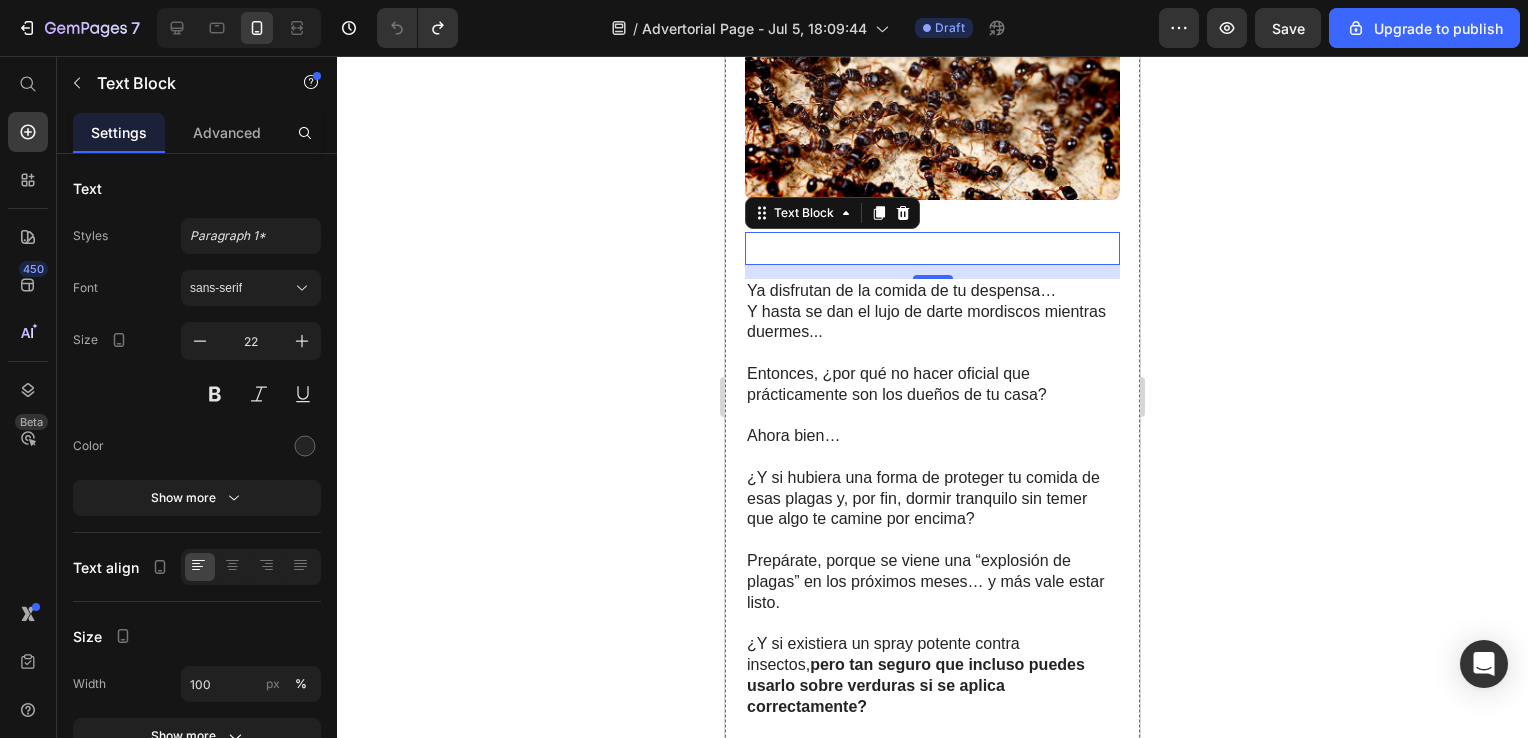 scroll, scrollTop: 1418, scrollLeft: 0, axis: vertical 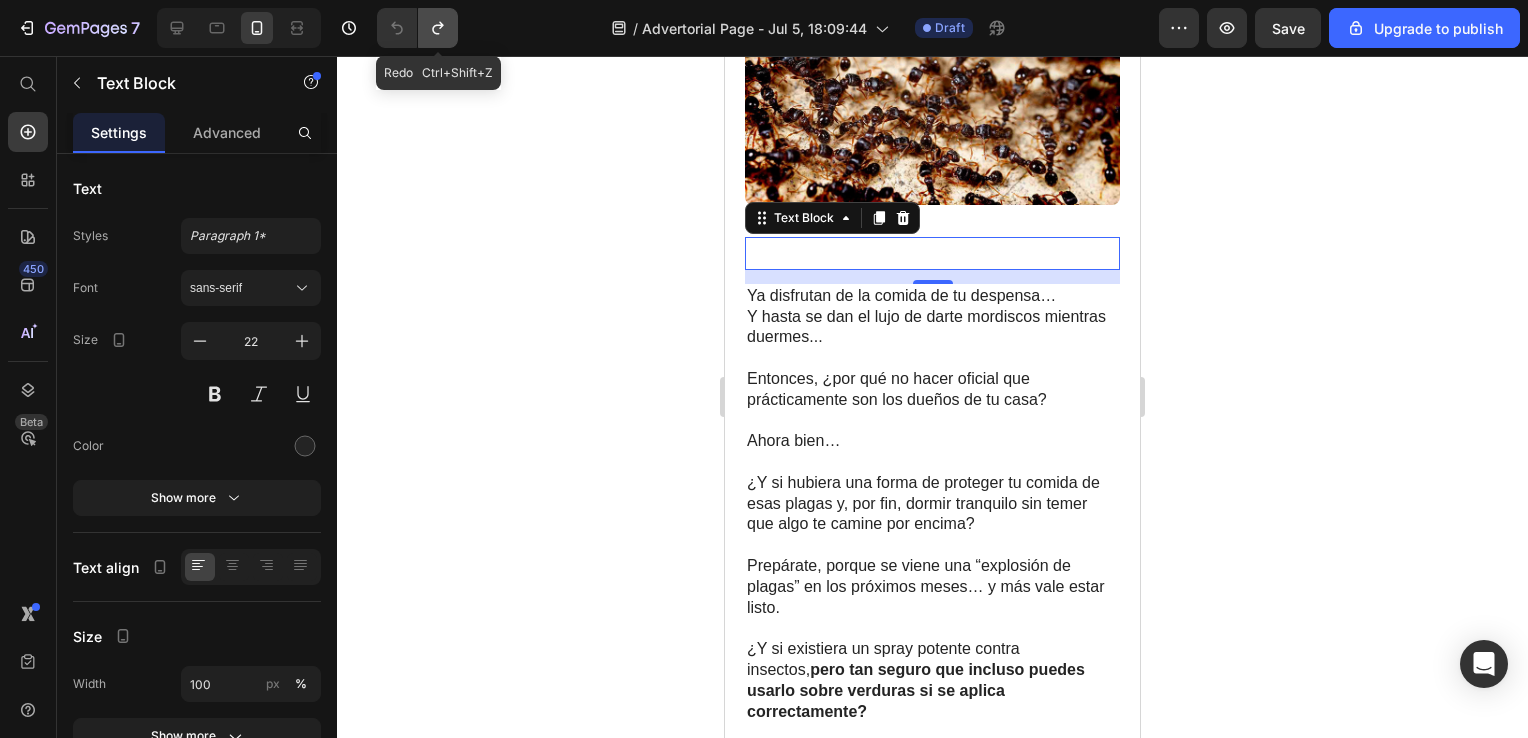 click 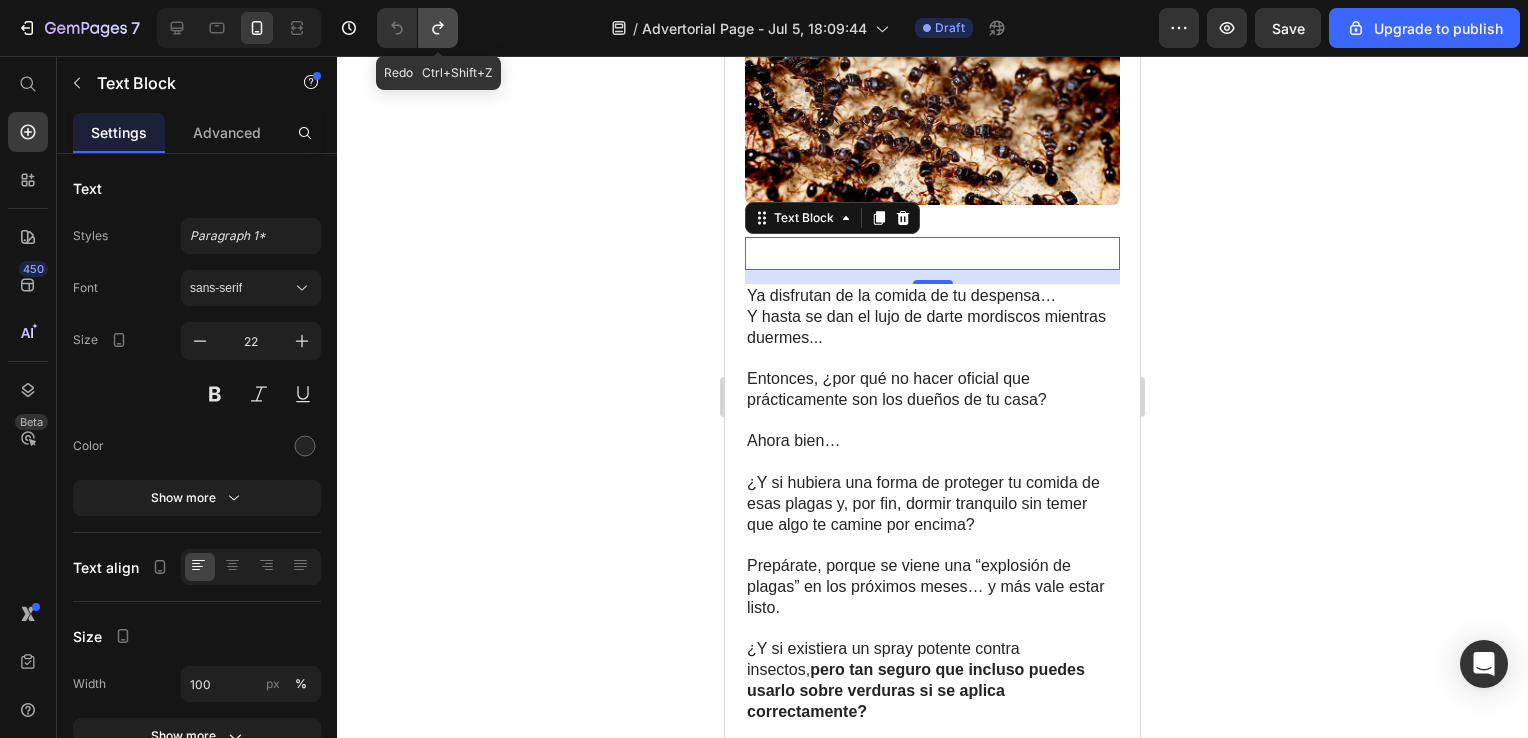 click 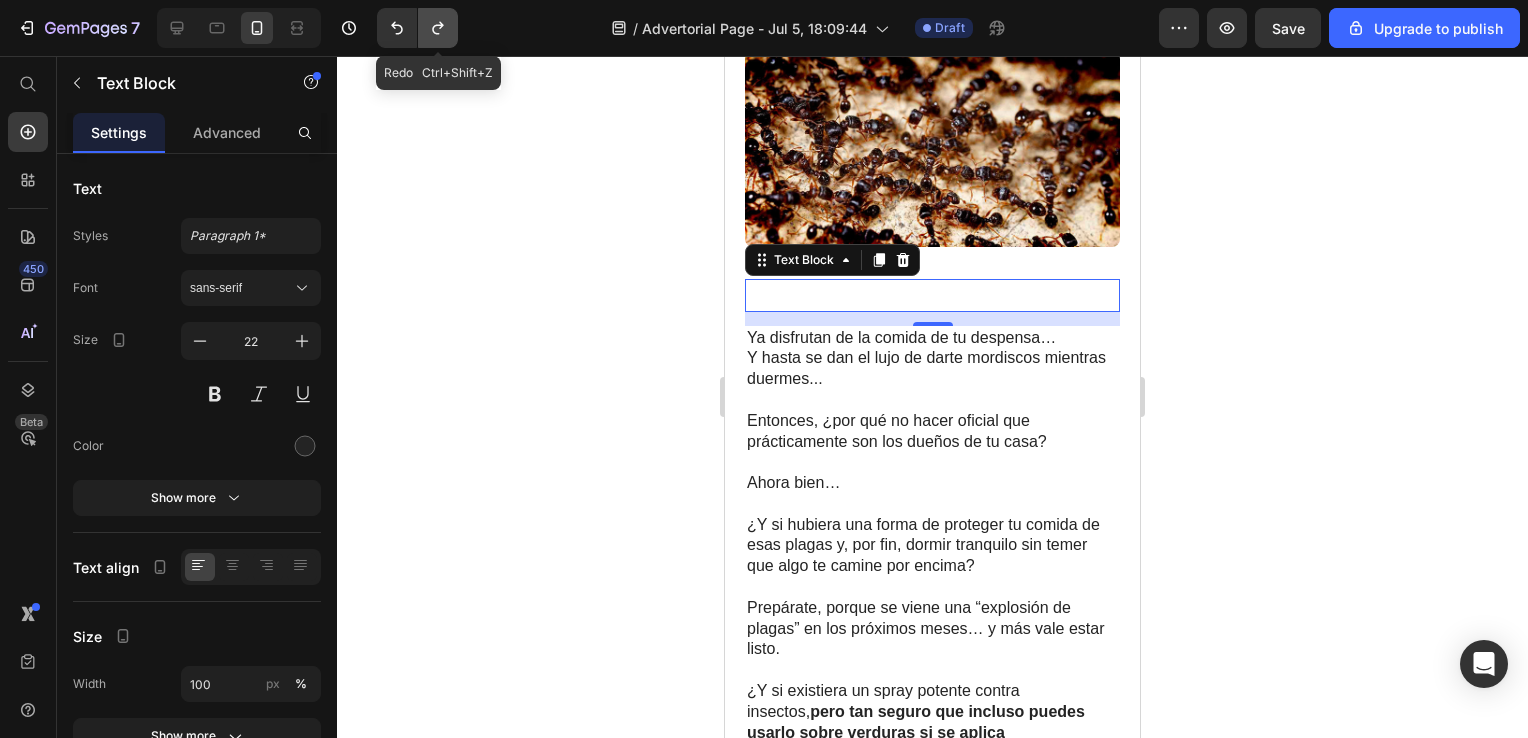 click 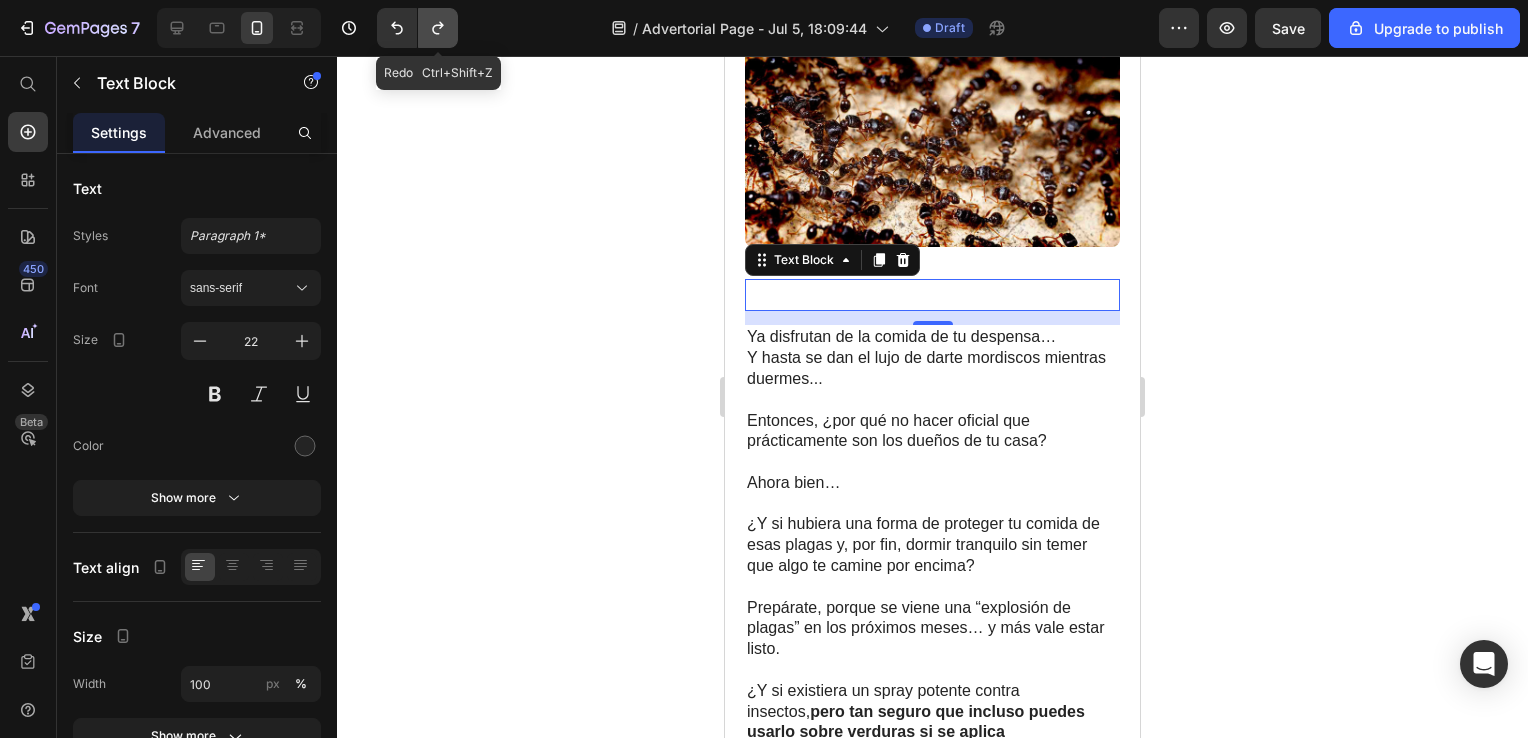 click 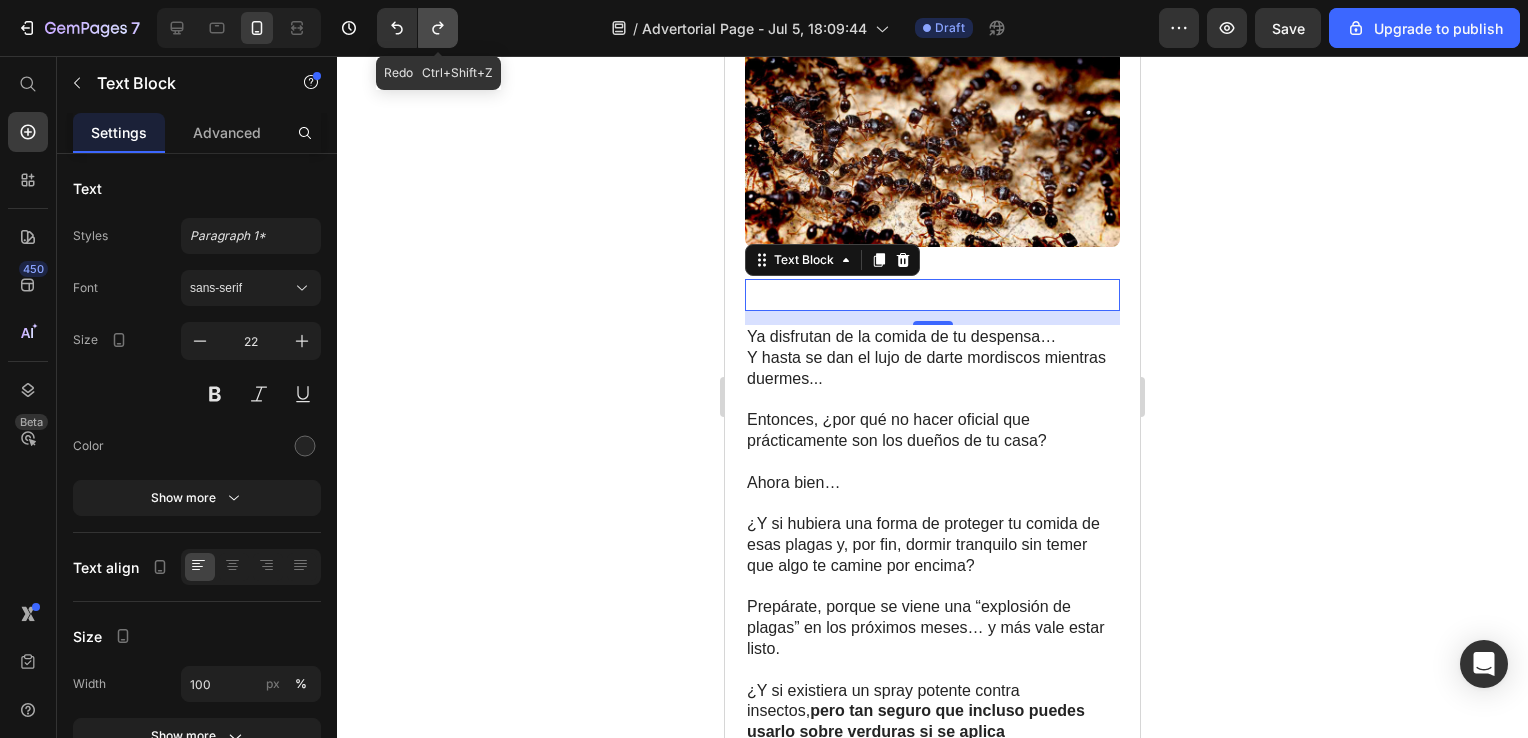 click 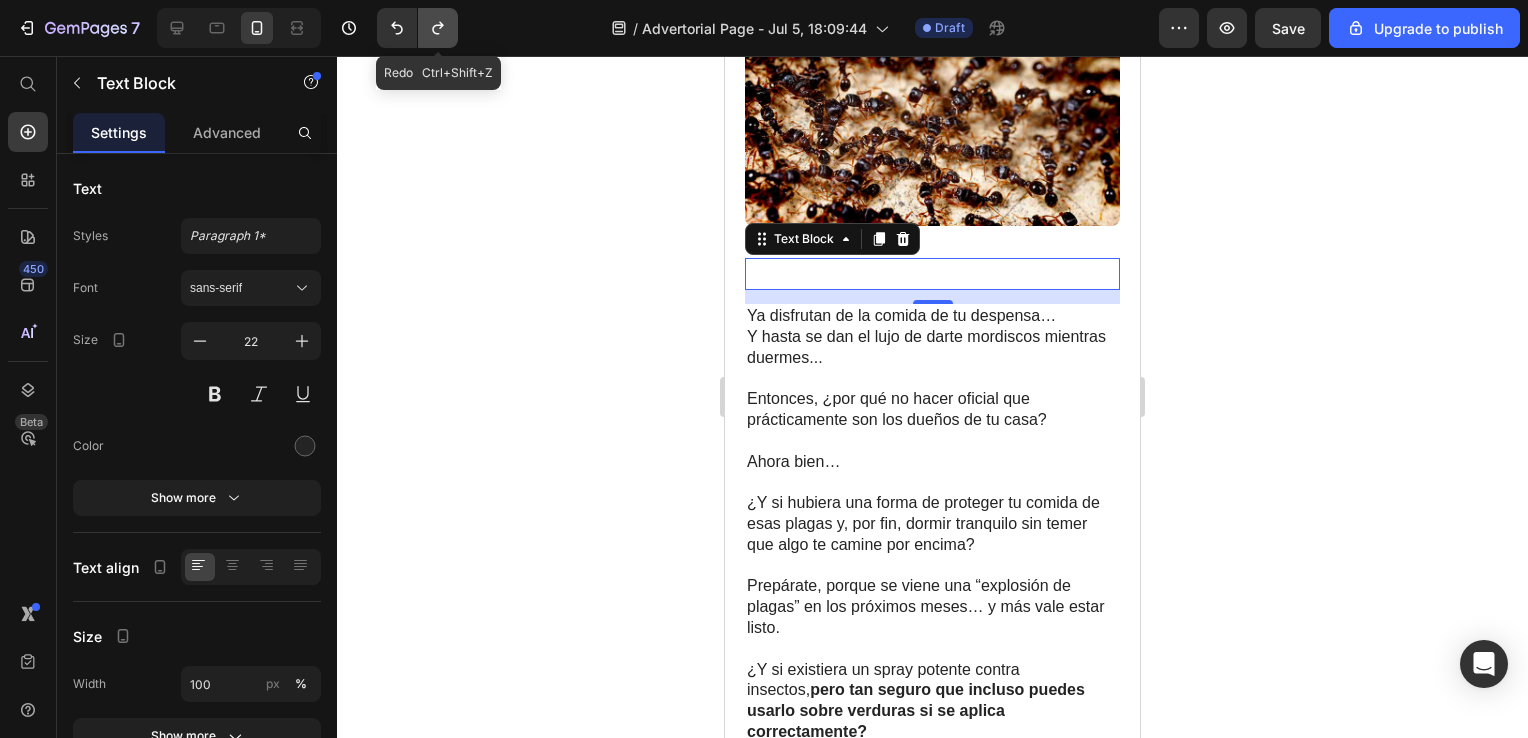 click 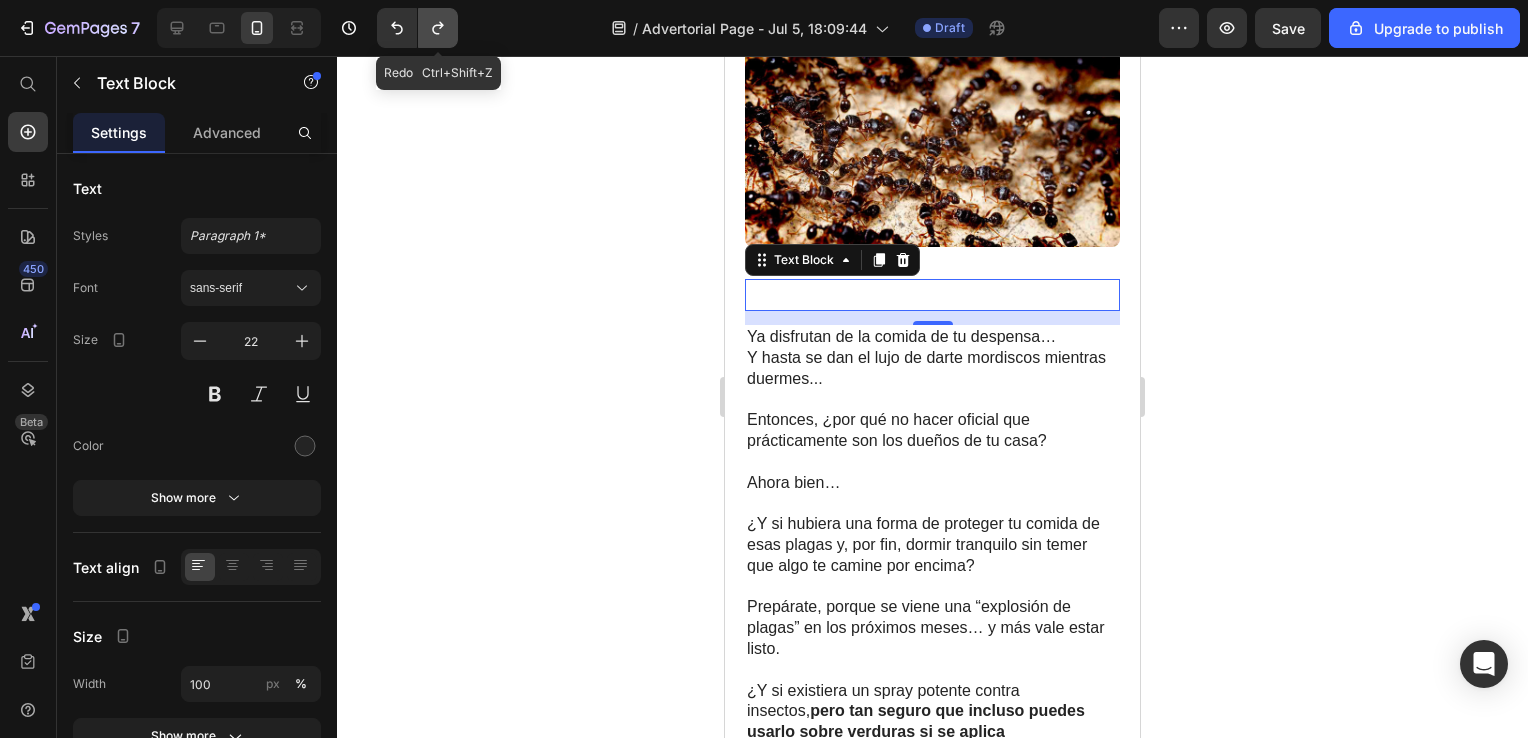 click 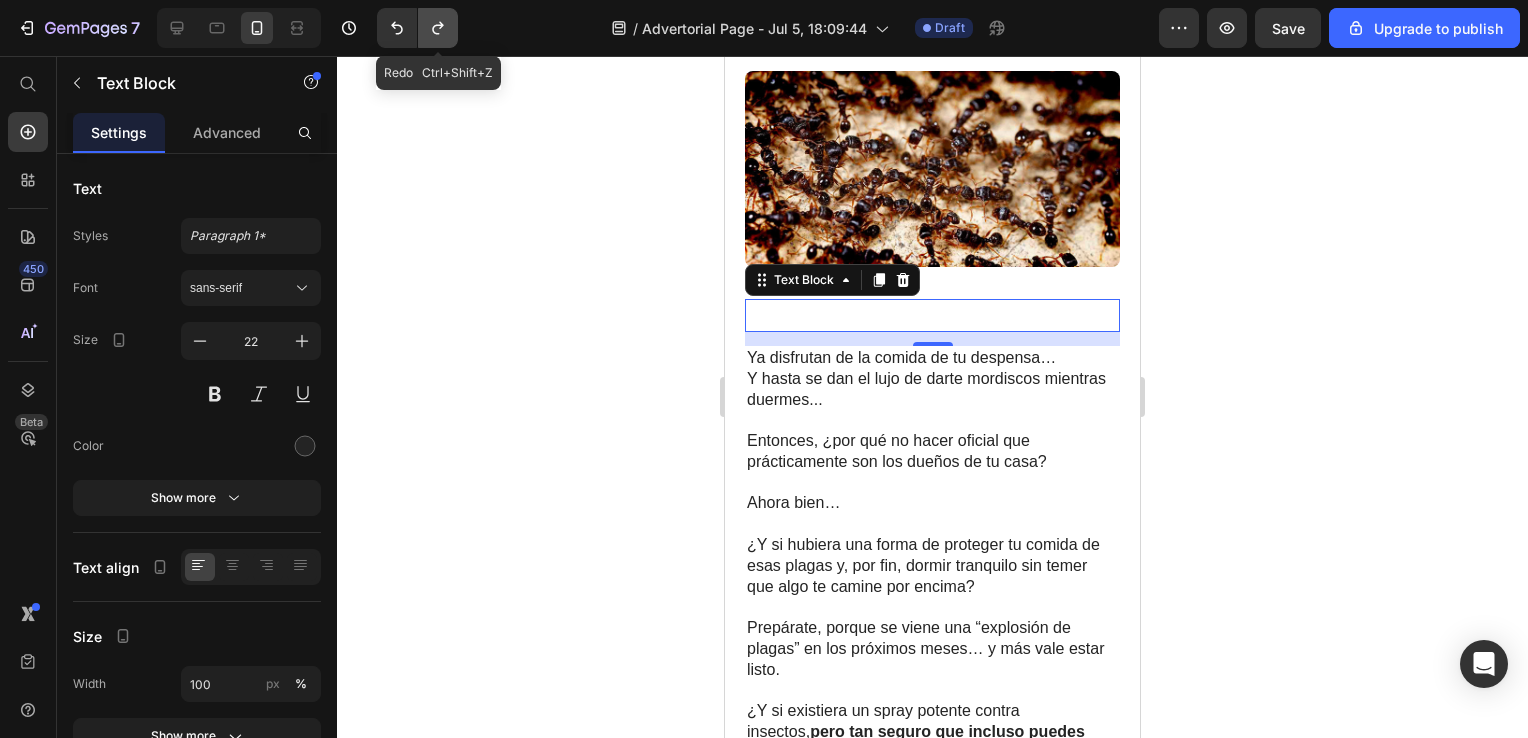 scroll, scrollTop: 1408, scrollLeft: 0, axis: vertical 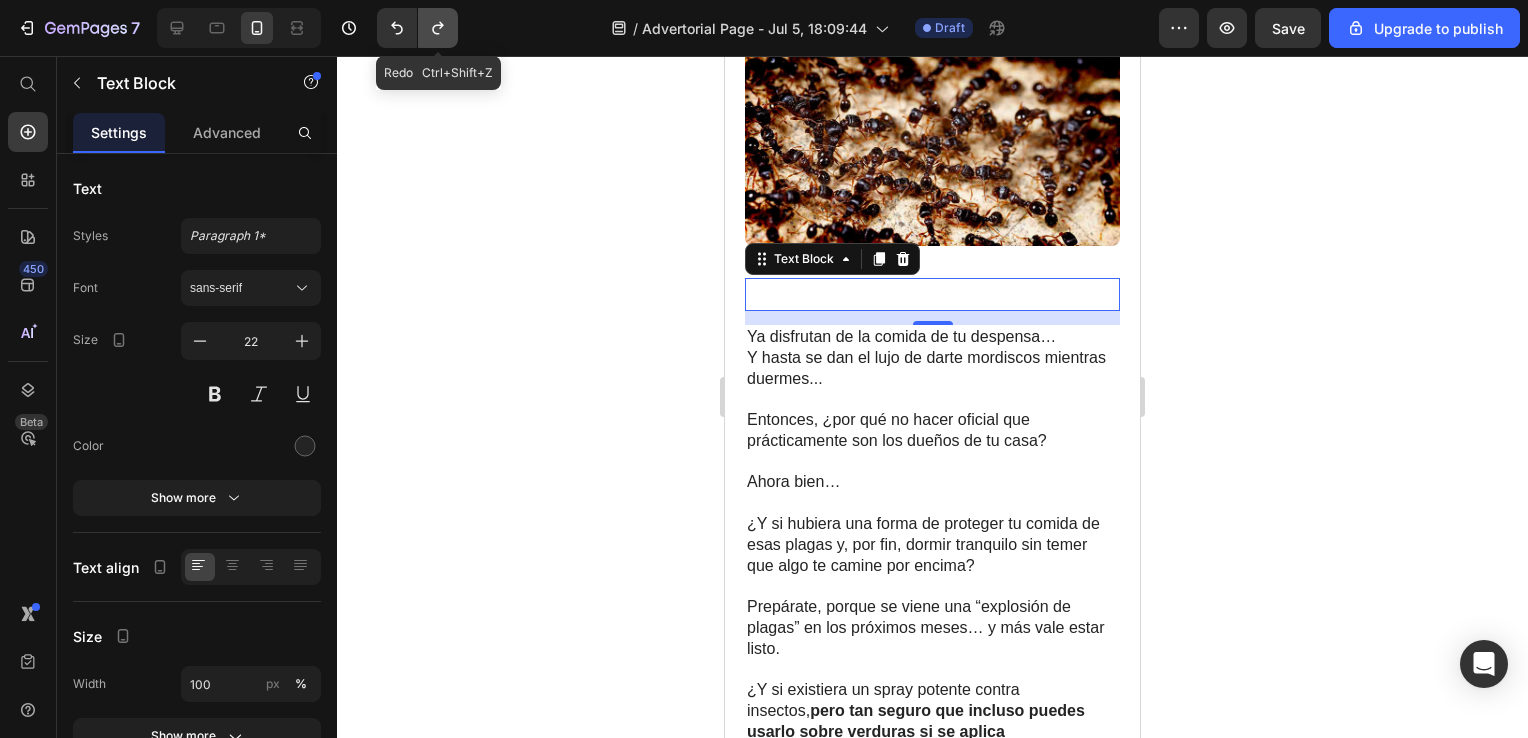 click 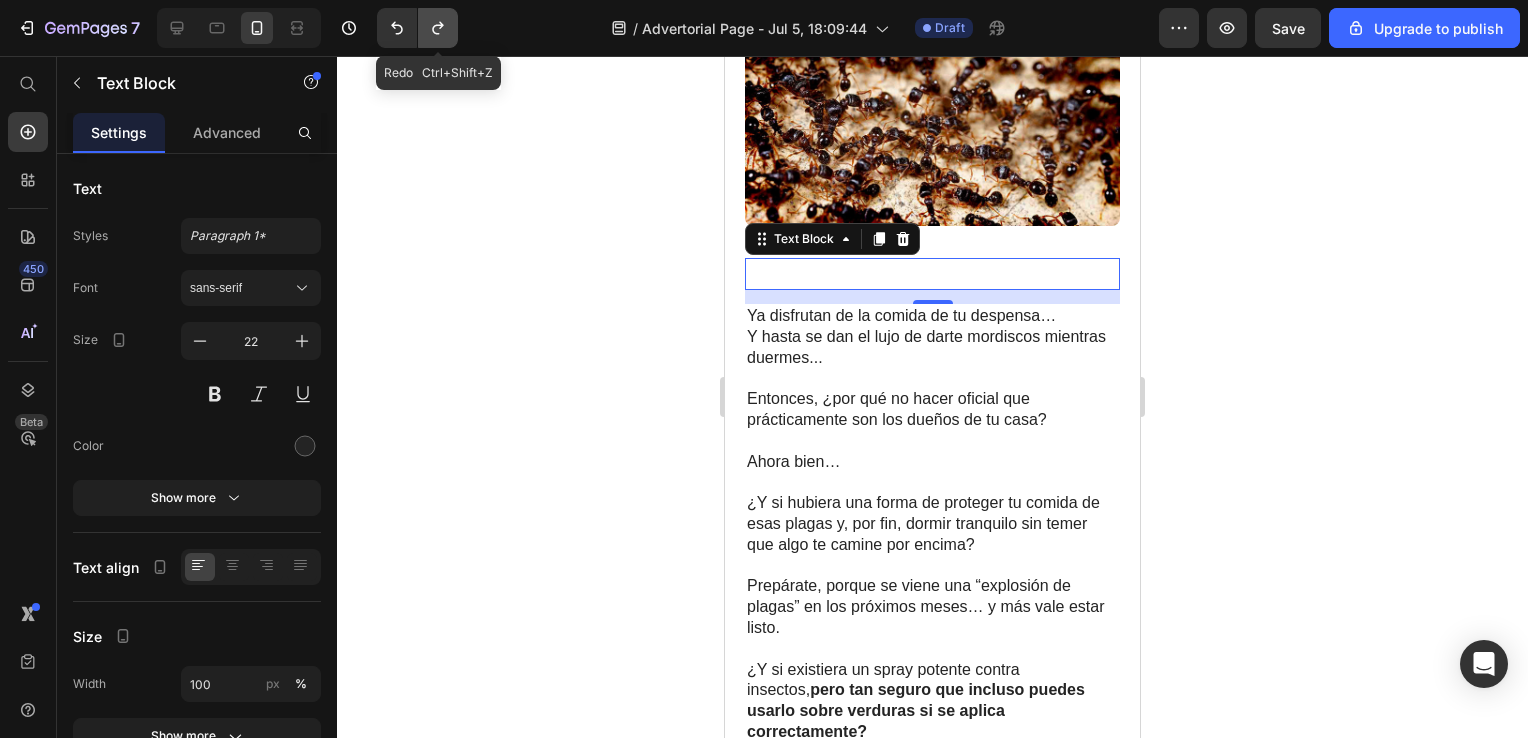 click 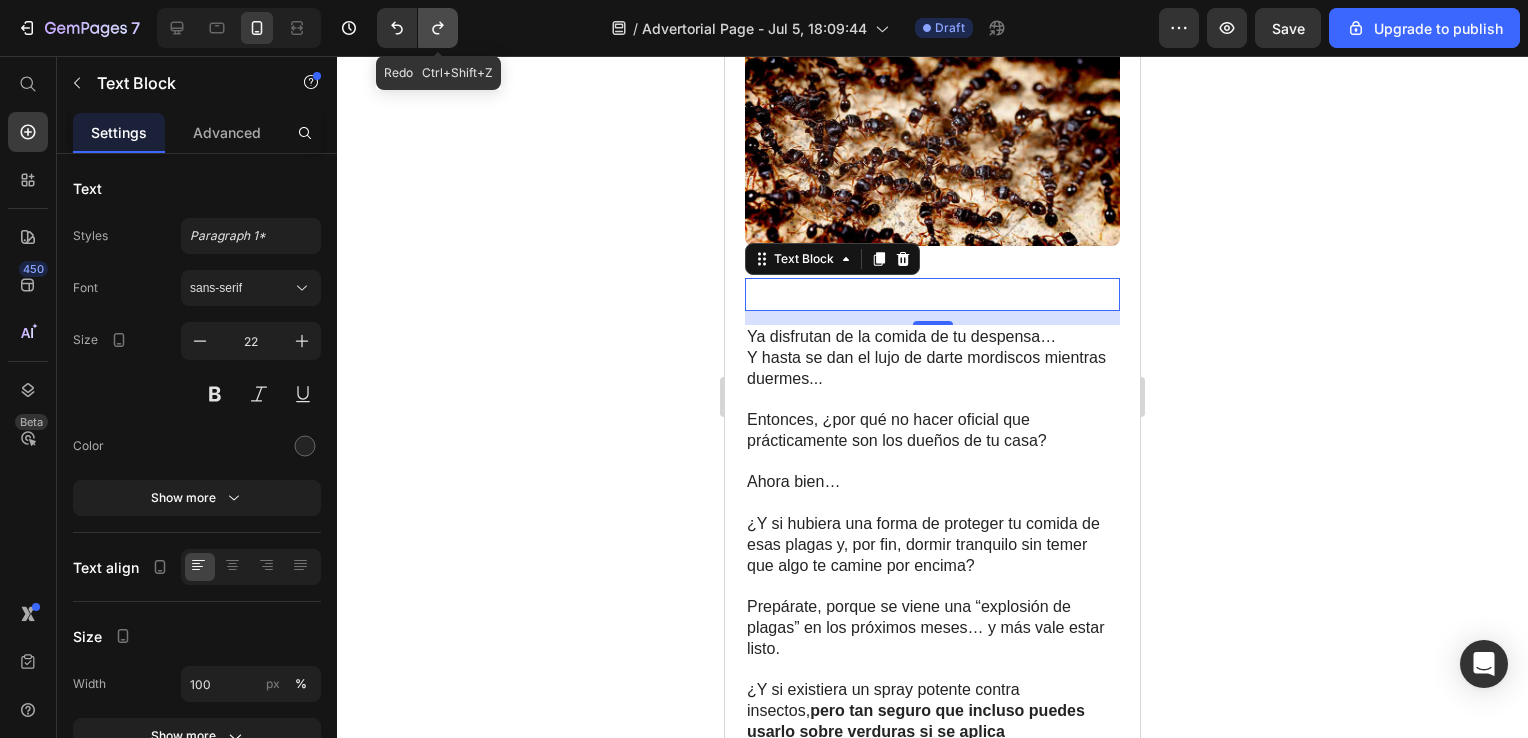 click 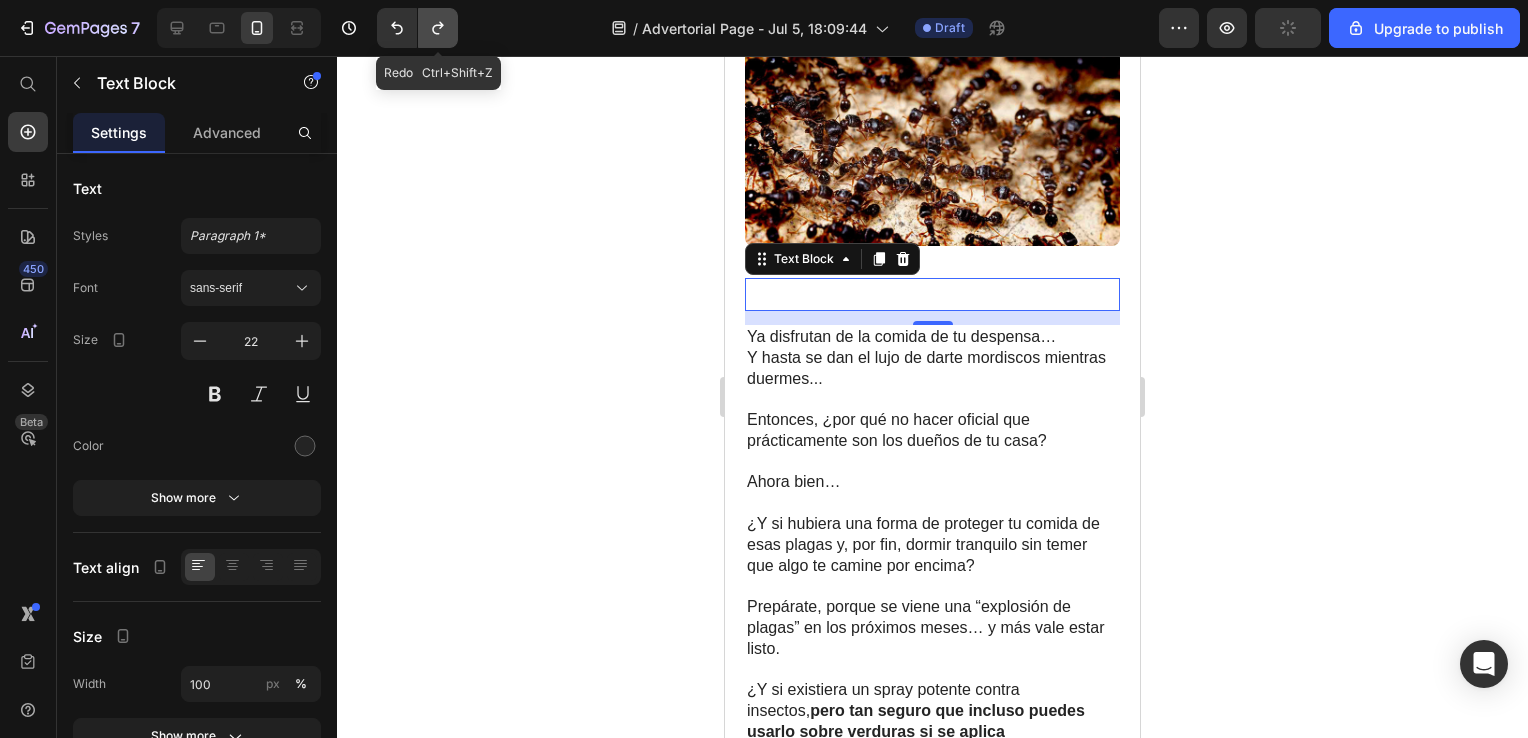 click 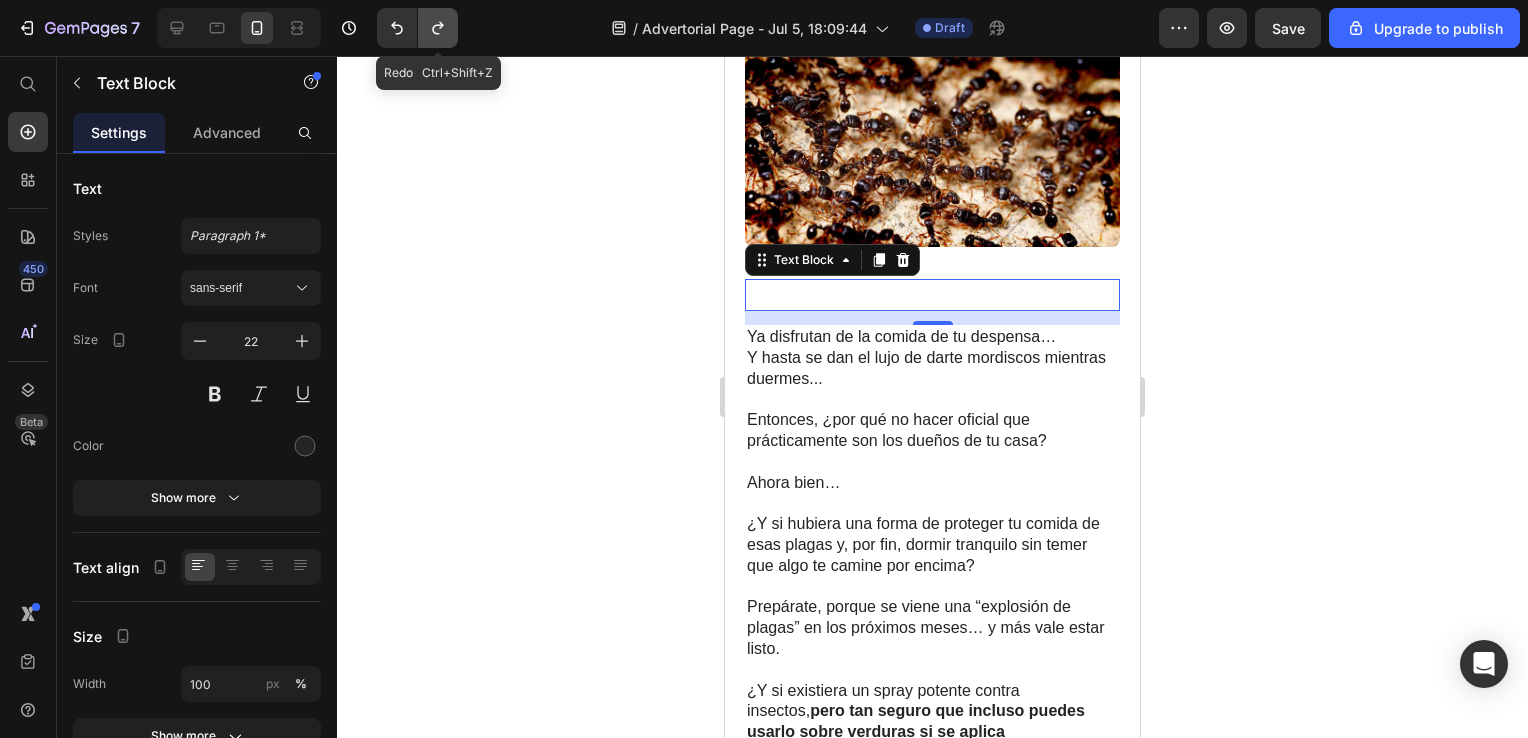click 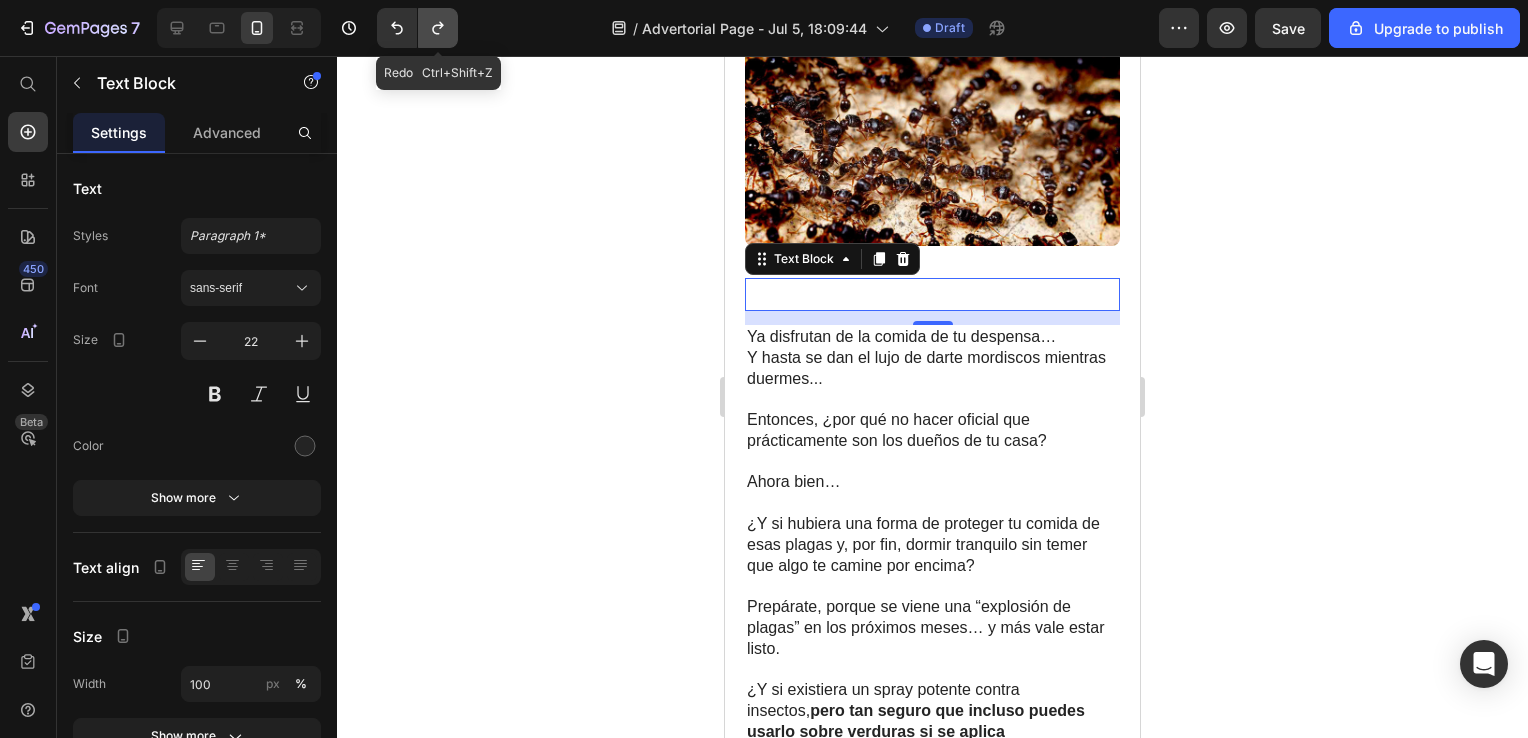 click 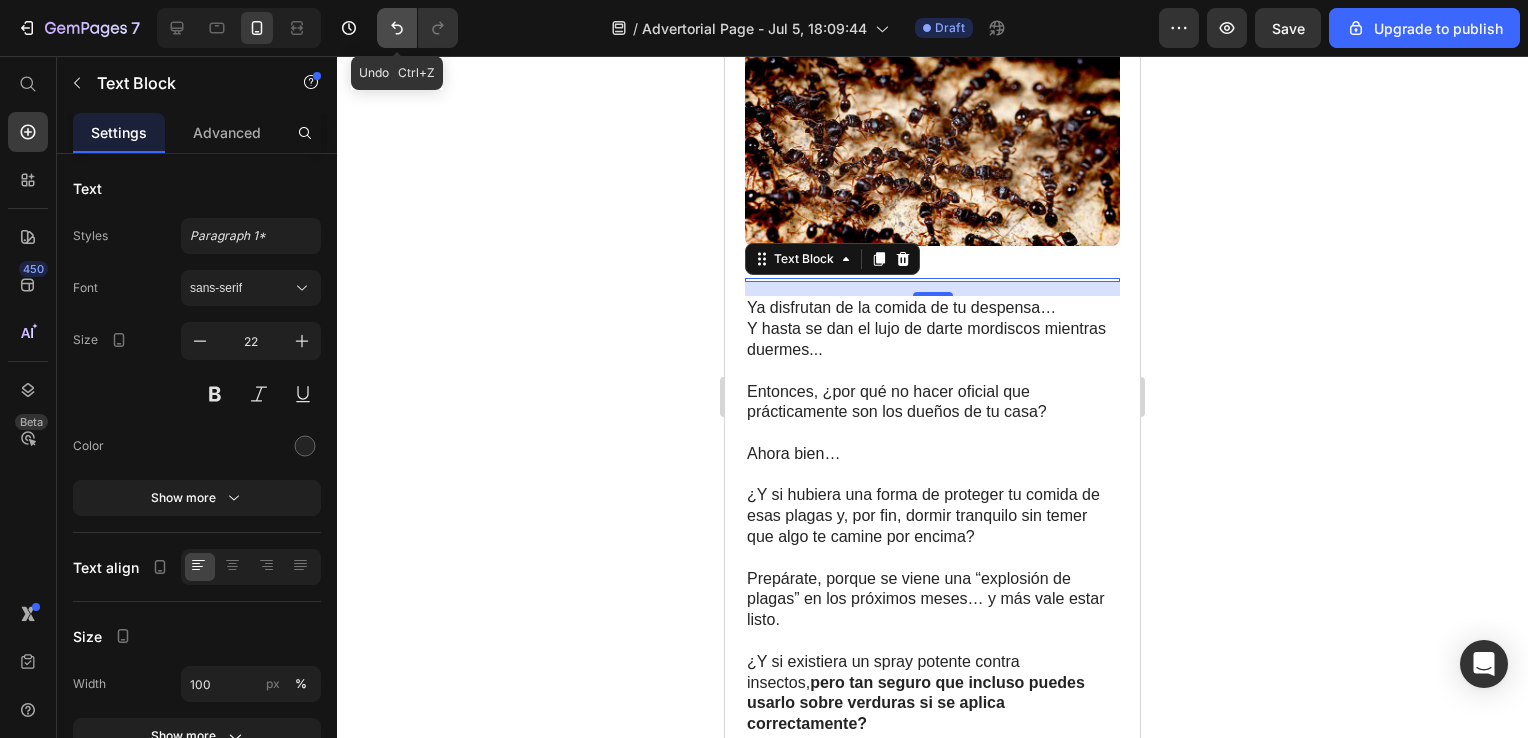 click 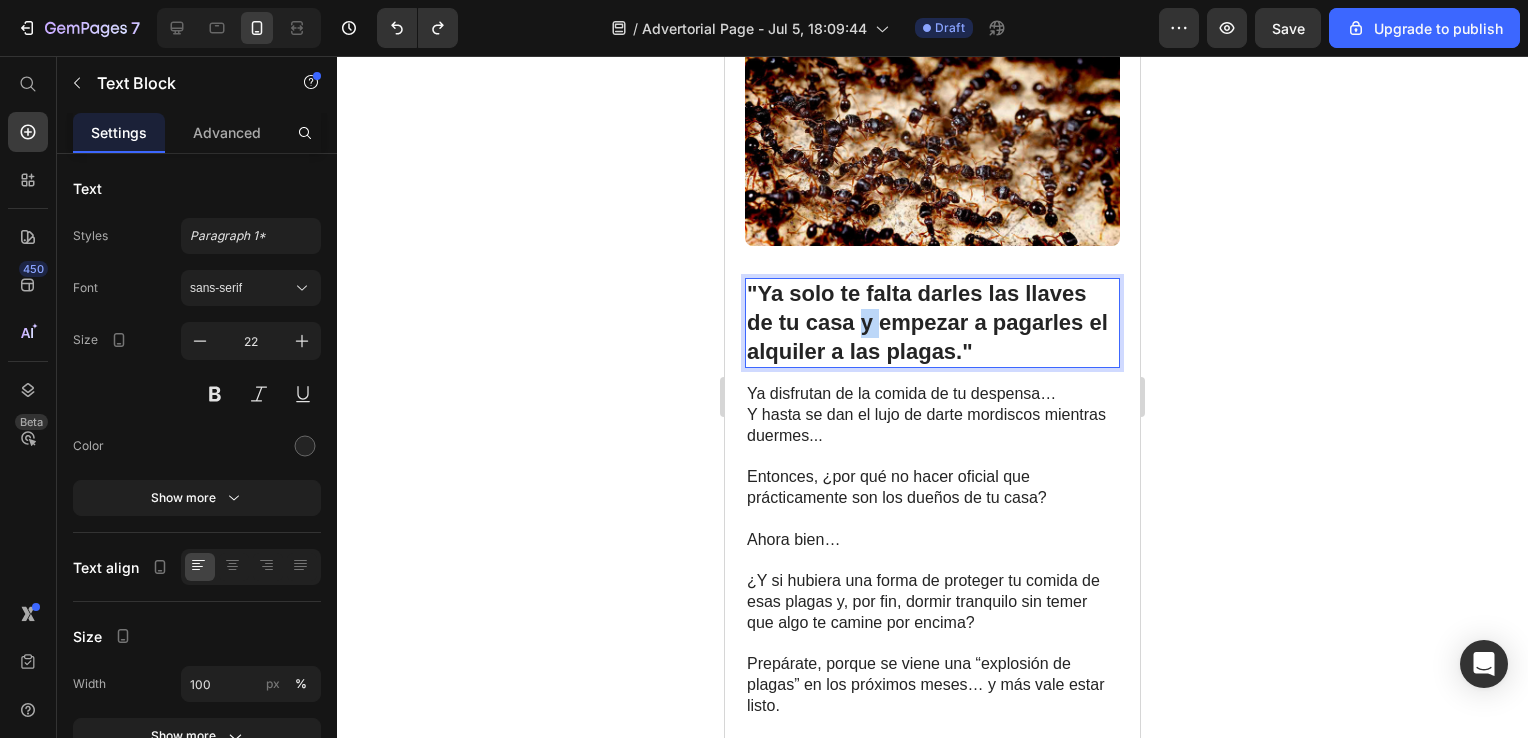click on ""Ya solo te falta darles las llaves de tu casa y empezar a pagarles el alquiler a las plagas."" at bounding box center [927, 322] 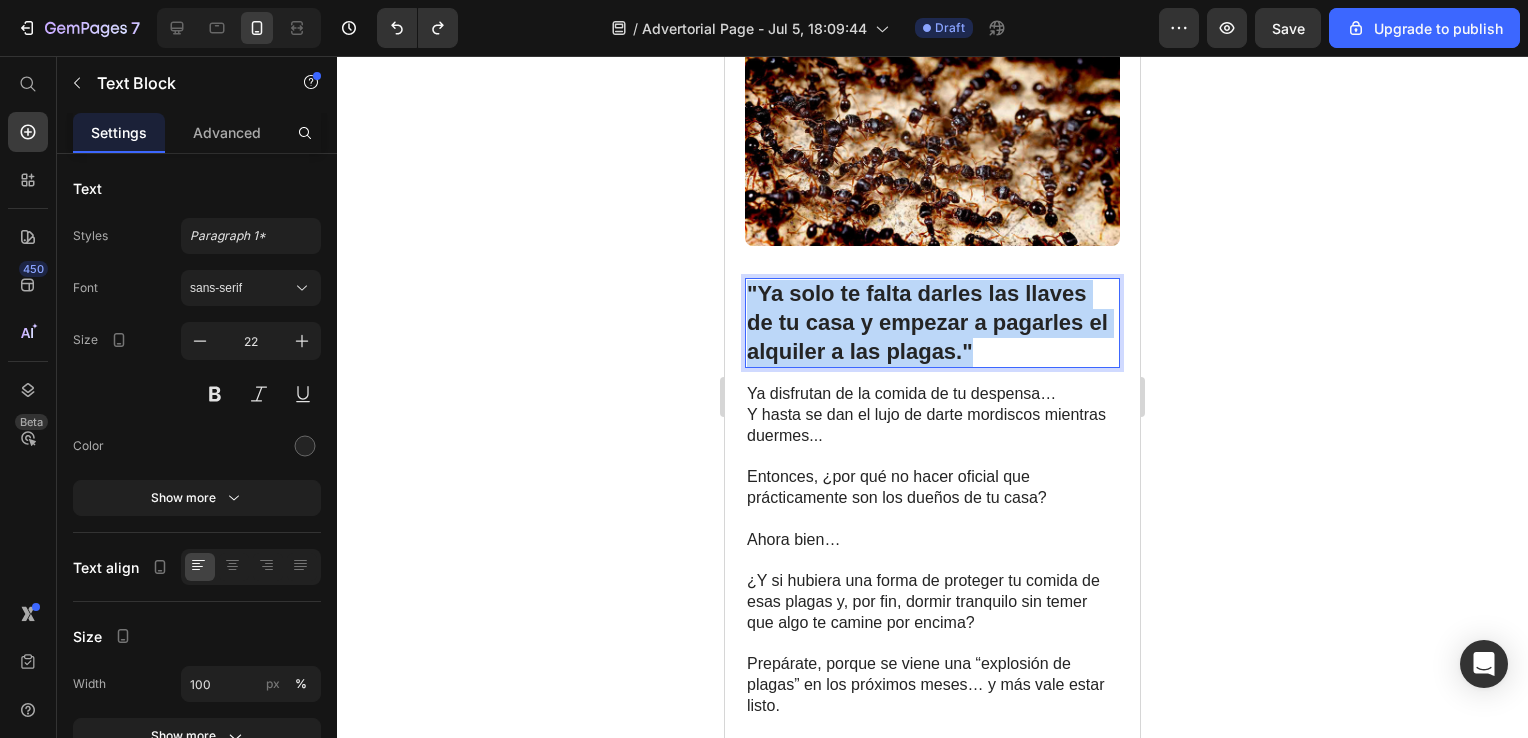 click on ""Ya solo te falta darles las llaves de tu casa y empezar a pagarles el alquiler a las plagas."" at bounding box center (927, 322) 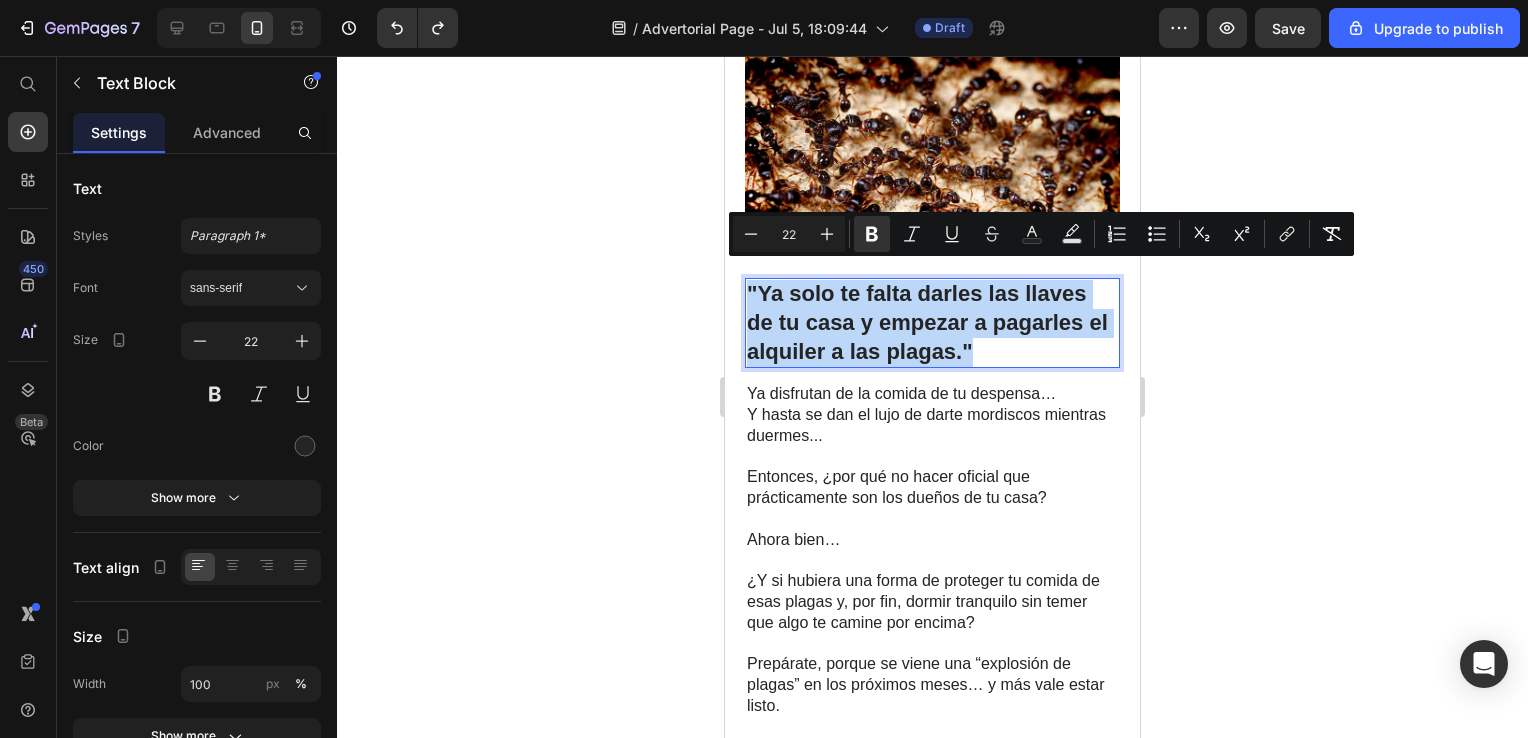 click on ""Ya solo te falta darles las llaves de tu casa y empezar a pagarles el alquiler a las plagas."" at bounding box center [927, 322] 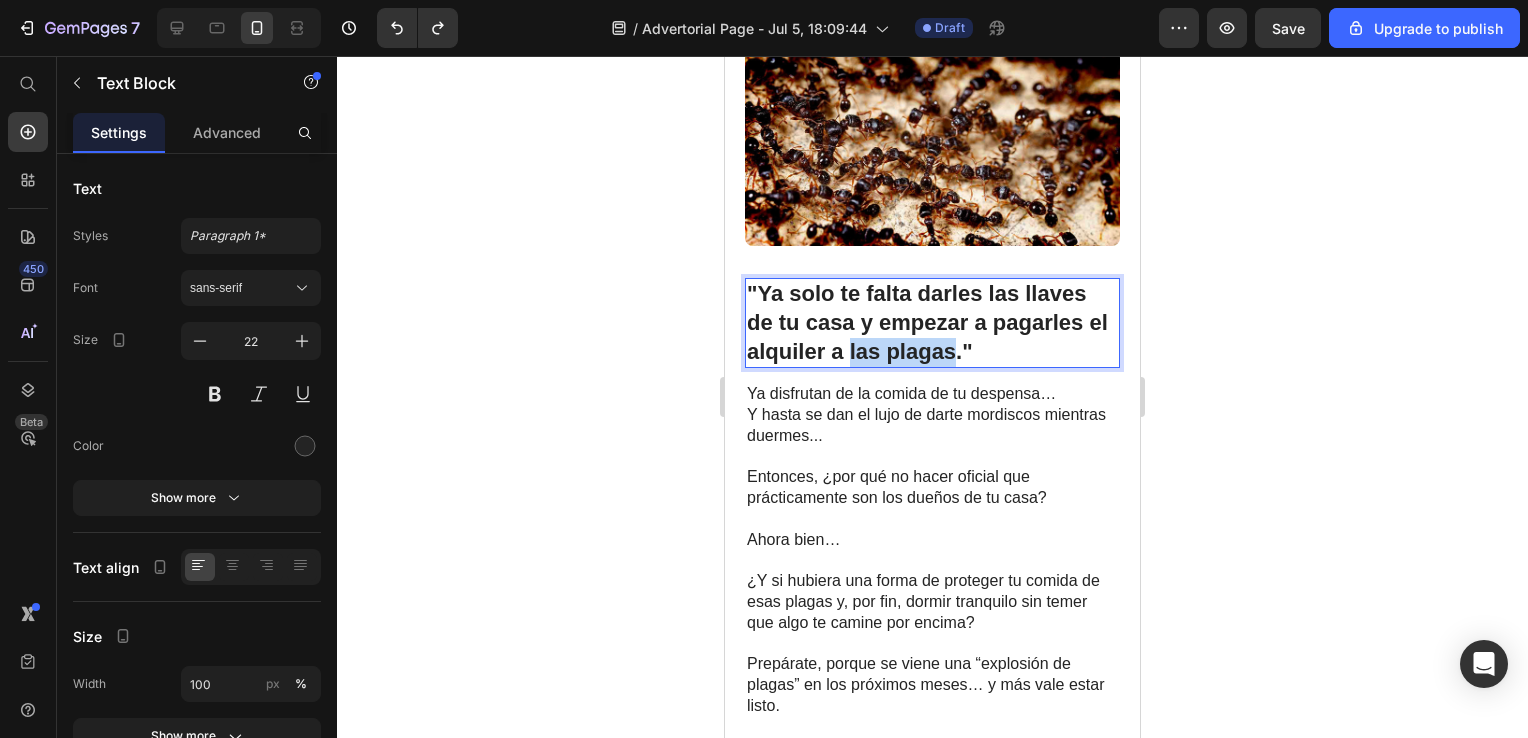 drag, startPoint x: 874, startPoint y: 331, endPoint x: 978, endPoint y: 342, distance: 104.58012 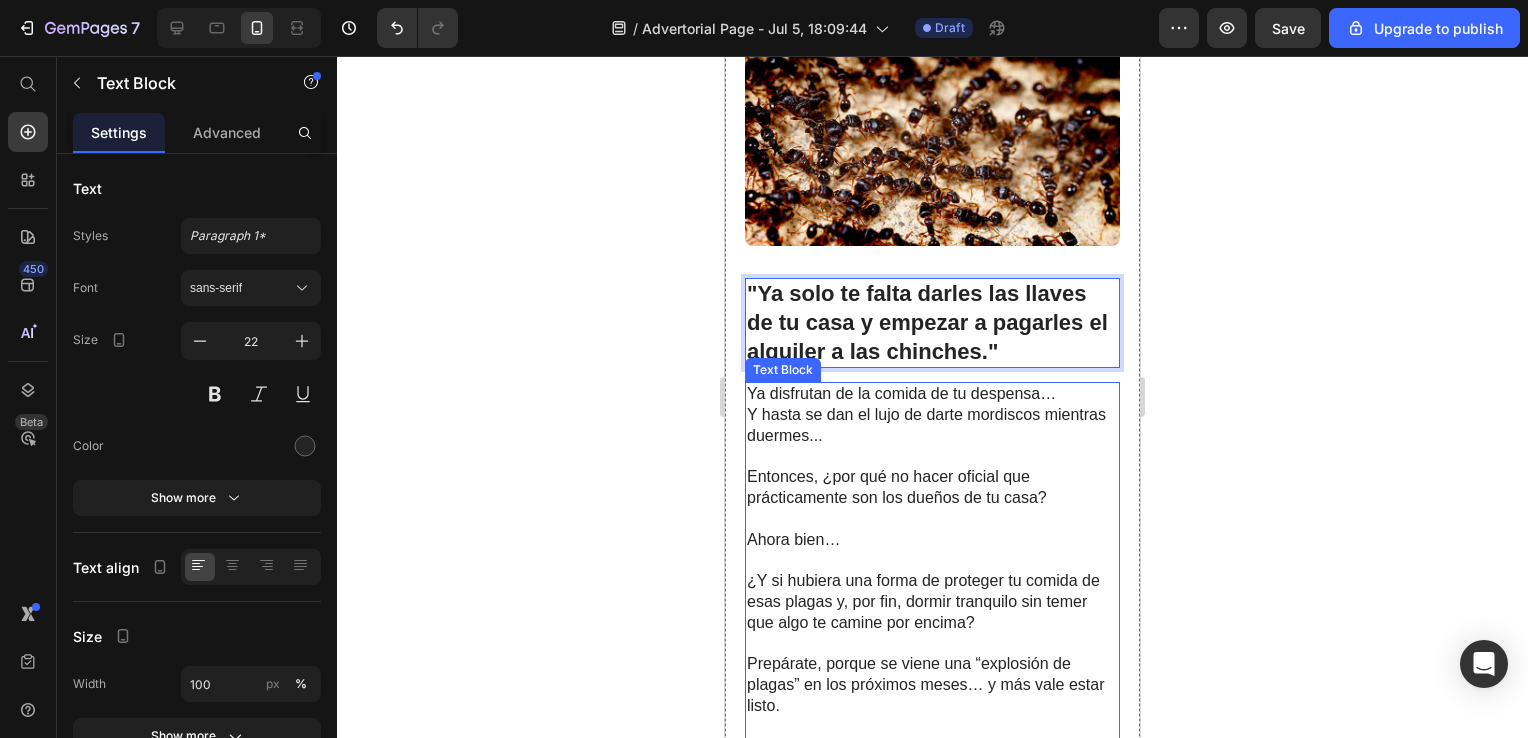 click on "Entonces, ¿por qué no hacer oficial que prácticamente son los dueños de tu casa?" at bounding box center (932, 488) 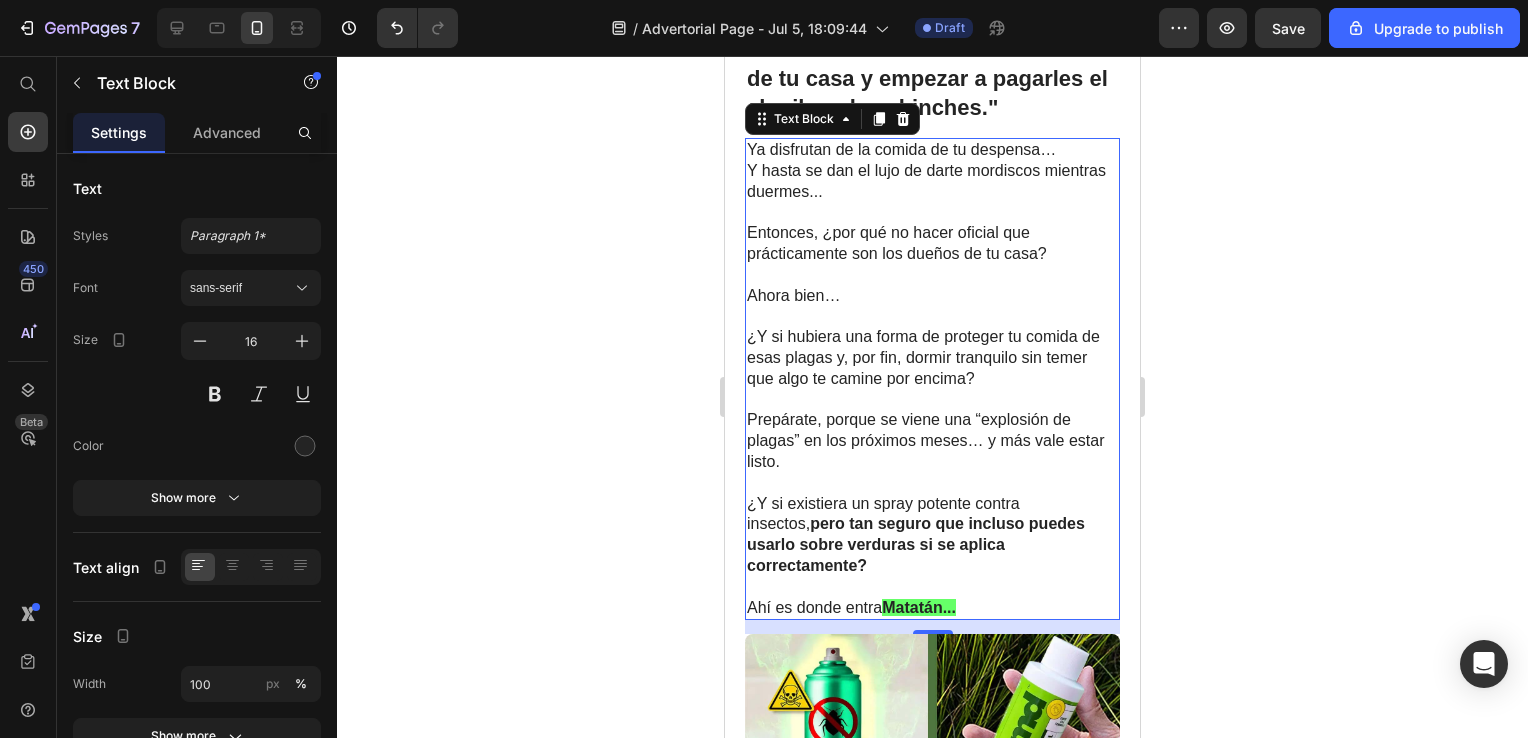 scroll, scrollTop: 1659, scrollLeft: 0, axis: vertical 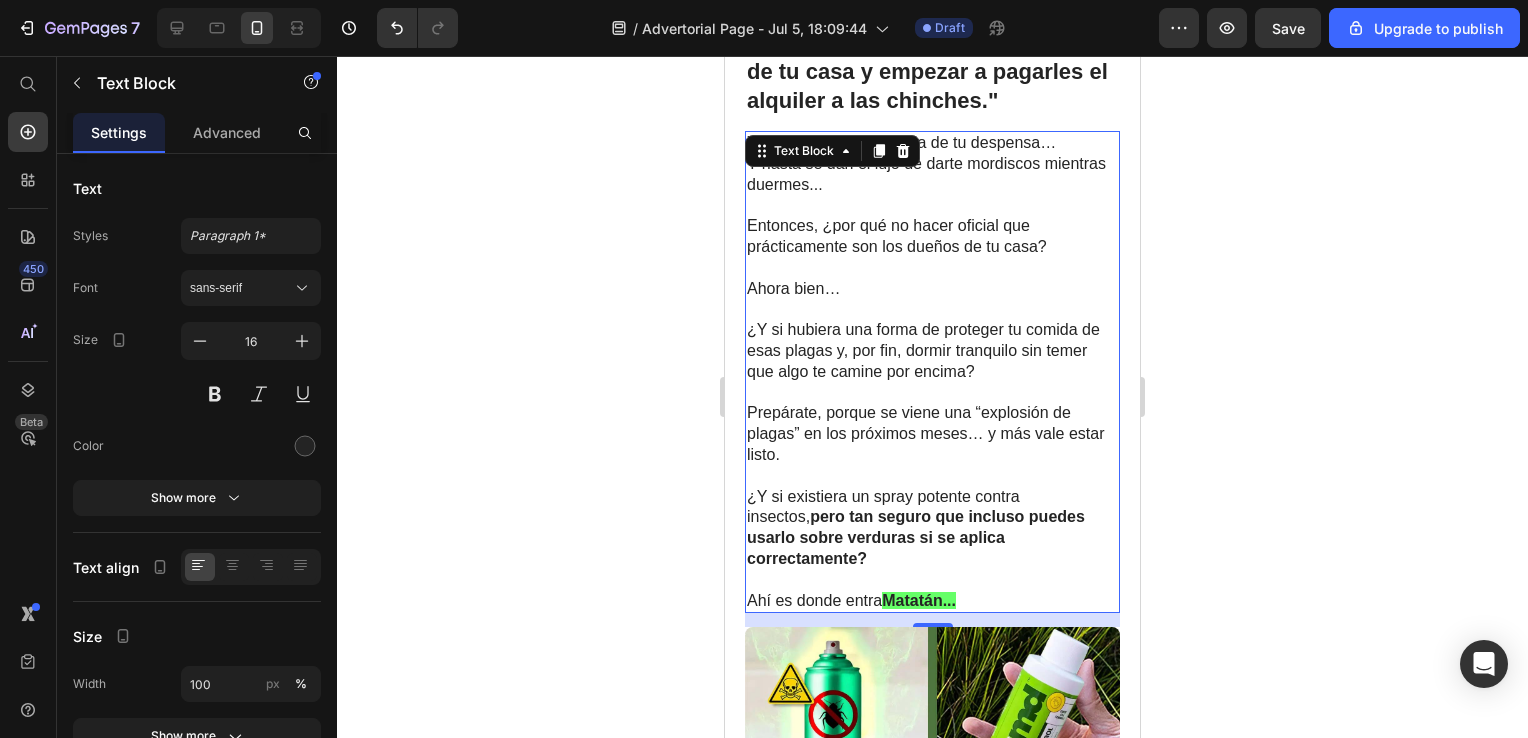 click on "¿Y si hubiera una forma de proteger tu comida de esas plagas y, por fin, dormir tranquilo sin temer que algo te camine por encima?" at bounding box center [932, 340] 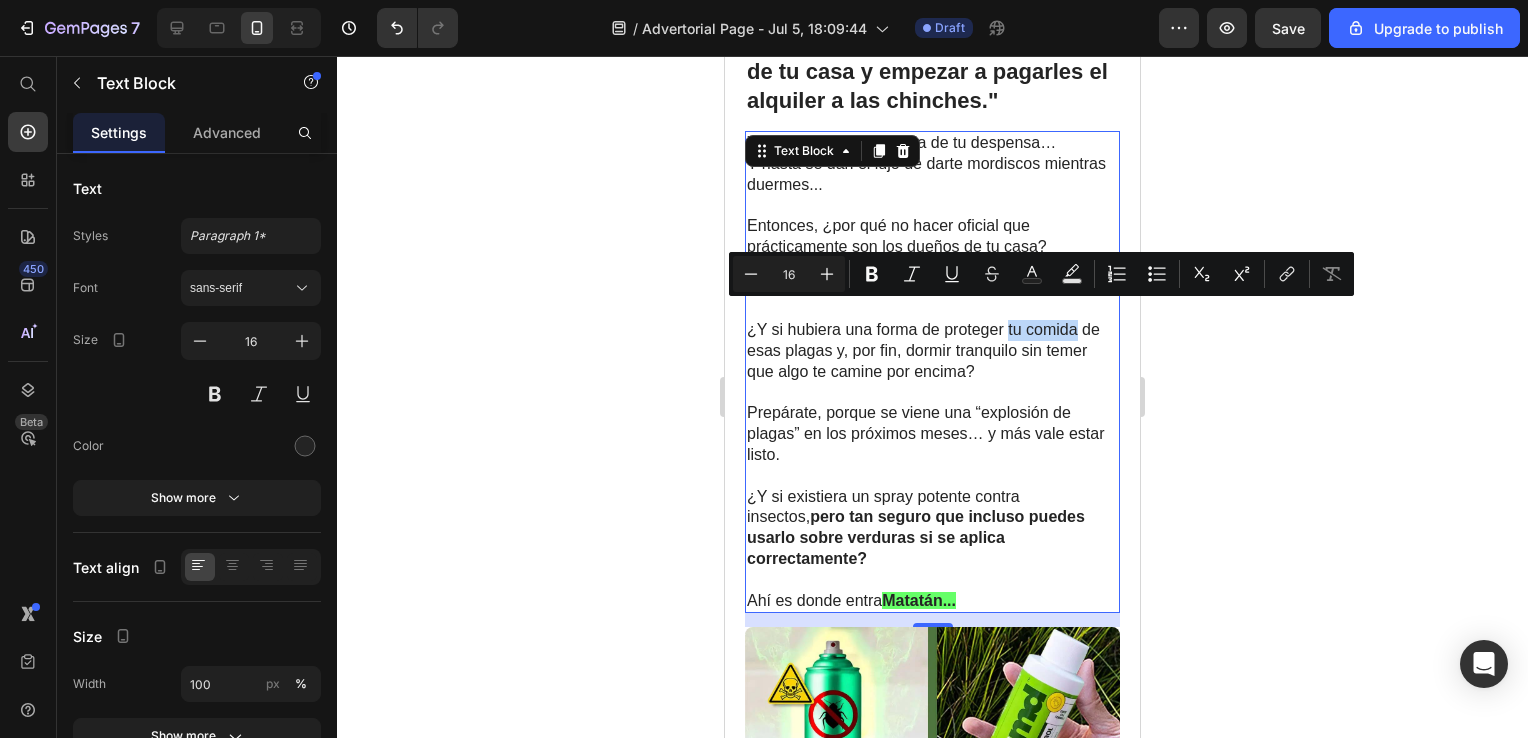 drag, startPoint x: 1008, startPoint y: 313, endPoint x: 1076, endPoint y: 319, distance: 68.26419 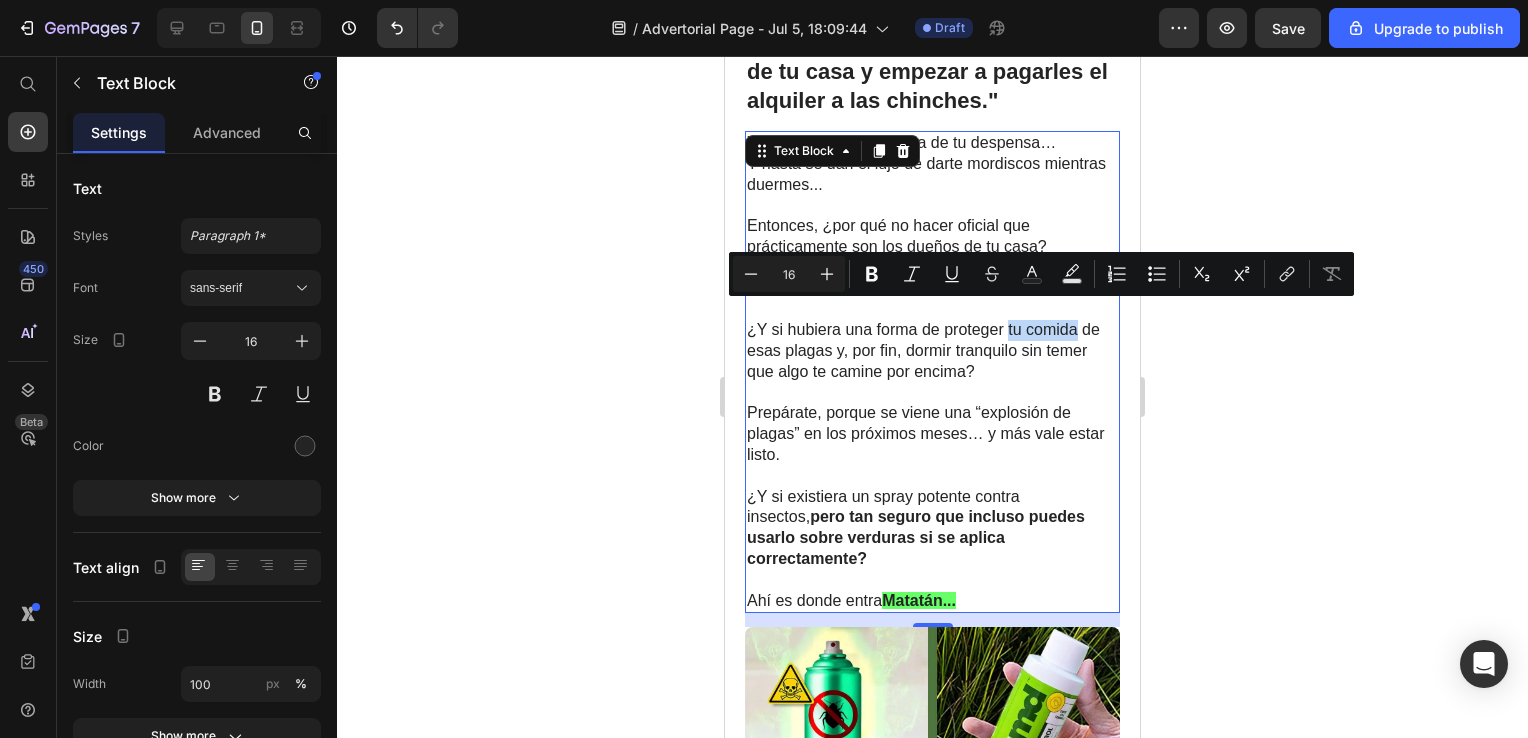 click on "¿Y si hubiera una forma de proteger tu comida de esas plagas y, por fin, dormir tranquilo sin temer que algo te camine por encima?" at bounding box center (932, 340) 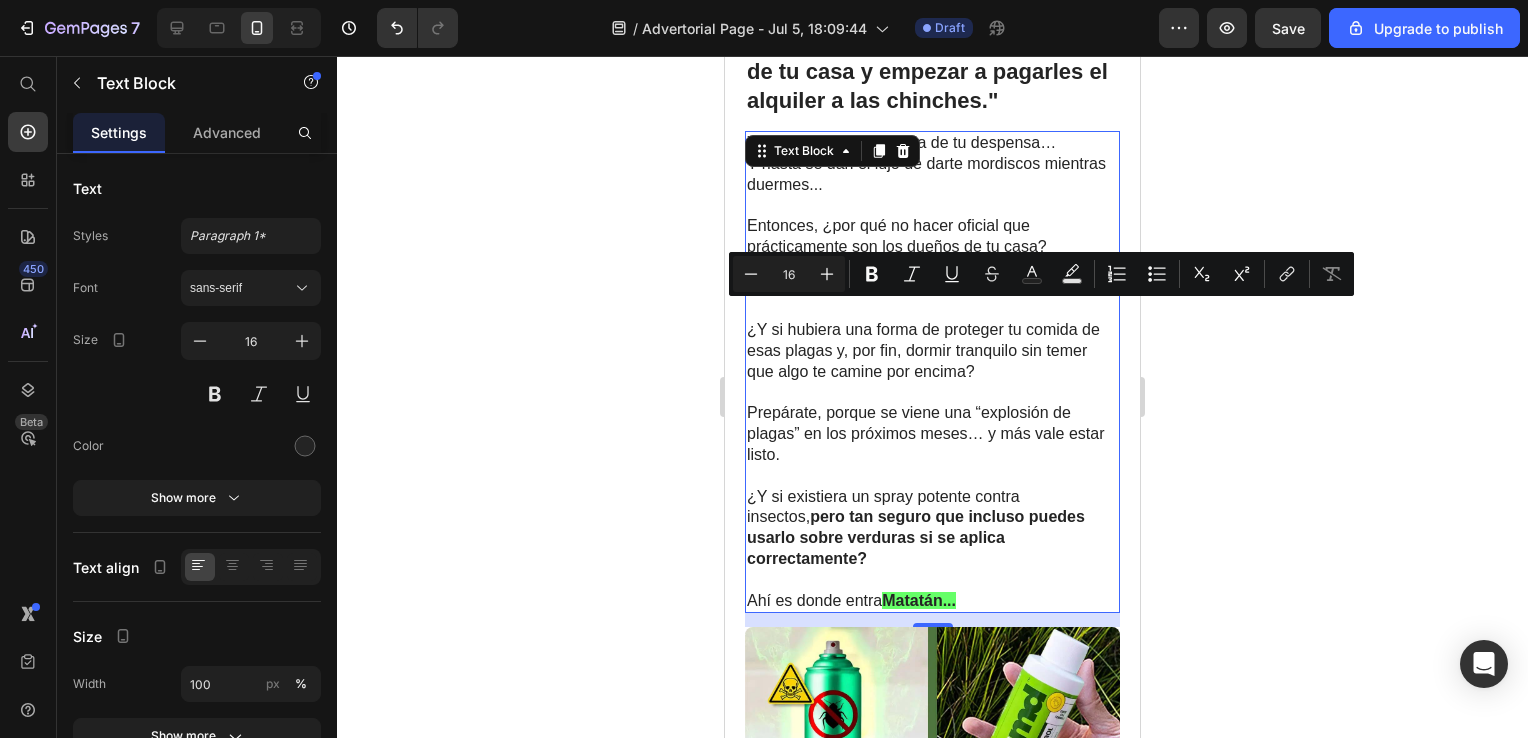 click on "¿Y si hubiera una forma de proteger tu comida de esas plagas y, por fin, dormir tranquilo sin temer que algo te camine por encima?" at bounding box center [932, 340] 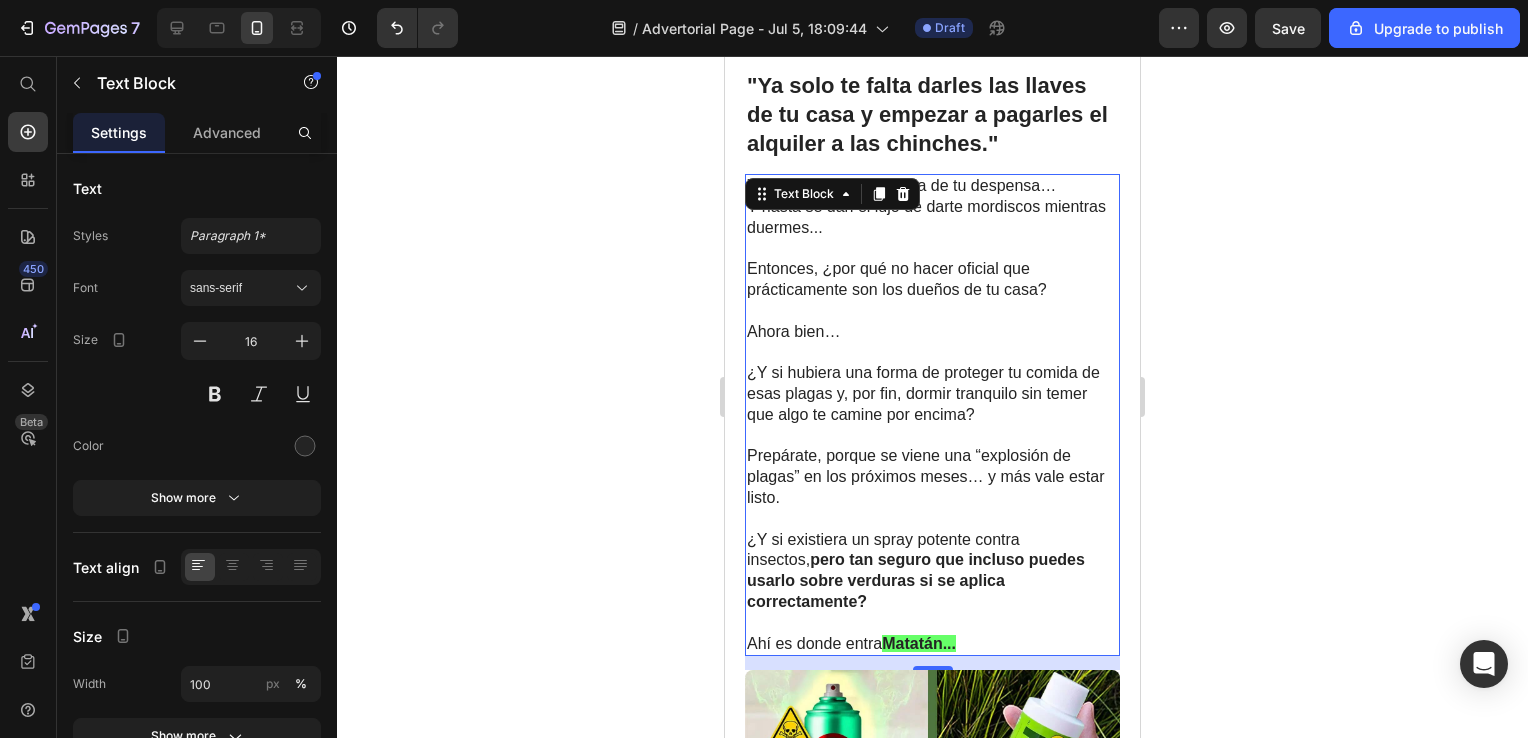 scroll, scrollTop: 1609, scrollLeft: 0, axis: vertical 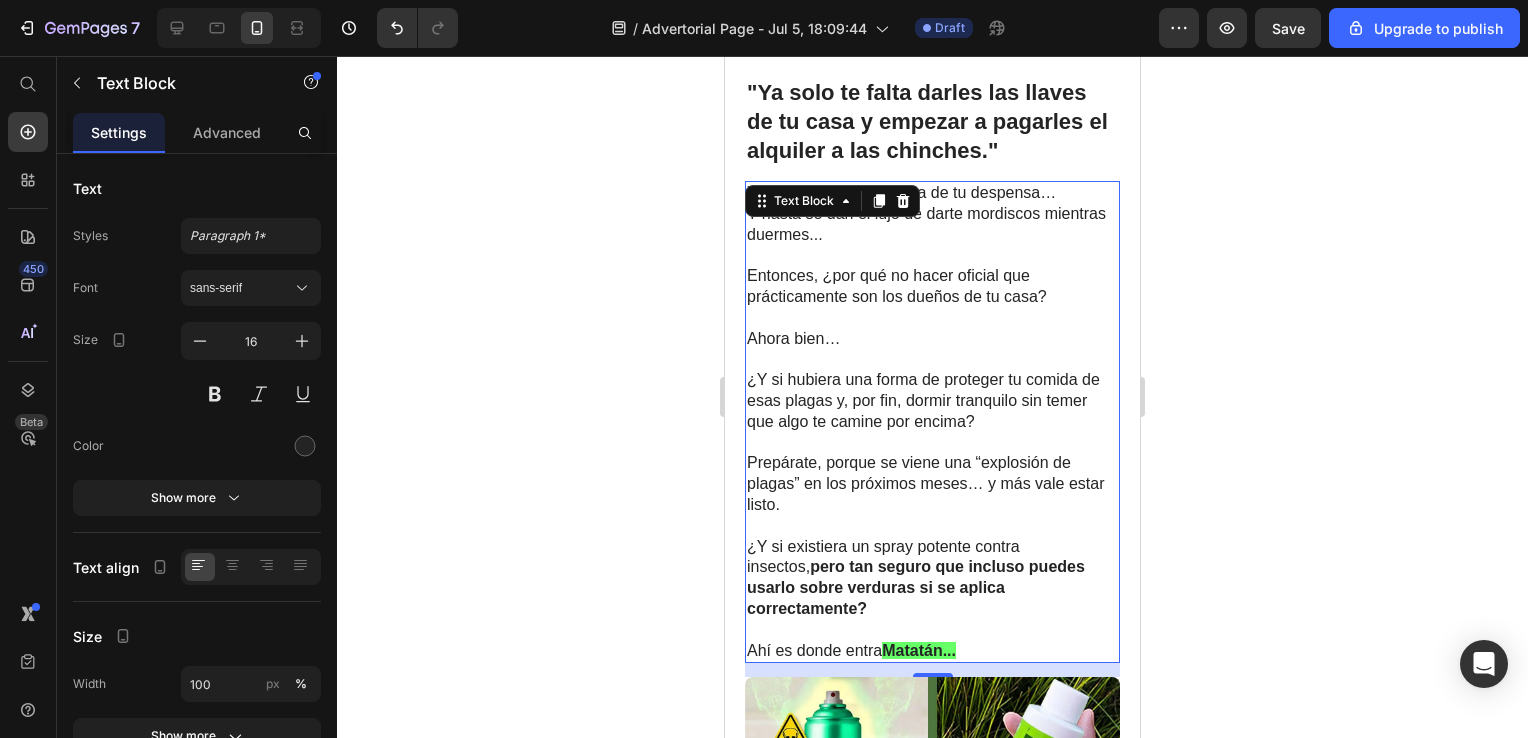 click on "¿Y si hubiera una forma de proteger tu comida de esas plagas y, por fin, dormir tranquilo sin temer que algo te camine por encima?" at bounding box center (932, 390) 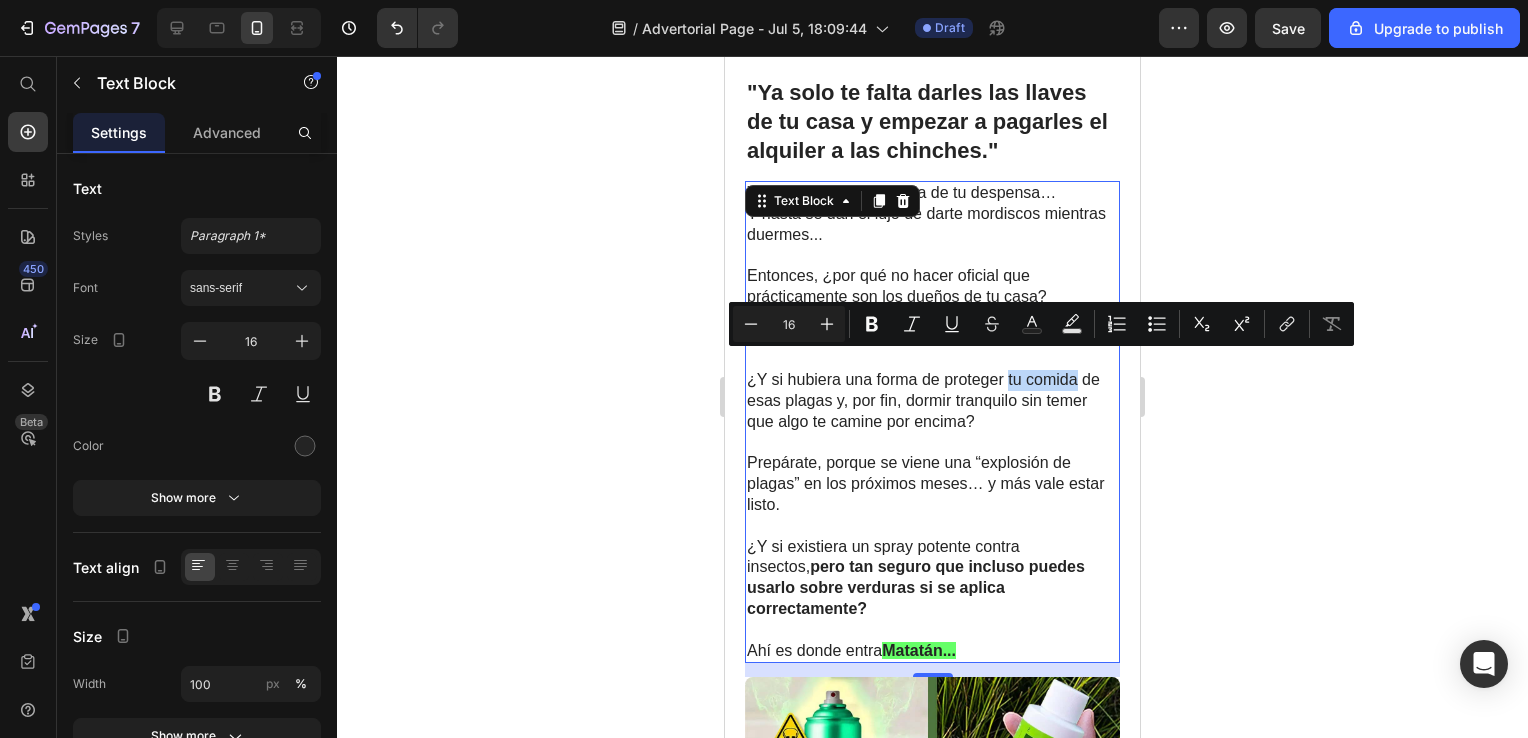 drag, startPoint x: 1009, startPoint y: 364, endPoint x: 1056, endPoint y: 363, distance: 47.010635 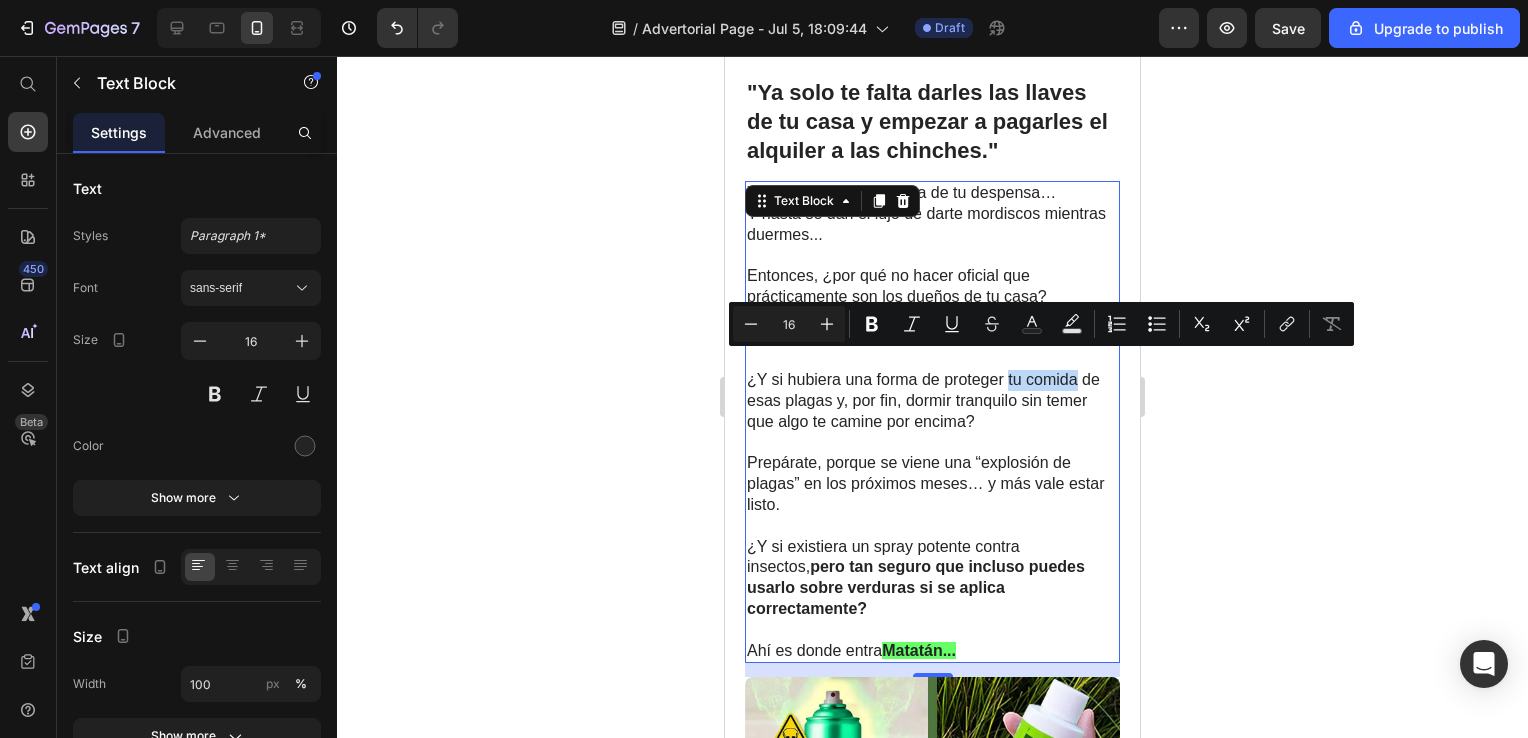 click on "¿Y si hubiera una forma de proteger tu comida de esas plagas y, por fin, dormir tranquilo sin temer que algo te camine por encima?" at bounding box center (932, 390) 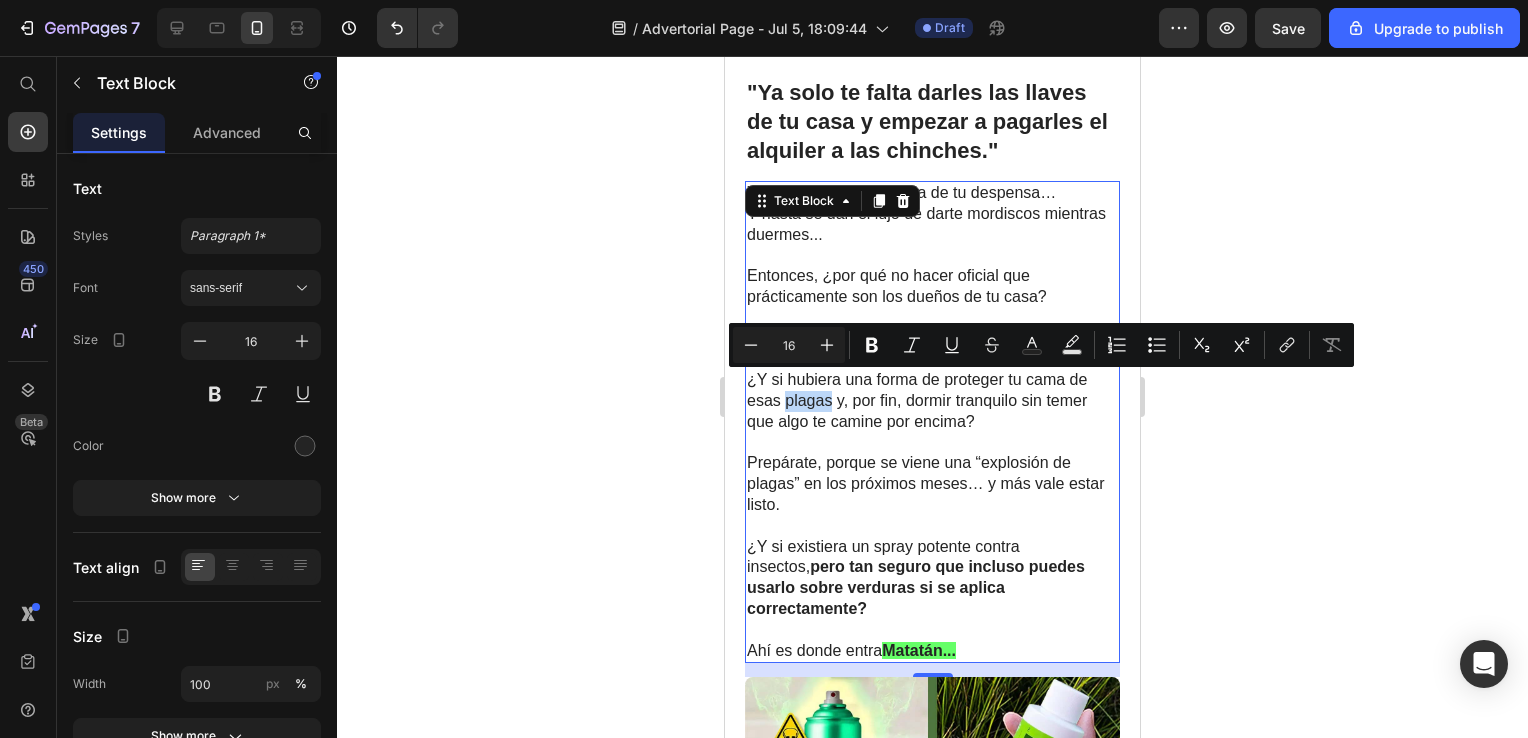 drag, startPoint x: 832, startPoint y: 385, endPoint x: 787, endPoint y: 383, distance: 45.044422 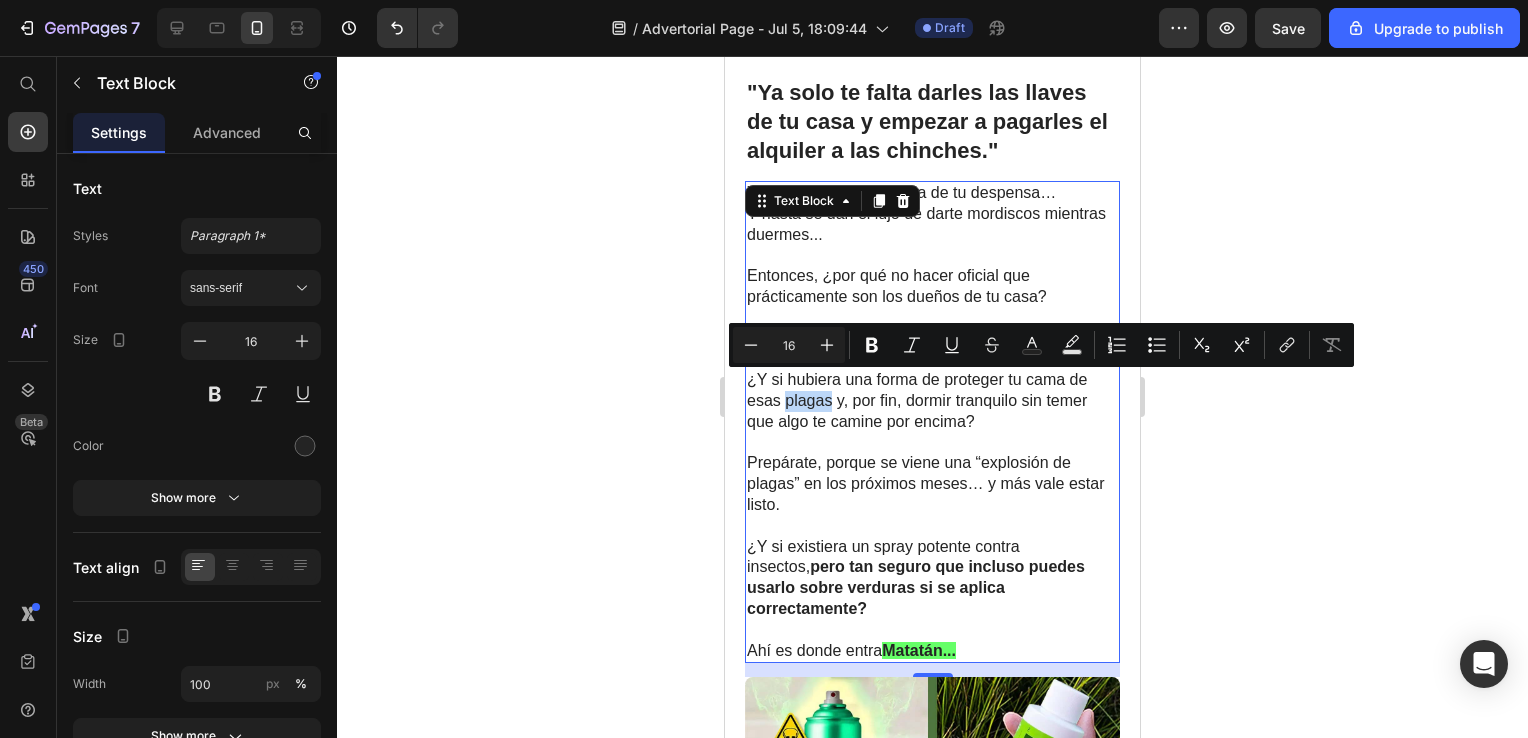 click on "¿Y si hubiera una forma de proteger tu cama de esas plagas y, por fin, dormir tranquilo sin temer que algo te camine por encima?" at bounding box center (932, 390) 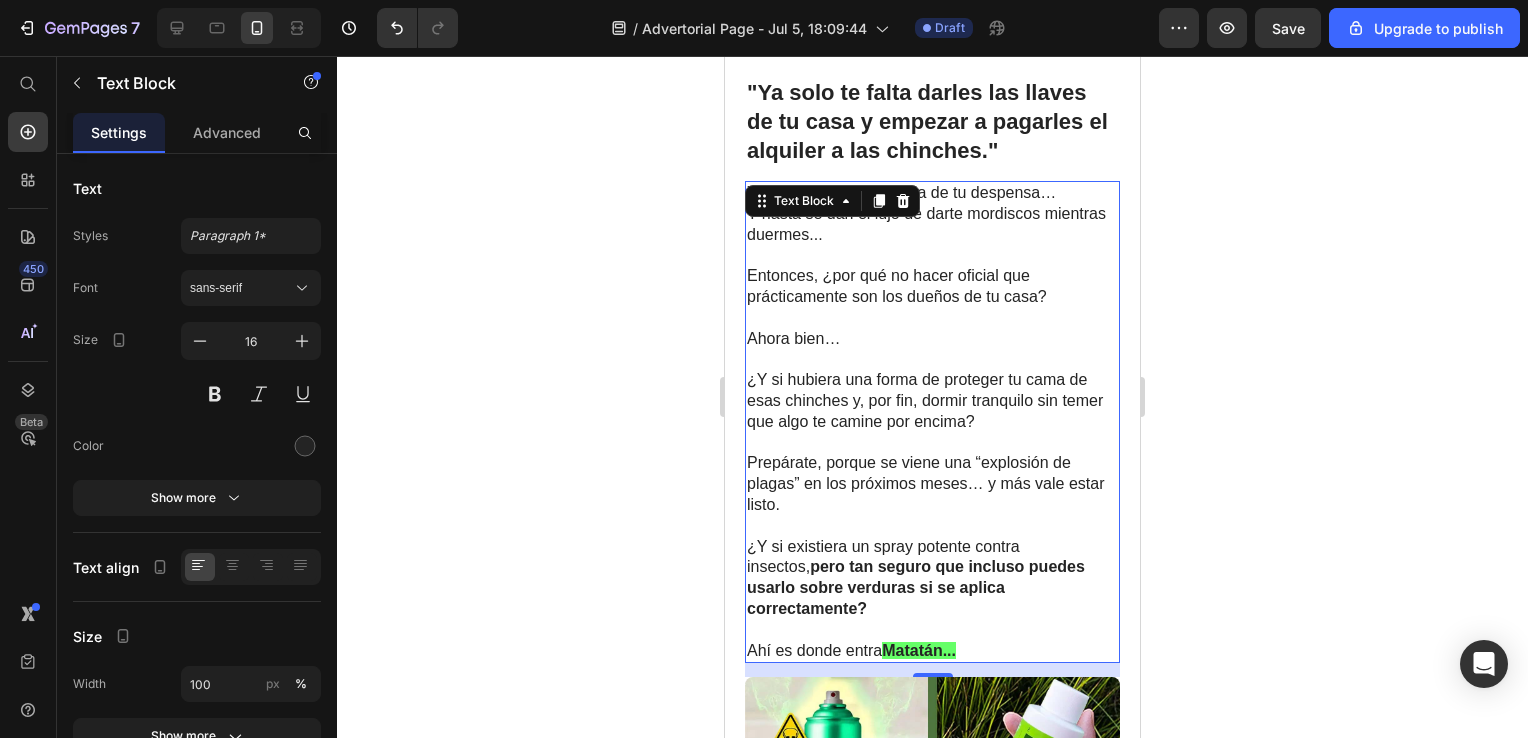 click on "¿Y si hubiera una forma de proteger tu cama de esas chinches y, por fin, dormir tranquilo sin temer que algo te camine por encima?" at bounding box center (932, 390) 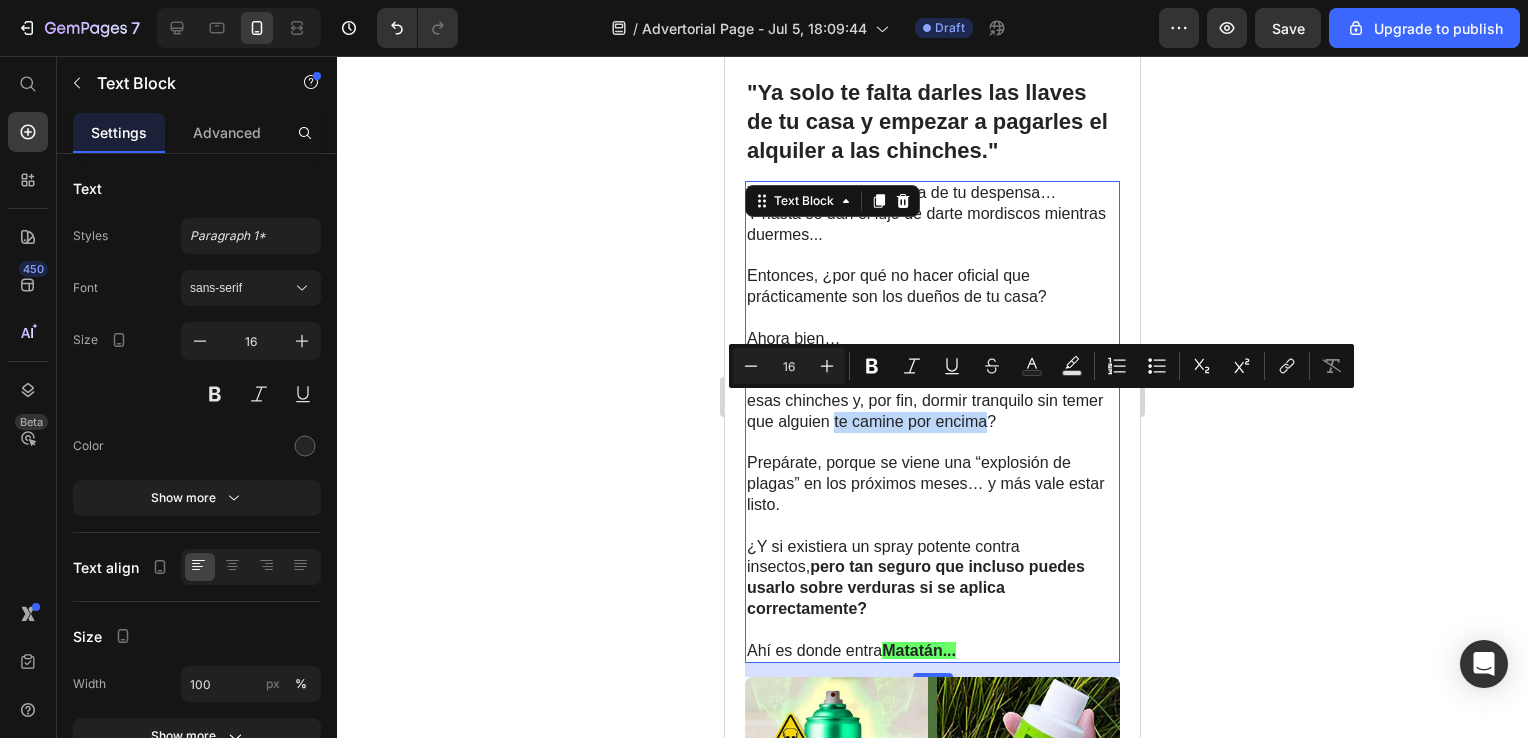 drag, startPoint x: 878, startPoint y: 406, endPoint x: 1031, endPoint y: 406, distance: 153 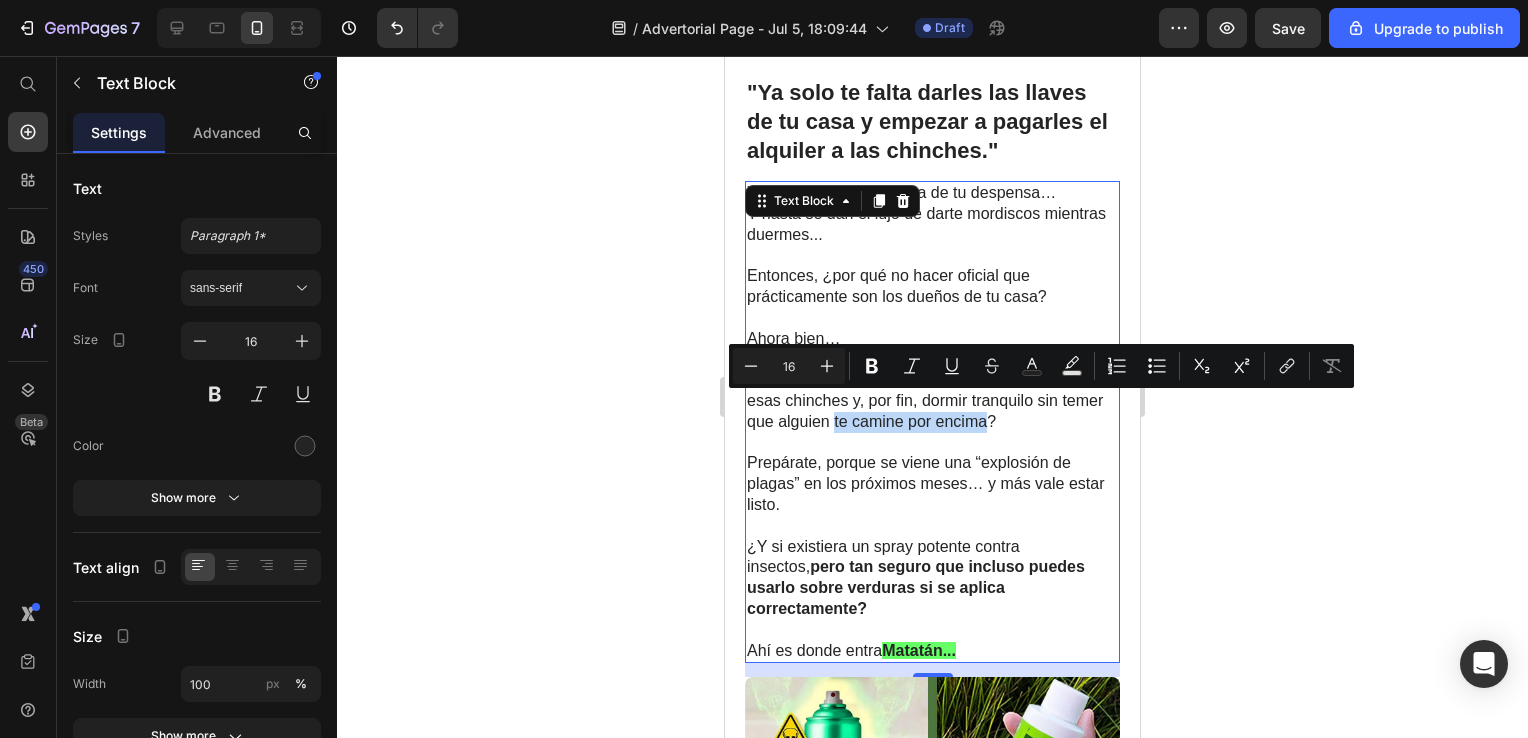 click on "¿Y si hubiera una forma de proteger tu cama de esas chinches y, por fin, dormir tranquilo sin temer que alguien te camine por encima?" at bounding box center (932, 390) 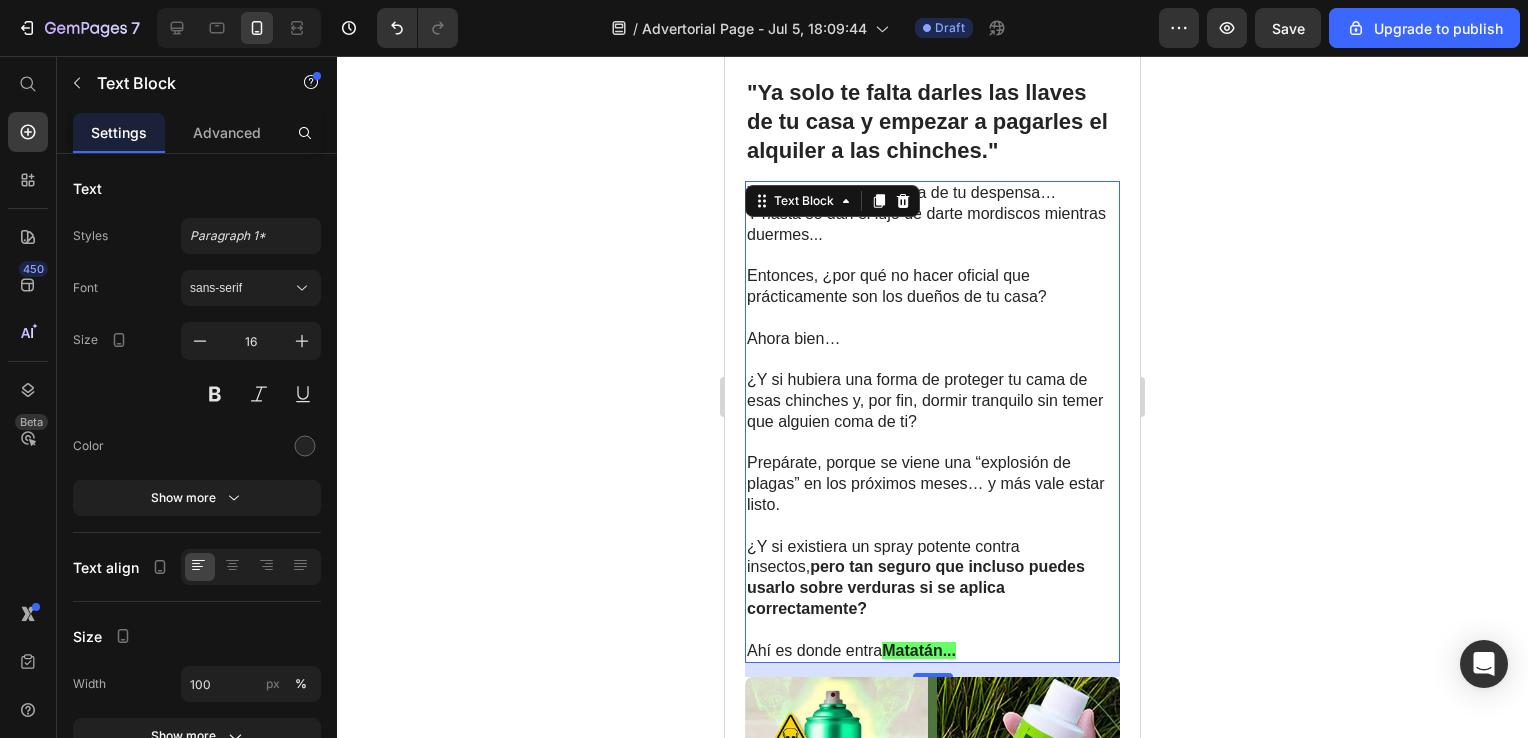 click 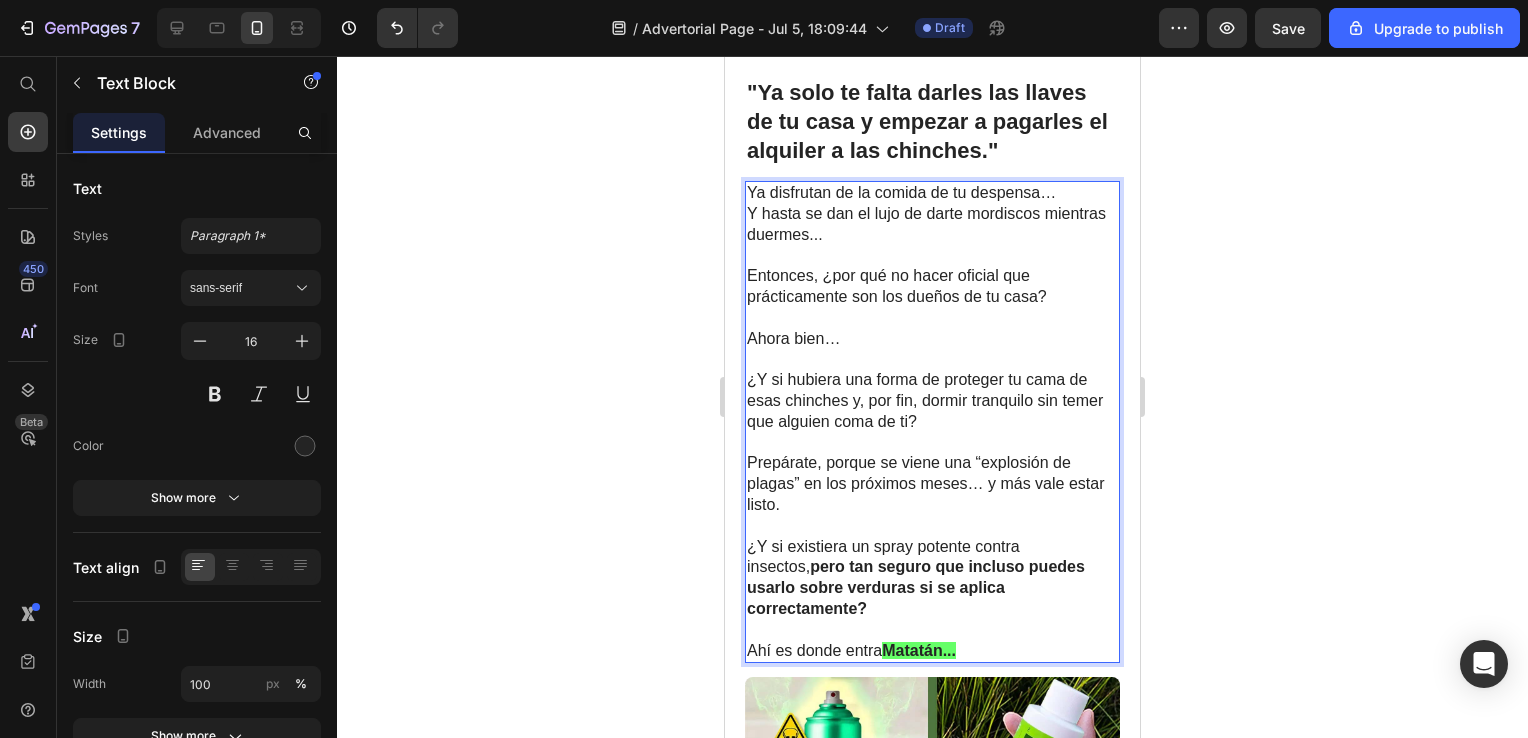 click on "¿Y si hubiera una forma de proteger tu cama de esas chinches y, por fin, dormir tranquilo sin temer que alguien coma de ti?" at bounding box center [932, 390] 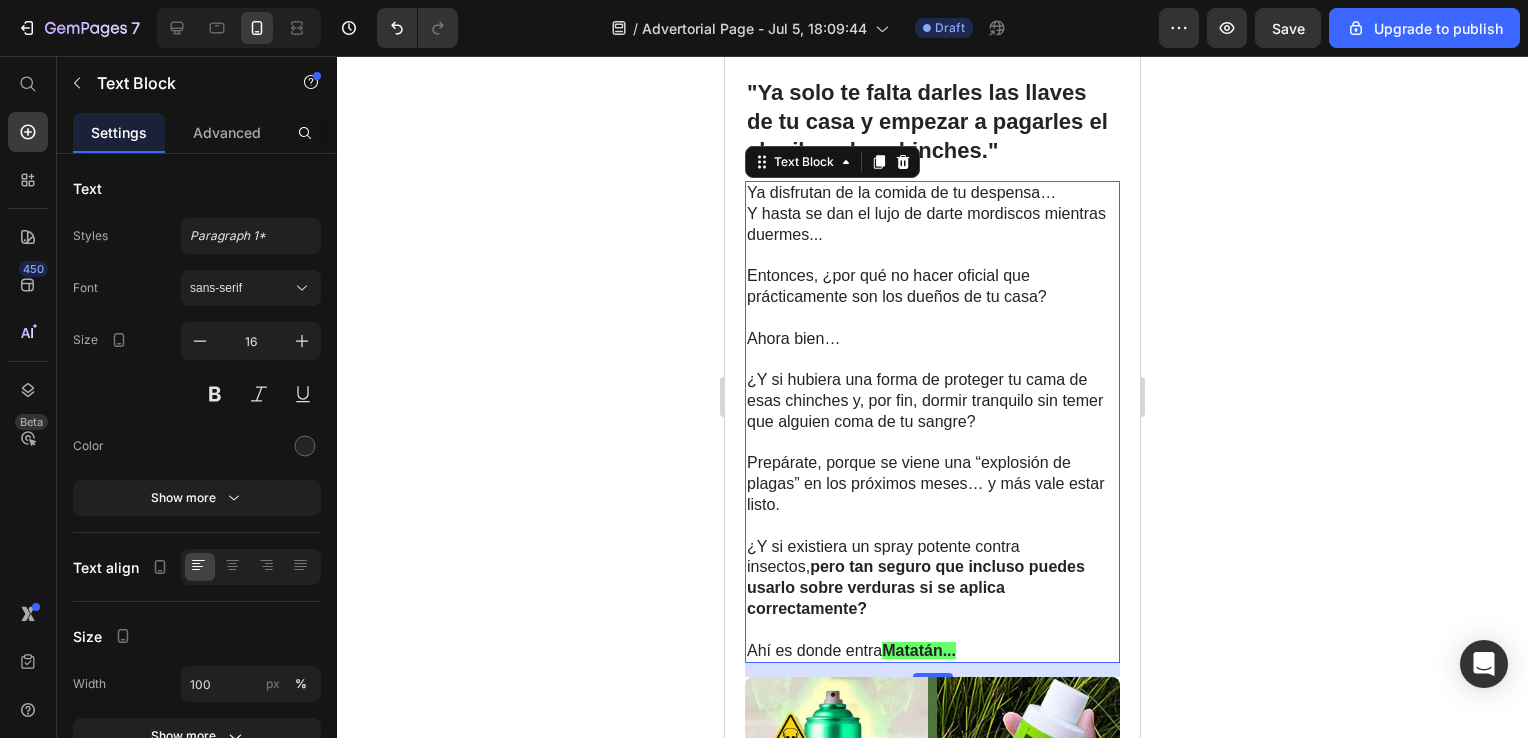 click 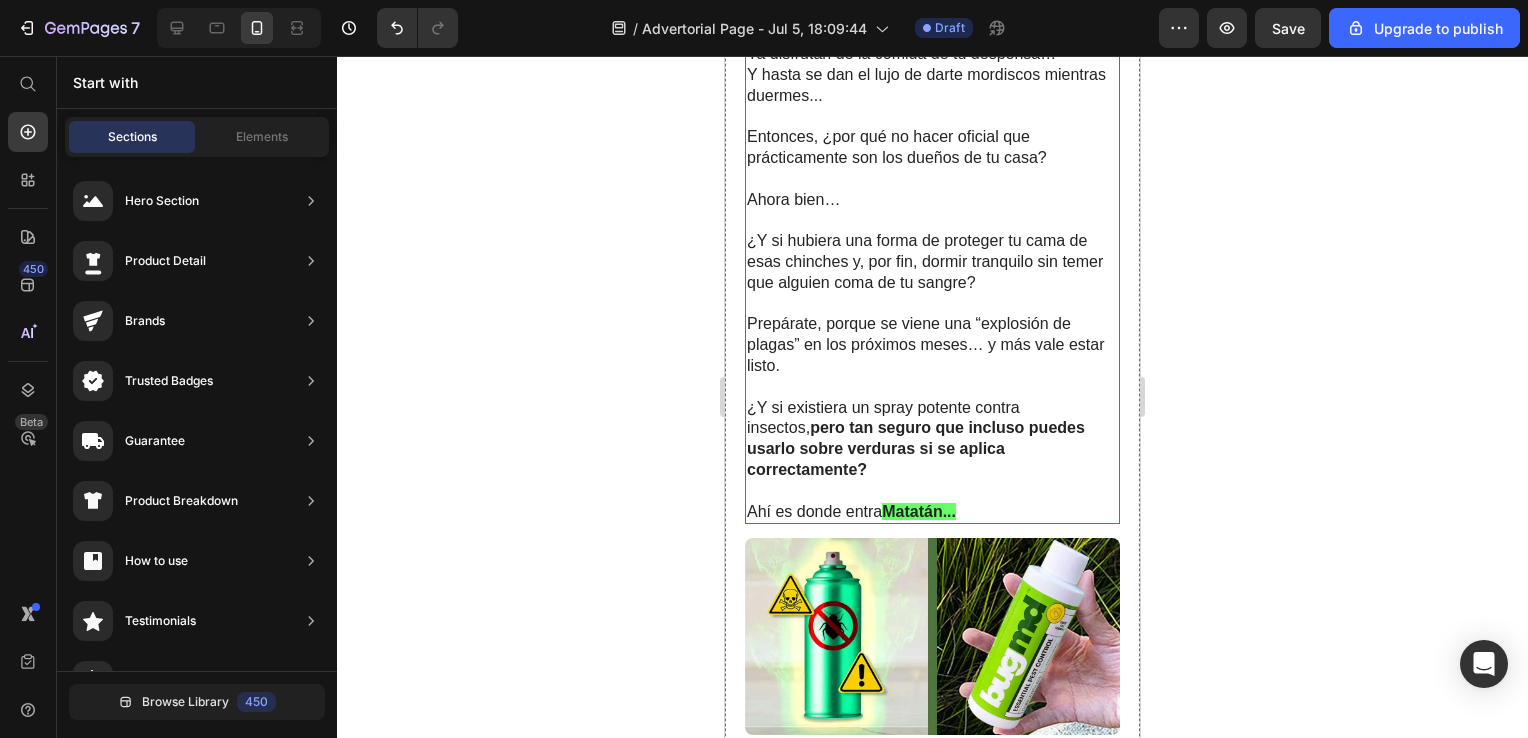 scroll, scrollTop: 1749, scrollLeft: 0, axis: vertical 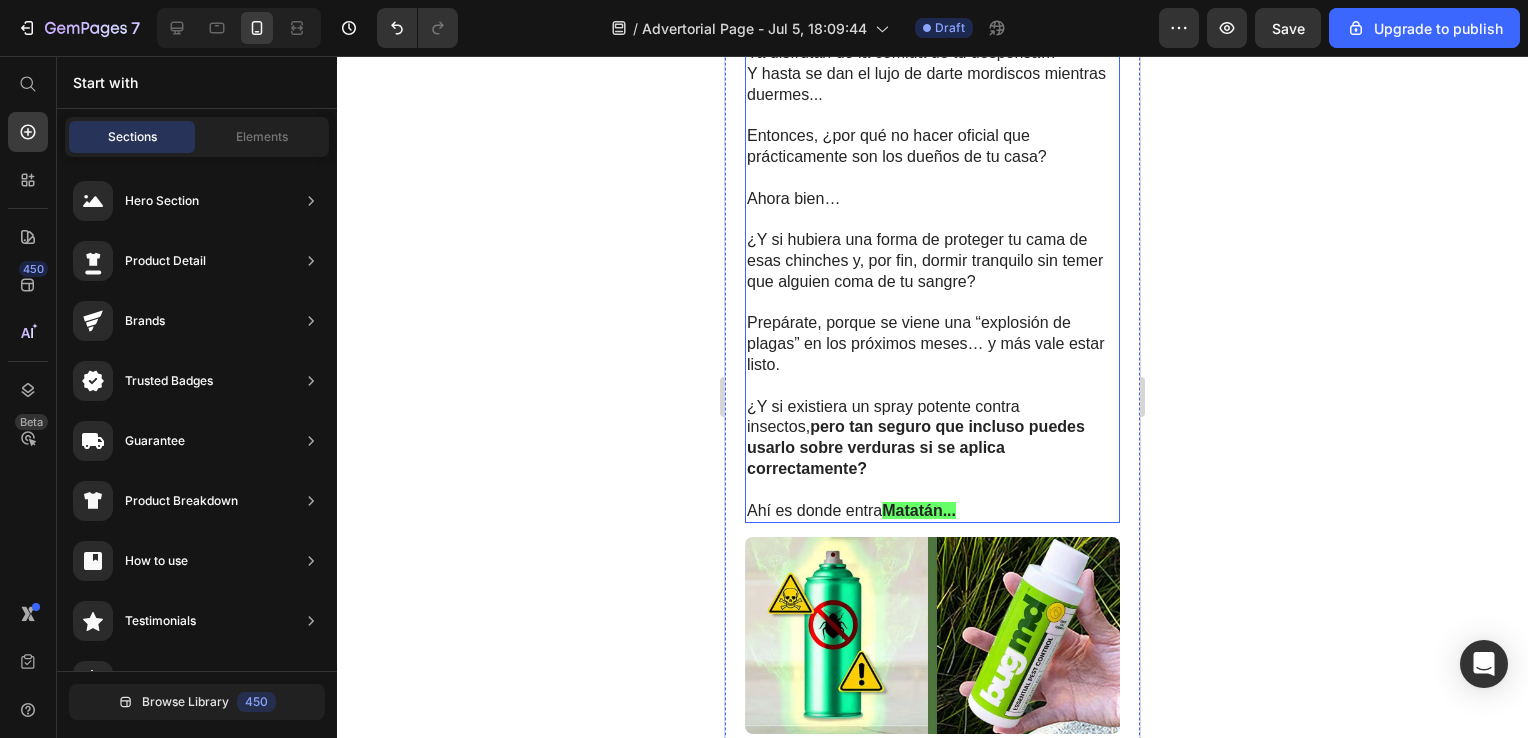 click on "Prepárate, porque se viene una “explosión de plagas” en los próximos meses… y más vale estar listo." at bounding box center (932, 344) 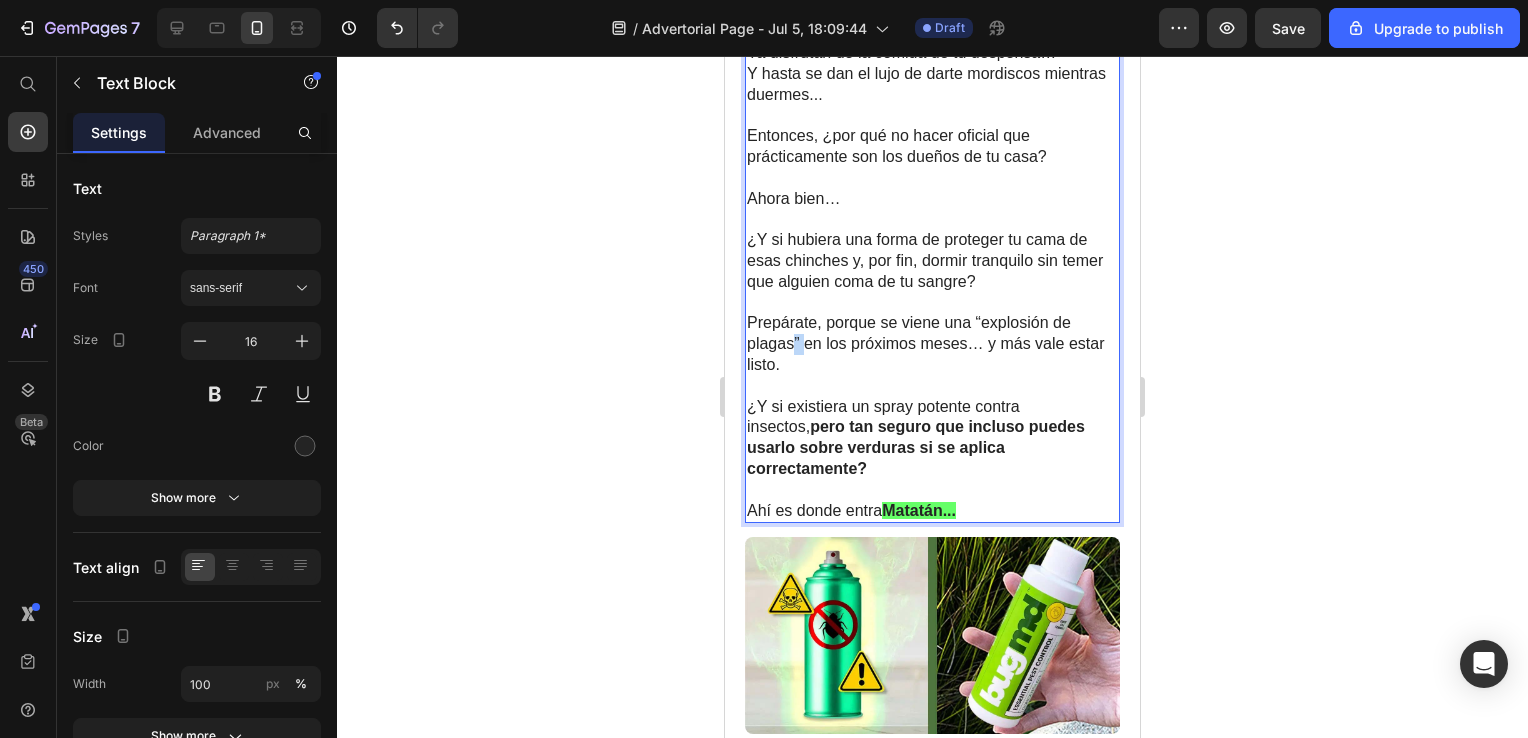 click on "Prepárate, porque se viene una “explosión de plagas” en los próximos meses… y más vale estar listo." at bounding box center [932, 344] 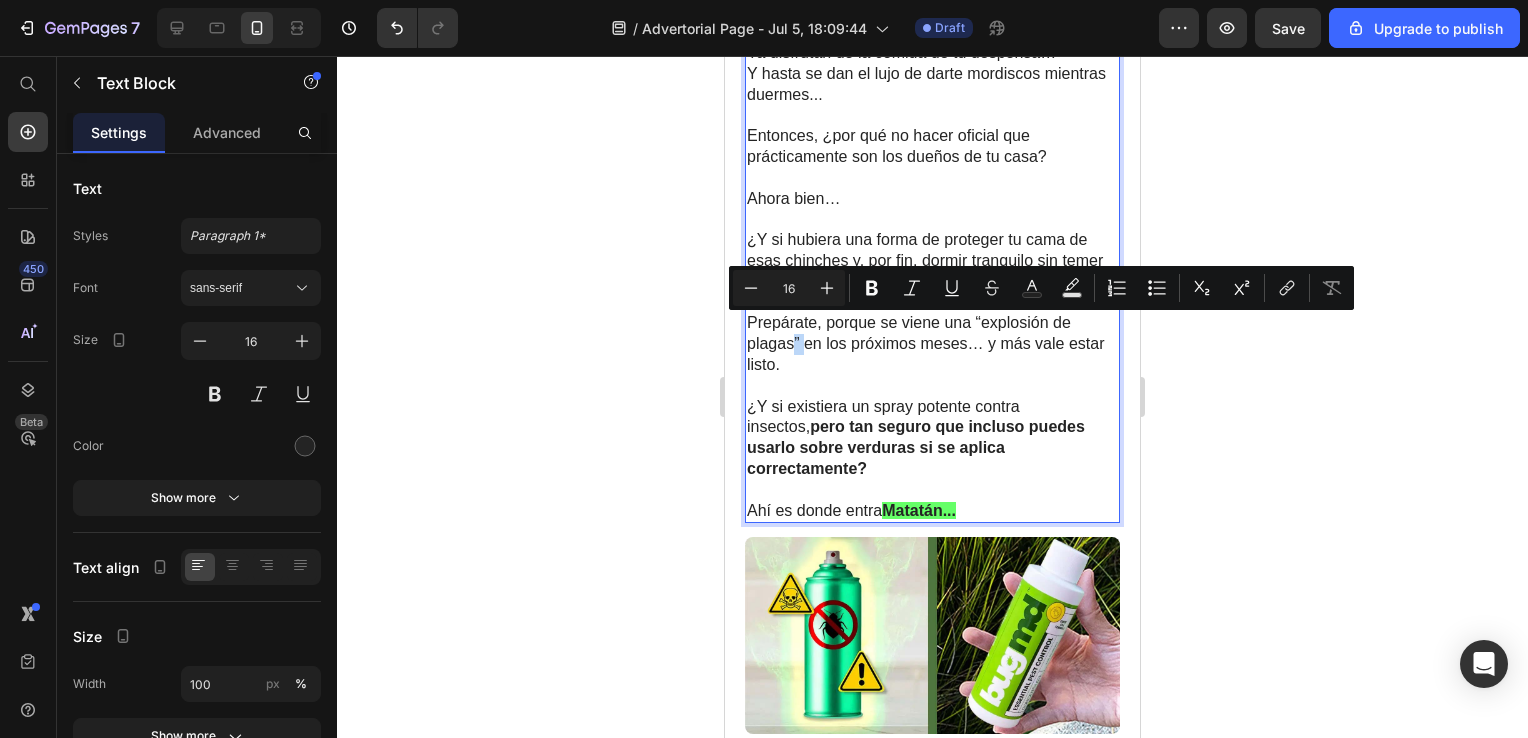 click on "Prepárate, porque se viene una “explosión de plagas” en los próximos meses… y más vale estar listo." at bounding box center [932, 344] 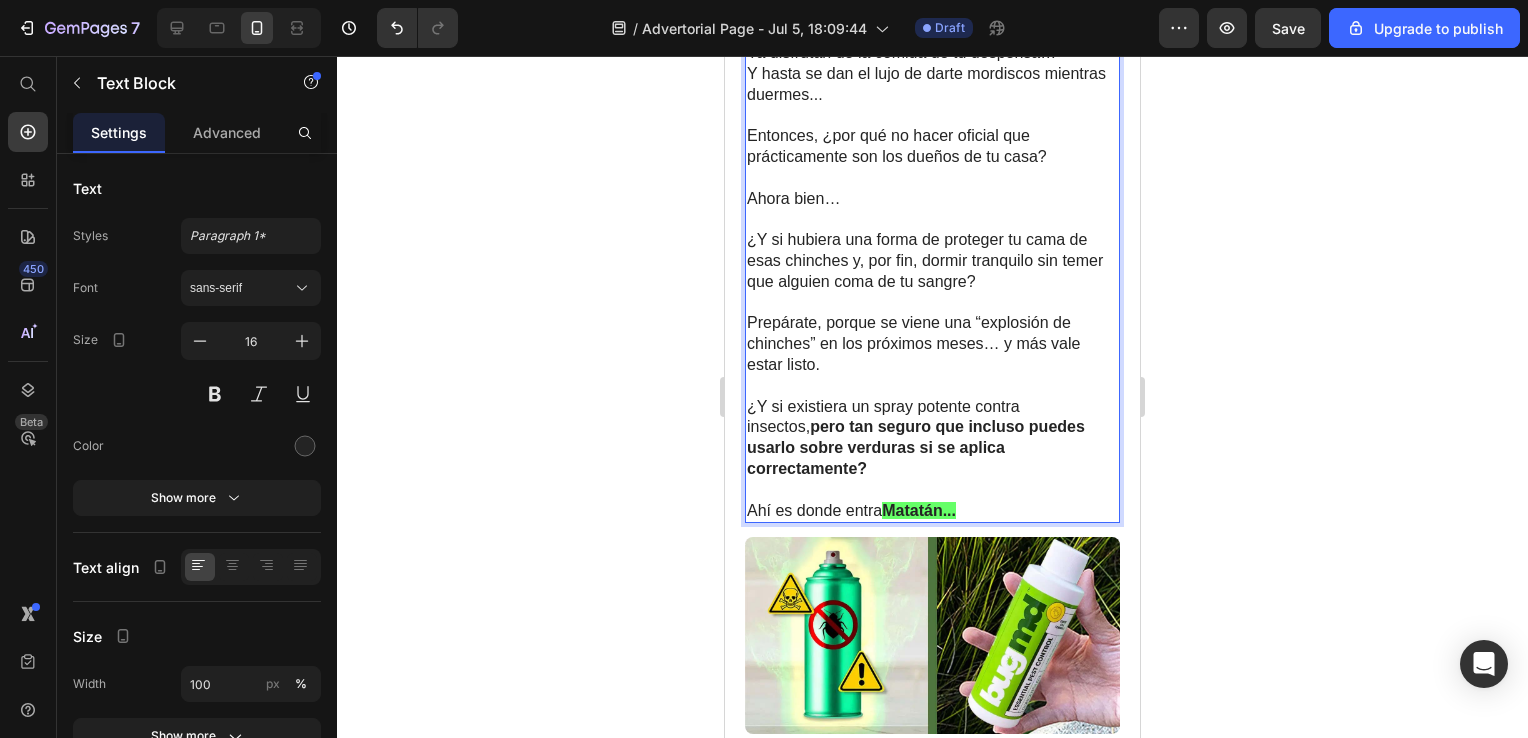 click on "¿Y si existiera un spray potente contra insectos,  pero tan seguro que incluso puedes usarlo sobre verduras si se aplica correctamente?" at bounding box center [932, 438] 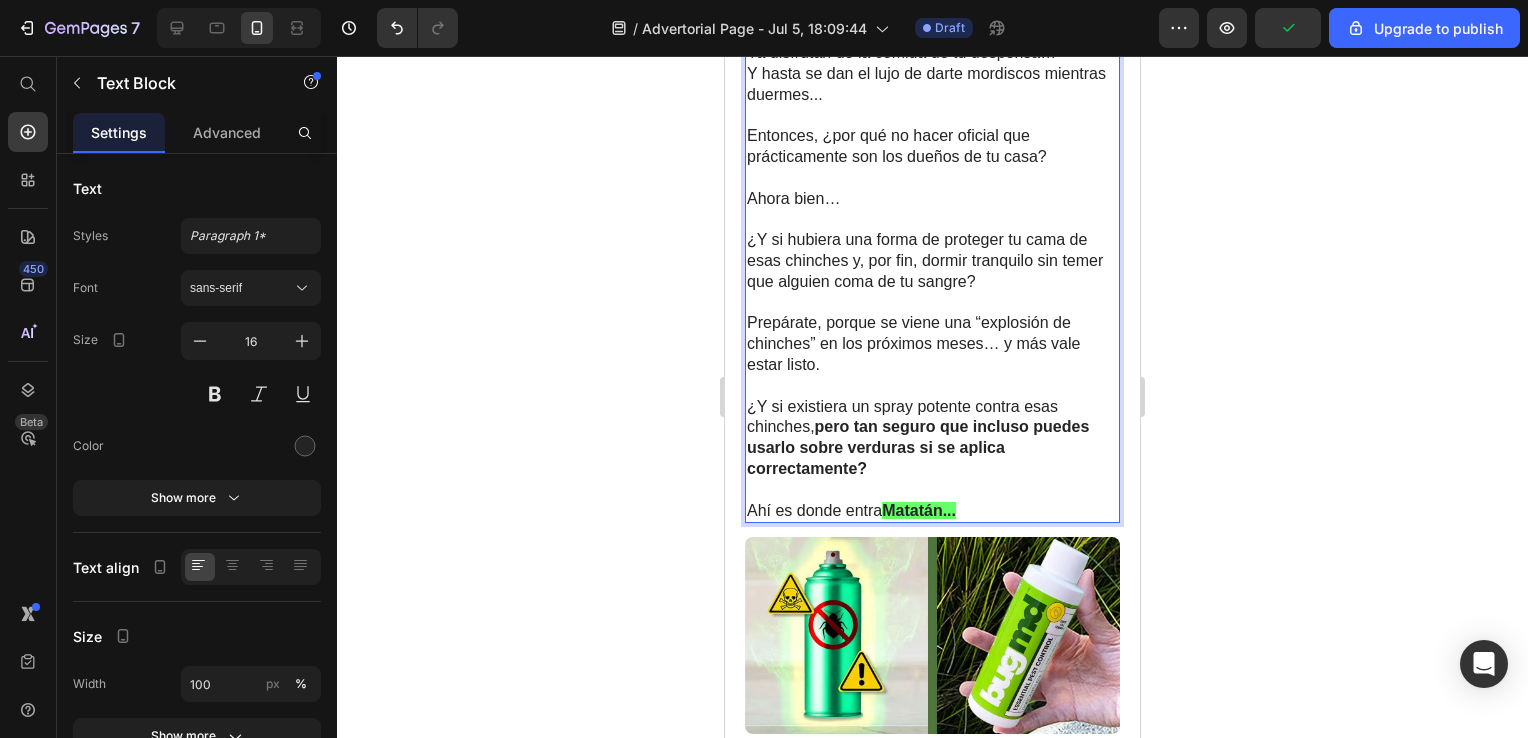 click on "¿Y si existiera un spray potente contra esas chinches,  pero tan seguro que incluso puedes usarlo sobre verduras si se aplica correctamente?" at bounding box center [932, 438] 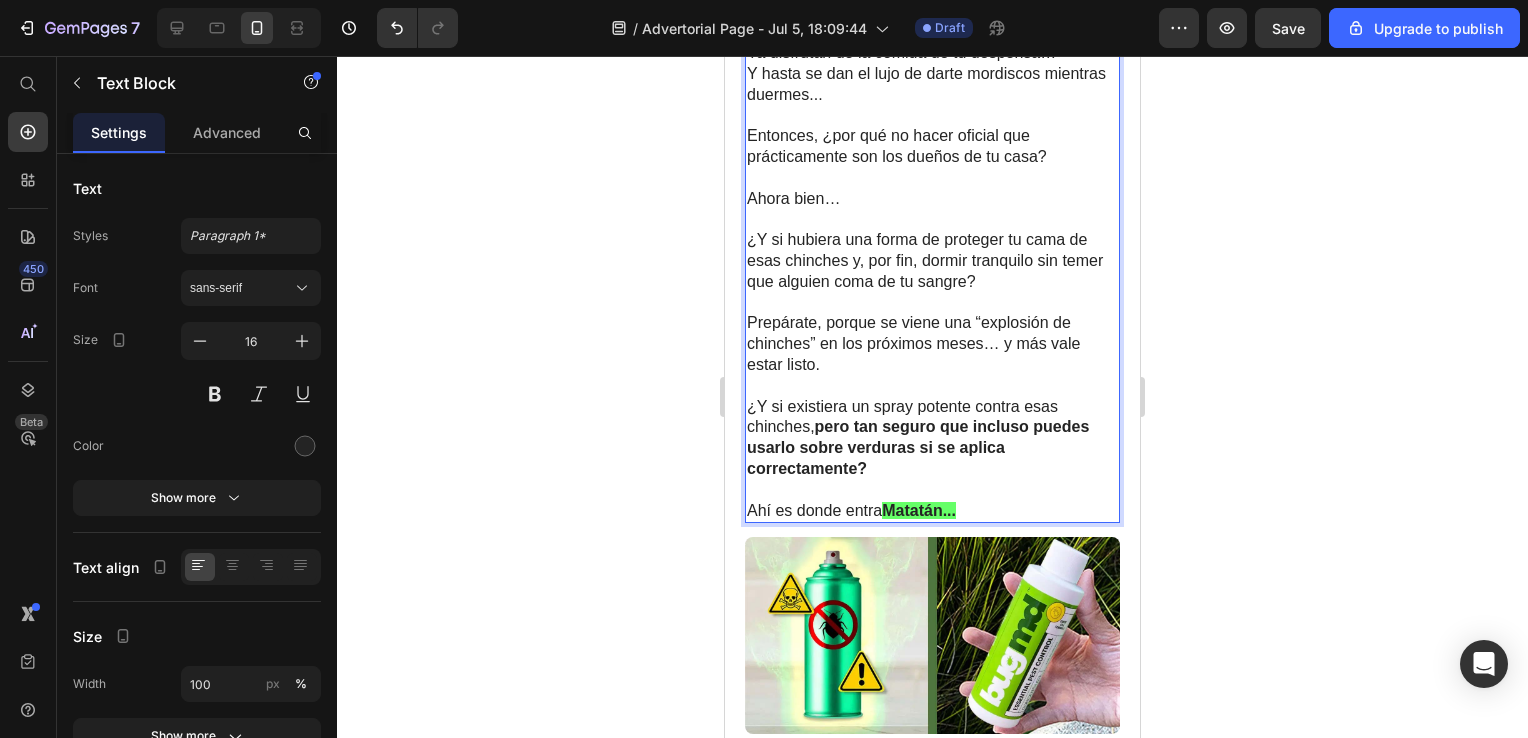 click on "pero tan seguro que incluso puedes usarlo sobre verduras si se aplica correctamente?" at bounding box center [918, 447] 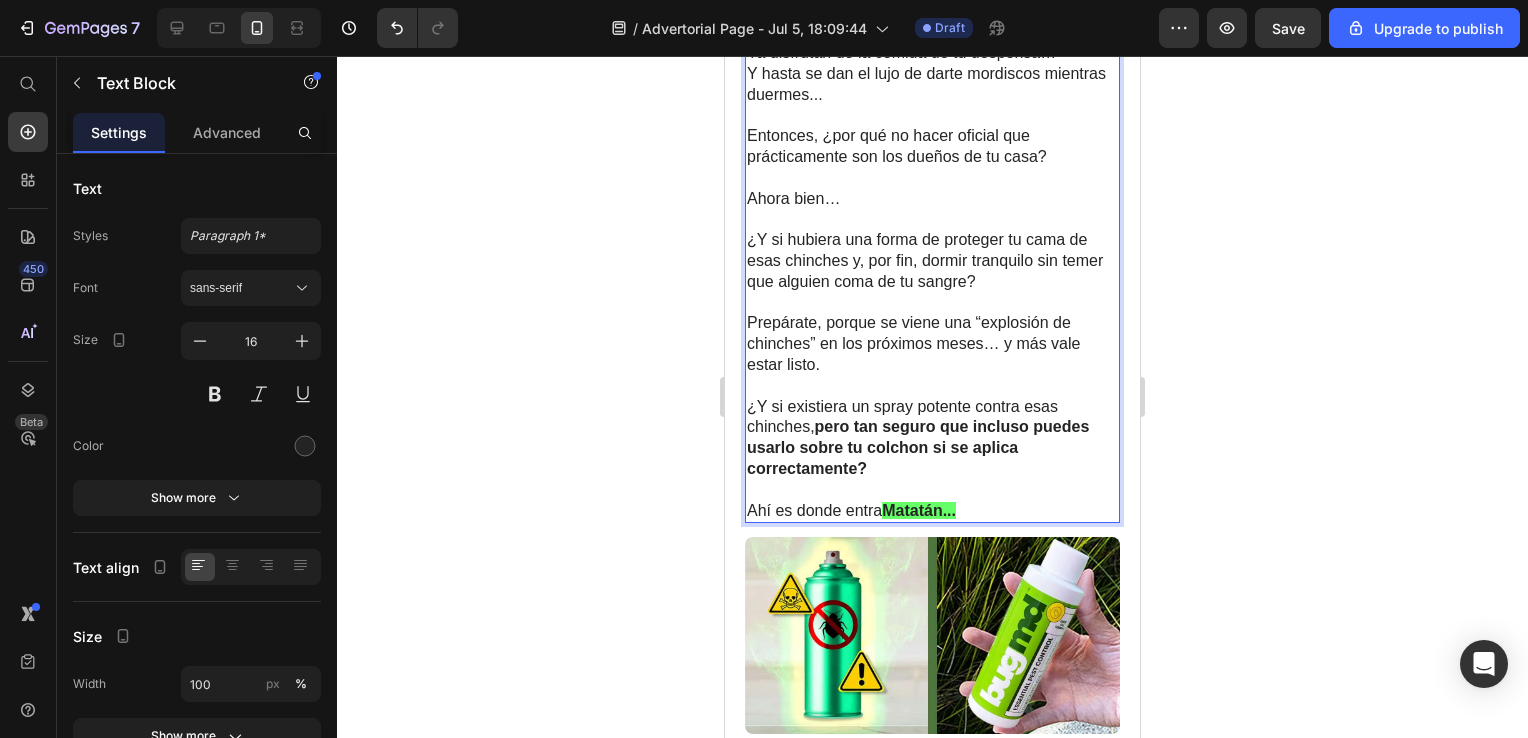 click on "pero tan seguro que incluso puedes usarlo sobre tu colchon si se aplica correctamente?" at bounding box center (918, 447) 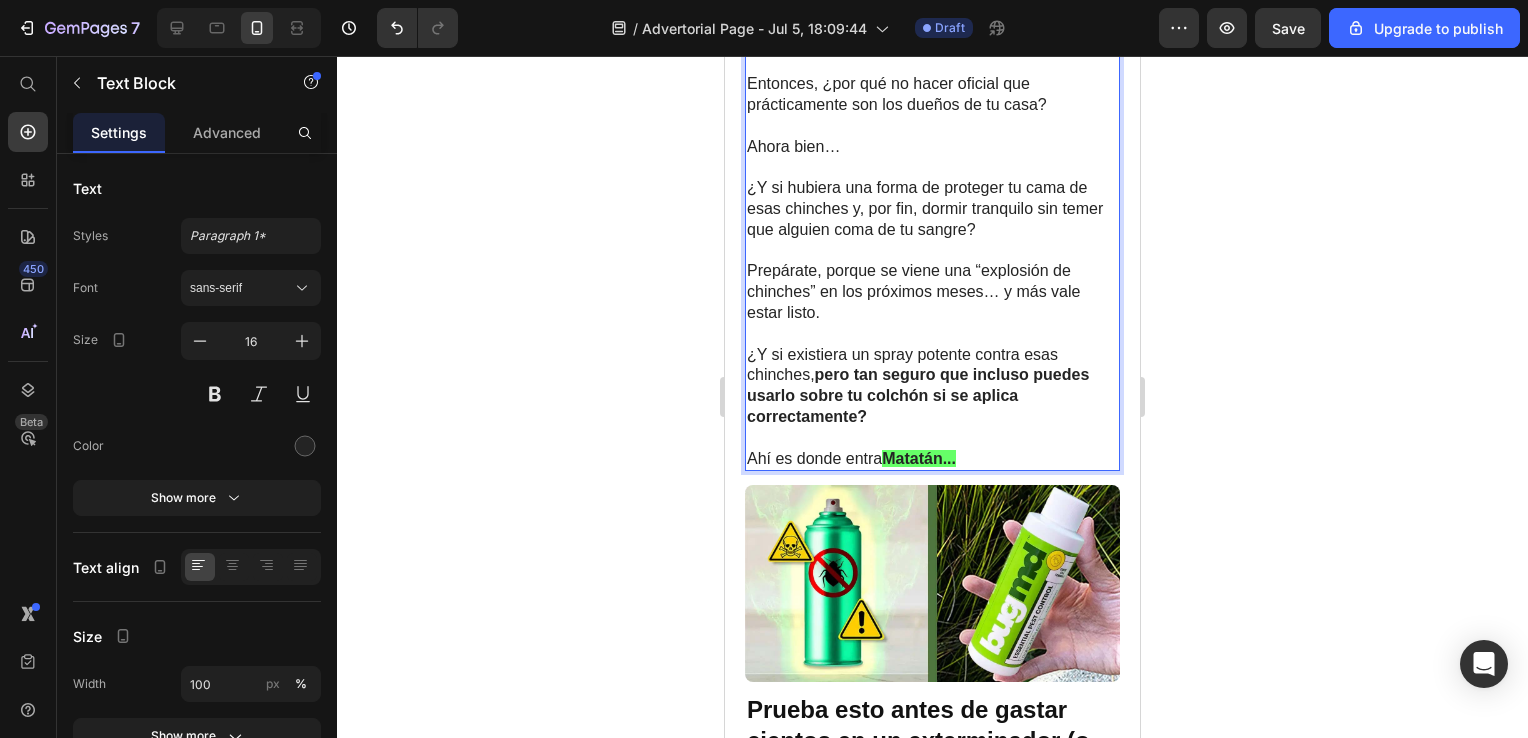 scroll, scrollTop: 1889, scrollLeft: 0, axis: vertical 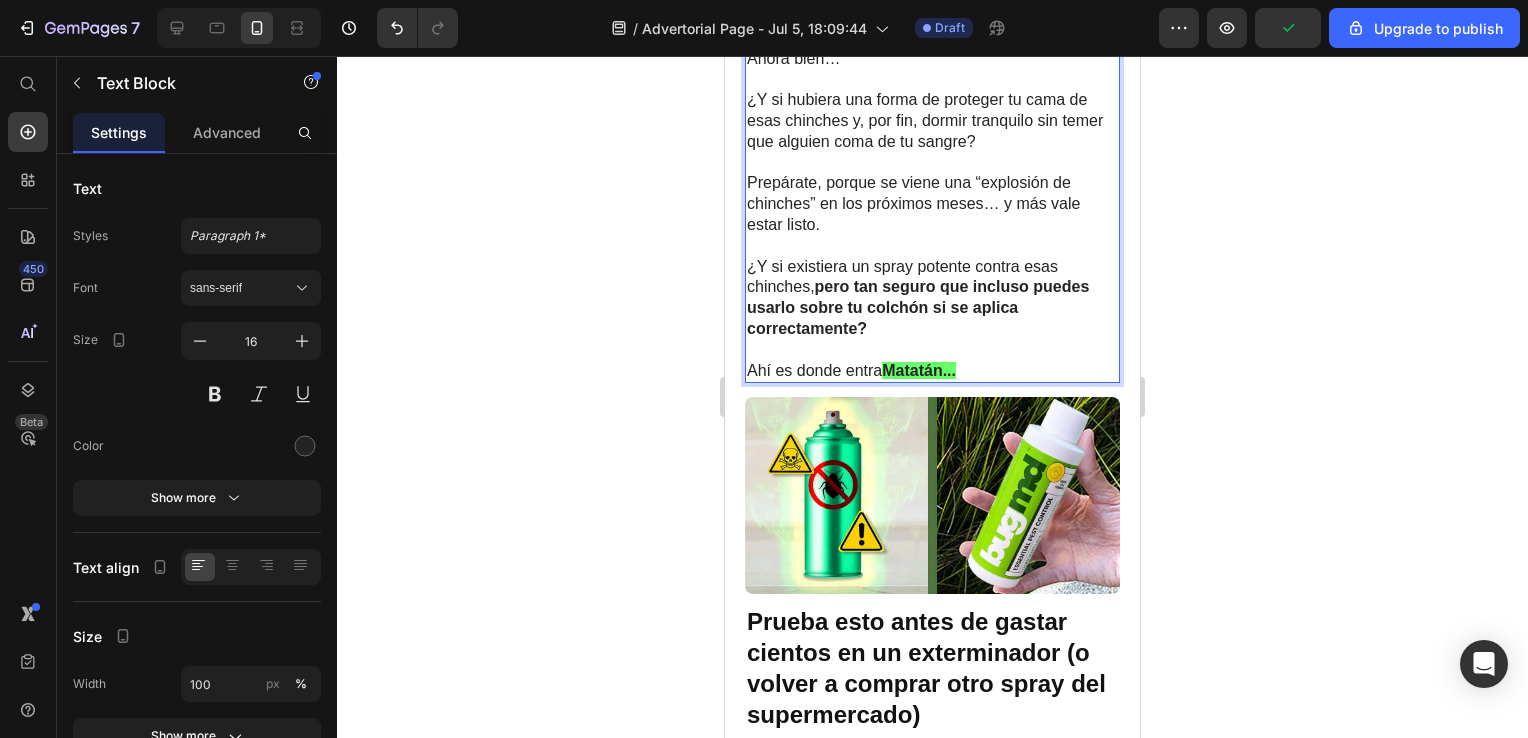 click on "pero tan seguro que incluso puedes usarlo sobre tu colchón si se aplica correctamente?" at bounding box center [918, 307] 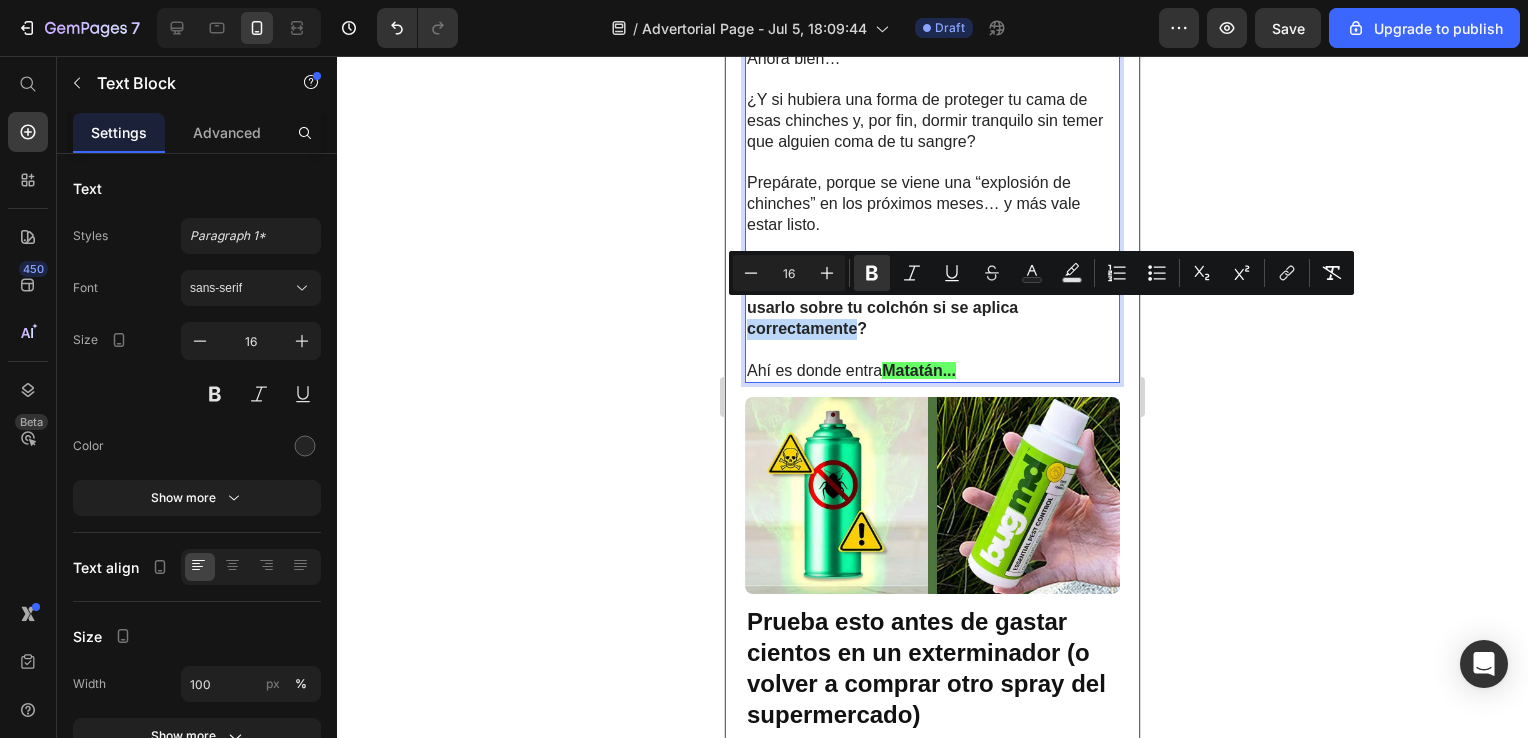 drag, startPoint x: 855, startPoint y: 312, endPoint x: 732, endPoint y: 311, distance: 123.00407 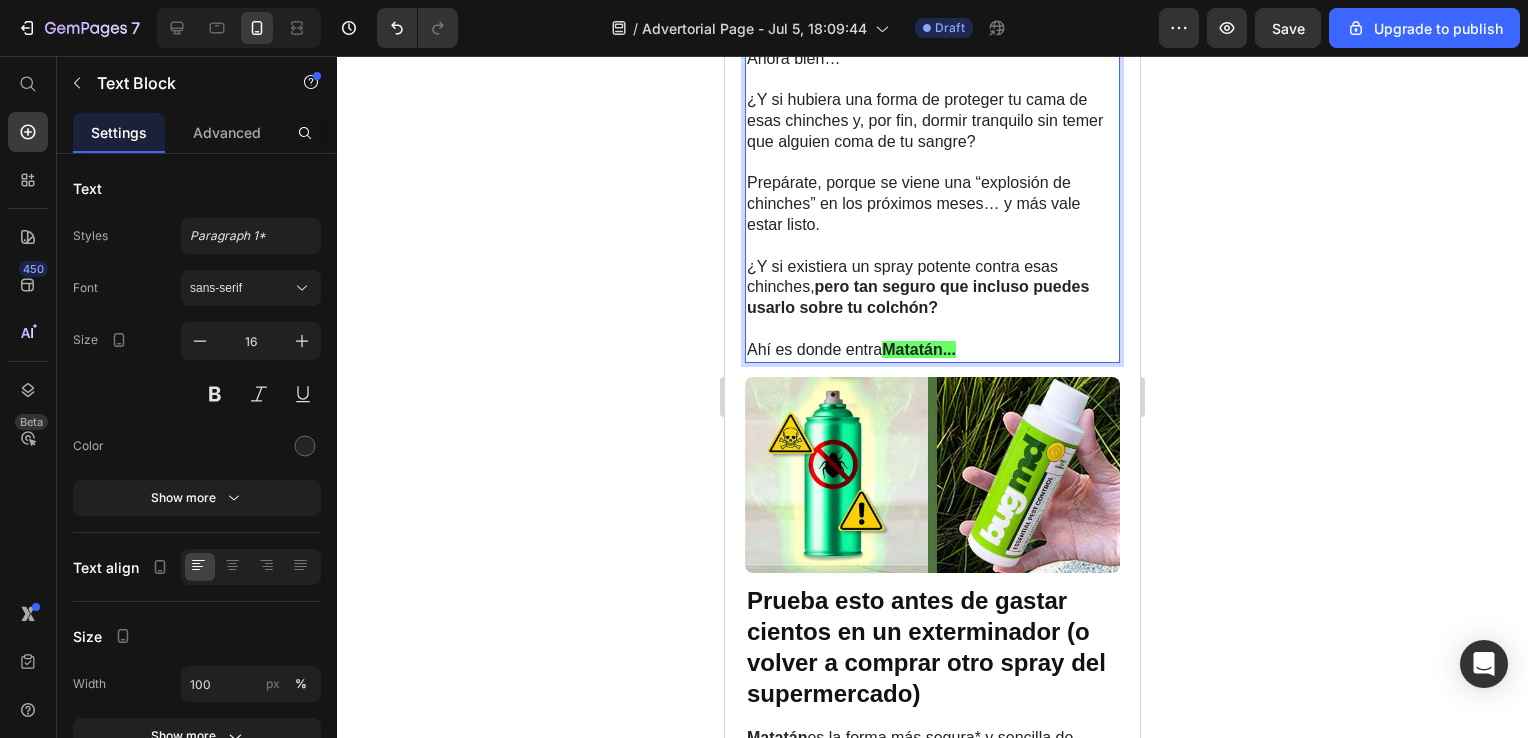 click 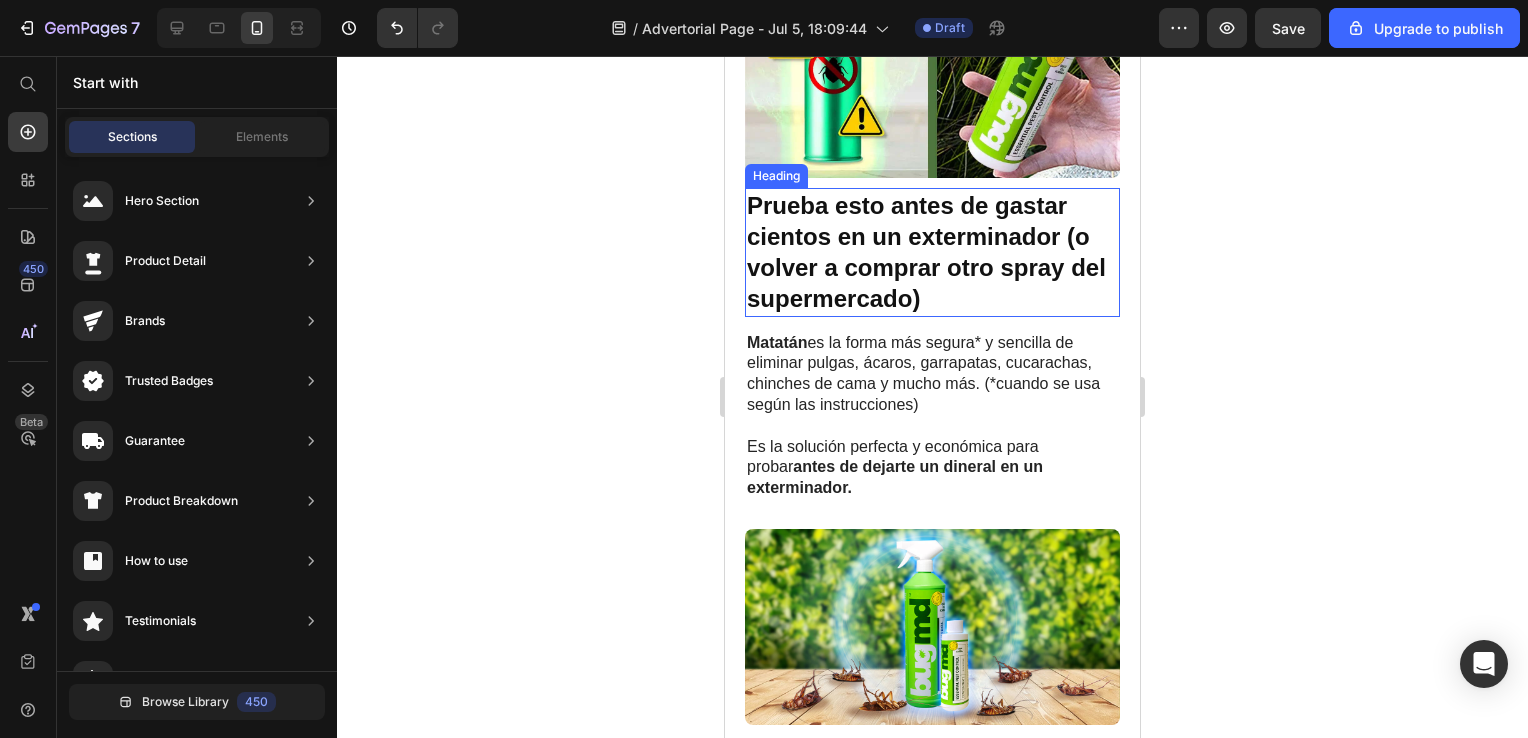 scroll, scrollTop: 2305, scrollLeft: 0, axis: vertical 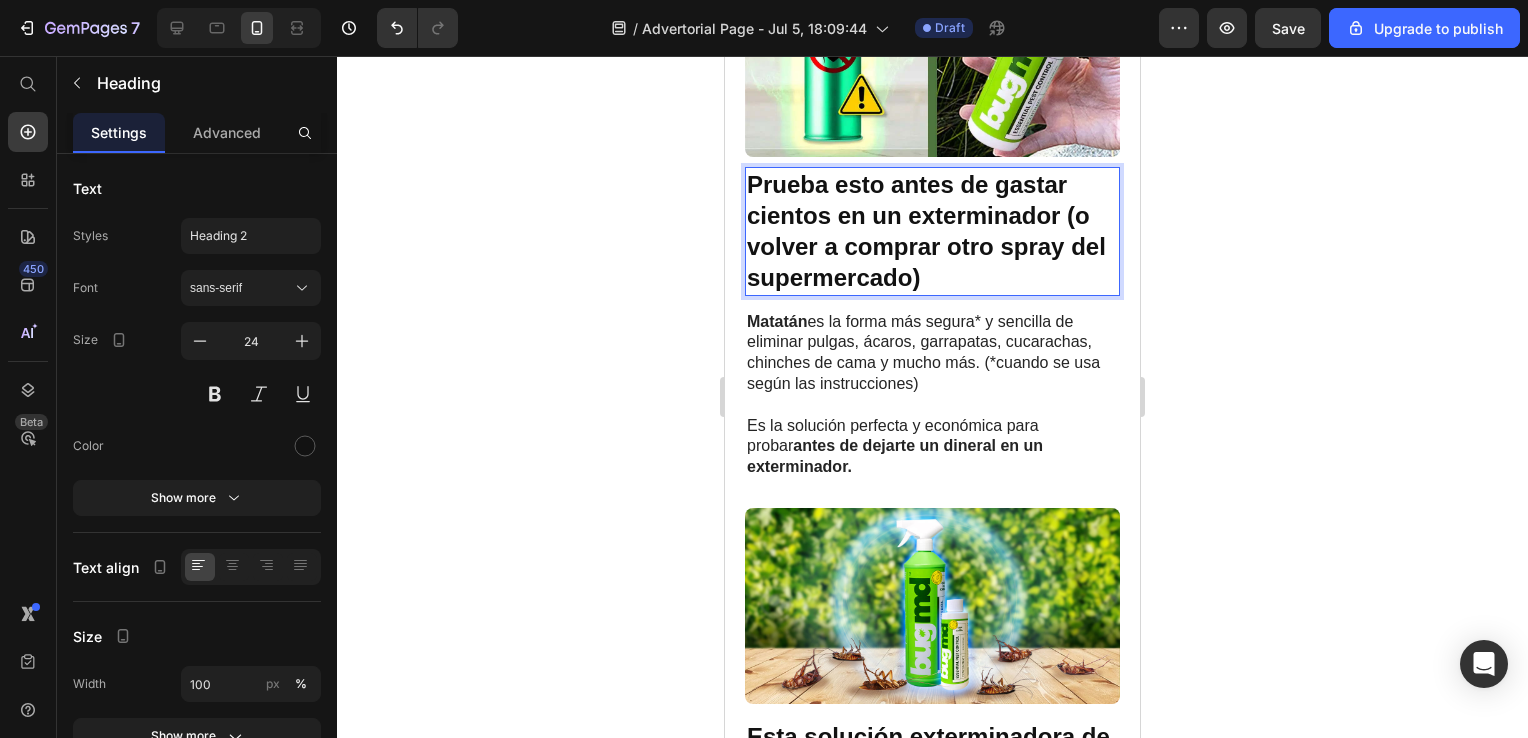 click on "Prueba esto antes de gastar cientos en un exterminador (o volver a comprar otro spray del supermercado)" at bounding box center (926, 231) 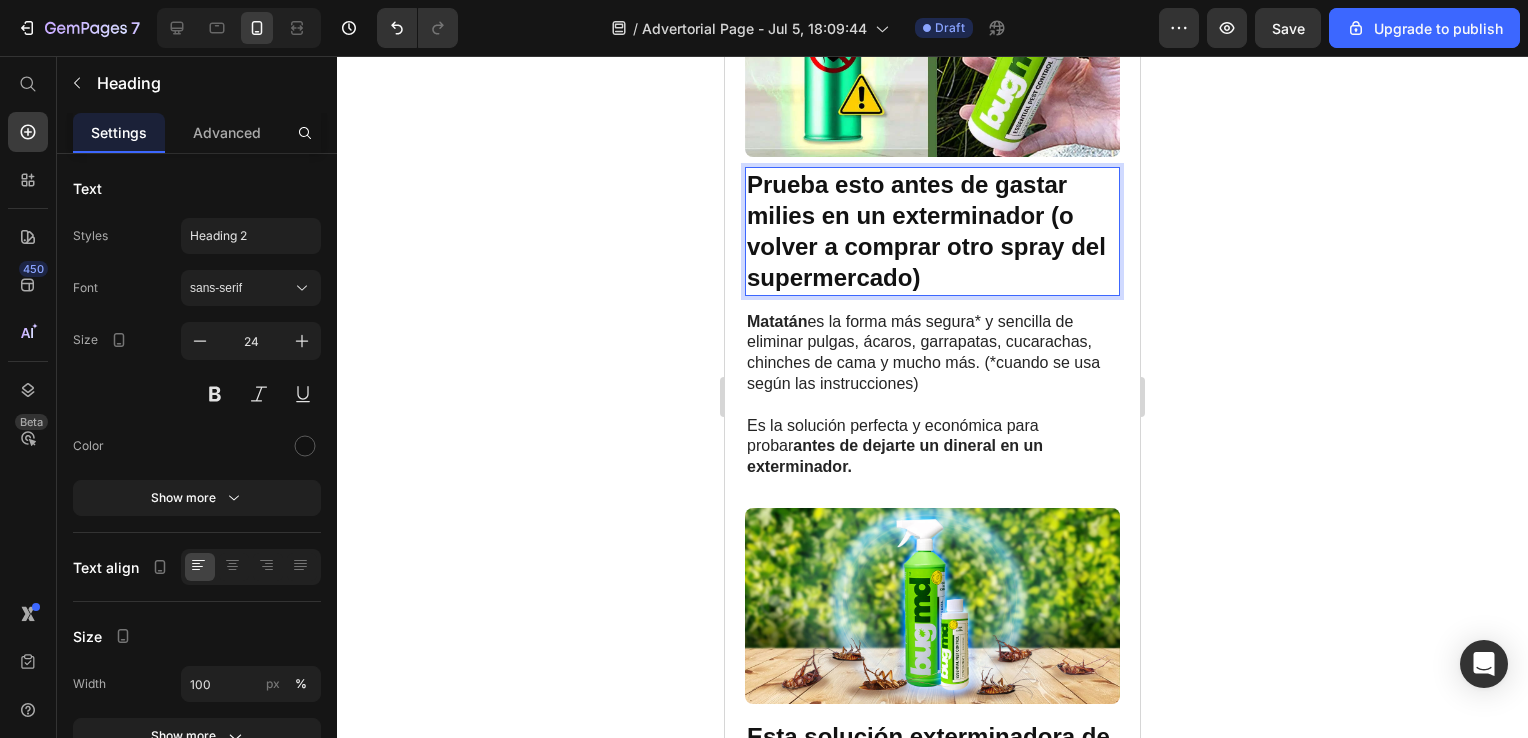 click on "Prueba esto antes de gastar milies en un exterminador (o volver a comprar otro spray del supermercado)" at bounding box center [926, 231] 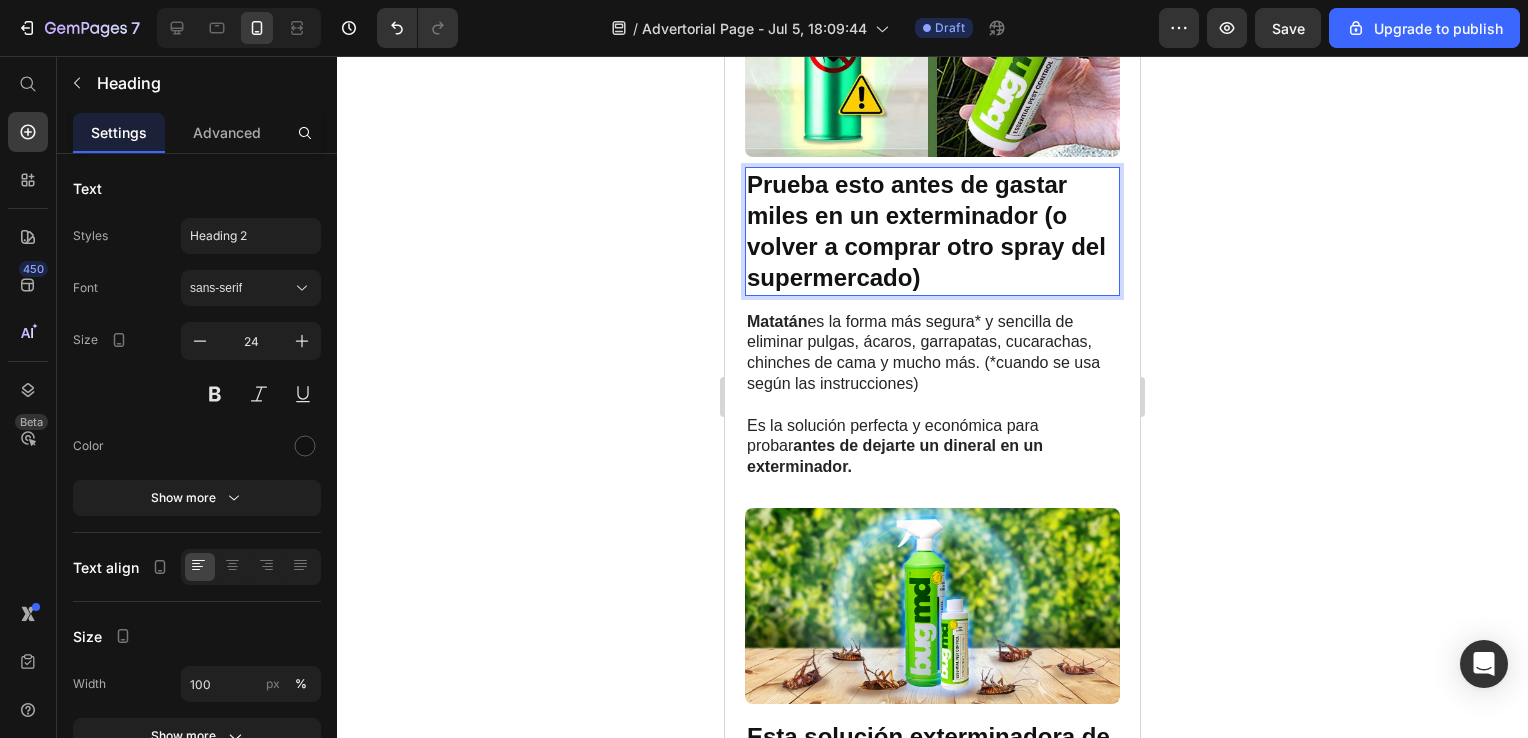 click on "Prueba esto antes de gastar miles en un exterminador (o volver a comprar otro spray del supermercado)" at bounding box center (926, 231) 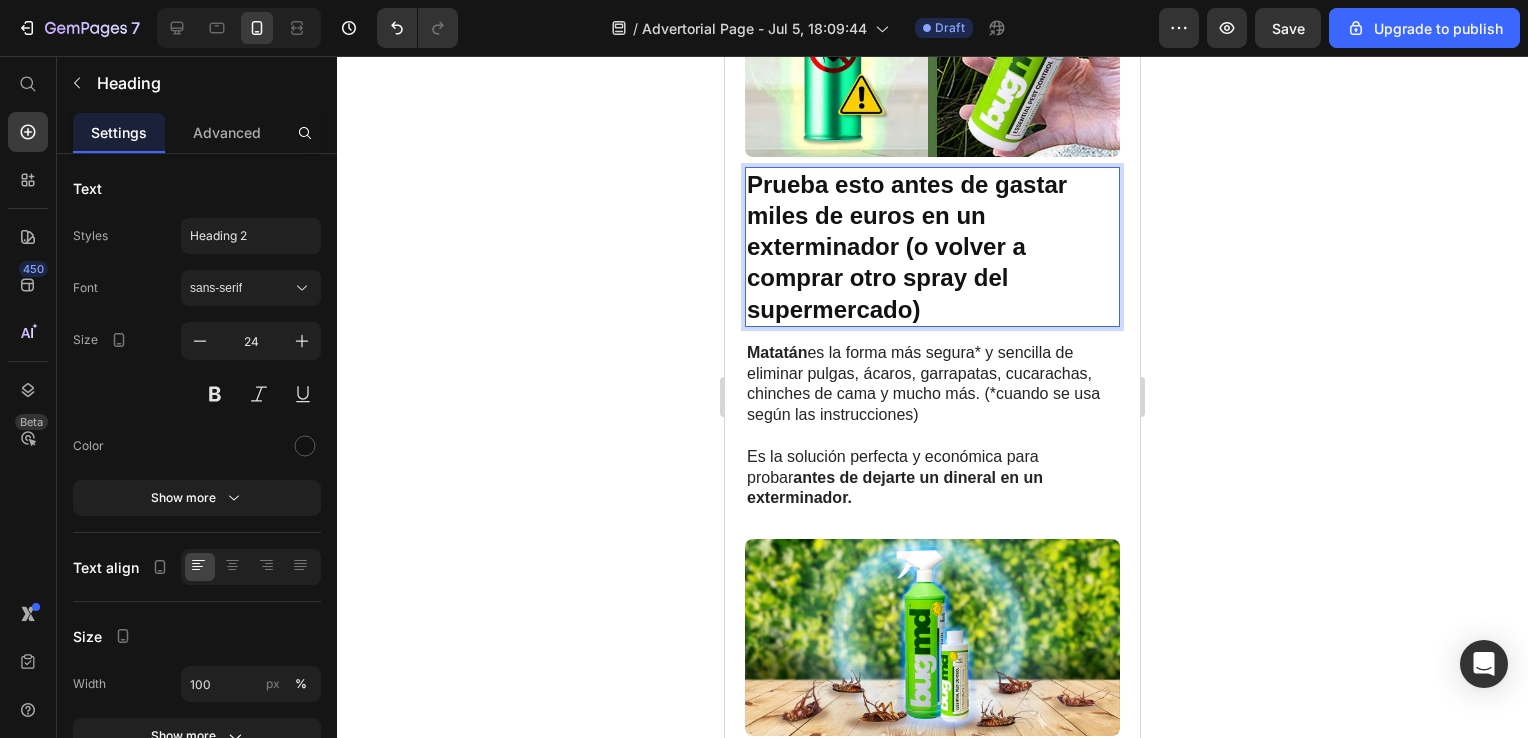 click on "Prueba esto antes de gastar miles de euros en un exterminador (o volver a comprar otro spray del supermercado)" at bounding box center [907, 247] 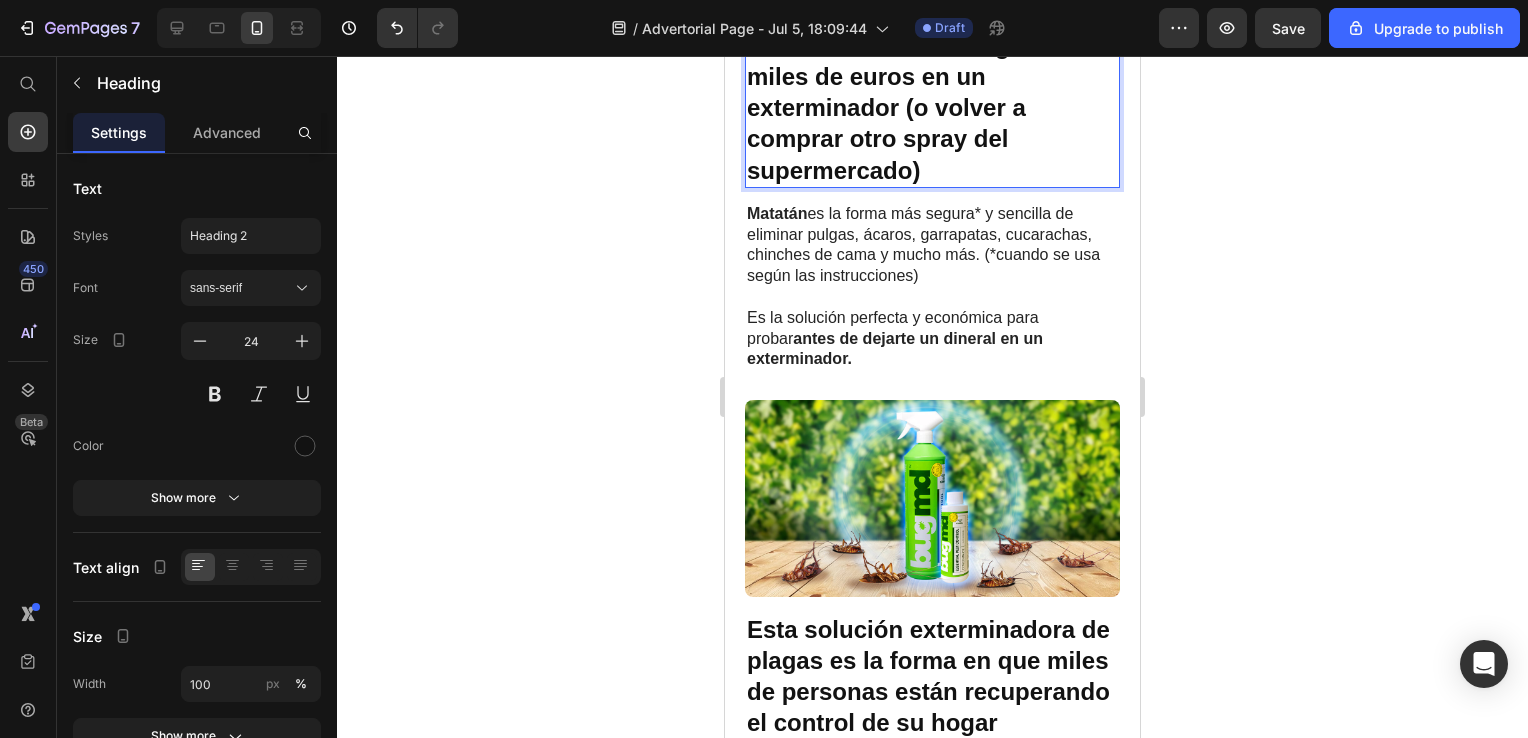 scroll, scrollTop: 2448, scrollLeft: 0, axis: vertical 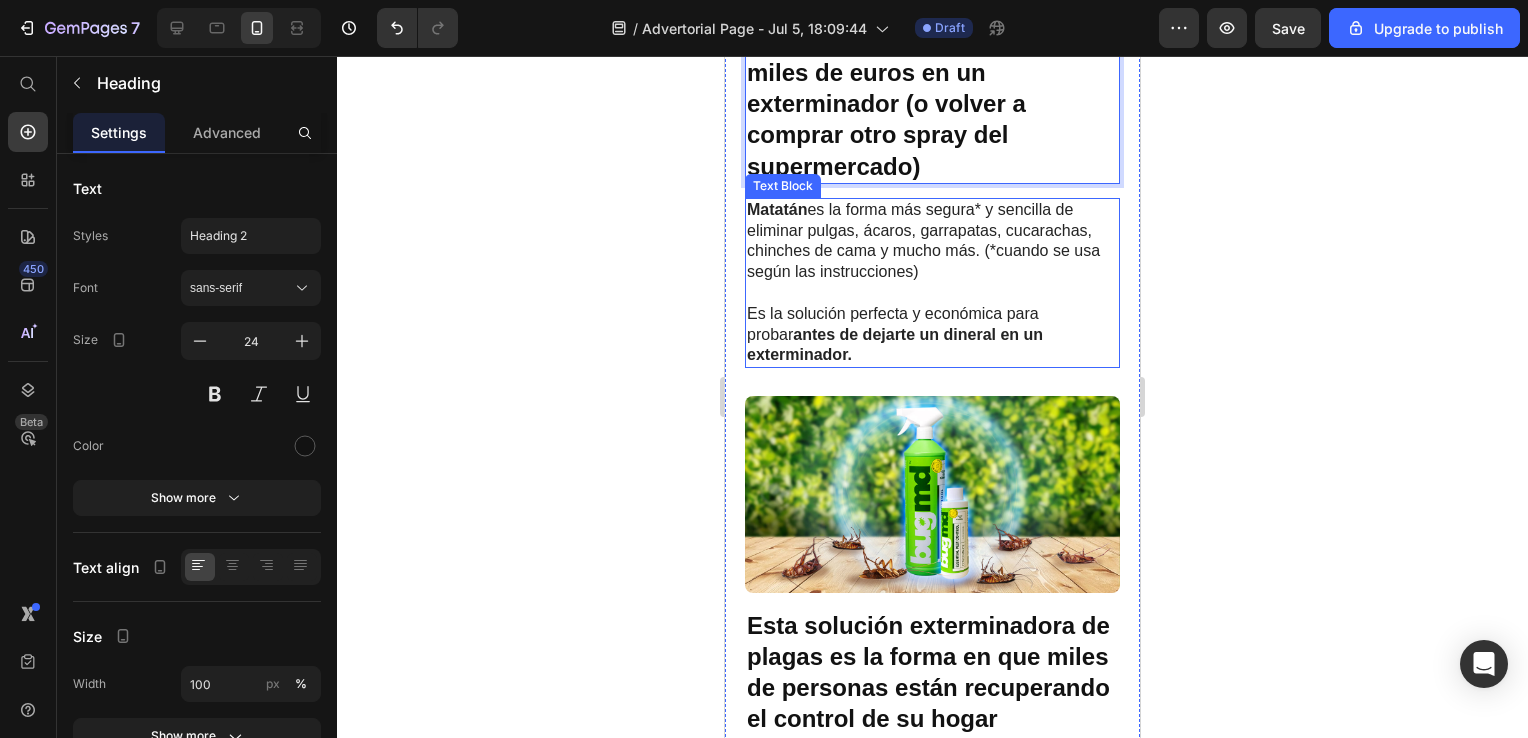 click on "Matatán es la forma más segura* y sencilla de eliminar pulgas, ácaros, cucarachas, chinches de cama y mucho más. (*cuando se usa según las instrucciones)" at bounding box center [932, 241] 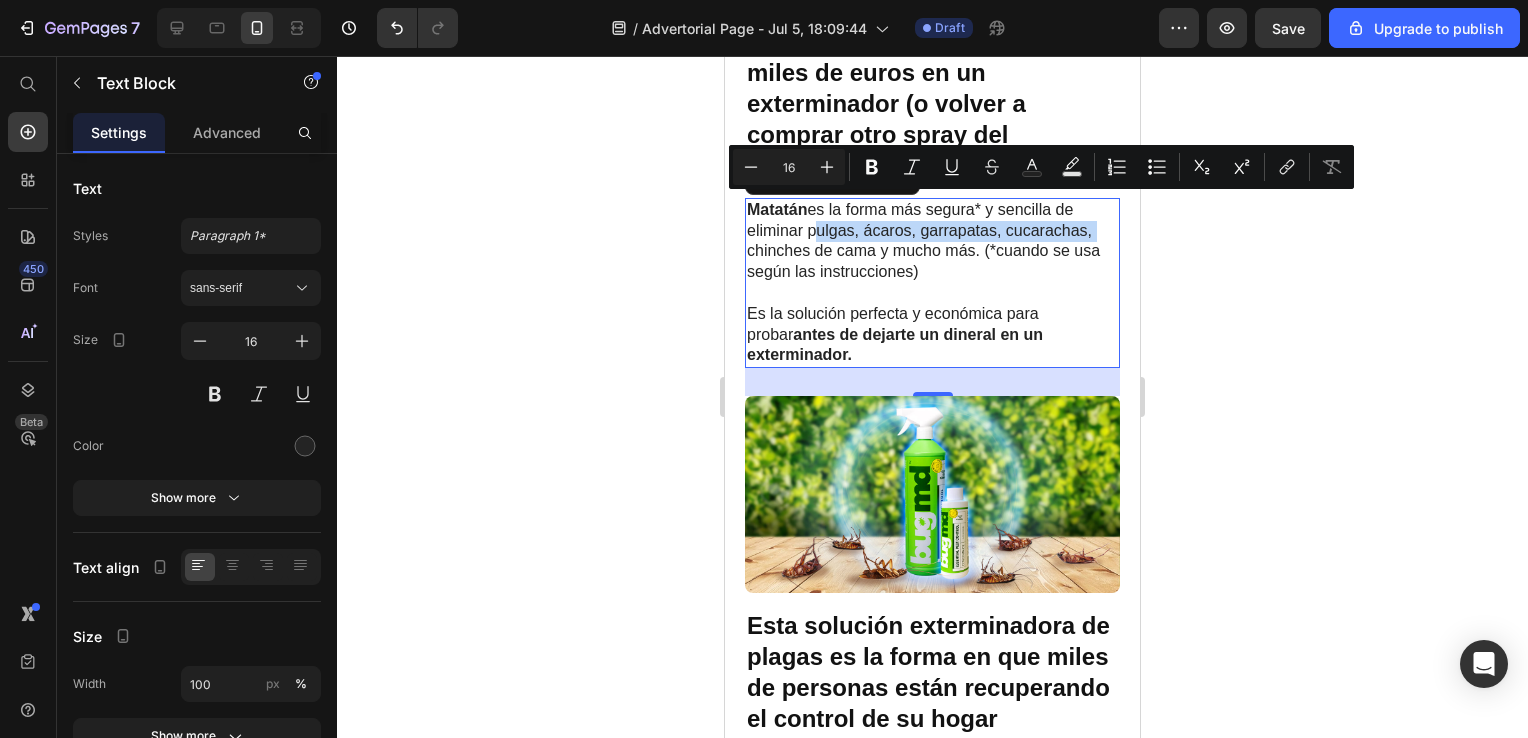 drag, startPoint x: 809, startPoint y: 204, endPoint x: 1094, endPoint y: 210, distance: 285.06314 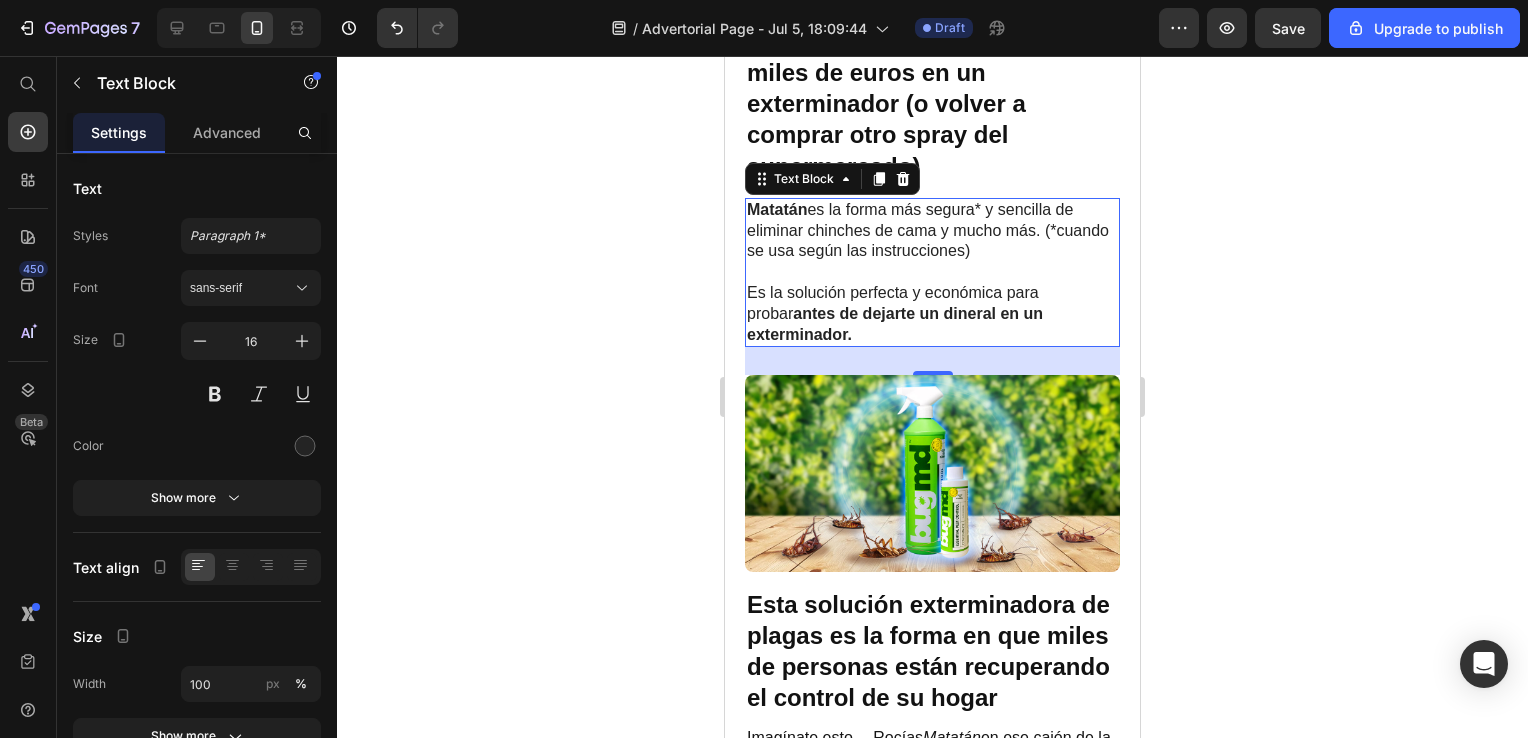click on "Matatán [PRODUCT] es la forma más segura* y sencilla de eliminar chinches de cama y mucho más. (*cuando se usa según las instrucciones)" at bounding box center (932, 231) 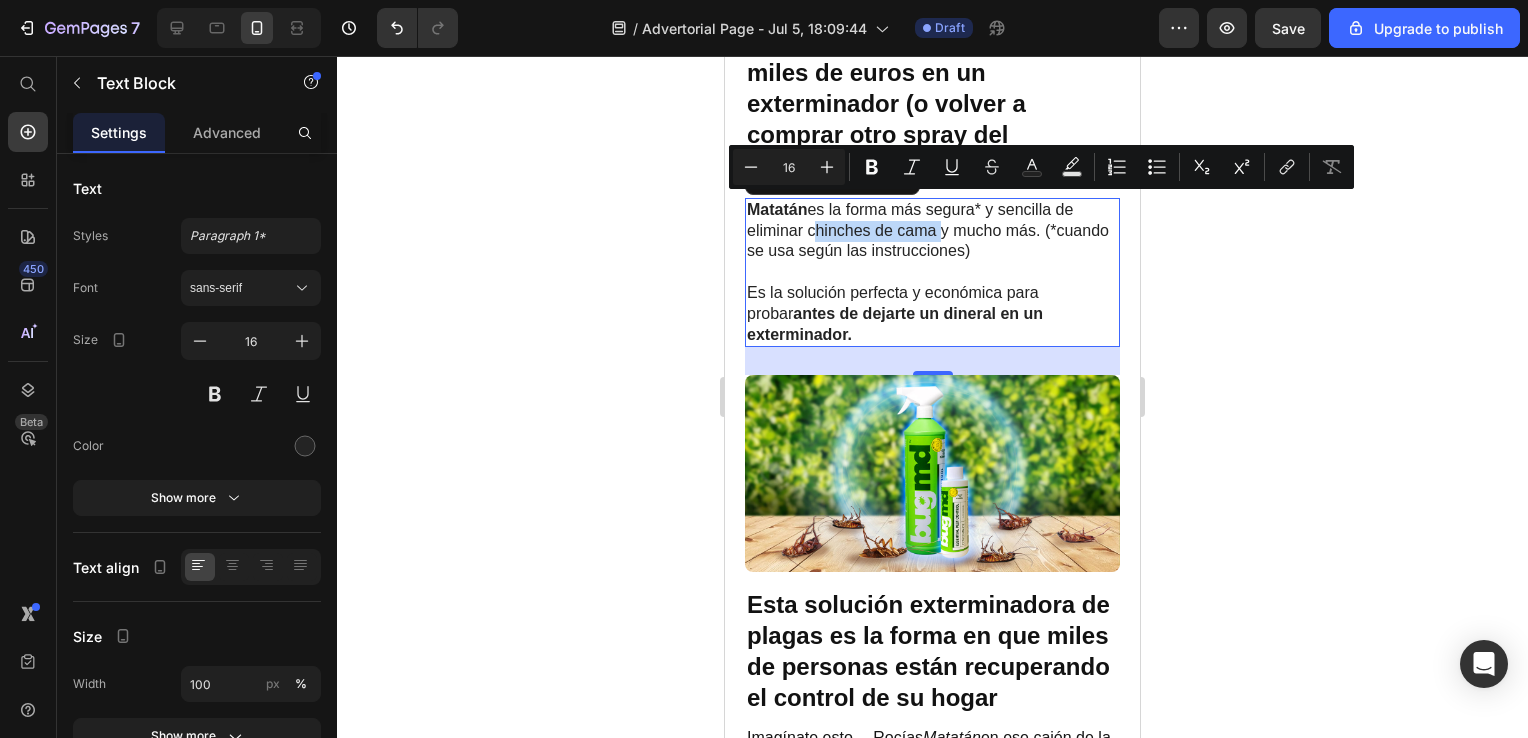 drag, startPoint x: 807, startPoint y: 202, endPoint x: 913, endPoint y: 198, distance: 106.07545 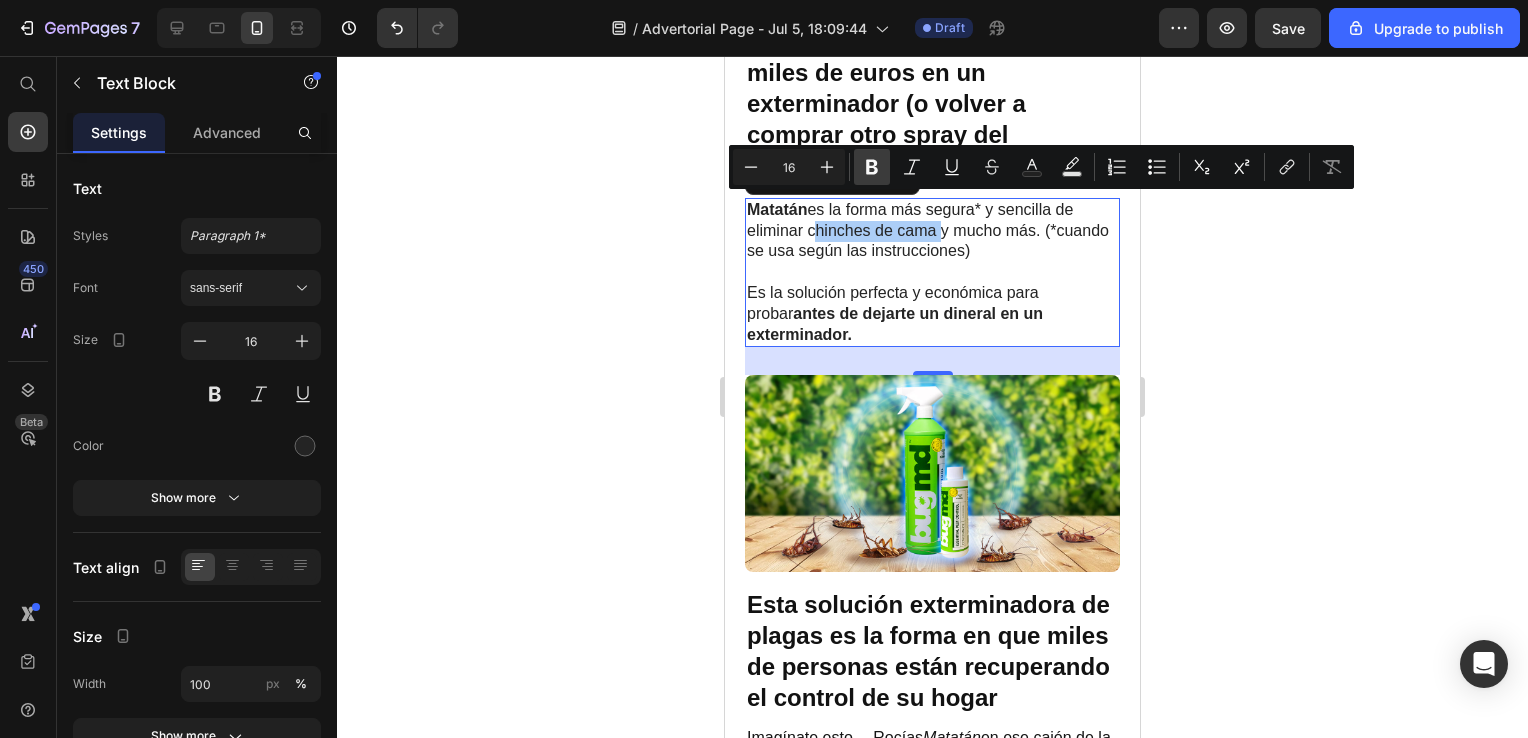 click 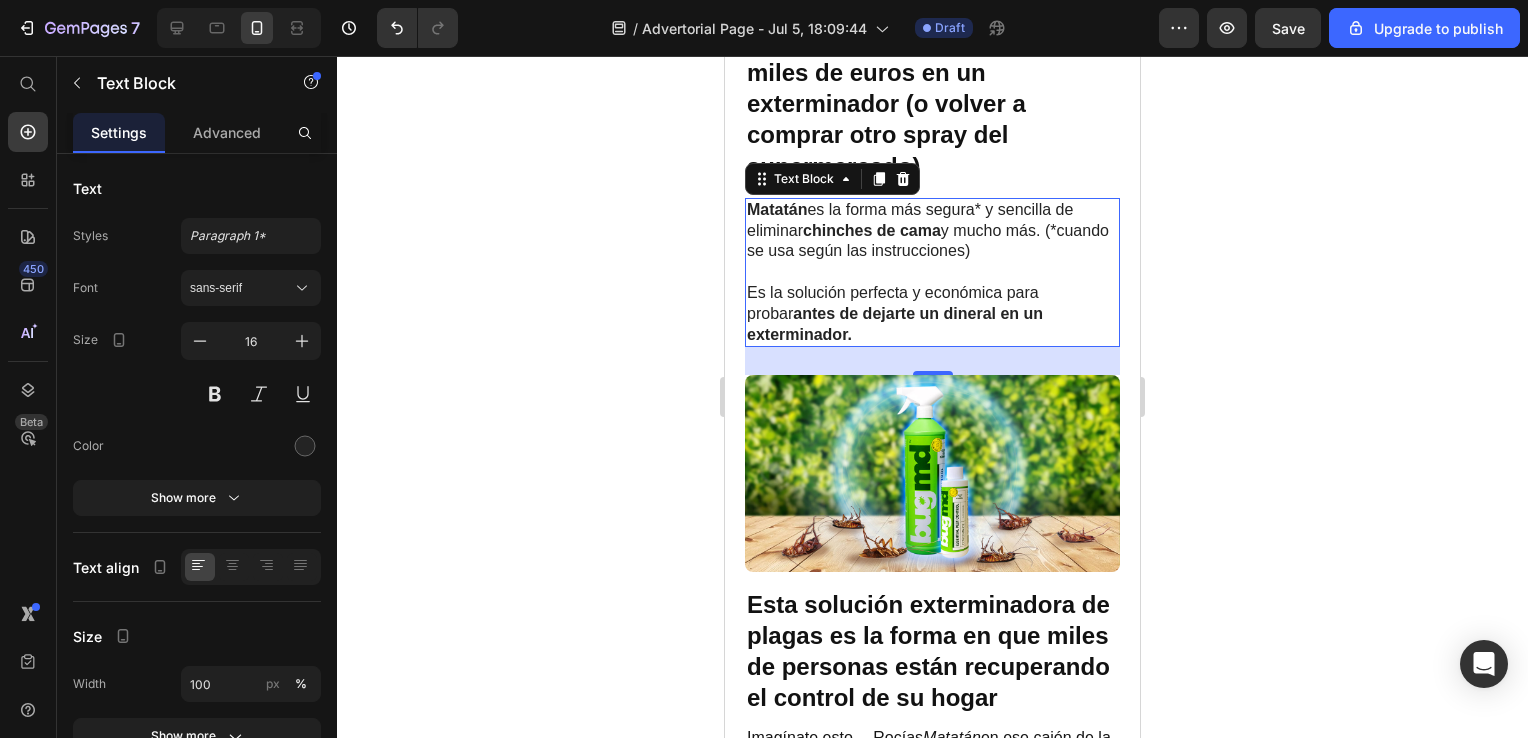 click on "Matatán es la forma más segura* y sencilla de eliminar chinches de cama y mucho más. (*cuando se usa según las instrucciones)" at bounding box center [932, 231] 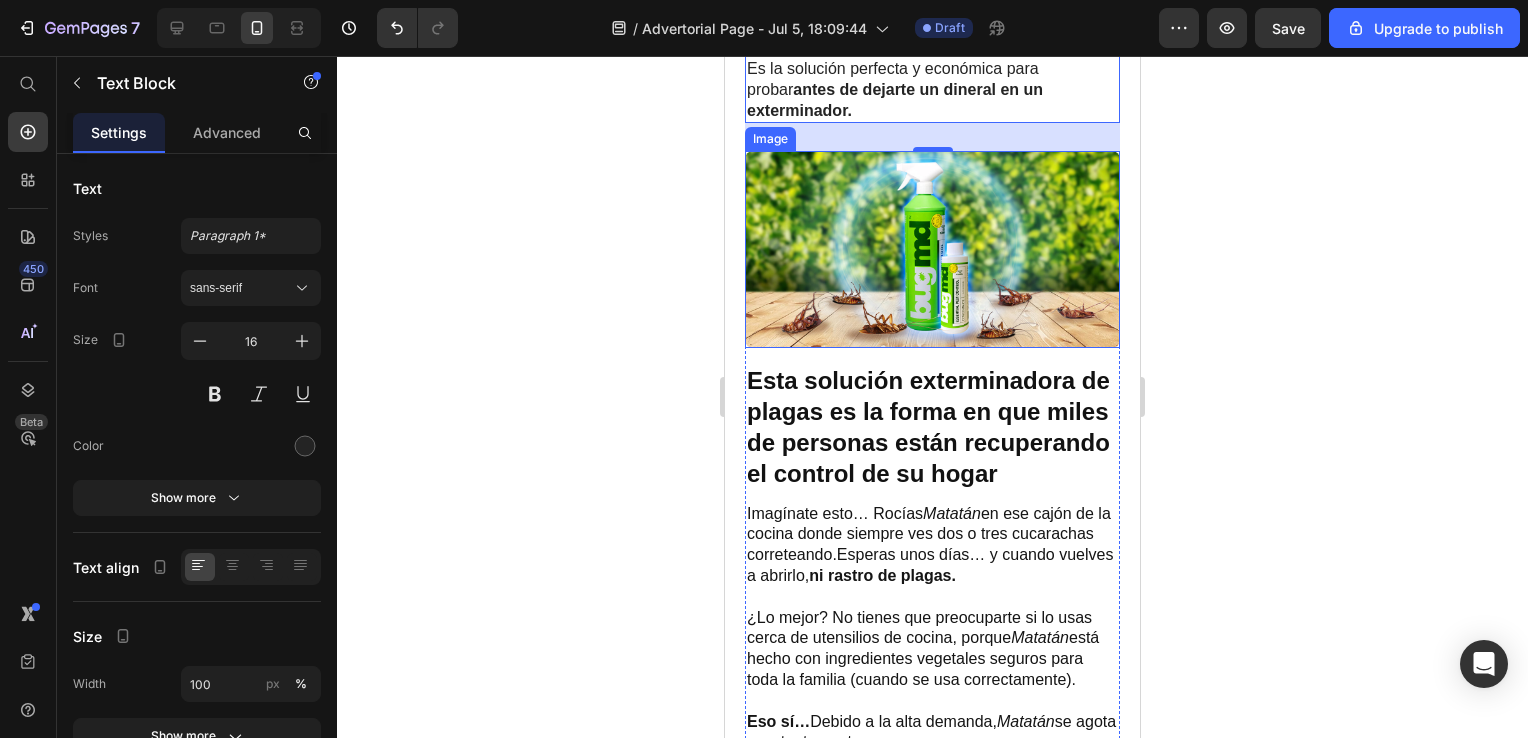 scroll, scrollTop: 2620, scrollLeft: 0, axis: vertical 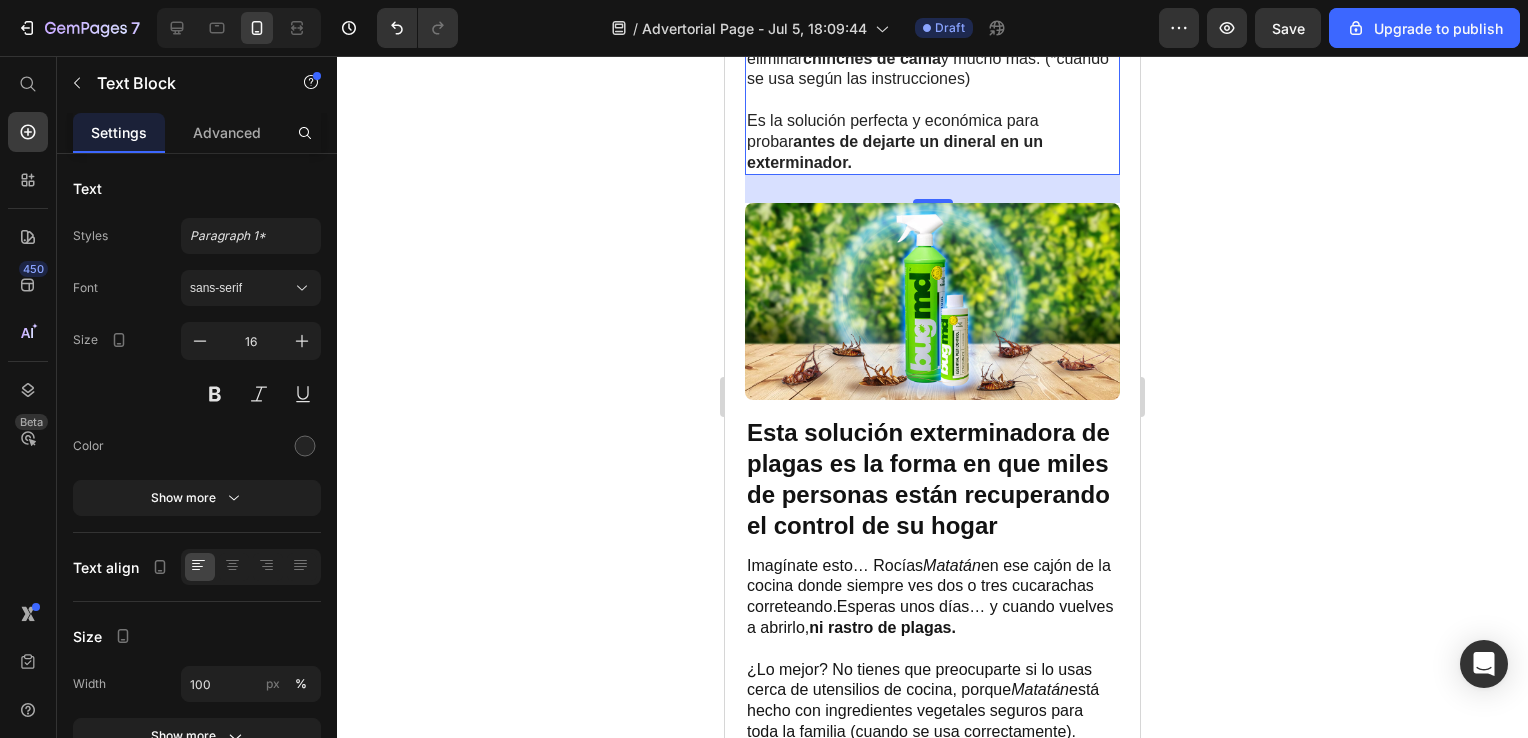 click on "antes de dejarte un dineral en un exterminador." at bounding box center (895, 152) 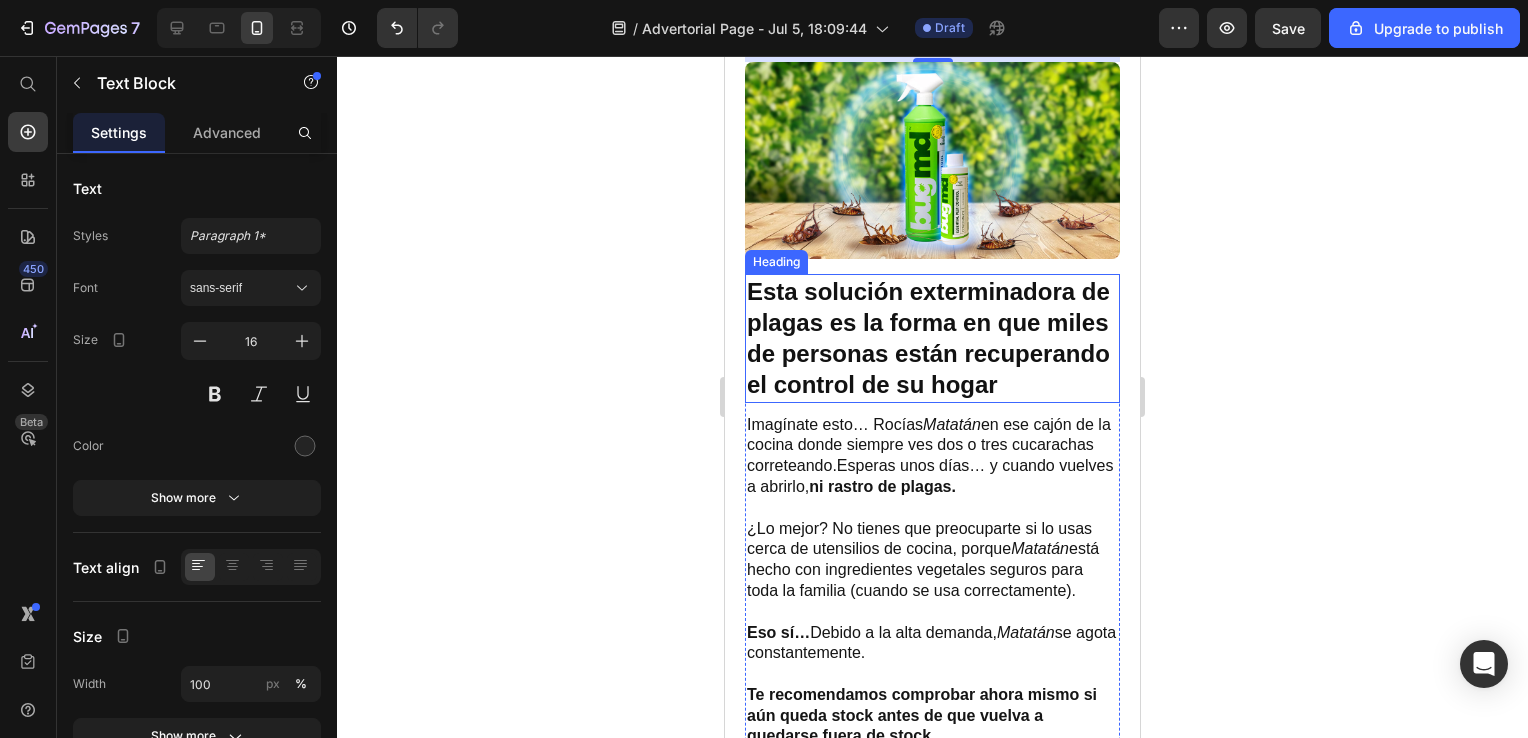 scroll, scrollTop: 2760, scrollLeft: 0, axis: vertical 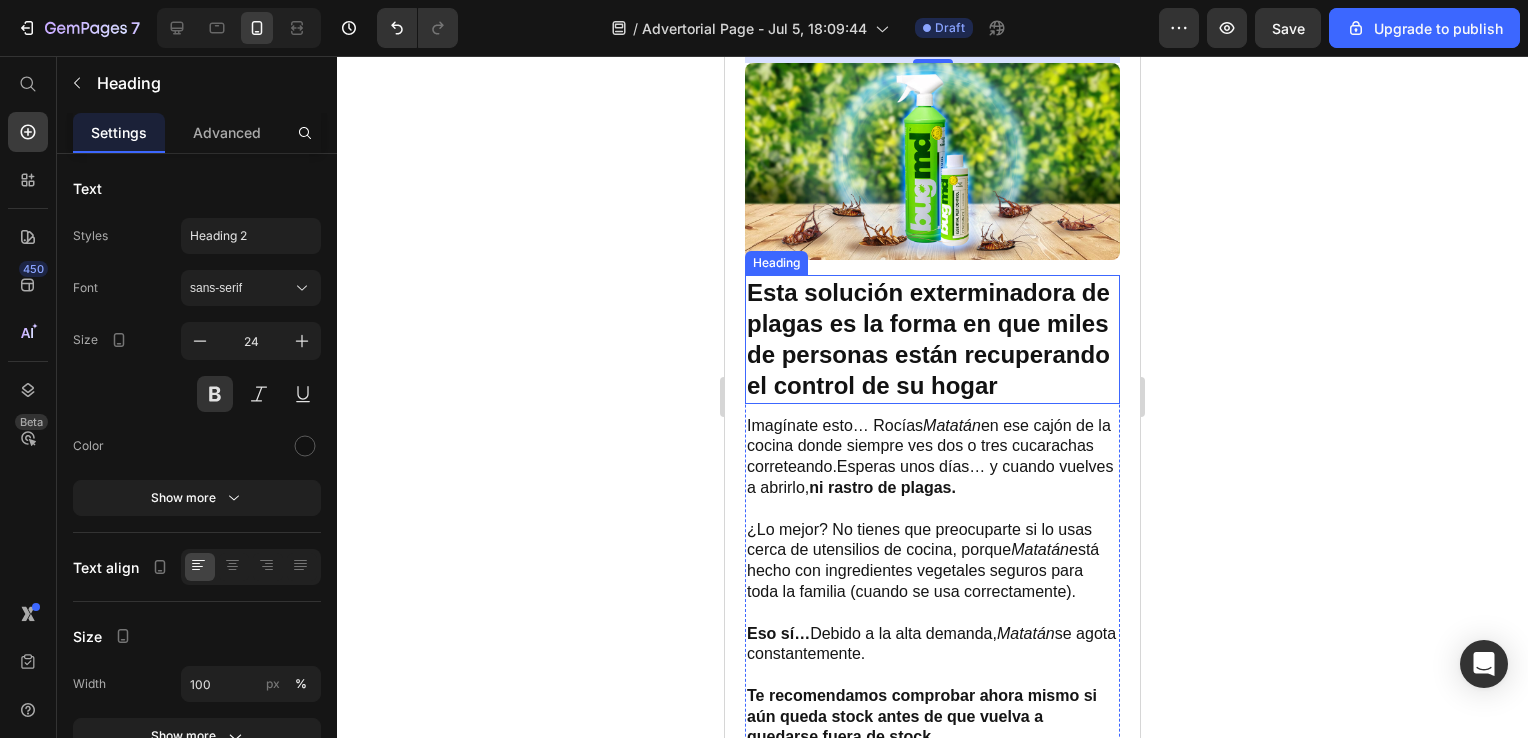 click on "Esta solución exterminadora de plagas es la forma en que miles de personas están recuperando el control de su hogar" at bounding box center [932, 339] 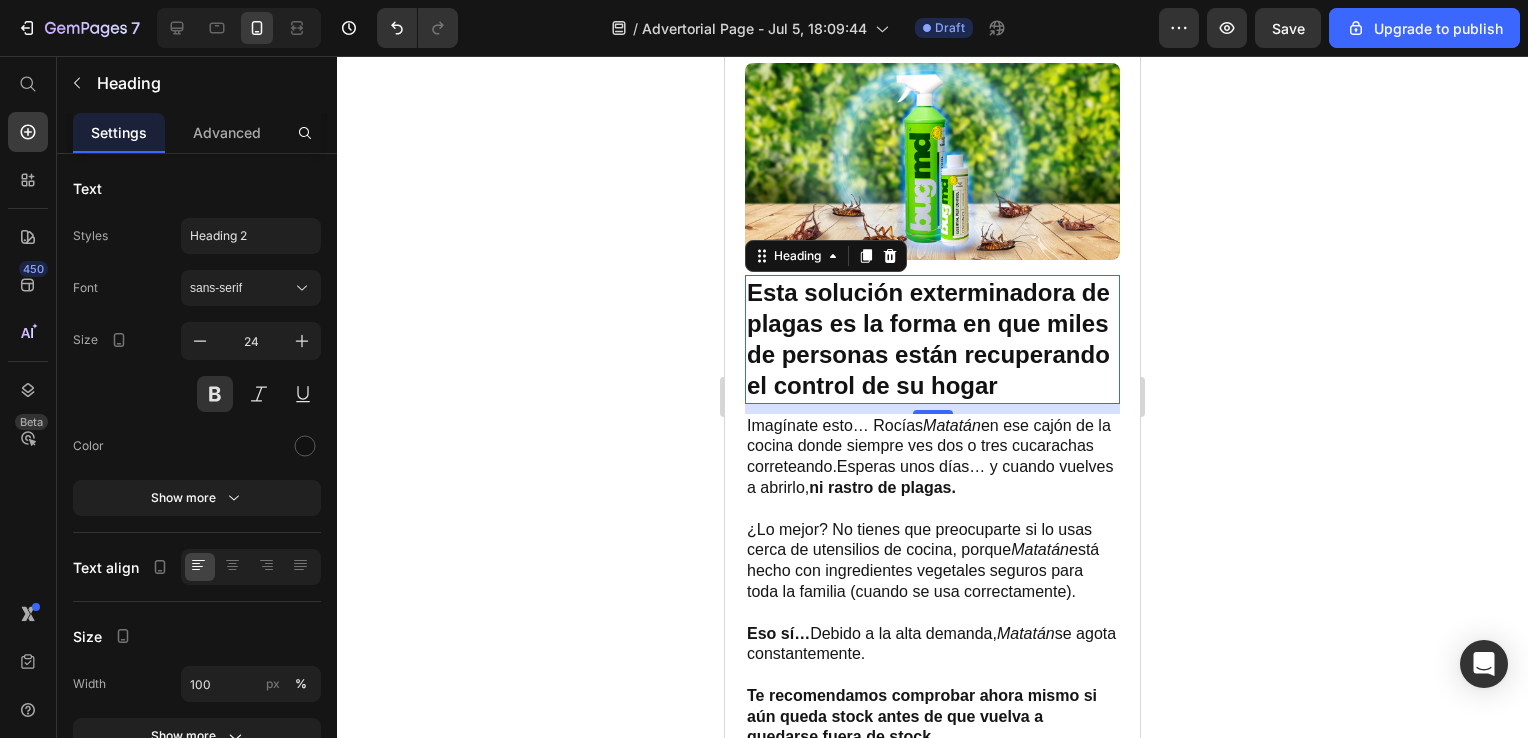 click on "Esta solución exterminadora de plagas es la forma en que miles de personas están recuperando el control de su hogar" at bounding box center (932, 339) 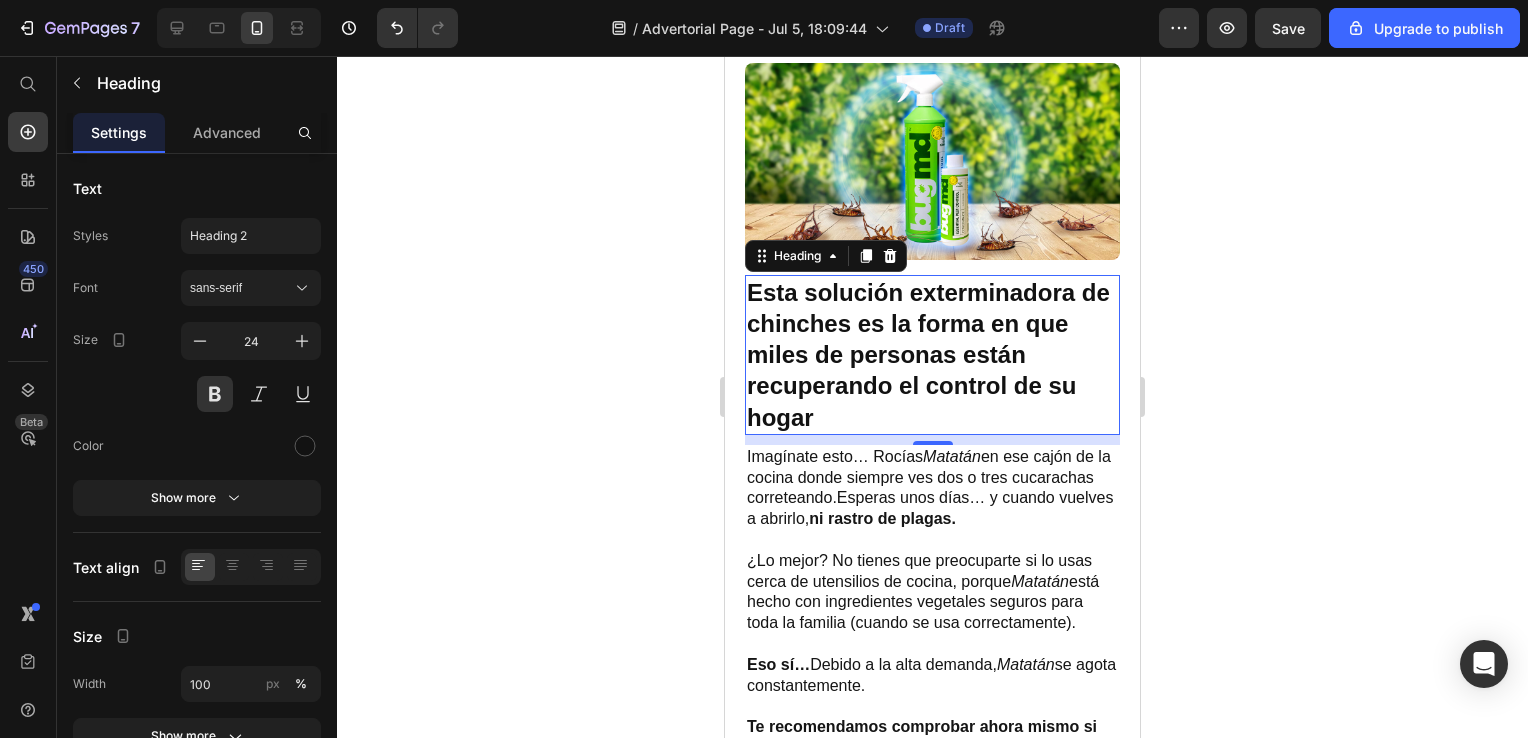 click on "Esta solución exterminadora de chinches es la forma en que miles de personas están recuperando el control de su hogar" at bounding box center [932, 355] 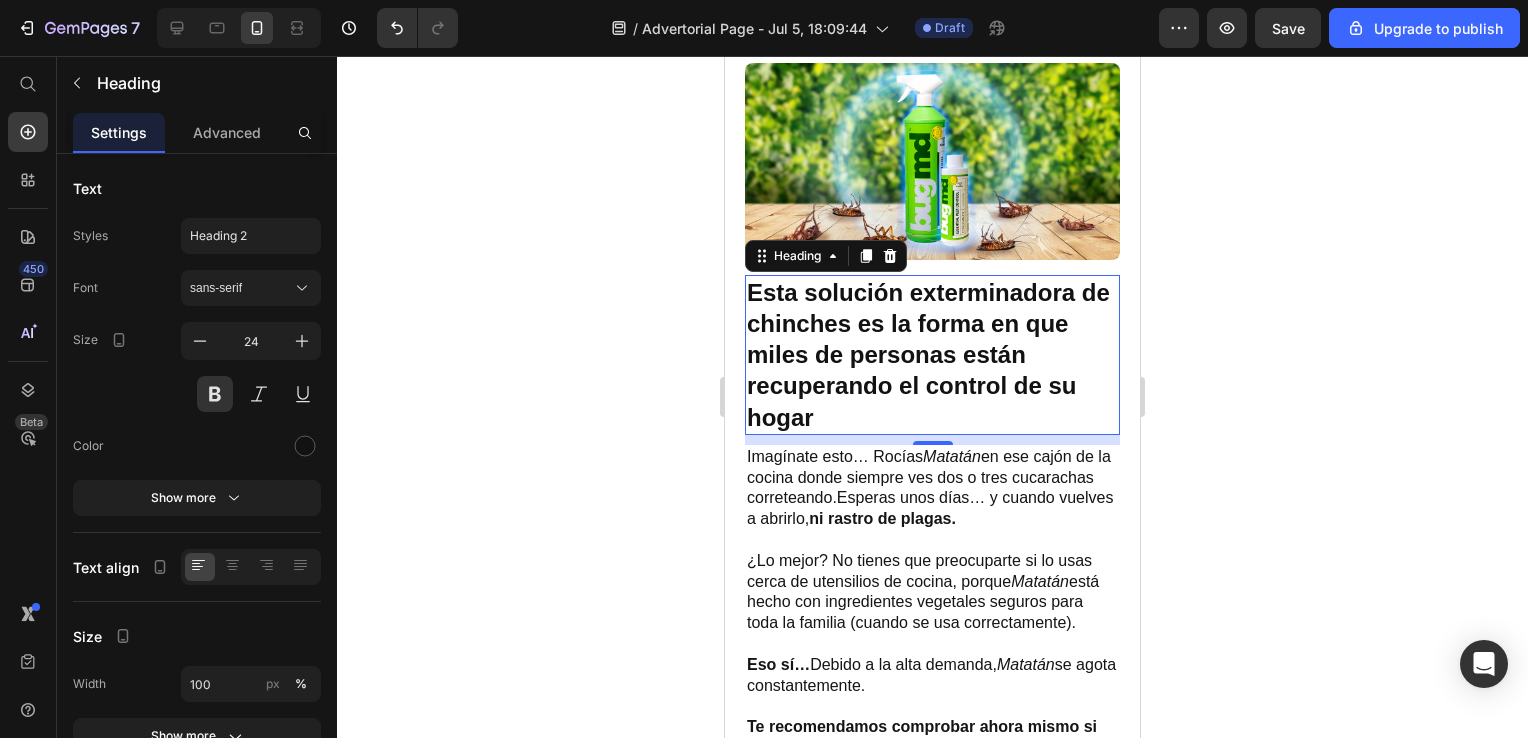 click 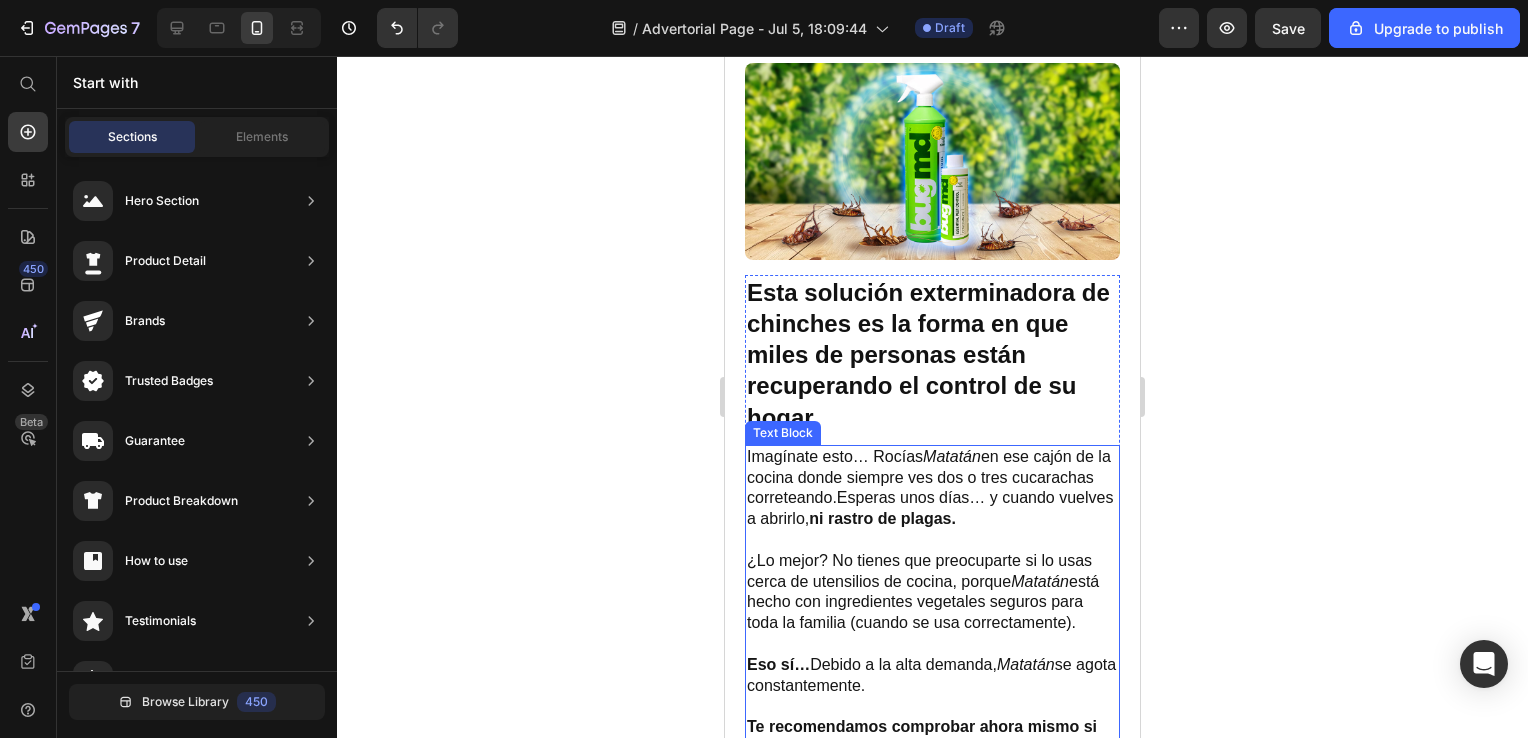 scroll, scrollTop: 2875, scrollLeft: 0, axis: vertical 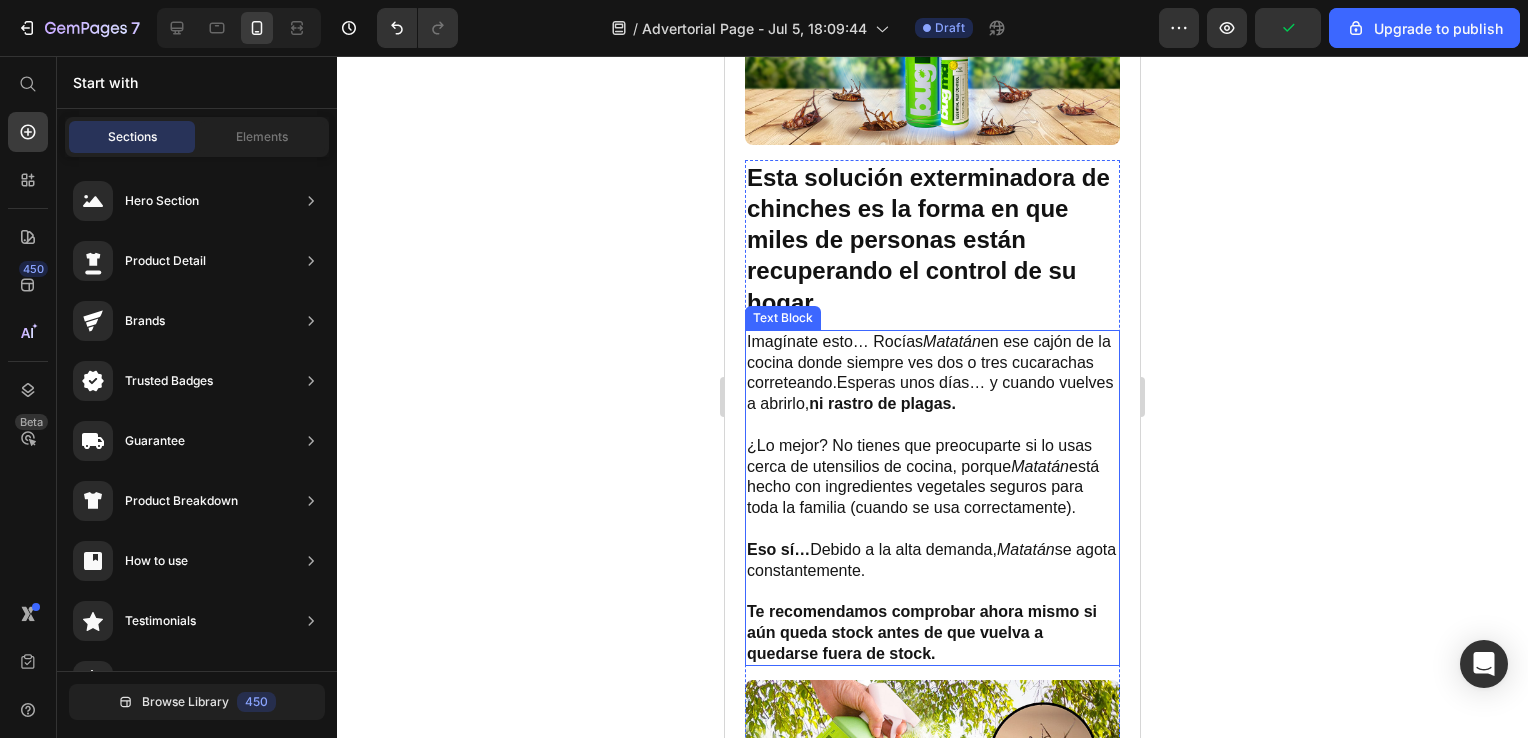 click on "Matatán" at bounding box center (952, 341) 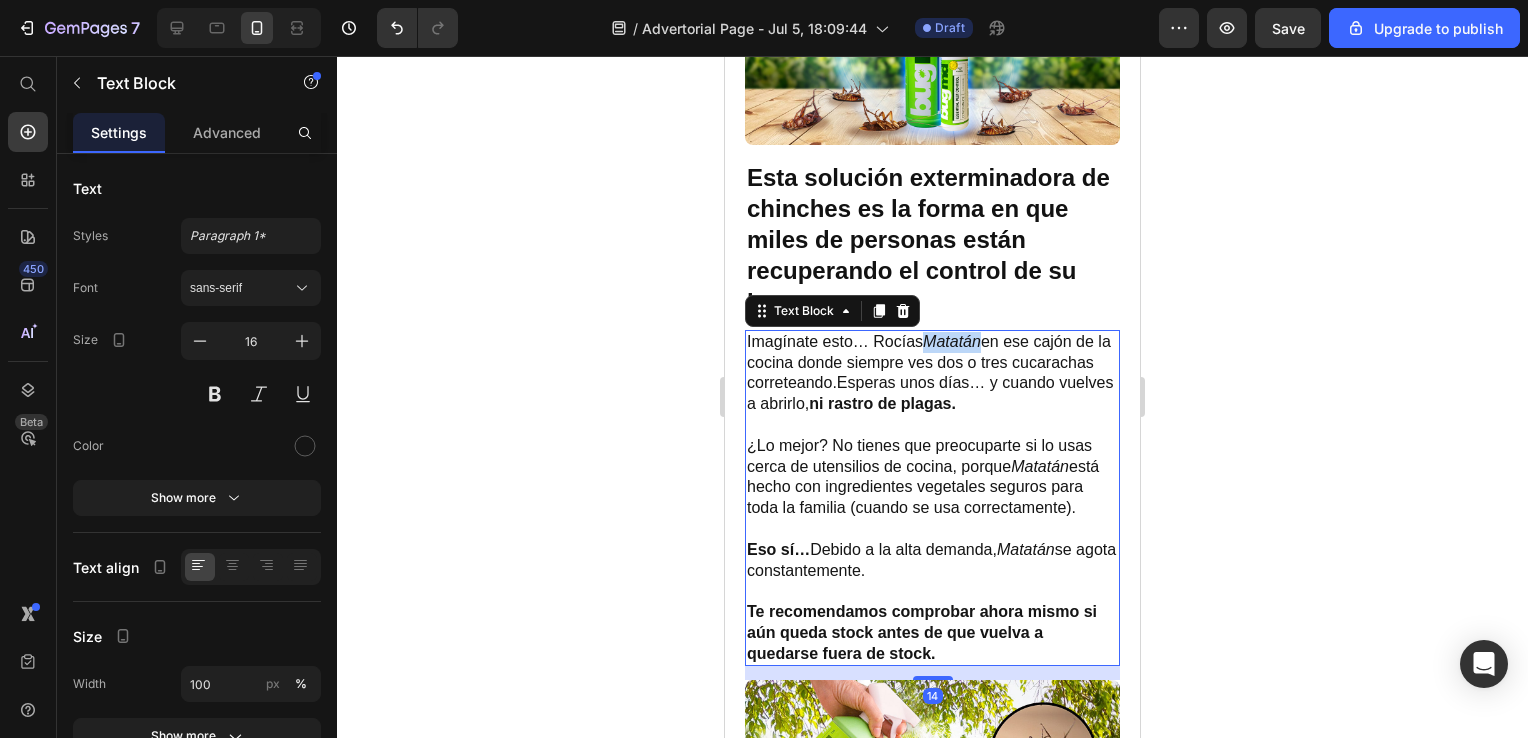 drag, startPoint x: 933, startPoint y: 310, endPoint x: 960, endPoint y: 310, distance: 27 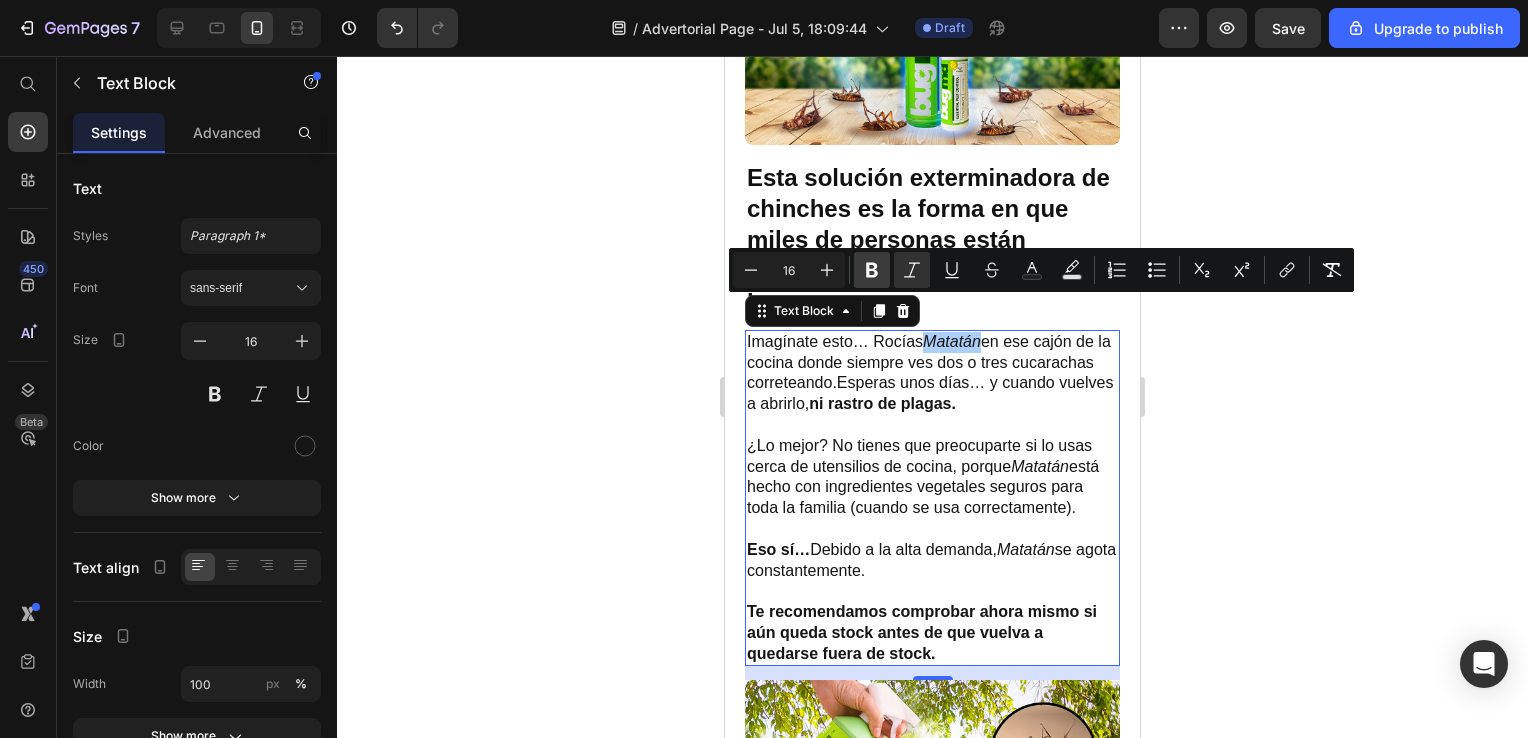 click 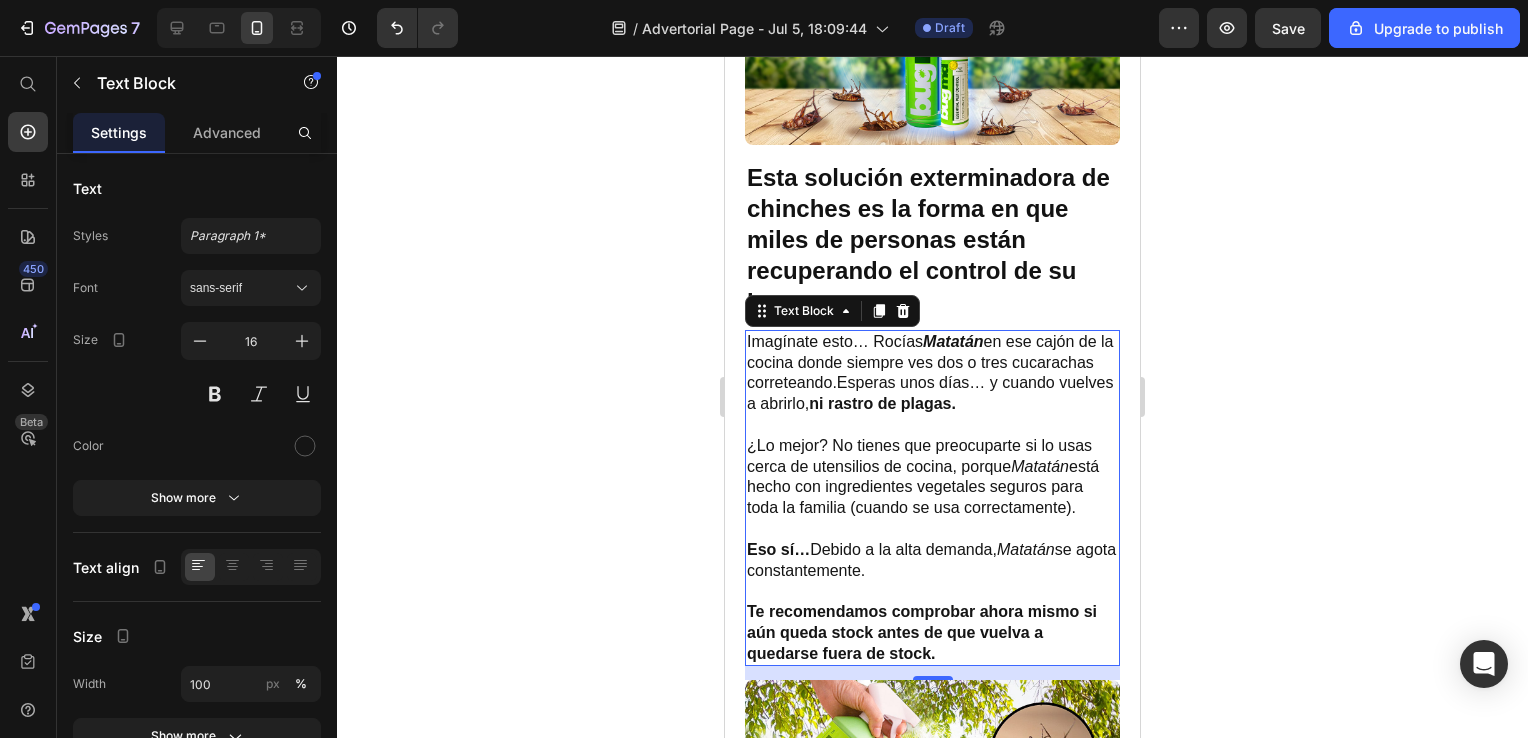 click on "ni rastro de plagas." at bounding box center [882, 403] 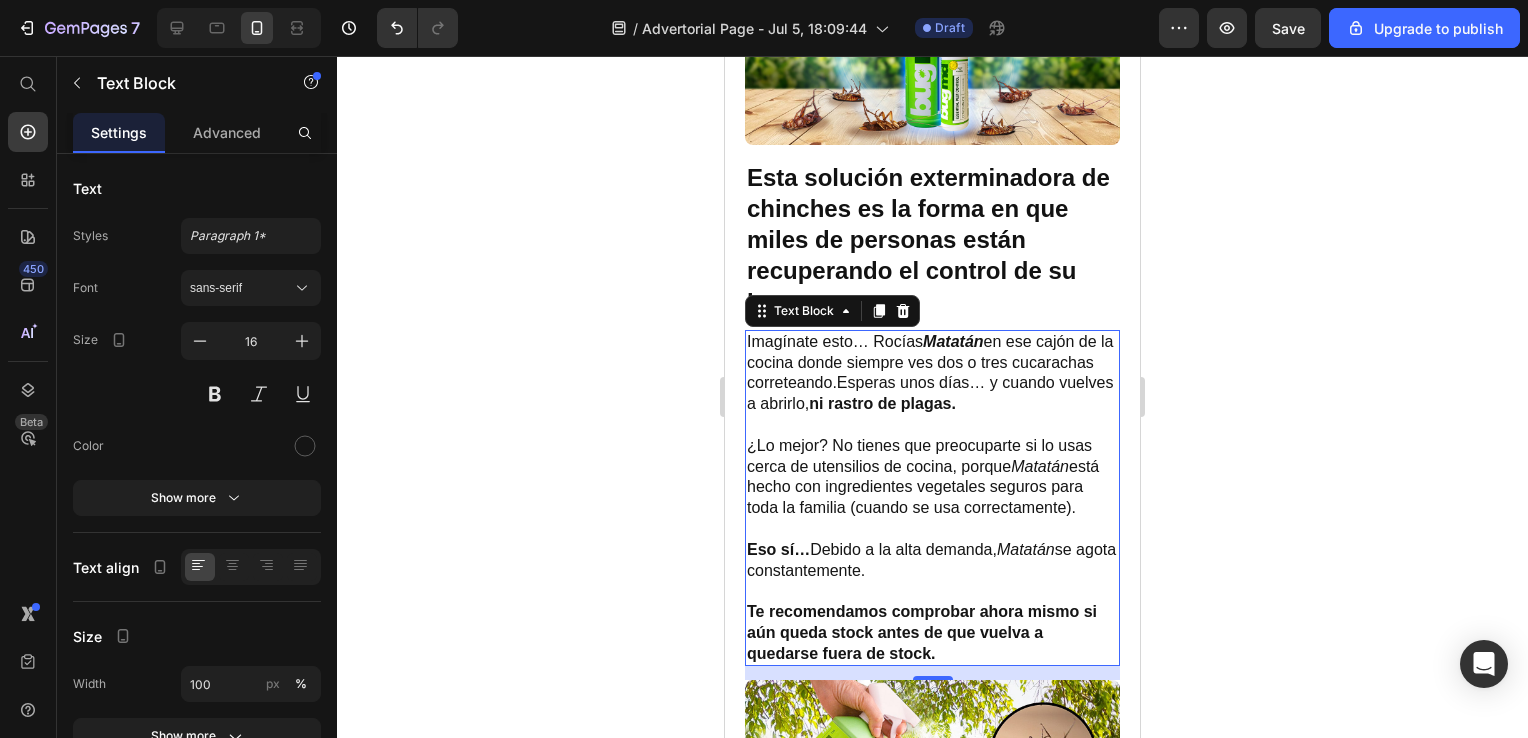 click on "Imagínate esto… Rocías Matatán en ese cajón de la cocina donde siempre ves dos o tres cucarachas correteando.Esperas unos días… y cuando vuelves a abrirlo, ni rastro de plagas." at bounding box center [932, 373] 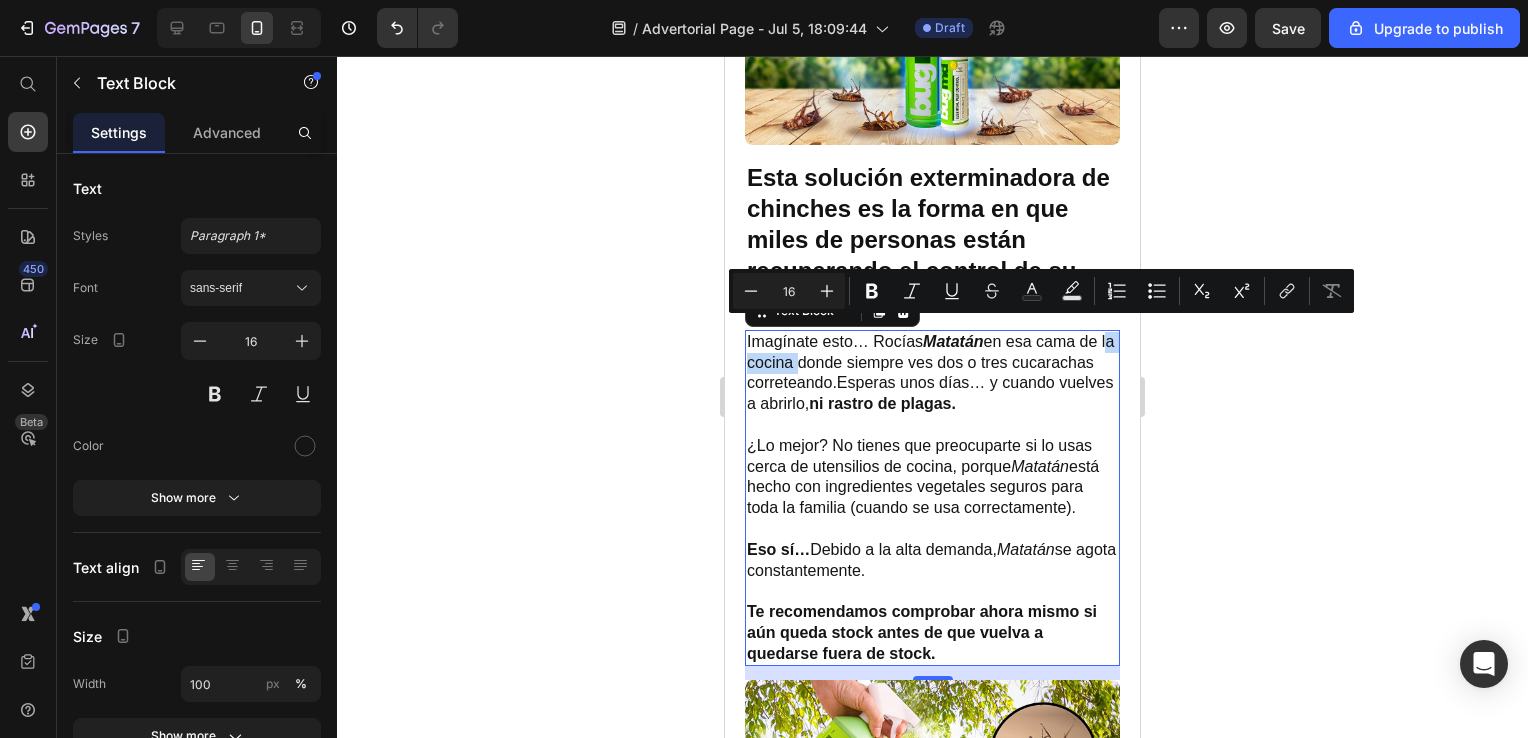 drag, startPoint x: 832, startPoint y: 330, endPoint x: 768, endPoint y: 330, distance: 64 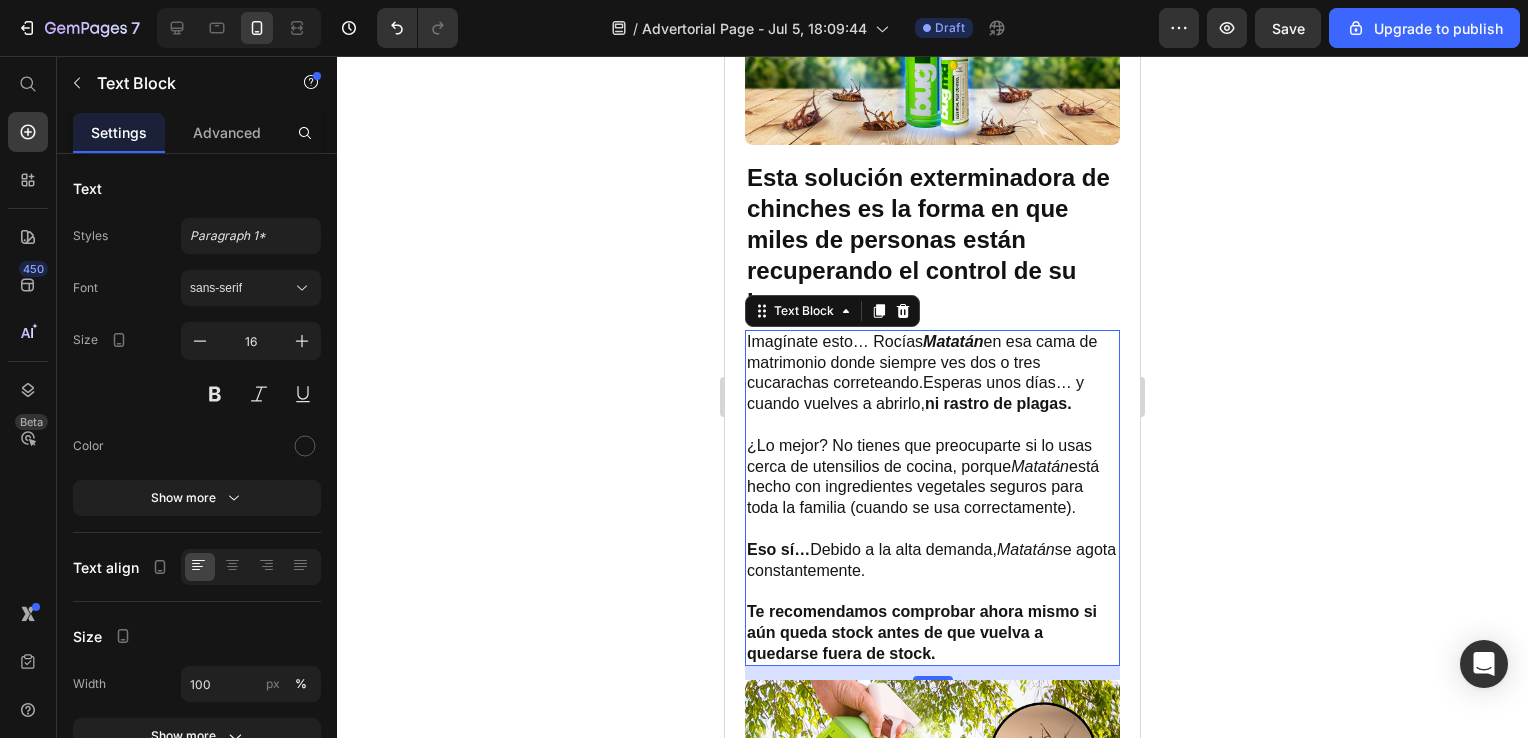 click on "Imagínate esto… Rocías Matatán en esa cama de matrimonio donde siempre ves dos o tres cucarachas correteando.Esperas unos días… y cuando vuelves a abrirlo, ni rastro de plagas." at bounding box center [932, 373] 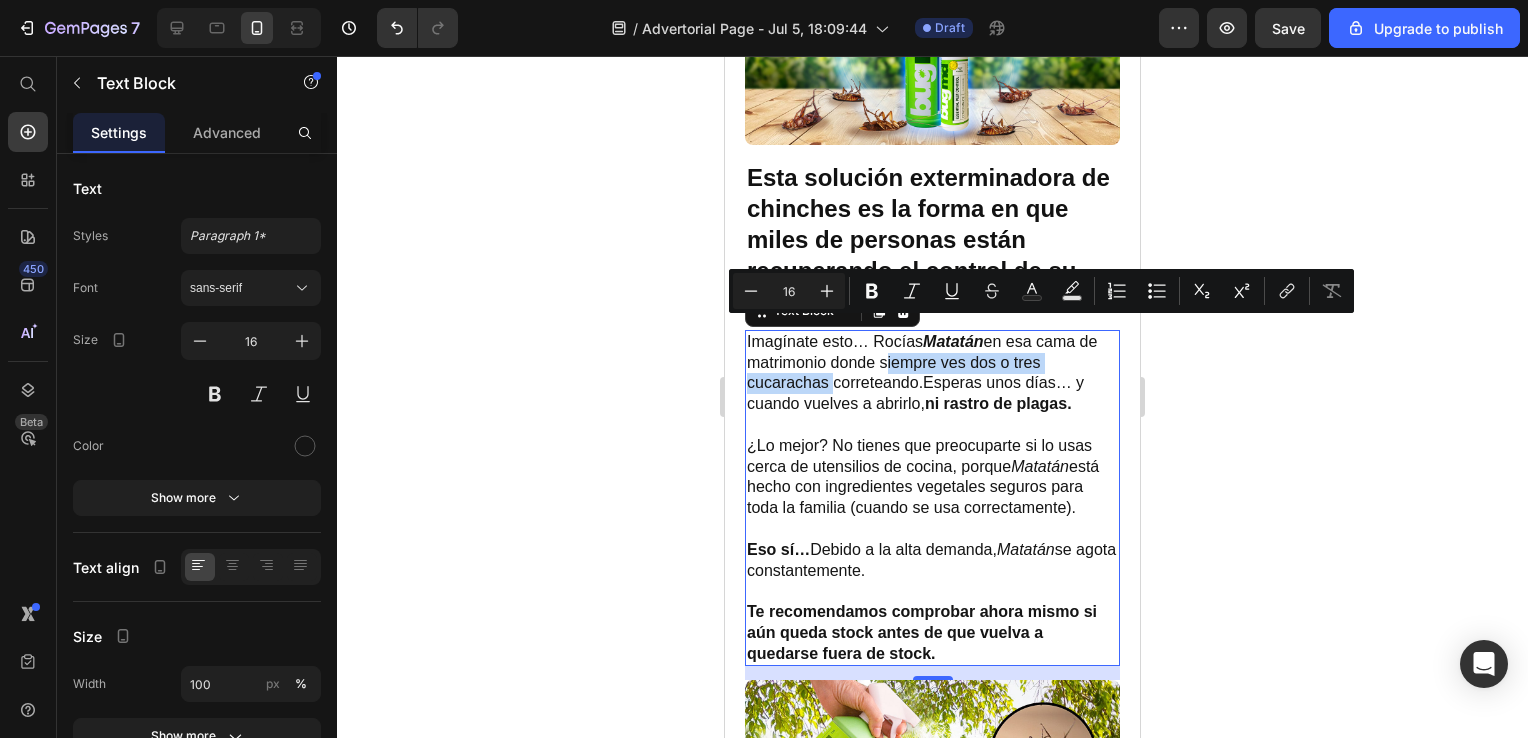 drag, startPoint x: 904, startPoint y: 328, endPoint x: 829, endPoint y: 351, distance: 78.44743 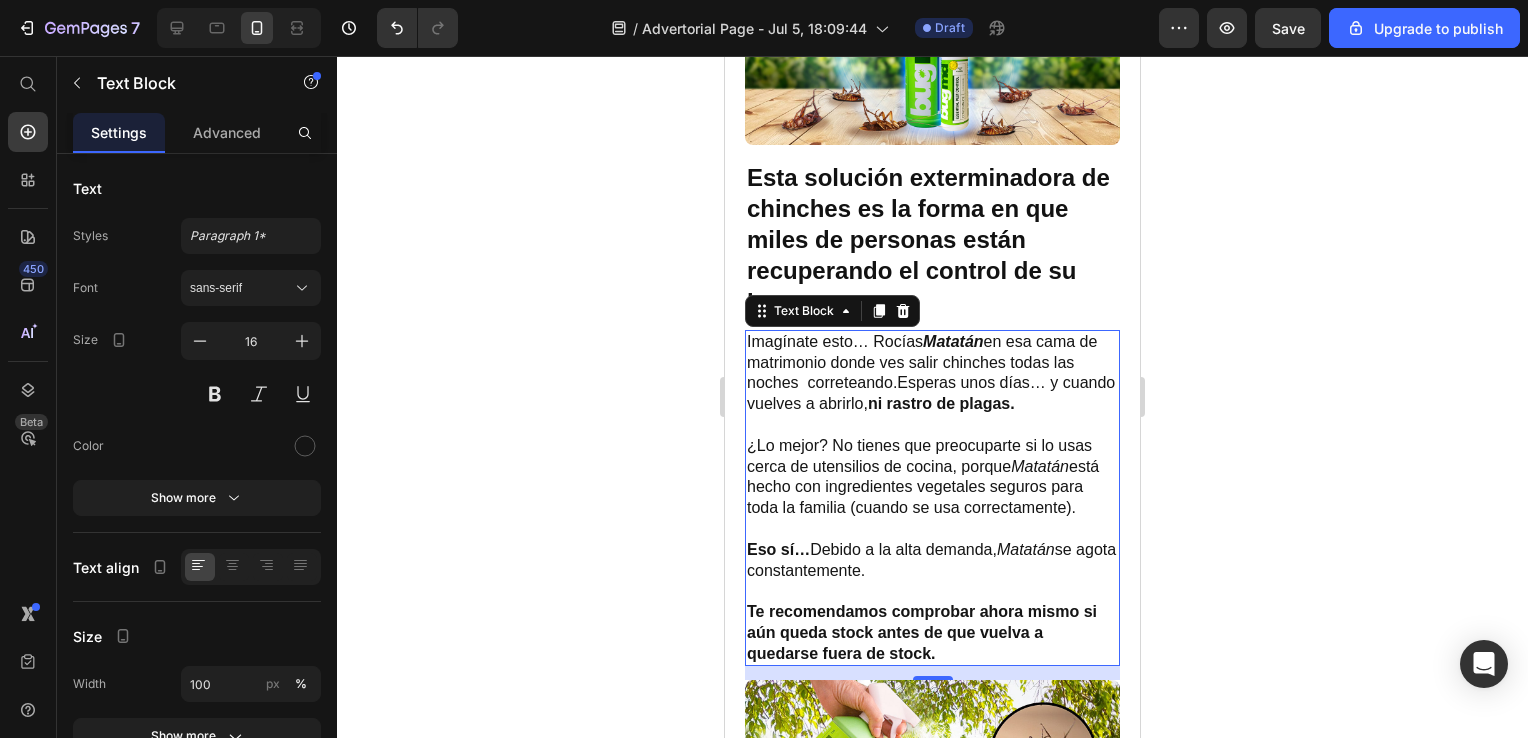 click on "Imagínate esto… Rocías  Matatán  en esa cama de matrimonio donde ves salir chinches todas las noches  correteando.Esperas unos días… y cuando vuelves a abrirlo,  ni rastro de plagas." at bounding box center [932, 373] 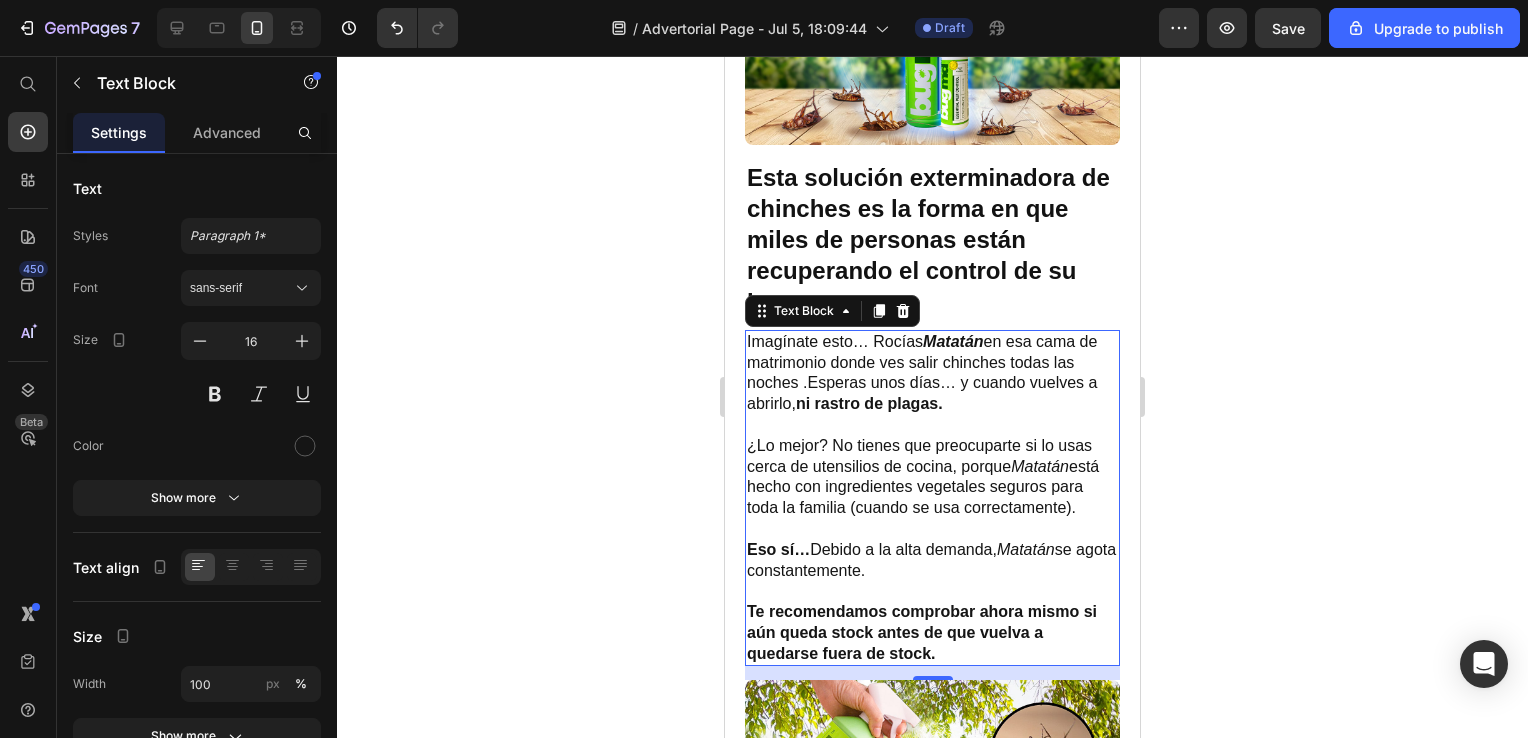 click on "Imagínate esto… Rocías Matatán en esa cama de matrimonio donde ves salir chinches todas las noches .Esperas unos días… y cuando vuelves a abrirlo, ni rastro de plagas." at bounding box center (932, 373) 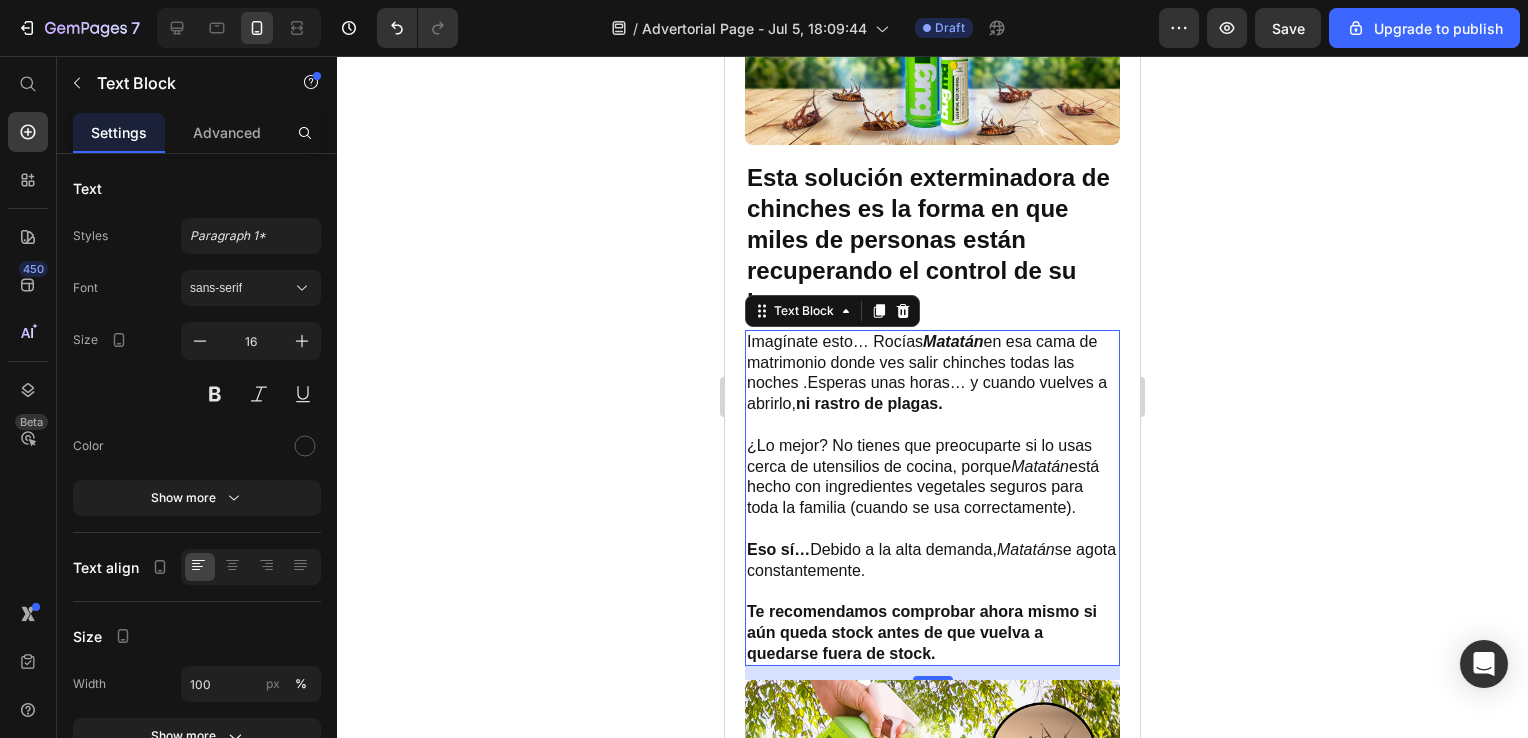 click on "ni rastro de plagas." at bounding box center (869, 403) 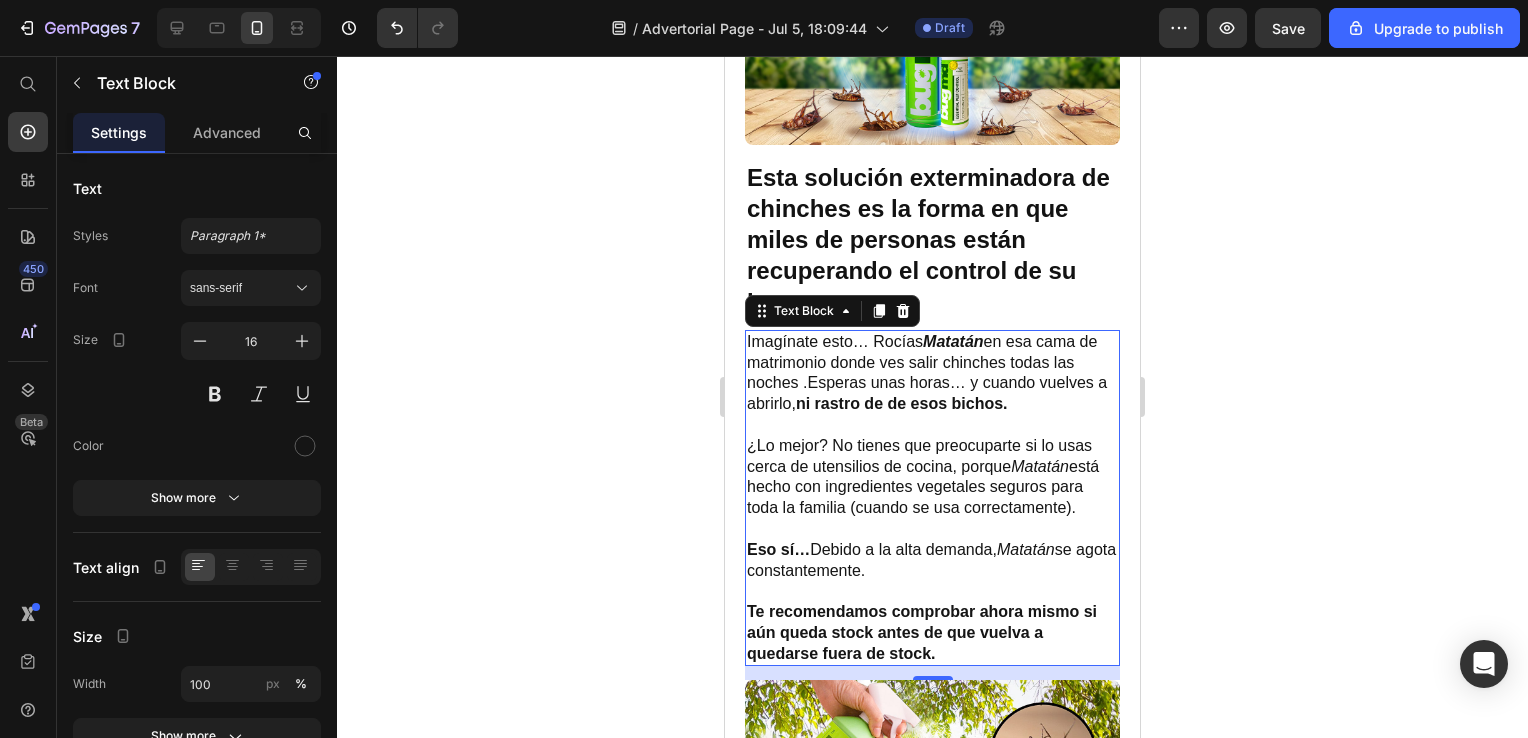 click on "ni rastro de de esos bichos." at bounding box center [902, 403] 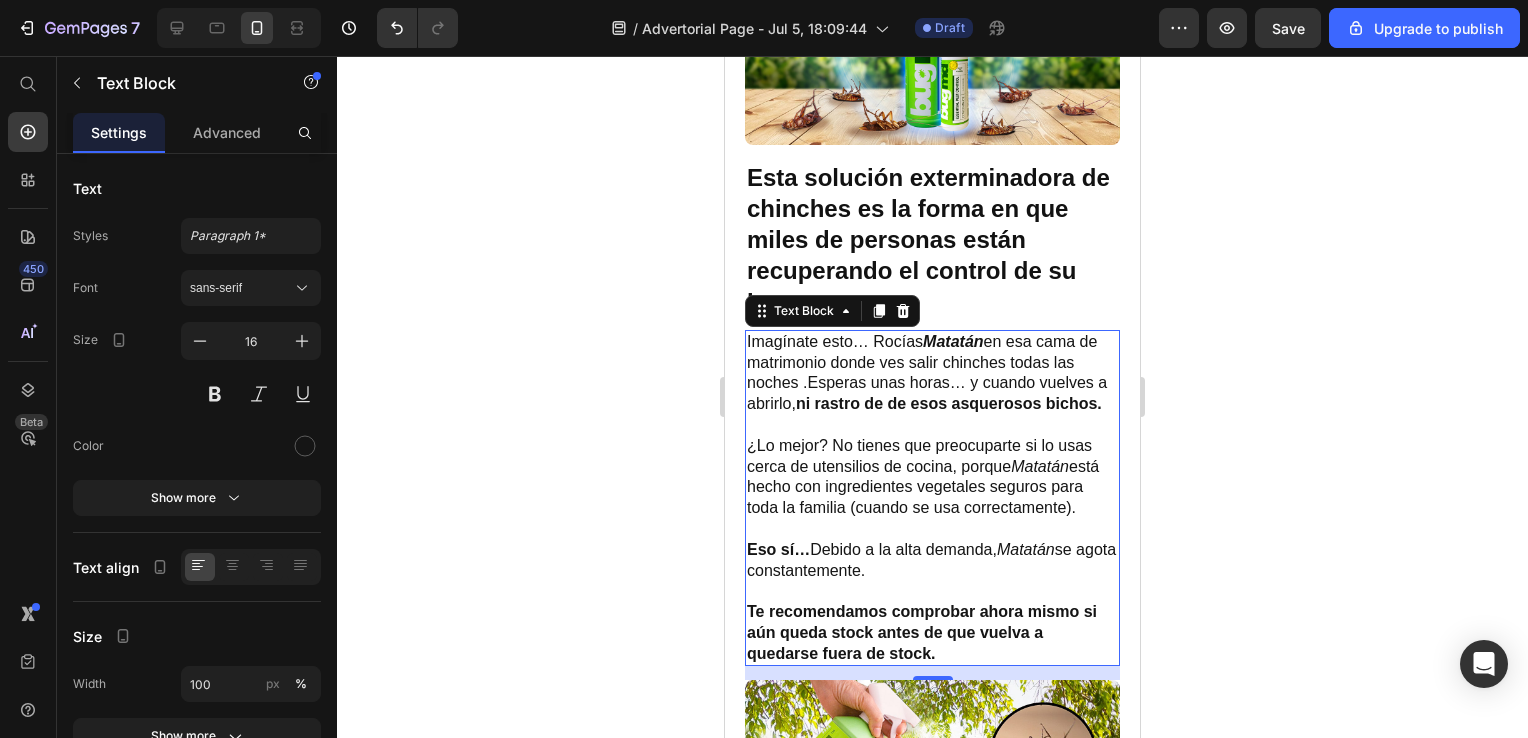 click on "Imagínate esto… Rocías [PRODUCT_NAME] en esa cama de matrimonio donde ves salir chinches todas las noches .Esperas unas horas… y cuando vuelves a abrirlo, ni rastro de de esos asquerosos bichos." at bounding box center [932, 373] 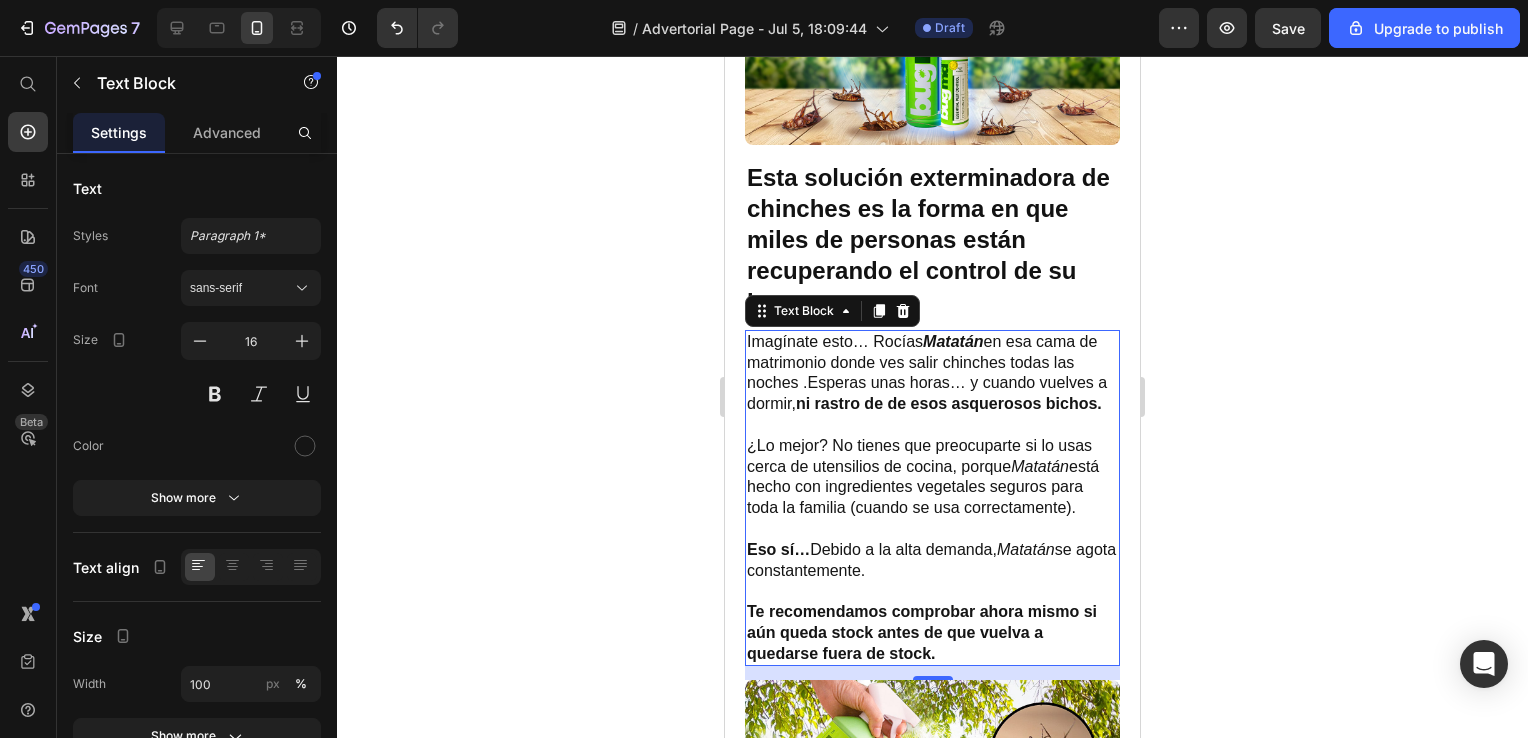 click on "Imagínate esto… Rocías Matatán en esa cama de matrimonio donde ves salir chinches todas las noches .Esperas unas horas… y cuando vuelves a dormir, ni rastro de de esos asquerosos bichos." at bounding box center (932, 373) 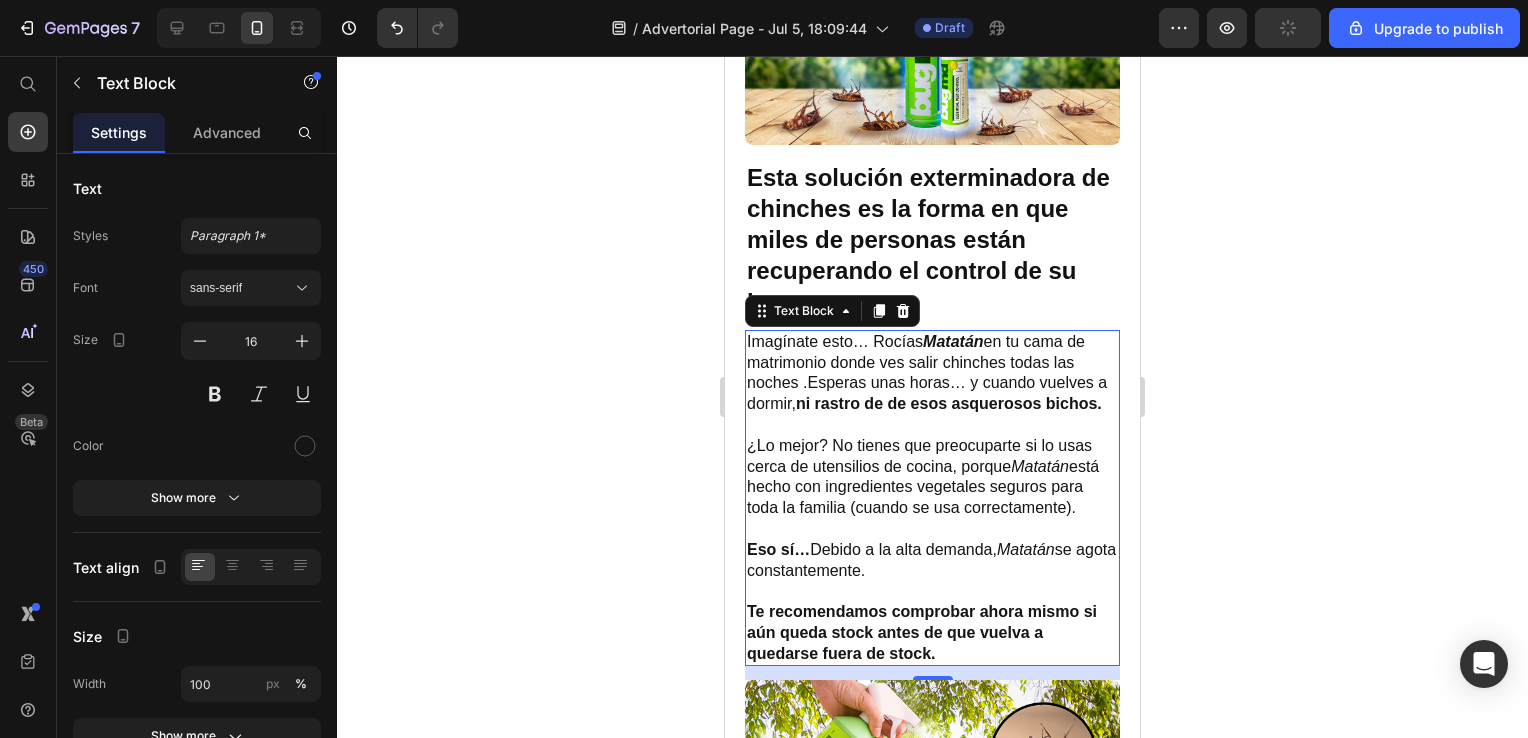 click on "Imagínate esto… Rocías Matatán en tu cama de matrimonio donde ves salir chinches todas las noches .Esperas unas horas… y cuando vuelves a dormir, ni rastro de de esos asquerosos bichos." at bounding box center (932, 373) 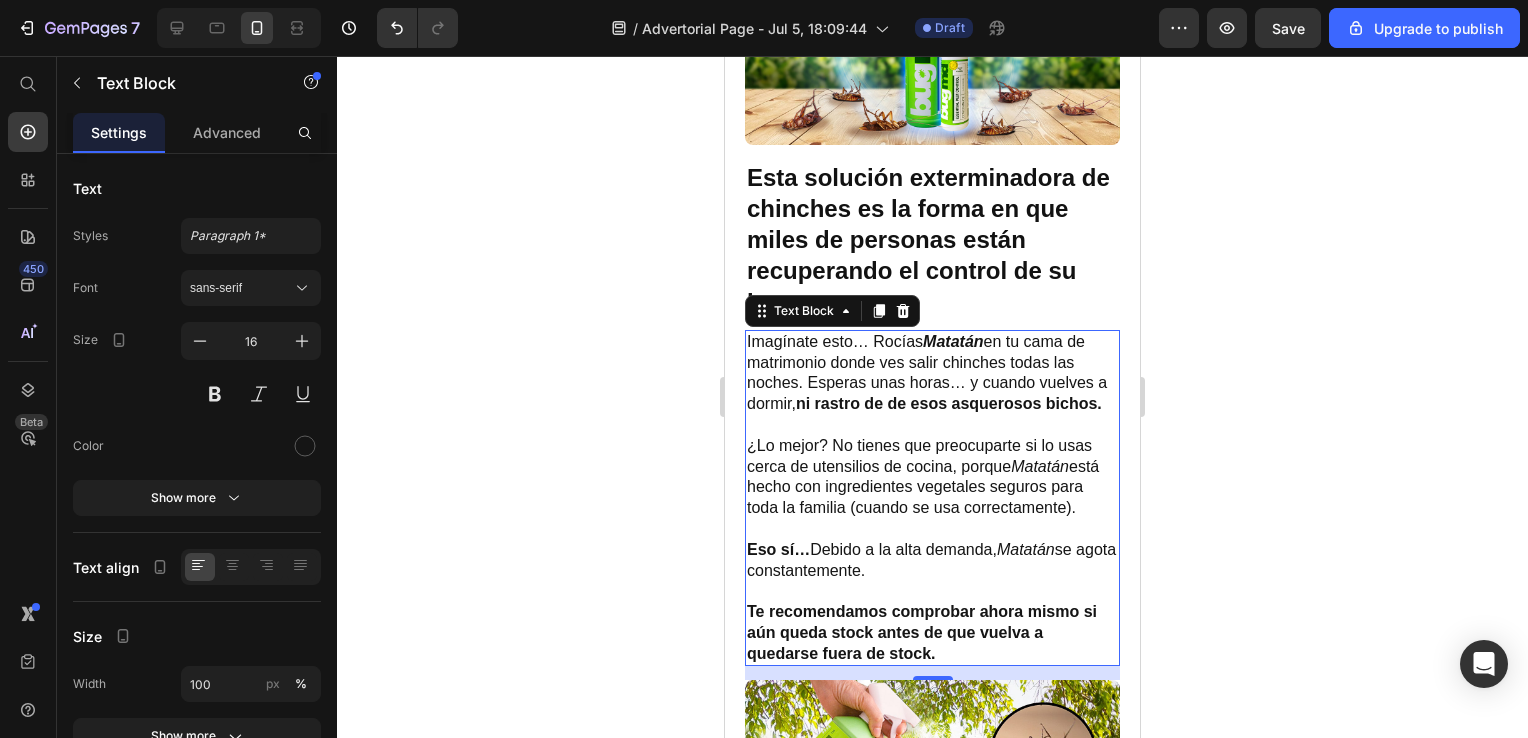 click on "Imagínate esto… Rocías  Matatán  en tu cama de matrimonio donde ves salir chinches todas las noches. Esperas unas horas… y cuando vuelves a dormir,  ni rastro de de esos asquerosos bichos." at bounding box center (932, 373) 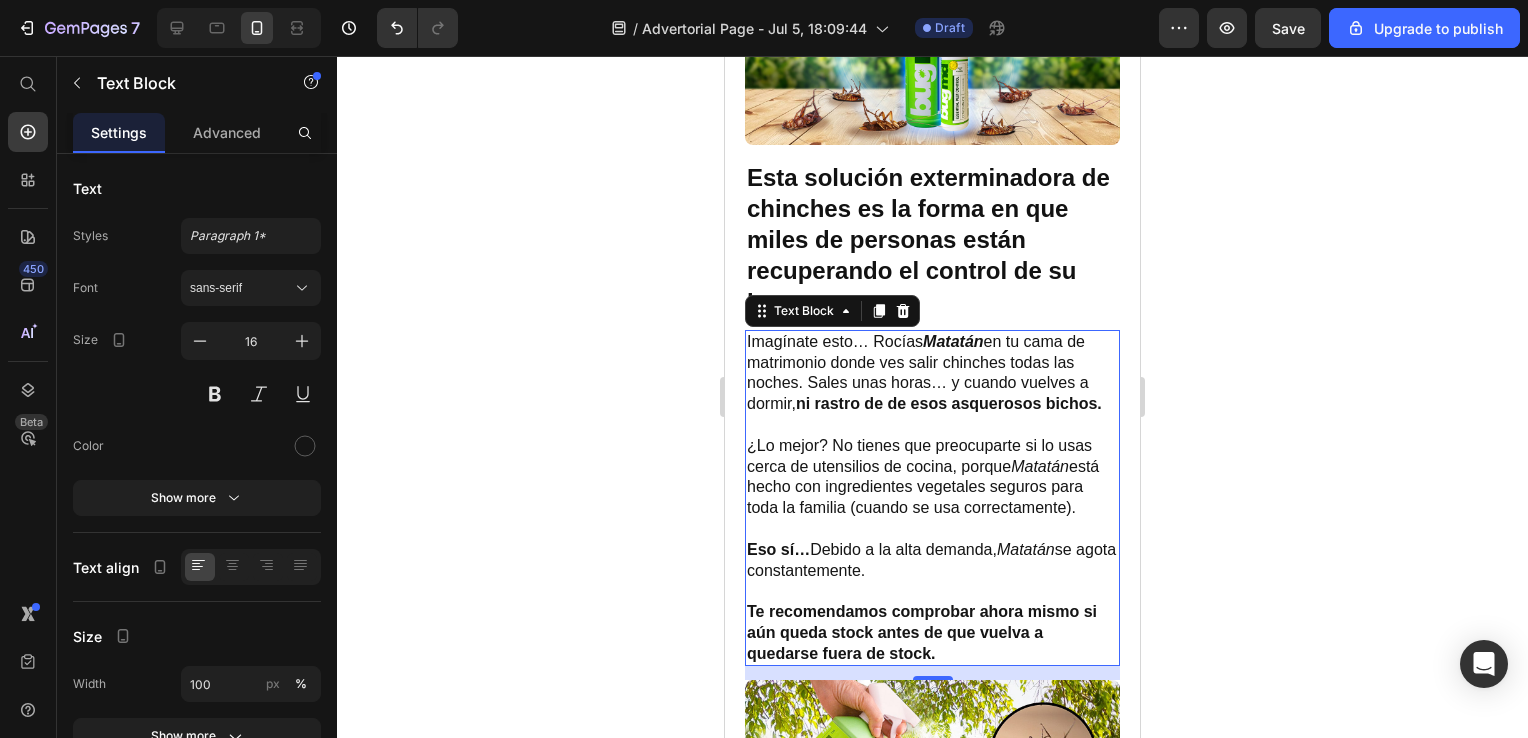 click on "Imagínate esto… Rocías [PRODUCT_NAME] en tu cama de matrimonio donde ves salir chinches todas las noches. Sales unas horas… y cuando vuelves a dormir, ni rastro de de esos asquerosos bichos." at bounding box center [932, 373] 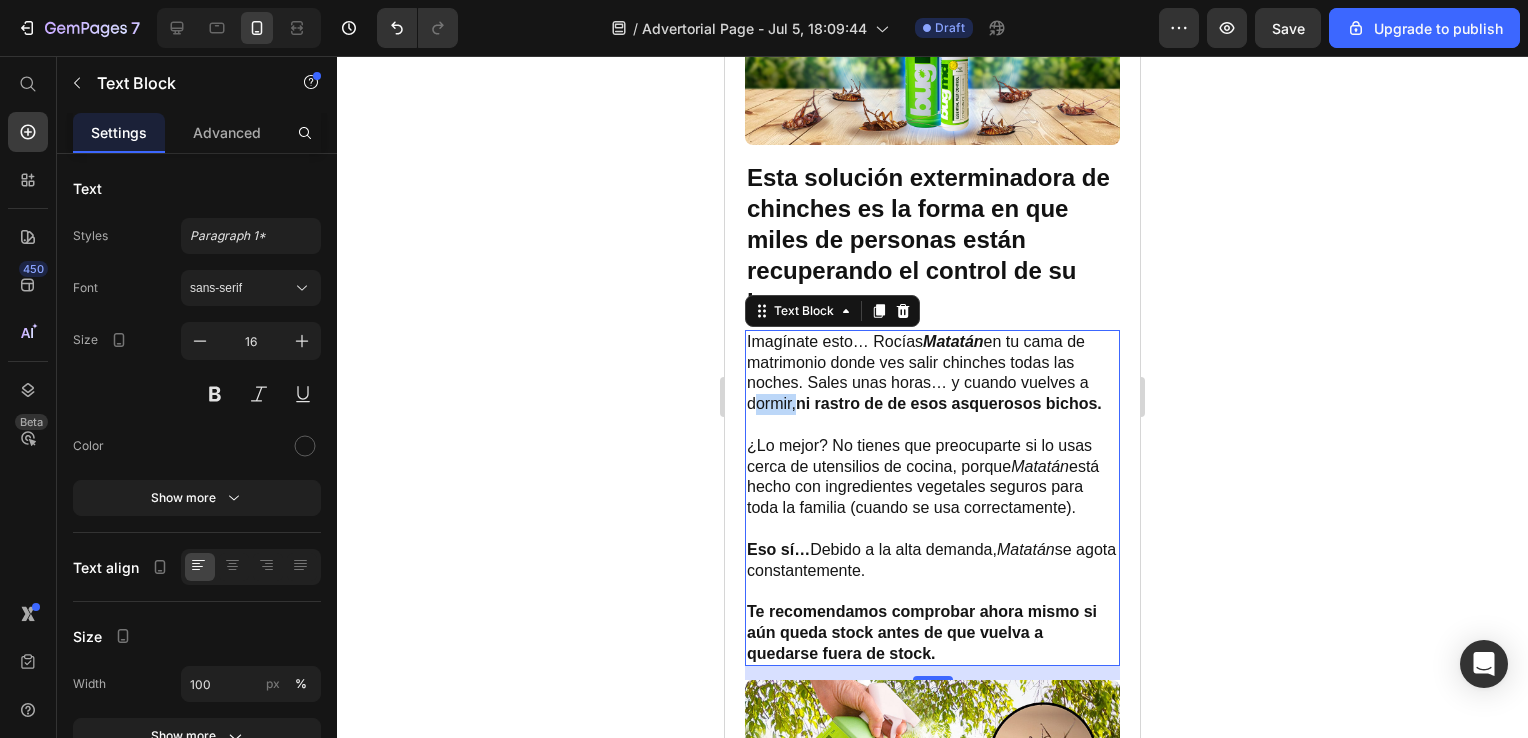 click on "Imagínate esto… Rocías [PRODUCT_NAME] en tu cama de matrimonio donde ves salir chinches todas las noches. Sales unas horas… y cuando vuelves a dormir, ni rastro de de esos asquerosos bichos." at bounding box center (932, 373) 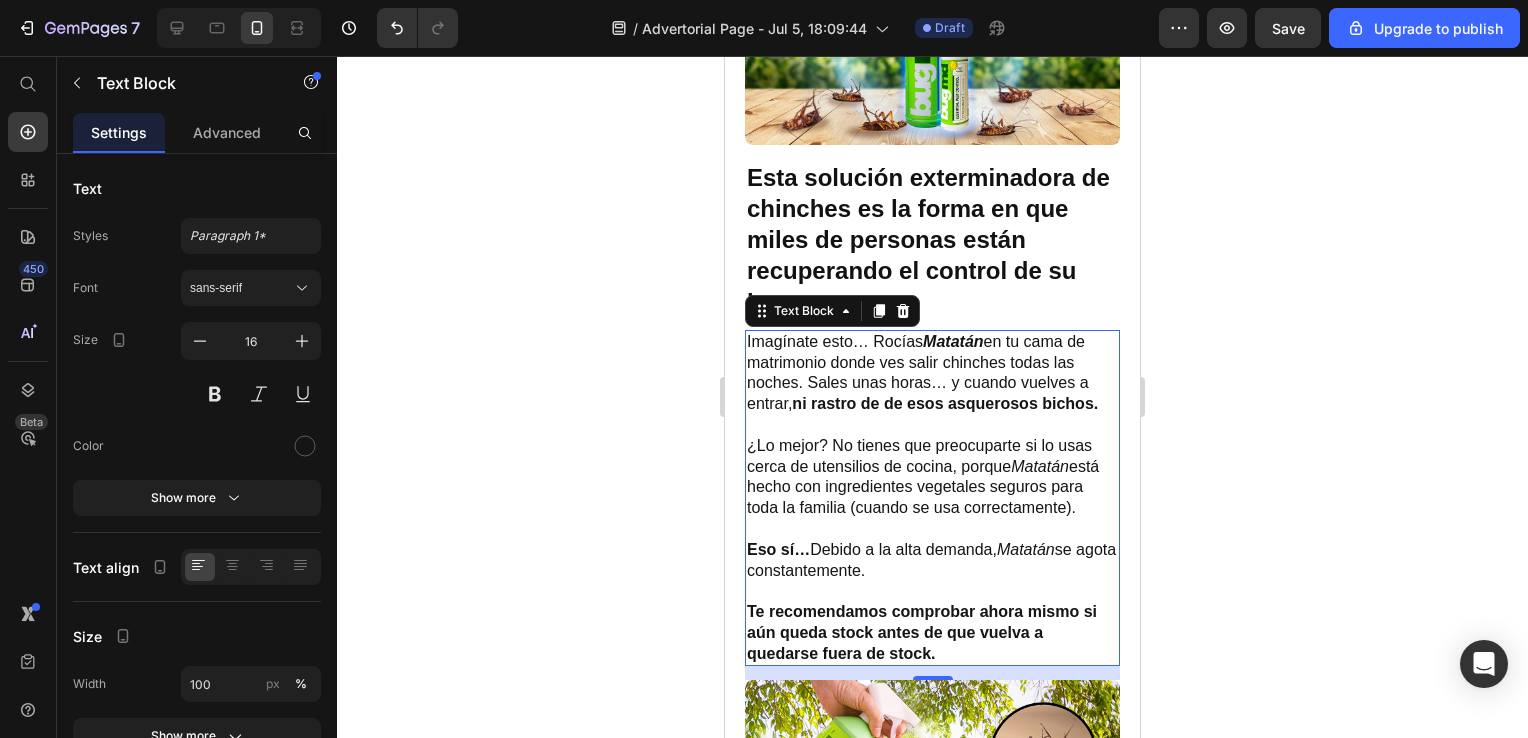 click on "ni rastro de de esos asquerosos bichos." at bounding box center (945, 403) 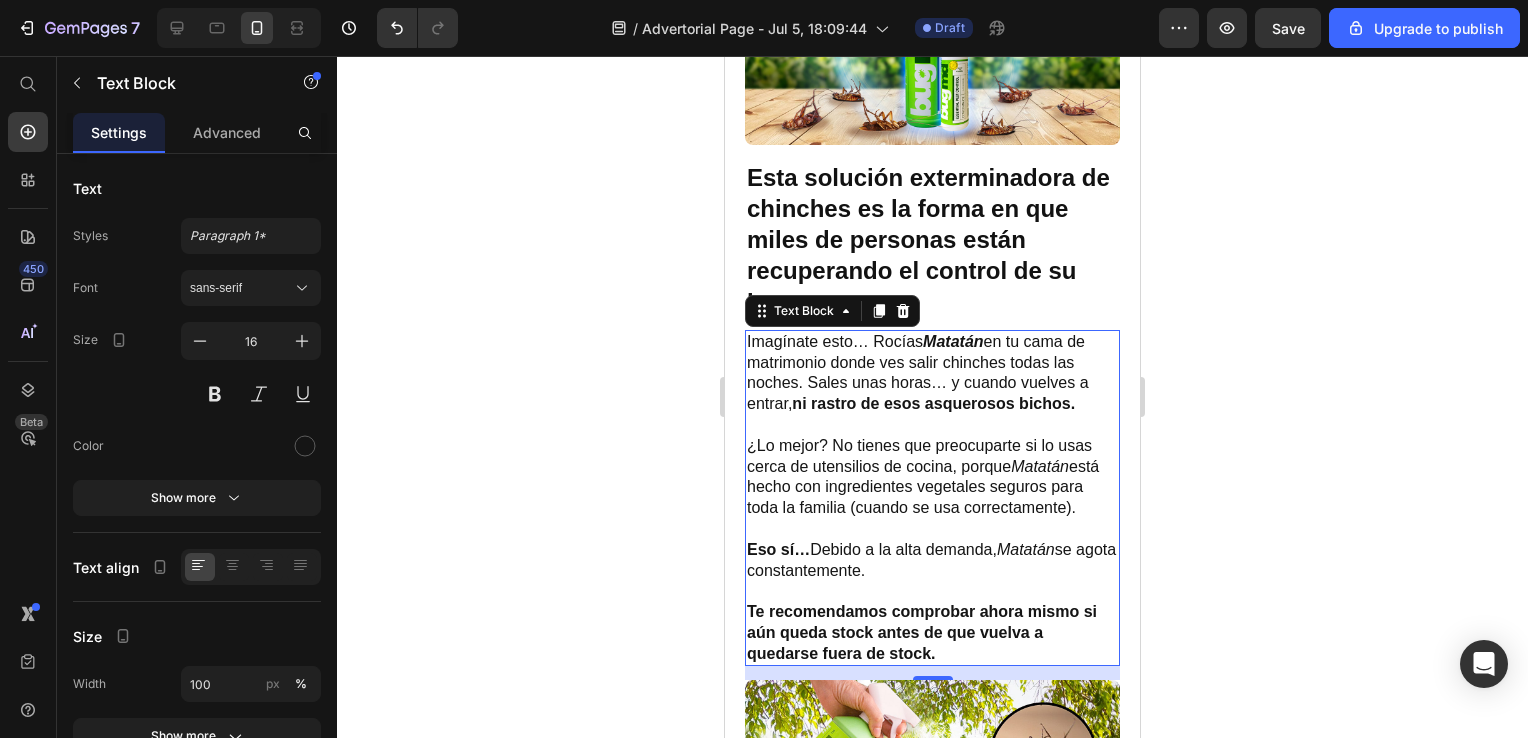 click 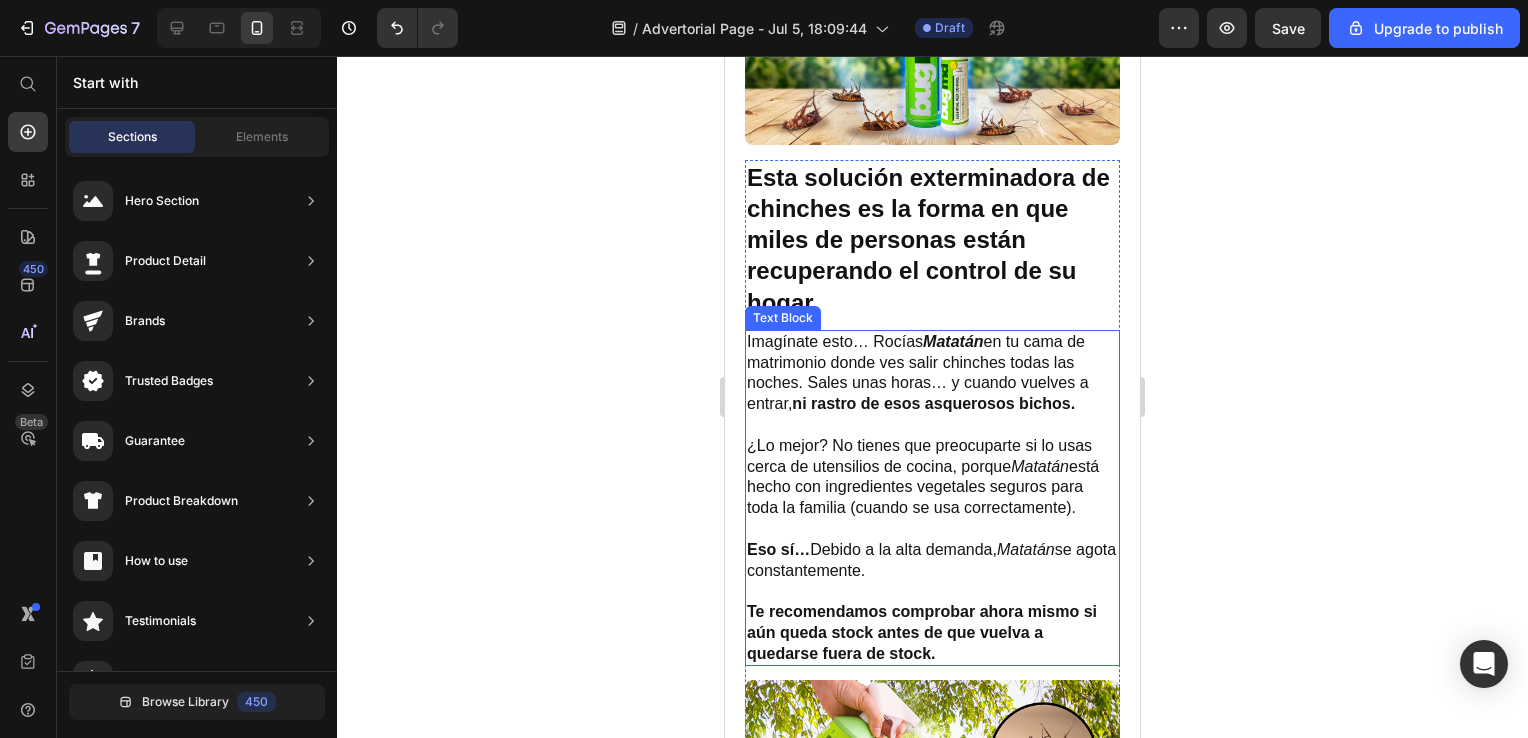 scroll, scrollTop: 2904, scrollLeft: 0, axis: vertical 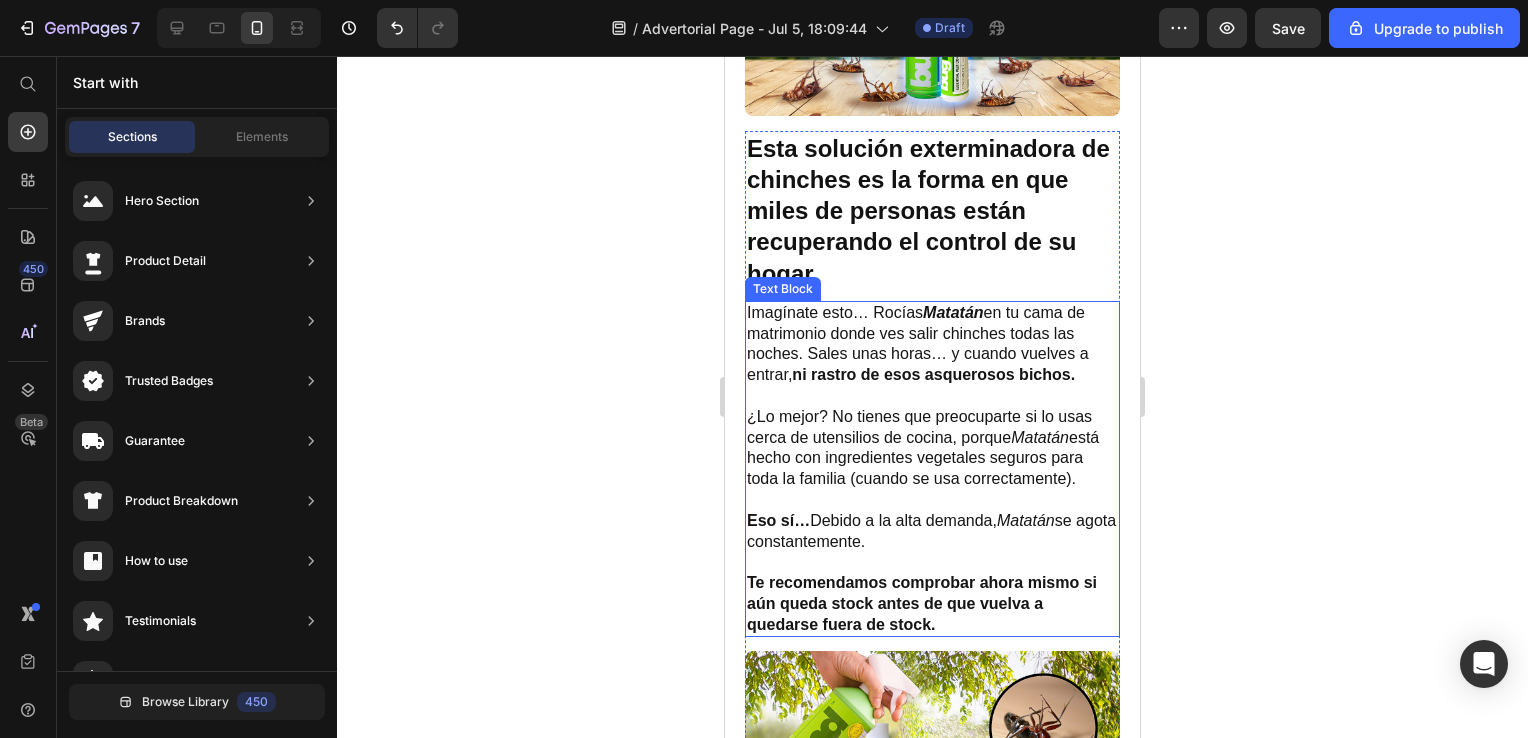 click on "¿Lo mejor? No tienes que preocuparte si lo usas cerca de utensilios de cocina, porque Matatán está hecho con ingredientes vegetales seguros para toda la familia (cuando se usa correctamente)." at bounding box center [932, 448] 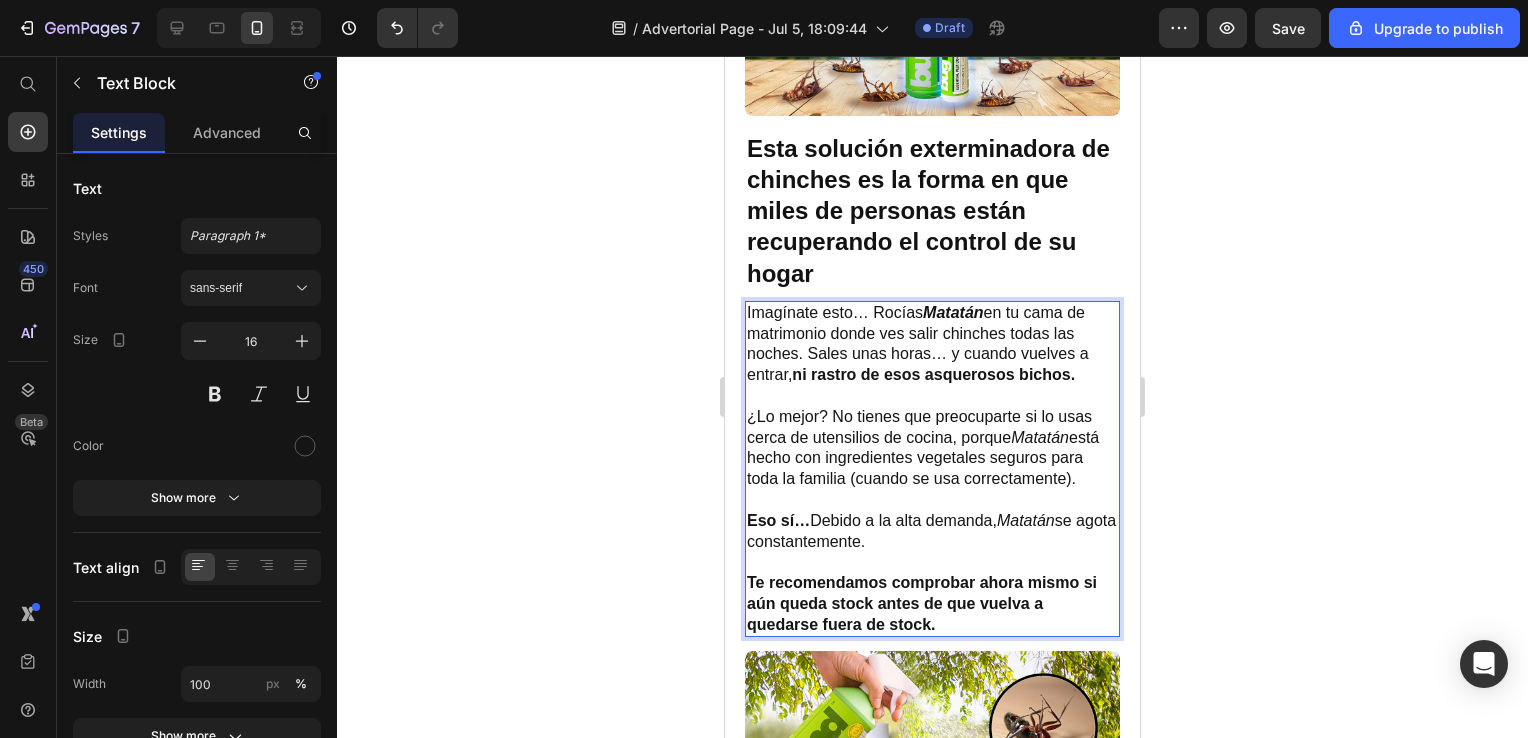 click on "¿Lo mejor? No tienes que preocuparte si lo usas cerca de utensilios de cocina, porque Matatán está hecho con ingredientes vegetales seguros para toda la familia (cuando se usa correctamente)." at bounding box center [932, 448] 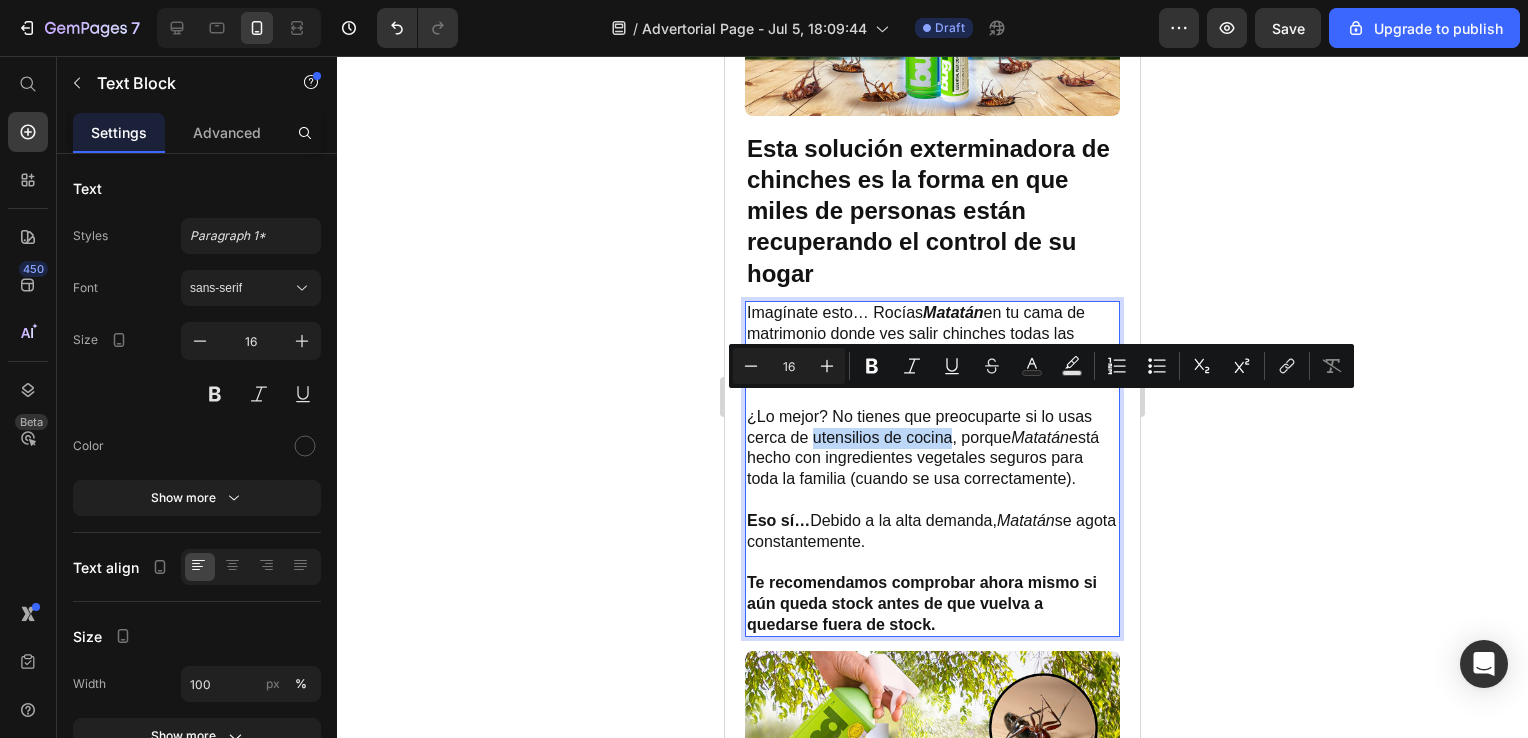 drag, startPoint x: 815, startPoint y: 406, endPoint x: 952, endPoint y: 405, distance: 137.00365 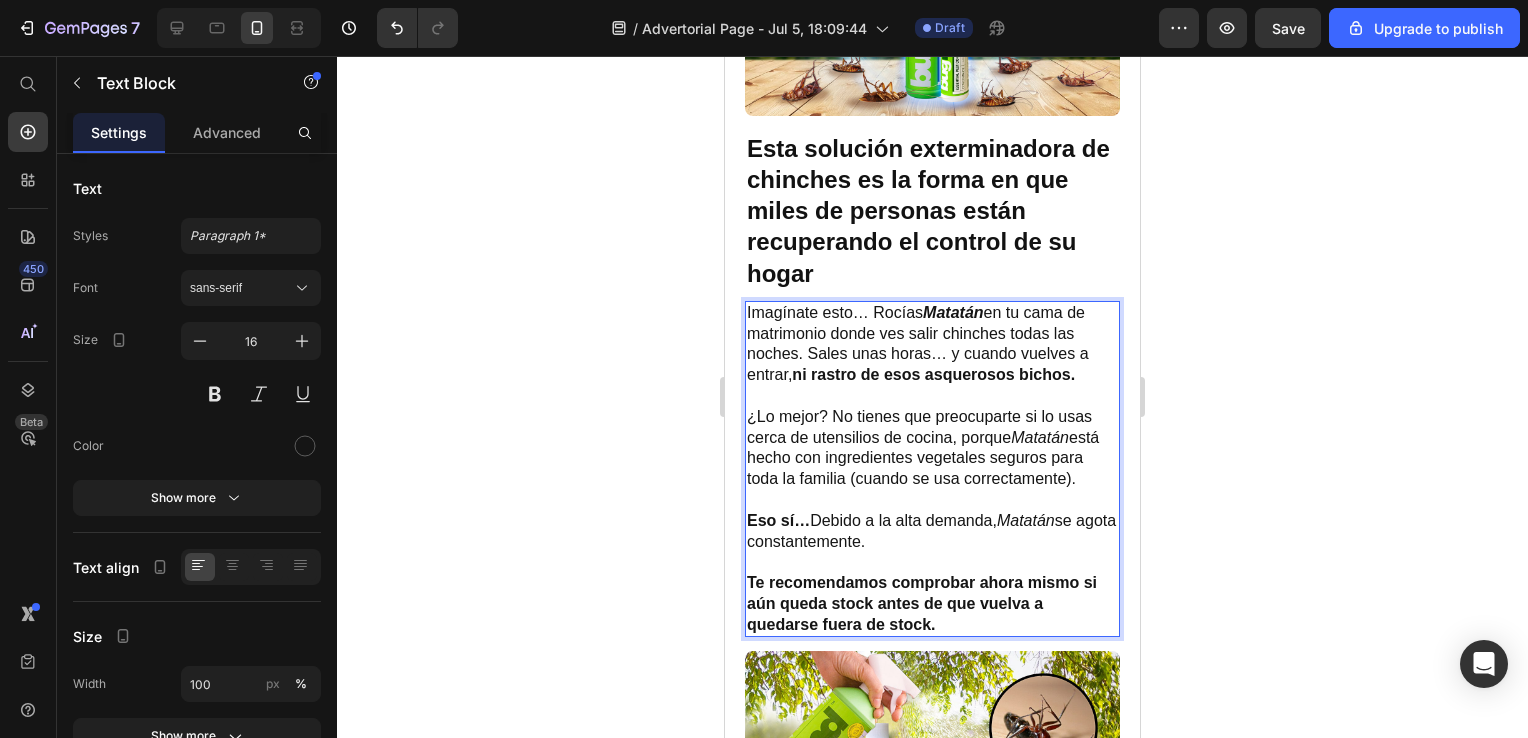 click on "¿Lo mejor? No tienes que preocuparte si lo usas cerca de utensilios de cocina, porque Matatán está hecho con ingredientes vegetales seguros para toda la familia (cuando se usa correctamente)." at bounding box center [932, 448] 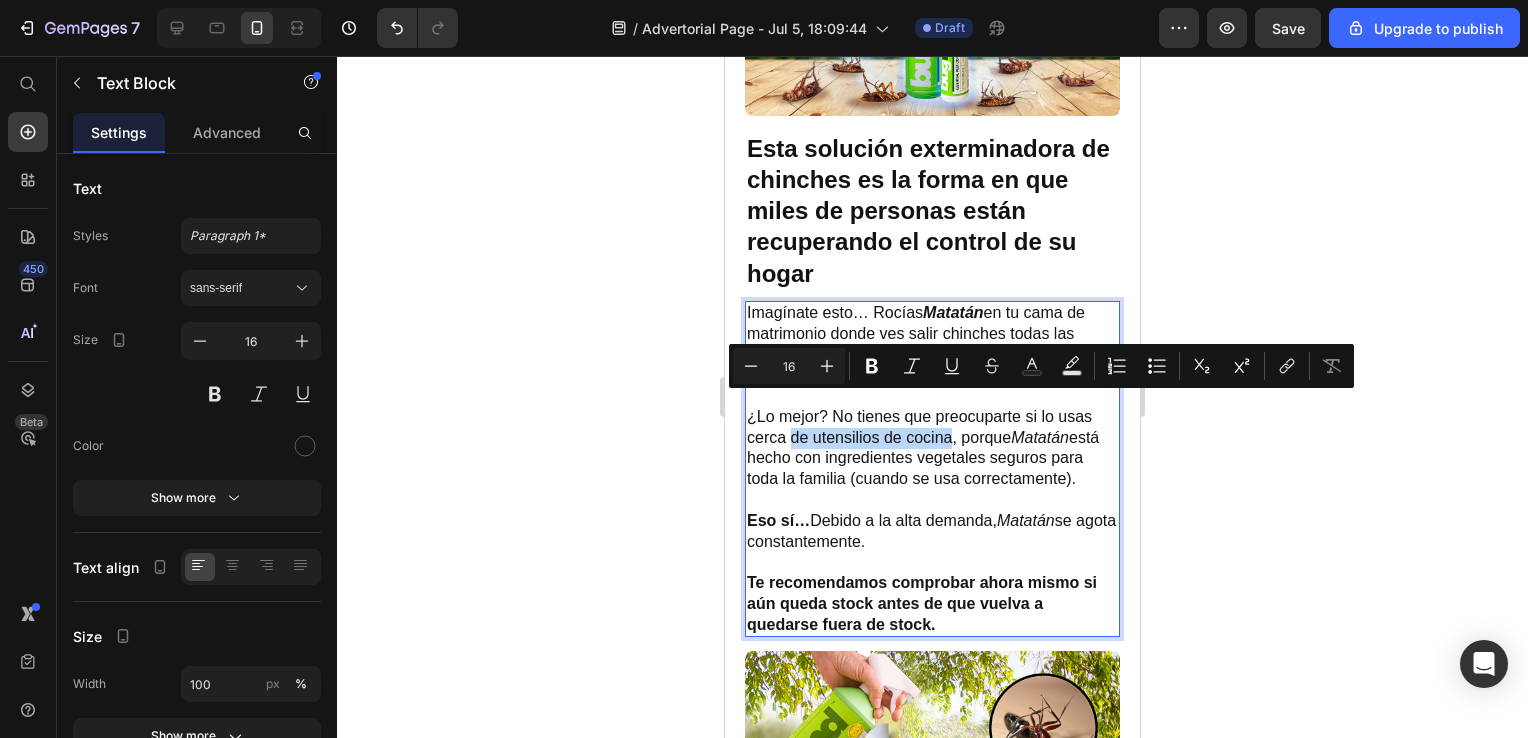 drag, startPoint x: 790, startPoint y: 403, endPoint x: 951, endPoint y: 406, distance: 161.02795 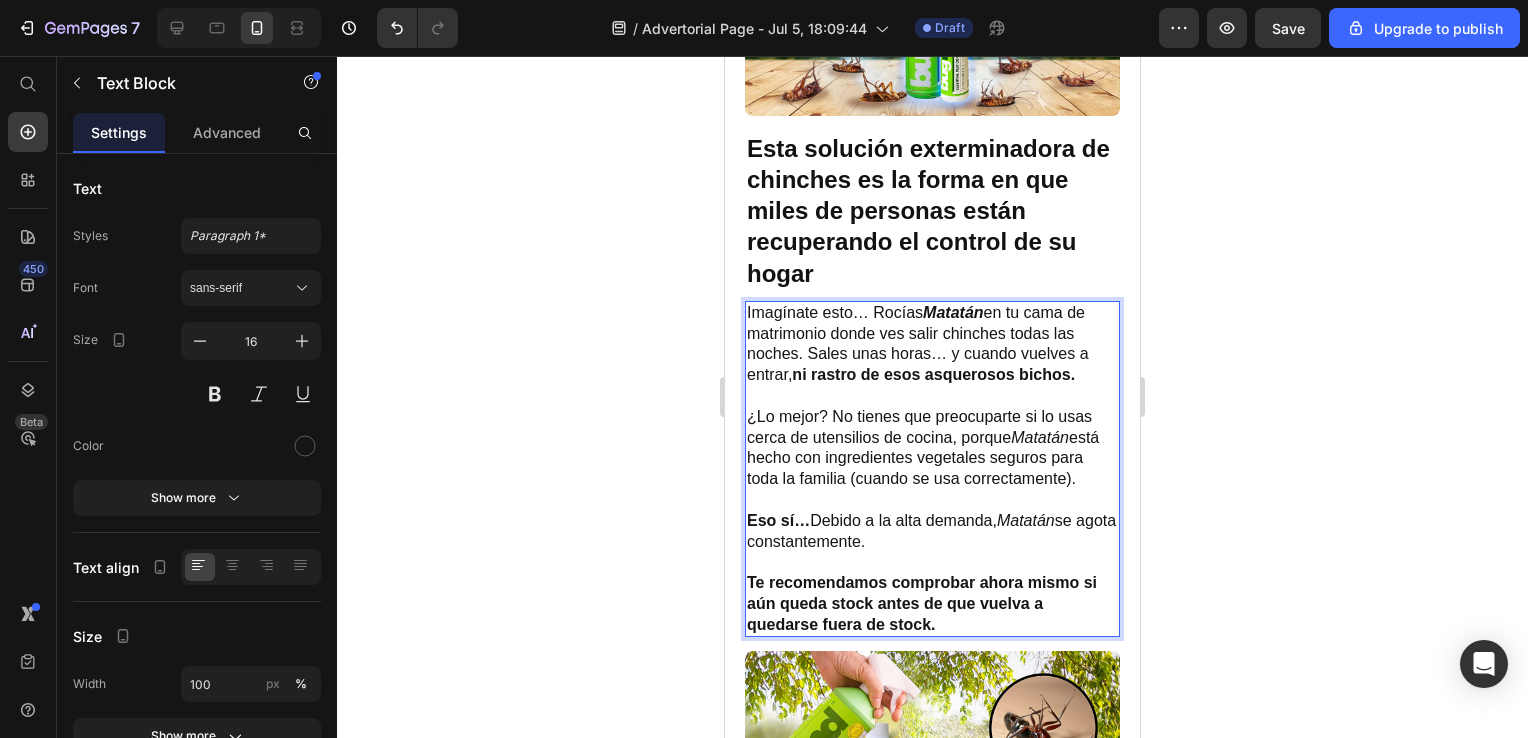 click on "¿Lo mejor? No tienes que preocuparte si lo usas cerca de utensilios de cocina, porque Matatán está hecho con ingredientes vegetales seguros para toda la familia (cuando se usa correctamente)." at bounding box center (932, 448) 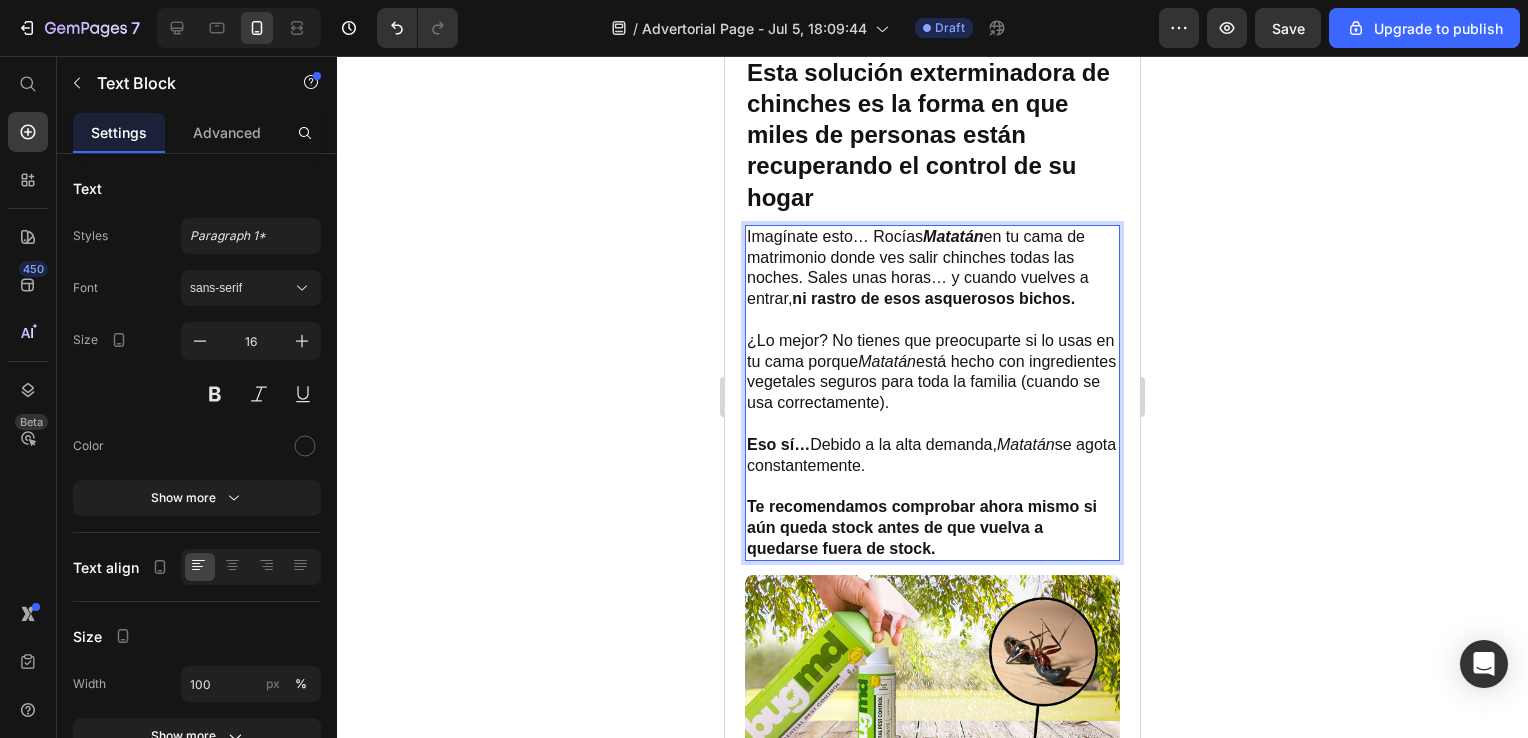 scroll, scrollTop: 3053, scrollLeft: 0, axis: vertical 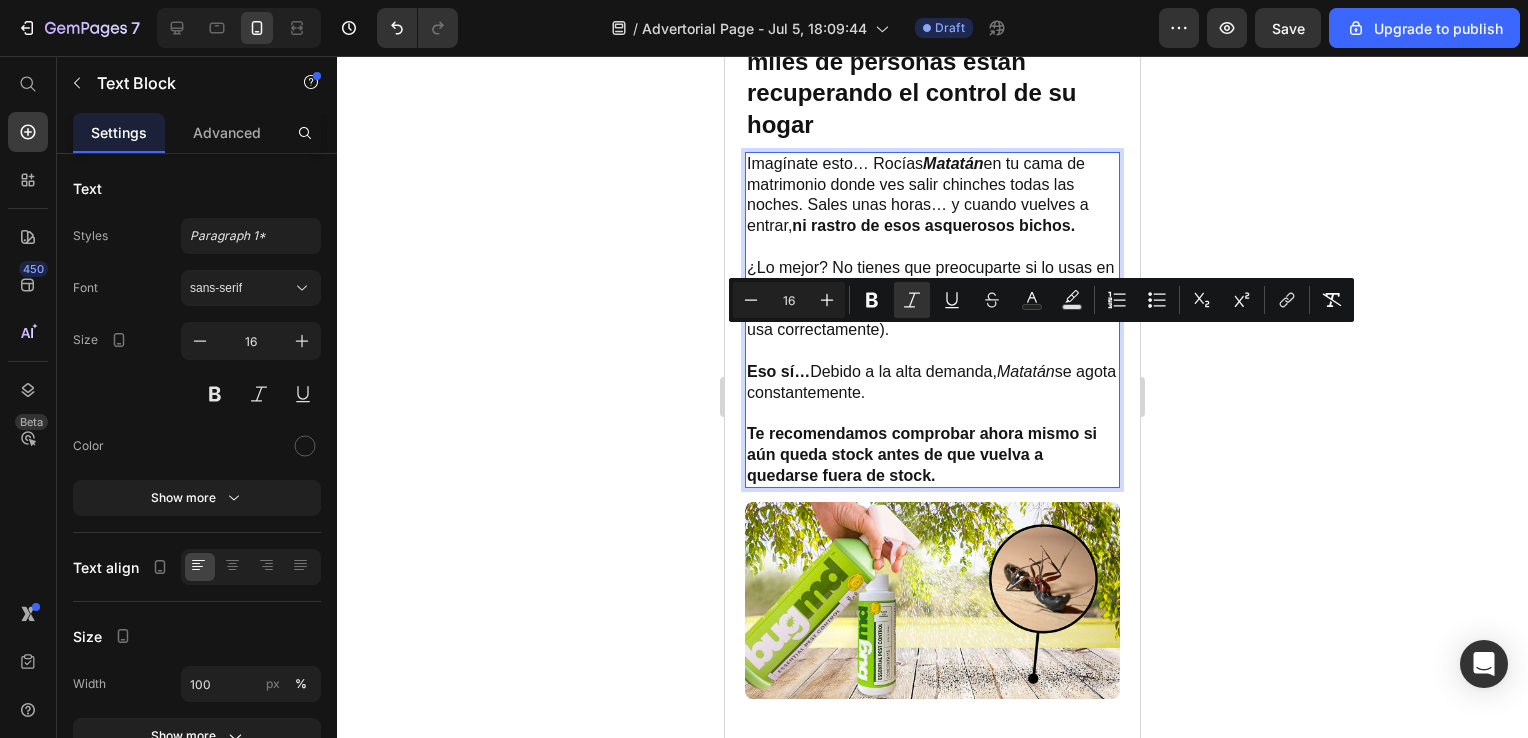 drag, startPoint x: 1006, startPoint y: 339, endPoint x: 1104, endPoint y: 362, distance: 100.6628 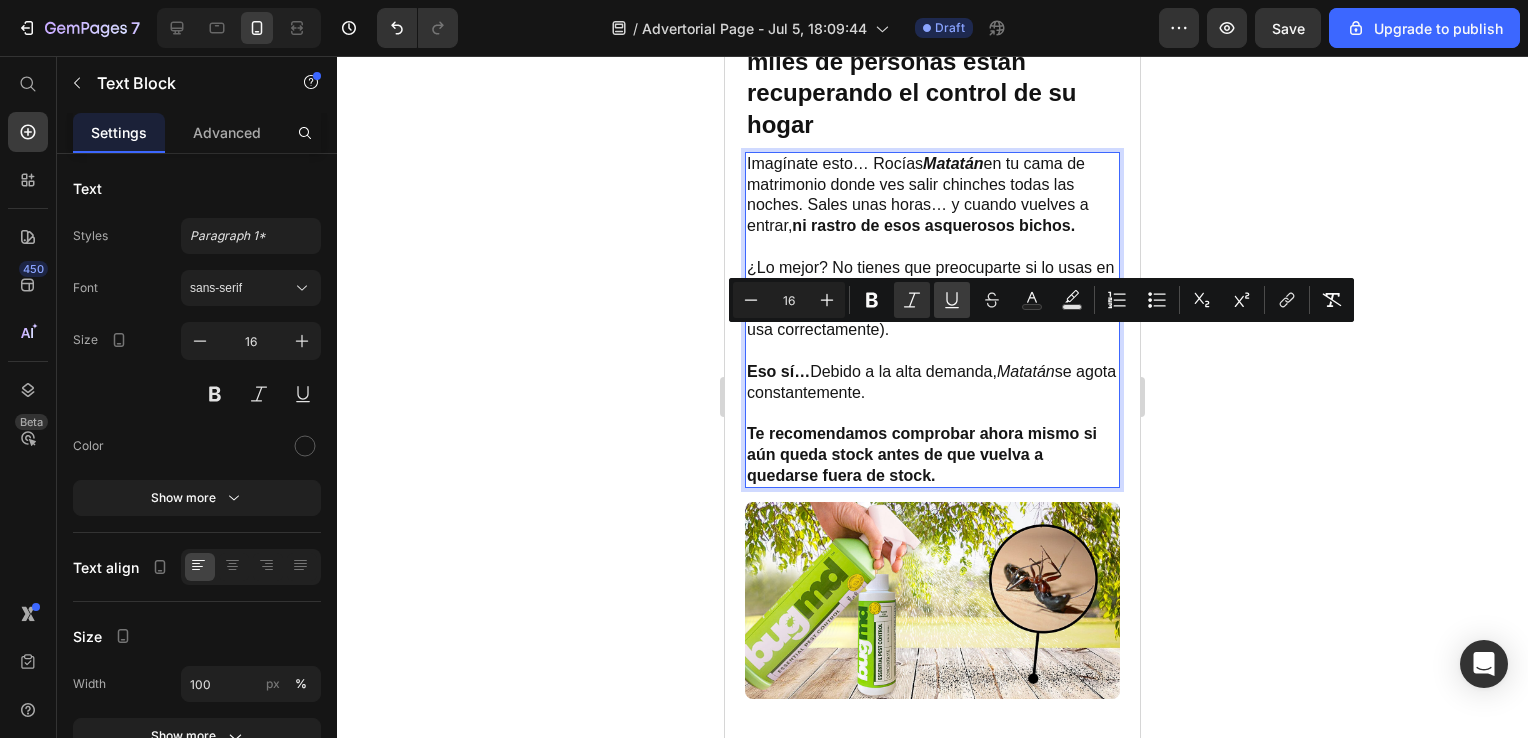click 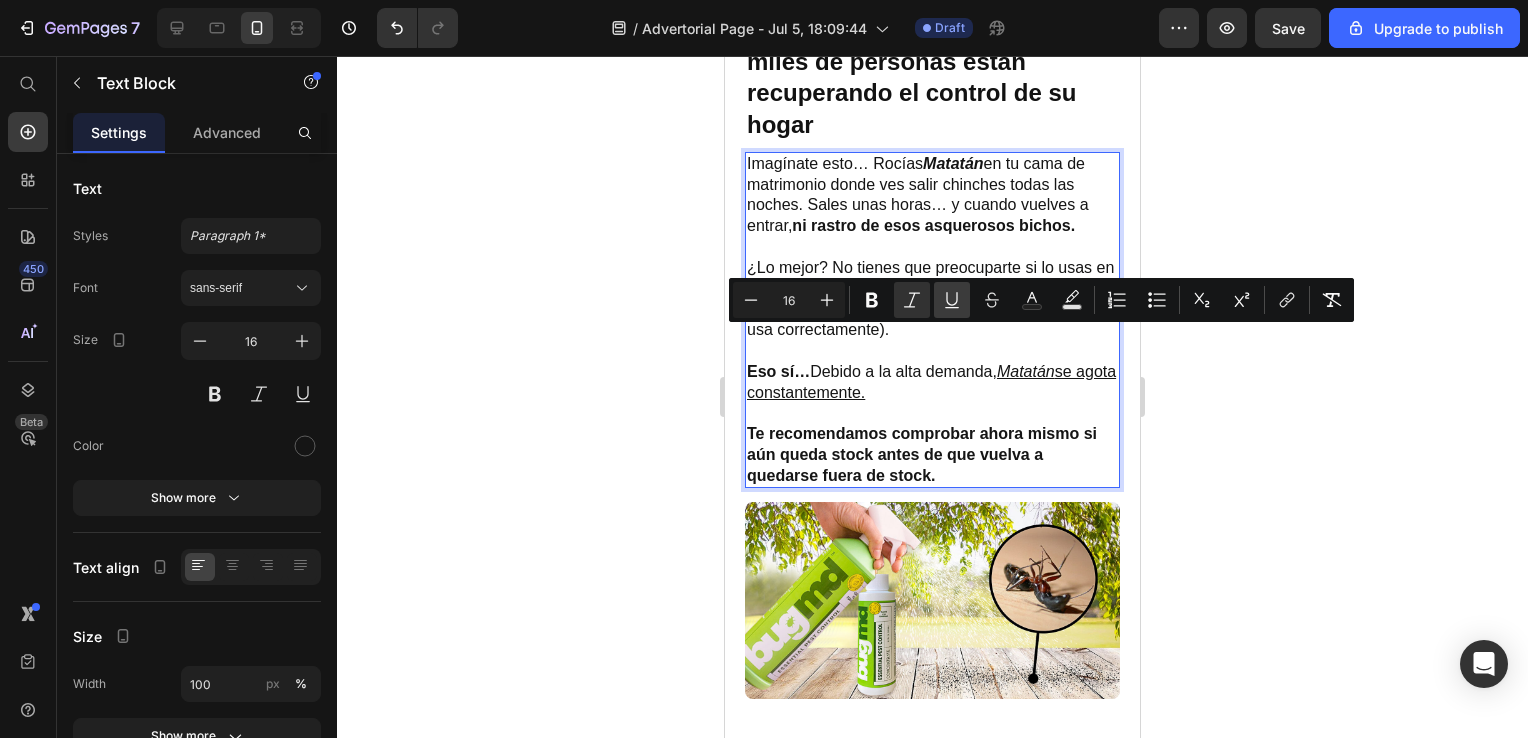 click 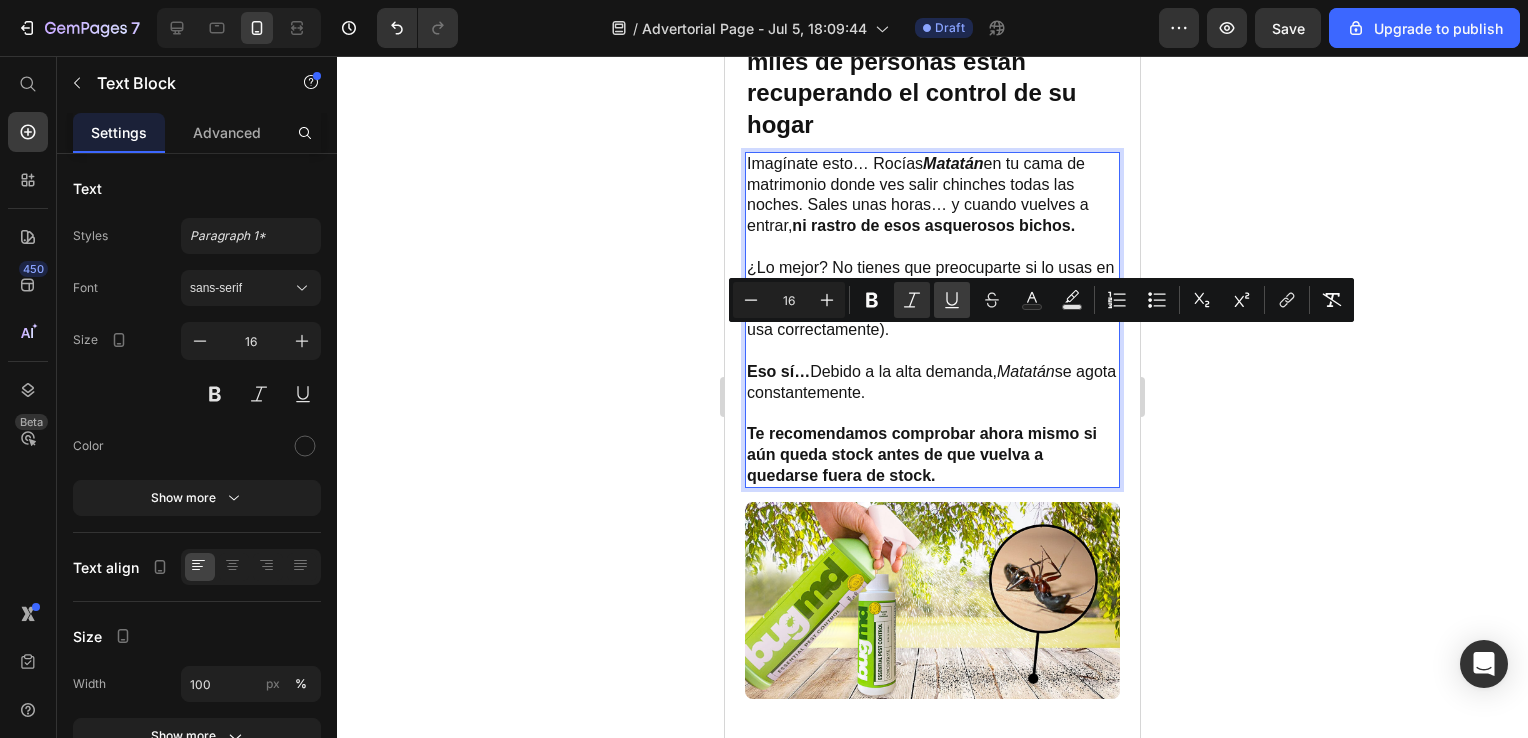 click 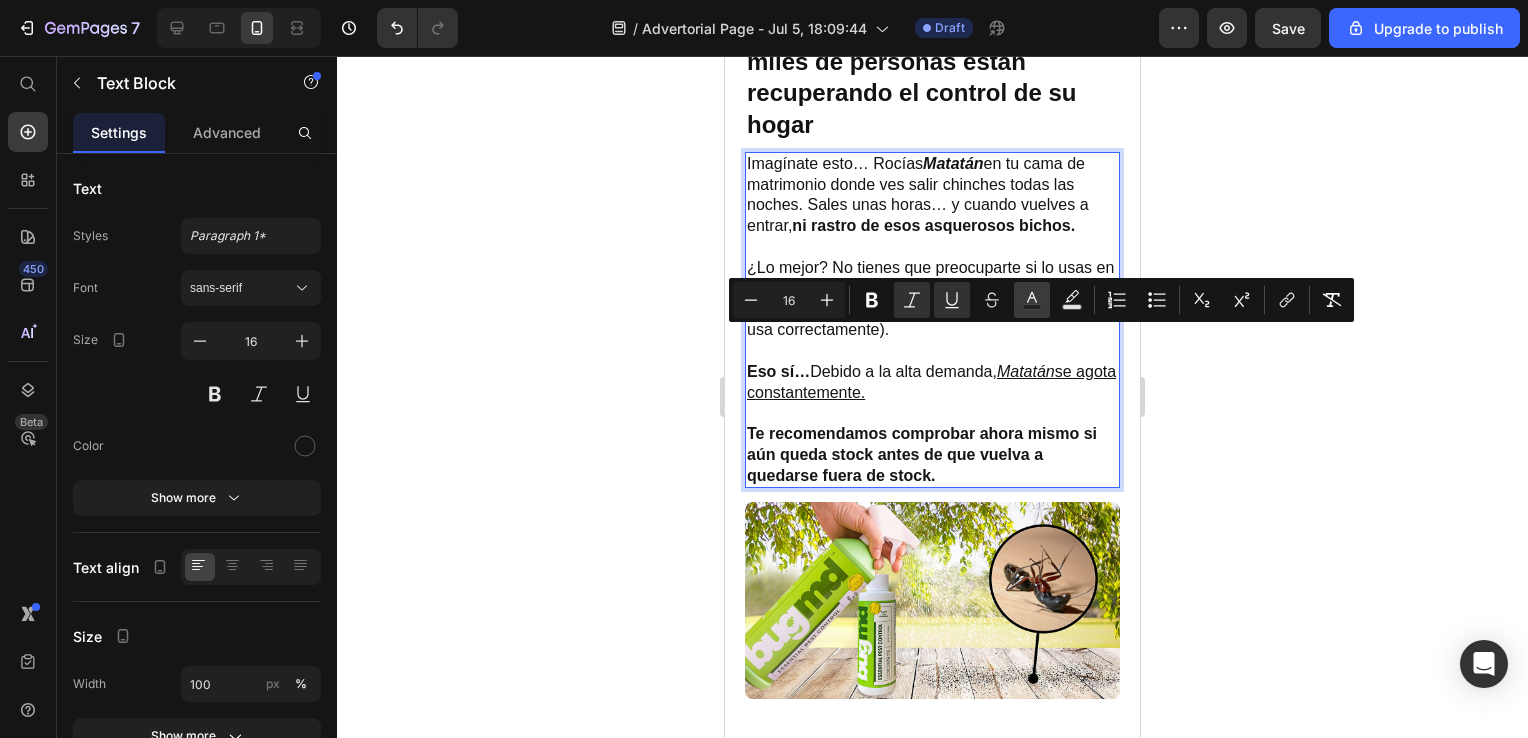 click 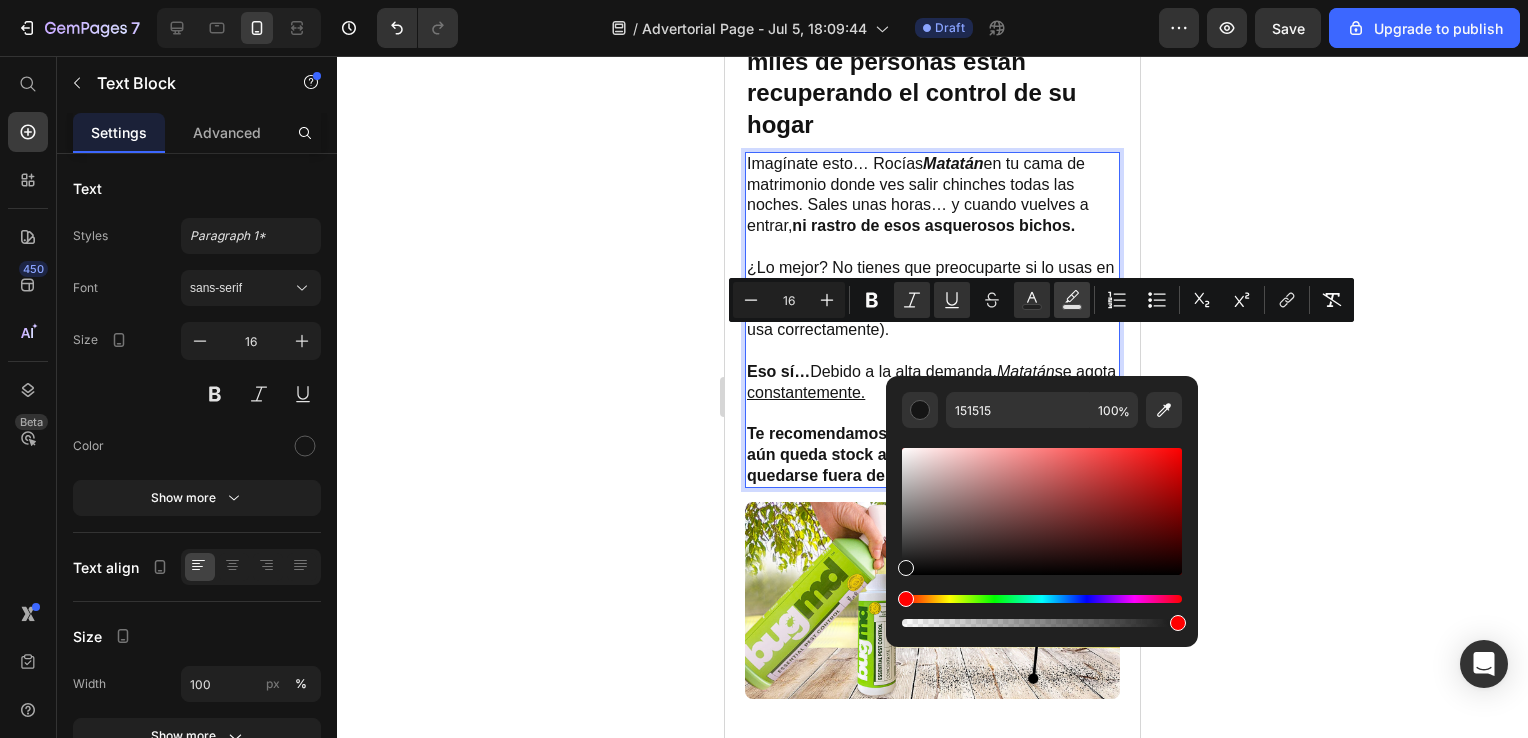 click 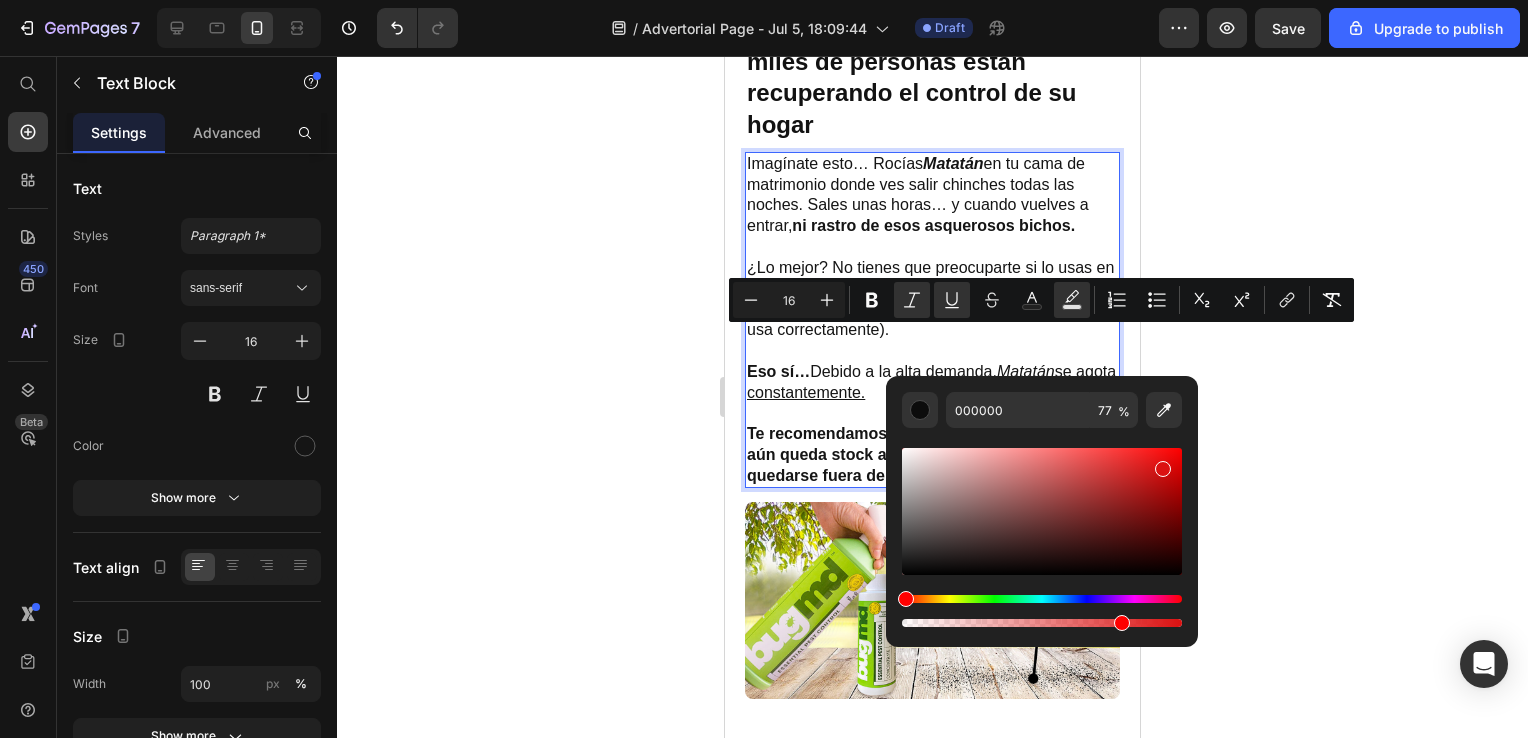 click at bounding box center (1042, 511) 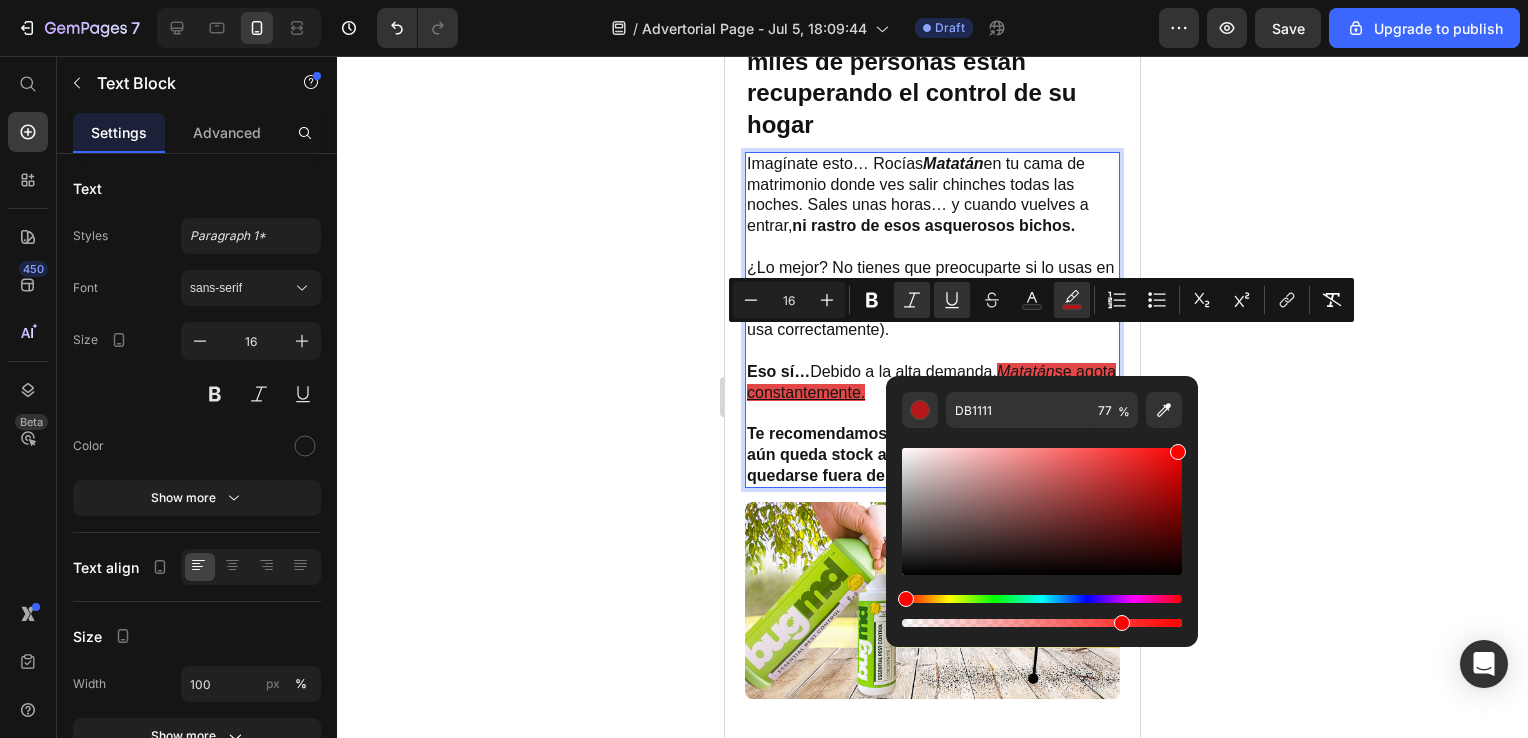 drag, startPoint x: 1161, startPoint y: 466, endPoint x: 1181, endPoint y: 445, distance: 29 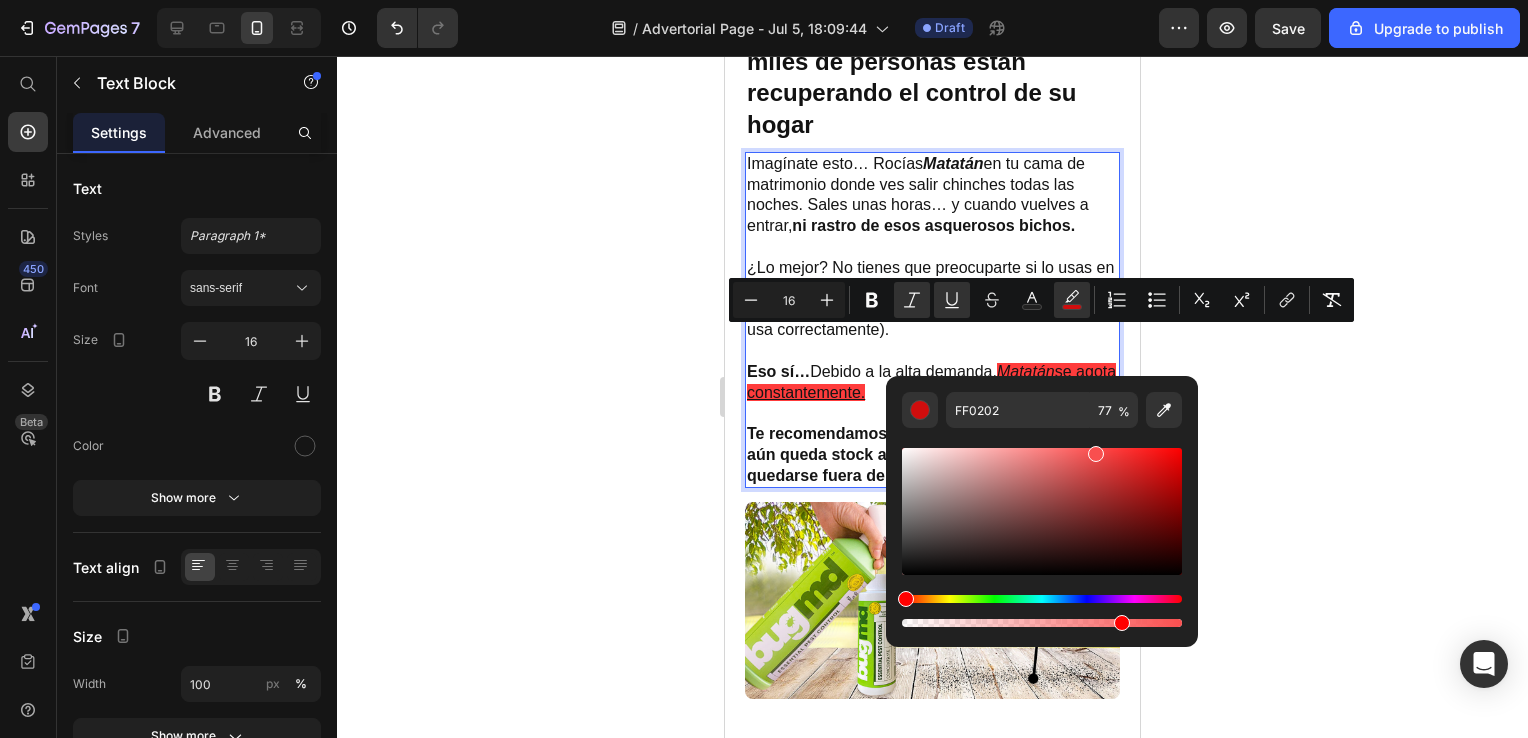 drag, startPoint x: 1180, startPoint y: 450, endPoint x: 1093, endPoint y: 443, distance: 87.28116 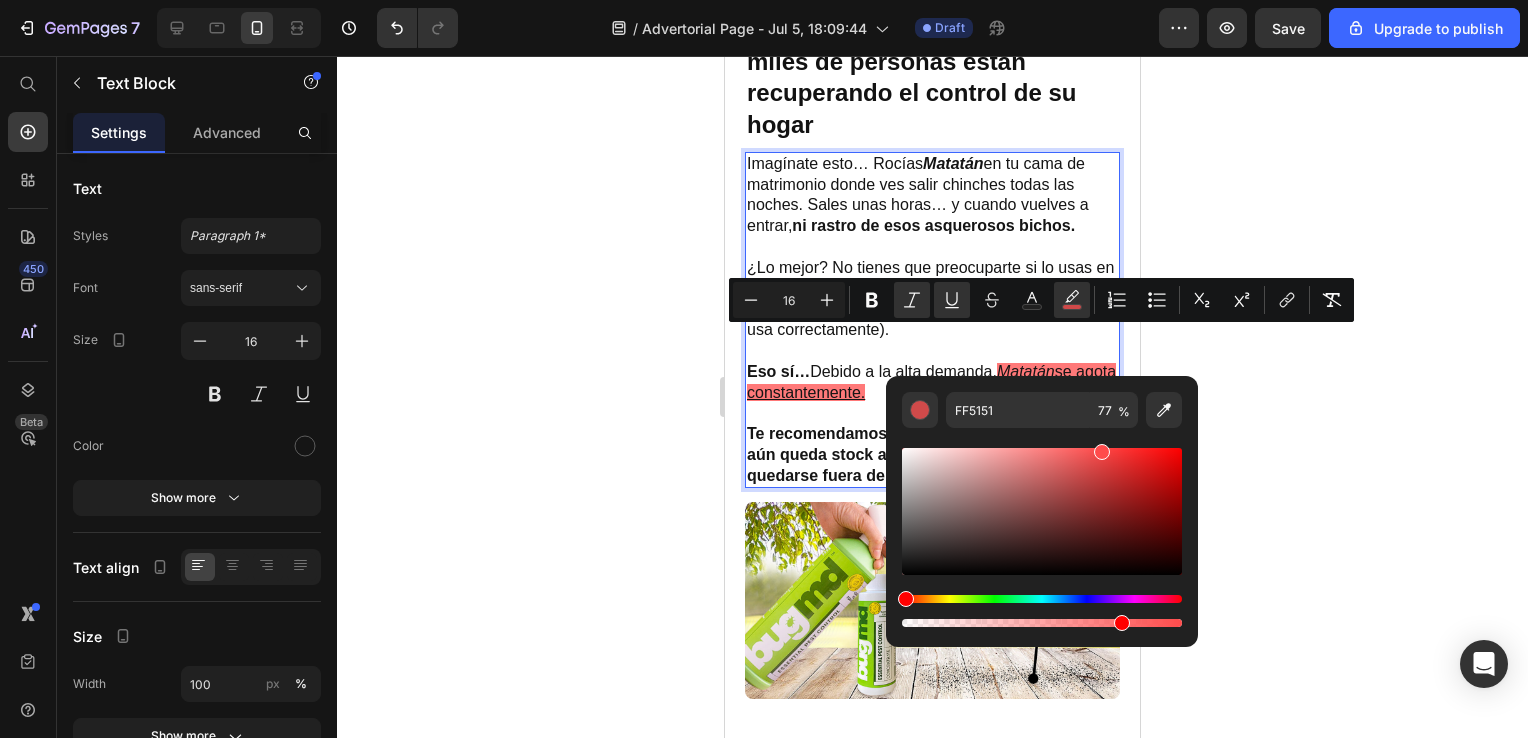 drag, startPoint x: 1093, startPoint y: 443, endPoint x: 1106, endPoint y: 437, distance: 14.3178215 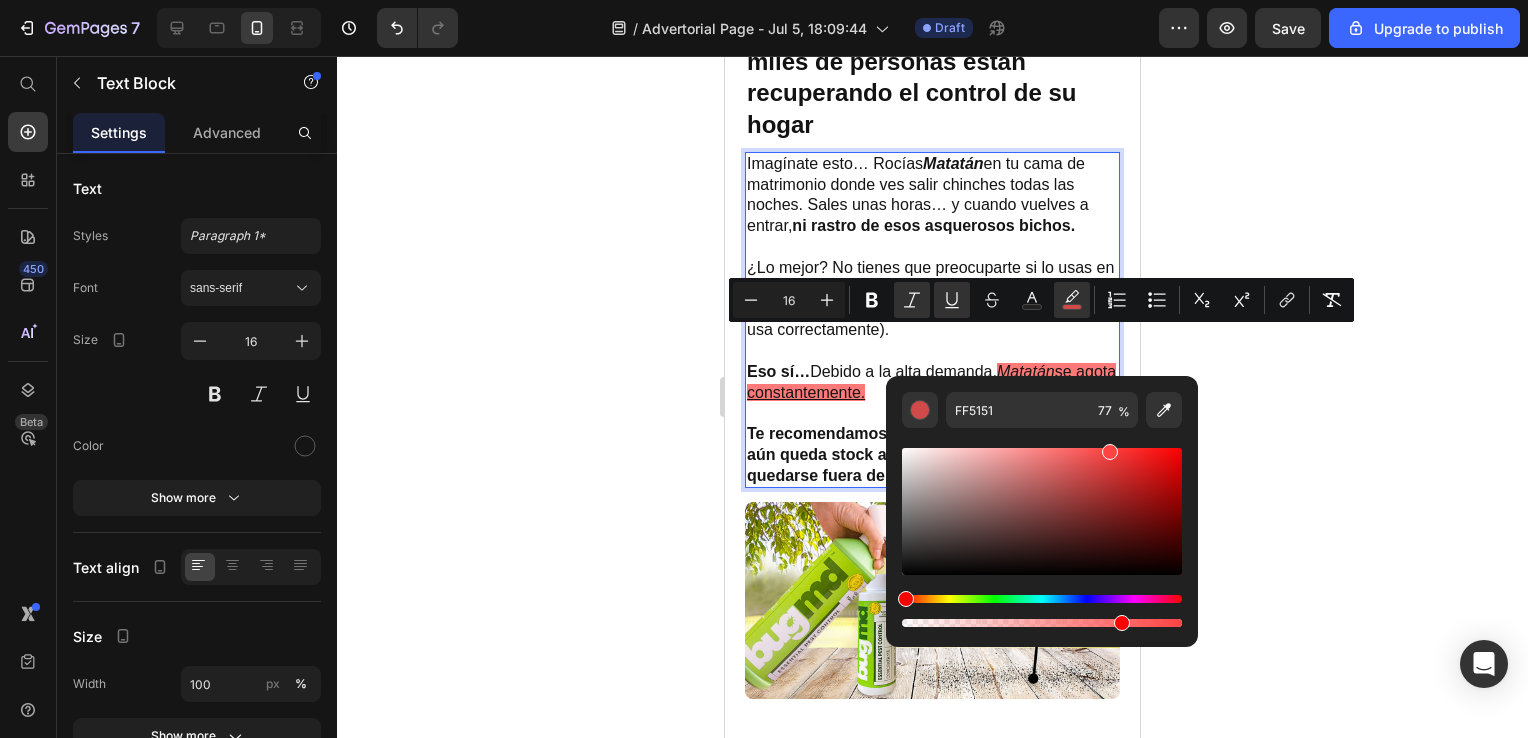 type on "FF4444" 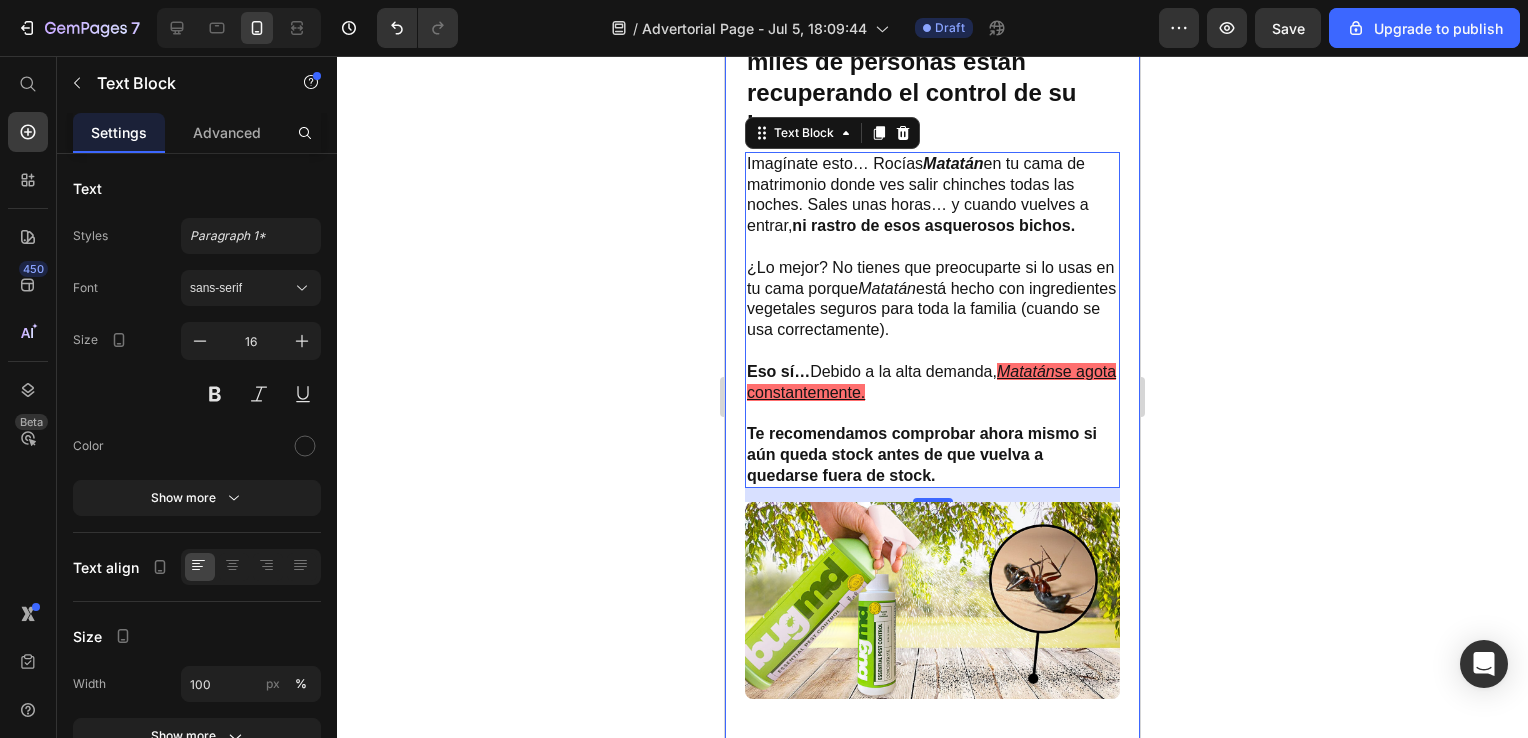 drag, startPoint x: 1831, startPoint y: 493, endPoint x: 1119, endPoint y: 435, distance: 714.35846 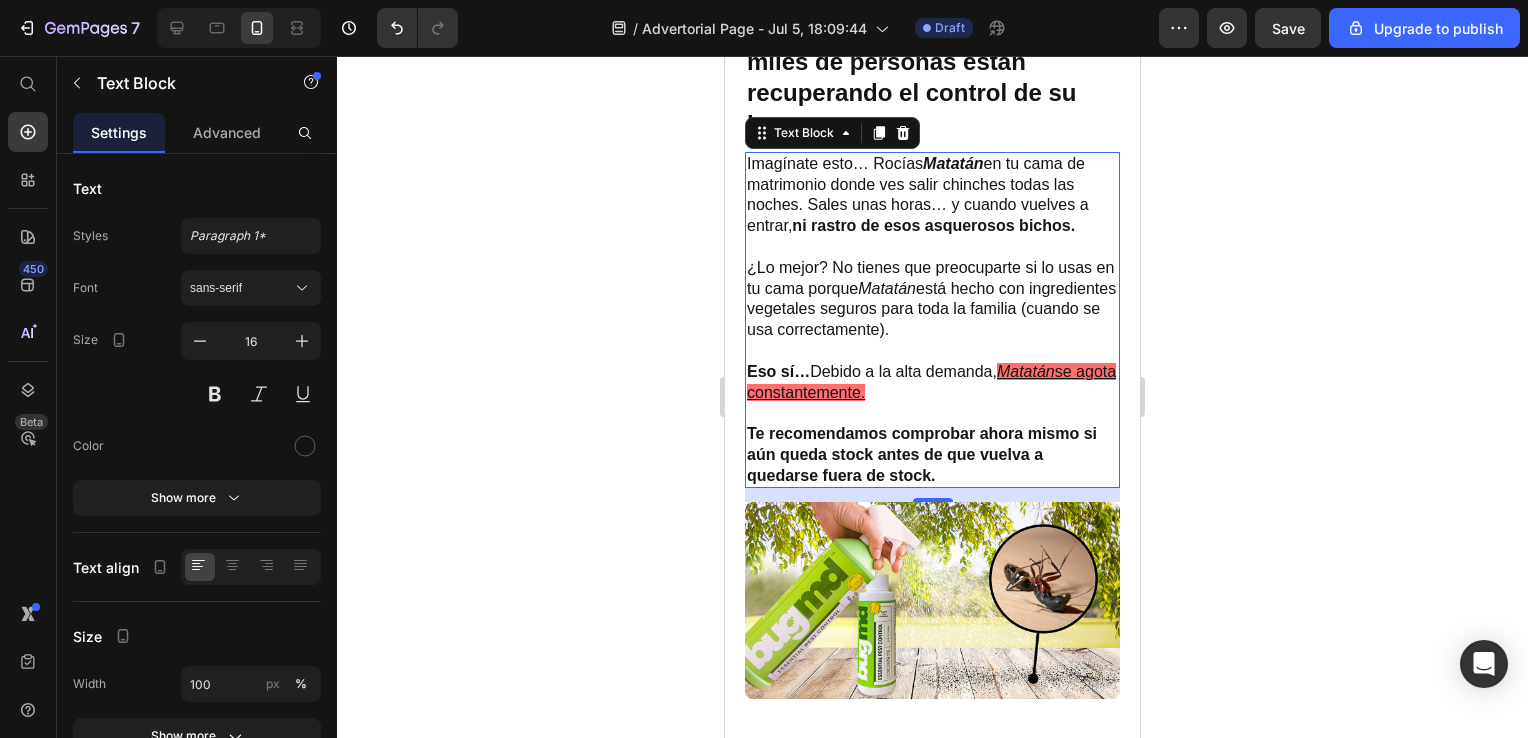 click at bounding box center [932, 413] 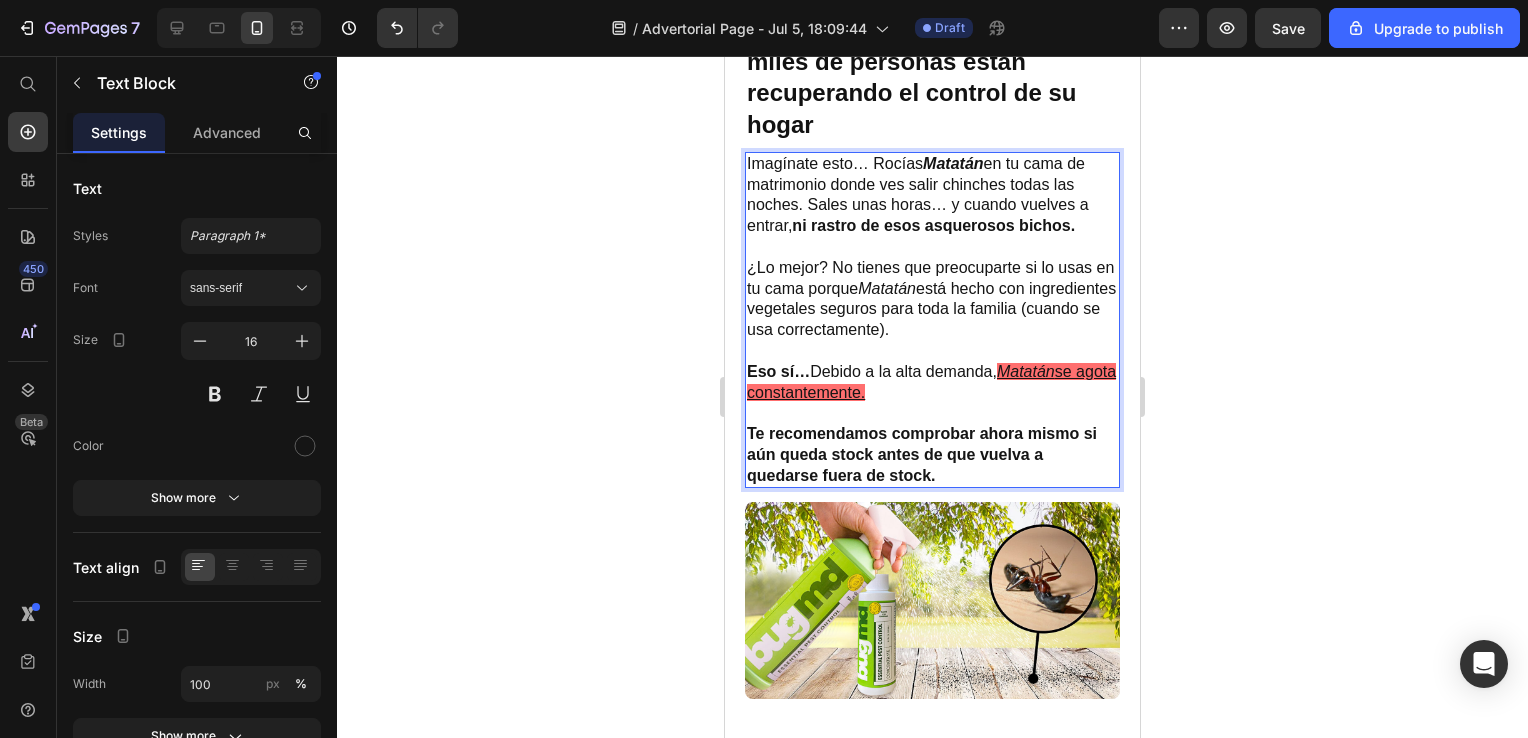 click on "se agota constantemente." at bounding box center (931, 382) 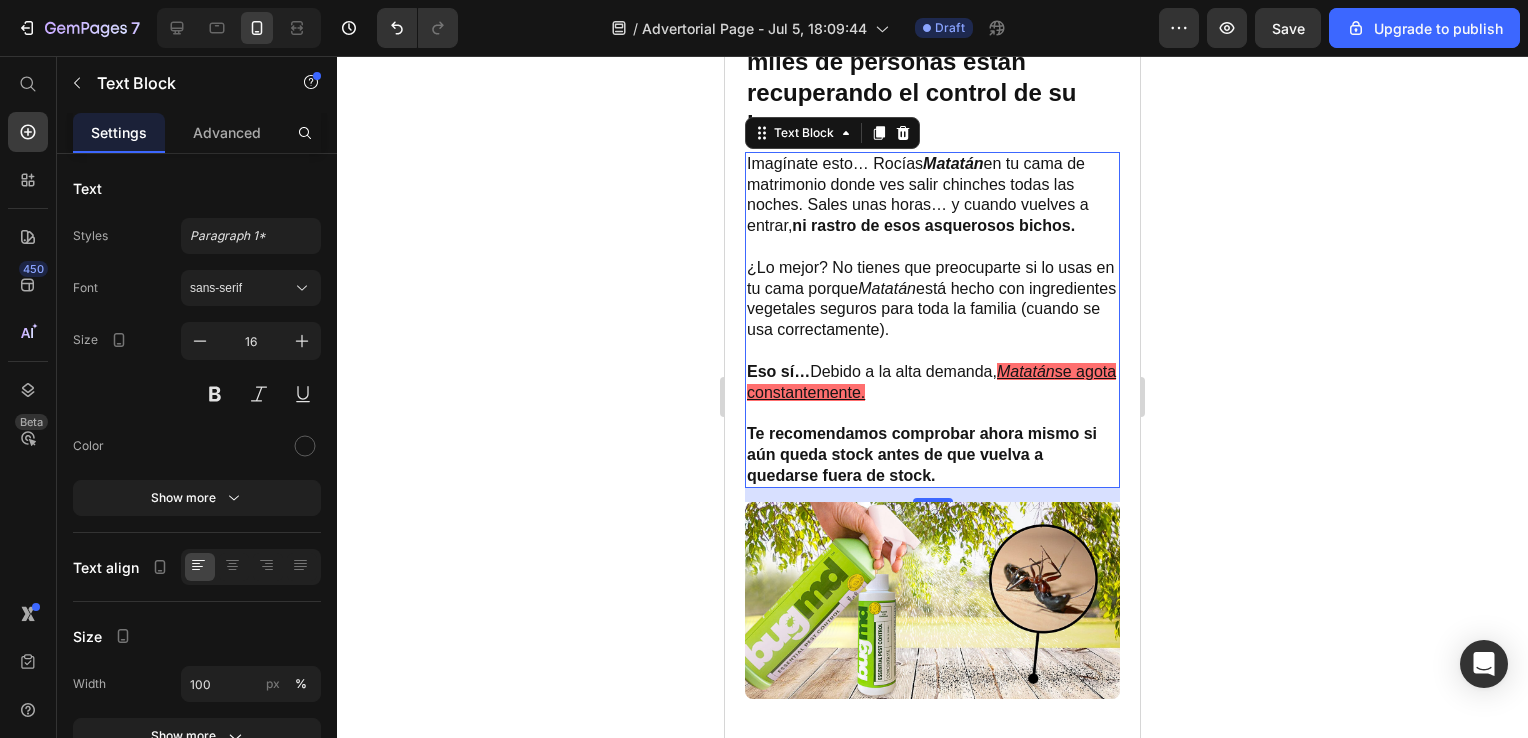 click 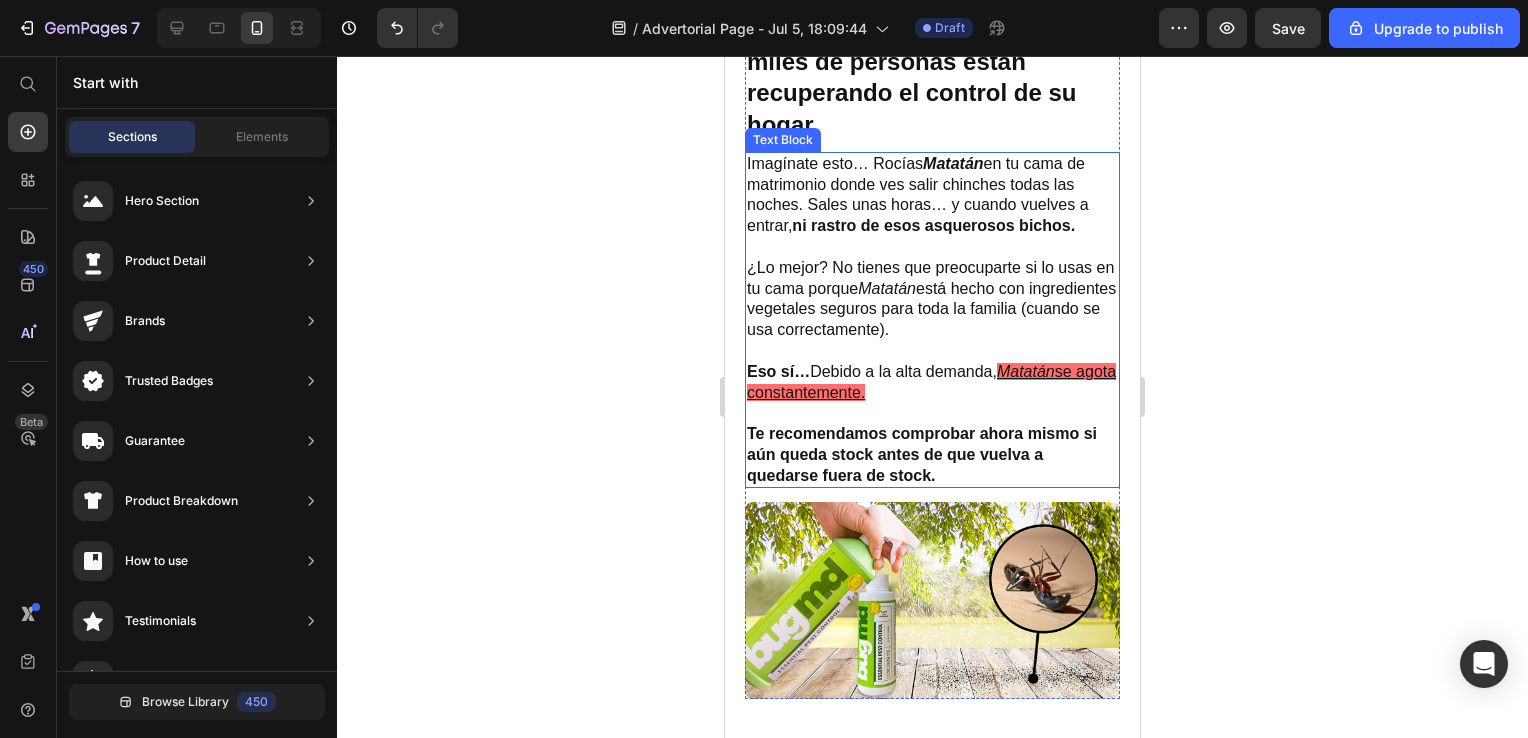 click on "Matatán" at bounding box center (1026, 371) 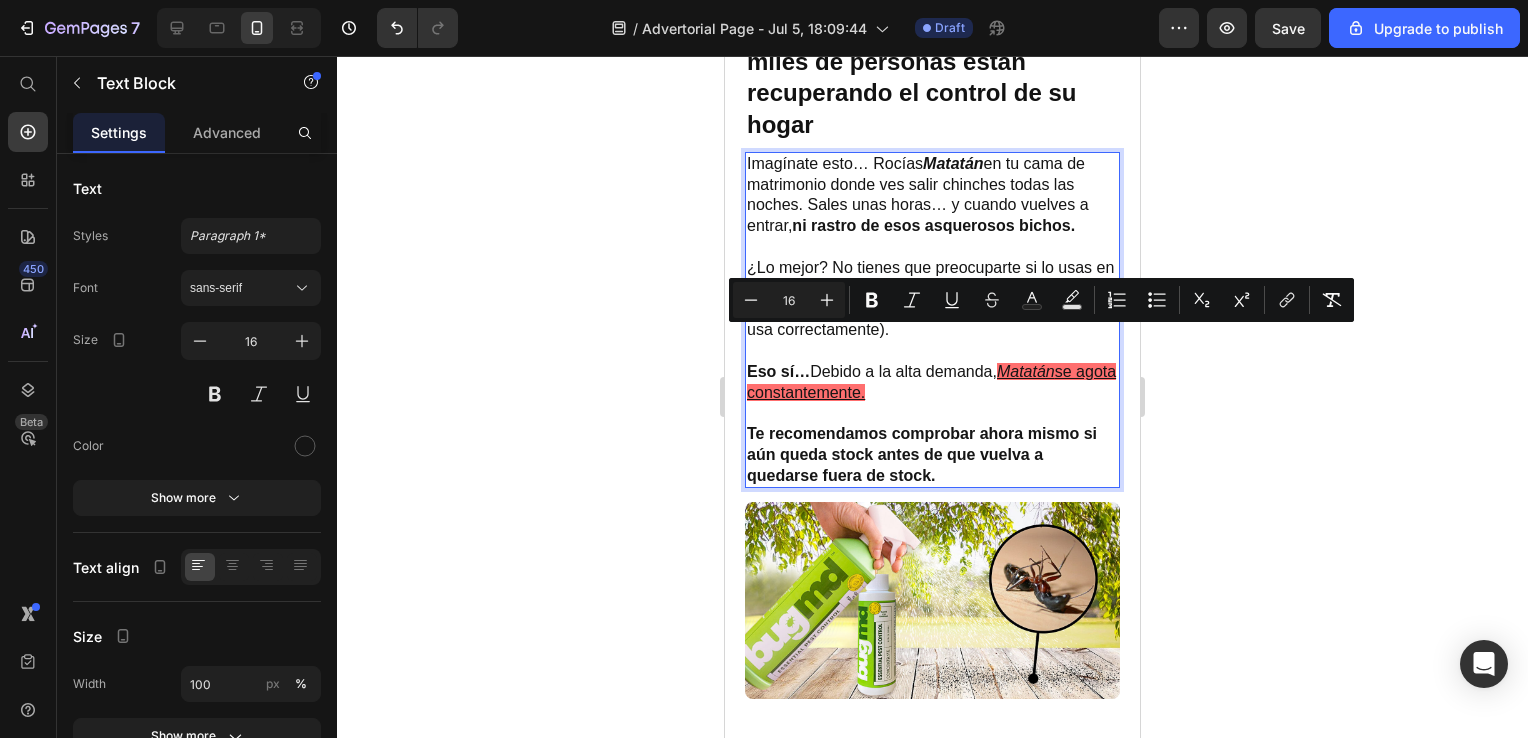 drag, startPoint x: 999, startPoint y: 337, endPoint x: 1030, endPoint y: 358, distance: 37.44329 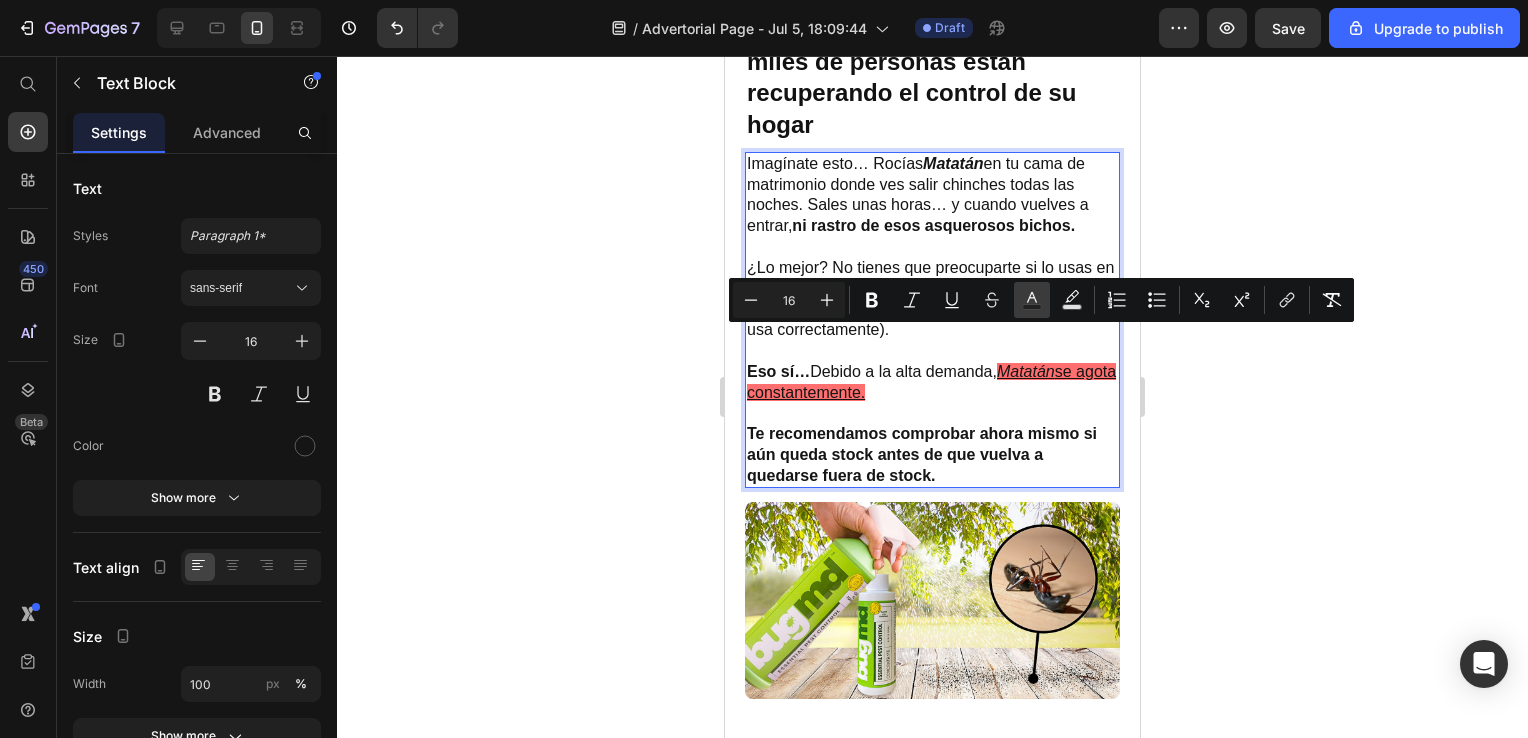 click on "Text Color" at bounding box center (1032, 300) 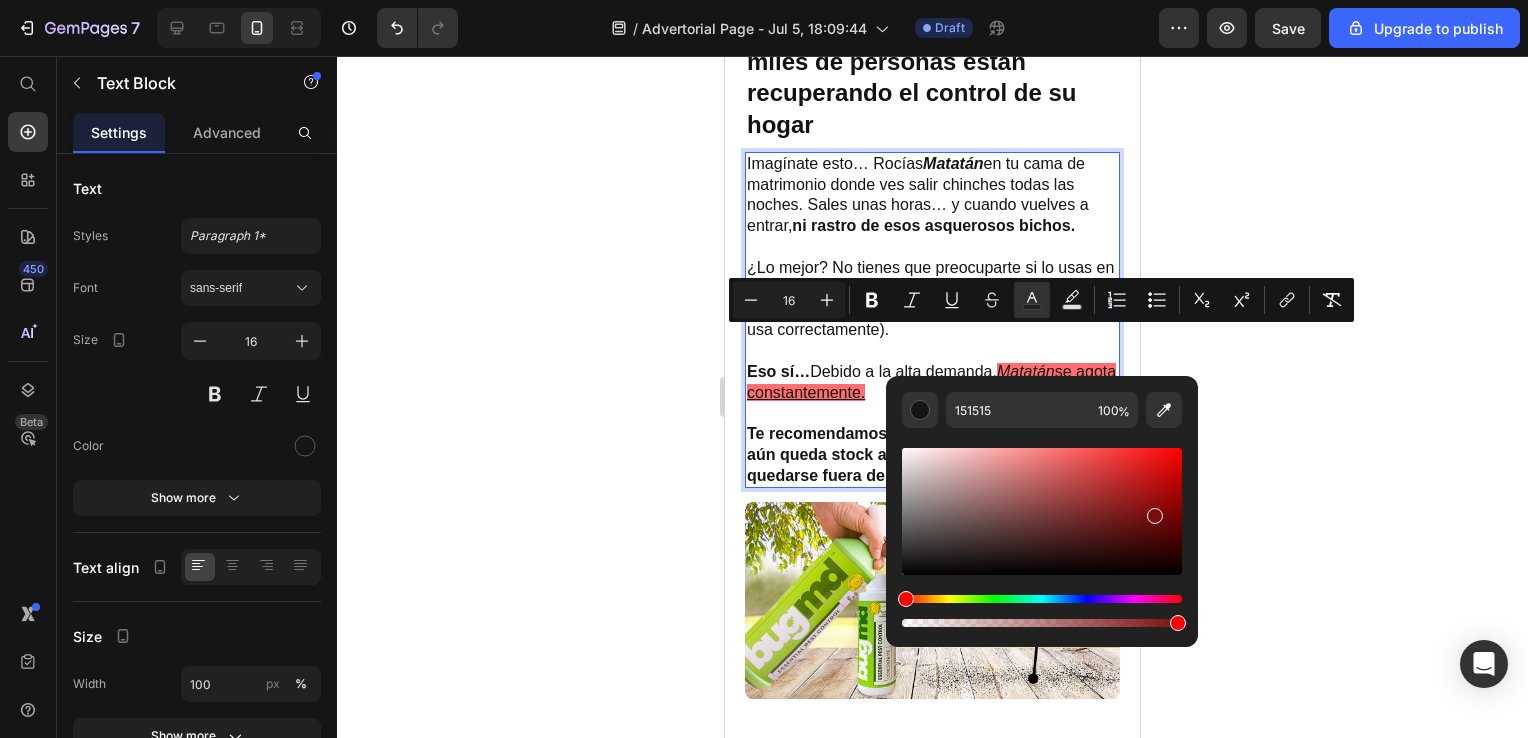 click at bounding box center (1042, 511) 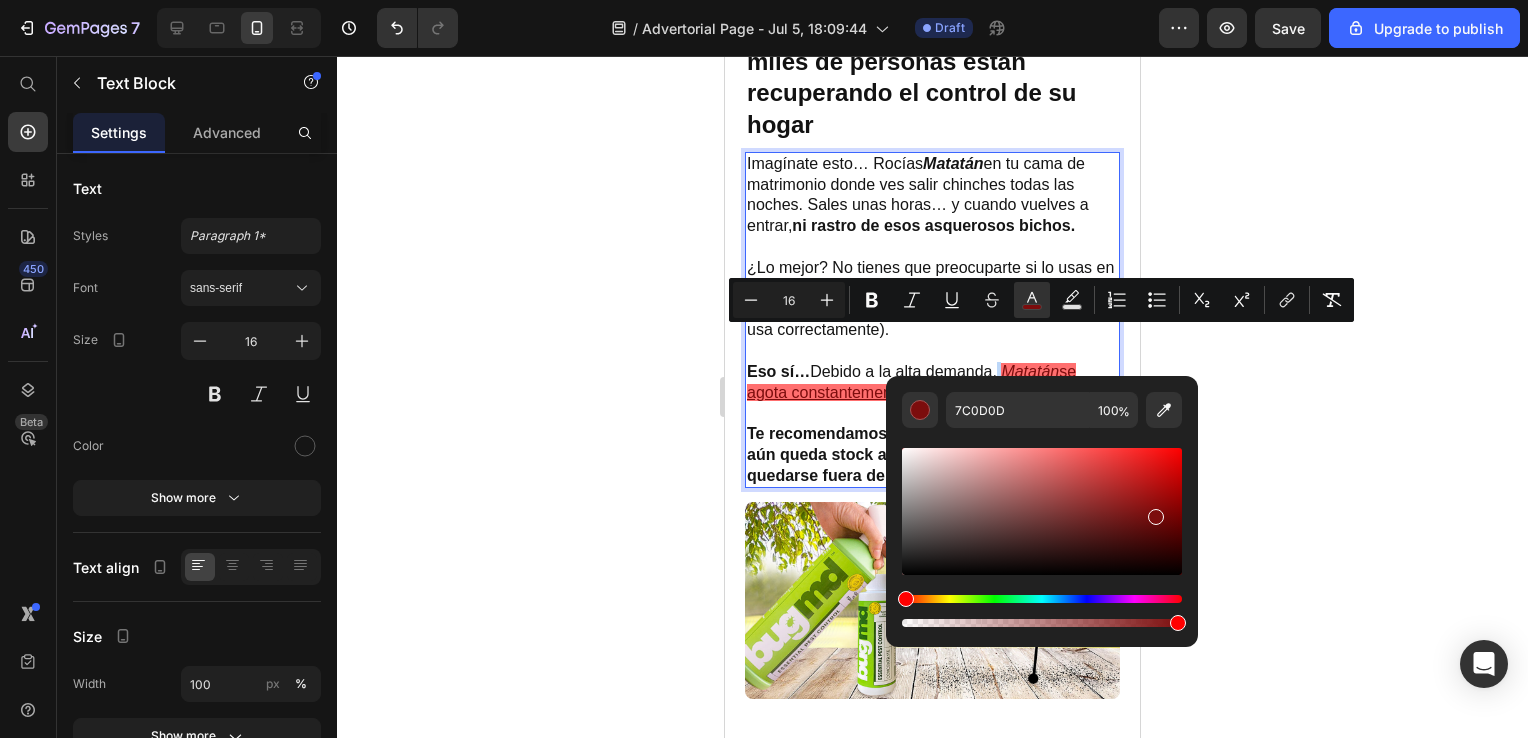 click at bounding box center (1042, 511) 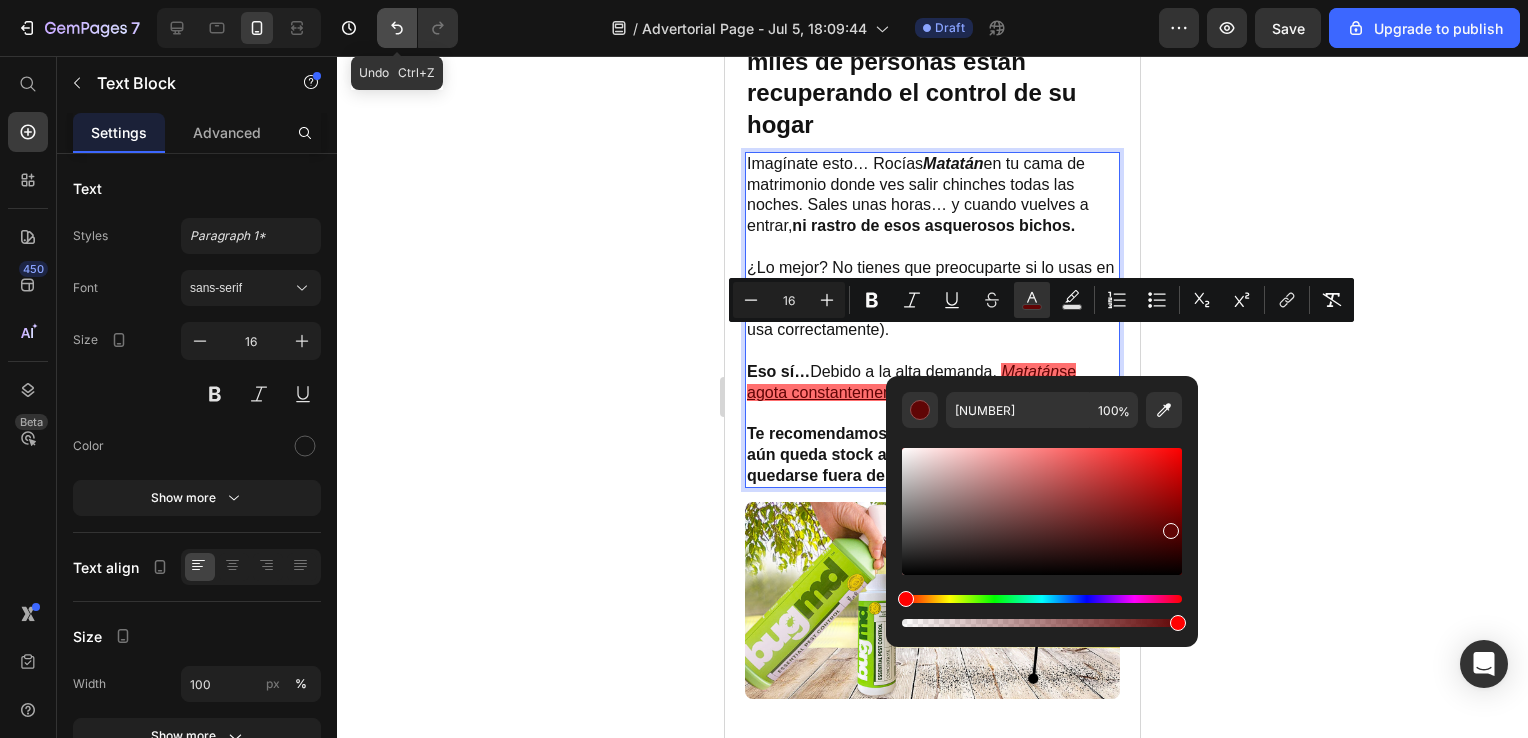click 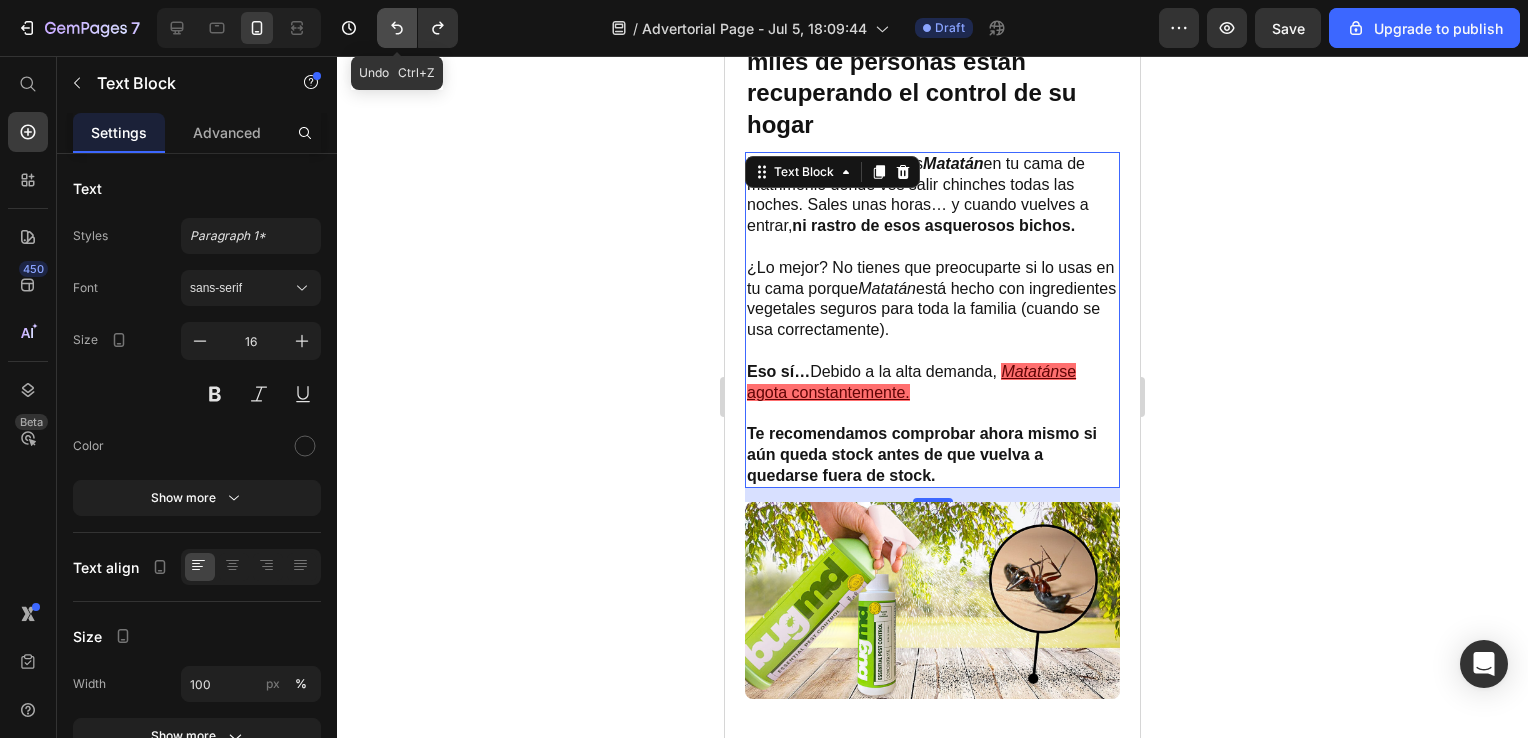 click 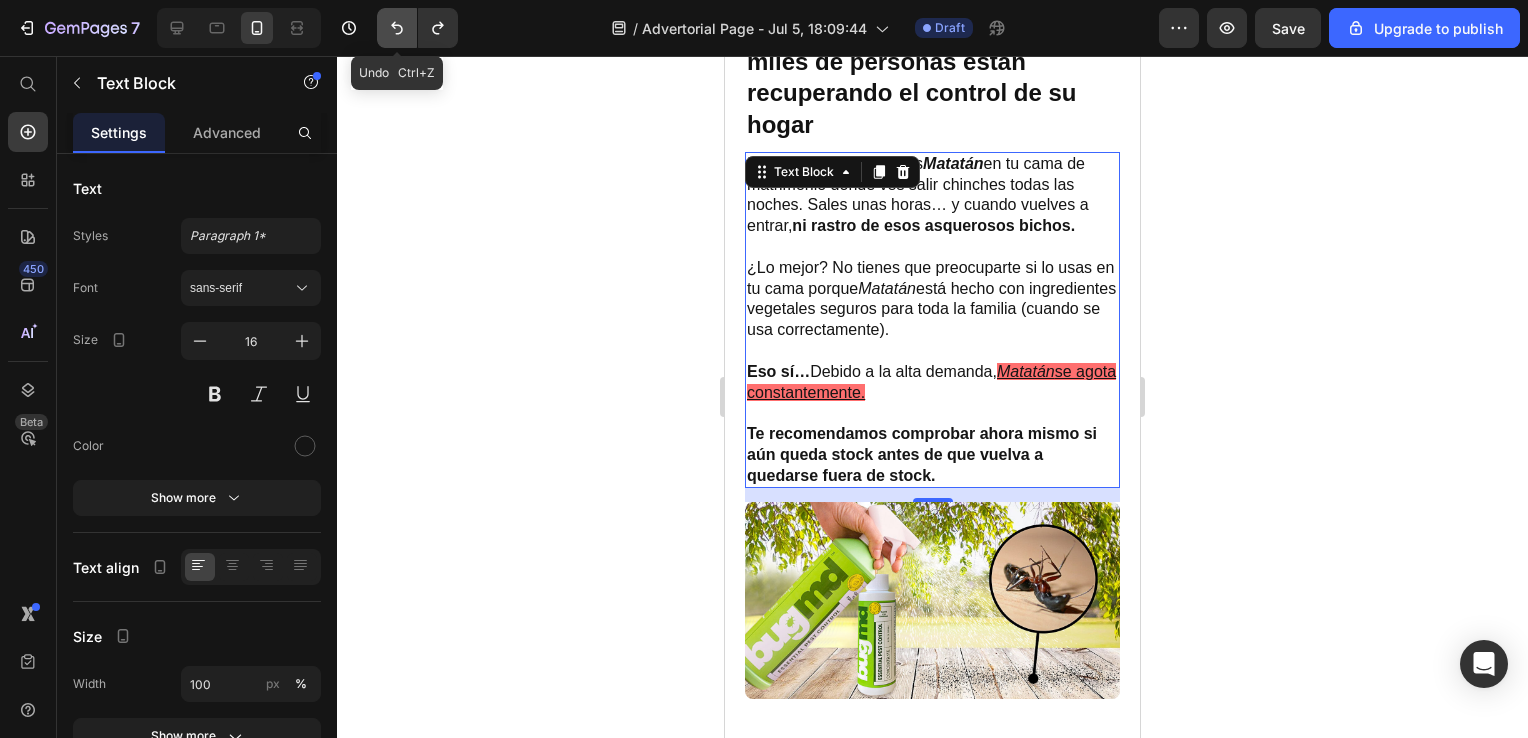 click 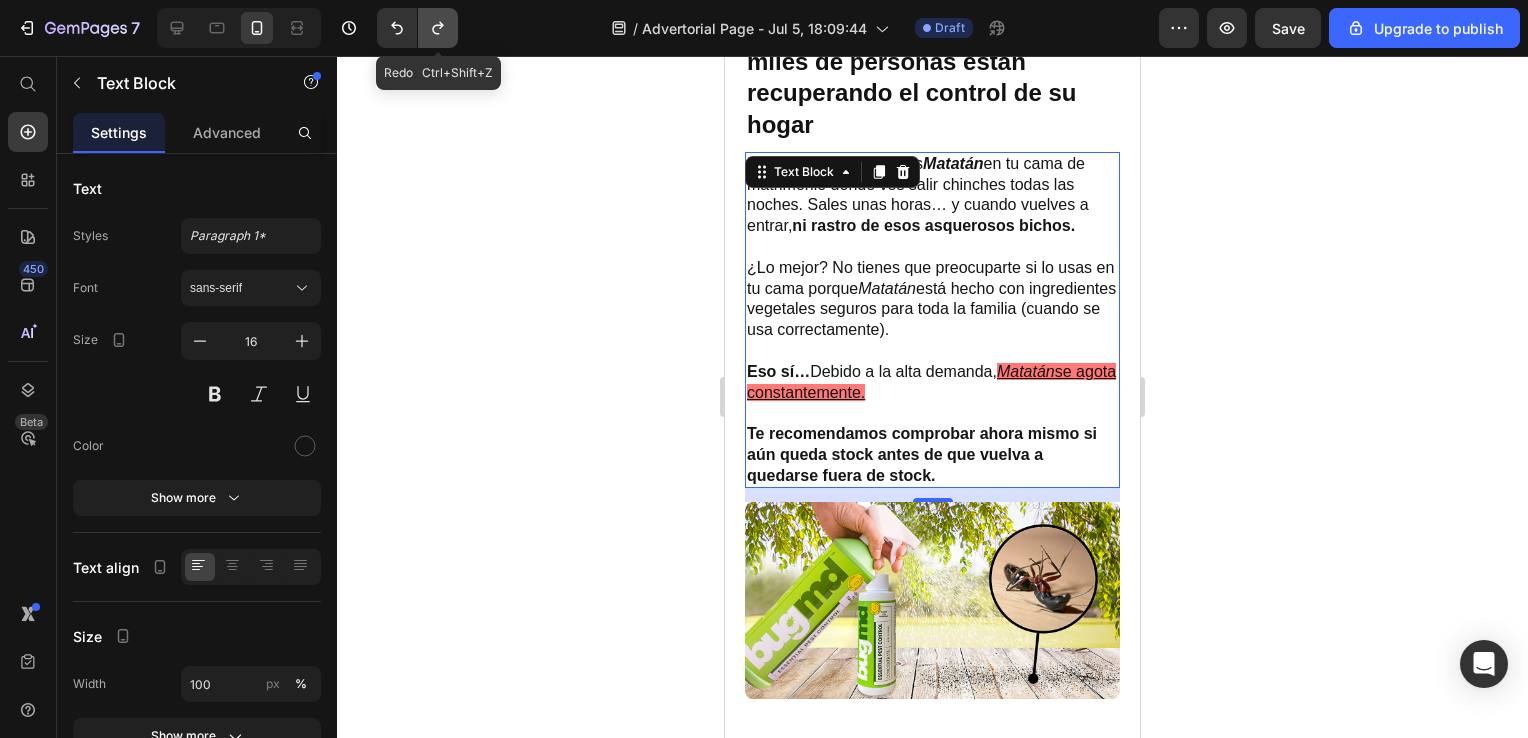 click 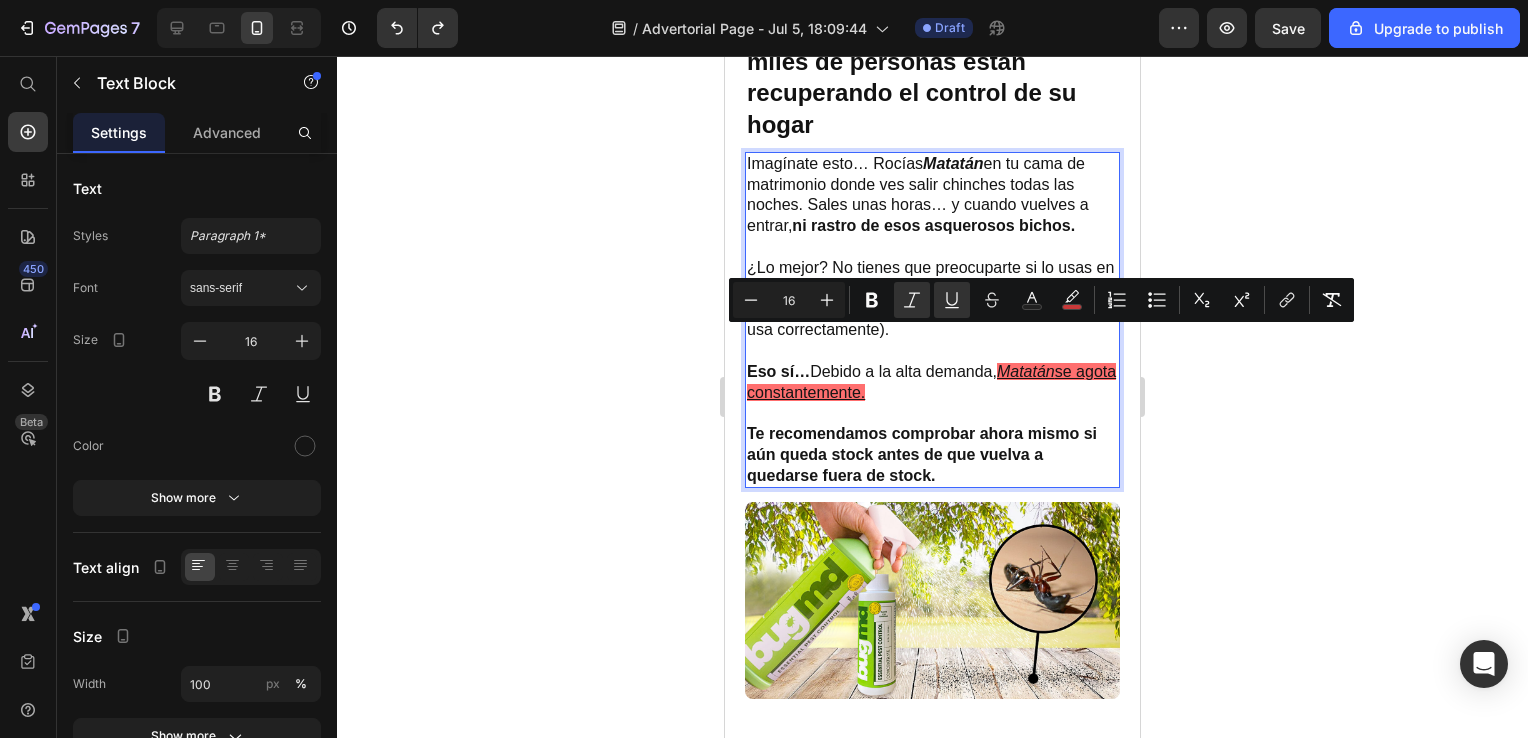 drag, startPoint x: 1004, startPoint y: 336, endPoint x: 1046, endPoint y: 356, distance: 46.518814 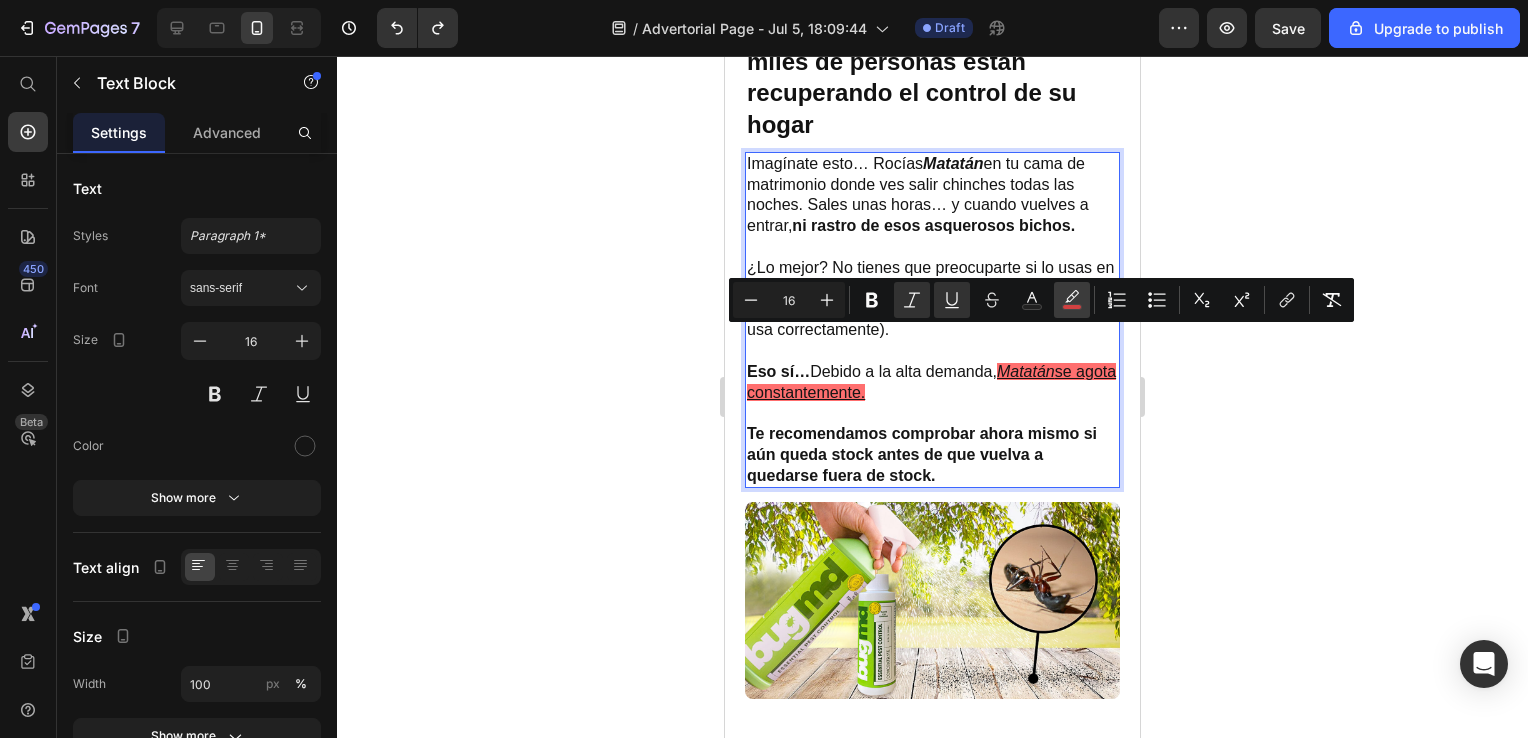 click 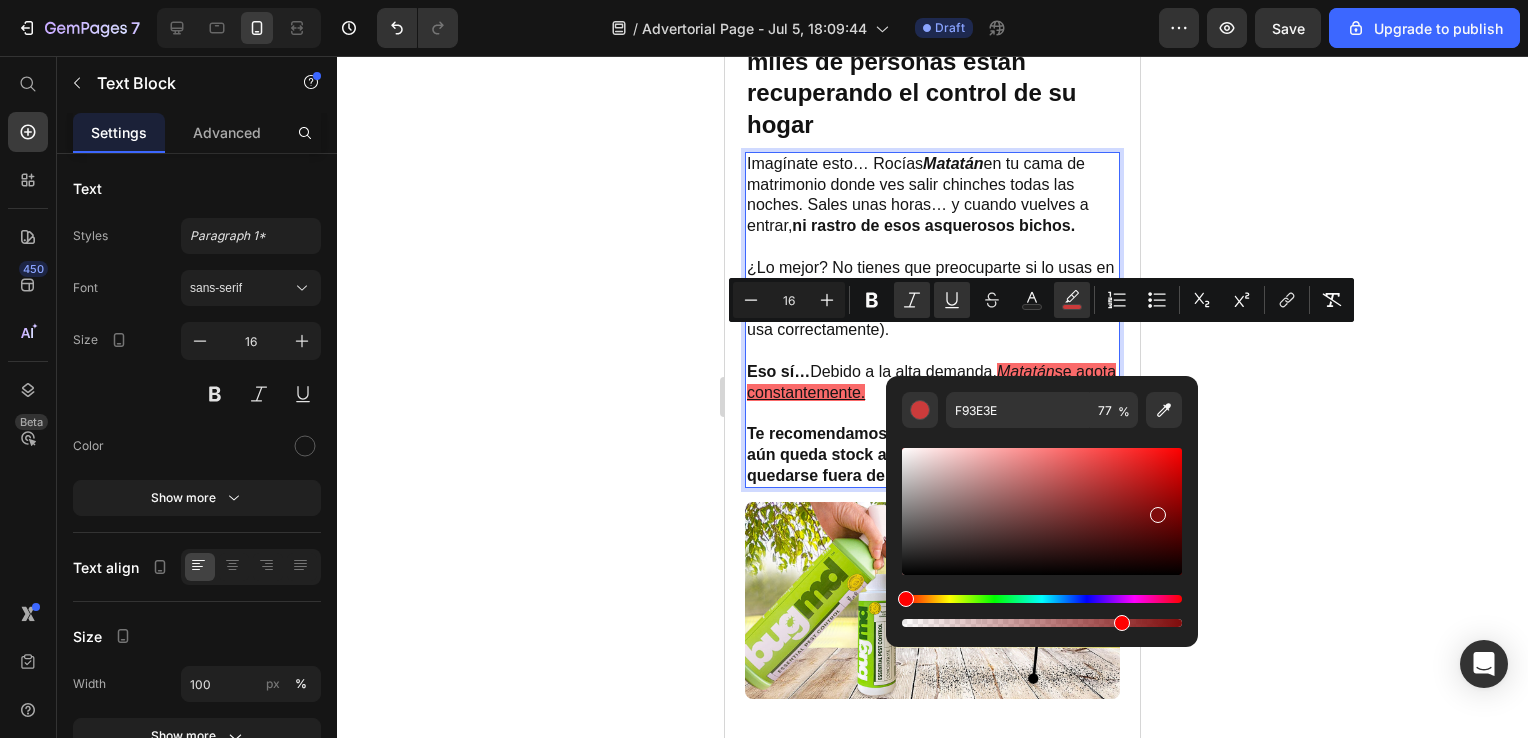 drag, startPoint x: 1114, startPoint y: 450, endPoint x: 1160, endPoint y: 518, distance: 82.0975 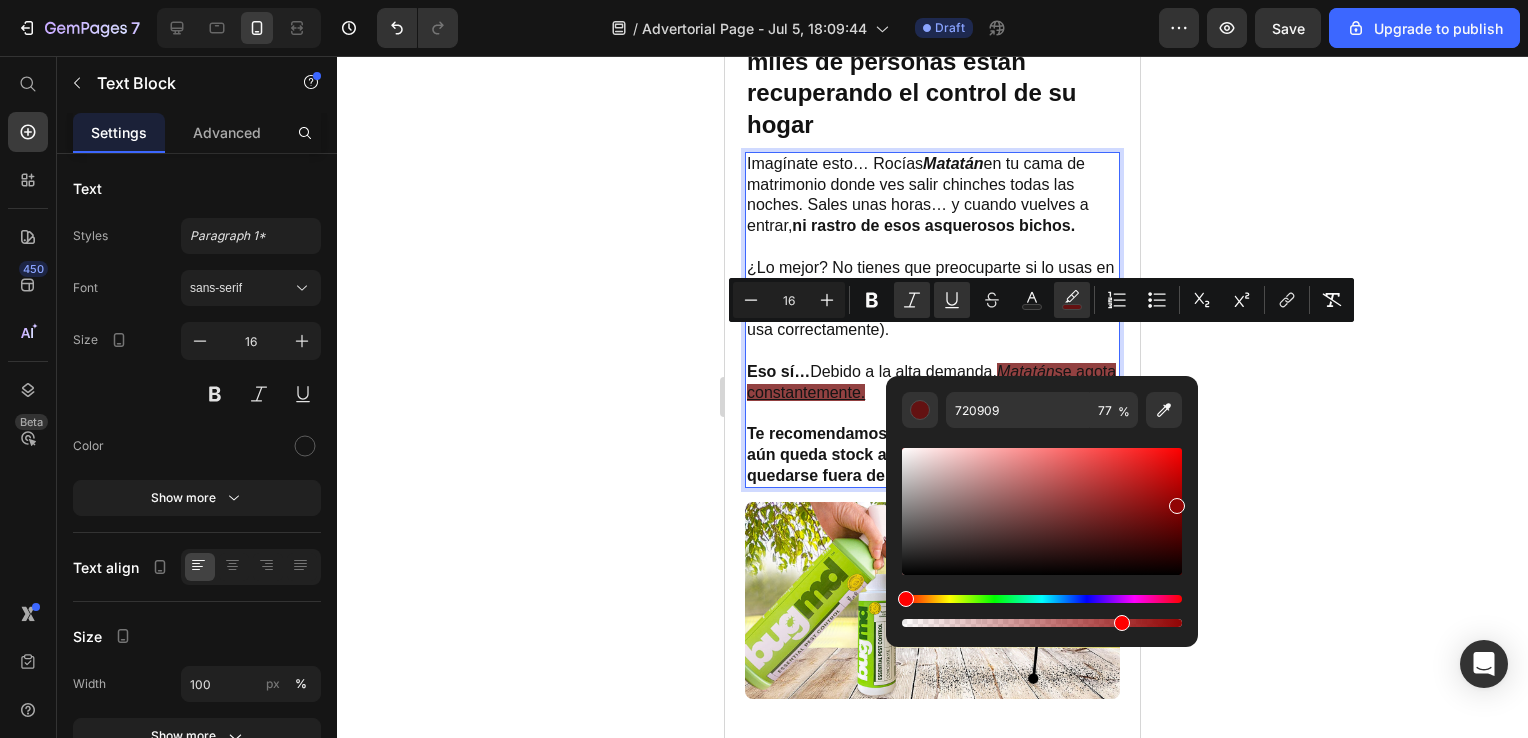 drag, startPoint x: 1160, startPoint y: 518, endPoint x: 1174, endPoint y: 502, distance: 21.260292 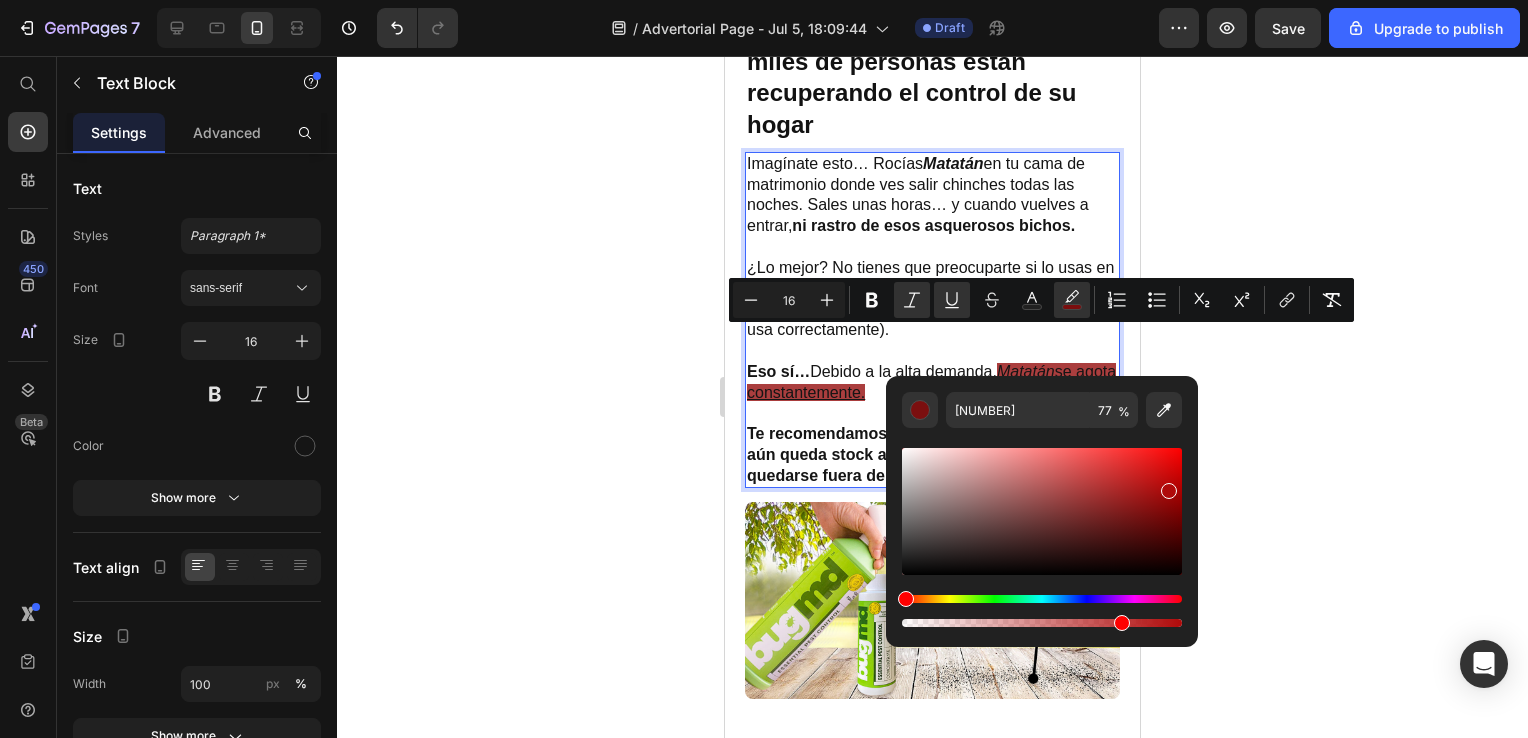 drag, startPoint x: 1174, startPoint y: 502, endPoint x: 1166, endPoint y: 487, distance: 17 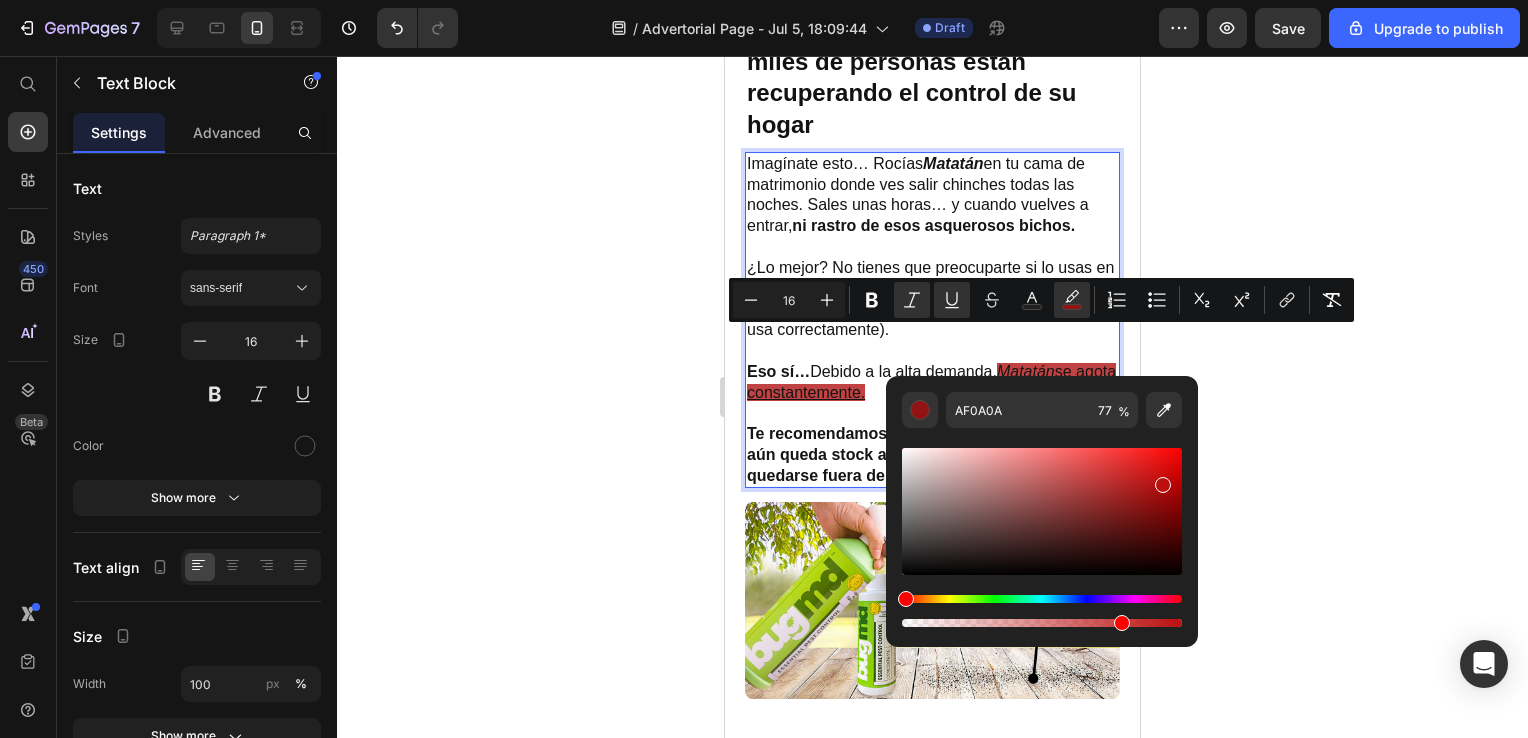 drag, startPoint x: 1166, startPoint y: 487, endPoint x: 1160, endPoint y: 478, distance: 10.816654 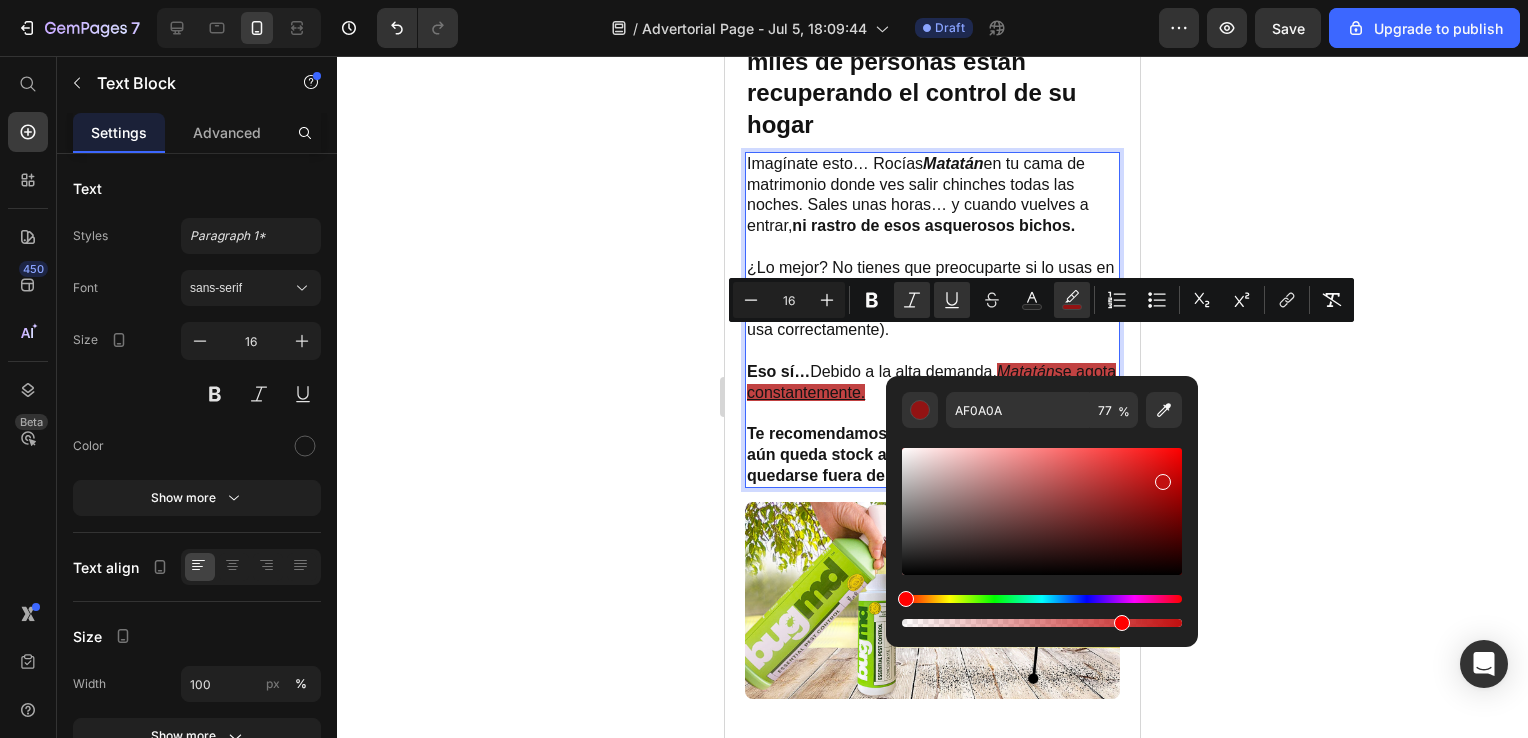 type on "[HEX_CODE]" 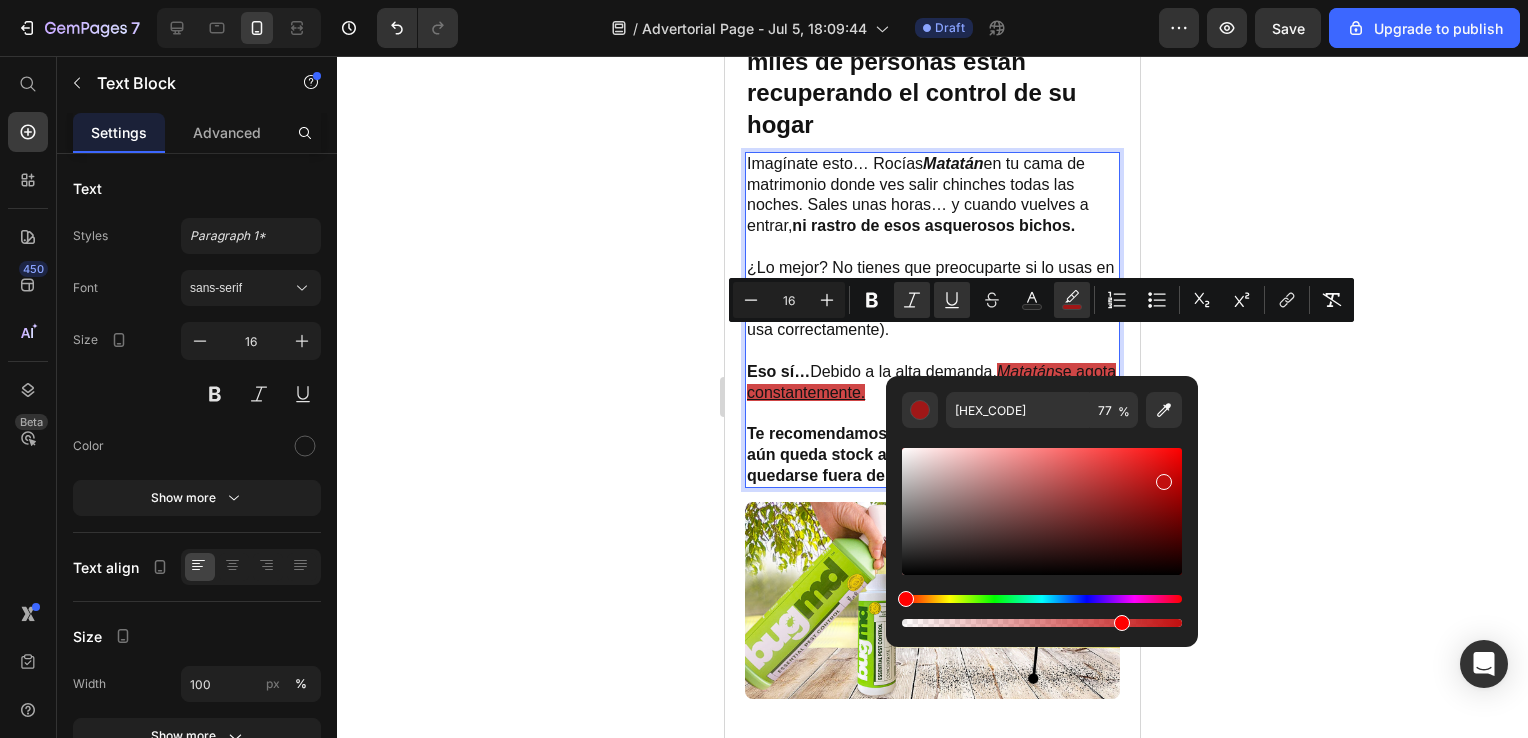 click 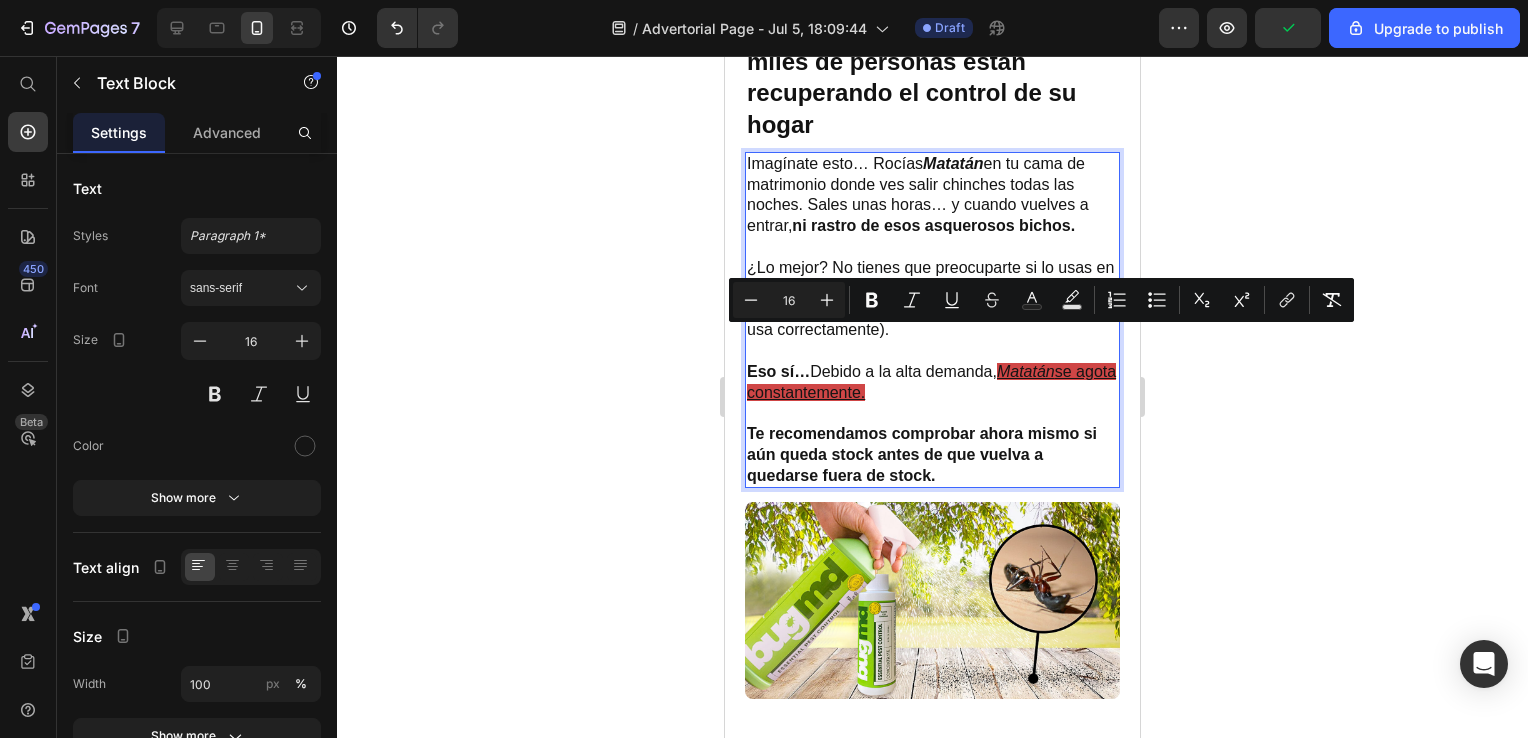 drag, startPoint x: 1000, startPoint y: 330, endPoint x: 1072, endPoint y: 354, distance: 75.89466 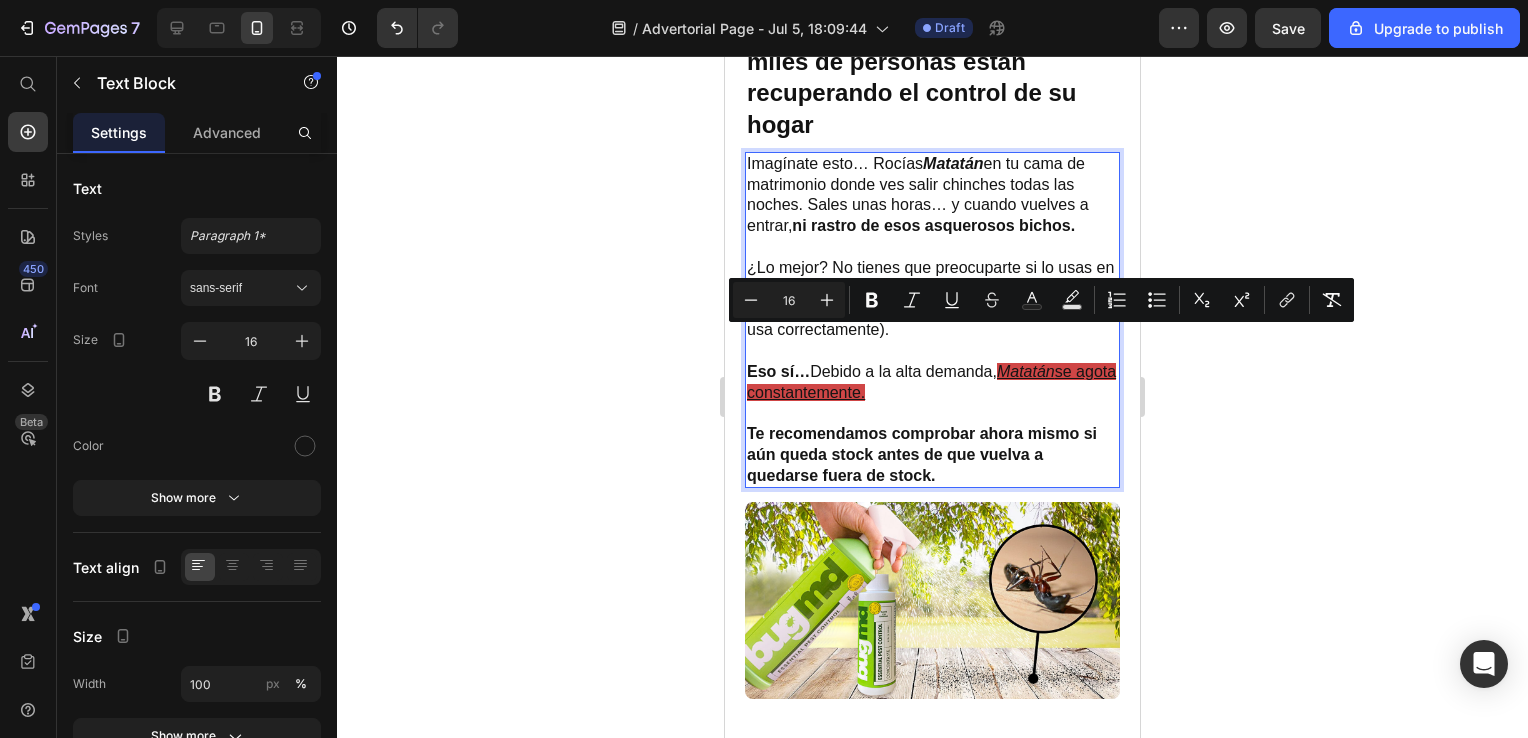 click on "Eso sí…  Debido a la alta demanda,  Matatán  se agota constantemente." at bounding box center [932, 383] 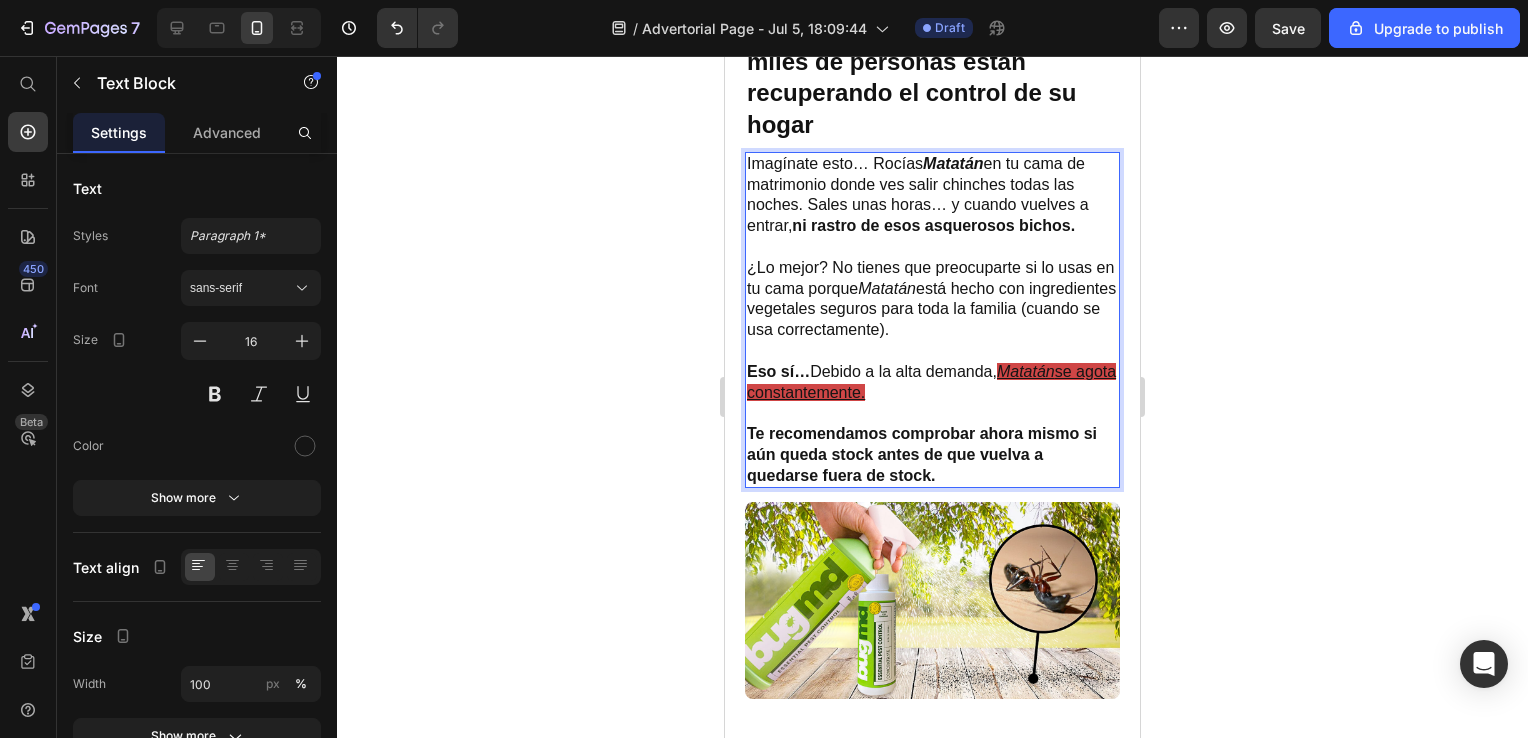 click on "Matatán" at bounding box center (1026, 371) 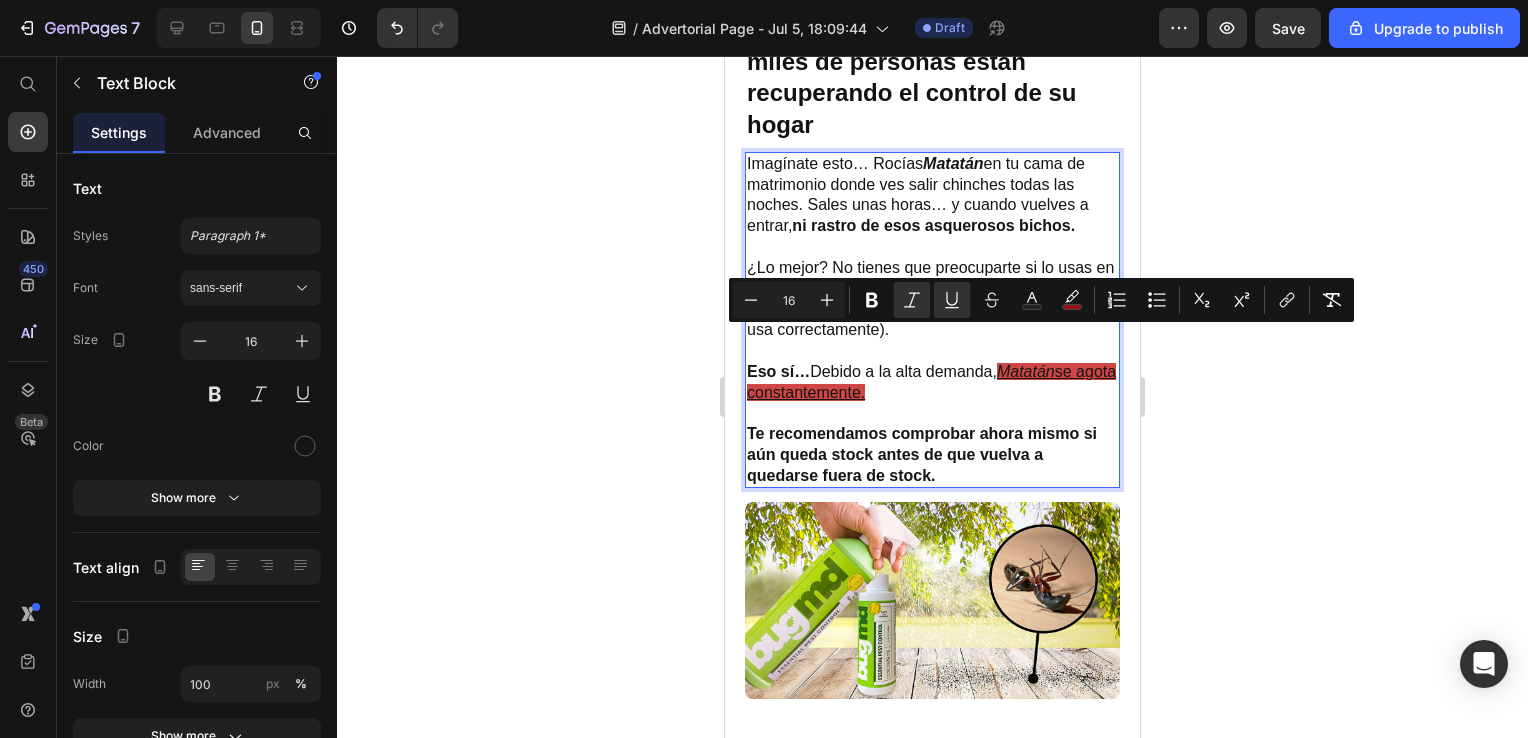 drag, startPoint x: 1006, startPoint y: 338, endPoint x: 1078, endPoint y: 359, distance: 75 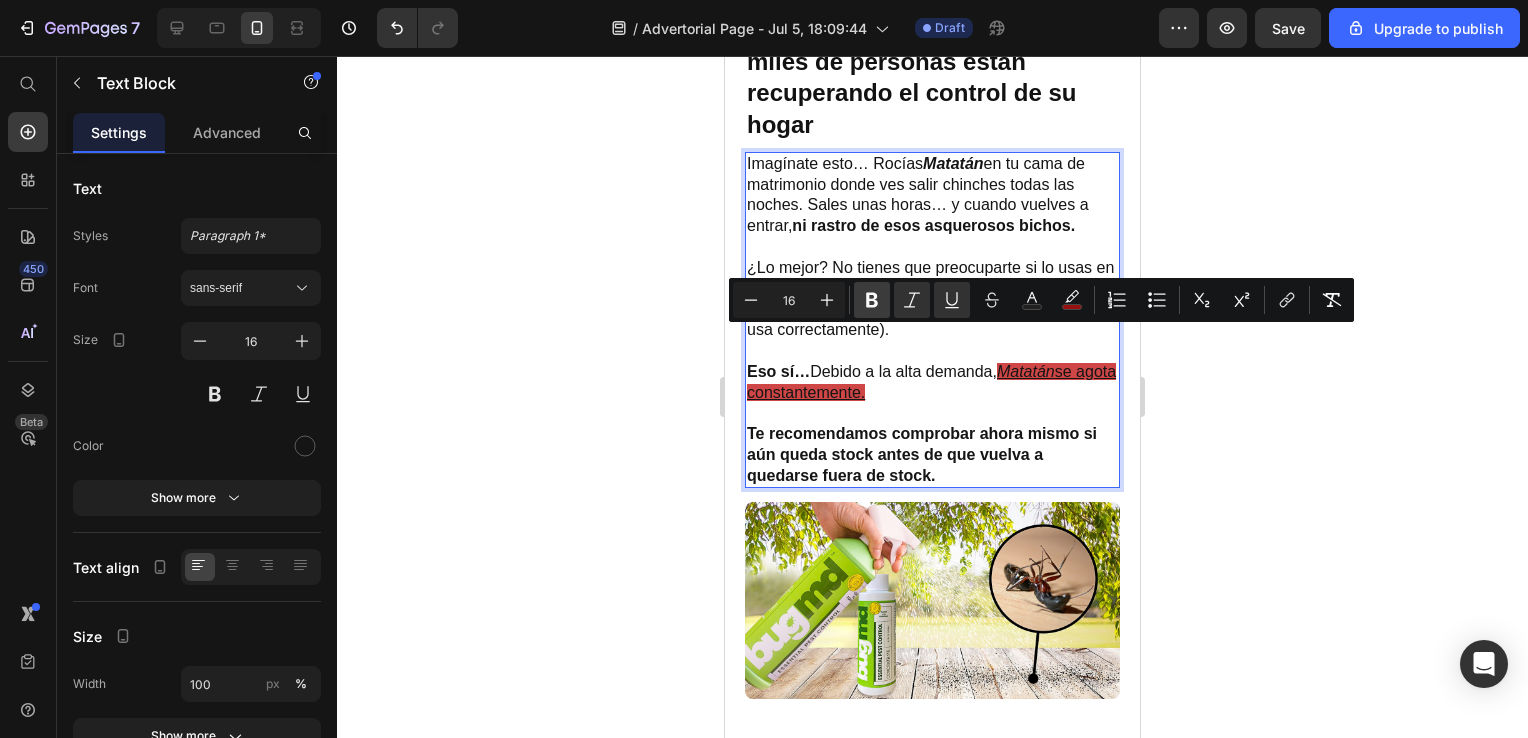 click 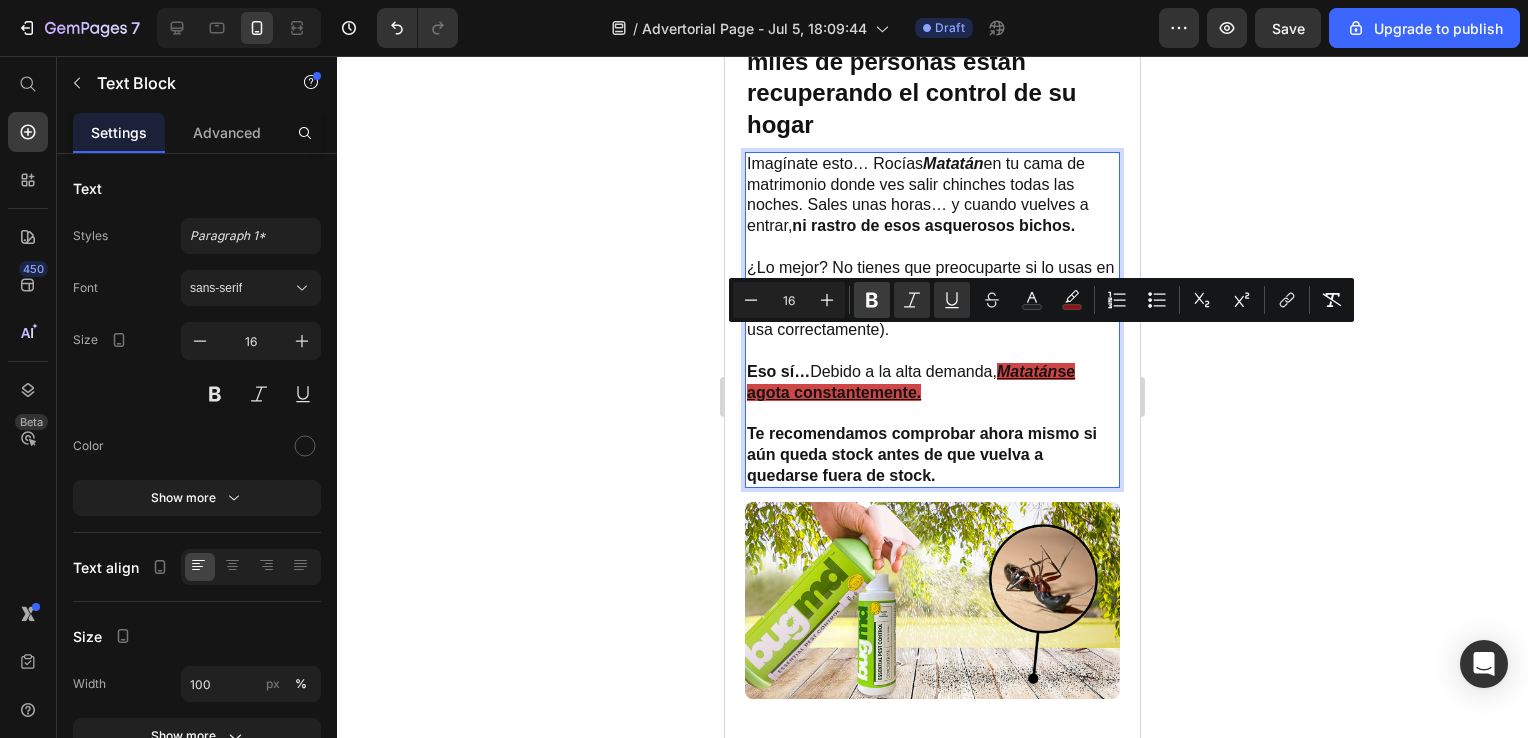 click 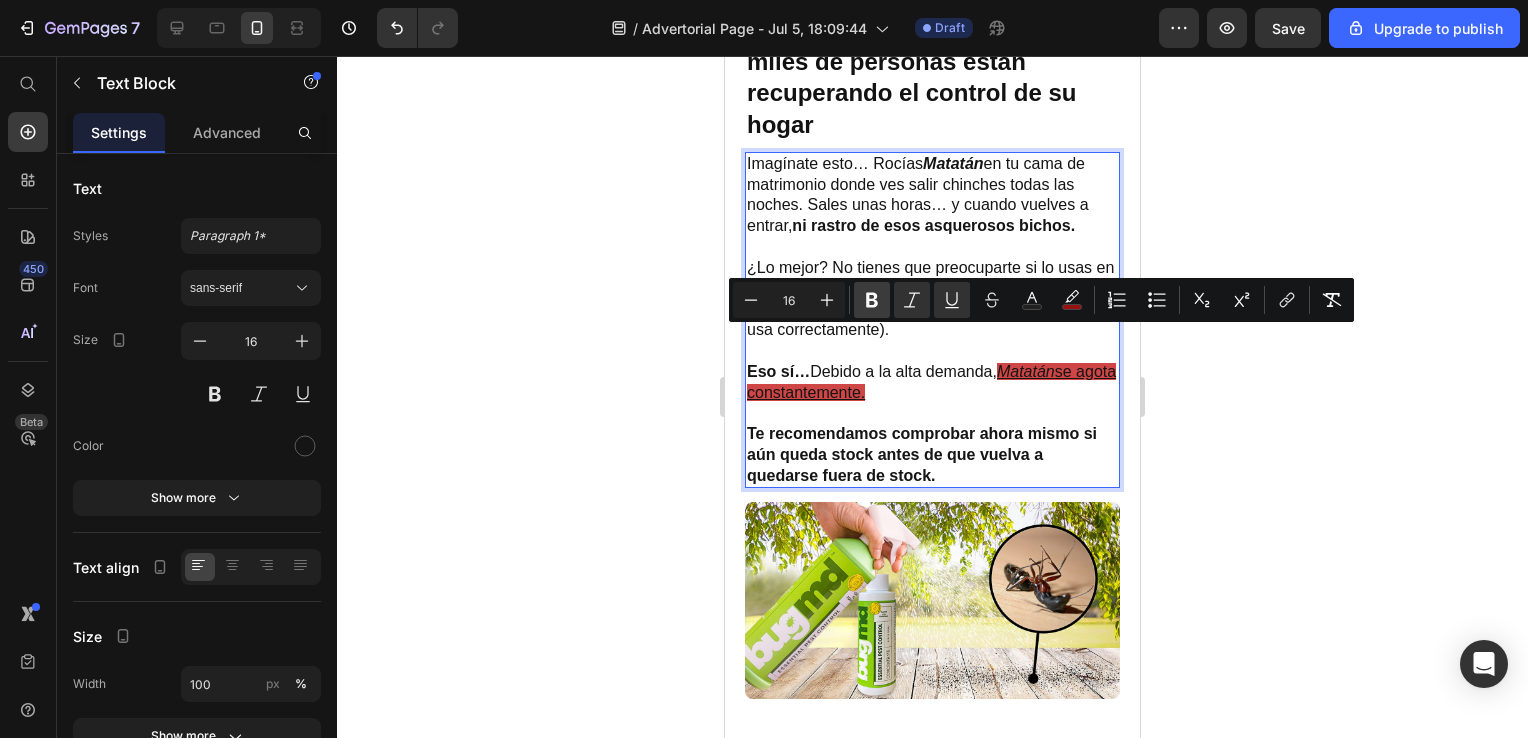 click 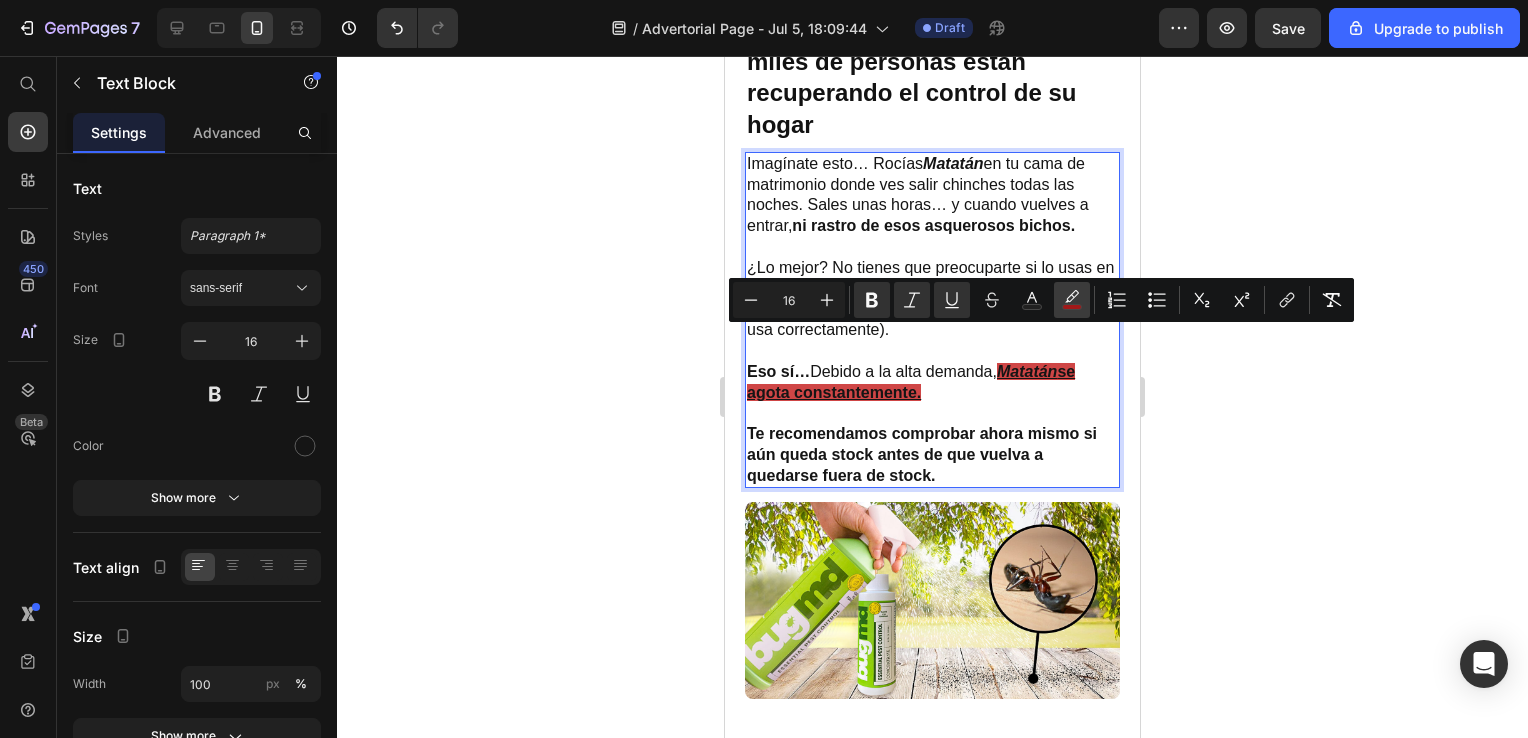 click 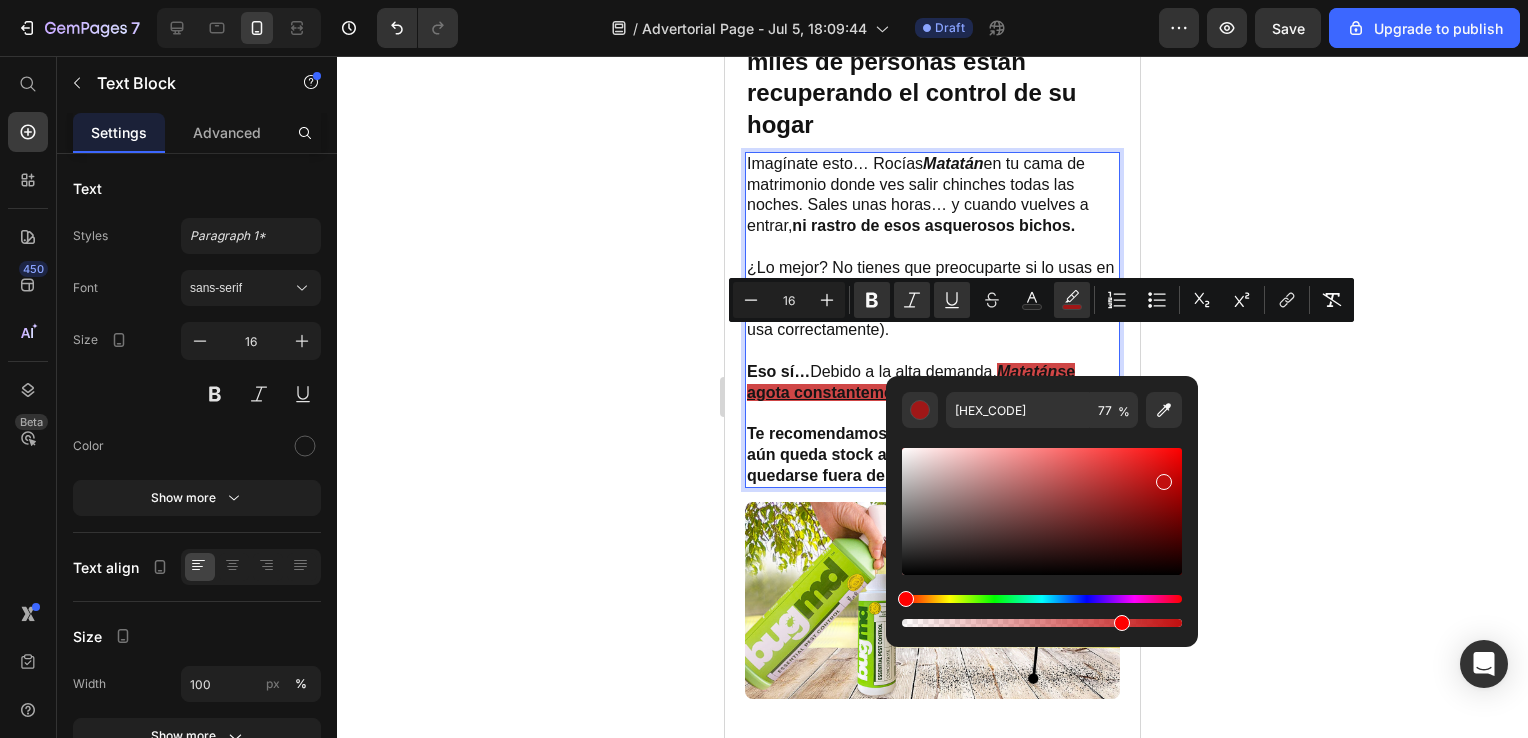 click at bounding box center (1042, 511) 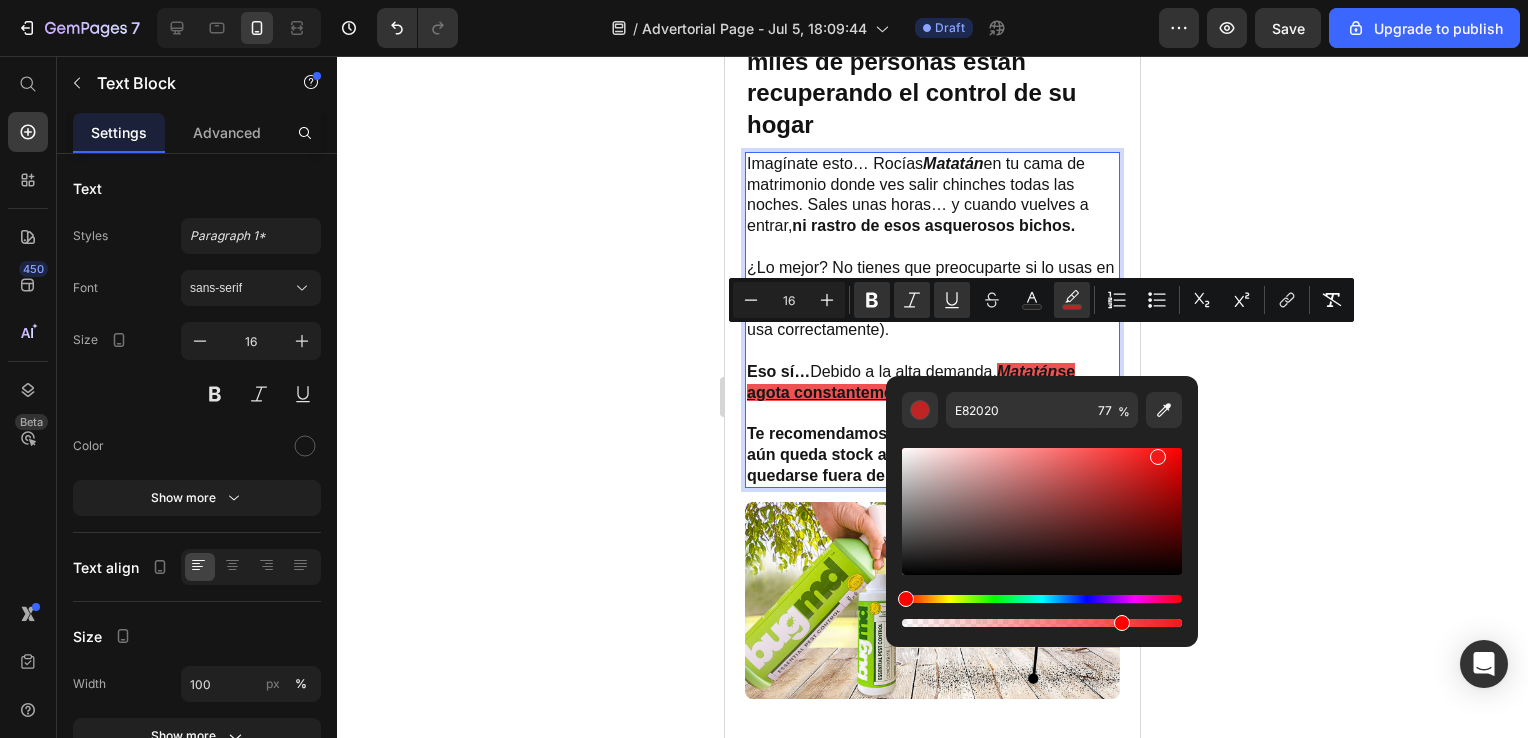 click at bounding box center [1042, 511] 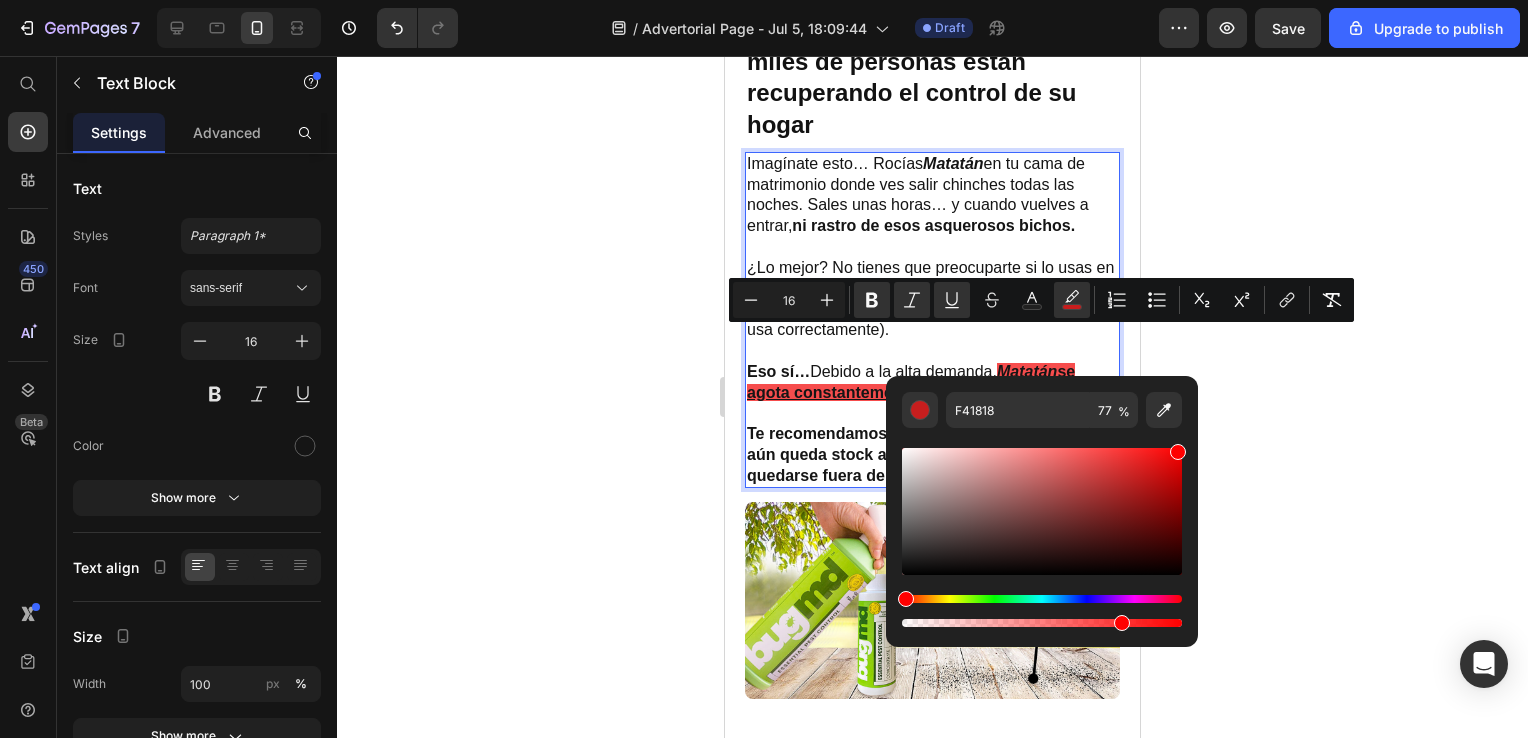 drag, startPoint x: 1156, startPoint y: 453, endPoint x: 1194, endPoint y: 435, distance: 42.047592 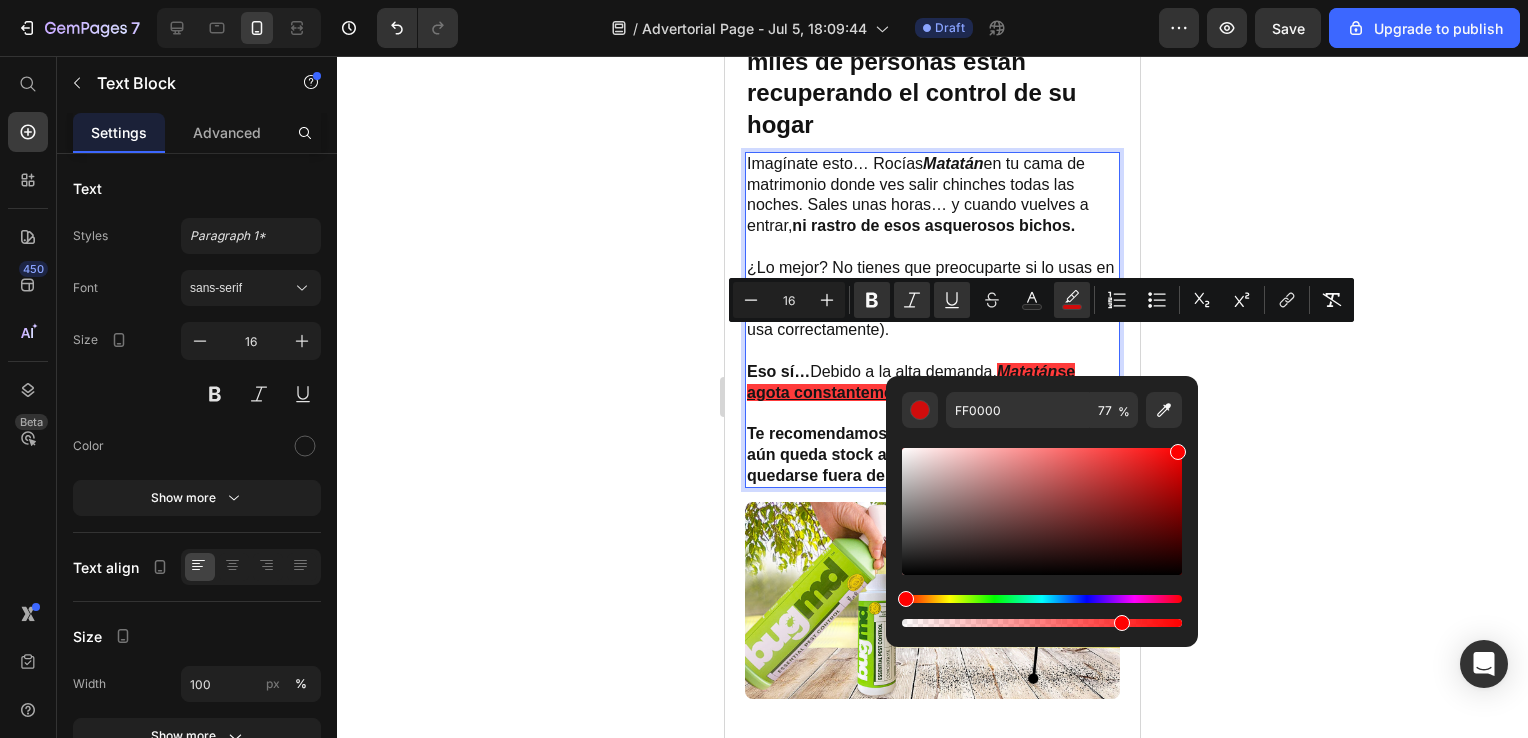 click 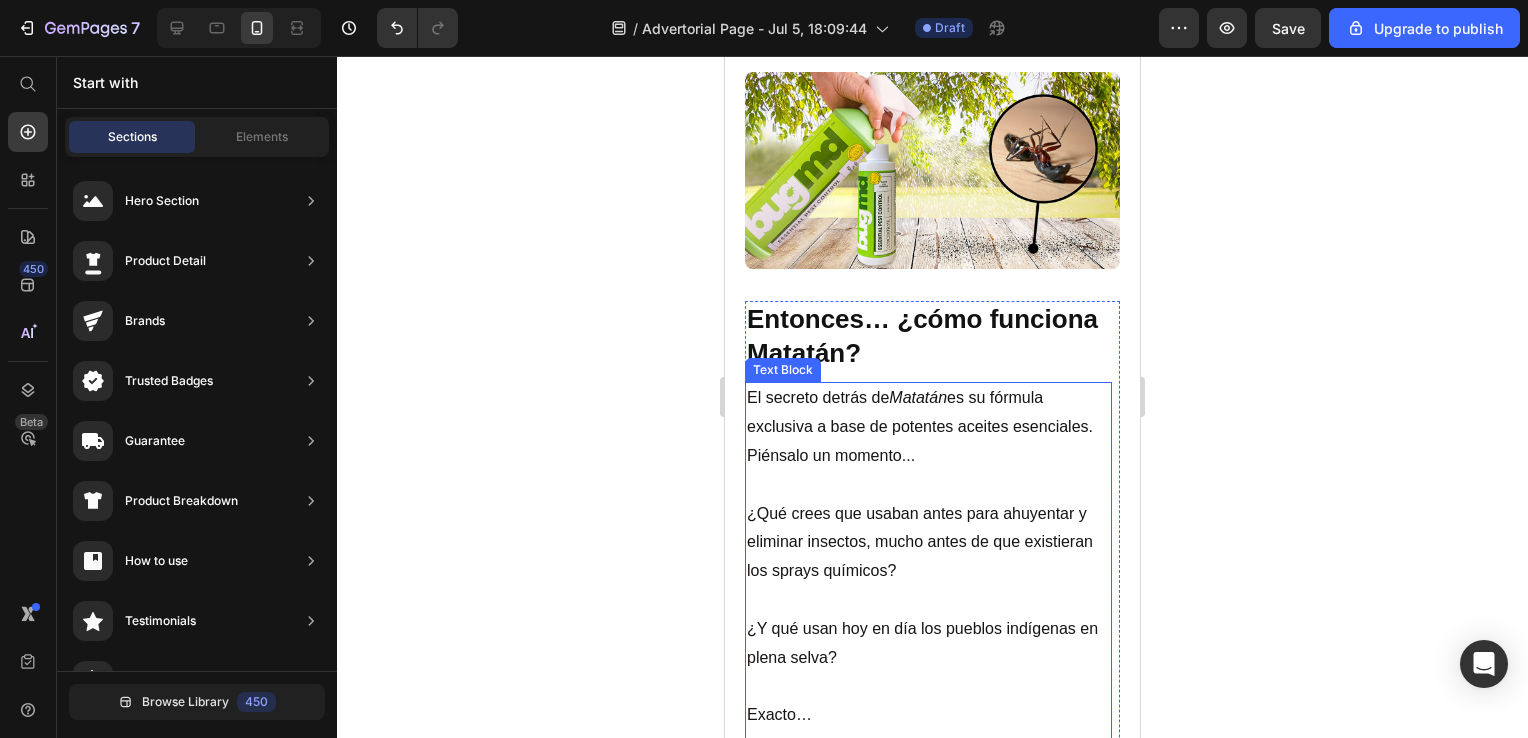 scroll, scrollTop: 3499, scrollLeft: 0, axis: vertical 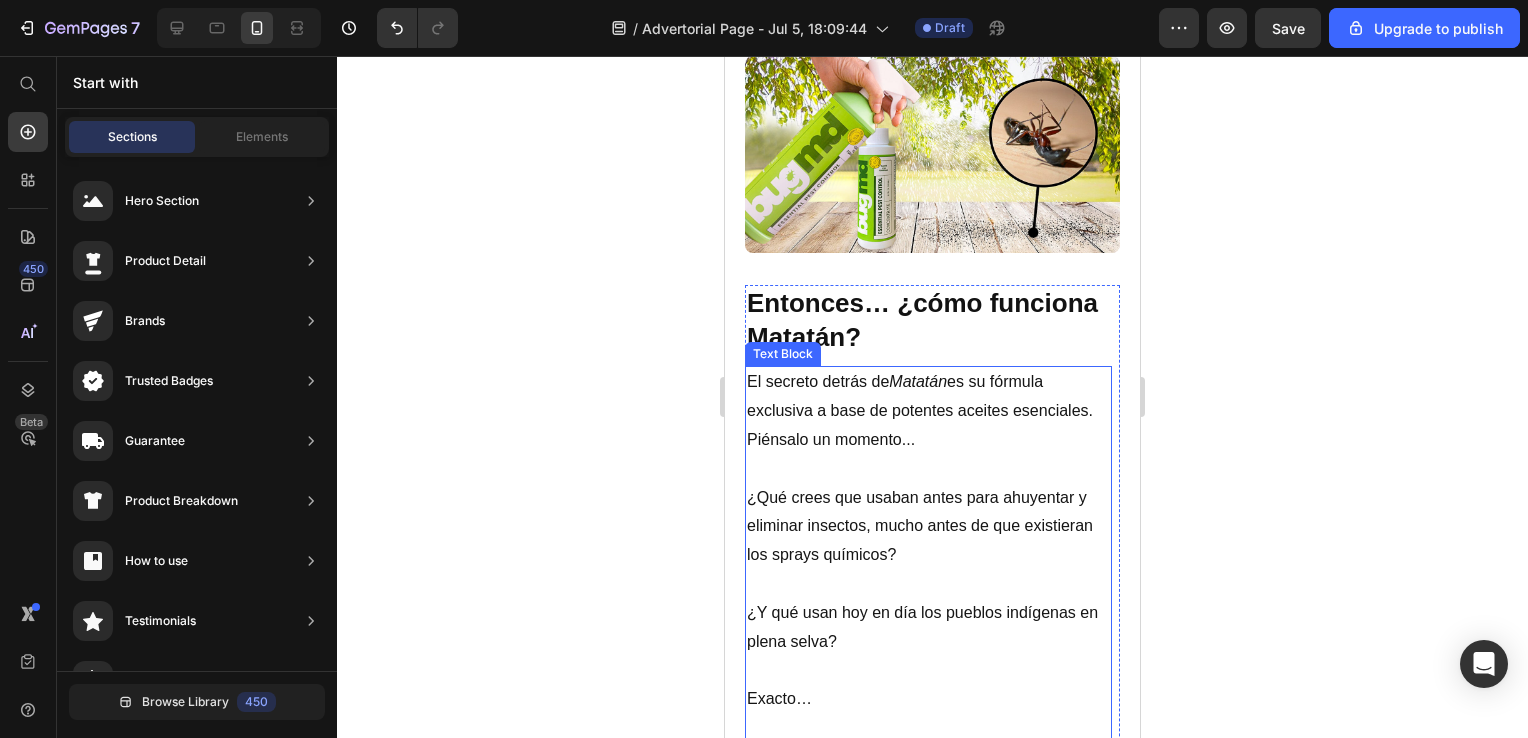 click on "¿Qué crees que usaban antes para ahuyentar y eliminar insectos, mucho antes de que existieran los sprays químicos?" at bounding box center [928, 527] 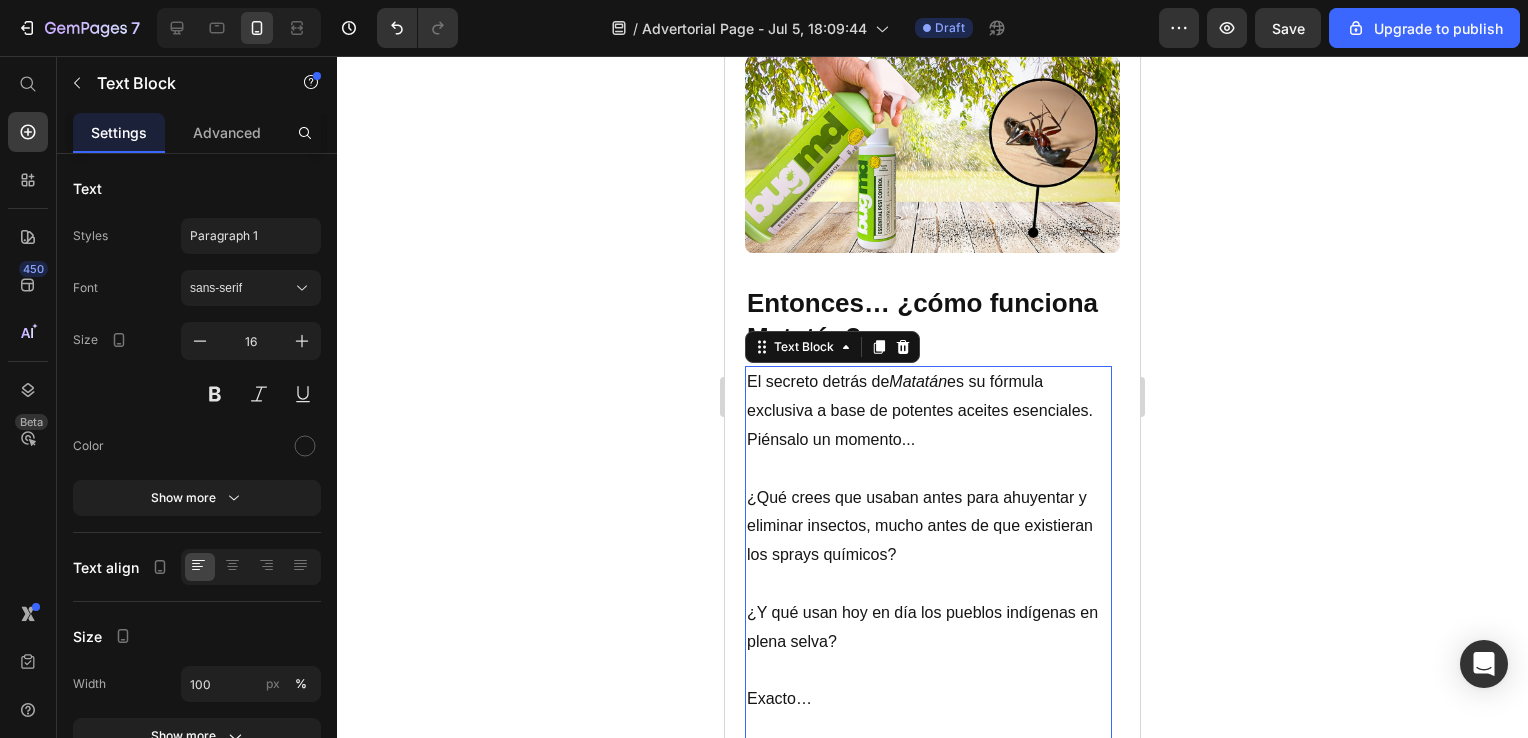 click on "¿Qué crees que usaban antes para ahuyentar y eliminar insectos, mucho antes de que existieran los sprays químicos?" at bounding box center [928, 527] 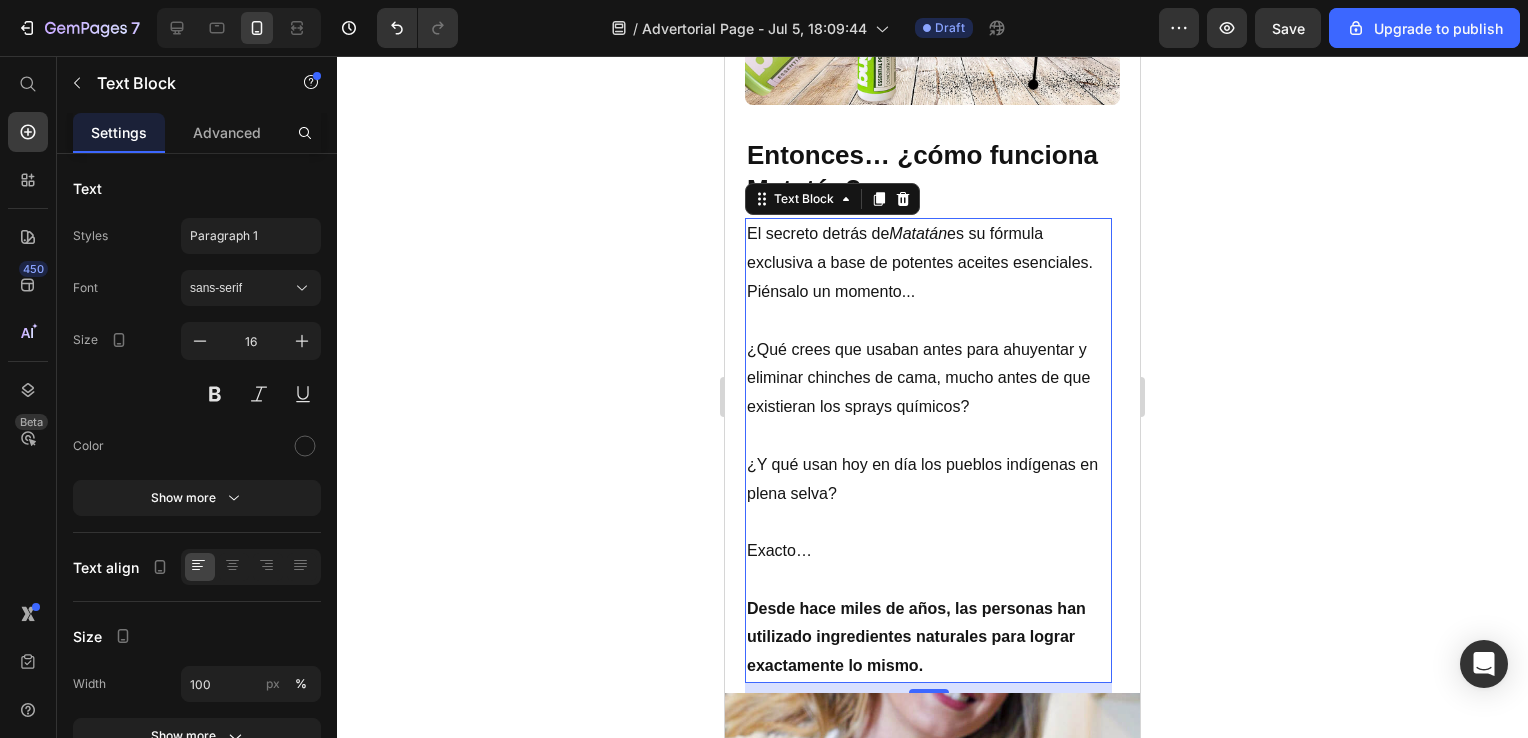 scroll, scrollTop: 3648, scrollLeft: 0, axis: vertical 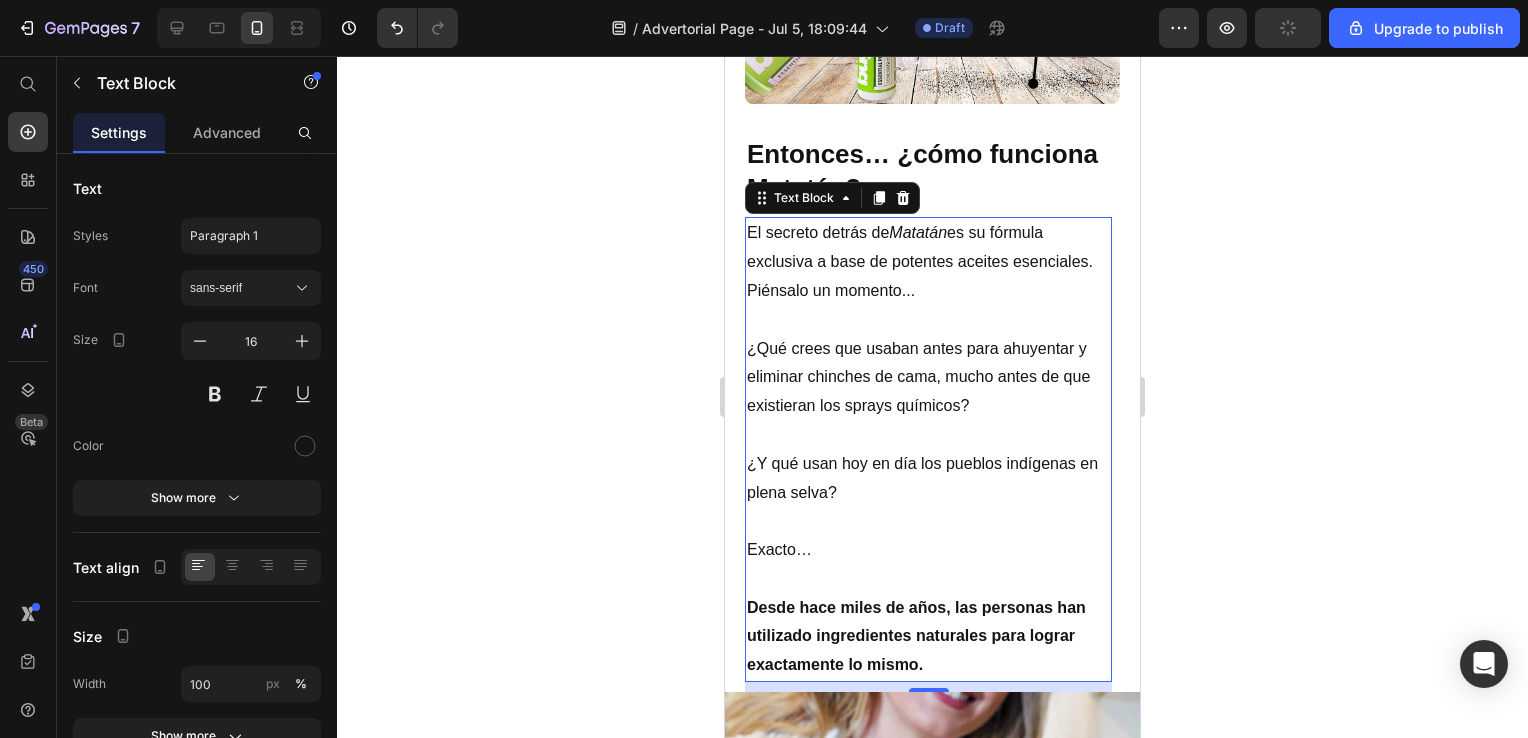 click on "¿Y qué usan hoy en día los pueblos indígenas en plena selva?" at bounding box center (928, 479) 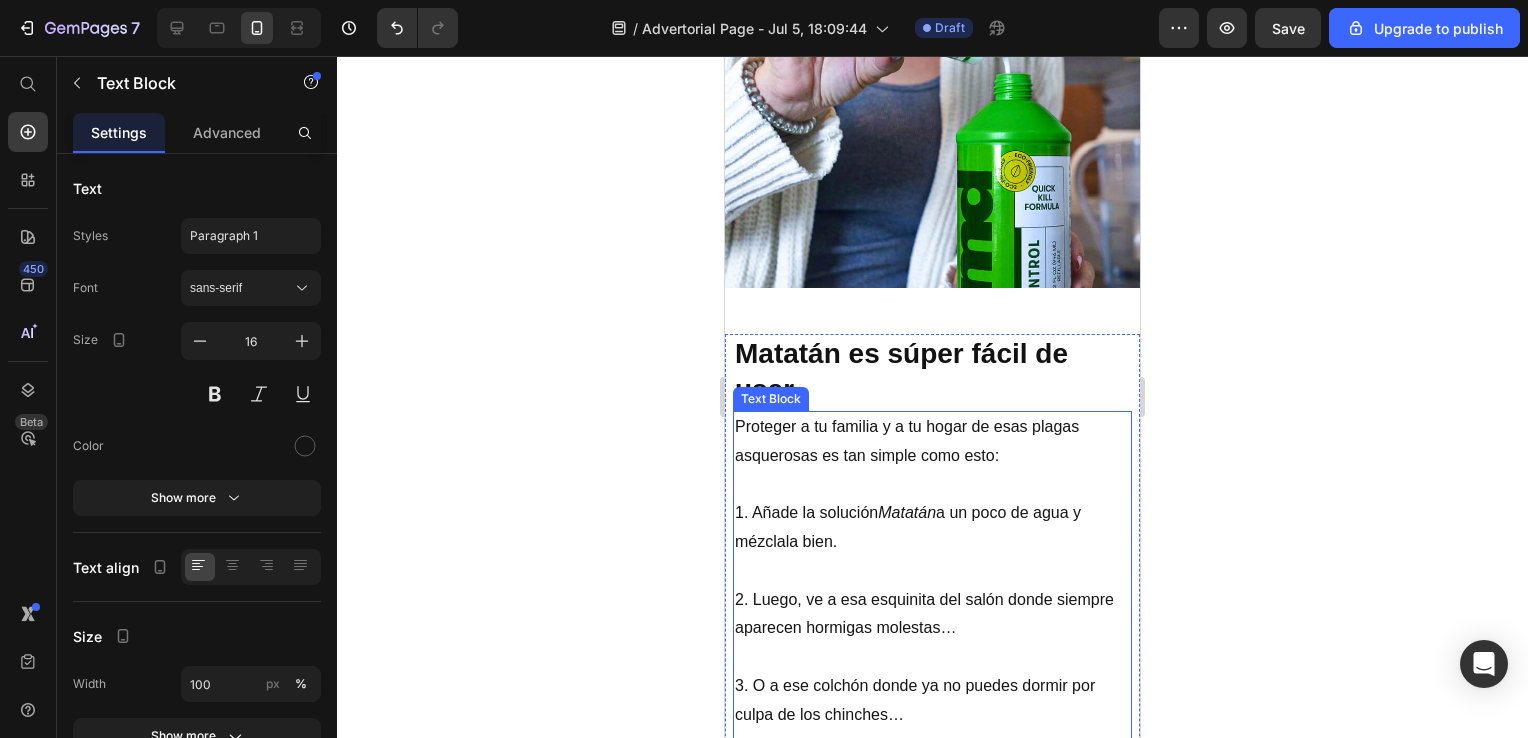 scroll, scrollTop: 4468, scrollLeft: 0, axis: vertical 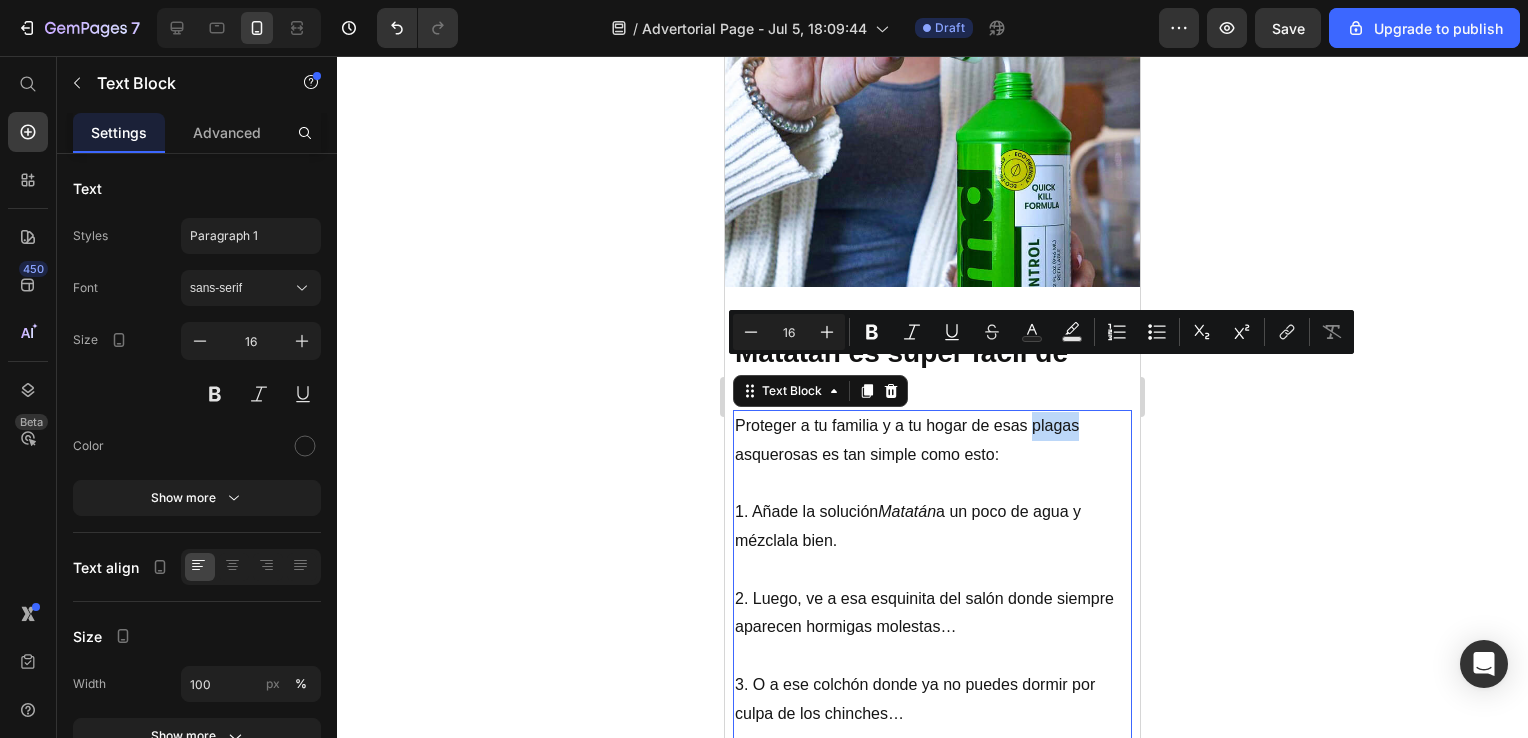 drag, startPoint x: 1030, startPoint y: 367, endPoint x: 1076, endPoint y: 372, distance: 46.270943 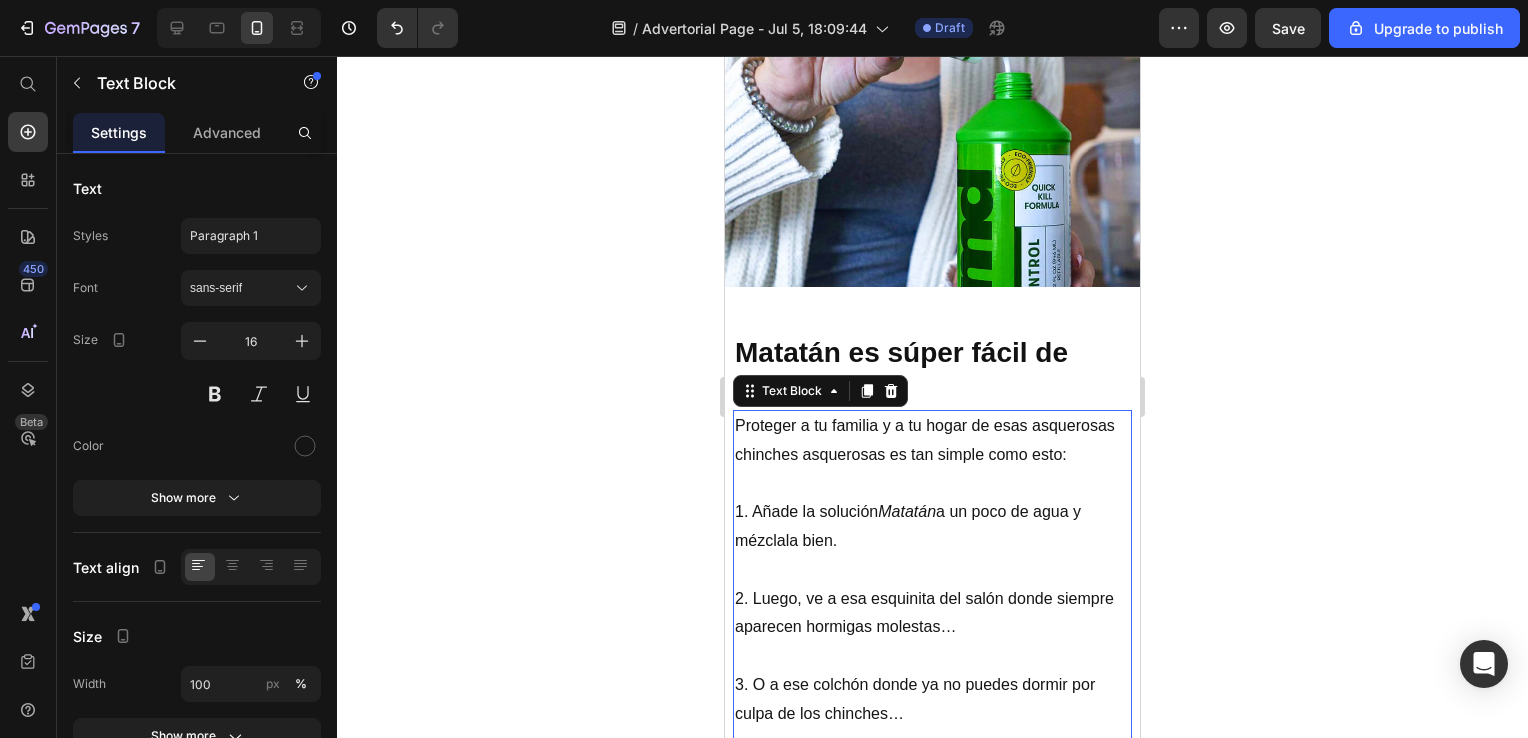 click on "Proteger a tu familia y a tu hogar de esas asquerosas chinches asquerosas es tan simple como esto:" at bounding box center [932, 441] 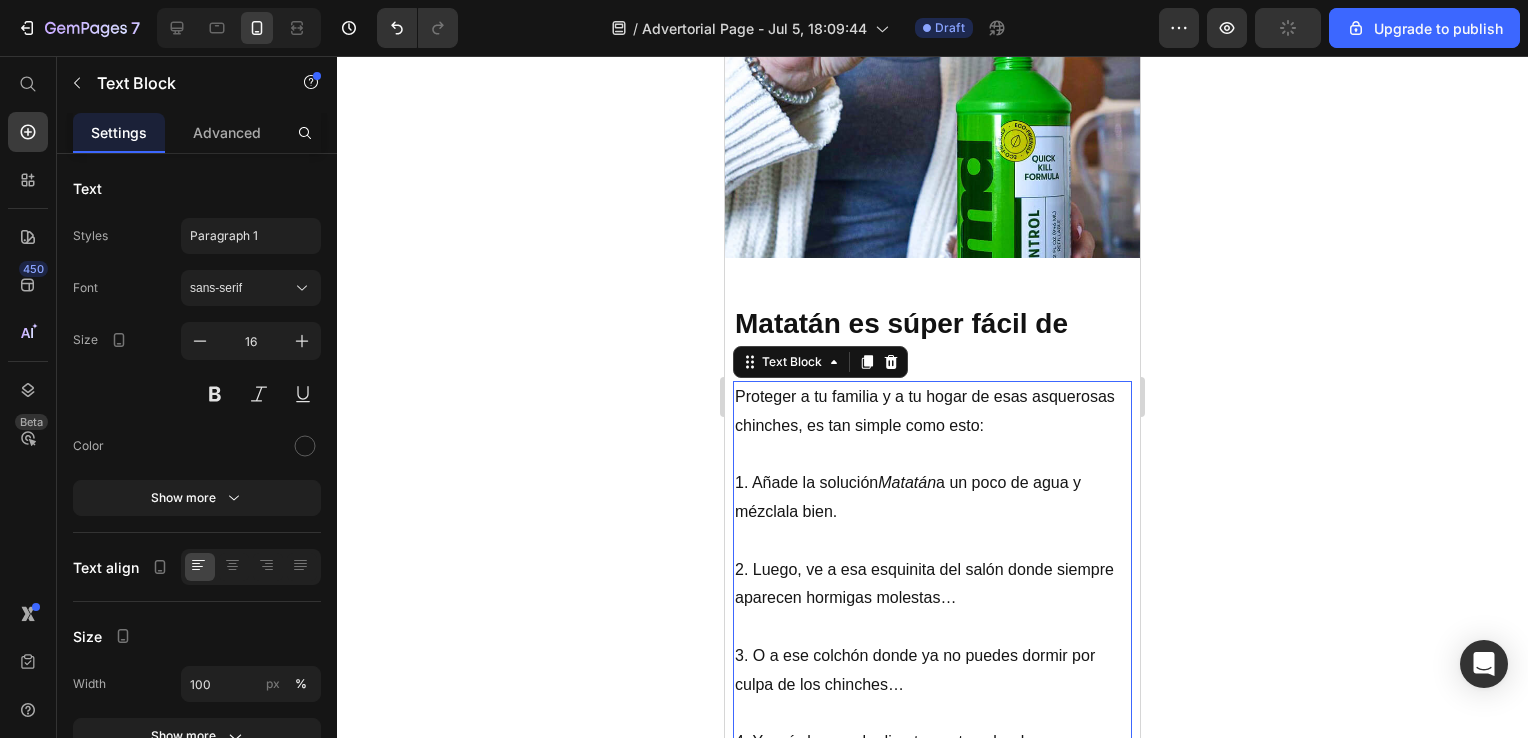 scroll, scrollTop: 4571, scrollLeft: 0, axis: vertical 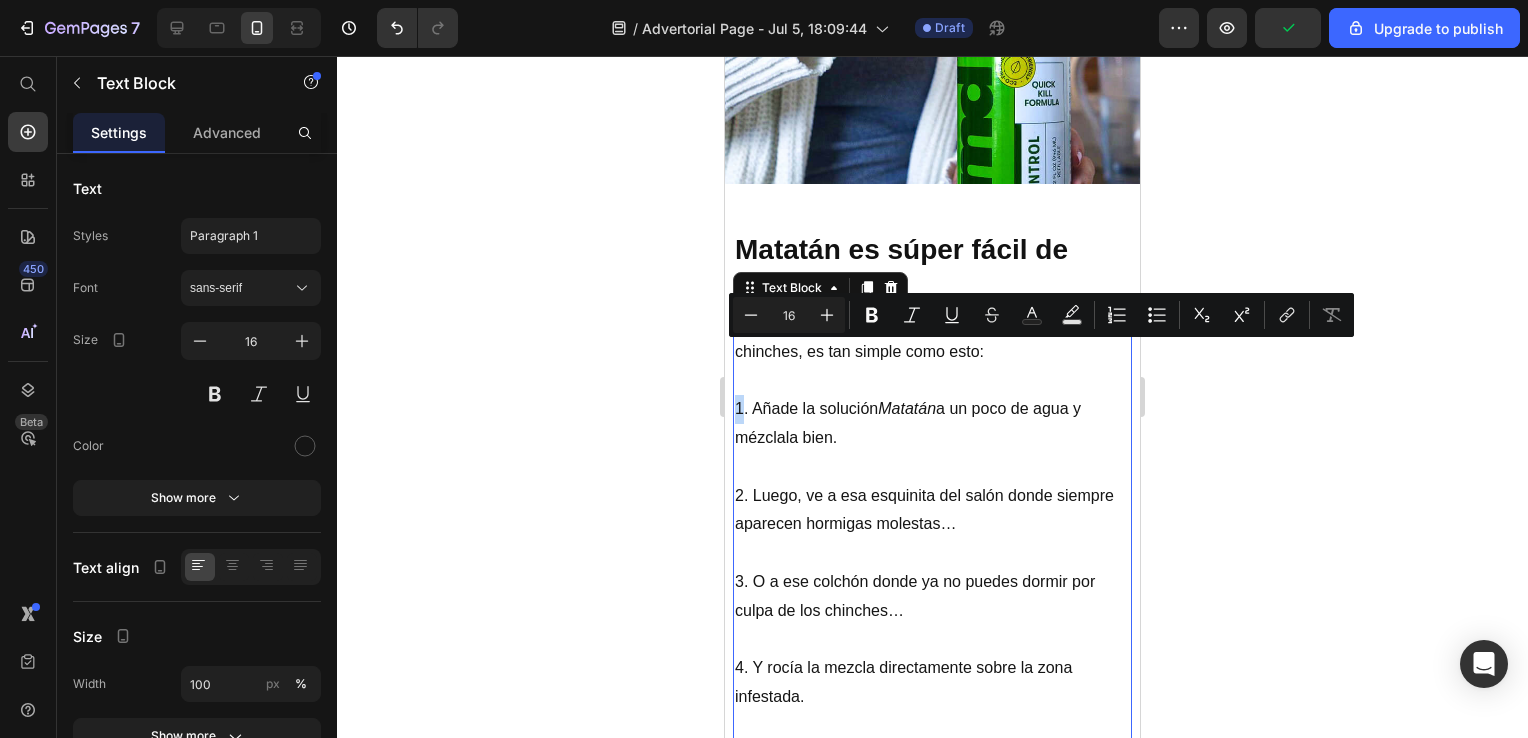 click on "1. Añade la solución Matatán a un poco de agua y mézclala bien." at bounding box center [932, 424] 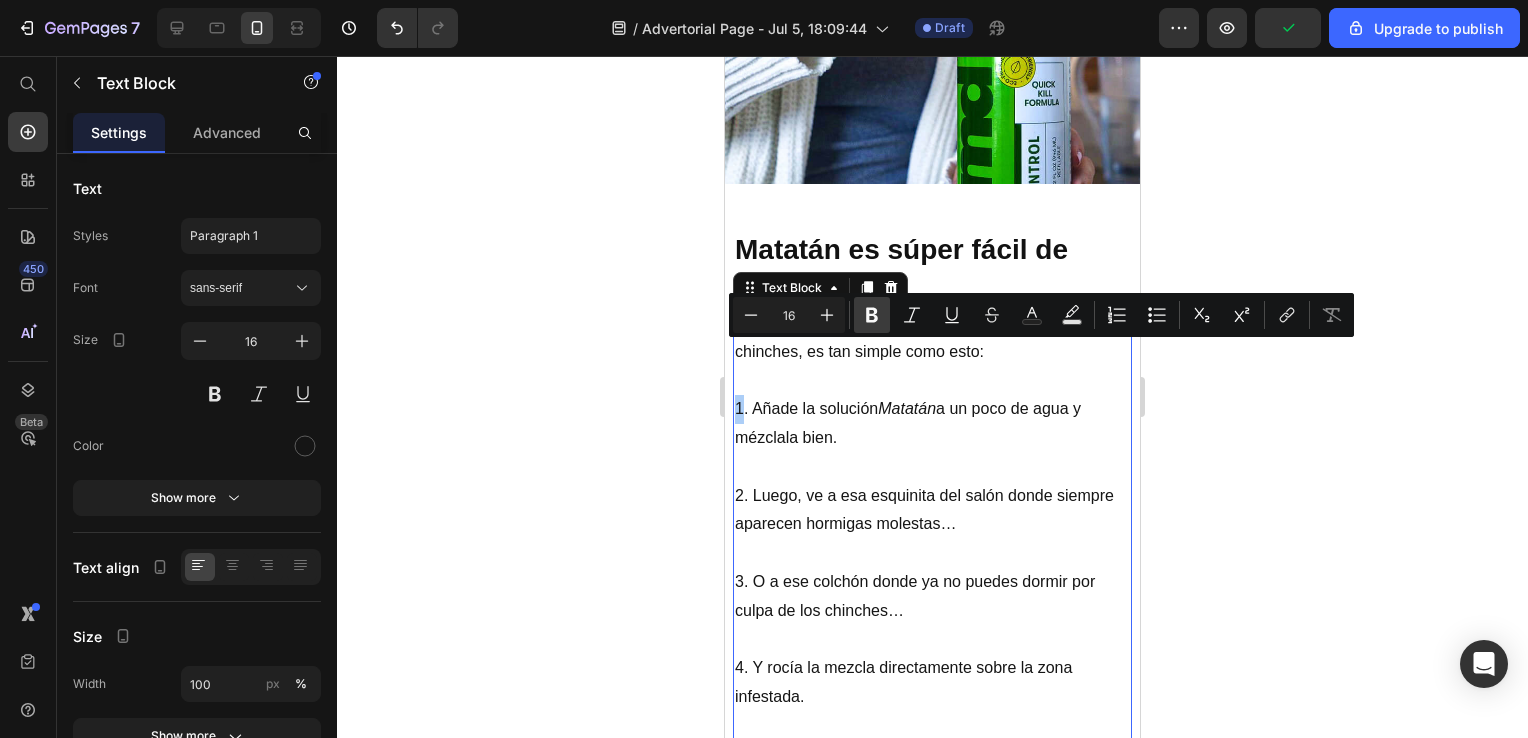 click on "Bold" at bounding box center (872, 315) 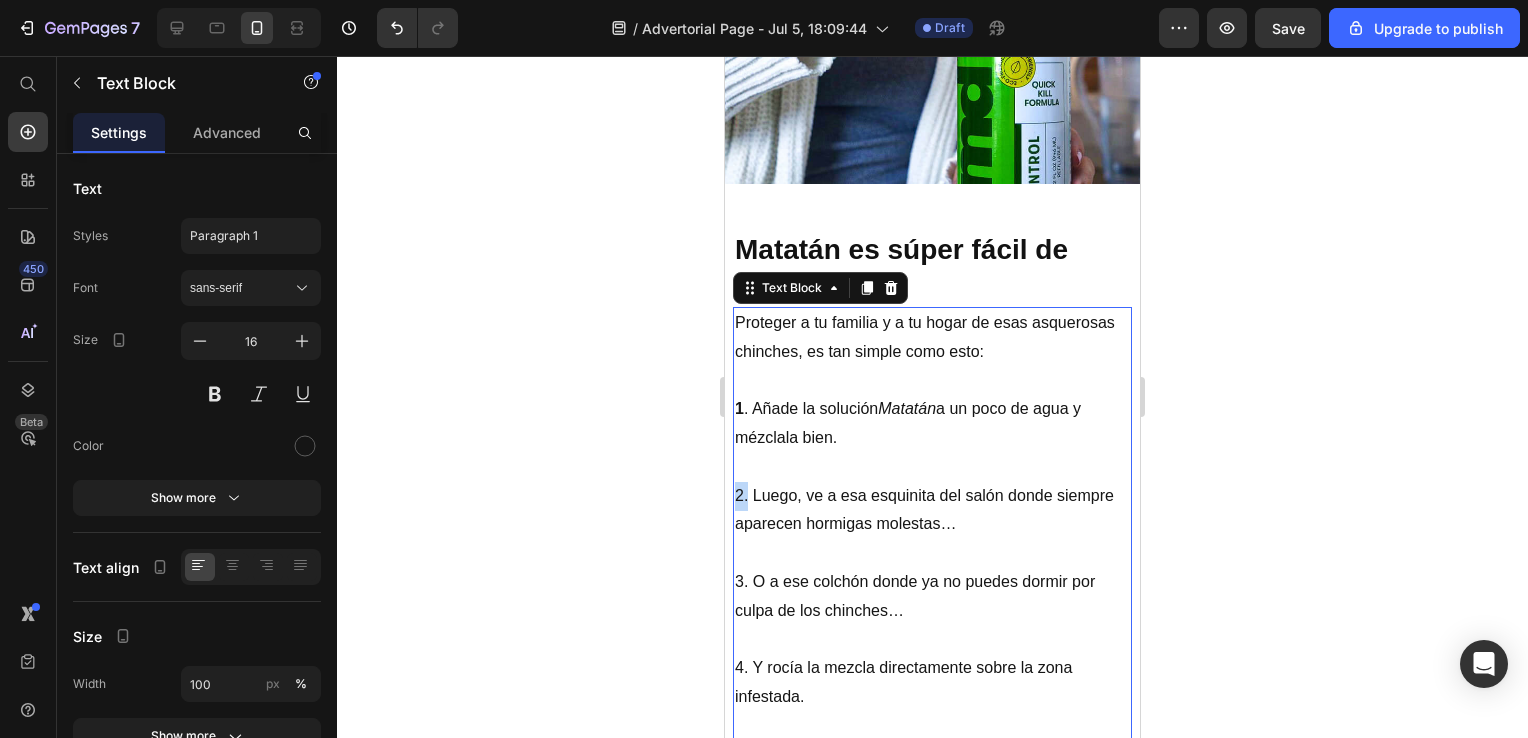 drag, startPoint x: 737, startPoint y: 434, endPoint x: 747, endPoint y: 438, distance: 10.770329 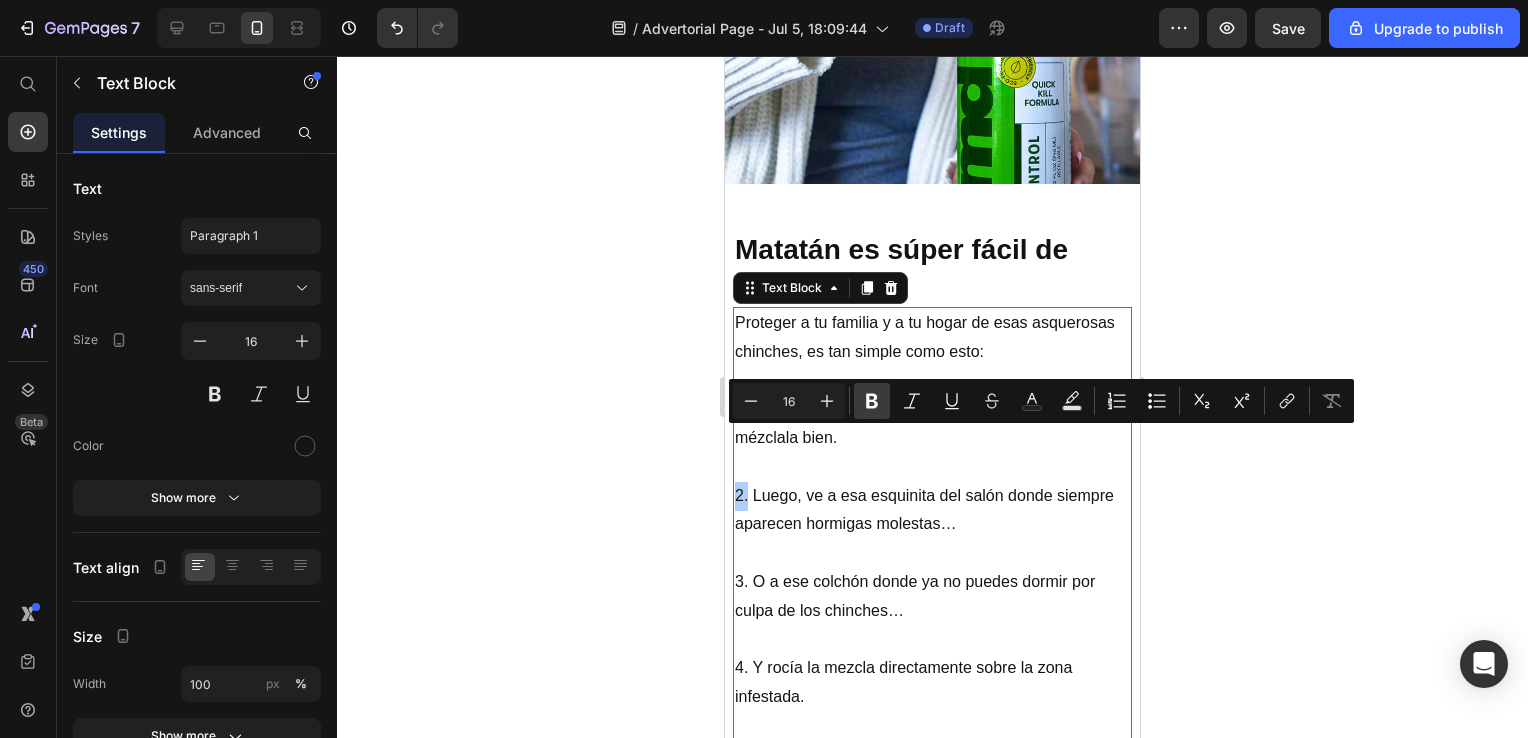 click on "Bold" at bounding box center (872, 401) 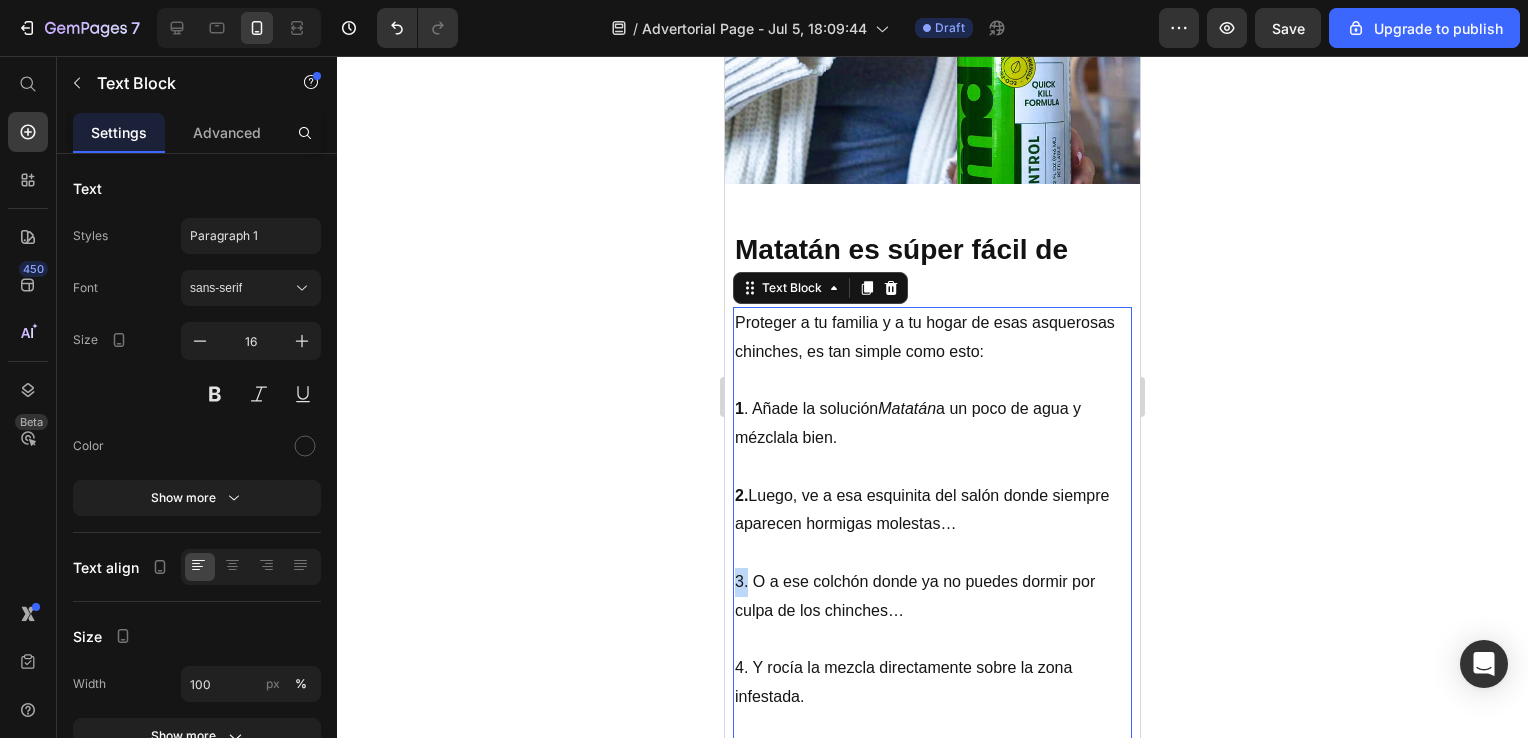 drag, startPoint x: 735, startPoint y: 523, endPoint x: 747, endPoint y: 526, distance: 12.369317 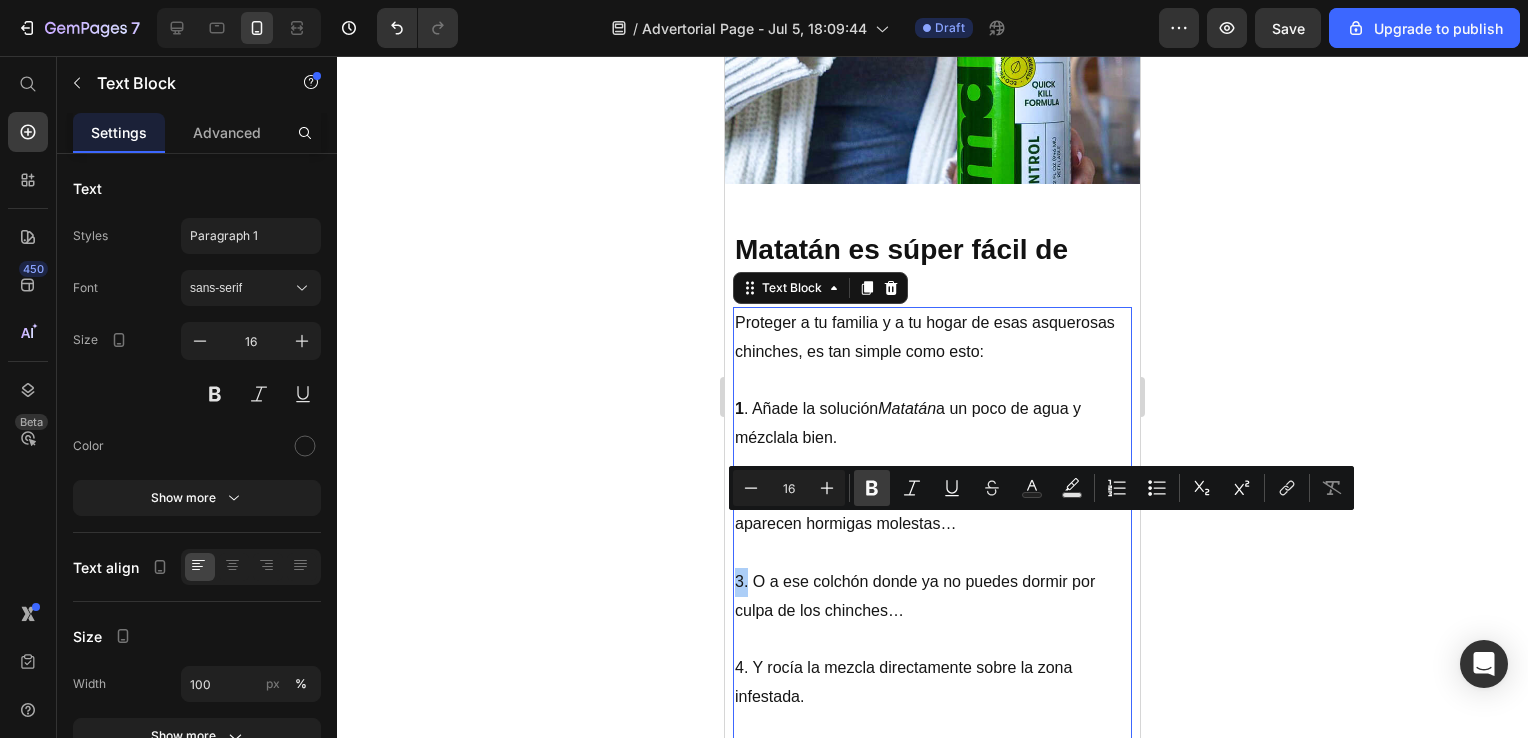 click 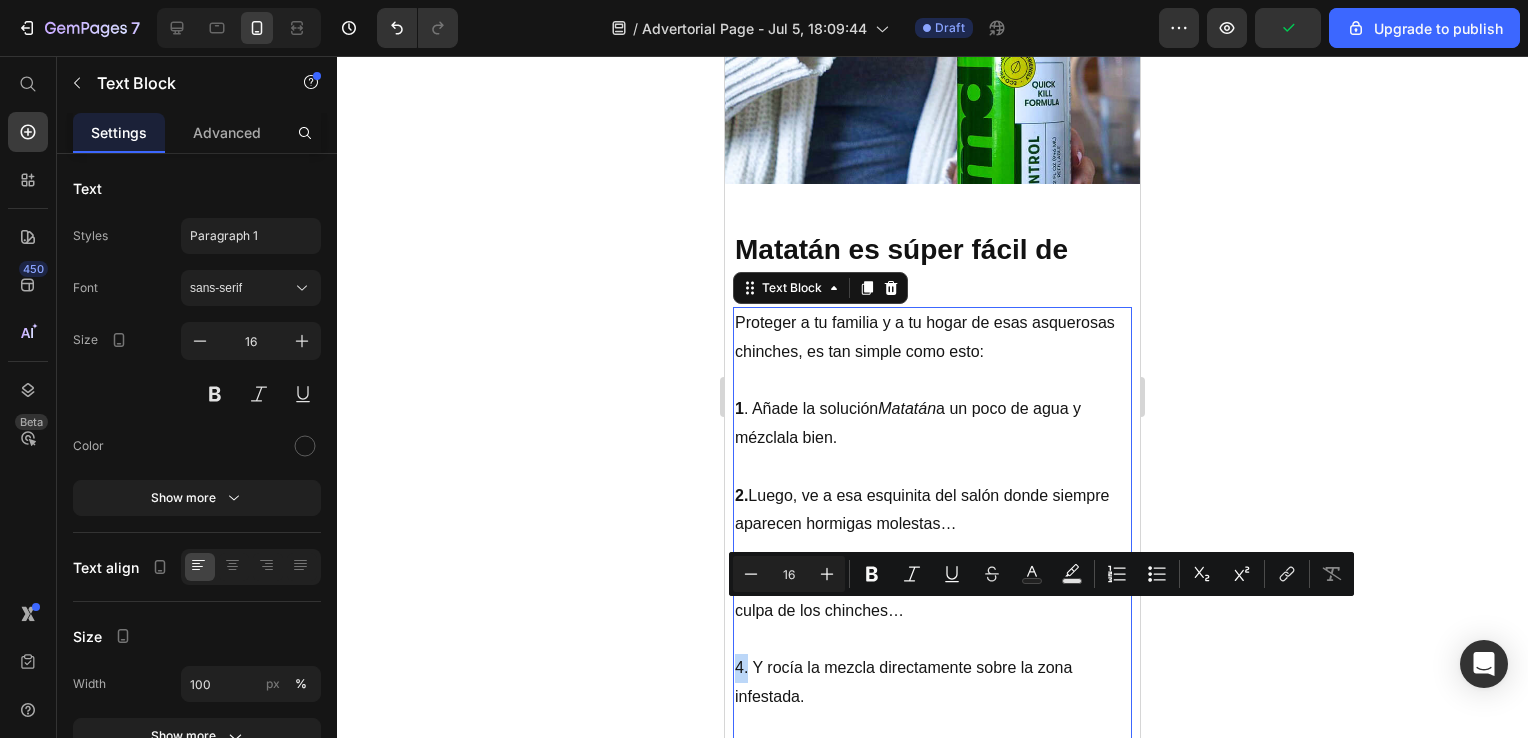 drag, startPoint x: 736, startPoint y: 608, endPoint x: 748, endPoint y: 614, distance: 13.416408 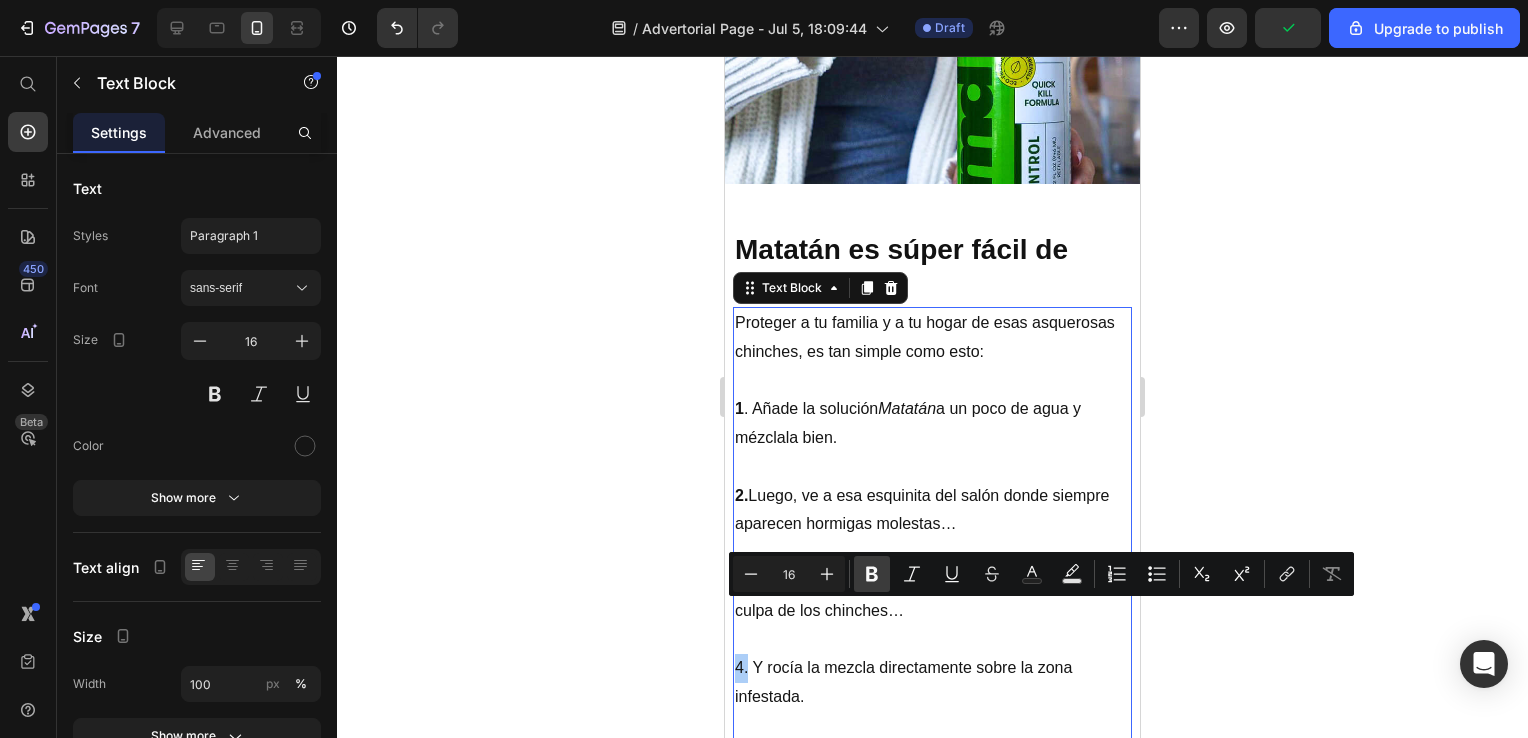 click on "Bold" at bounding box center [872, 574] 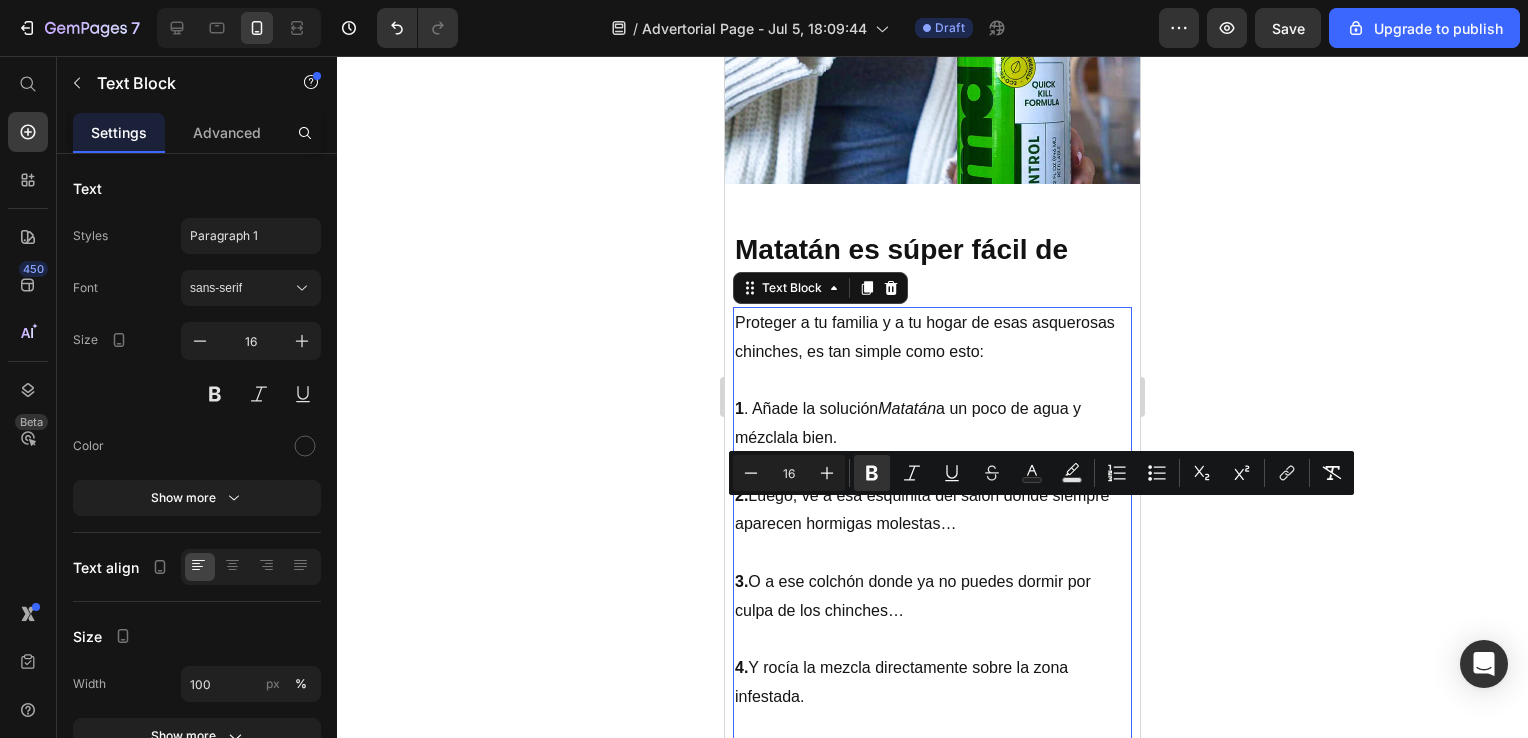 scroll, scrollTop: 4684, scrollLeft: 0, axis: vertical 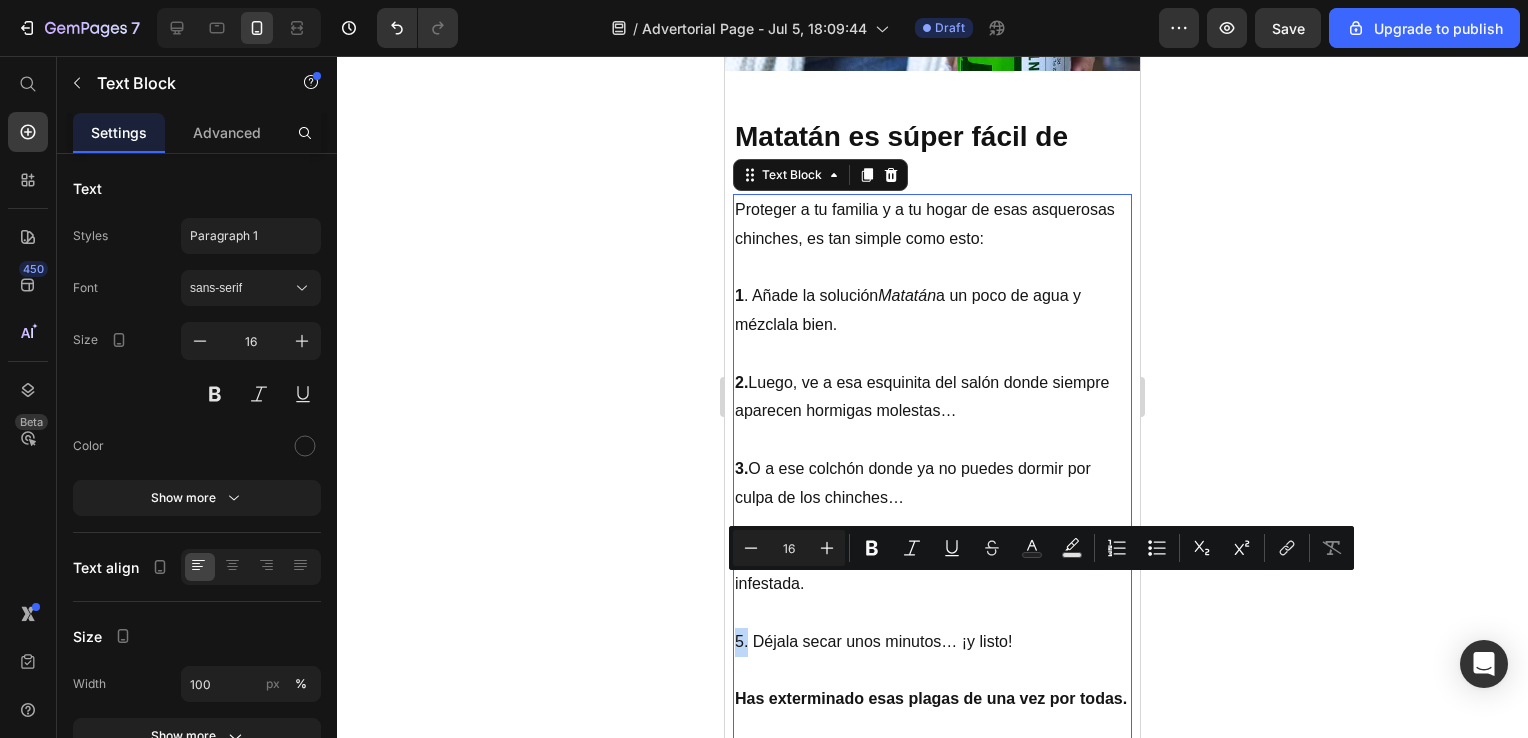 drag, startPoint x: 735, startPoint y: 575, endPoint x: 747, endPoint y: 586, distance: 16.27882 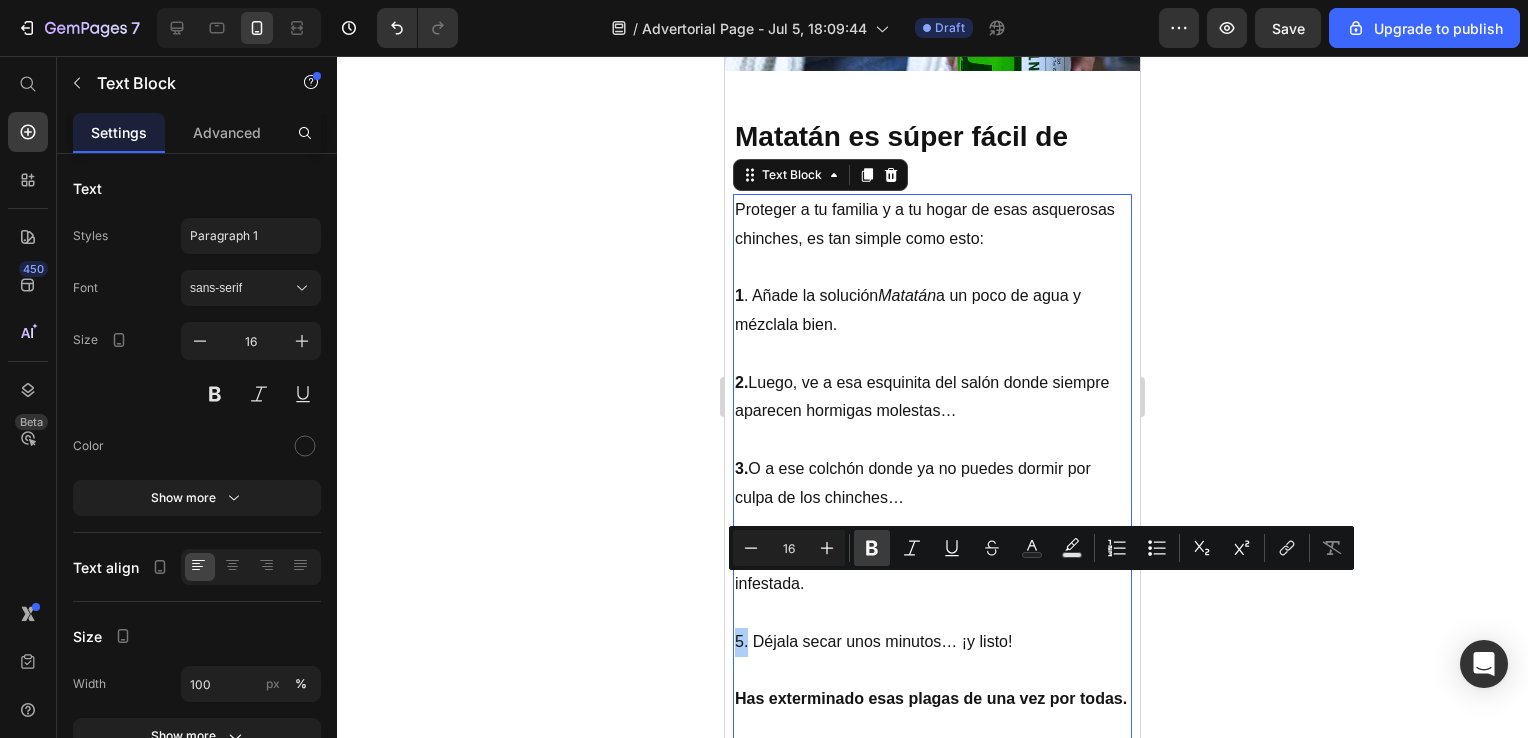 click 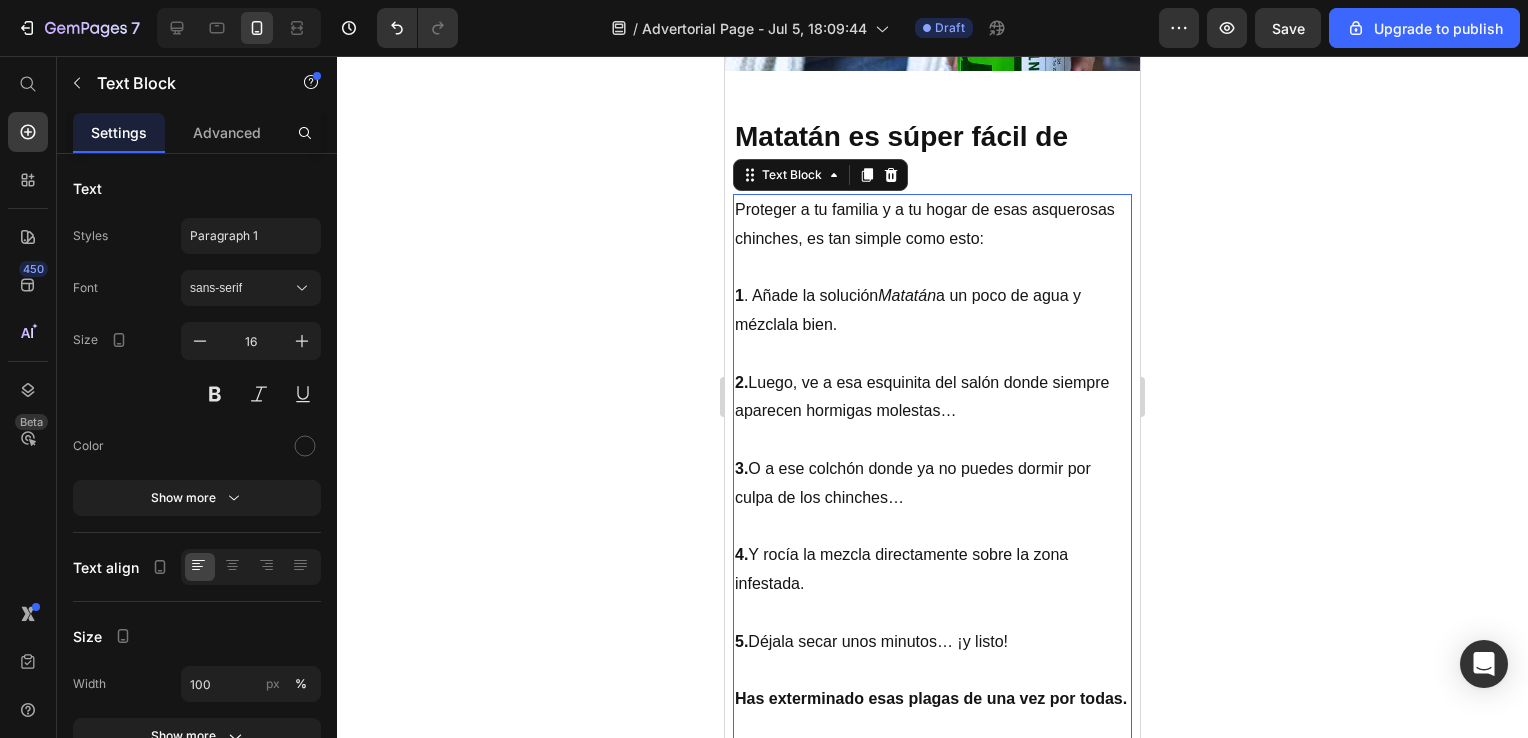 click on "1 . Añade la solución Matatán a un poco de agua y mézclala bien." at bounding box center [932, 311] 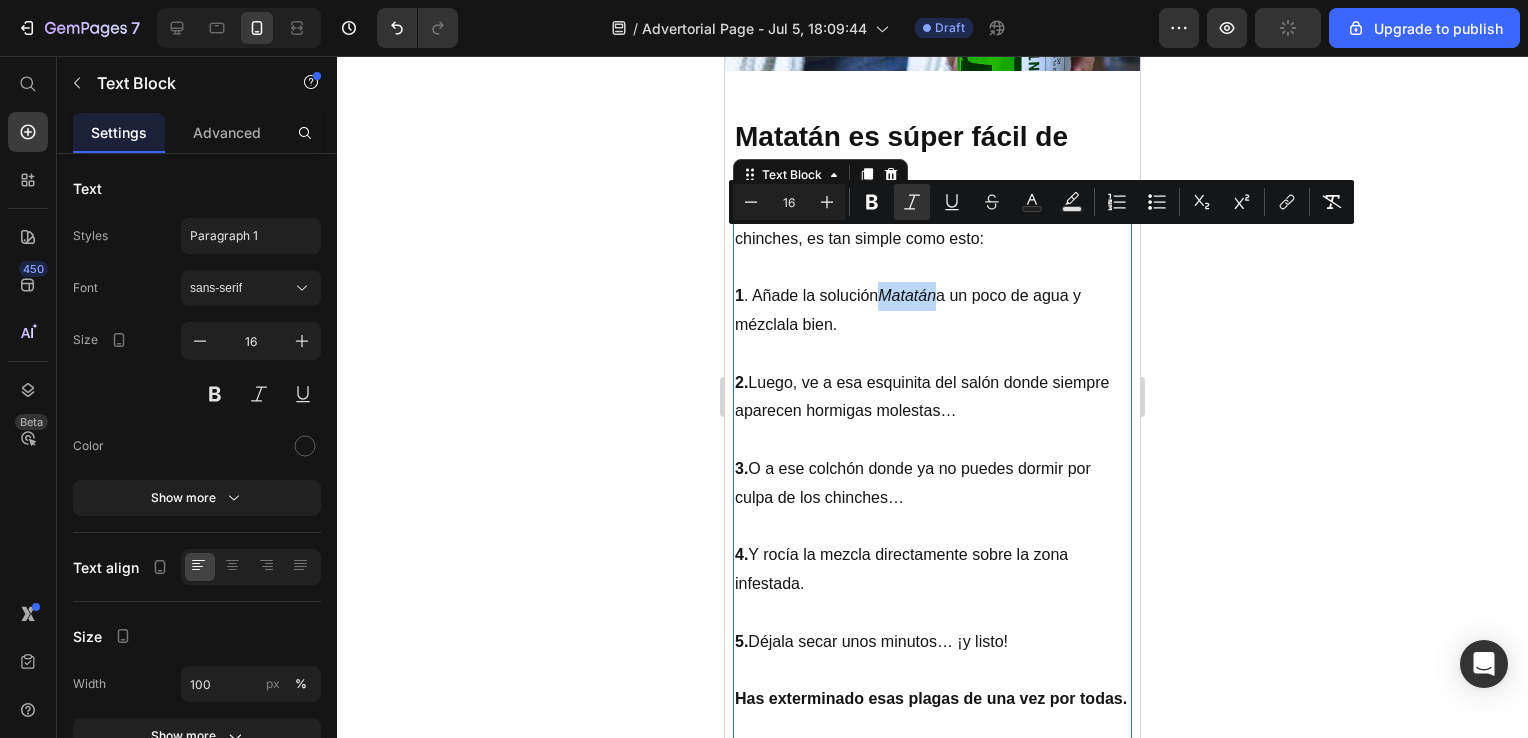 drag, startPoint x: 884, startPoint y: 235, endPoint x: 940, endPoint y: 245, distance: 56.88585 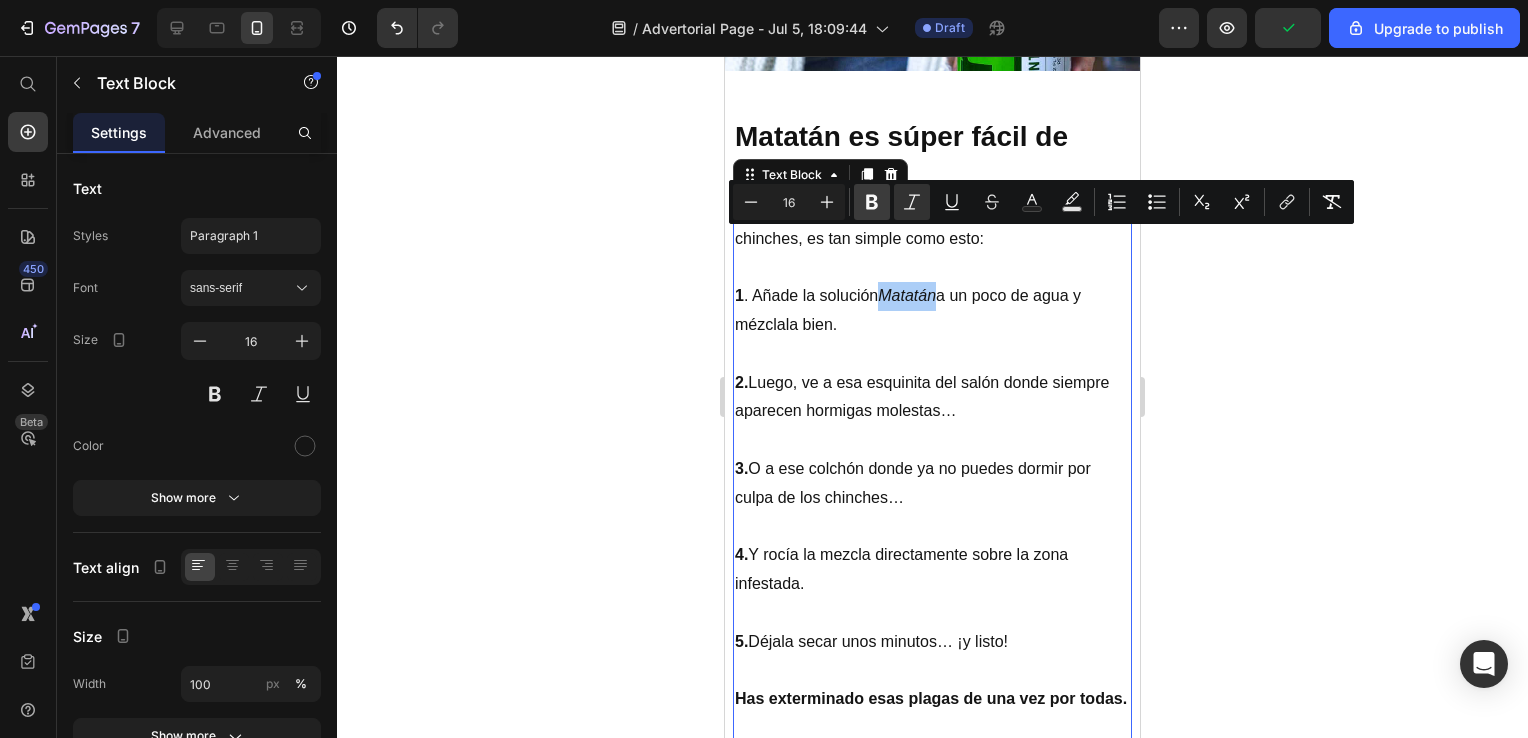 click 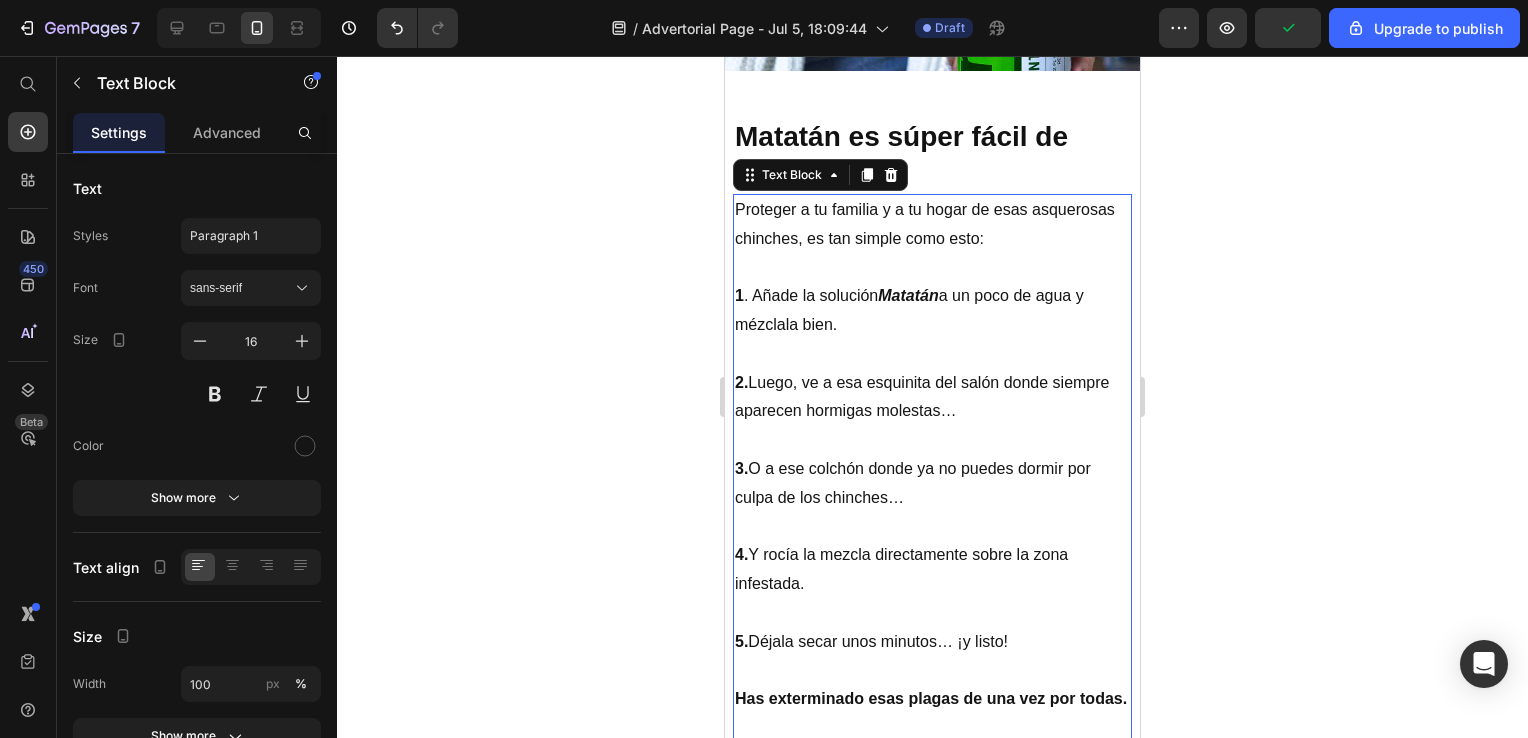 click on "1 . Añade la solución Matatán a un poco de agua y mézclala bien." at bounding box center (932, 311) 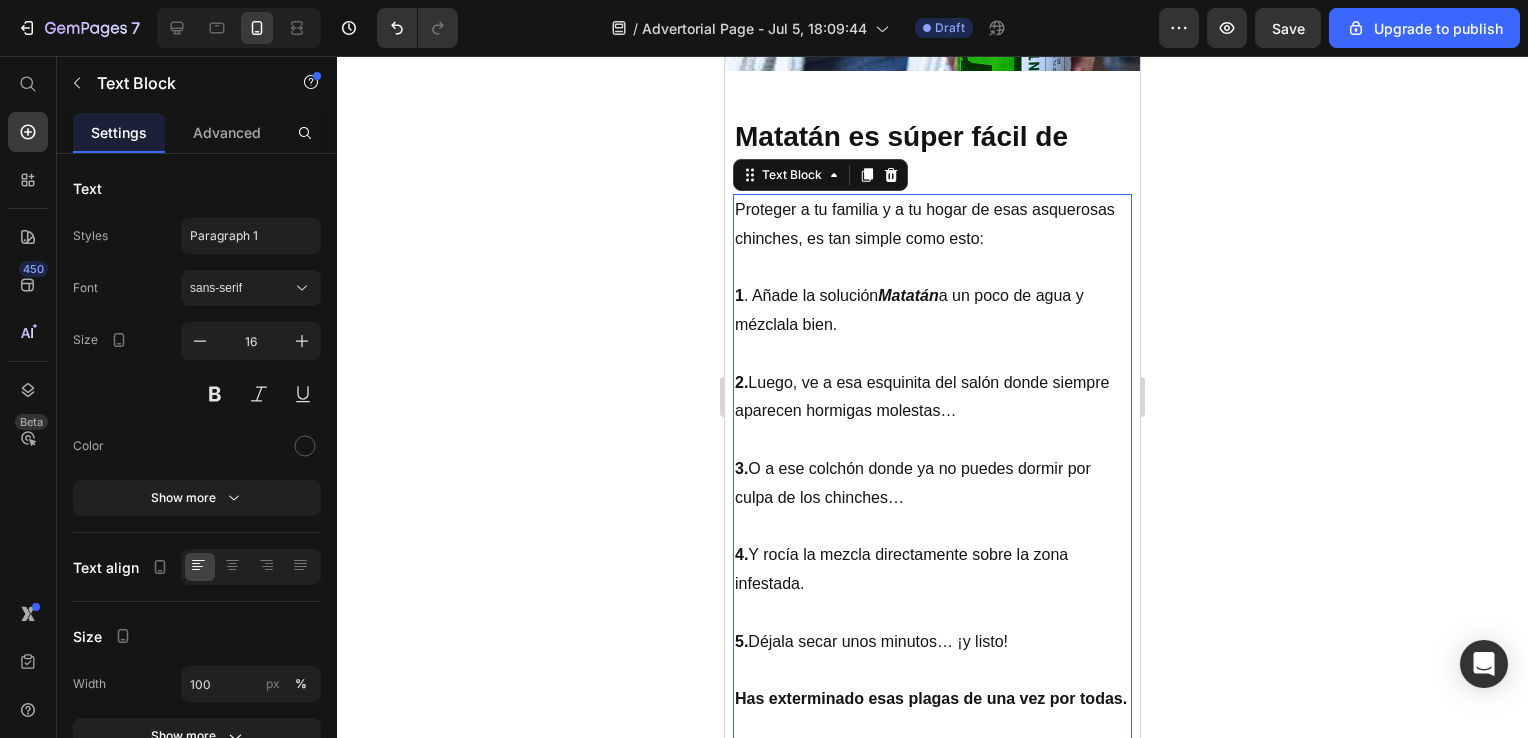 click on "1 . Añade la solución Matatán a un poco de agua y mézclala bien." at bounding box center [932, 311] 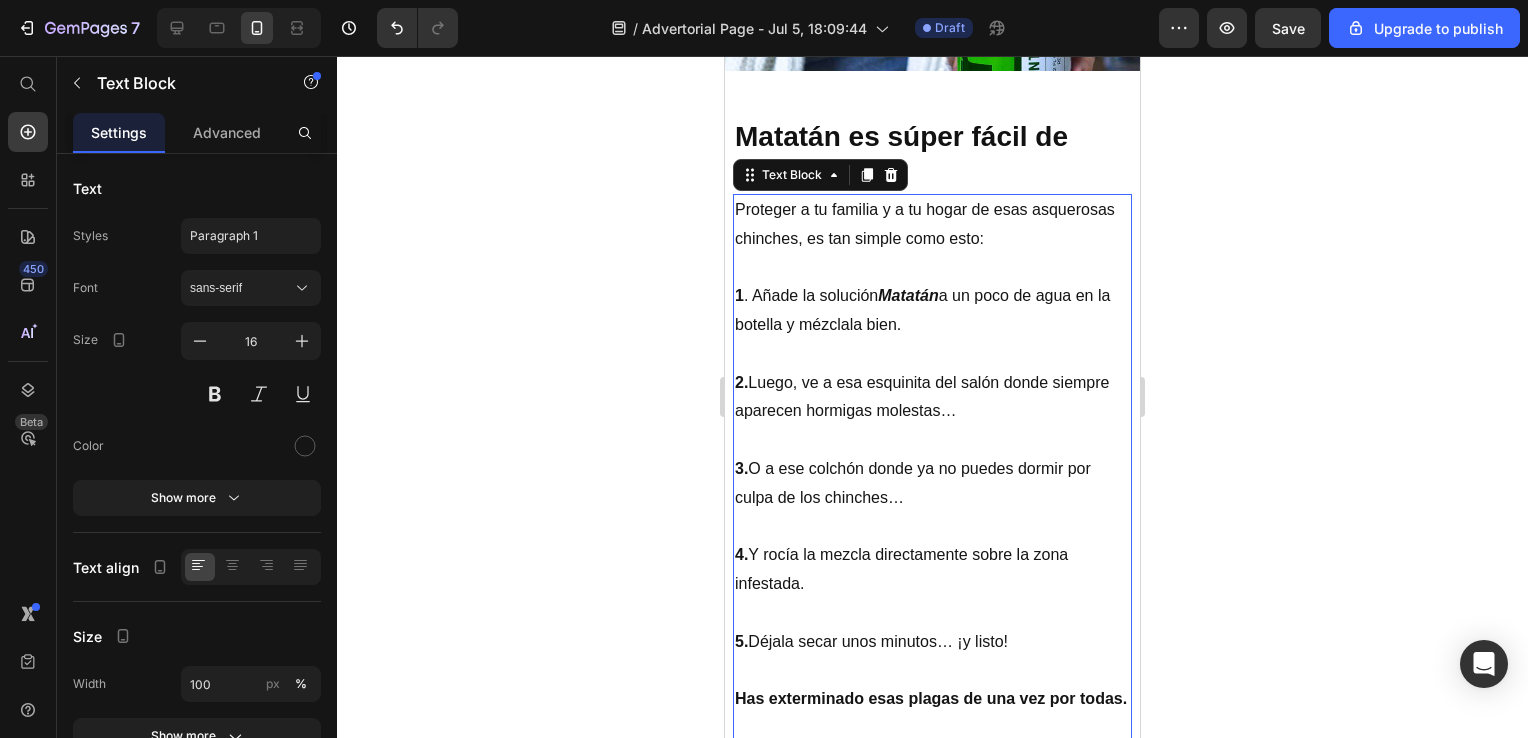 click on "2. Luego, ve a esa esquinita del salón donde siempre aparecen hormigas molestas…" at bounding box center [932, 398] 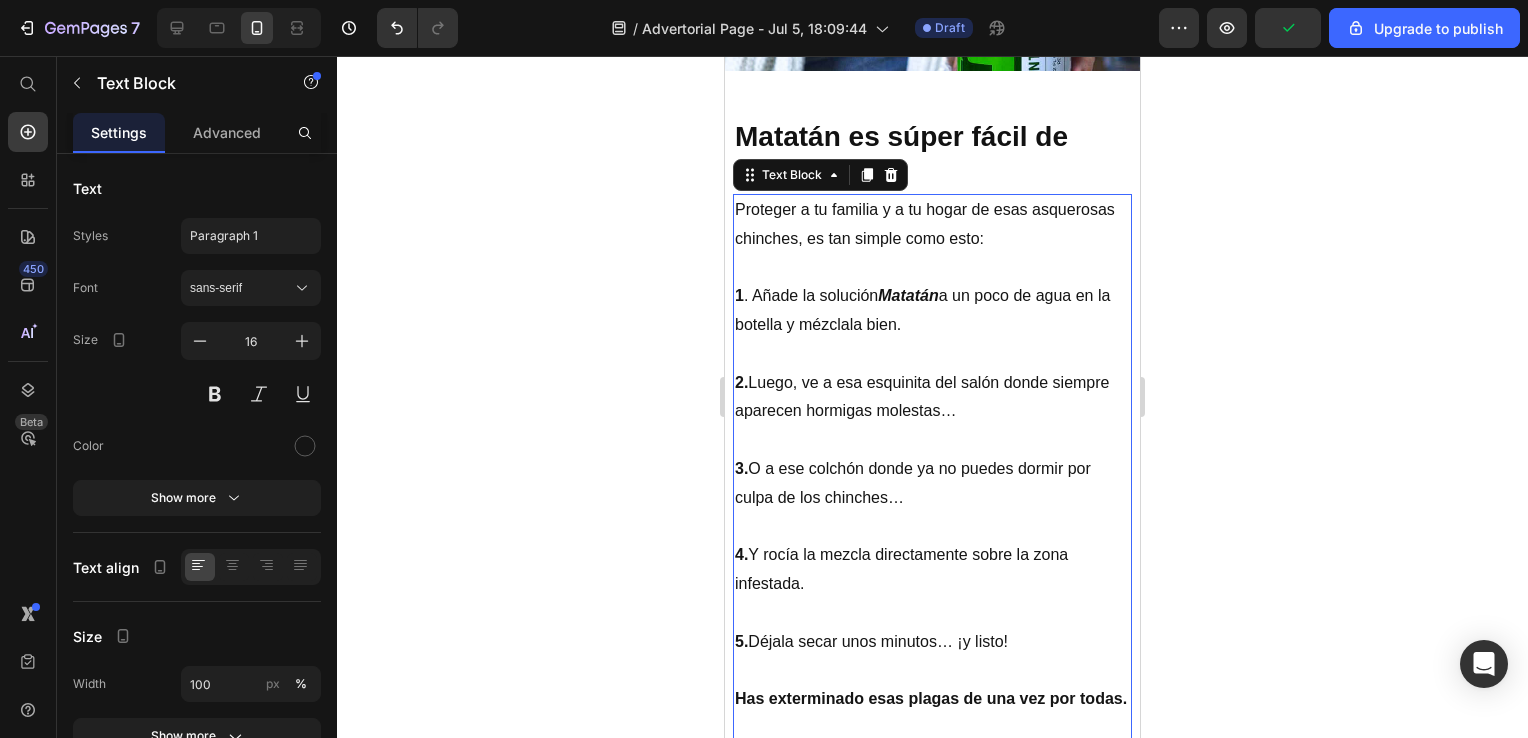click on "2. Luego, ve a esa esquinita del salón donde siempre aparecen hormigas molestas…" at bounding box center [932, 398] 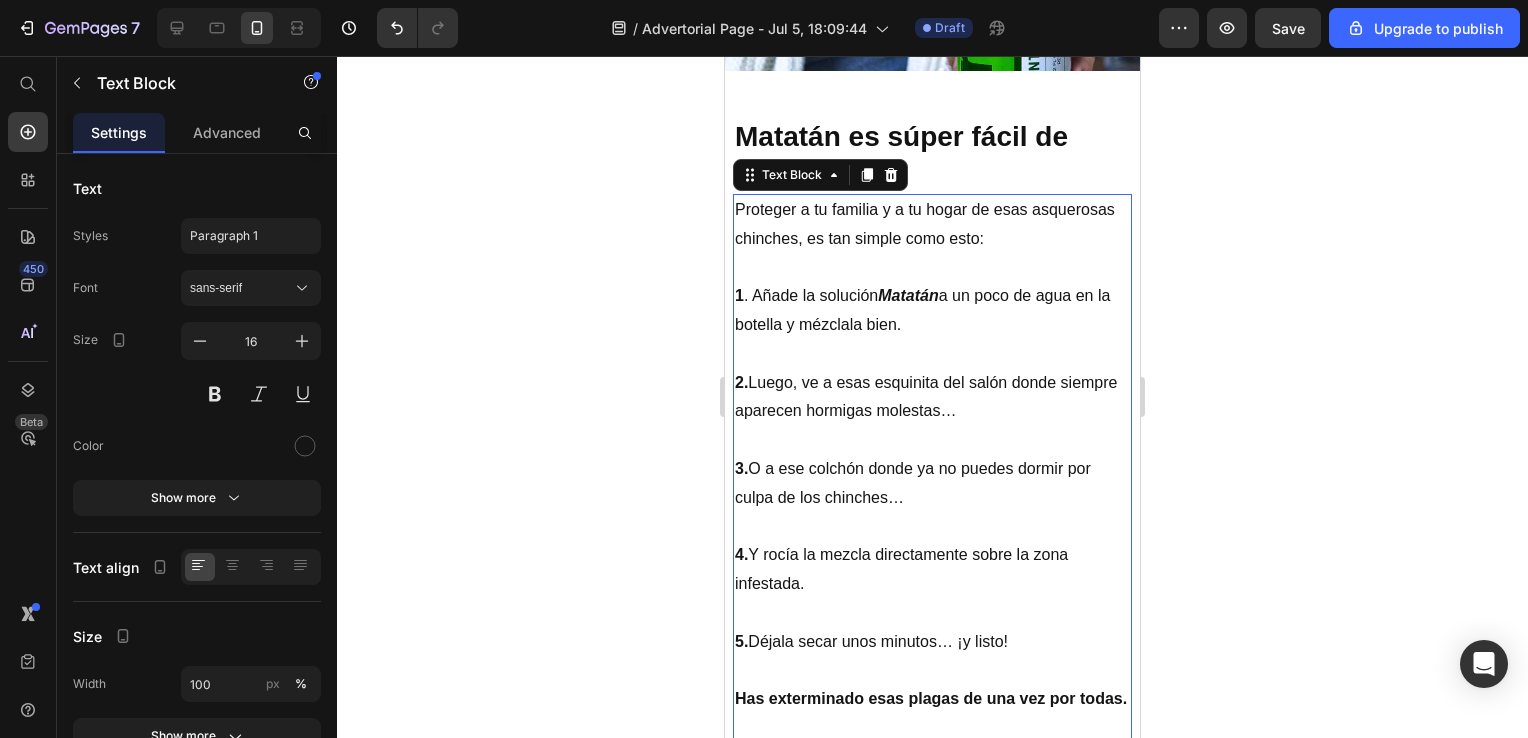 click on "2.  Luego, ve a esas esquinita del salón donde siempre aparecen hormigas molestas…" at bounding box center [932, 398] 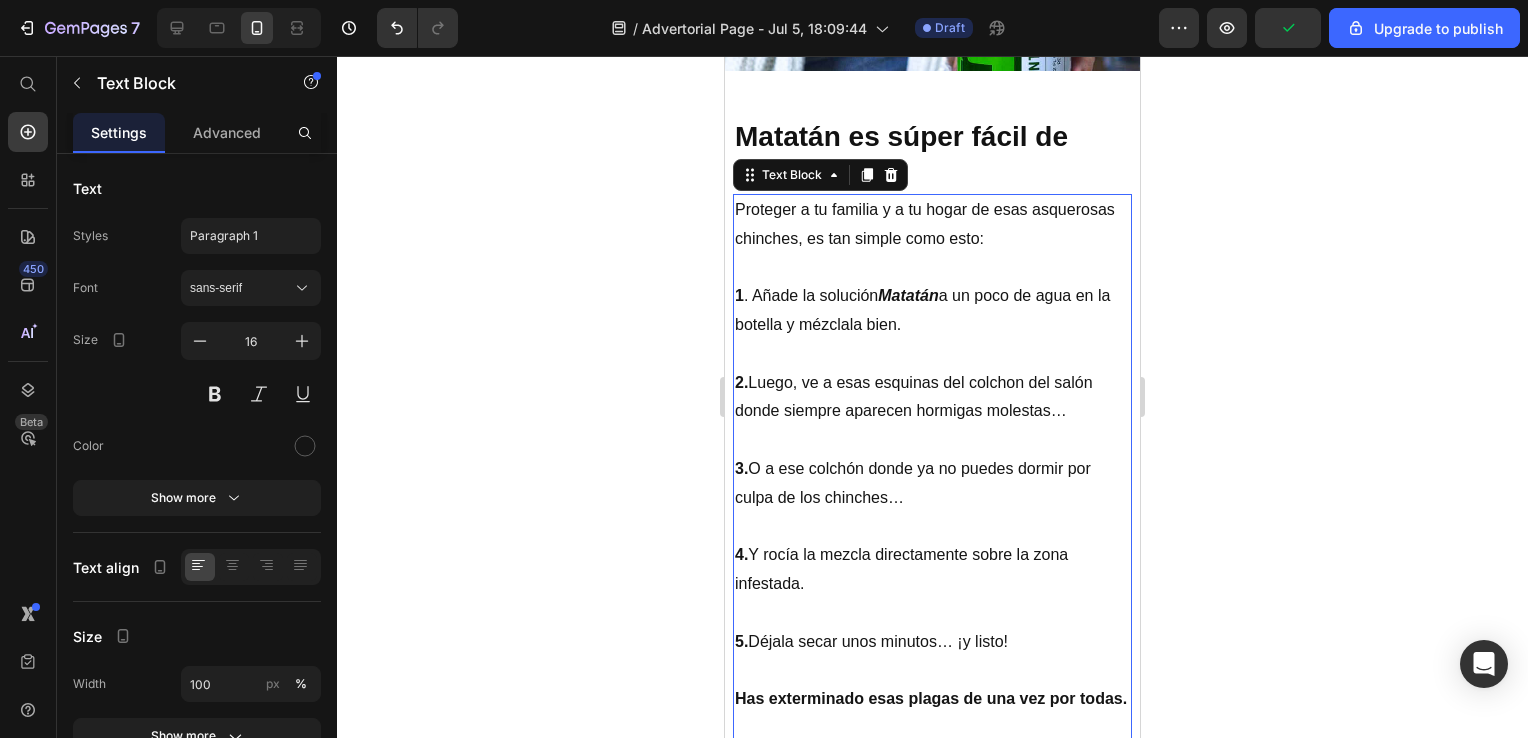 click on "2.  Luego, ve a esas esquinas del colchon del salón donde siempre aparecen hormigas molestas…" at bounding box center (932, 398) 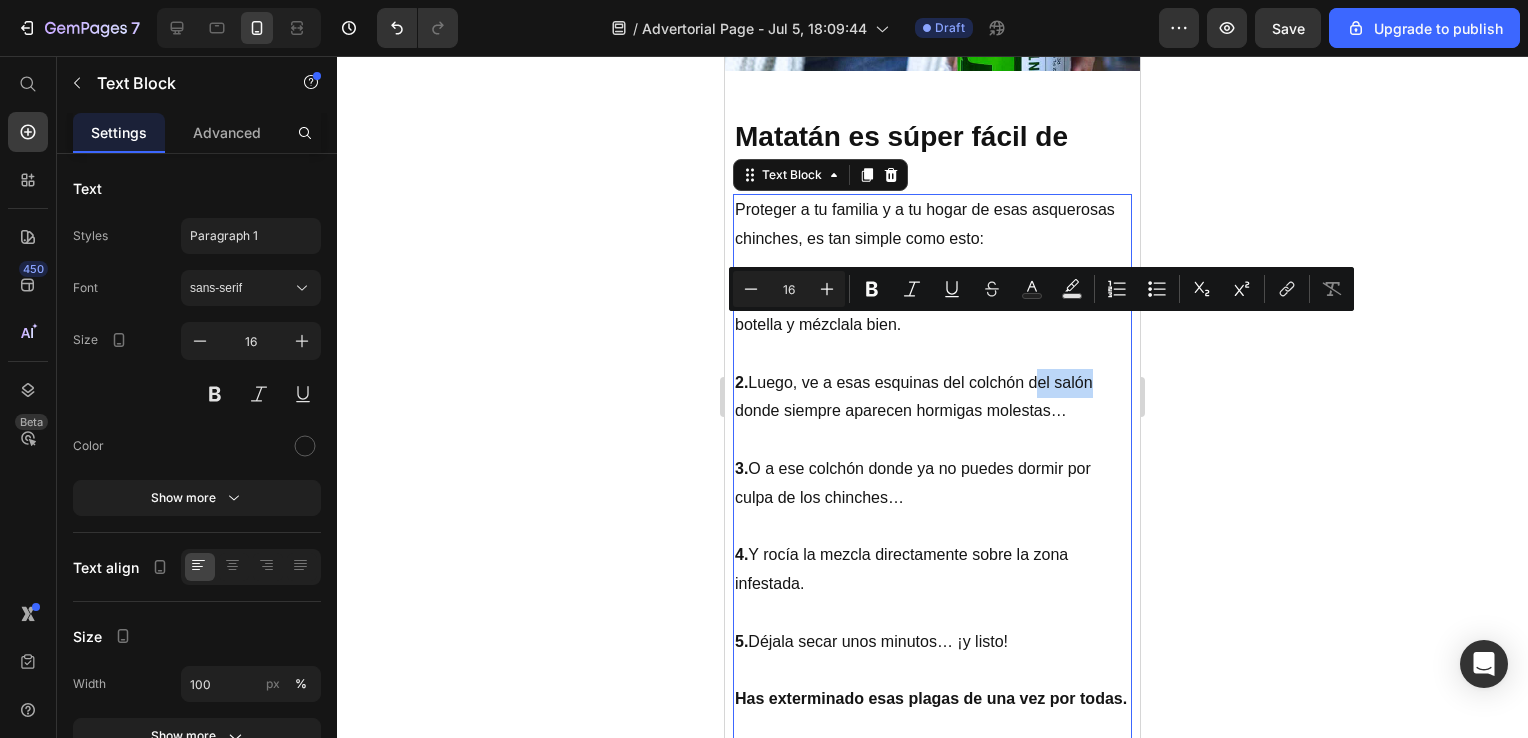 drag, startPoint x: 1036, startPoint y: 322, endPoint x: 1091, endPoint y: 330, distance: 55.578773 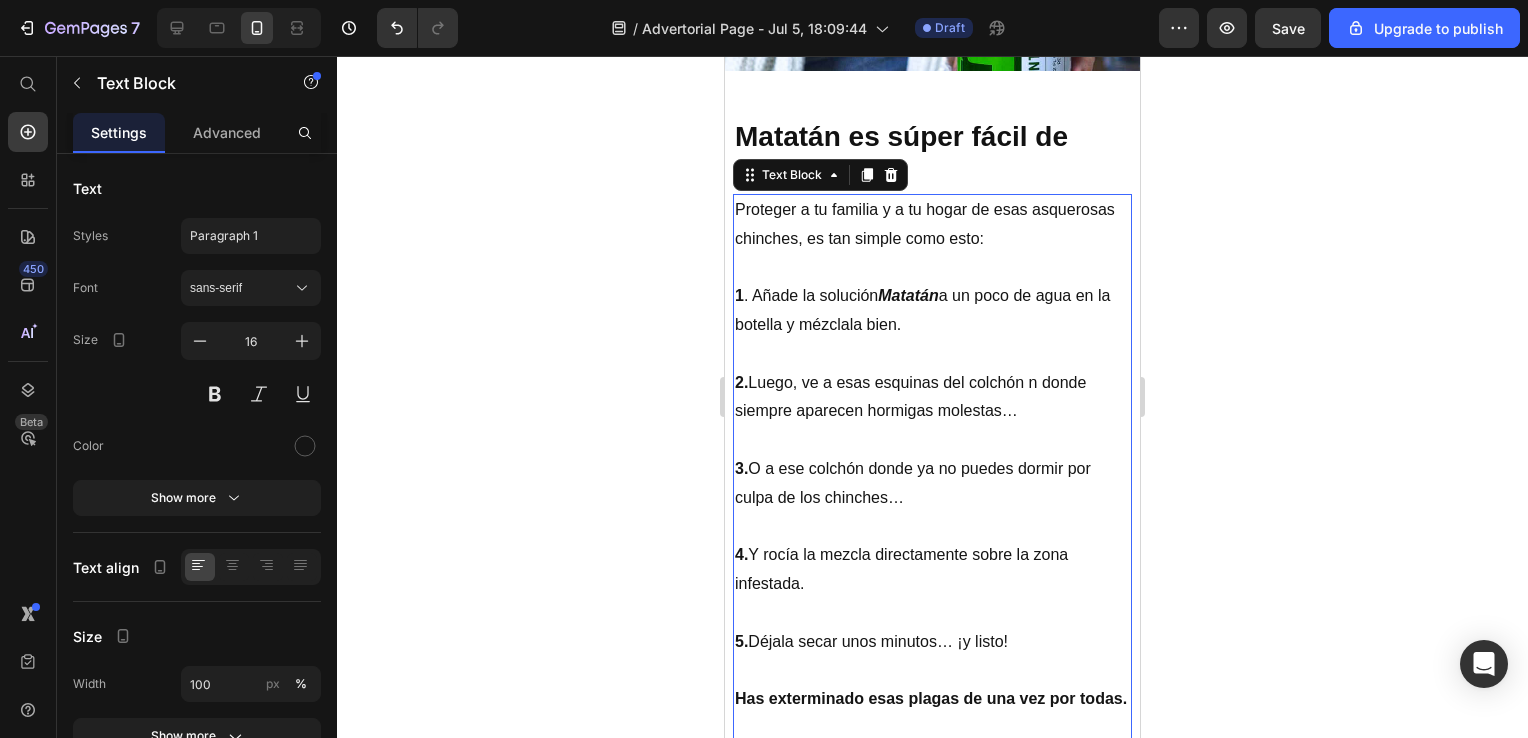 click on "2. Luego, ve a esas esquinas del colchón n donde siempre aparecen hormigas molestas…" at bounding box center (932, 398) 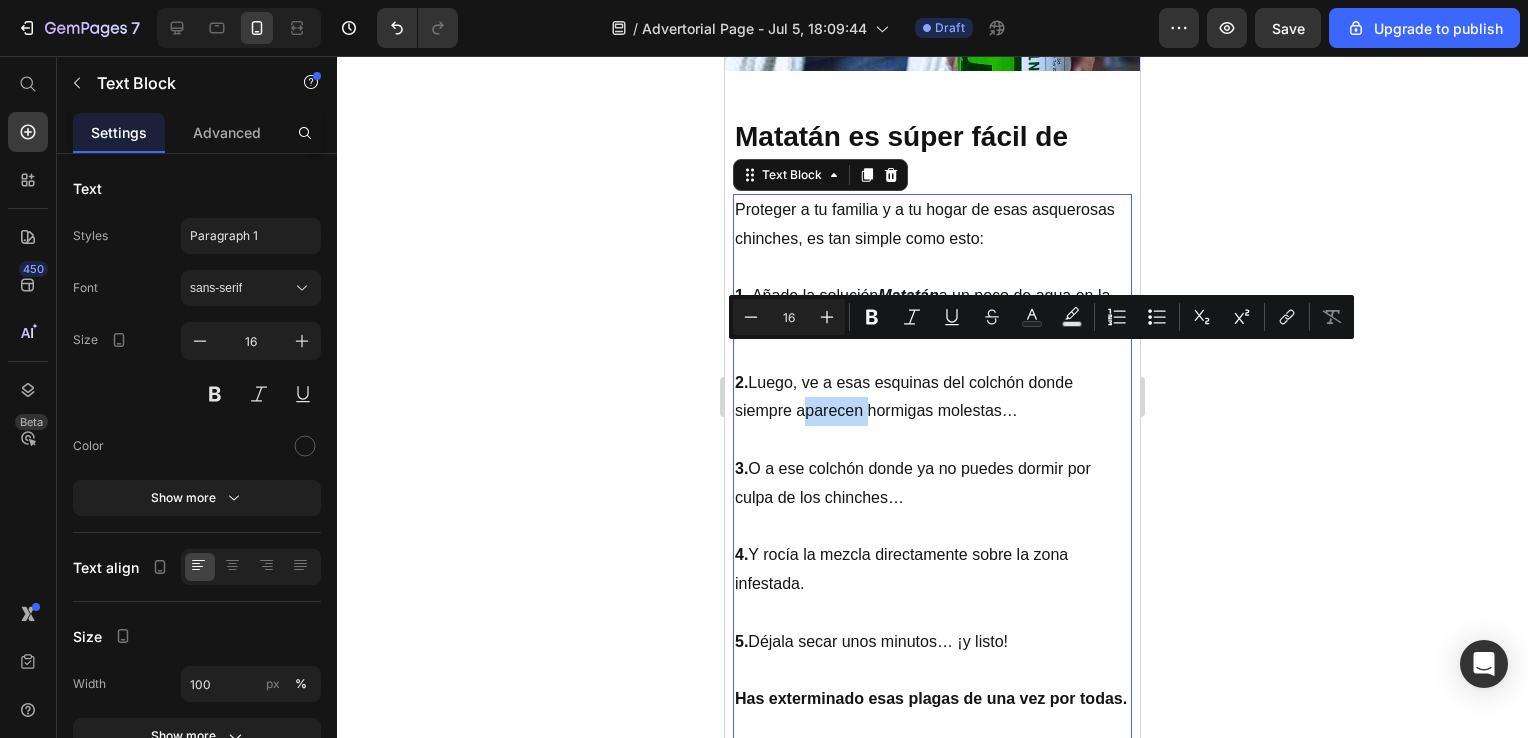 drag, startPoint x: 796, startPoint y: 353, endPoint x: 858, endPoint y: 362, distance: 62.649822 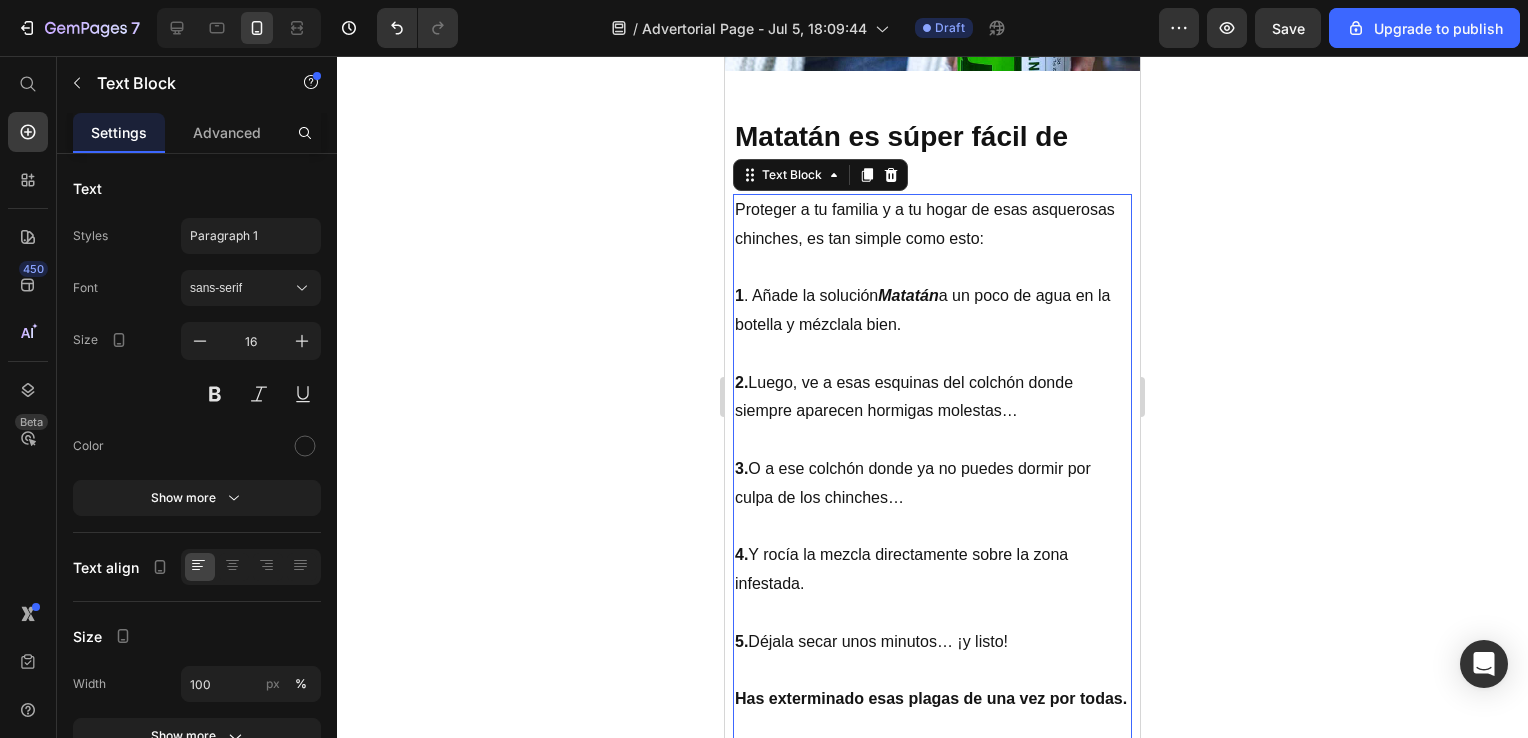 click on "2.  Luego, ve a esas esquinas del colchón donde siempre aparecen hormigas molestas…" at bounding box center (932, 398) 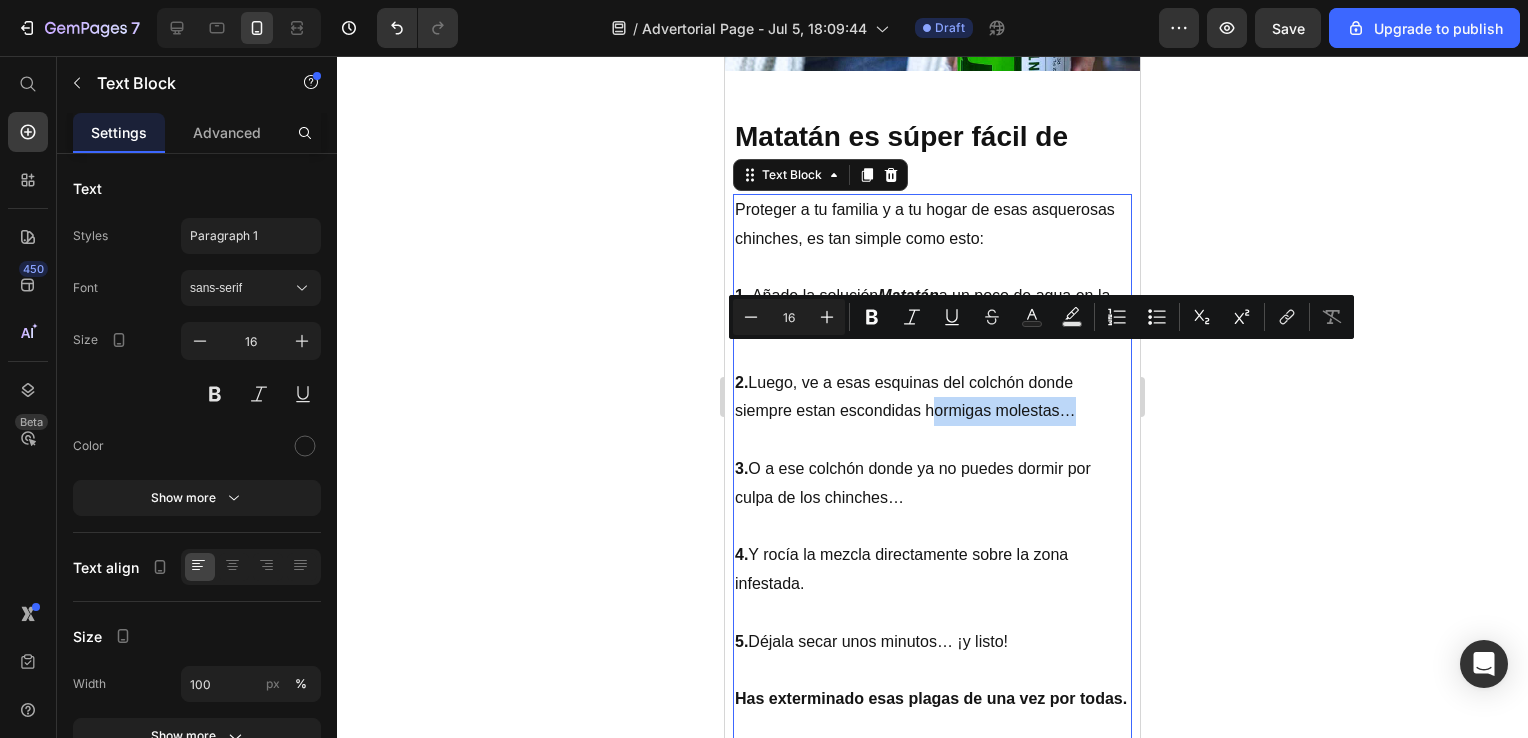 drag, startPoint x: 927, startPoint y: 355, endPoint x: 1061, endPoint y: 370, distance: 134.83694 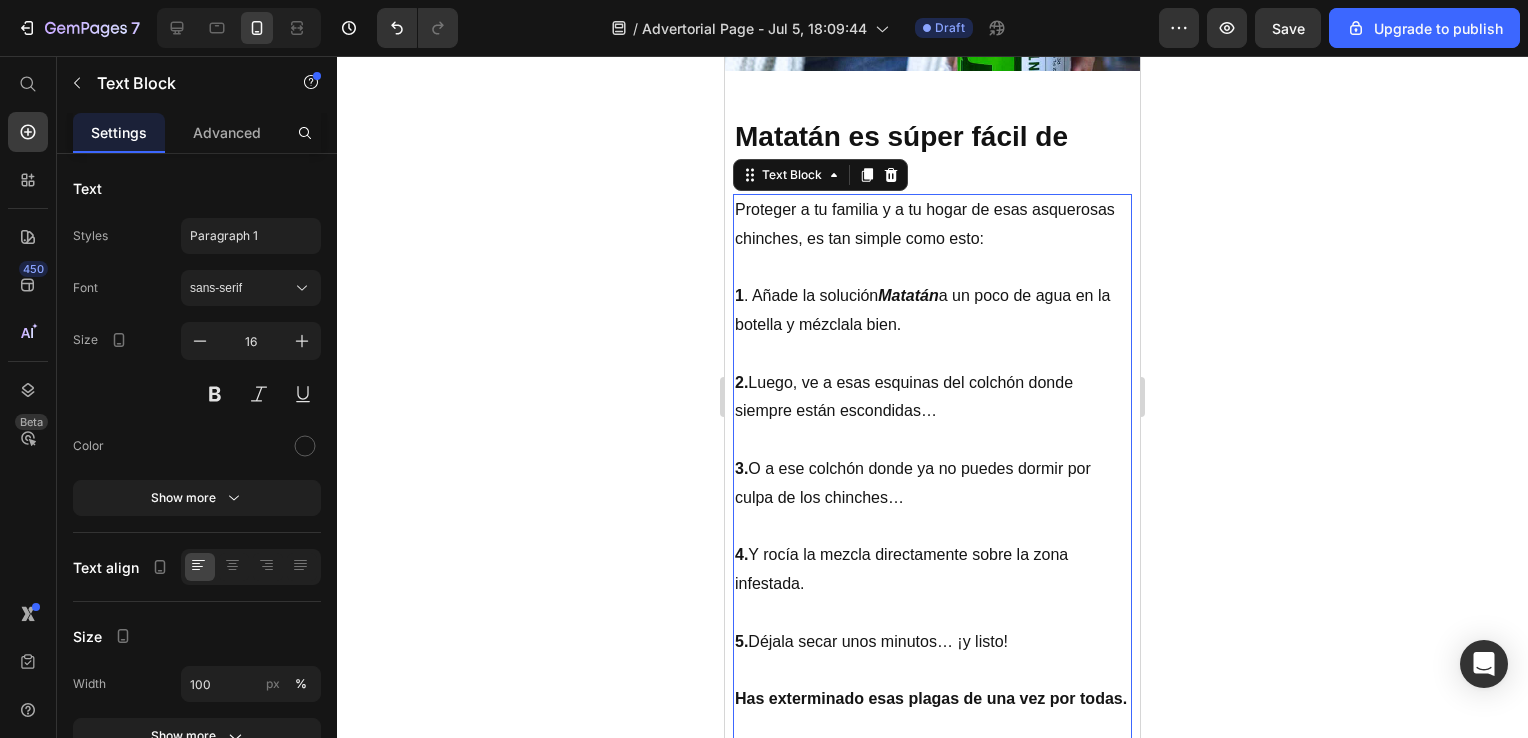 click on "2. Luego, ve a esas esquinas del colchón donde siempre estan escondidas…" at bounding box center (932, 398) 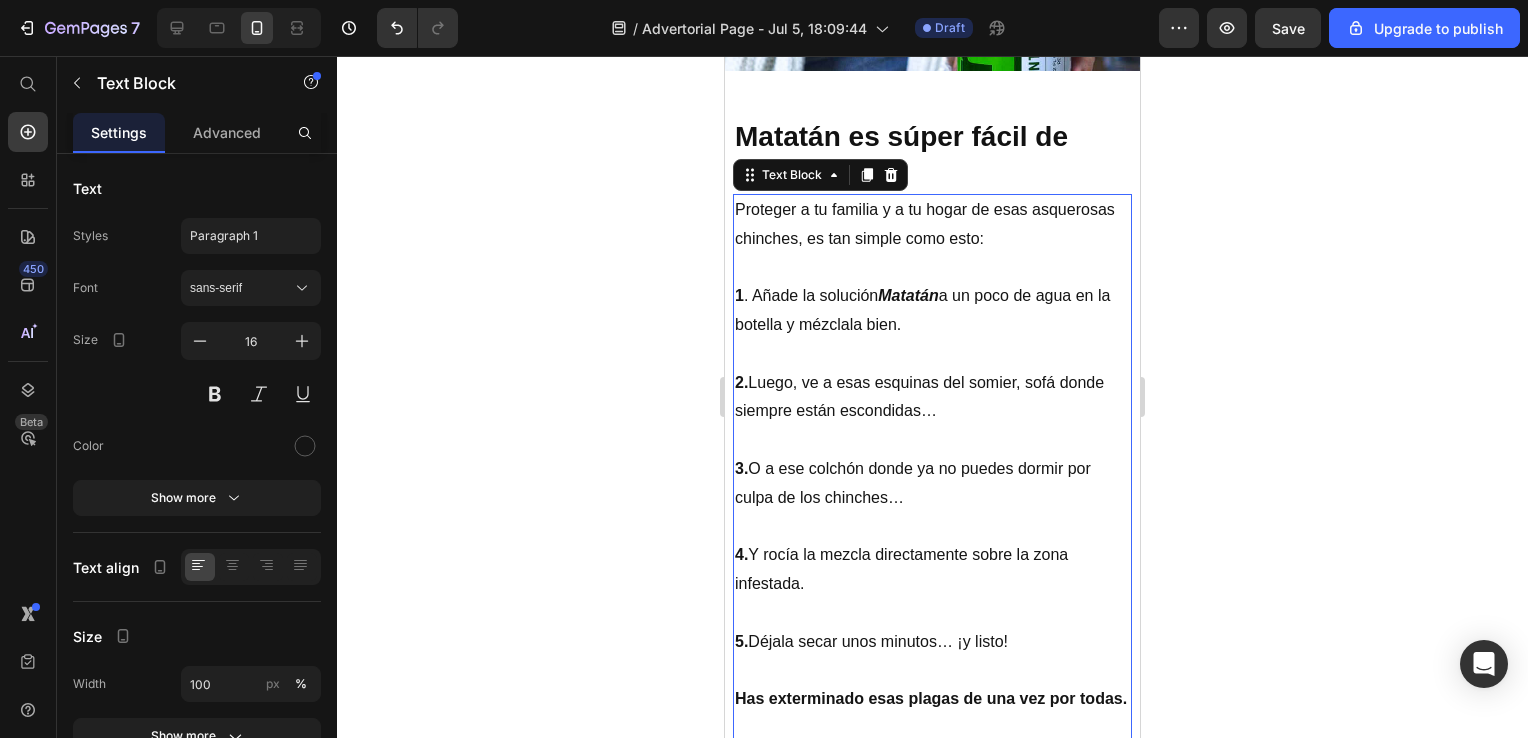 click on "2. Luego, ve a esas esquinas del somier, sofá donde siempre están escondidas…" at bounding box center [932, 398] 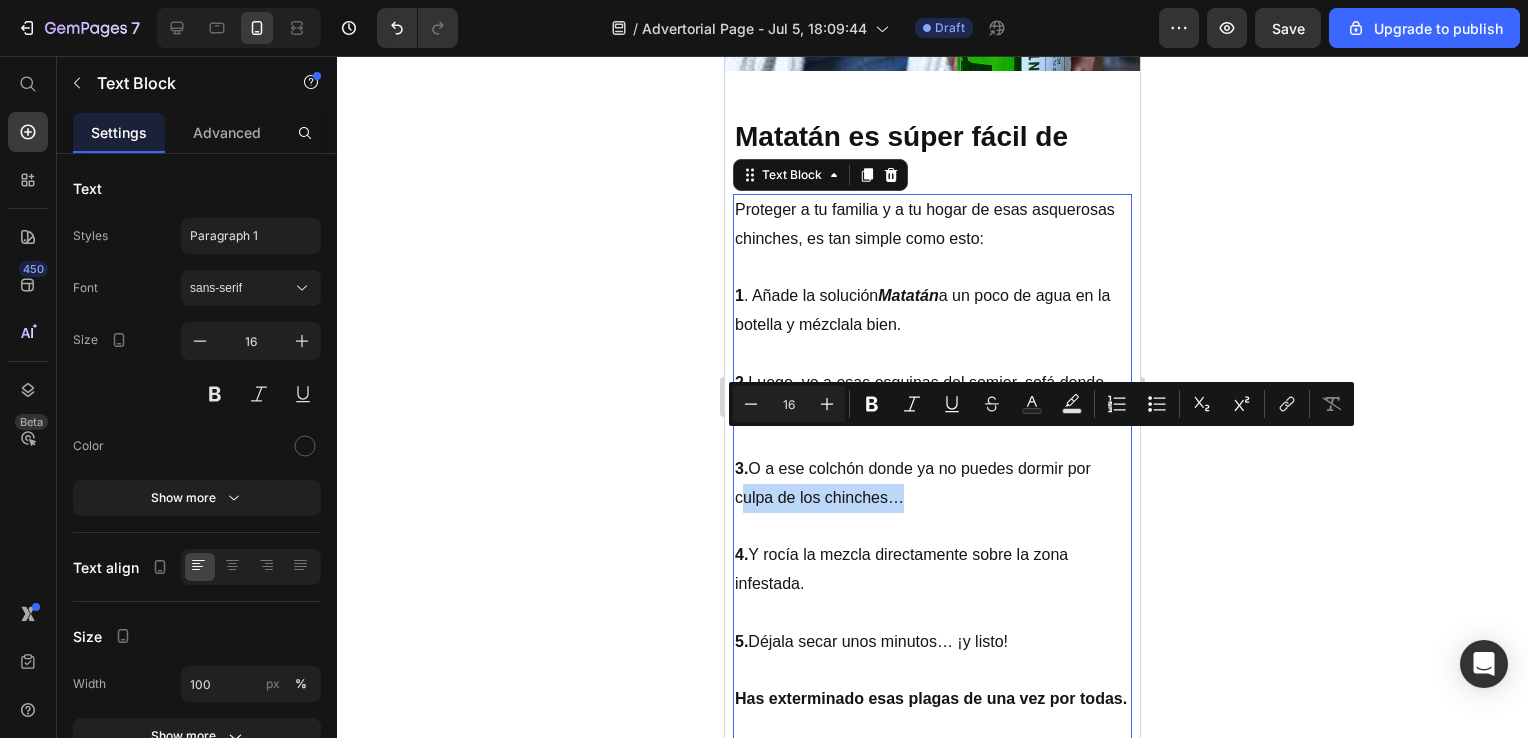 drag, startPoint x: 888, startPoint y: 446, endPoint x: 692, endPoint y: 452, distance: 196.09181 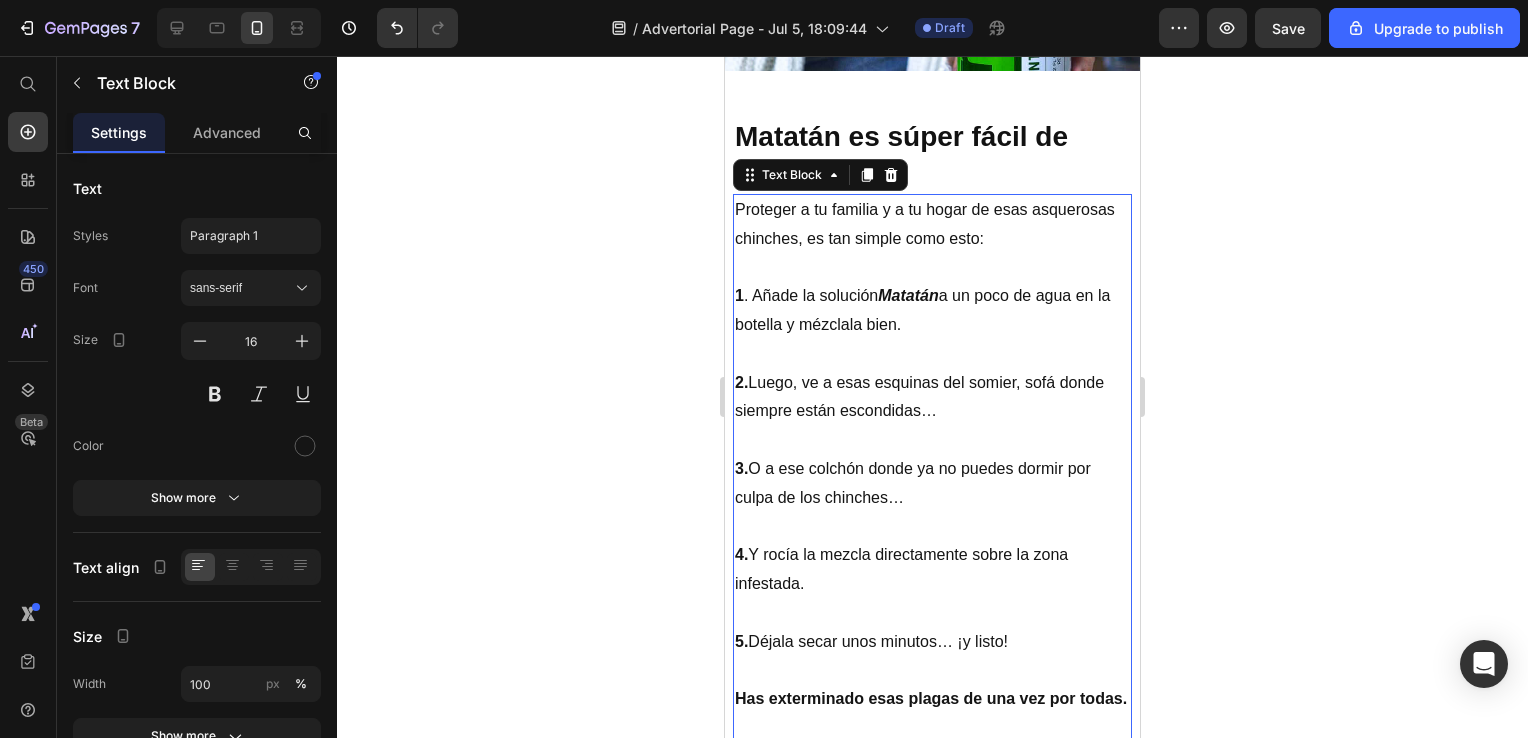 click at bounding box center (932, 527) 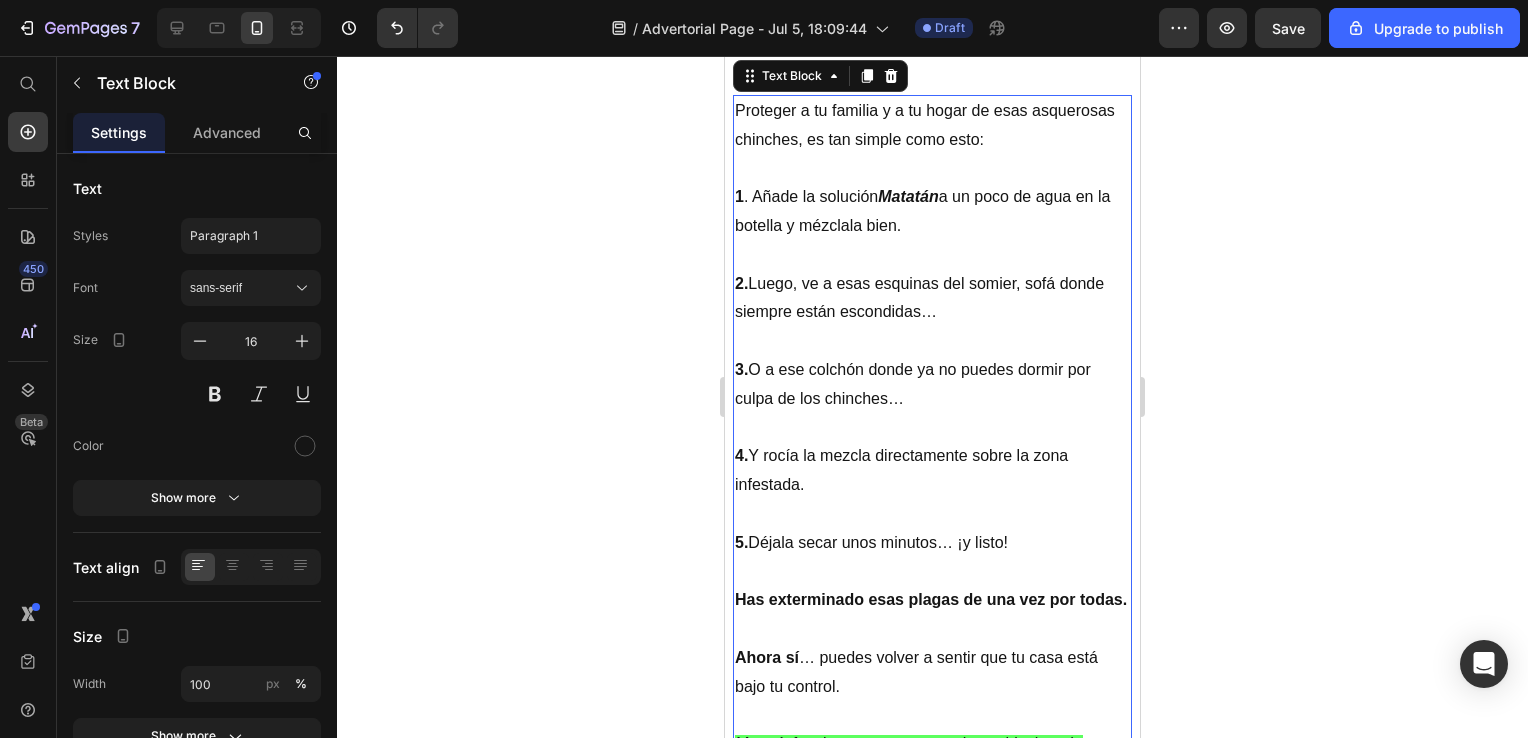 scroll, scrollTop: 4799, scrollLeft: 0, axis: vertical 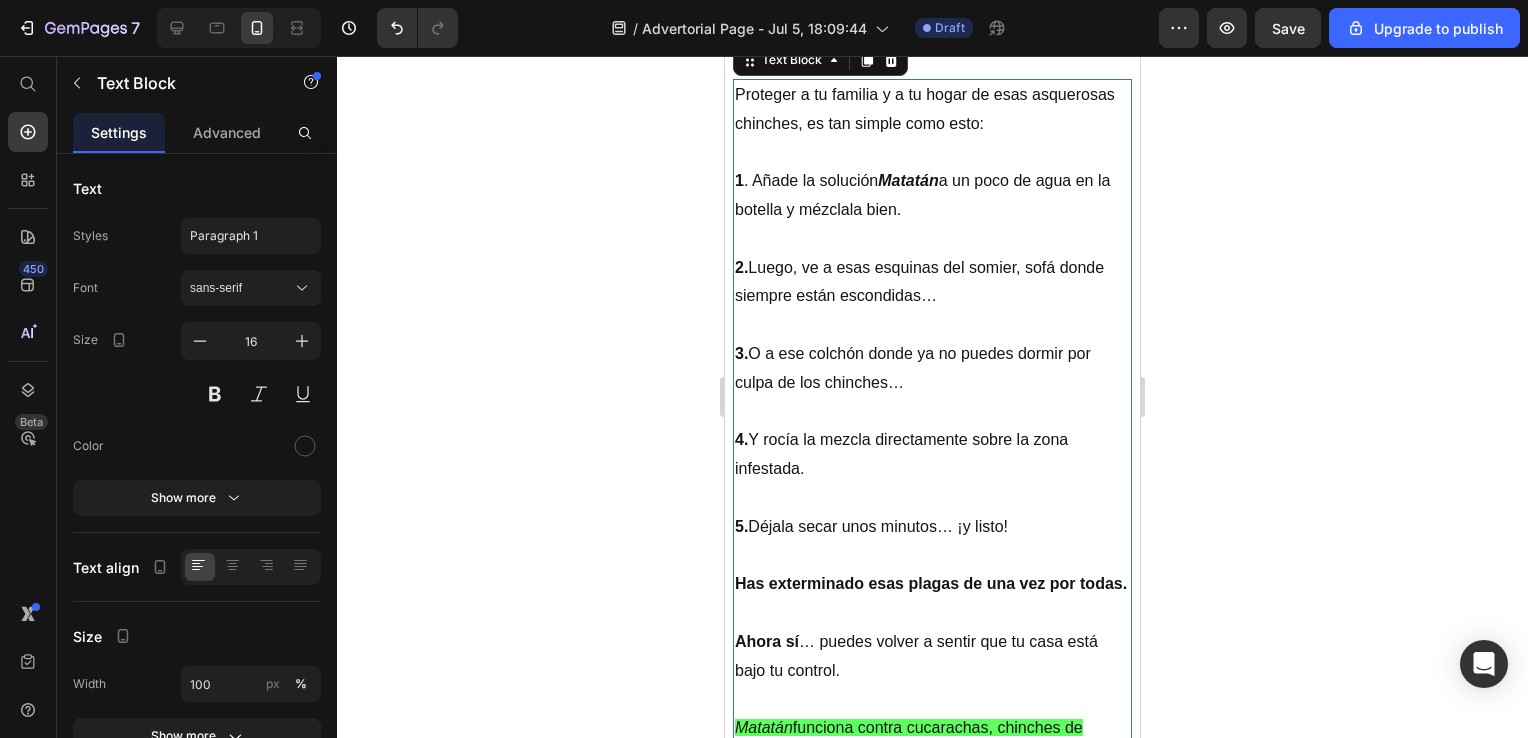 click on "5. Déjala secar unos minutos… ¡y listo!" at bounding box center (932, 527) 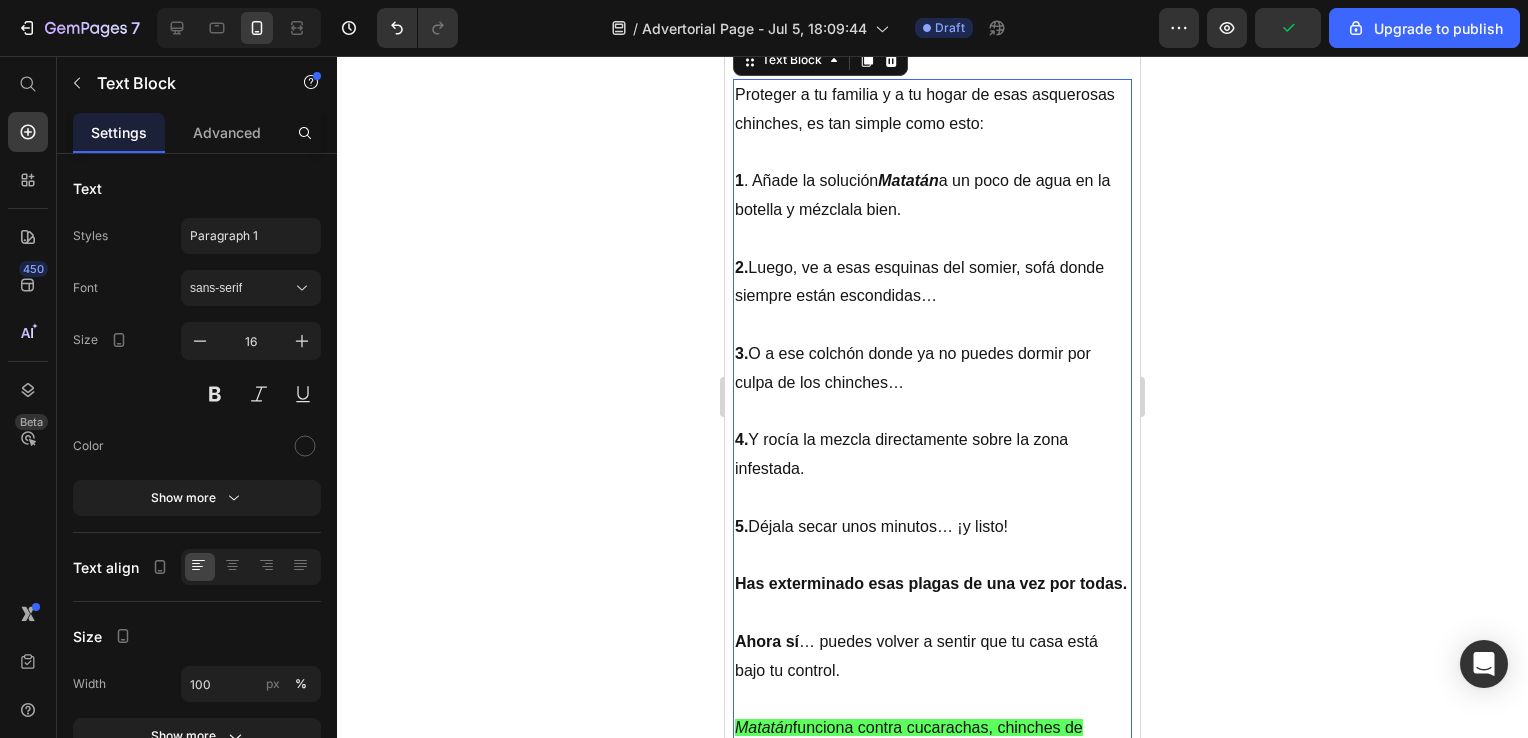 click on "5. Déjala secar unos minutos… ¡y listo!" at bounding box center [932, 527] 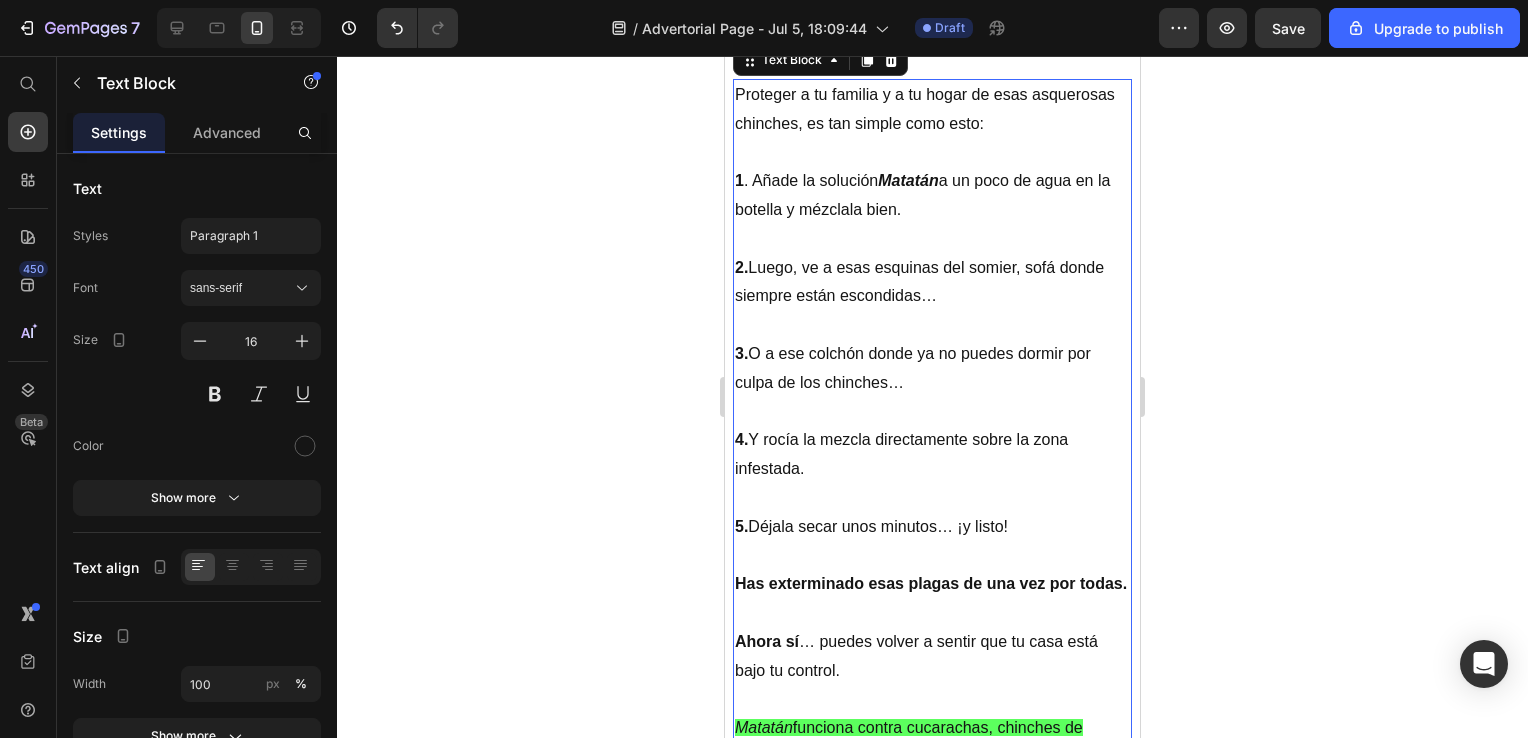scroll, scrollTop: 4895, scrollLeft: 0, axis: vertical 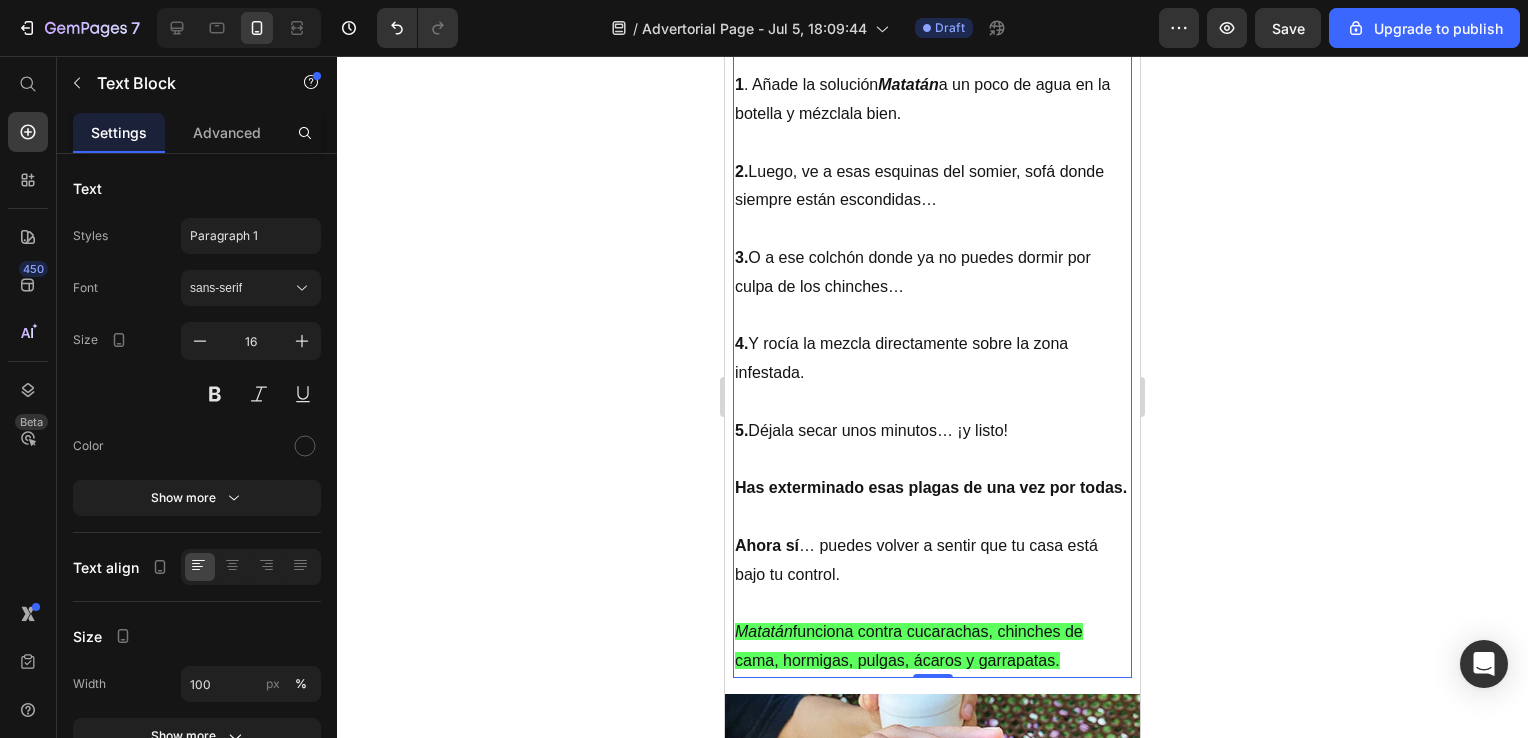 click on "5. Déjala secar unos minutos… ¡y listo!" at bounding box center (932, 431) 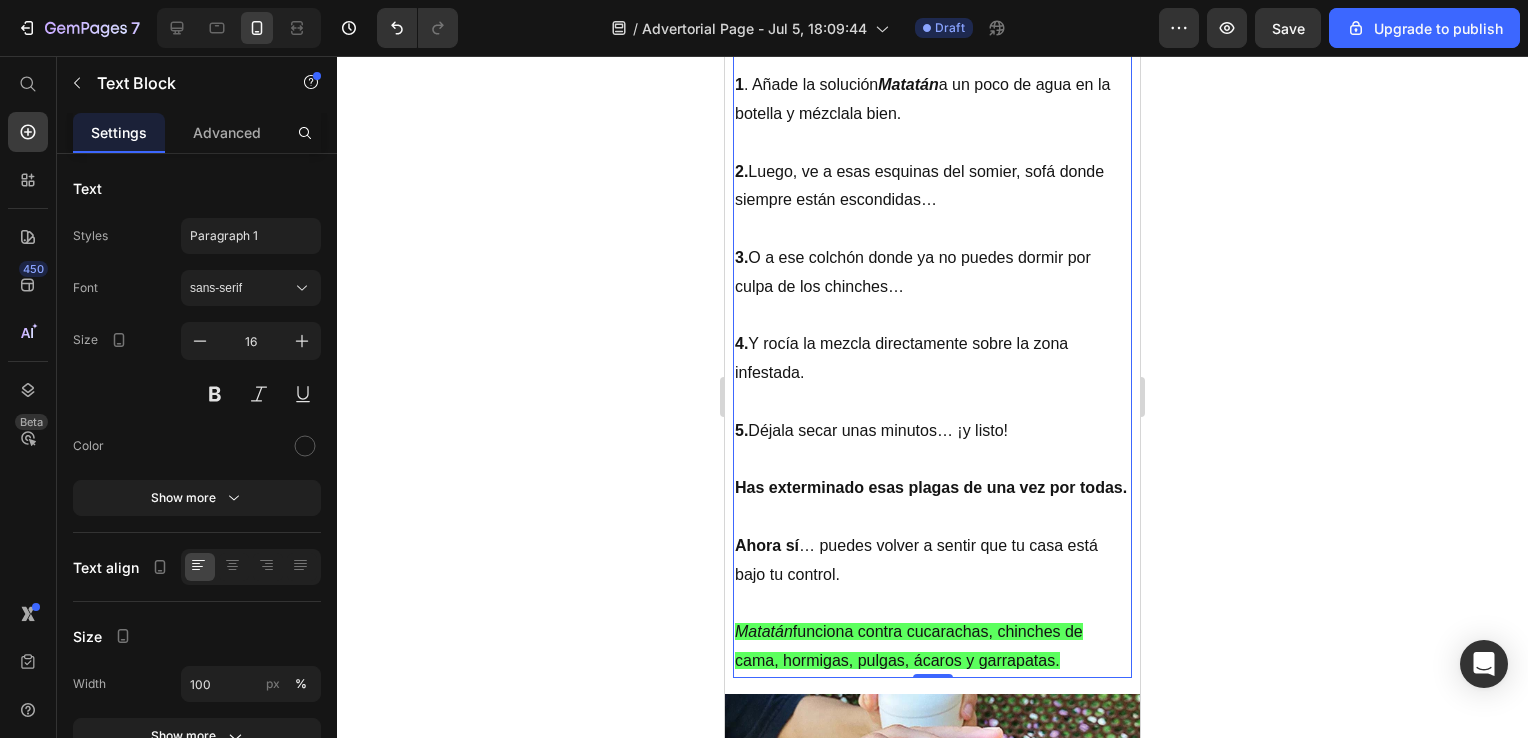 click on "5.  Déjala secar unas minutos… ¡y listo!" at bounding box center [932, 431] 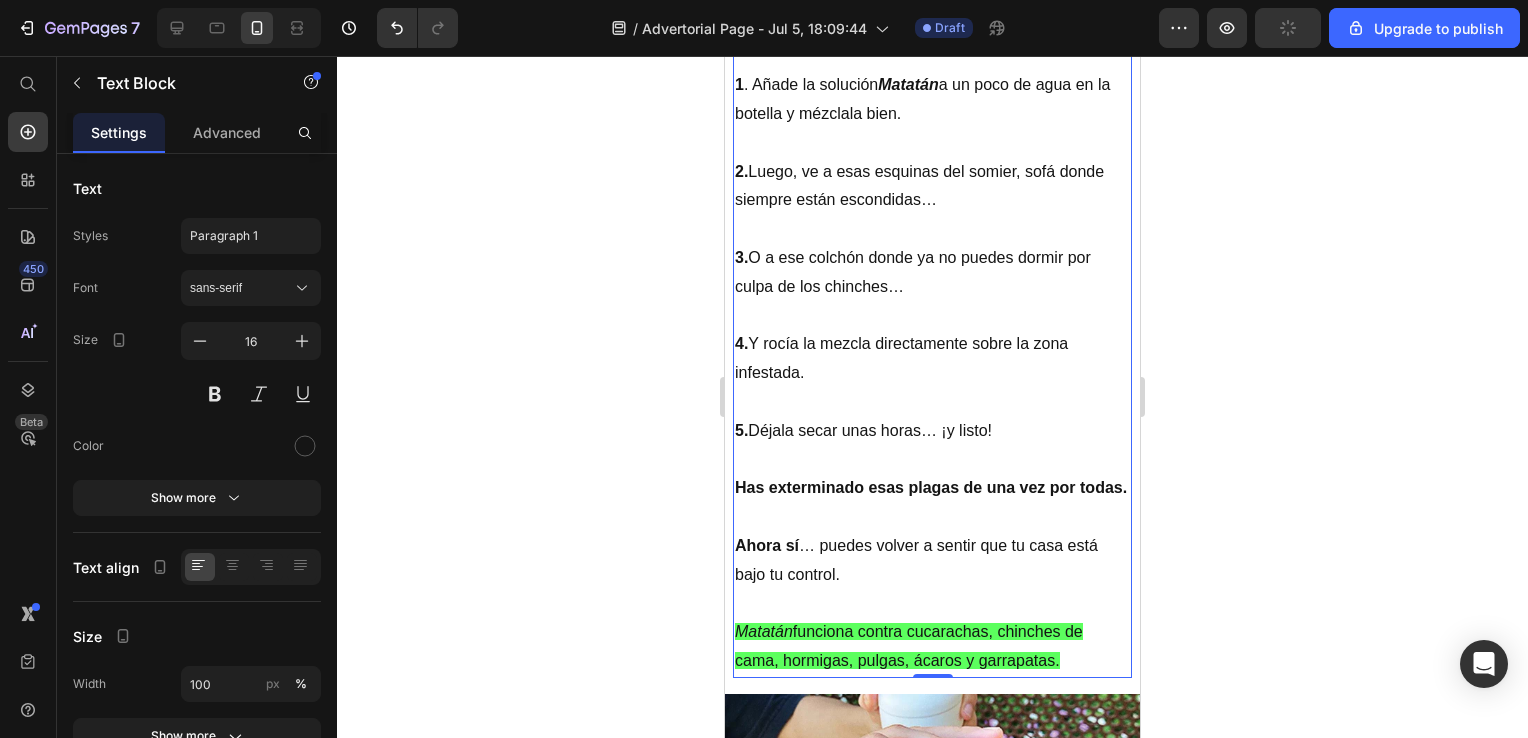 click on "5.  Déjala secar unas horas… ¡y listo!" at bounding box center (932, 431) 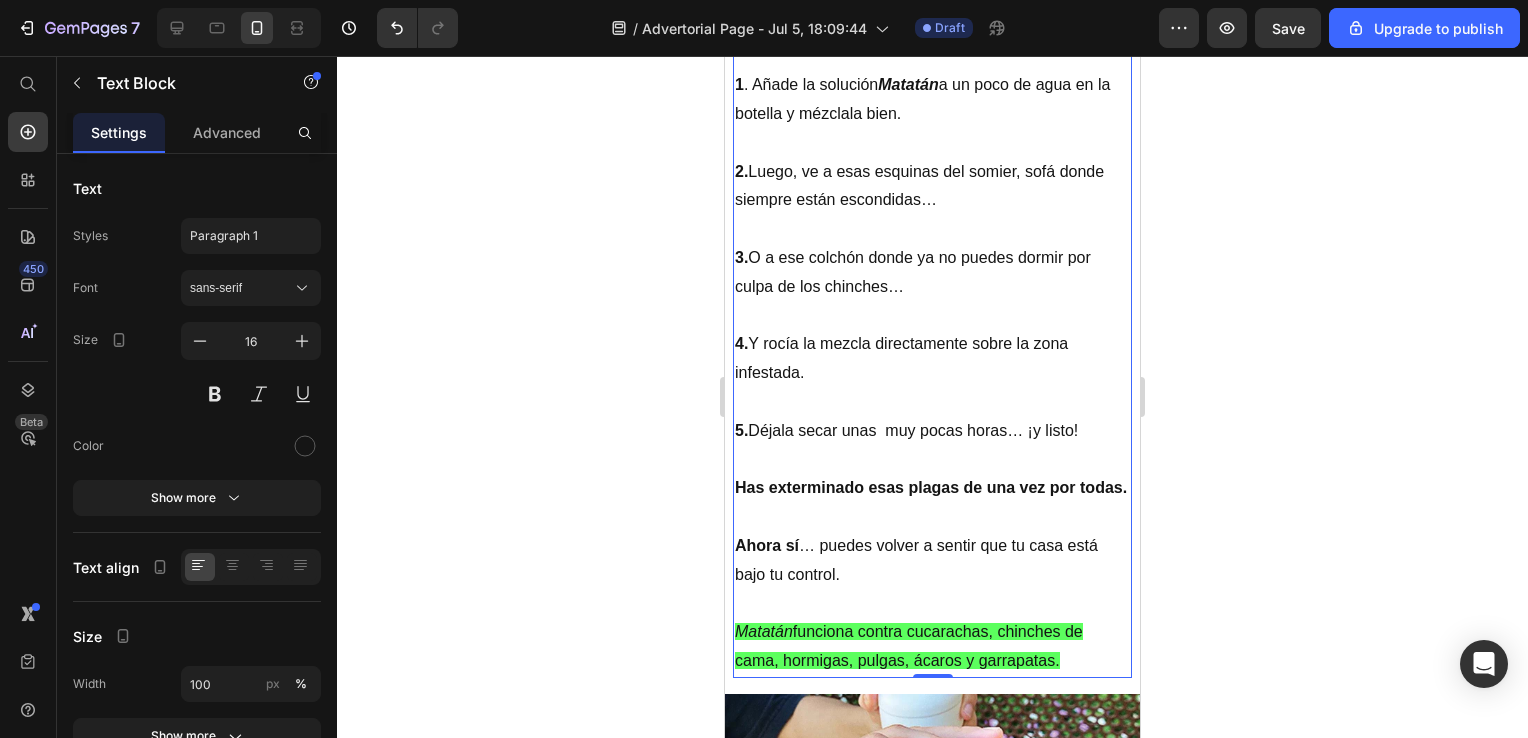 click on "Has exterminado esas plagas de una vez por todas." at bounding box center [932, 503] 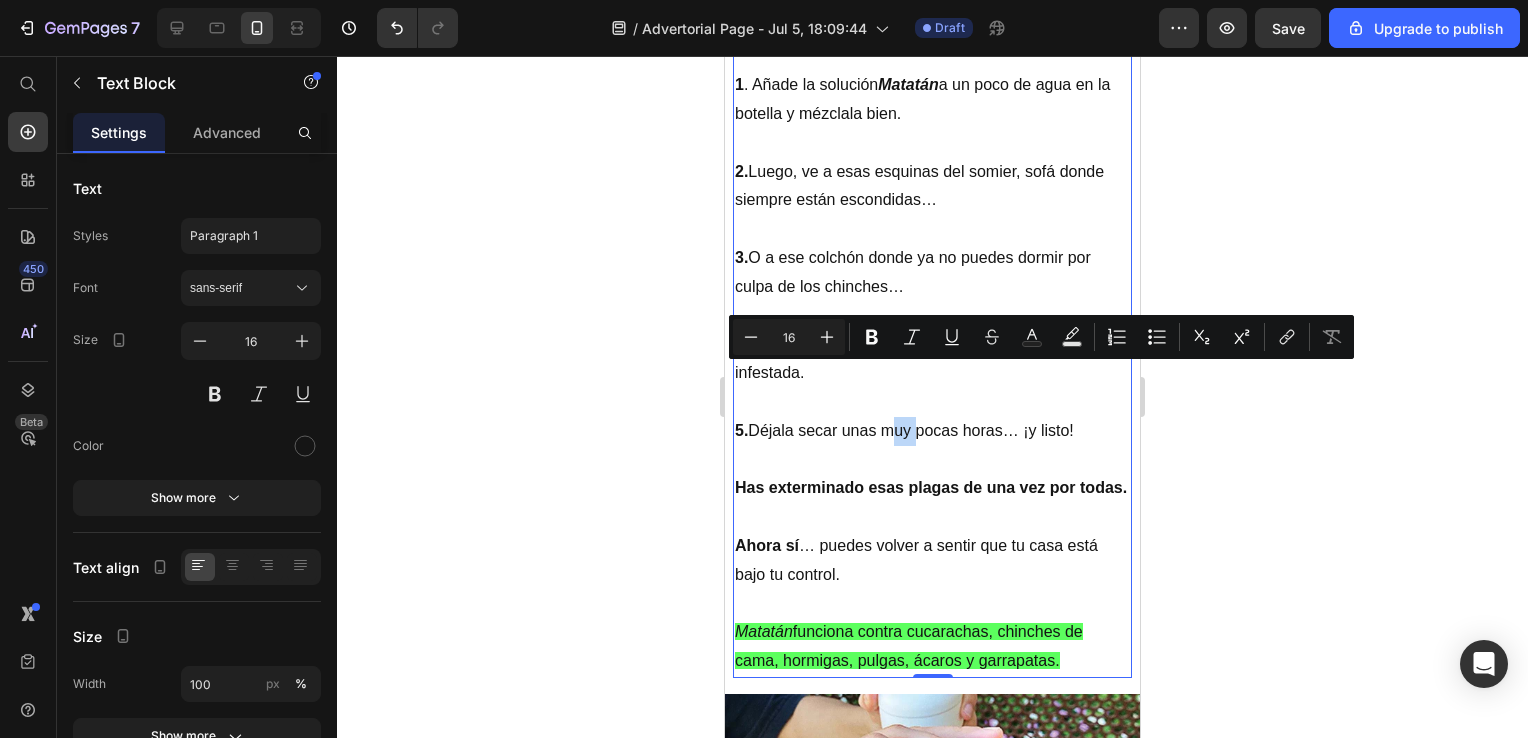 drag, startPoint x: 916, startPoint y: 377, endPoint x: 887, endPoint y: 377, distance: 29 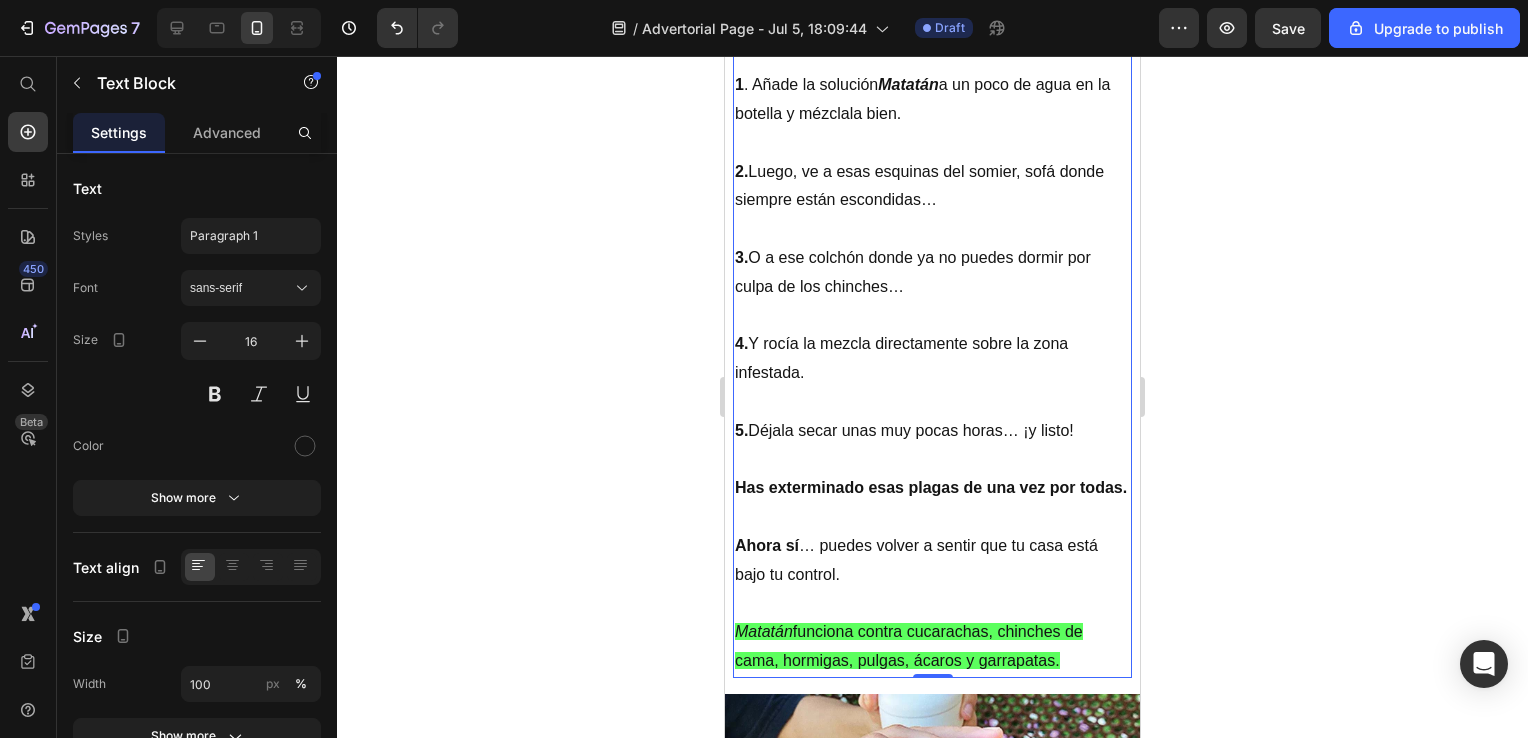 click on "5. Déjala secar unas muy pocas horas… ¡y listo!" at bounding box center (932, 431) 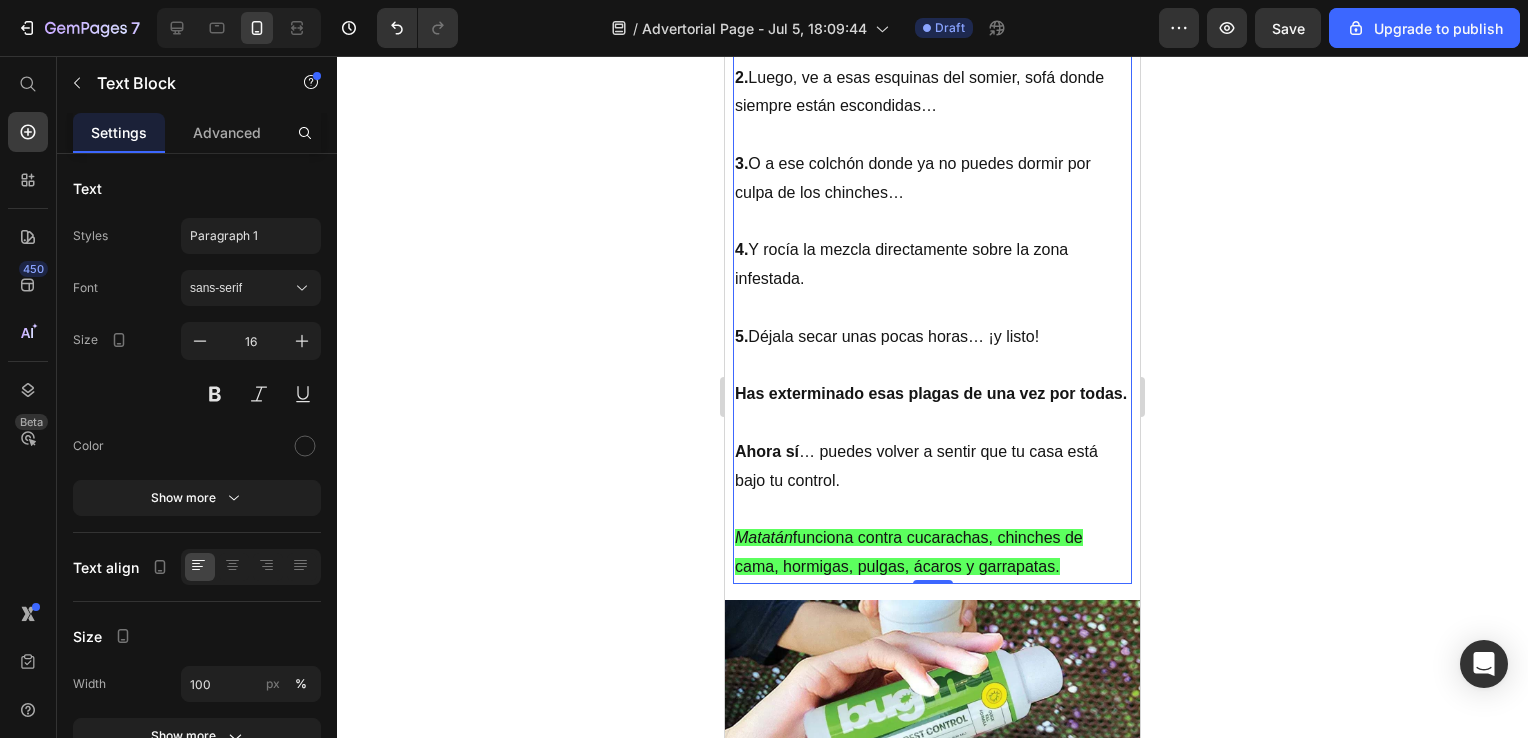 scroll, scrollTop: 5036, scrollLeft: 0, axis: vertical 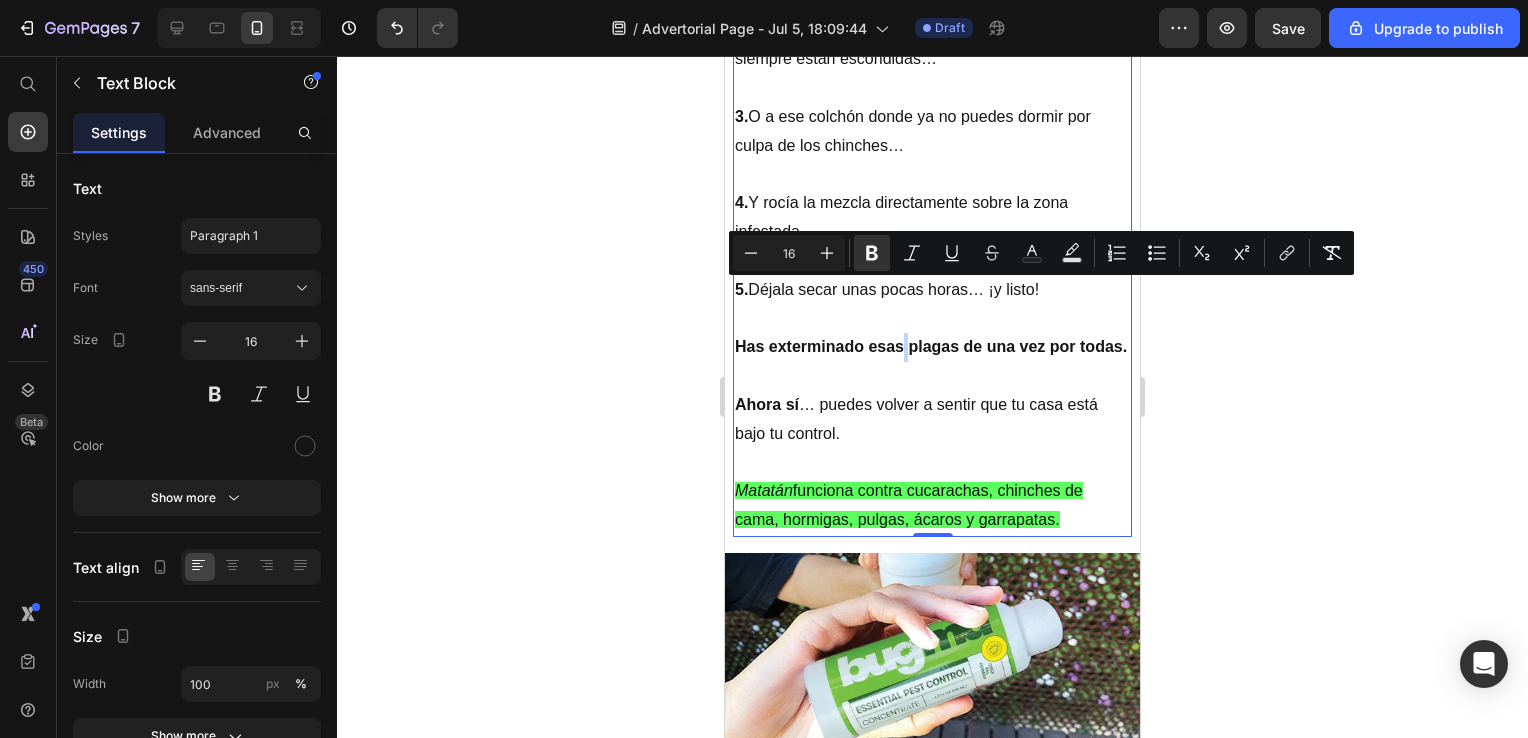 click on "Has exterminado esas plagas de una vez por todas." at bounding box center [931, 346] 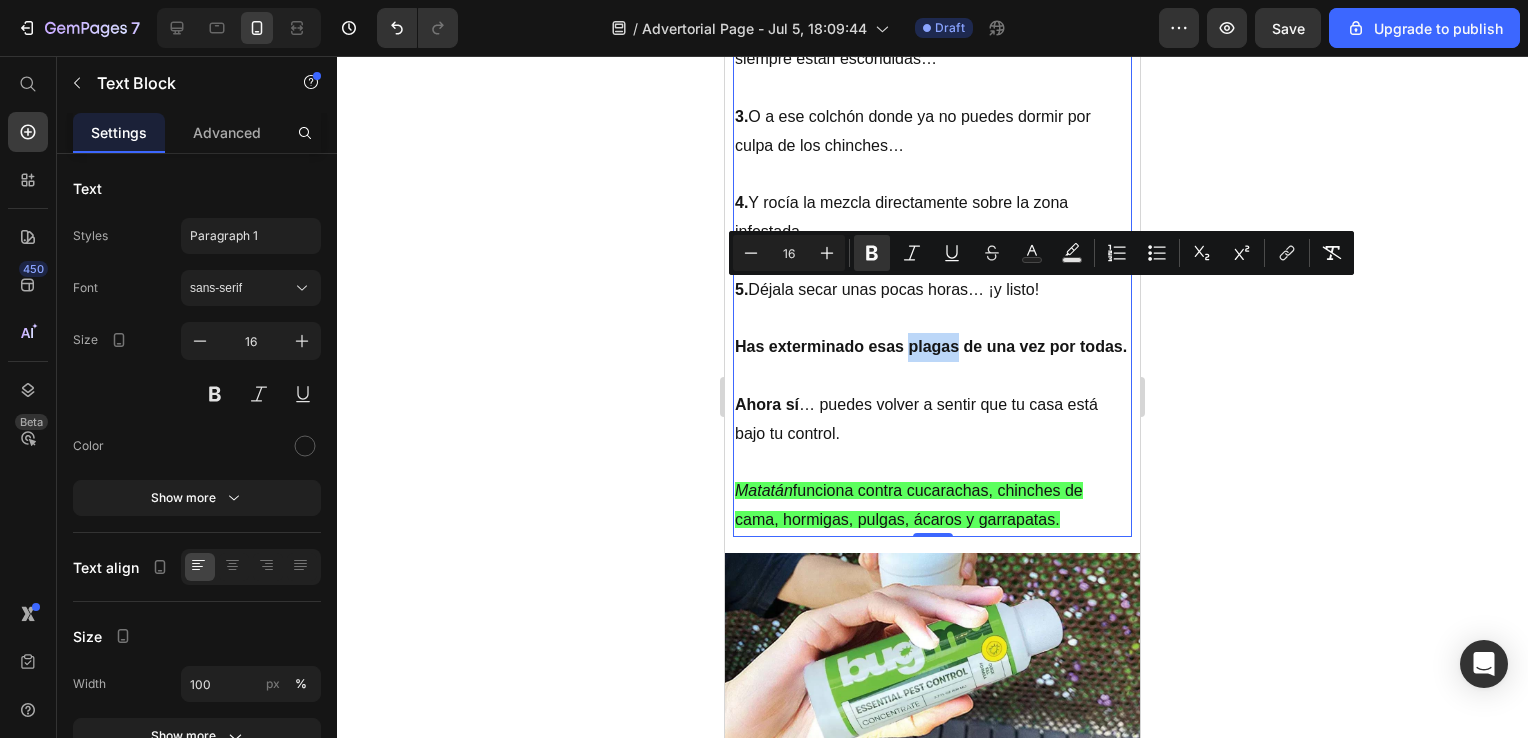 drag, startPoint x: 911, startPoint y: 291, endPoint x: 955, endPoint y: 291, distance: 44 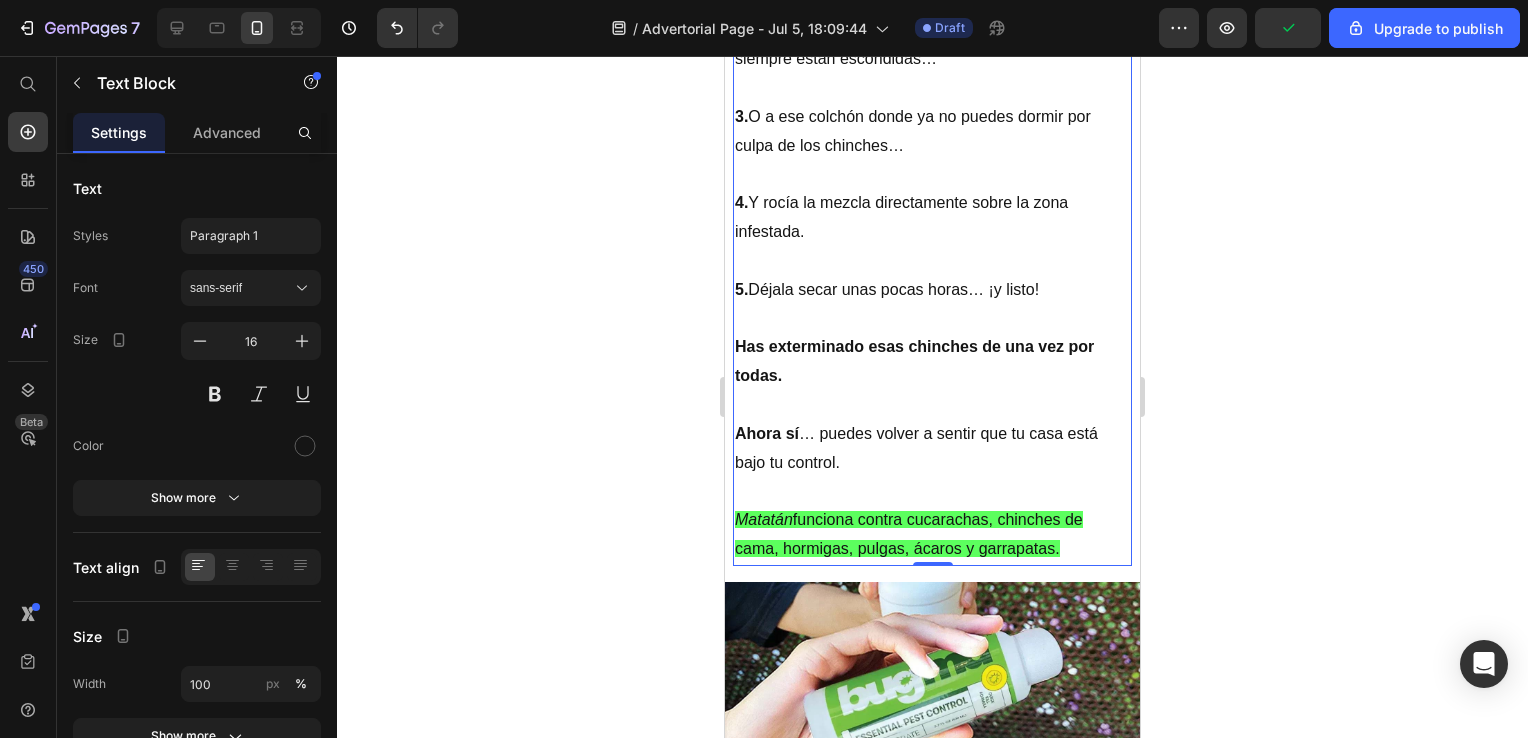 click on "Matatán funciona contra cucarachas, chinches de cama, hormigas, pulgas, ácaros y garrapatas." at bounding box center (909, 534) 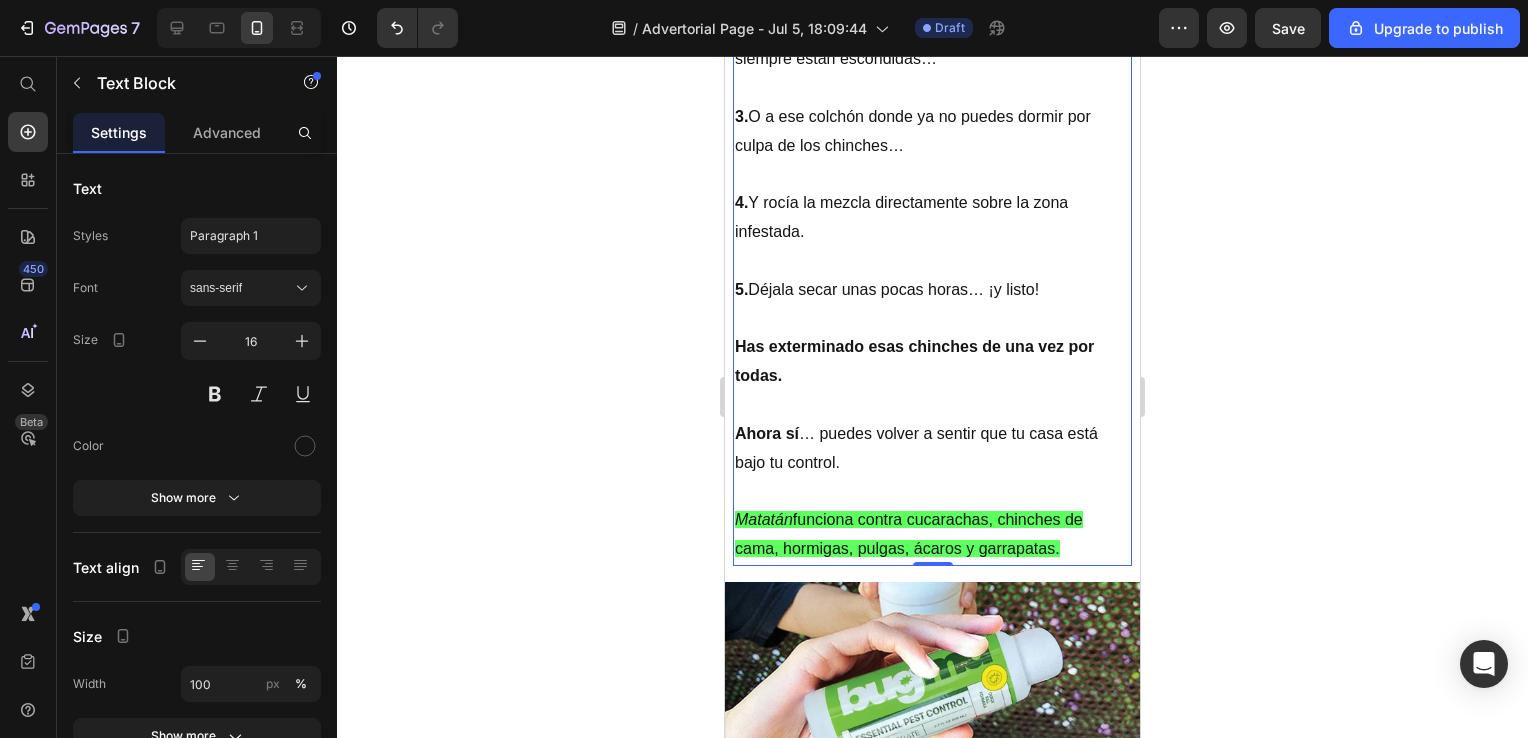 click on "Matatán funciona contra cucarachas, chinches de cama, hormigas, pulgas, ácaros y garrapatas." at bounding box center (909, 534) 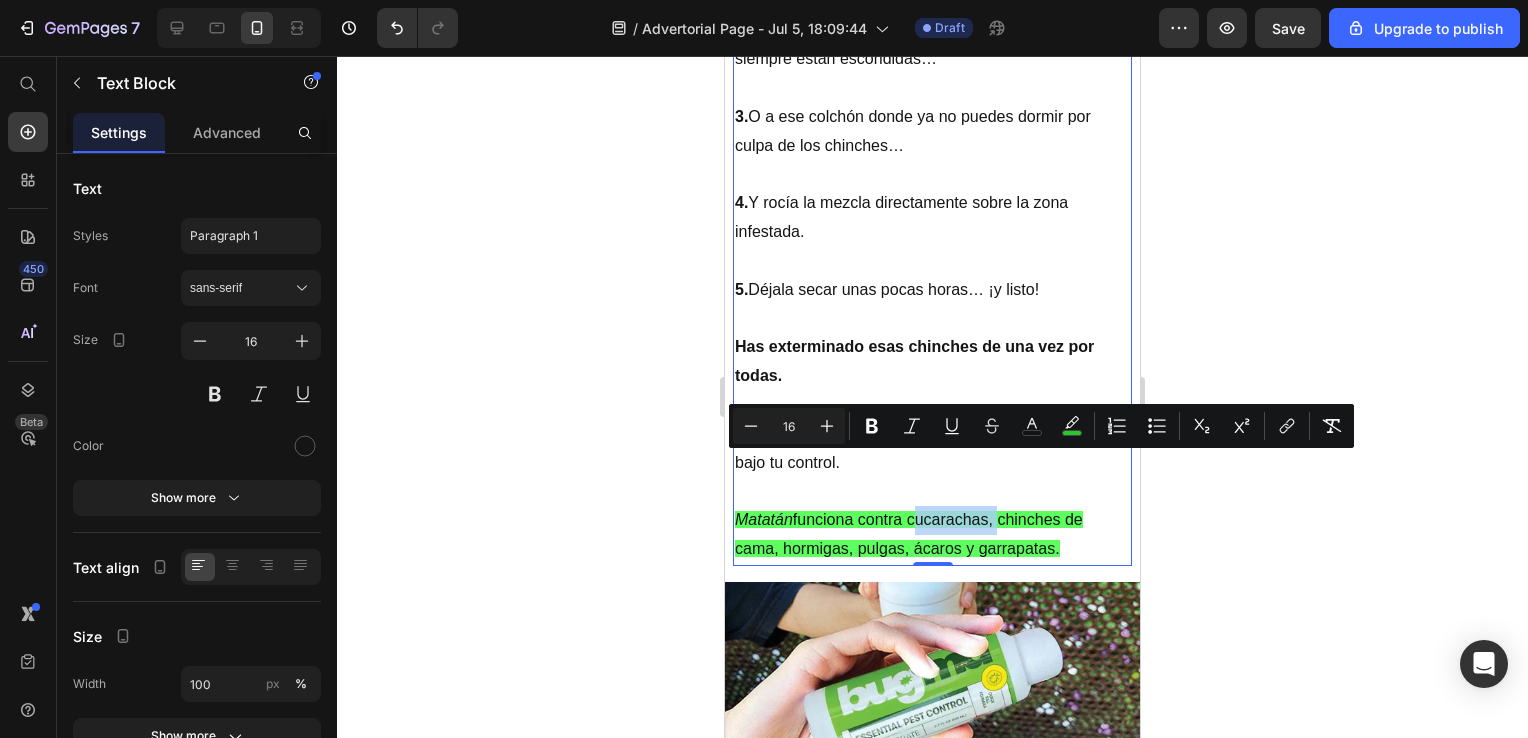 drag, startPoint x: 910, startPoint y: 465, endPoint x: 995, endPoint y: 474, distance: 85.47514 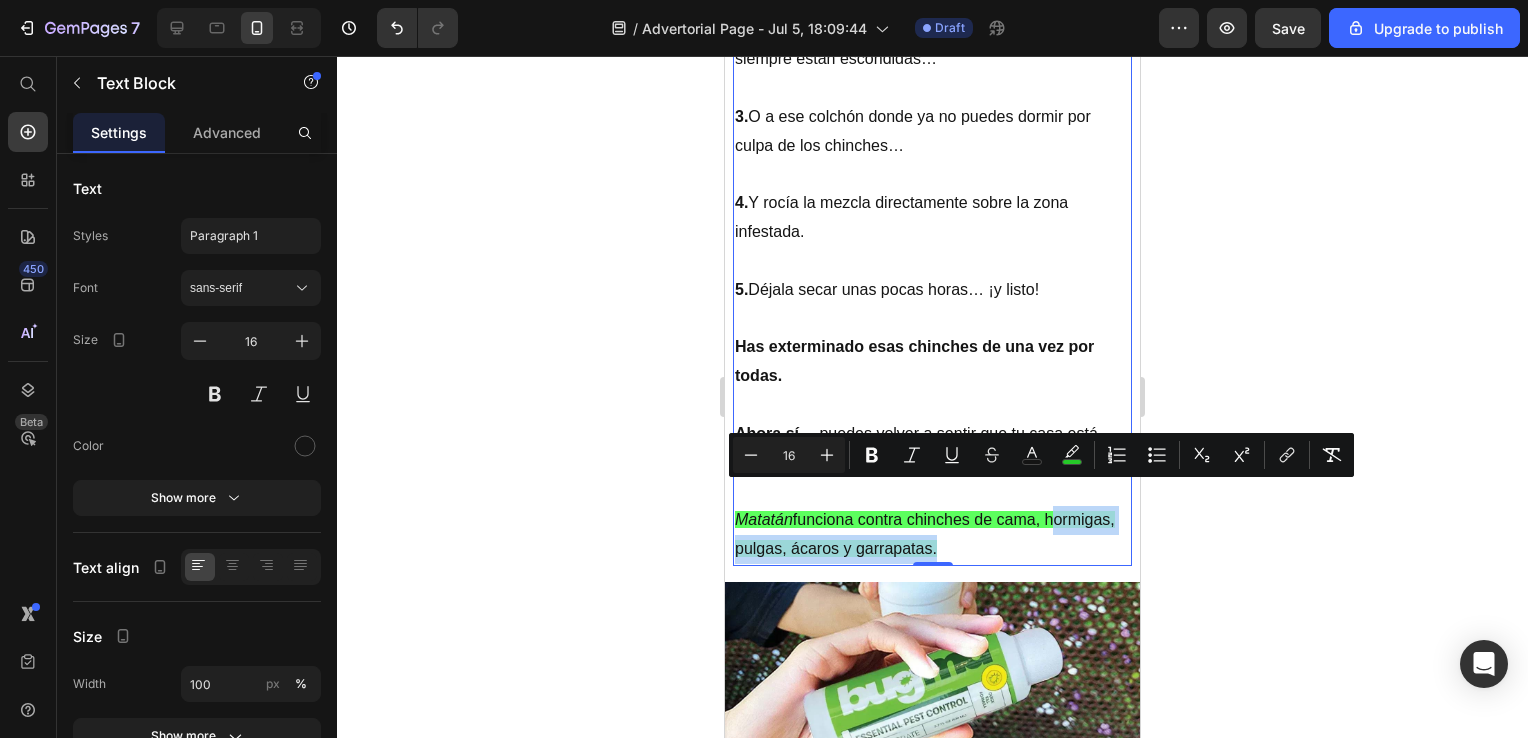drag, startPoint x: 737, startPoint y: 490, endPoint x: 1005, endPoint y: 494, distance: 268.02985 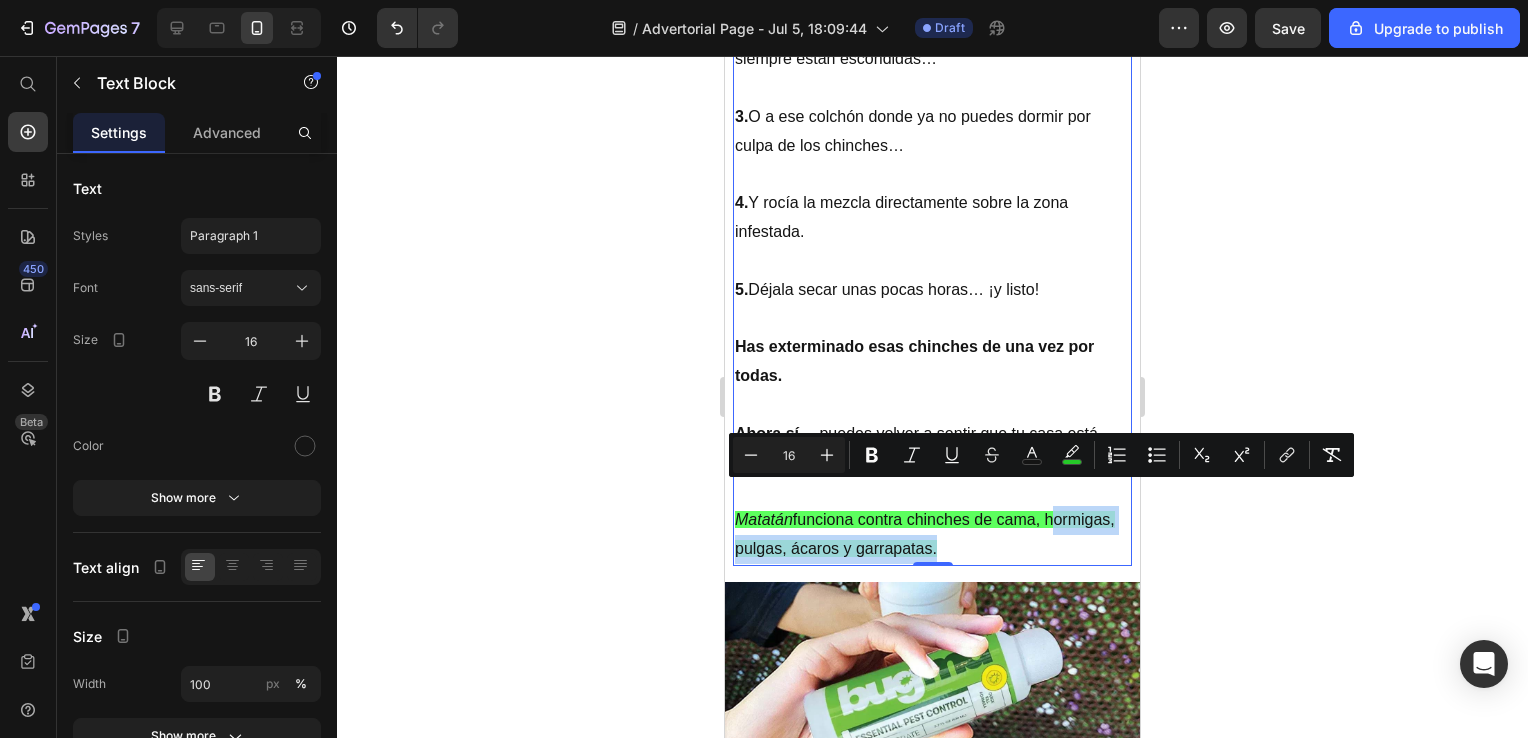 click on "Matatán  funciona contra chinches de cama, hormigas, pulgas, ácaros y garrapatas." at bounding box center [925, 534] 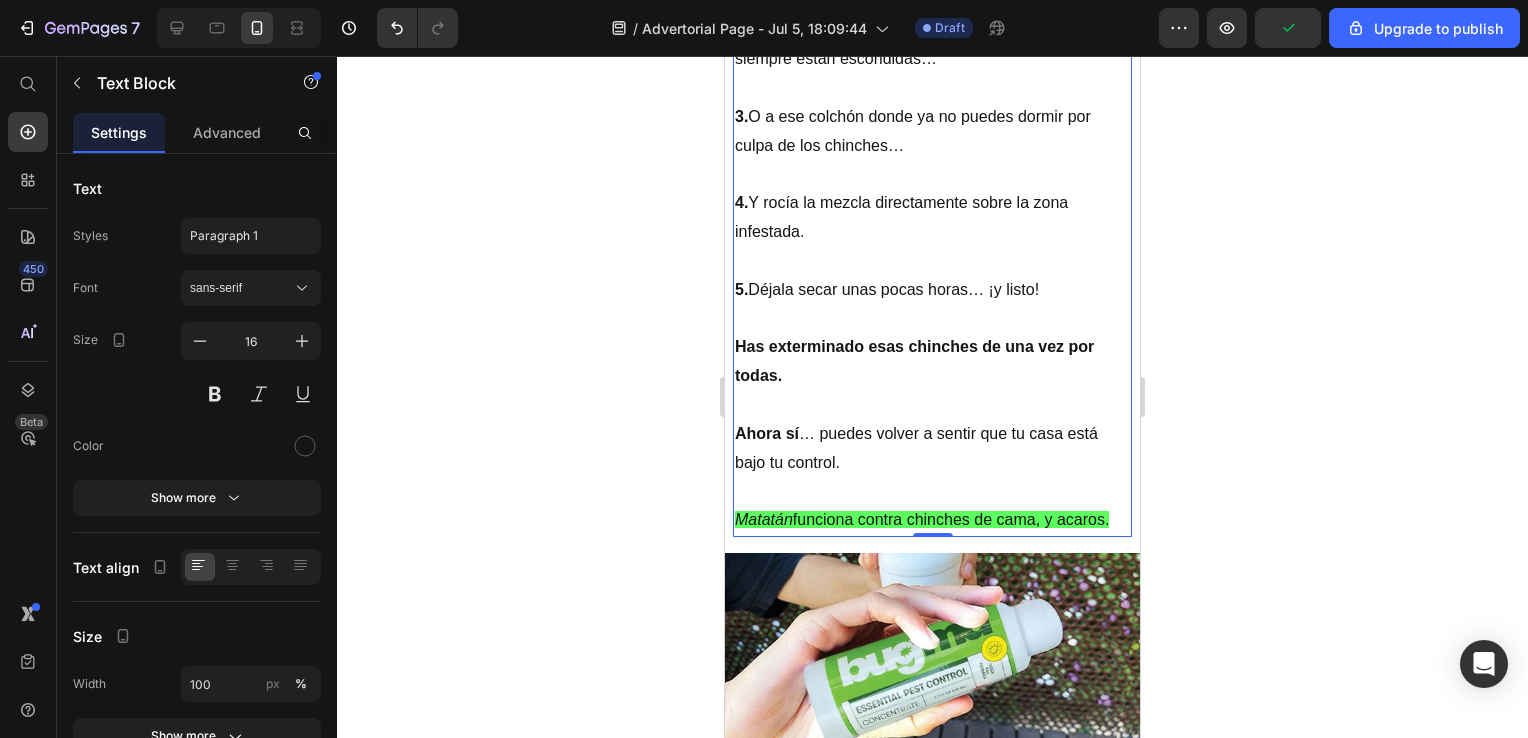 click on "Matatán  funciona contra chinches de cama, y acaros." at bounding box center [922, 519] 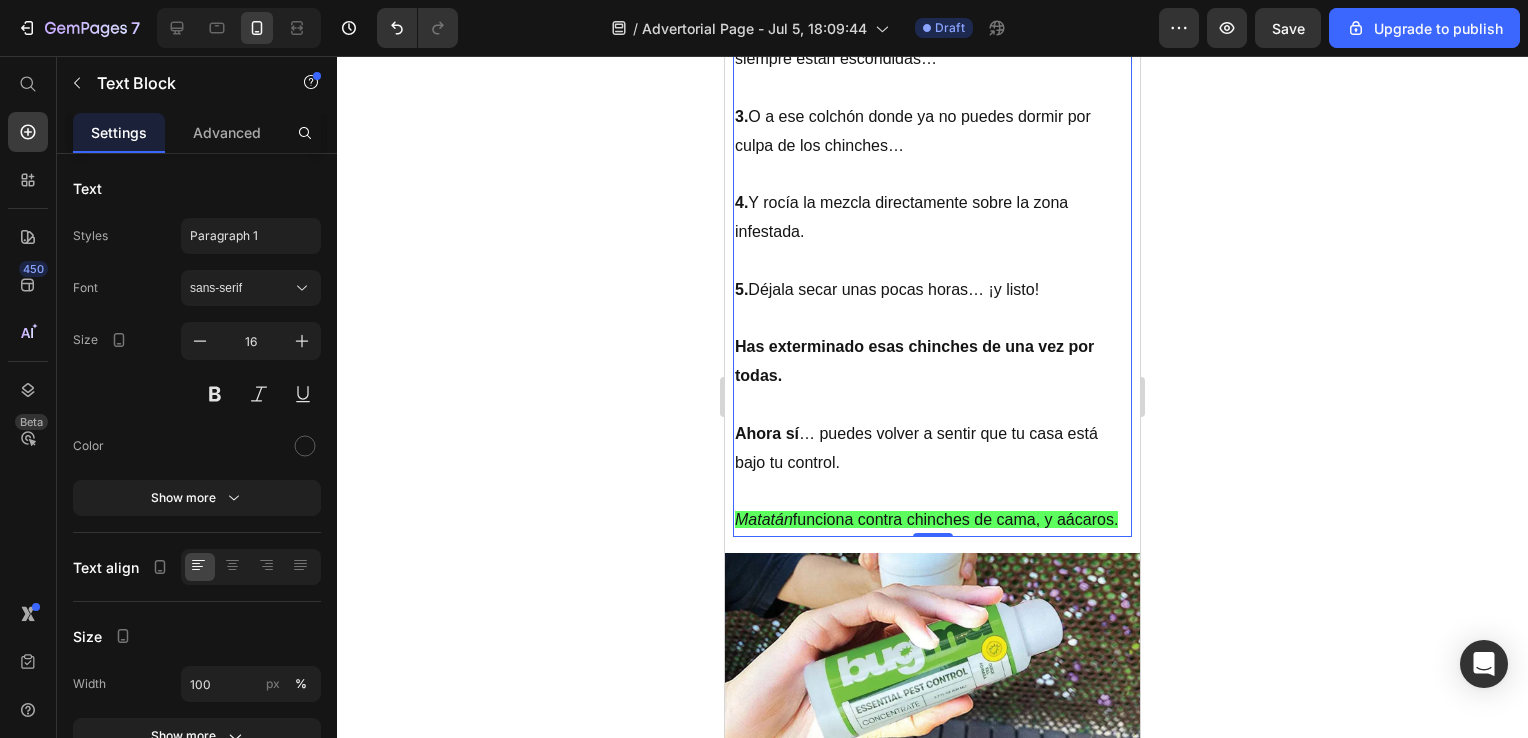 click on "Matatán  funciona contra chinches de cama, y aácaros." at bounding box center (926, 519) 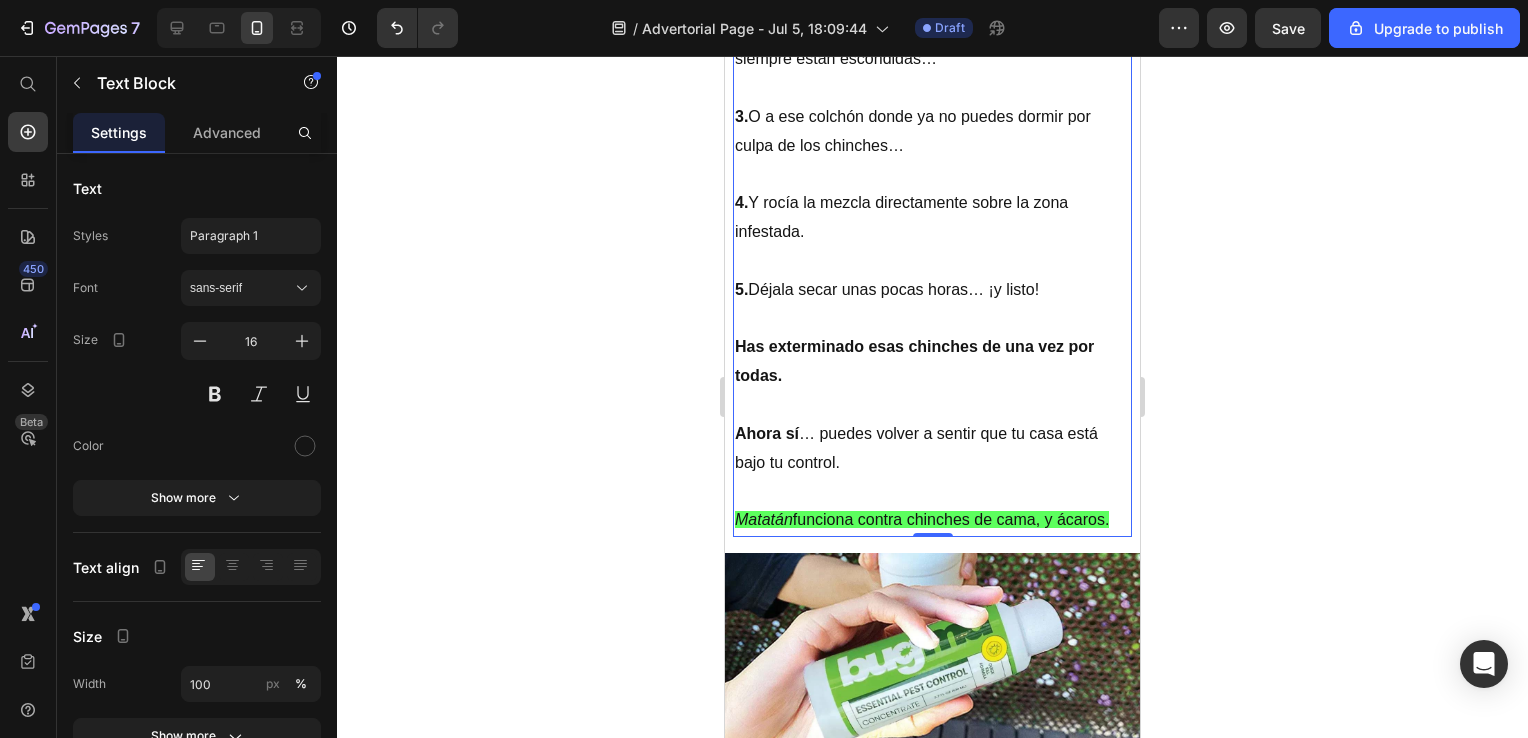 click on "Matatán  funciona contra chinches de cama, y ácaros." at bounding box center (922, 519) 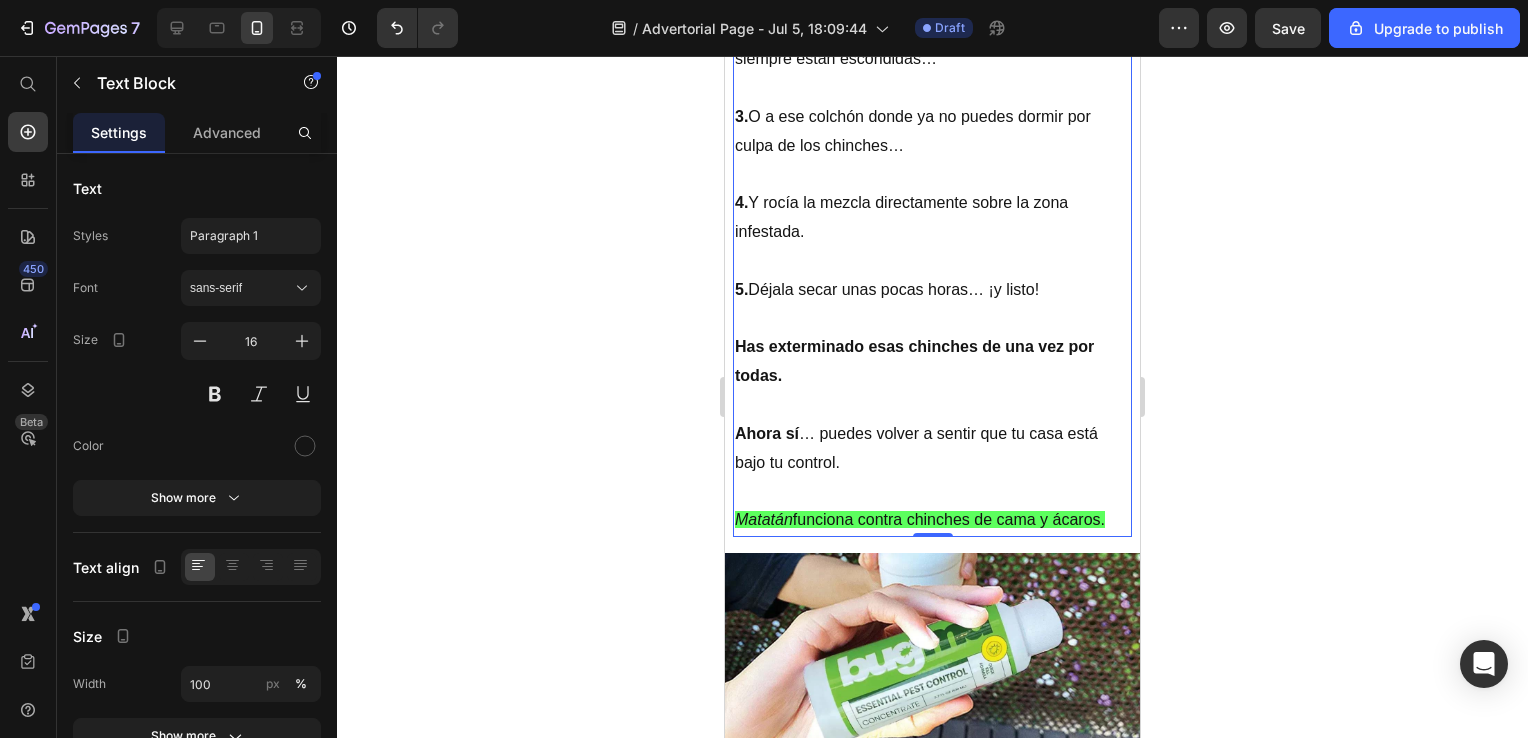 click 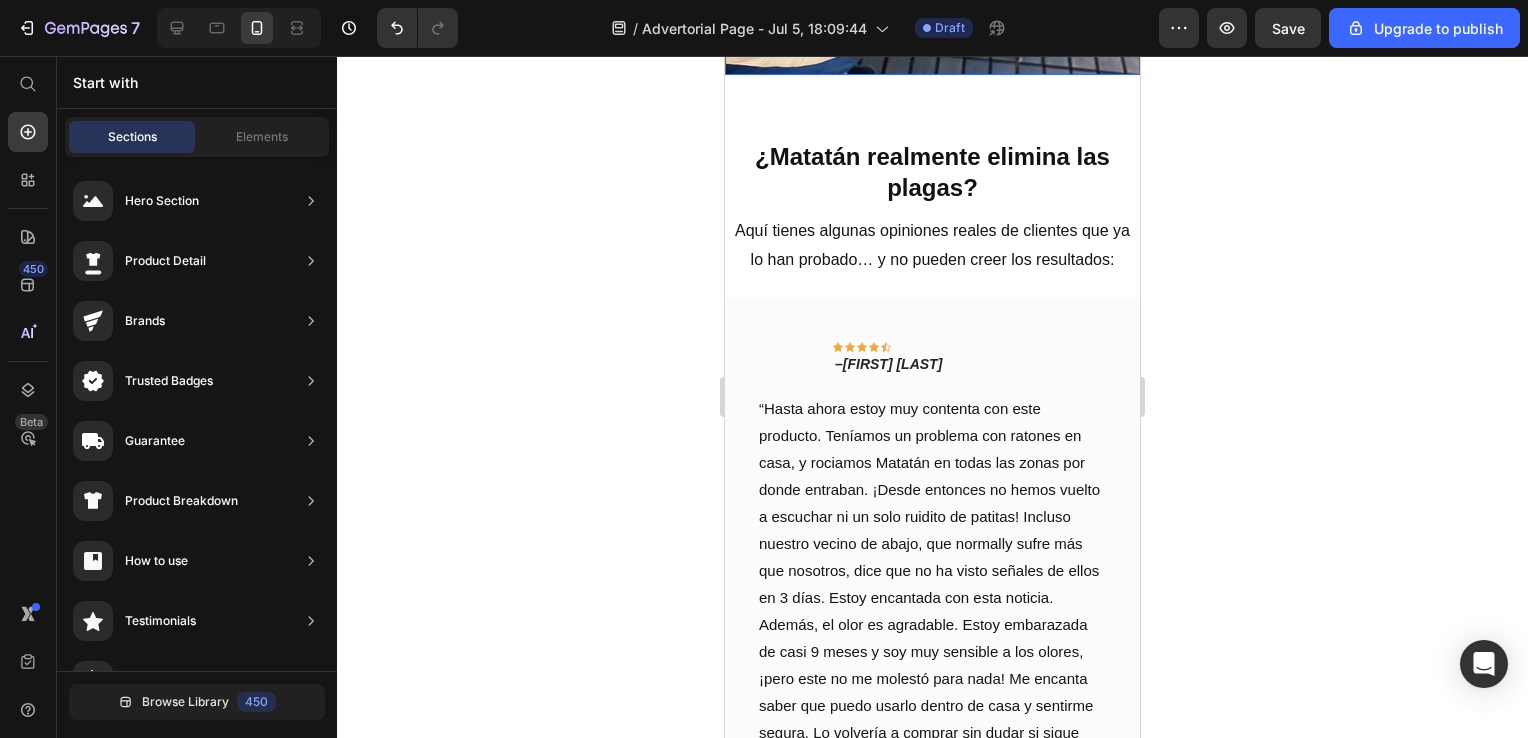 scroll, scrollTop: 5663, scrollLeft: 0, axis: vertical 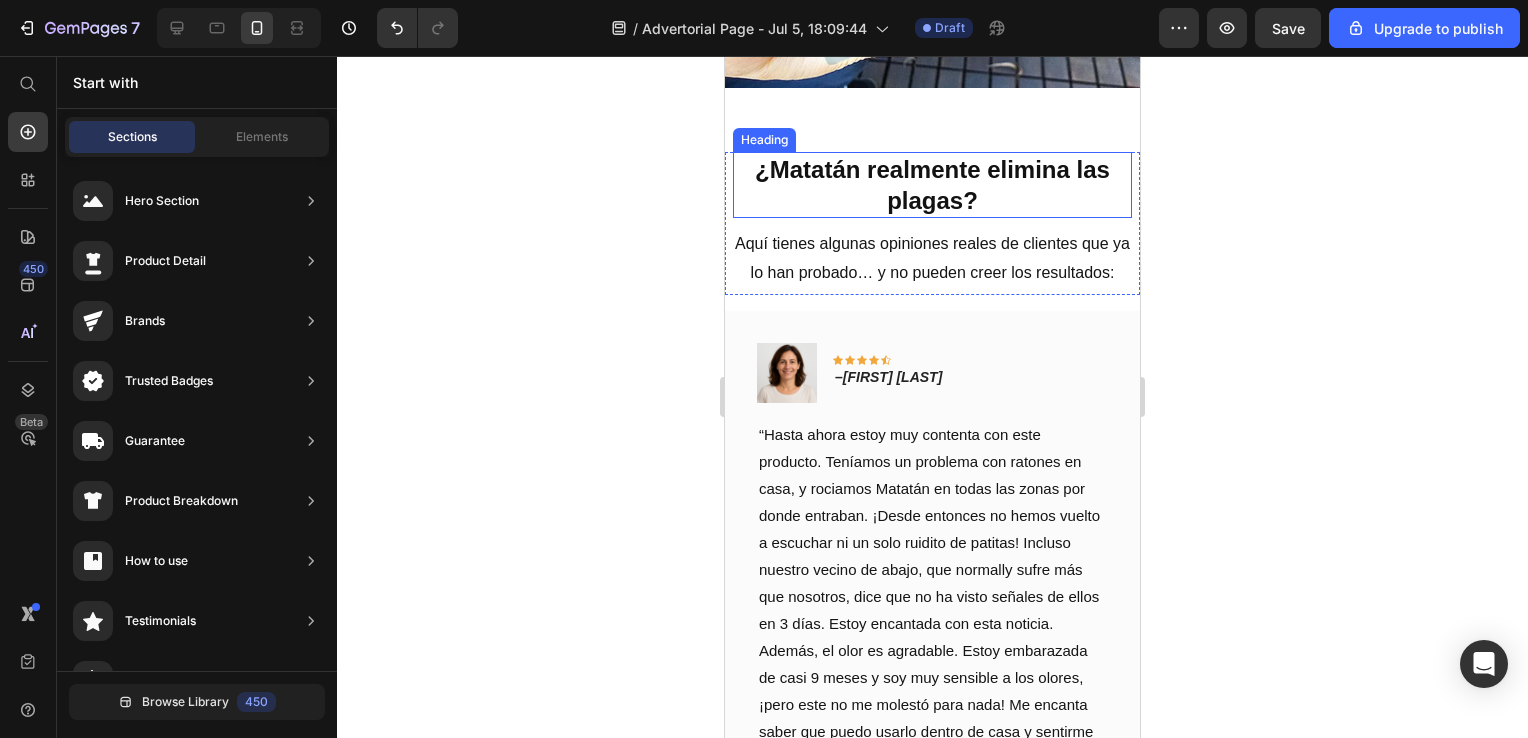 click on "¿Matatán realmente elimina las plagas?" at bounding box center (932, 185) 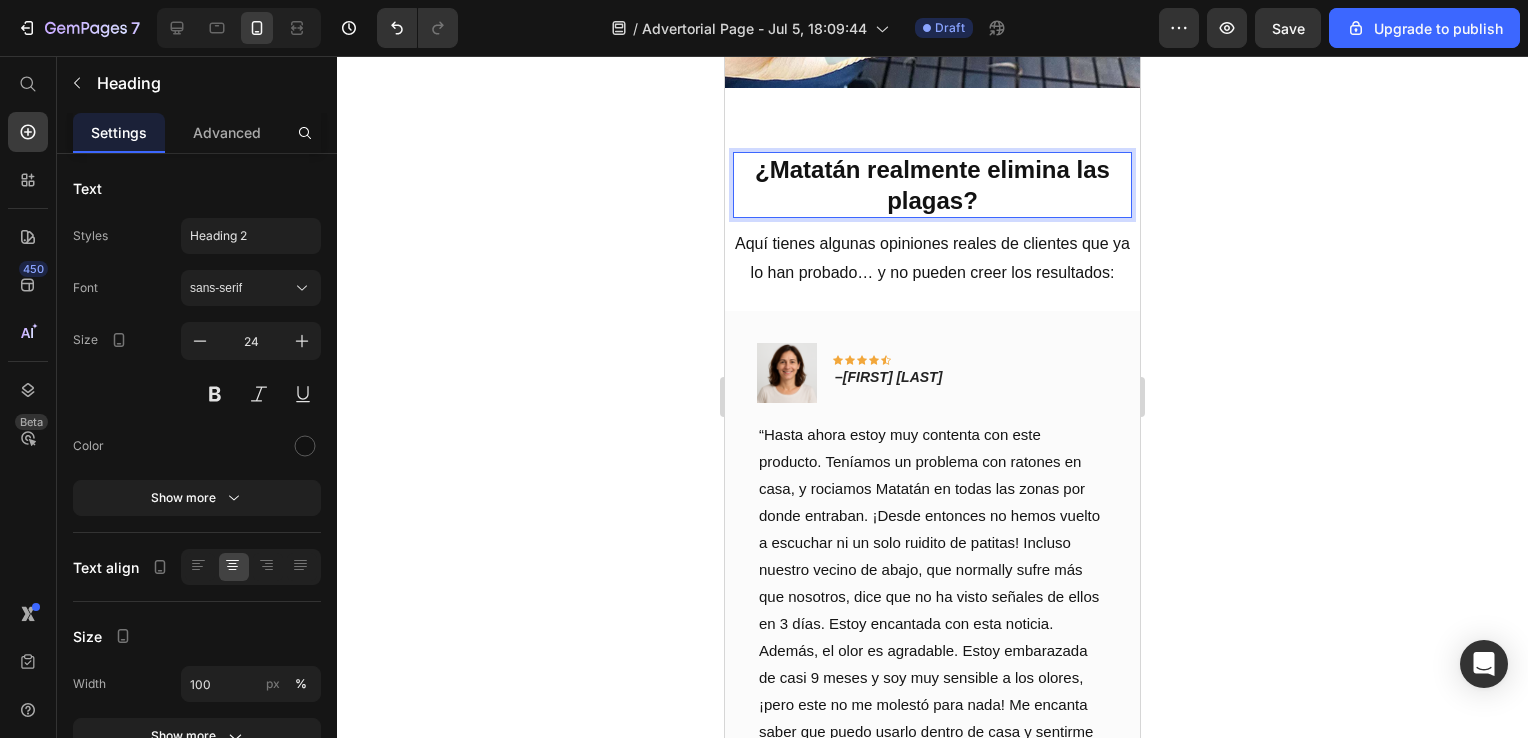 click on "¿Matatán realmente elimina las plagas?" at bounding box center [932, 185] 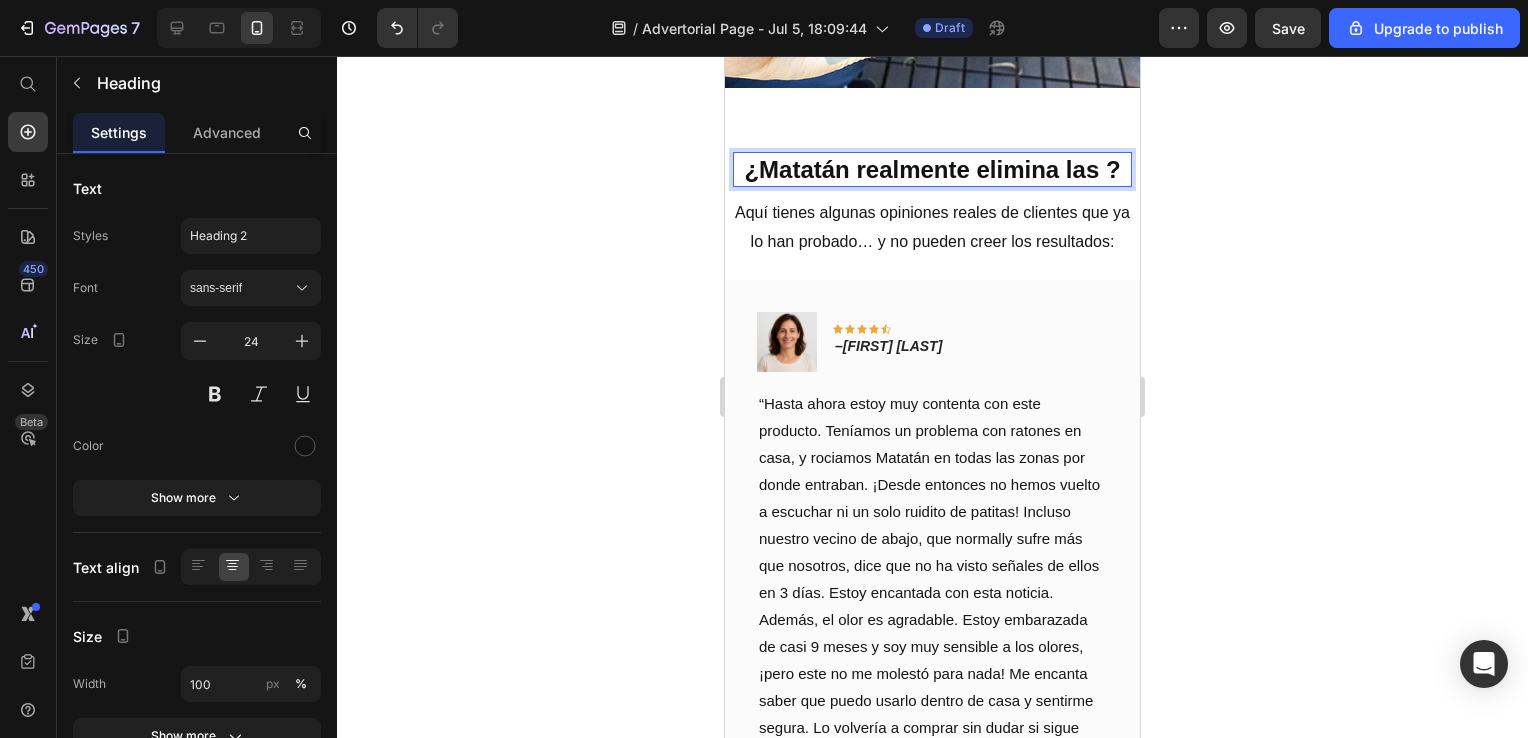 click on "¿Matatán realmente elimina las ?" at bounding box center [932, 169] 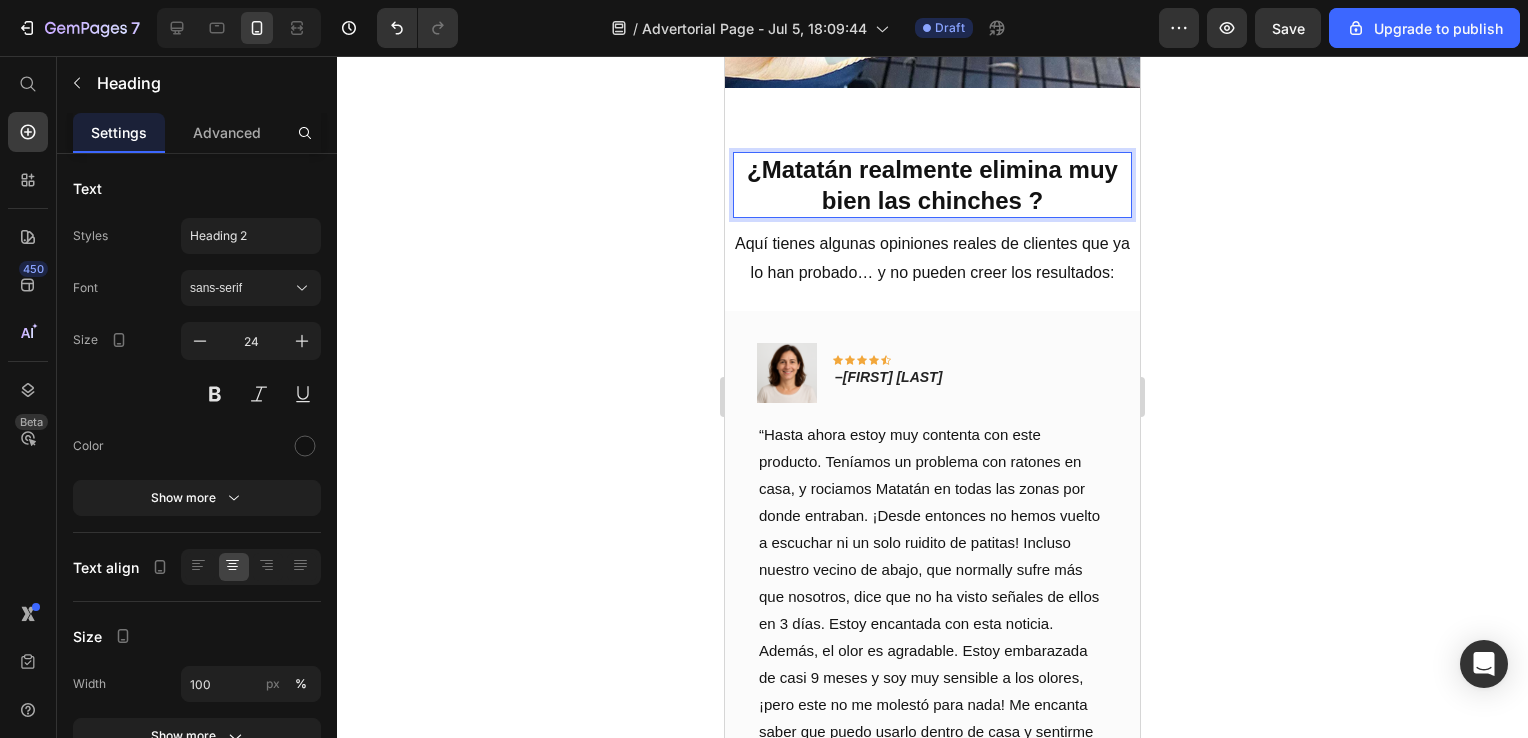 click on "¿Matatán realmente elimina muy bien las chinches ?" at bounding box center [932, 185] 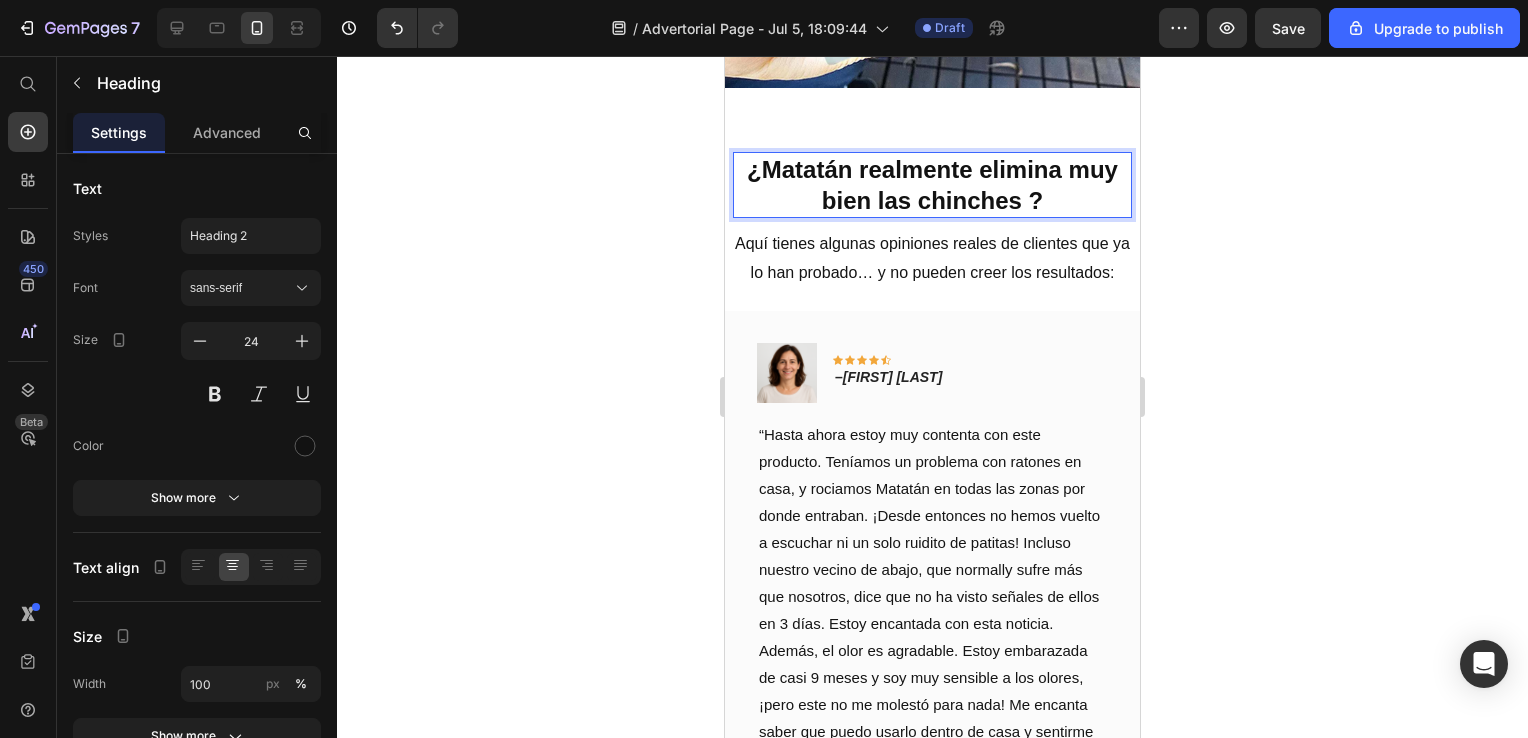 click 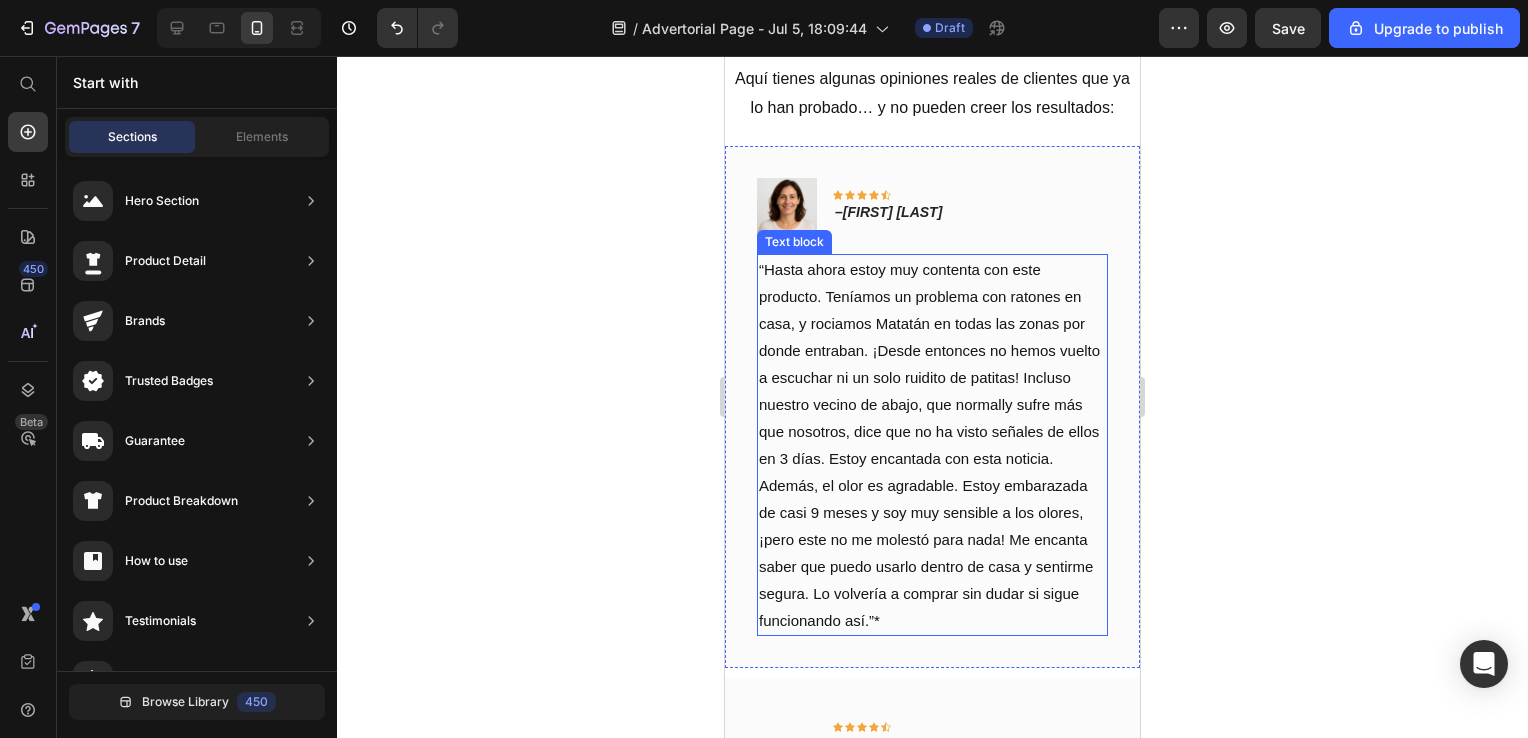 scroll, scrollTop: 5829, scrollLeft: 0, axis: vertical 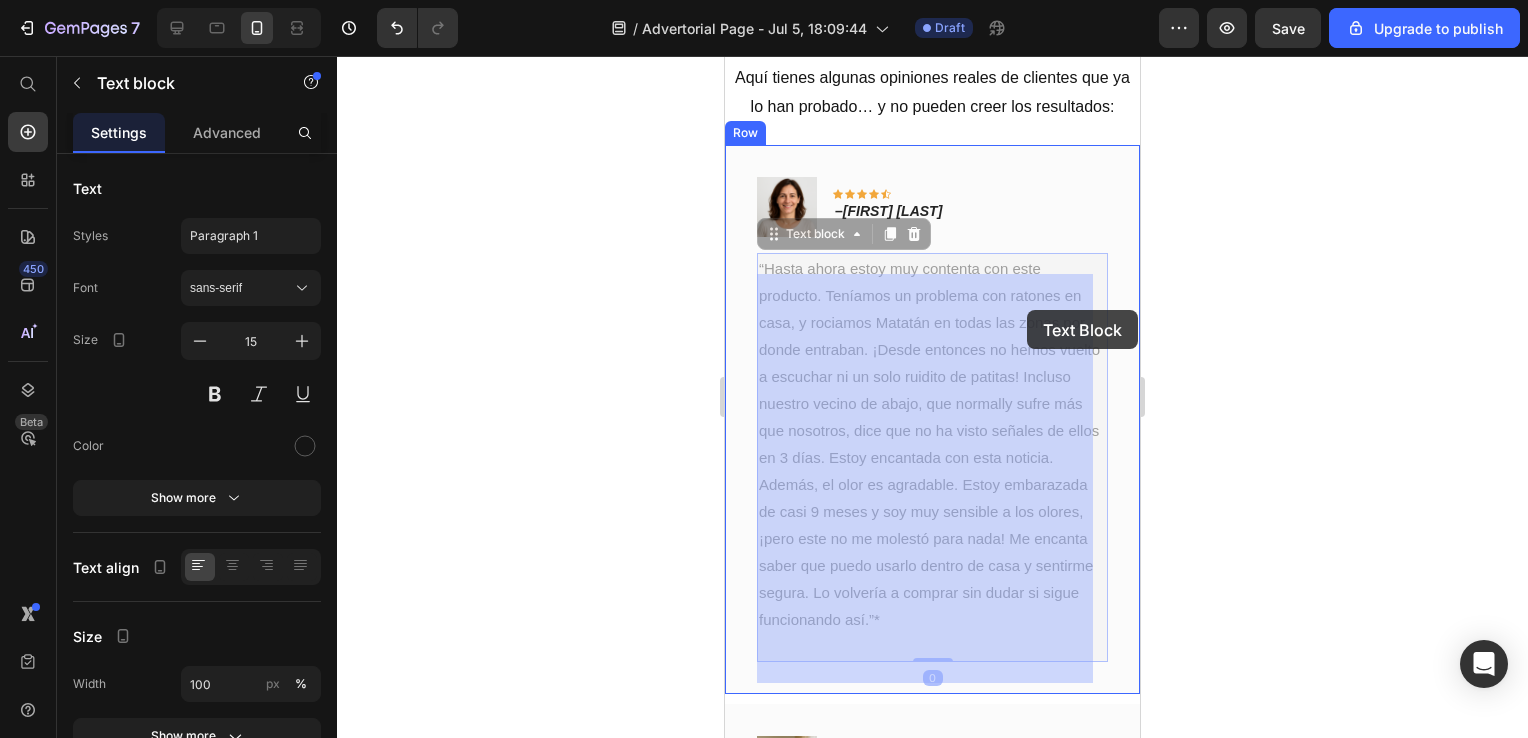 drag, startPoint x: 1059, startPoint y: 315, endPoint x: 1027, endPoint y: 310, distance: 32.38827 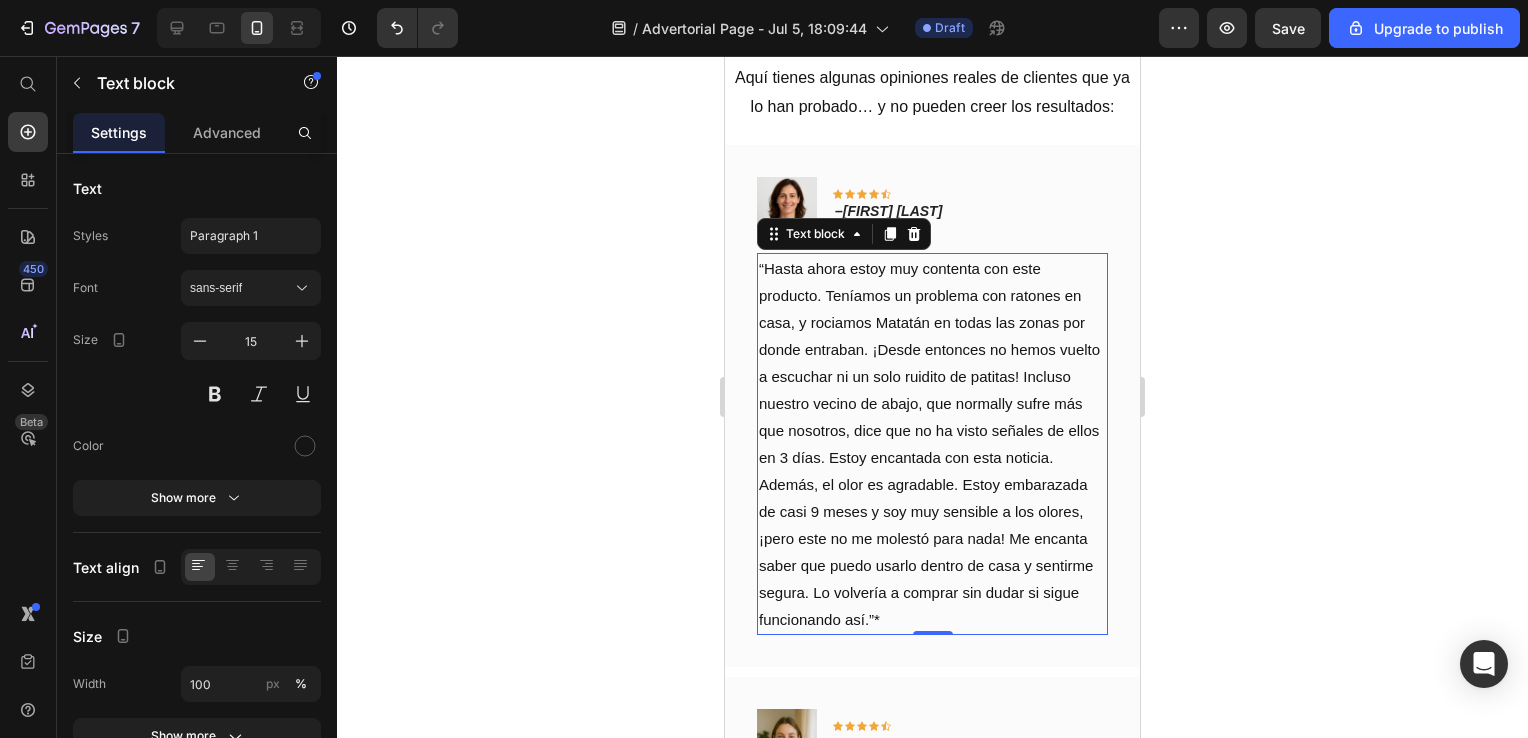 click on "“Hasta ahora estoy muy contenta con este producto. Teníamos un problema con ratones en casa, y rociamos Matatán en todas las zonas por donde entraban. ¡Desde entonces no hemos vuelto a escuchar ni un solo ruidito de patitas! Incluso nuestro vecino de abajo, que normally sufre más que nosotros, dice que no ha visto señales de ellos en 3 días. Estoy encantada con esta noticia. Además, el olor es agradable. Estoy embarazada de casi 9 meses y soy muy sensible a los olores, ¡pero este no me molestó para nada! Me encanta saber que puedo usarlo dentro de casa y sentirme segura. Lo volvería a comprar sin dudar si sigue funcionando así.”*" at bounding box center (929, 444) 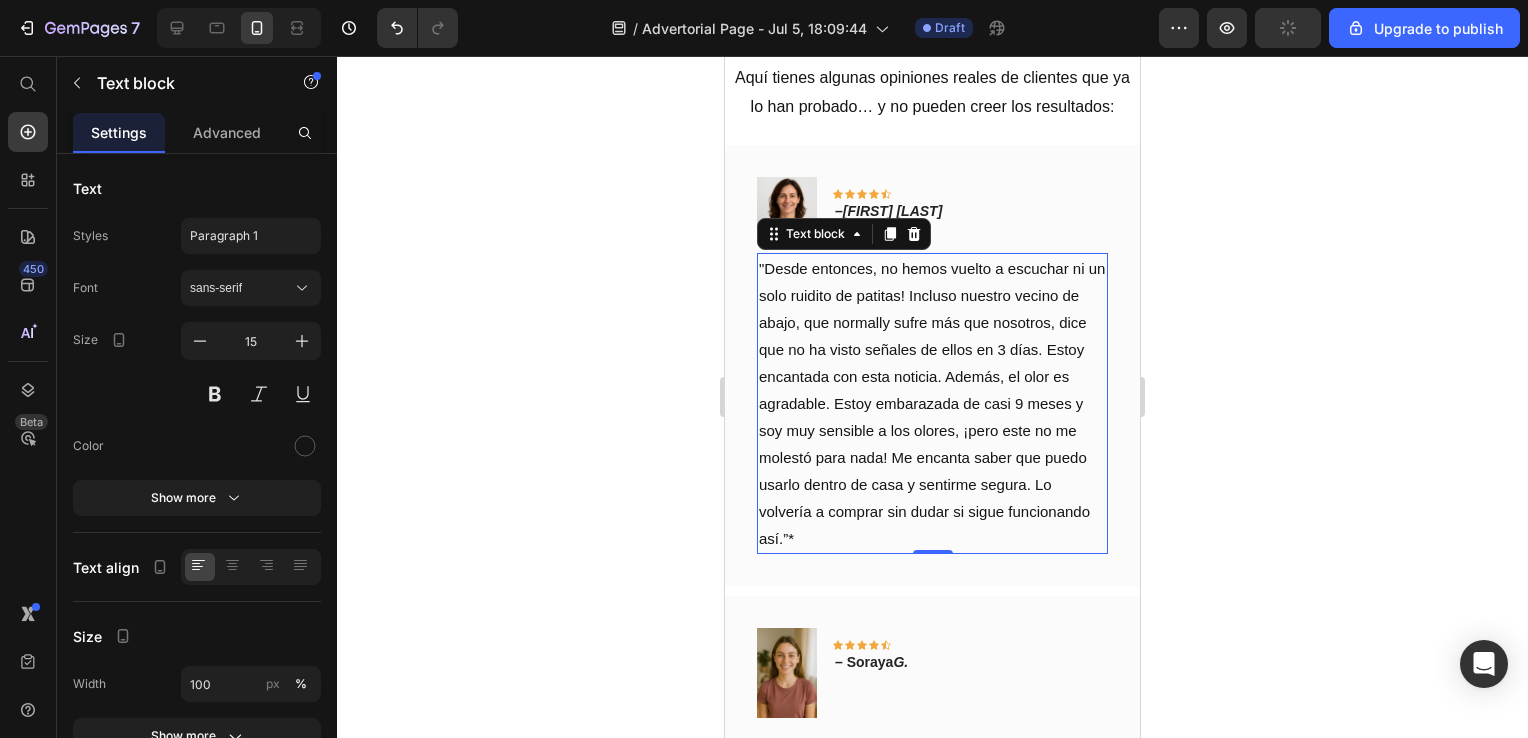 click on ""Desde entonces, no hemos vuelto a escuchar ni un solo ruidito de patitas! Incluso nuestro vecino de abajo, que normally sufre más que nosotros, dice que no ha visto señales de ellos en 3 días. Estoy encantada con esta noticia. Además, el olor es agradable. Estoy embarazada de casi 9 meses y soy muy sensible a los olores, ¡pero este no me molestó para nada! Me encanta saber que puedo usarlo dentro de casa y sentirme segura. Lo volvería a comprar sin dudar si sigue funcionando así.”*" at bounding box center (932, 403) 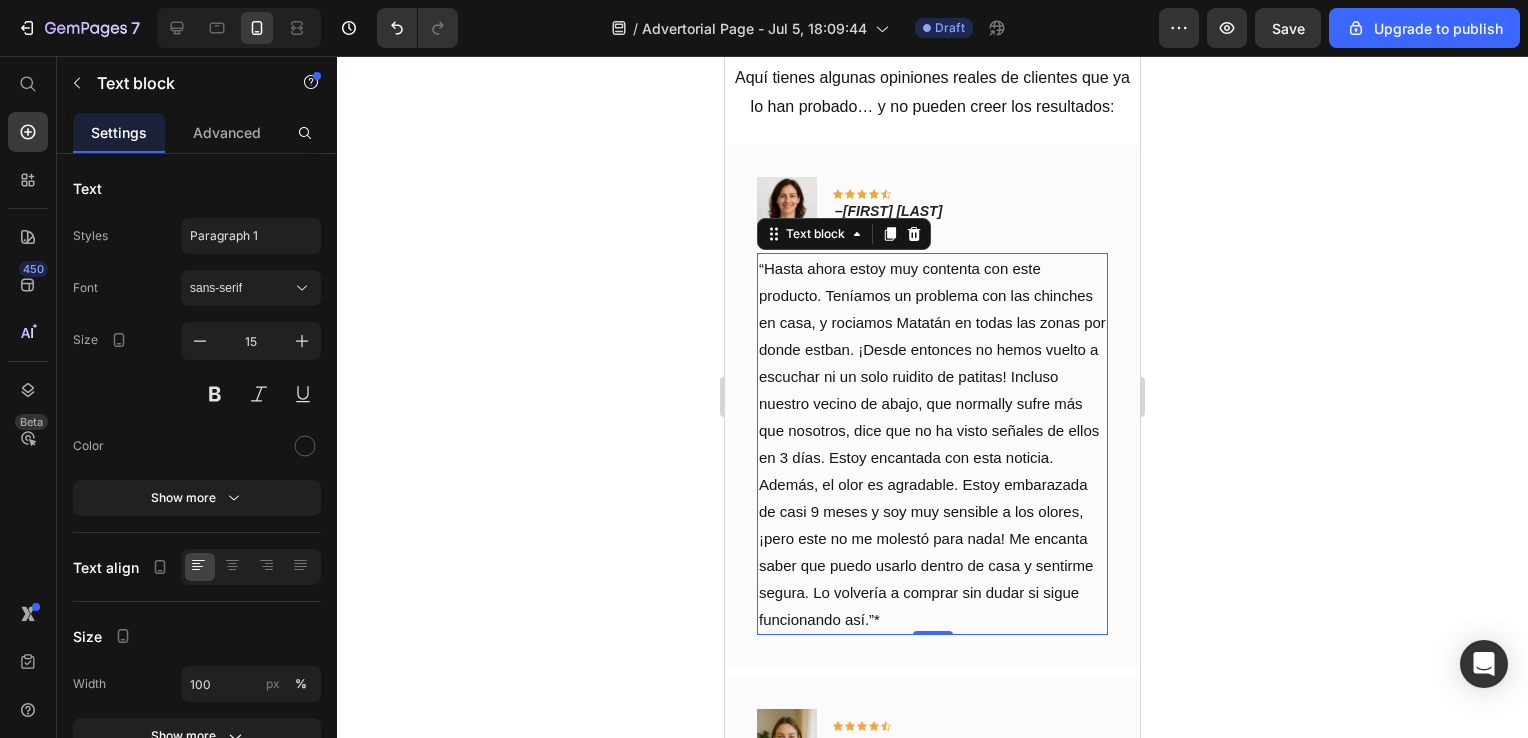 click on "“Hasta ahora estoy muy contenta con este producto. Teníamos un problema con las chinches en casa, y rociamos Matatán en todas las zonas por donde estban. ¡Desde entonces no hemos vuelto a escuchar ni un solo ruidito de patitas! Incluso nuestro vecino de abajo, que normally sufre más que nosotros, dice que no ha visto señales de ellos en 3 días. Estoy encantada con esta noticia. Además, el olor es agradable. Estoy embarazada de casi 9 meses y soy muy sensible a los olores, ¡pero este no me molestó para nada! Me encanta saber que puedo usarlo dentro de casa y sentirme segura. Lo volvería a comprar sin dudar si sigue funcionando así.”*" at bounding box center [932, 444] 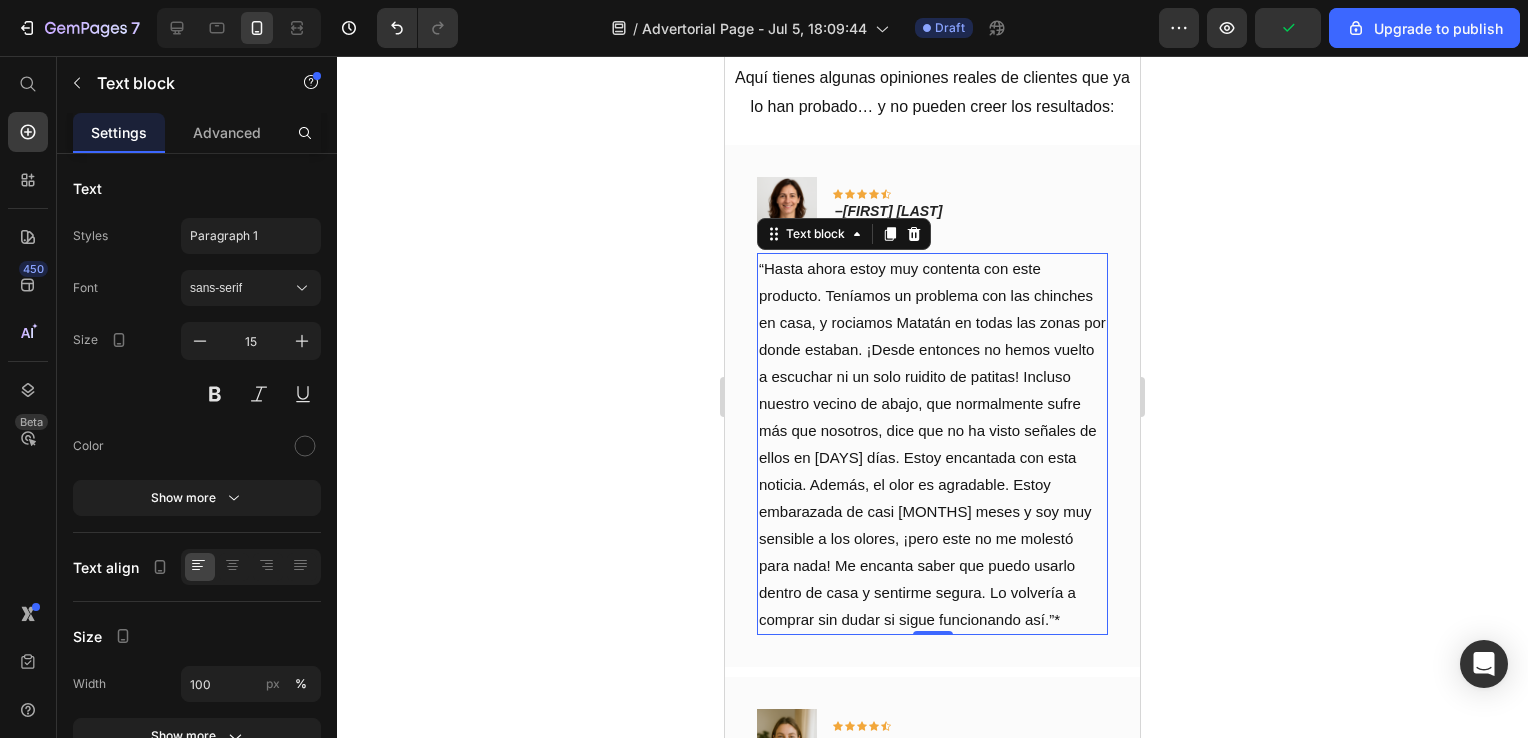 scroll, scrollTop: 5893, scrollLeft: 0, axis: vertical 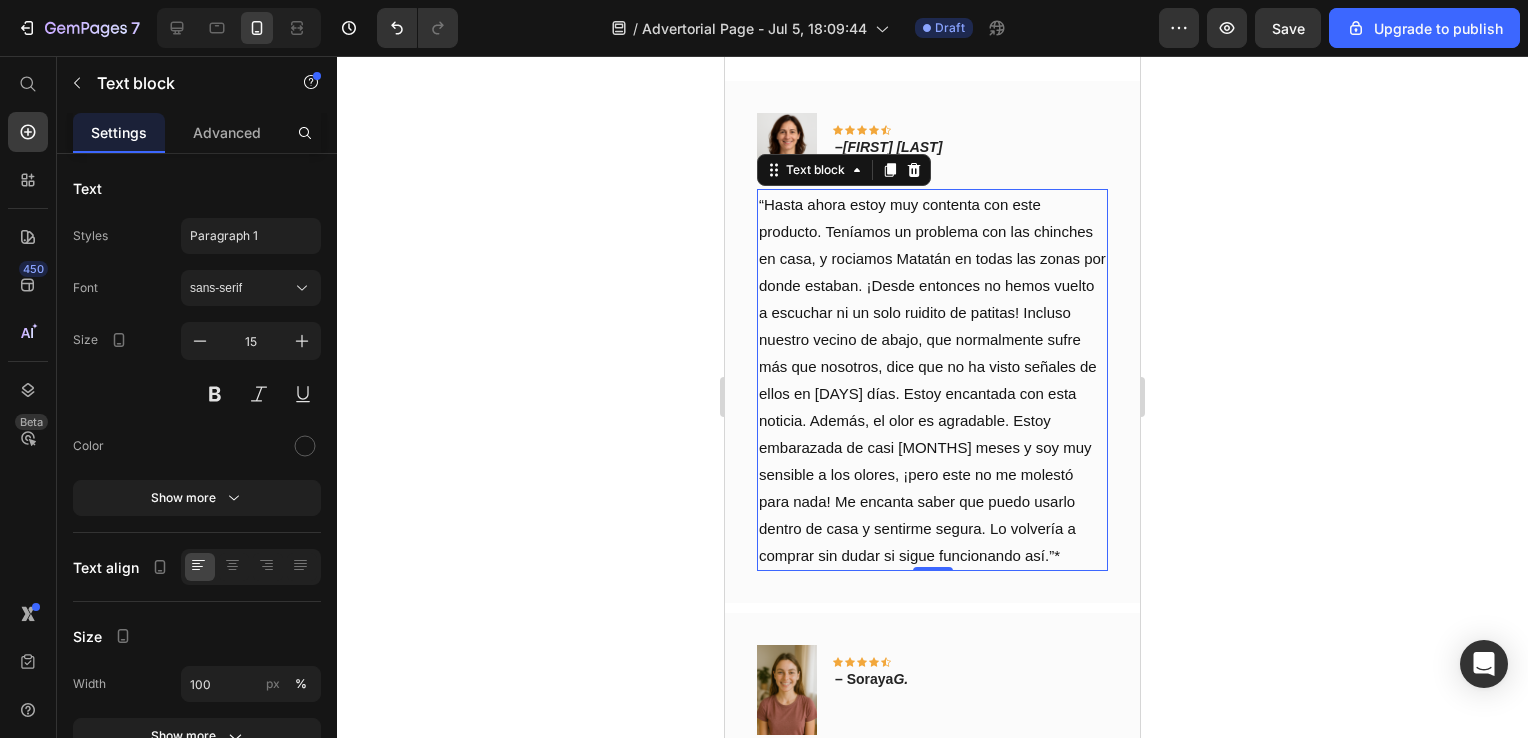 click on "“Hasta ahora estoy muy contenta con este producto. Teníamos un problema con las chinches en casa, y rociamos Matatán en todas las zonas por donde estaban. ¡Desde entonces no hemos vuelto a escuchar ni un solo ruidito de patitas! Incluso nuestro vecino de abajo, que normalmente sufre más que nosotros, dice que no ha visto señales de ellos en [DAYS] días. Estoy encantada con esta noticia. Además, el olor es agradable. Estoy embarazada de casi [MONTHS] meses y soy muy sensible a los olores, ¡pero este no me molestó para nada! Me encanta saber que puedo usarlo dentro de casa y sentirme segura. Lo volvería a comprar sin dudar si sigue funcionando así.”*" at bounding box center (932, 380) 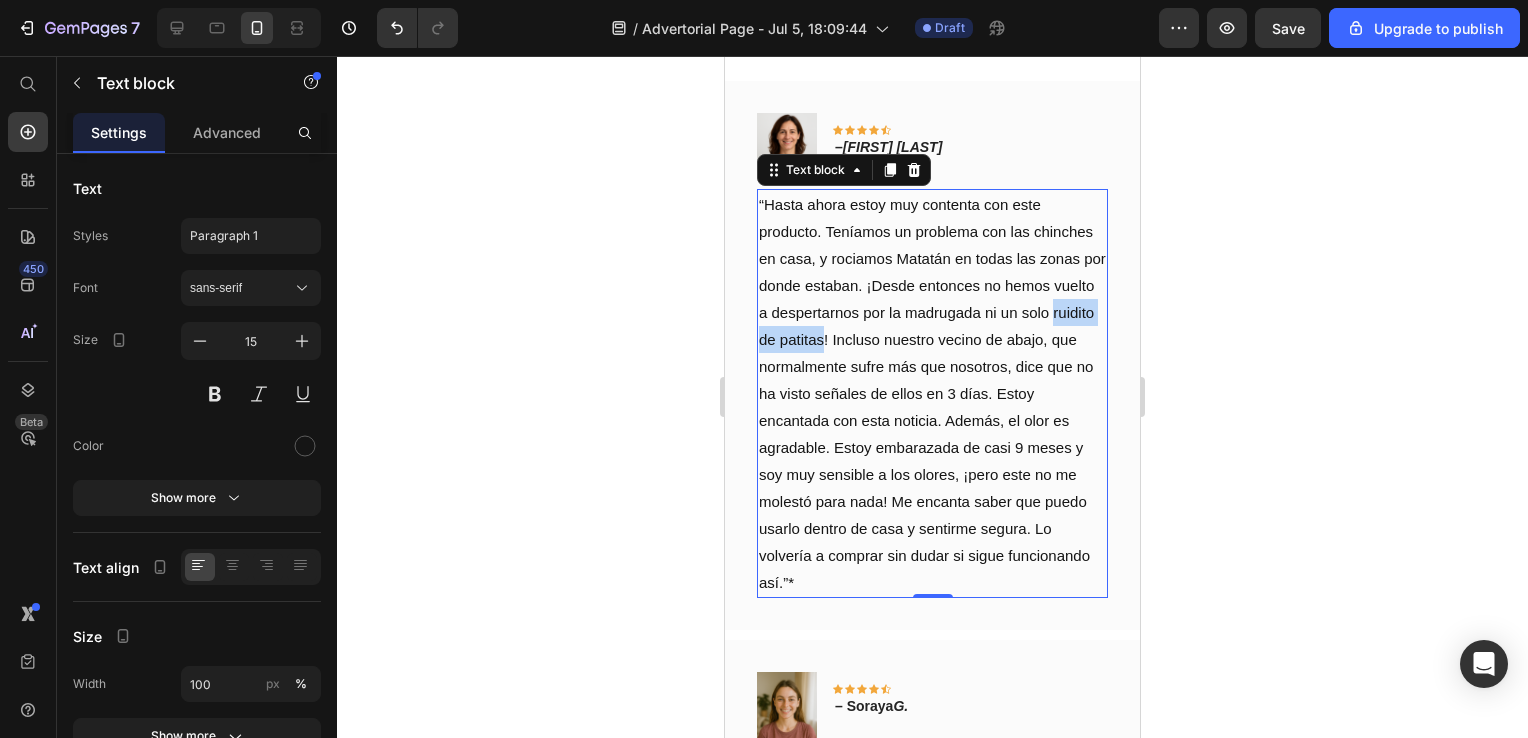 drag, startPoint x: 908, startPoint y: 356, endPoint x: 1018, endPoint y: 366, distance: 110.45361 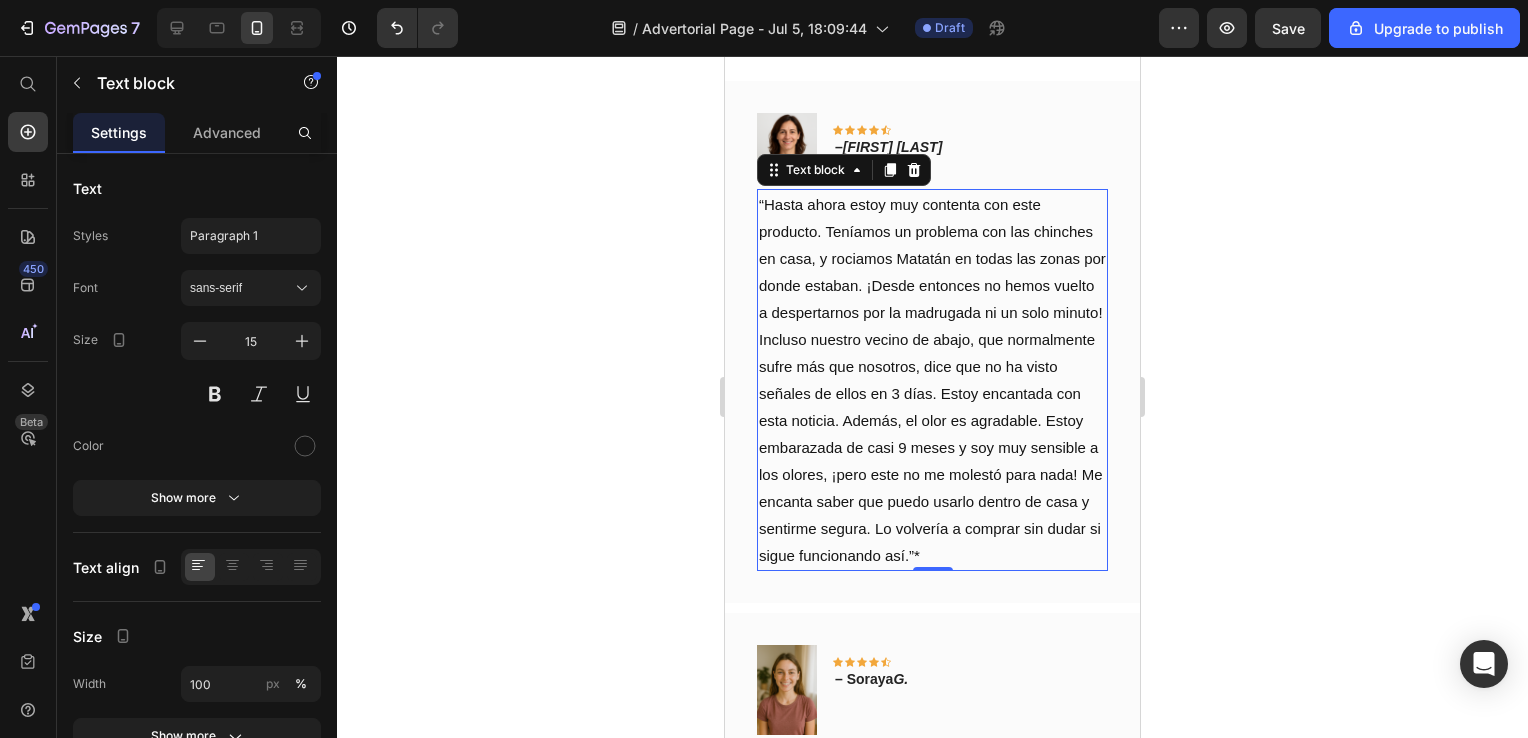 click on "“Hasta ahora estoy muy contenta con este producto. Teníamos un problema con las chinches en casa, y rociamos Matatán en todas las zonas por donde estaban. ¡Desde entonces no hemos vuelto a despertarnos por la madrugada ni un solo minuto! Incluso nuestro vecino de abajo, que normalmente sufre más que nosotros, dice que no ha visto señales de ellos en 3 días. Estoy encantada con esta noticia. Además, el olor es agradable. Estoy embarazada de casi 9 meses y soy muy sensible a los olores, ¡pero este no me molestó para nada! Me encanta saber que puedo usarlo dentro de casa y sentirme segura. Lo volvería a comprar sin dudar si sigue funcionando así.”*" at bounding box center [932, 380] 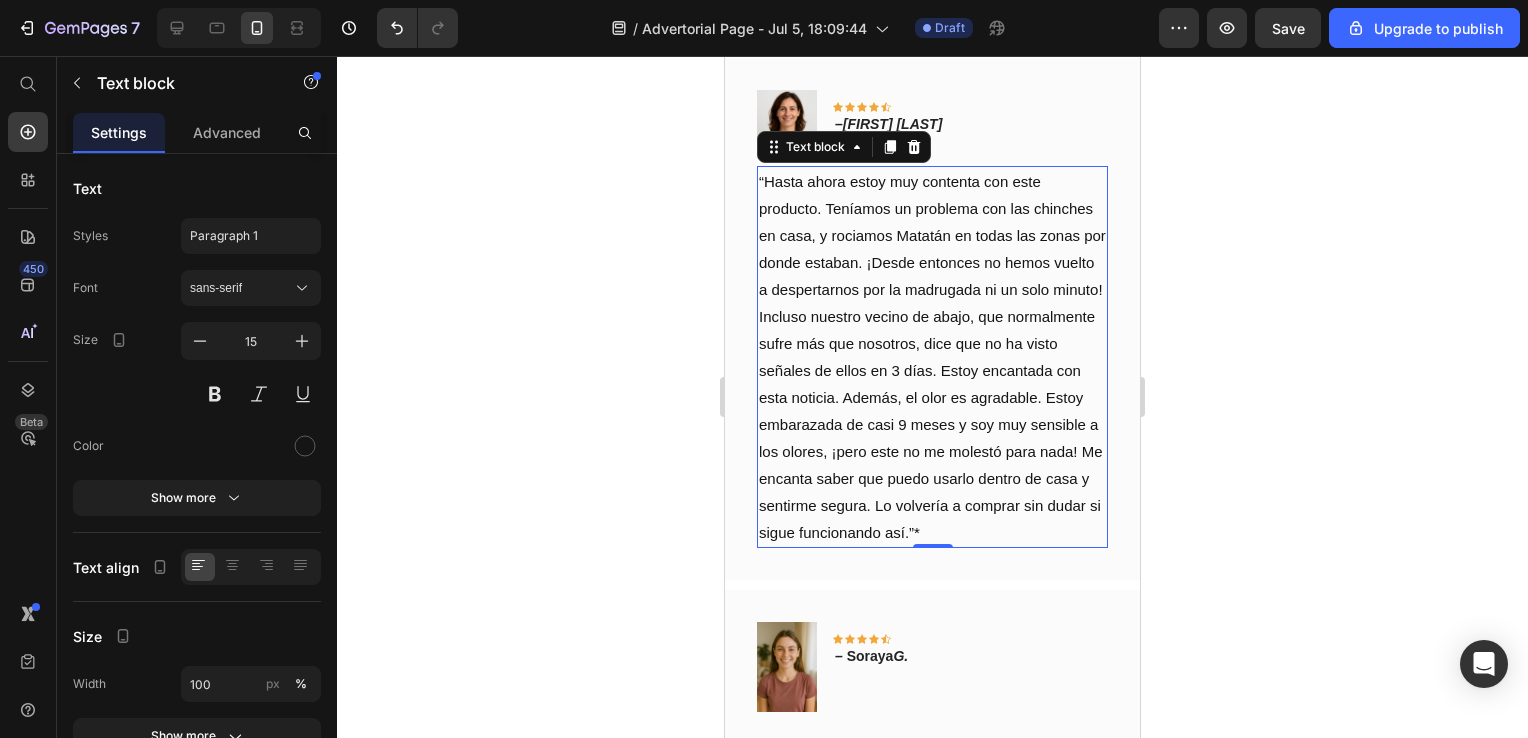 scroll, scrollTop: 5915, scrollLeft: 0, axis: vertical 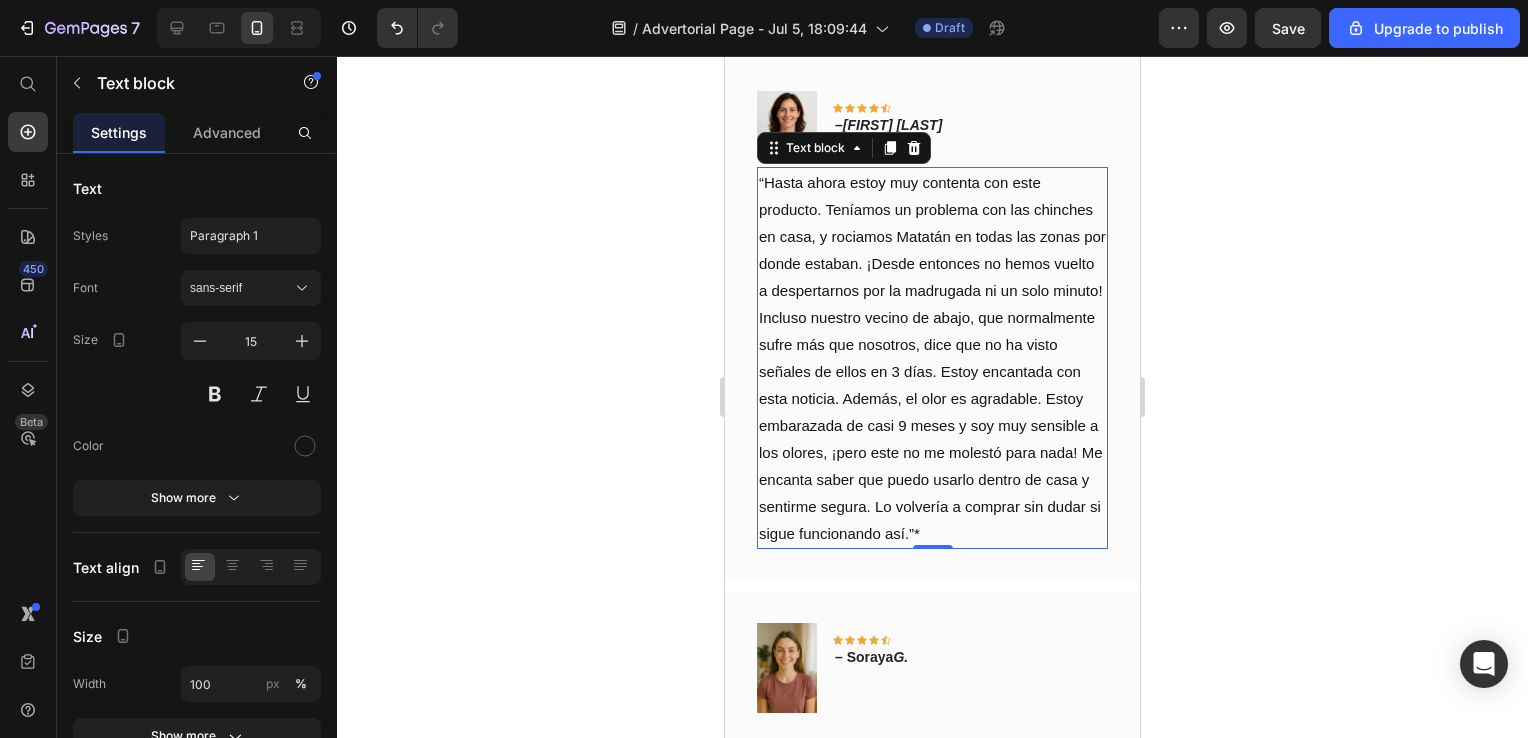 click on "“Hasta ahora estoy muy contenta con este producto. Teníamos un problema con las chinches en casa, y rociamos Matatán en todas las zonas por donde estaban. ¡Desde entonces no hemos vuelto a despertarnos por la madrugada ni un solo minuto! Incluso nuestro vecino de abajo, que normalmente sufre más que nosotros, dice que no ha visto señales de ellos en 3 días. Estoy encantada con esta noticia. Además, el olor es agradable. Estoy embarazada de casi 9 meses y soy muy sensible a los olores, ¡pero este no me molestó para nada! Me encanta saber que puedo usarlo dentro de casa y sentirme segura. Lo volvería a comprar sin dudar si sigue funcionando así.”*" at bounding box center [932, 358] 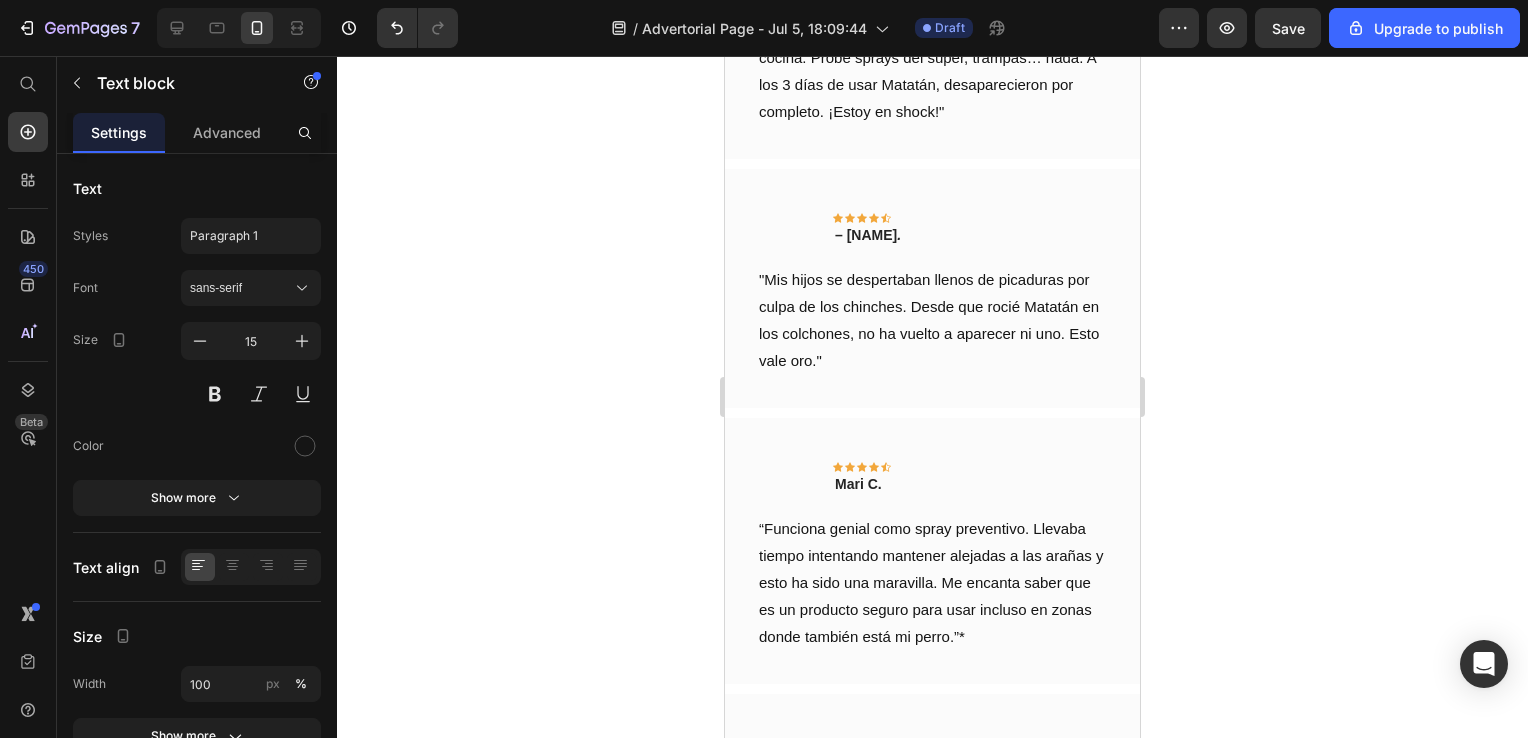 scroll, scrollTop: 6635, scrollLeft: 0, axis: vertical 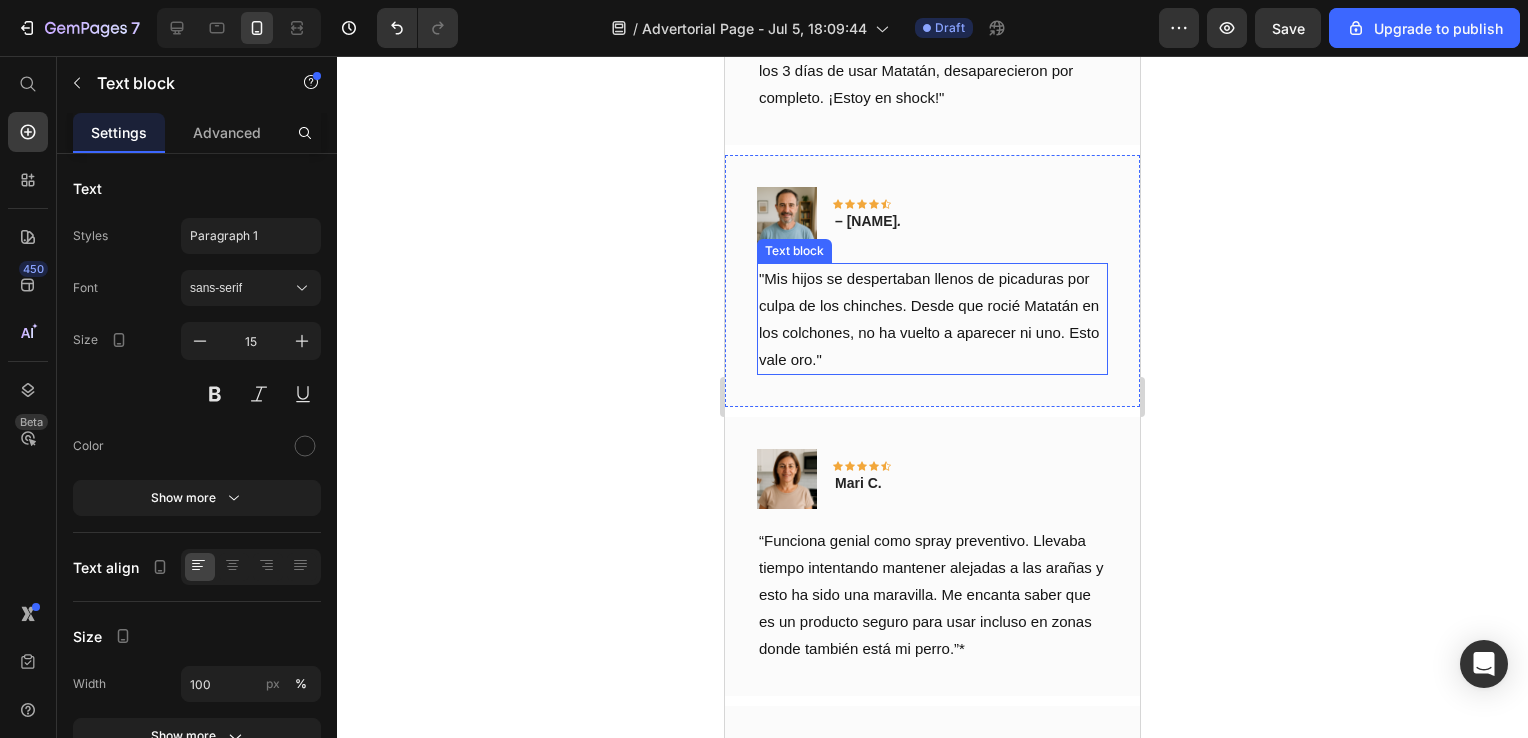 click on ""Mis hijos se despertaban llenos de picaduras por culpa de los chinches. Desde que rocié Matatán en los colchones, no ha vuelto a aparecer ni uno. Esto vale oro."" at bounding box center [932, 319] 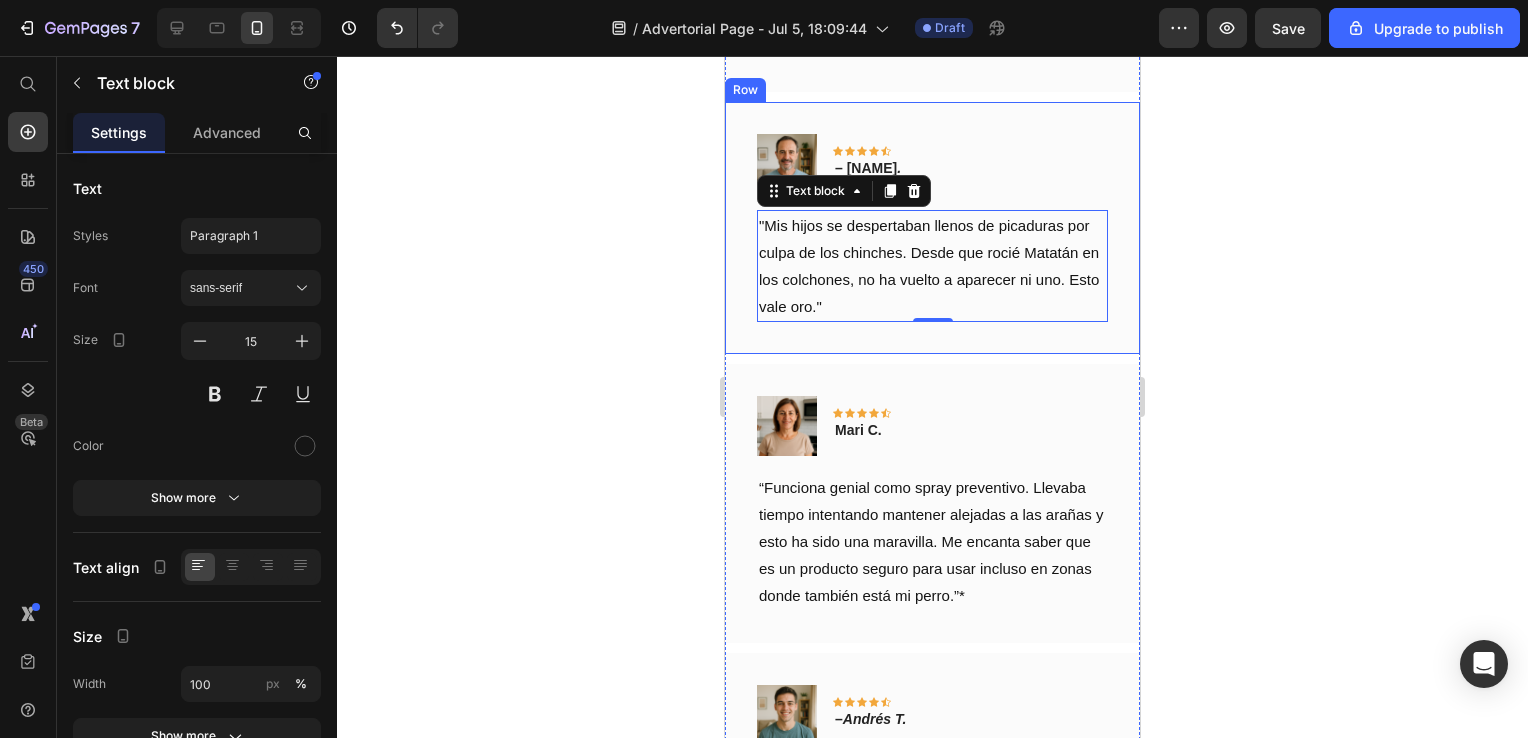 scroll, scrollTop: 6699, scrollLeft: 0, axis: vertical 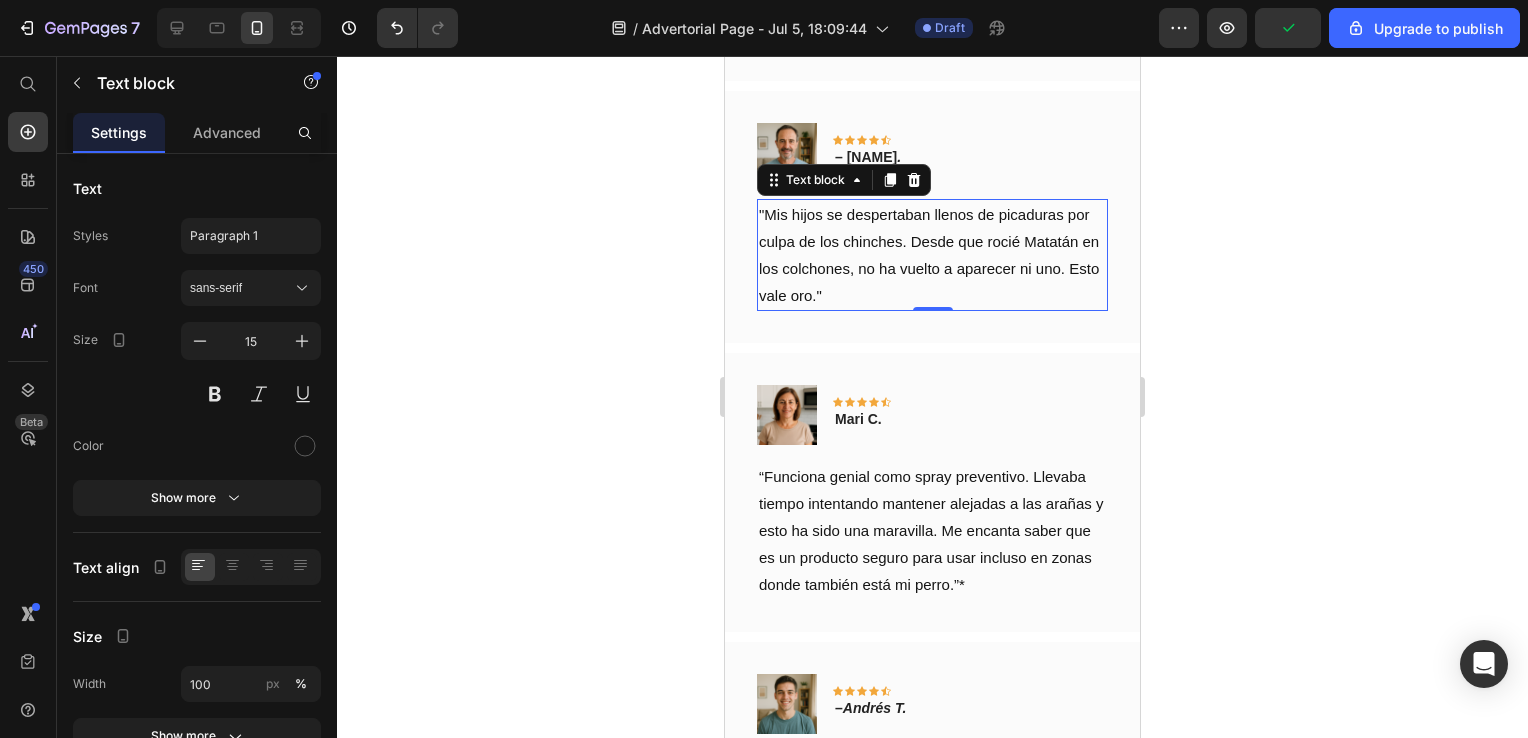click on ""Mis hijos se despertaban llenos de picaduras por culpa de los chinches. Desde que rocié Matatán en los colchones, no ha vuelto a aparecer ni uno. Esto vale oro."" at bounding box center [929, 255] 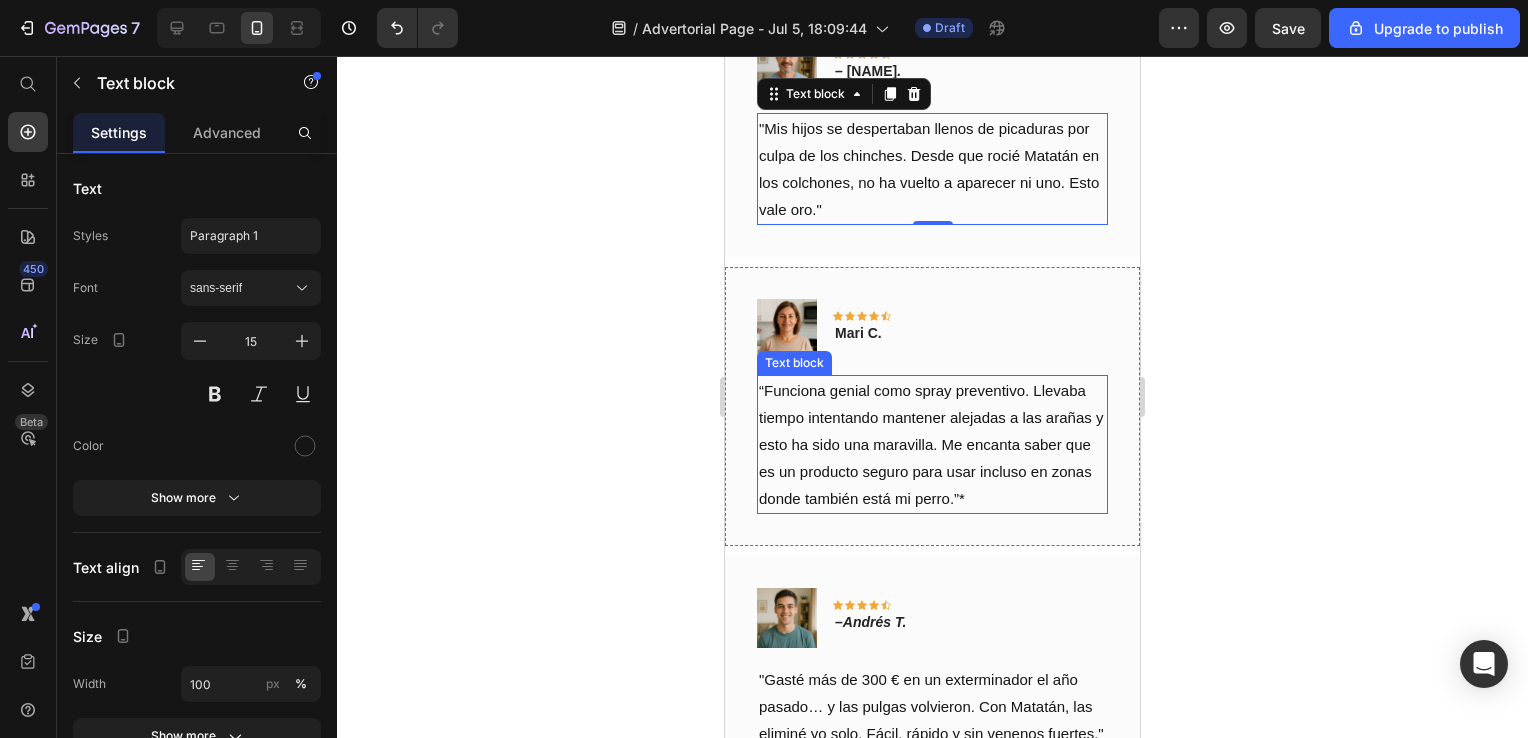 scroll, scrollTop: 6824, scrollLeft: 0, axis: vertical 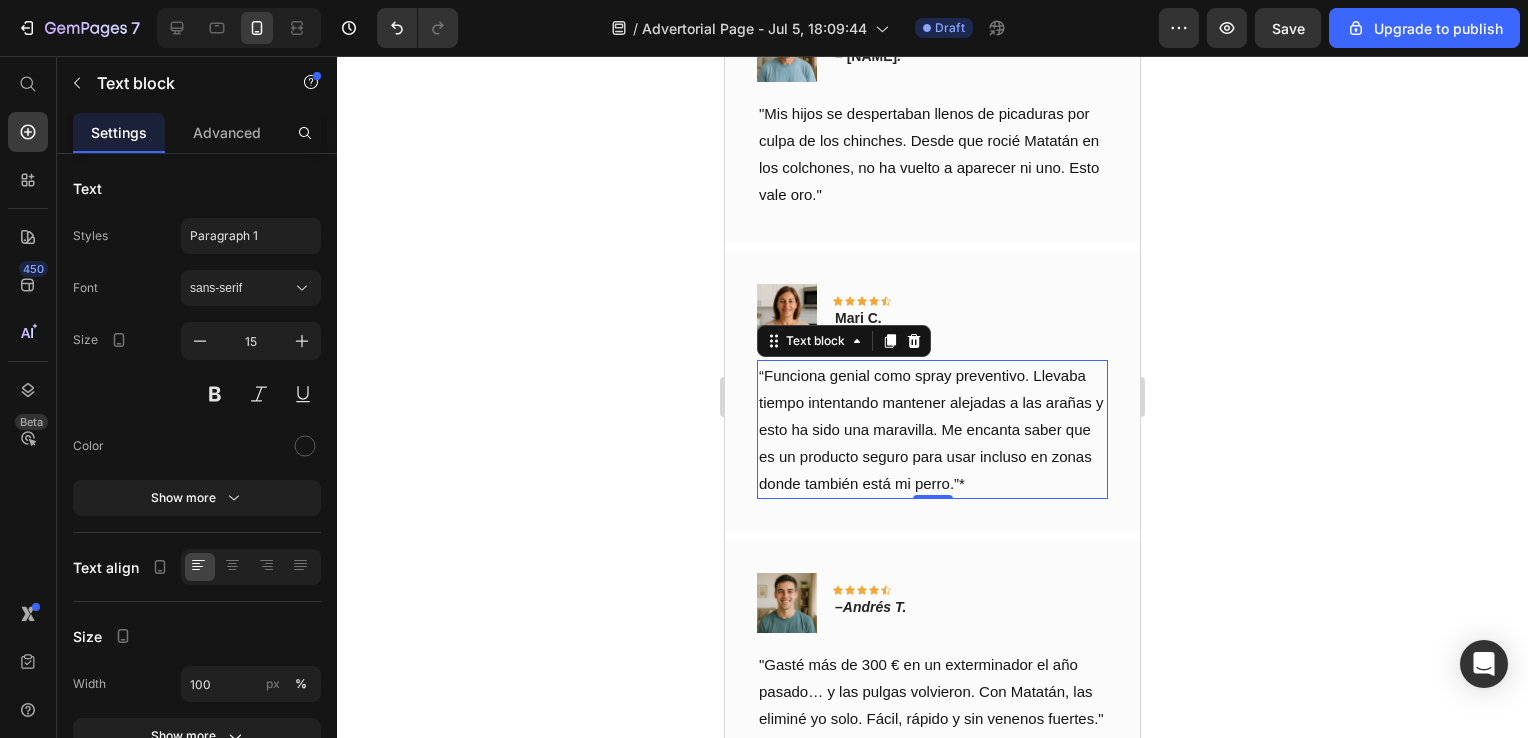 click on "“Funciona genial como spray preventivo. Llevaba tiempo intentando mantener alejadas a las arañas y esto ha sido una maravilla. Me encanta saber que es un producto seguro para usar incluso en zonas donde también está mi perro.”*" at bounding box center (931, 429) 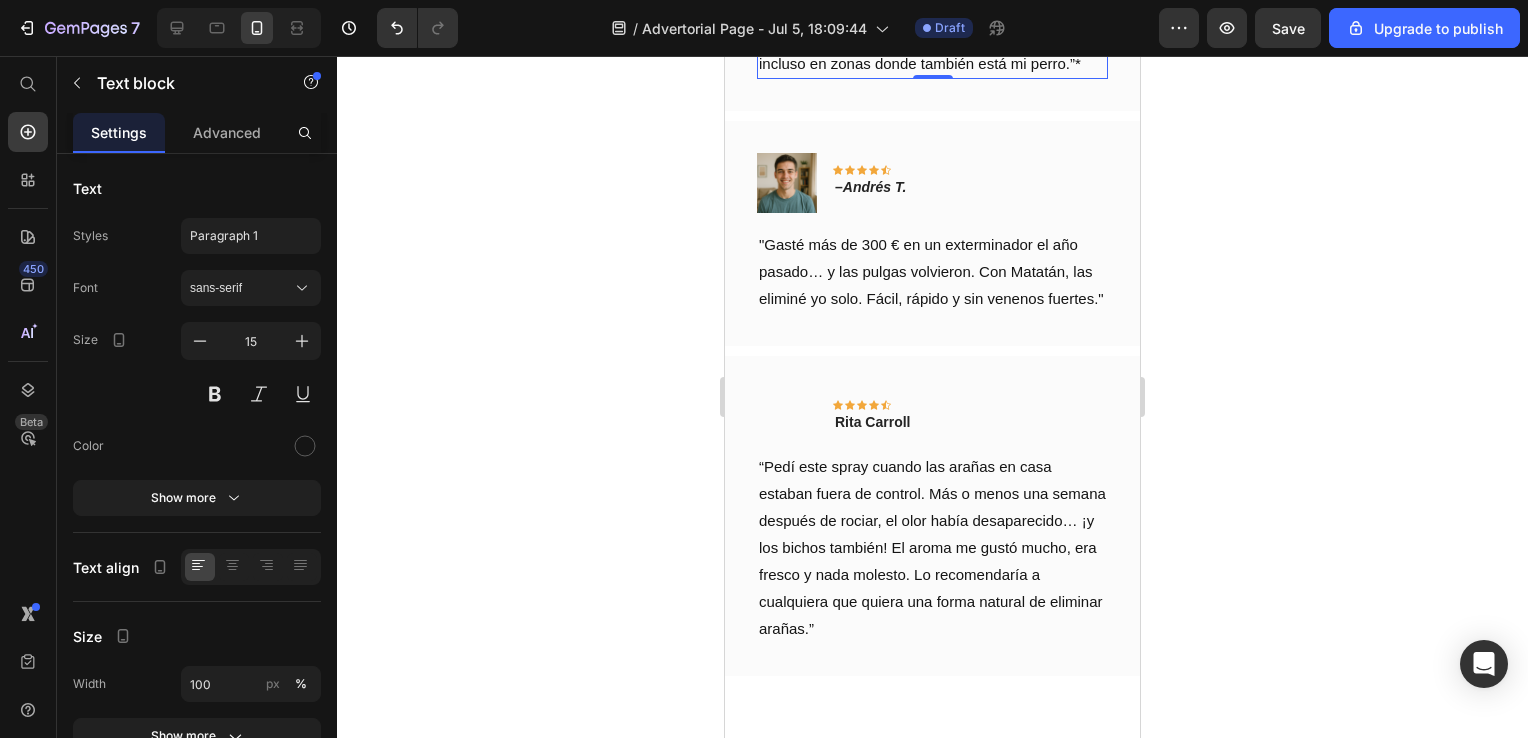 scroll, scrollTop: 7223, scrollLeft: 0, axis: vertical 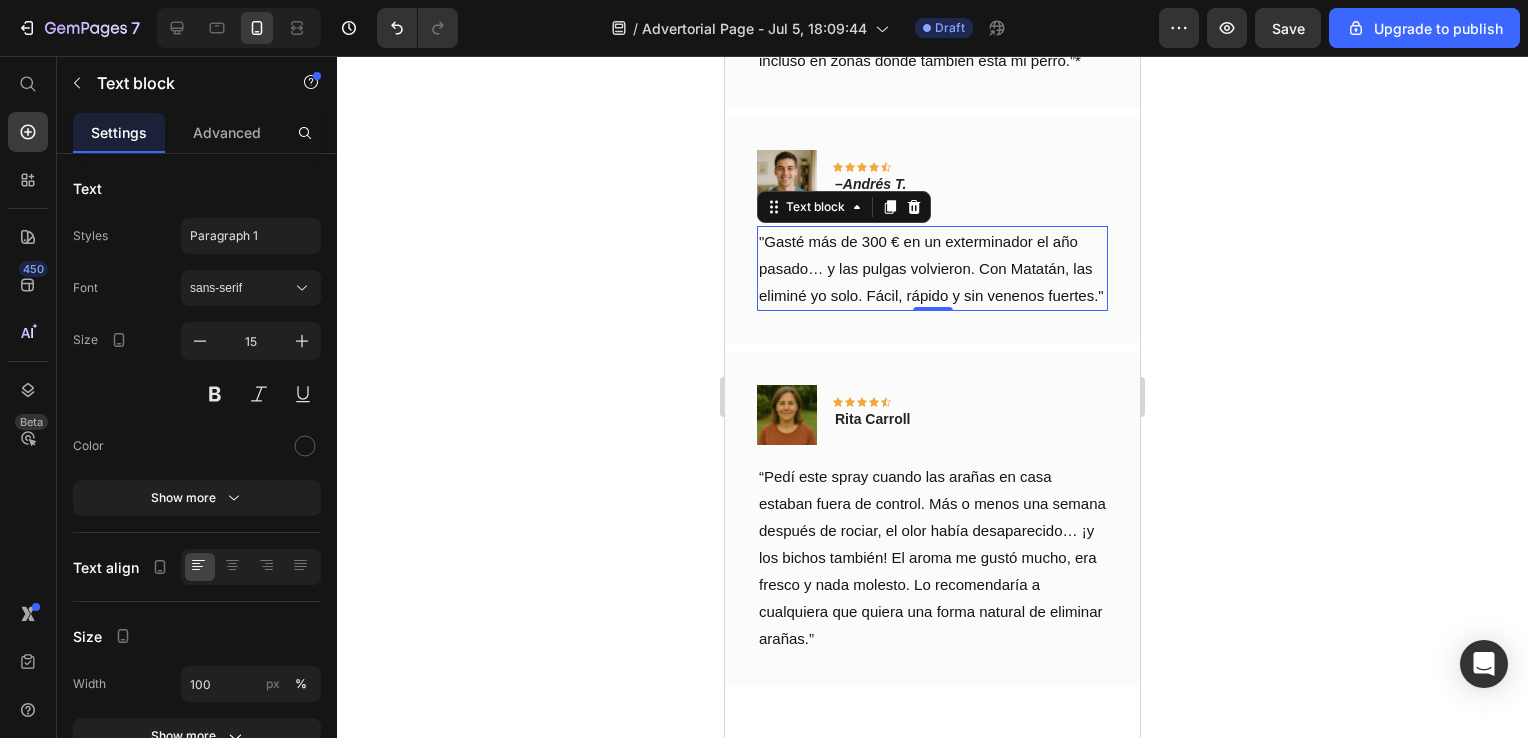 click on ""Gasté más de 300 € en un exterminador el año pasado… y las pulgas volvieron. Con Matatán, las eliminé yo solo. Fácil, rápido y sin venenos fuertes."" at bounding box center [932, 268] 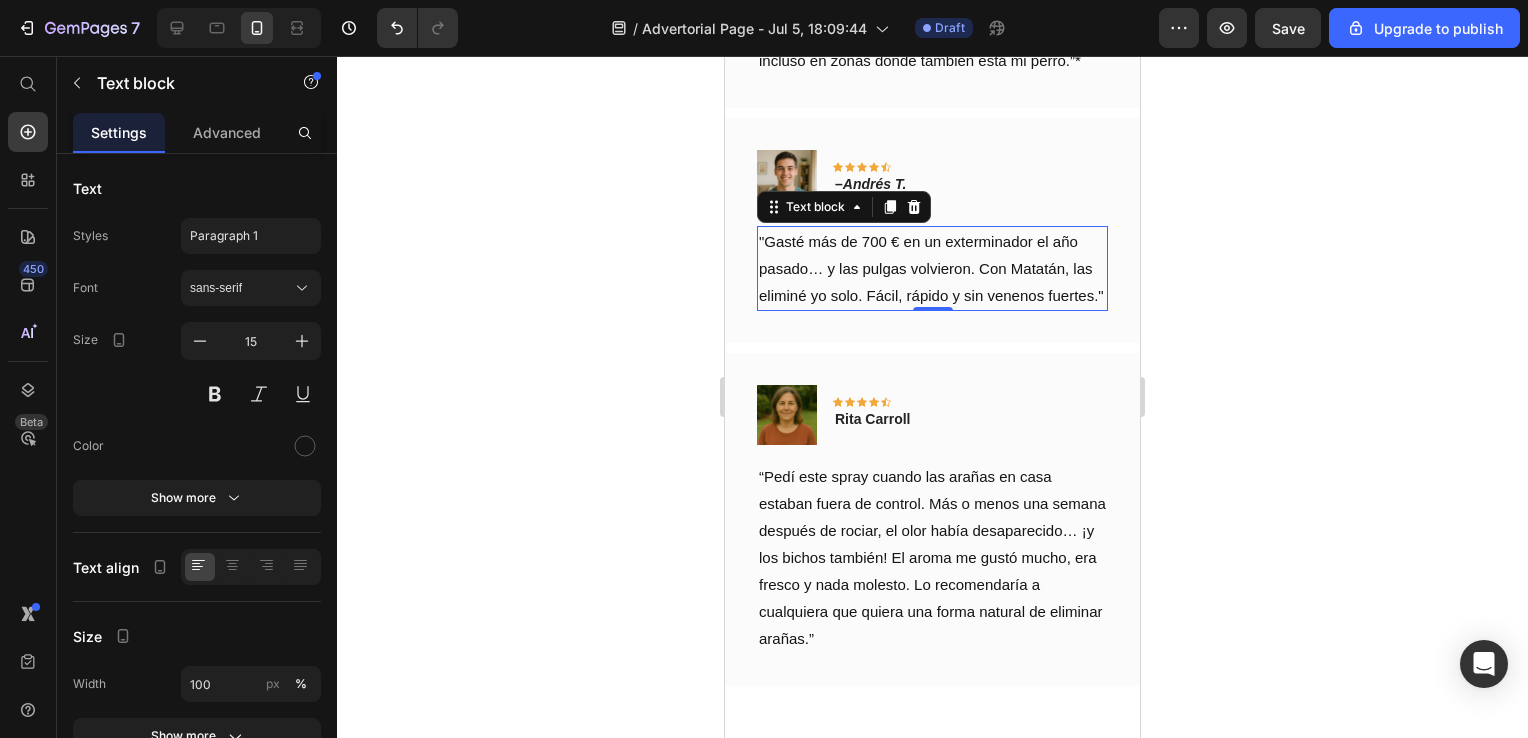 click on ""Gasté más de 700 € en un exterminador el año pasado… y las pulgas volvieron. Con Matatán, las eliminé yo solo. Fácil, rápido y sin venenos fuertes."" at bounding box center [932, 268] 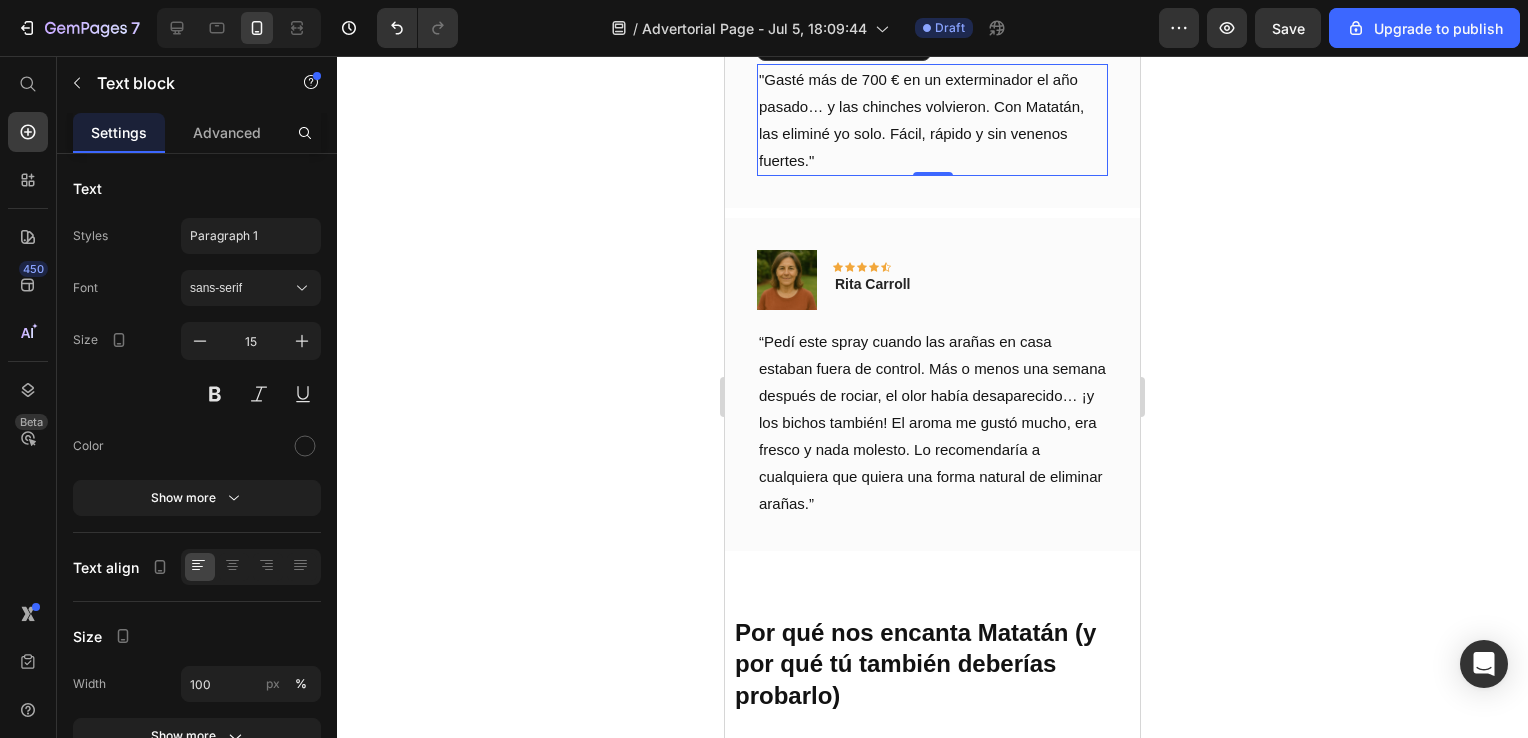scroll, scrollTop: 7273, scrollLeft: 0, axis: vertical 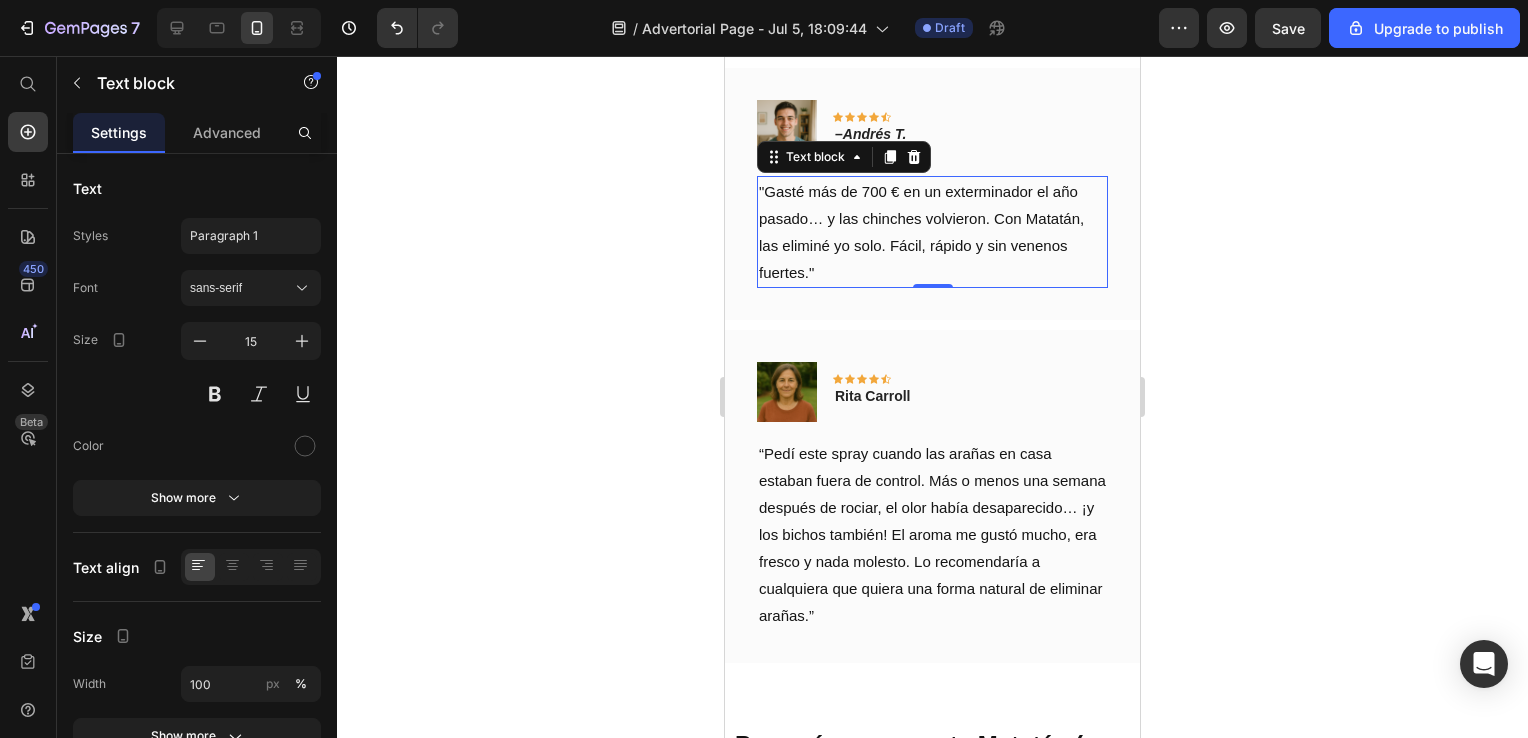 click on ""Gasté más de 700 € en un exterminador el año pasado… y las chinches volvieron. Con Matatán, las eliminé yo solo. Fácil, rápido y sin venenos fuertes."" at bounding box center (932, 232) 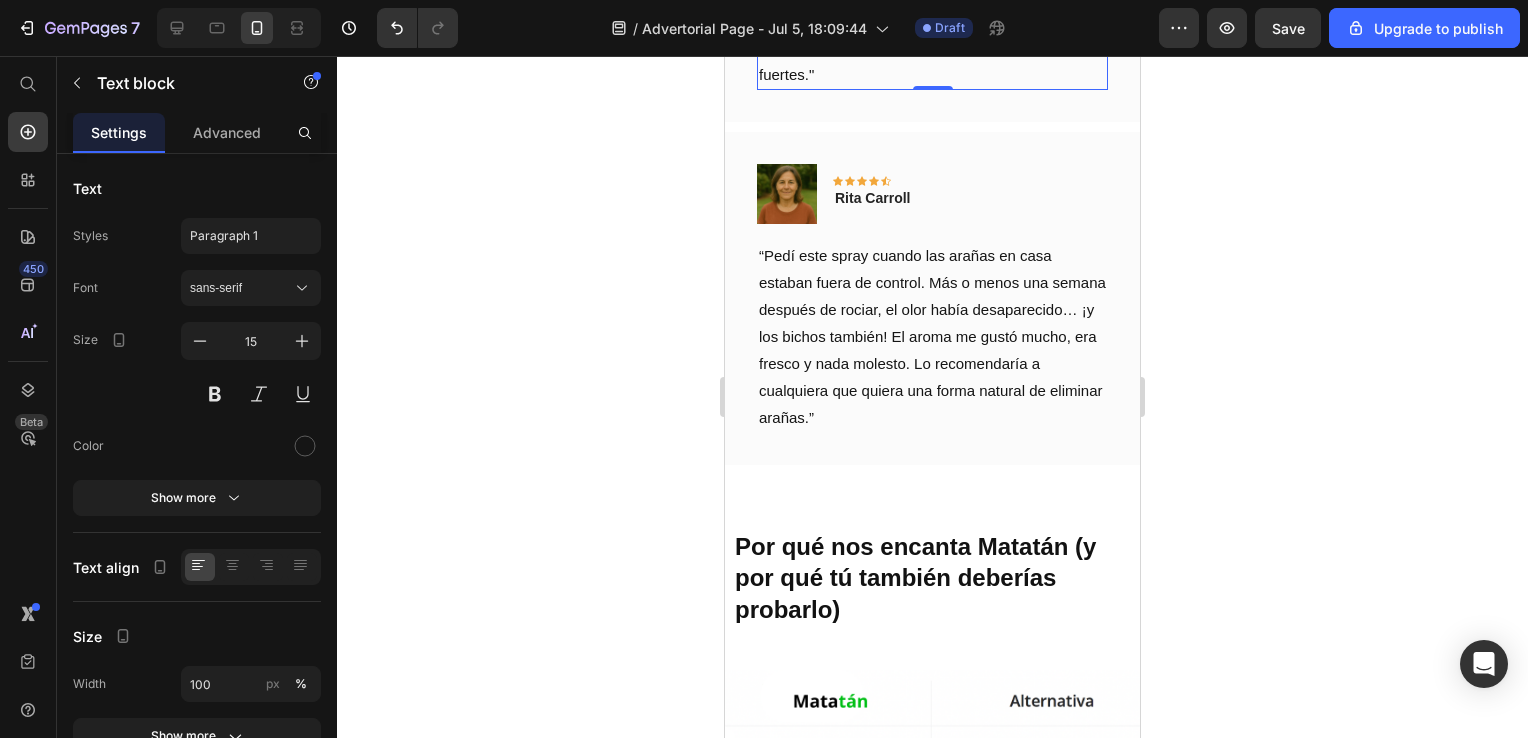 scroll, scrollTop: 7469, scrollLeft: 0, axis: vertical 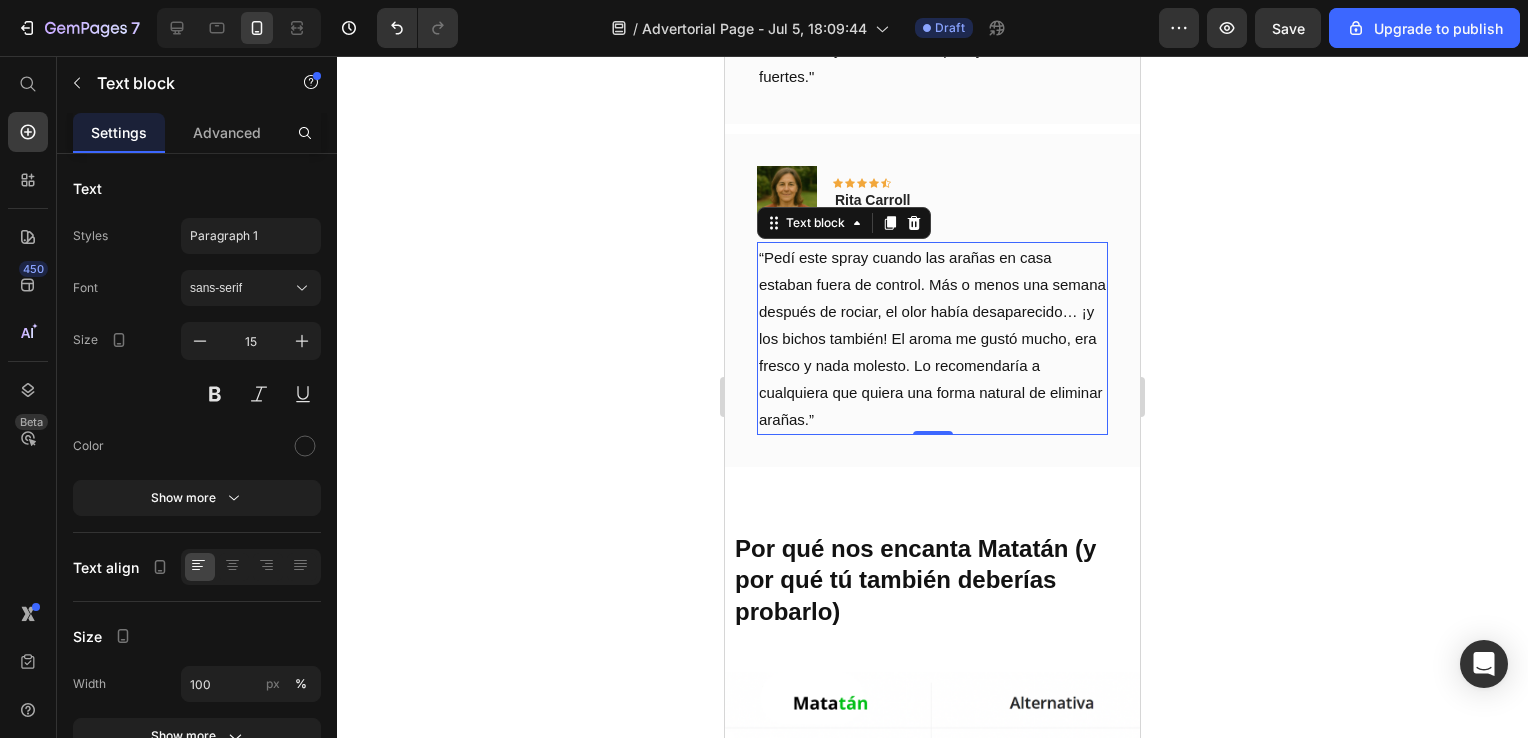 click on "“Pedí este spray cuando las arañas en casa estaban fuera de control. Más o menos una semana después de rociar, el olor había desaparecido… ¡y los bichos también! El aroma me gustó mucho, era fresco y nada molesto. Lo recomendaría a cualquiera que quiera una forma natural de eliminar arañas.”" at bounding box center [932, 338] 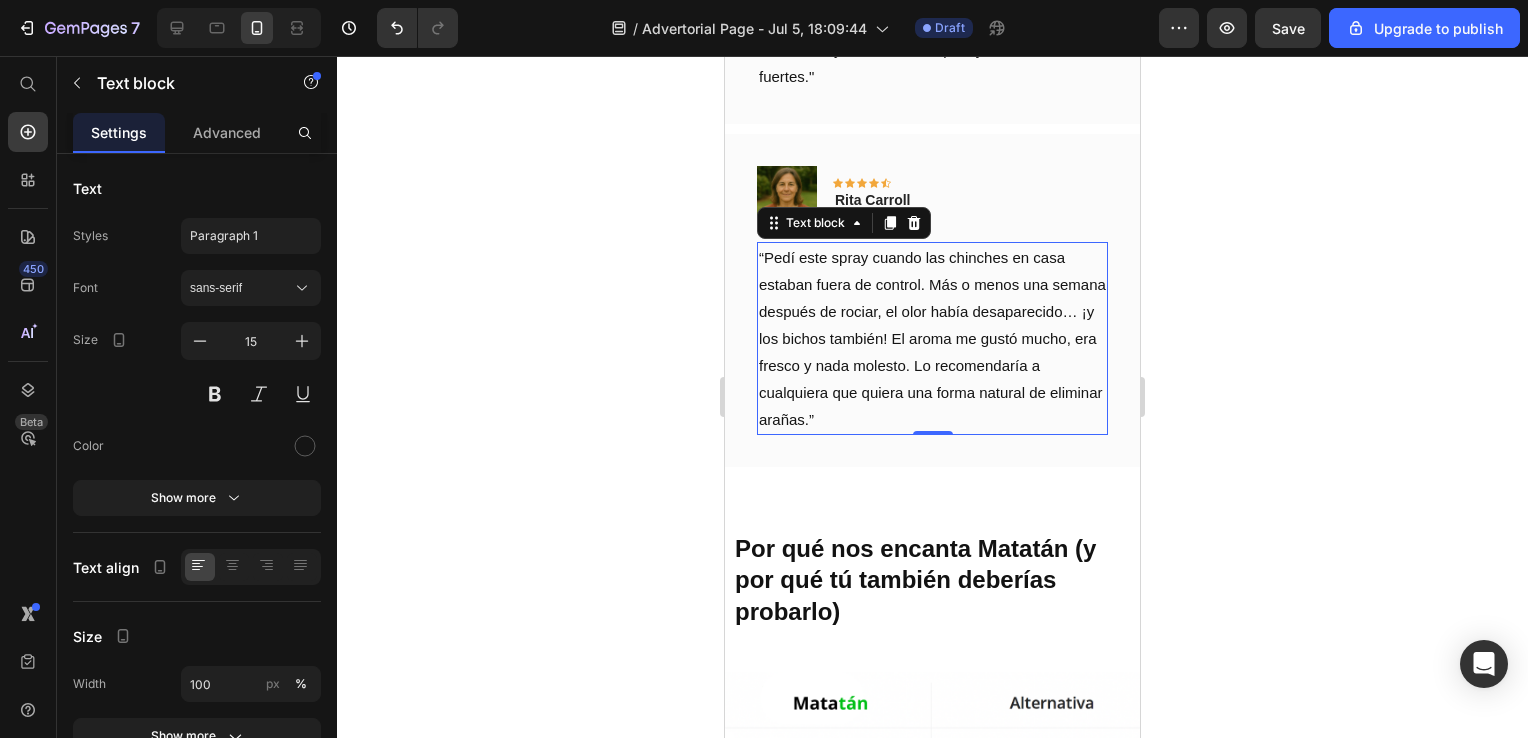 click on "“Pedí este spray cuando las chinches en casa estaban fuera de control. Más o menos una semana después de rociar, el olor había desaparecido… ¡y los bichos también! El aroma me gustó mucho, era fresco y nada molesto. Lo recomendaría a cualquiera que quiera una forma natural de eliminar arañas.”" at bounding box center [932, 338] 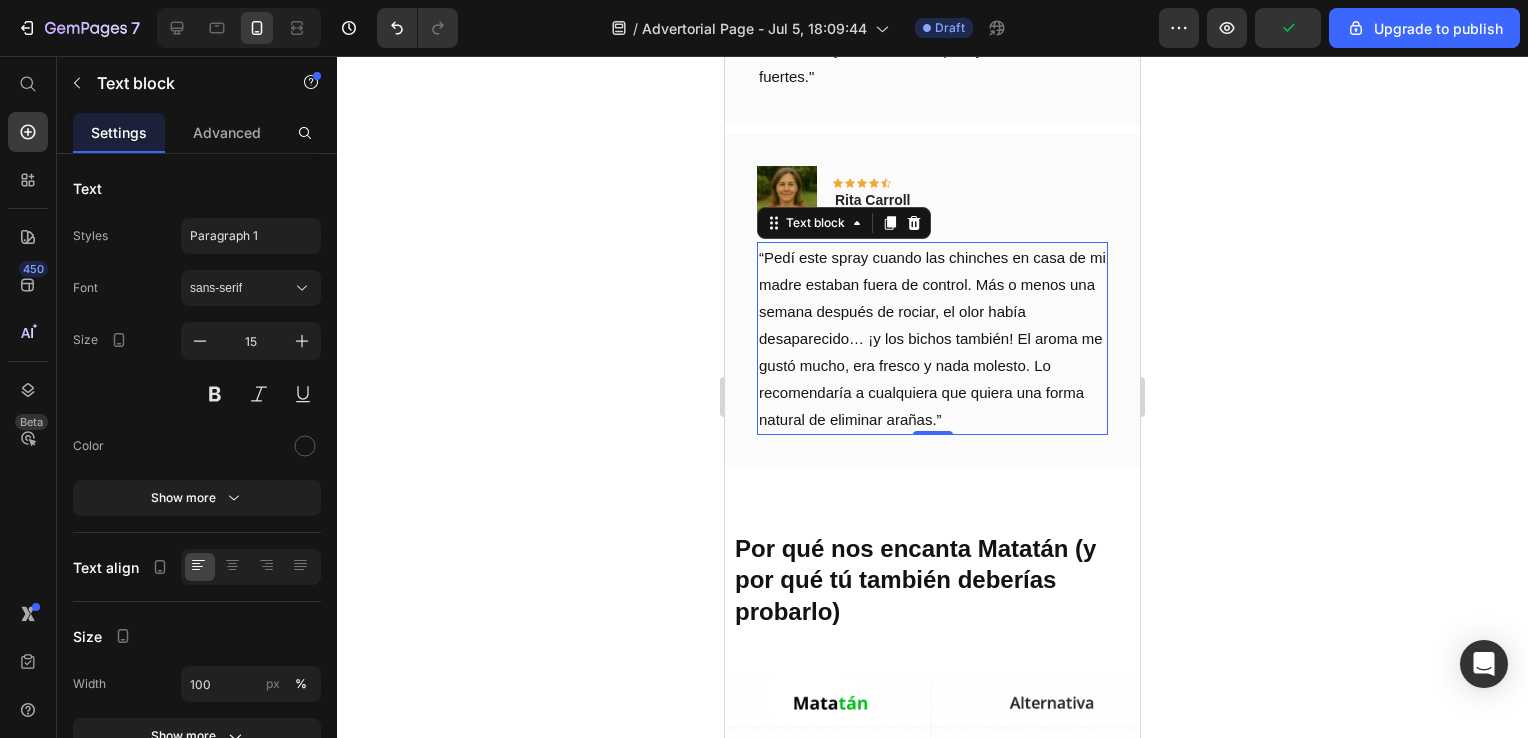 click on "“Pedí este spray cuando las chinches en casa de mi madre estaban fuera de control. Más o menos una semana después de rociar, el olor había desaparecido… ¡y los bichos también! El aroma me gustó mucho, era fresco y nada molesto. Lo recomendaría a cualquiera que quiera una forma natural de eliminar arañas.”" at bounding box center (932, 338) 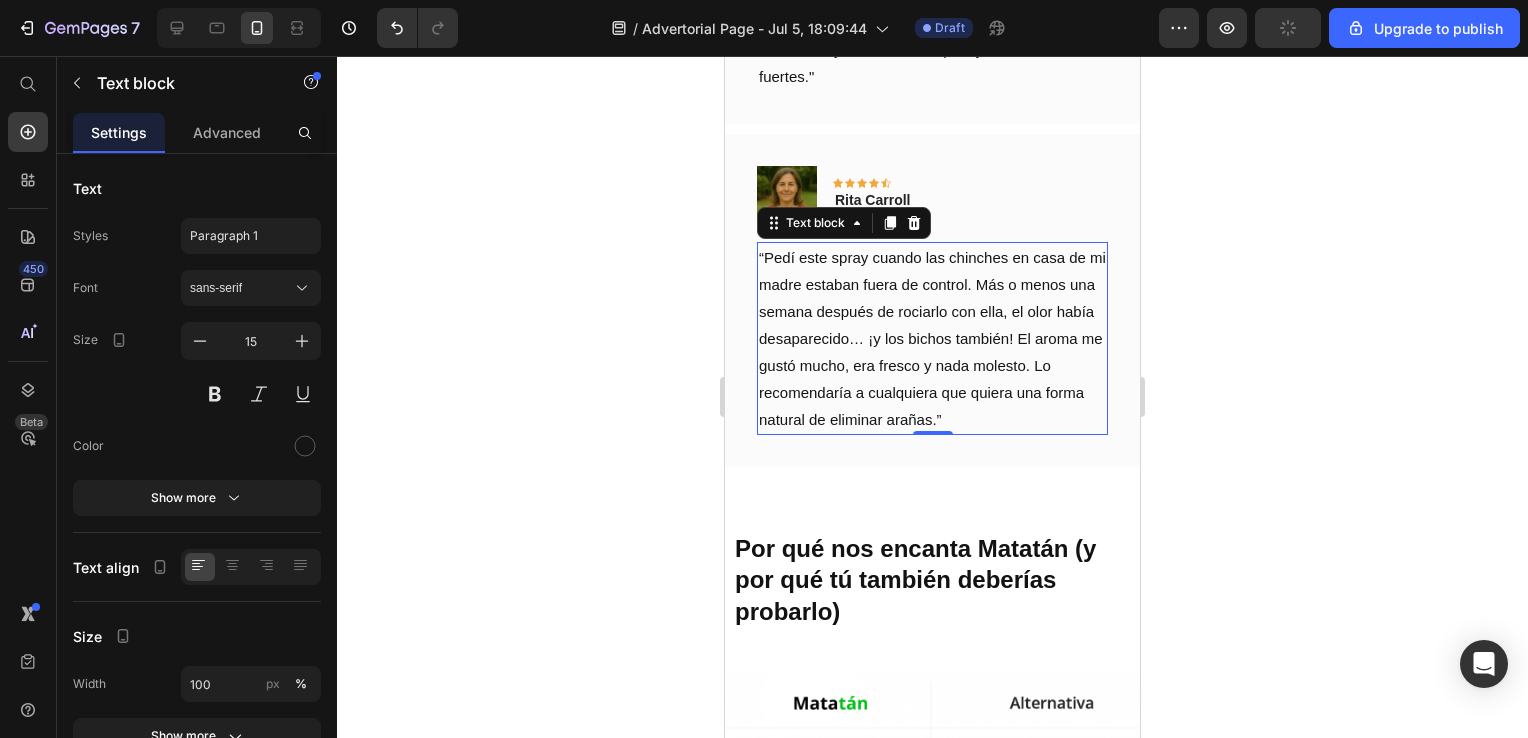 click on "“Pedí este spray cuando las chinches en casa de mi madre estaban fuera de control. Más o menos una semana después de rociarlo con ella, el olor había desaparecido… ¡y los bichos también! El aroma me gustó mucho, era fresco y nada molesto. Lo recomendaría a cualquiera que quiera una forma natural de eliminar arañas.”" at bounding box center [932, 338] 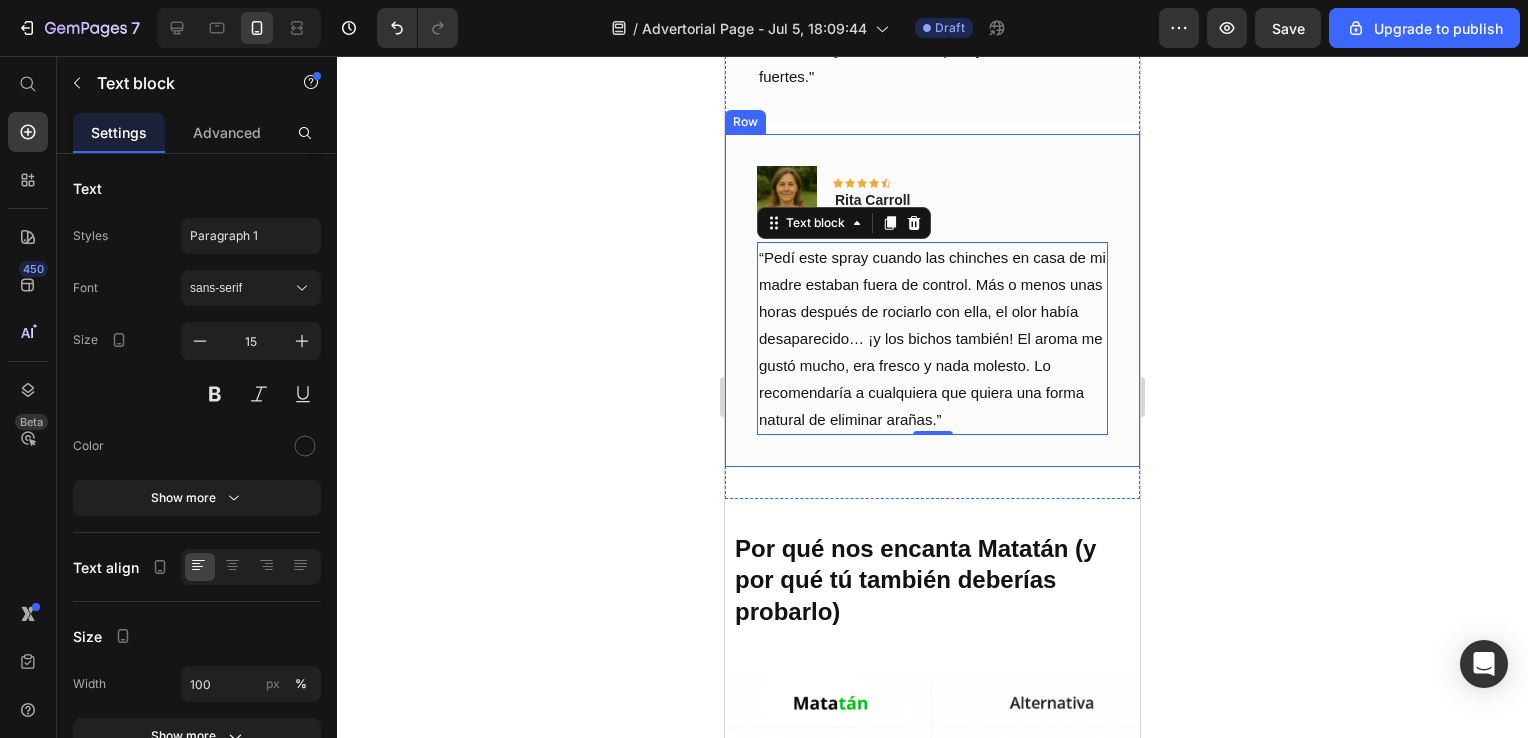 click 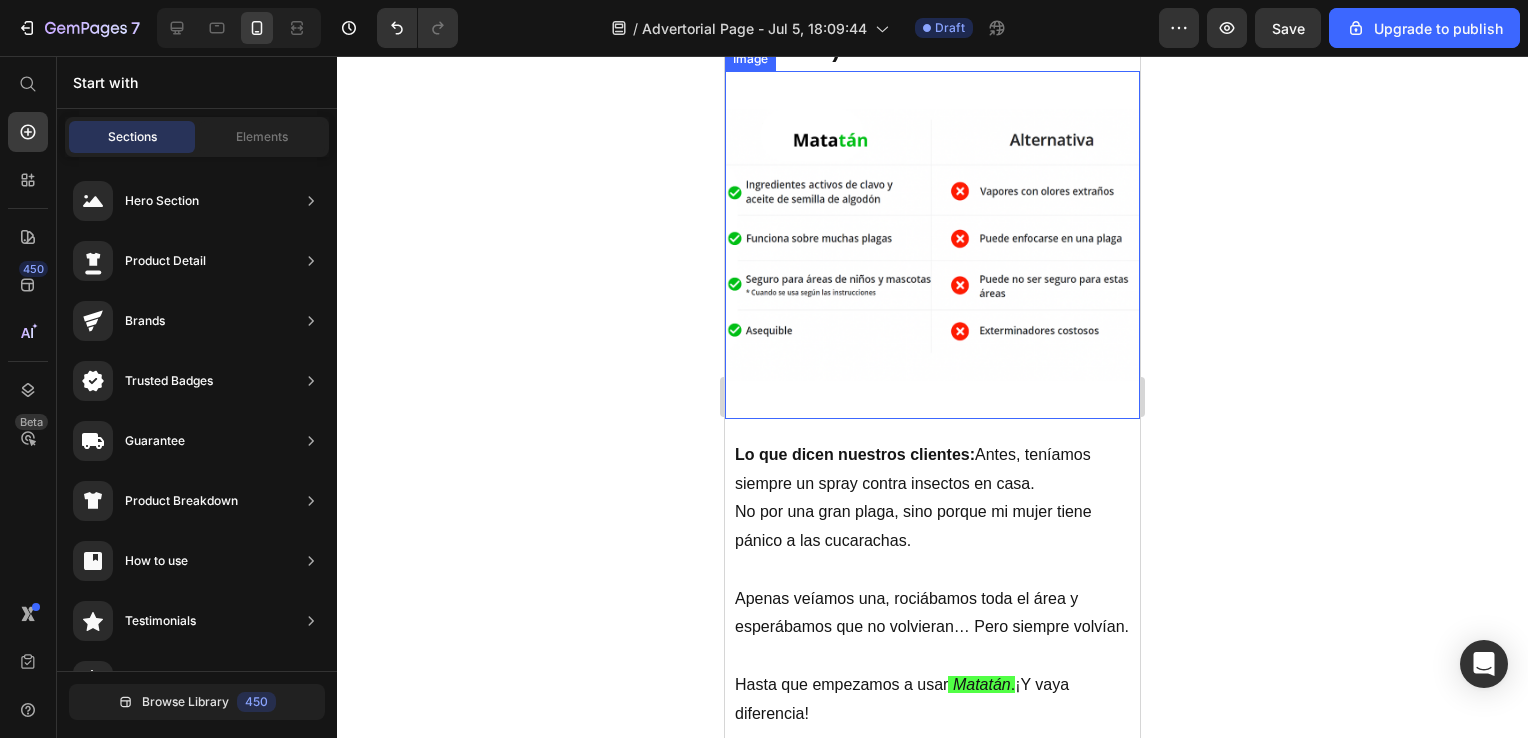 scroll, scrollTop: 8084, scrollLeft: 0, axis: vertical 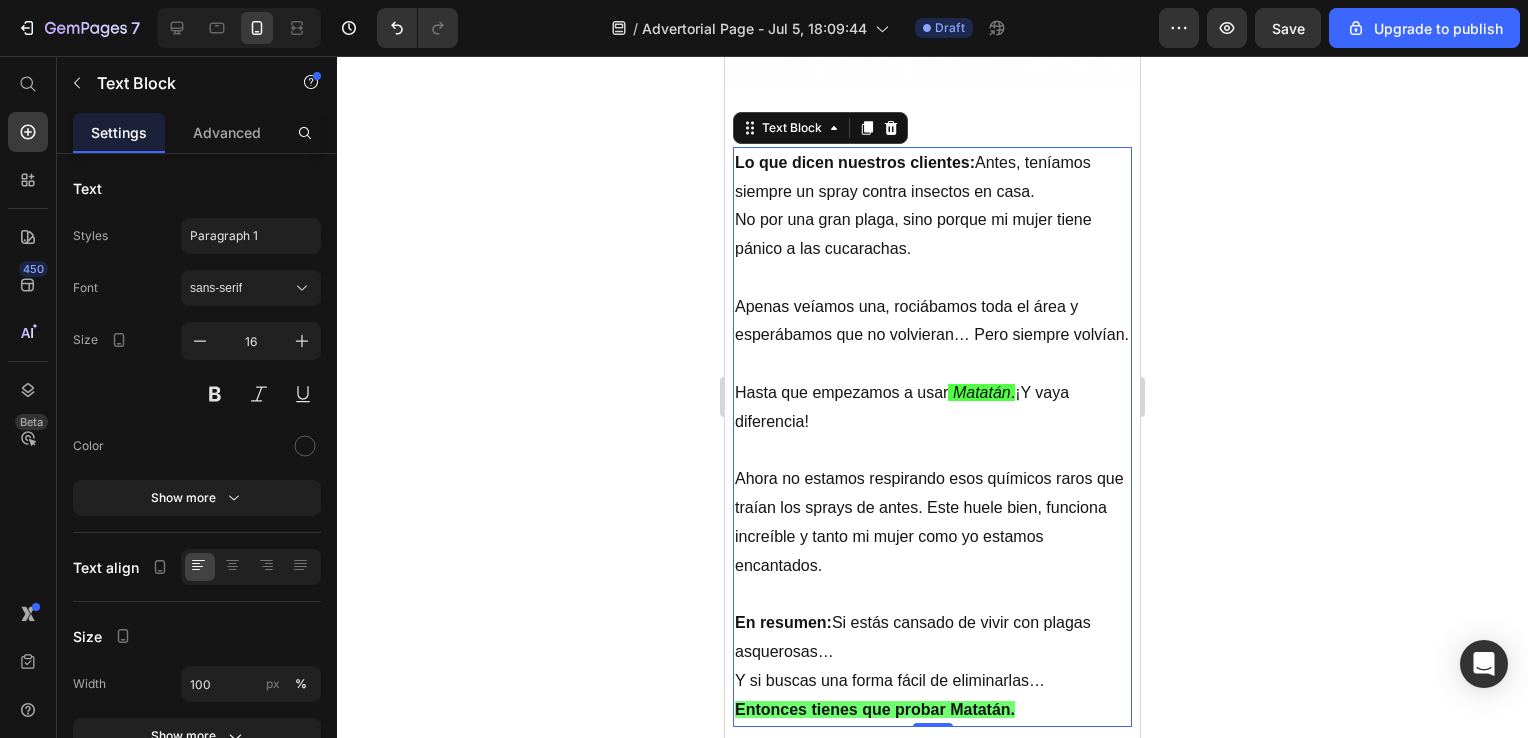 click on "Lo que dicen nuestros clientes: Antes, teníamos siempre un spray contra insectos en casa. No por una gran plaga, sino porque mi mujer tiene pánico a las cucarachas." at bounding box center (932, 206) 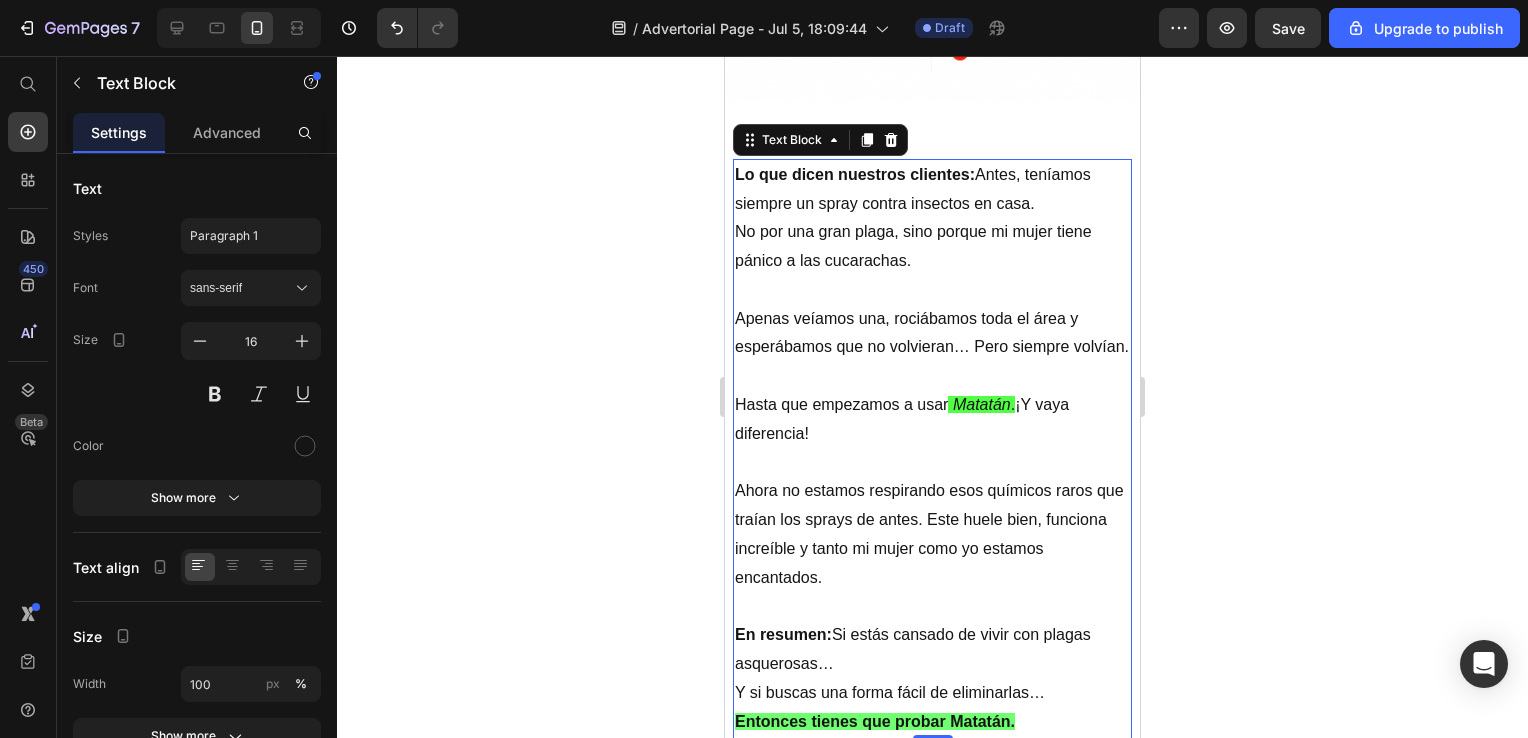 scroll, scrollTop: 8277, scrollLeft: 0, axis: vertical 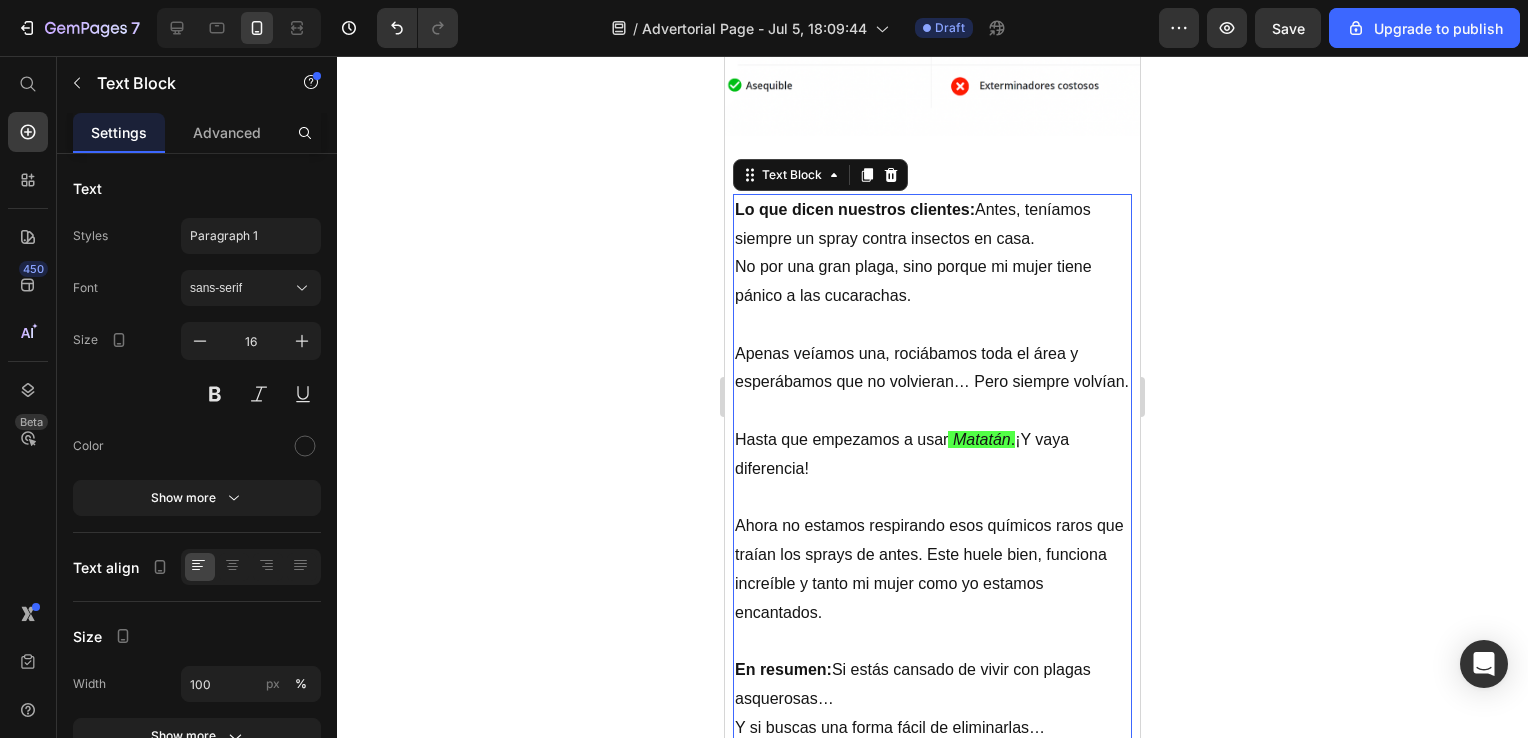 click on "Lo que dicen nuestros clientes: Antes, teníamos siempre un spray contra insectos en casa. No por una gran plaga, sino porque mi mujer tiene pánico a las cucarachas." at bounding box center [932, 253] 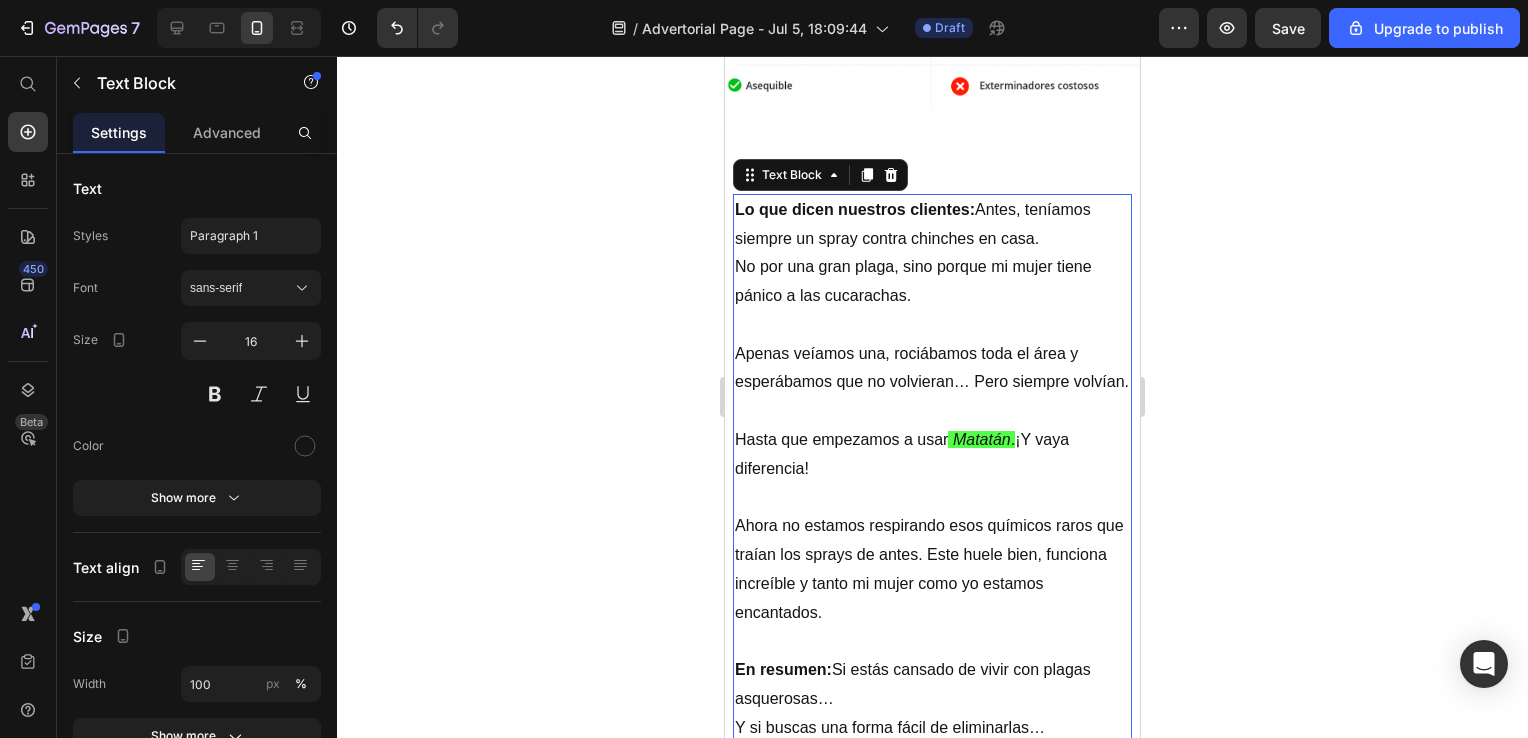 click on "Lo que dicen nuestros clientes:  Antes, teníamos siempre un spray contra chinches en casa. No por una gran plaga, sino porque mi mujer tiene pánico a las cucarachas." at bounding box center (932, 253) 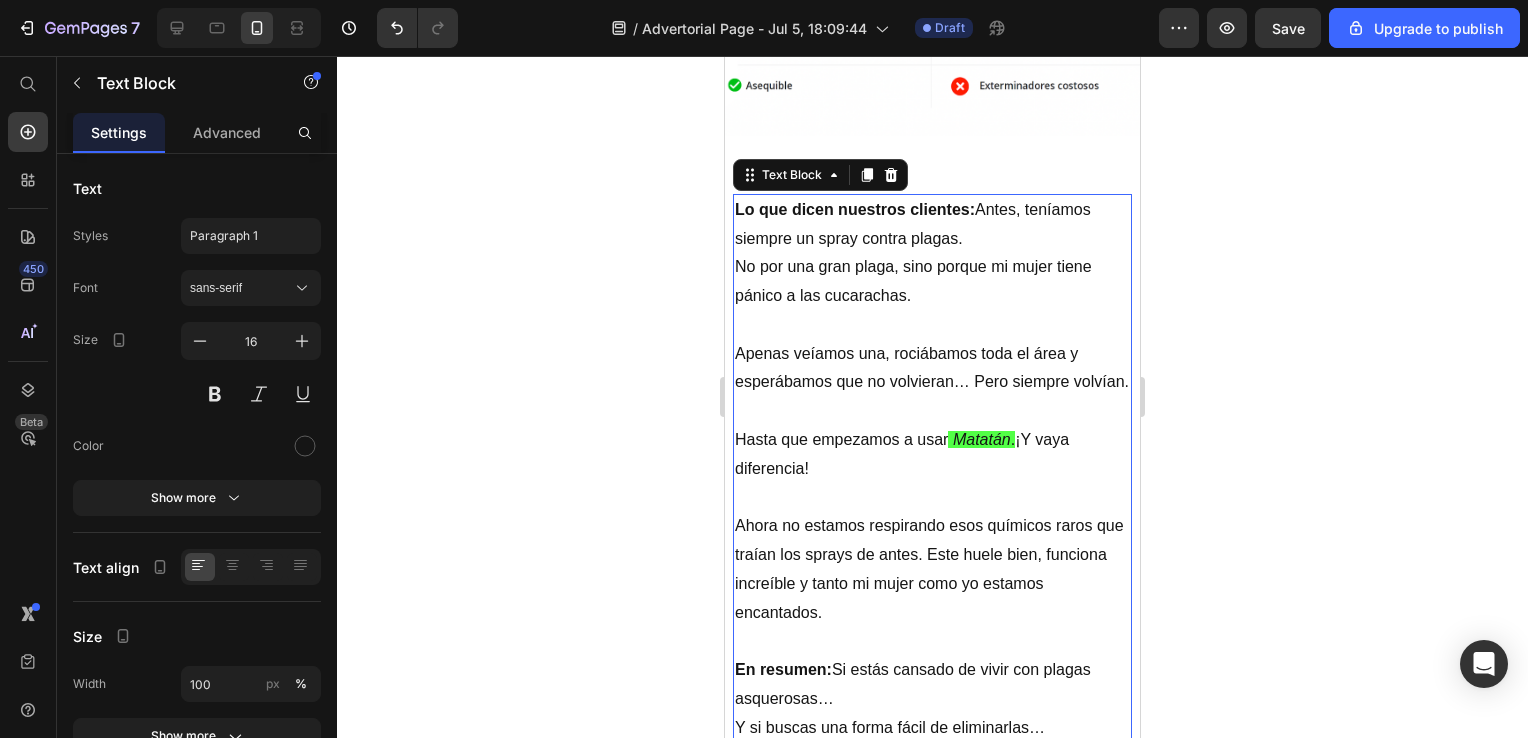 click on "Lo que dicen nuestros clientes: Antes, teníamos siempre un spray contra plagas. No por una gran plaga, sino porque mi mujer tiene pánico a las cucarachas." at bounding box center [932, 253] 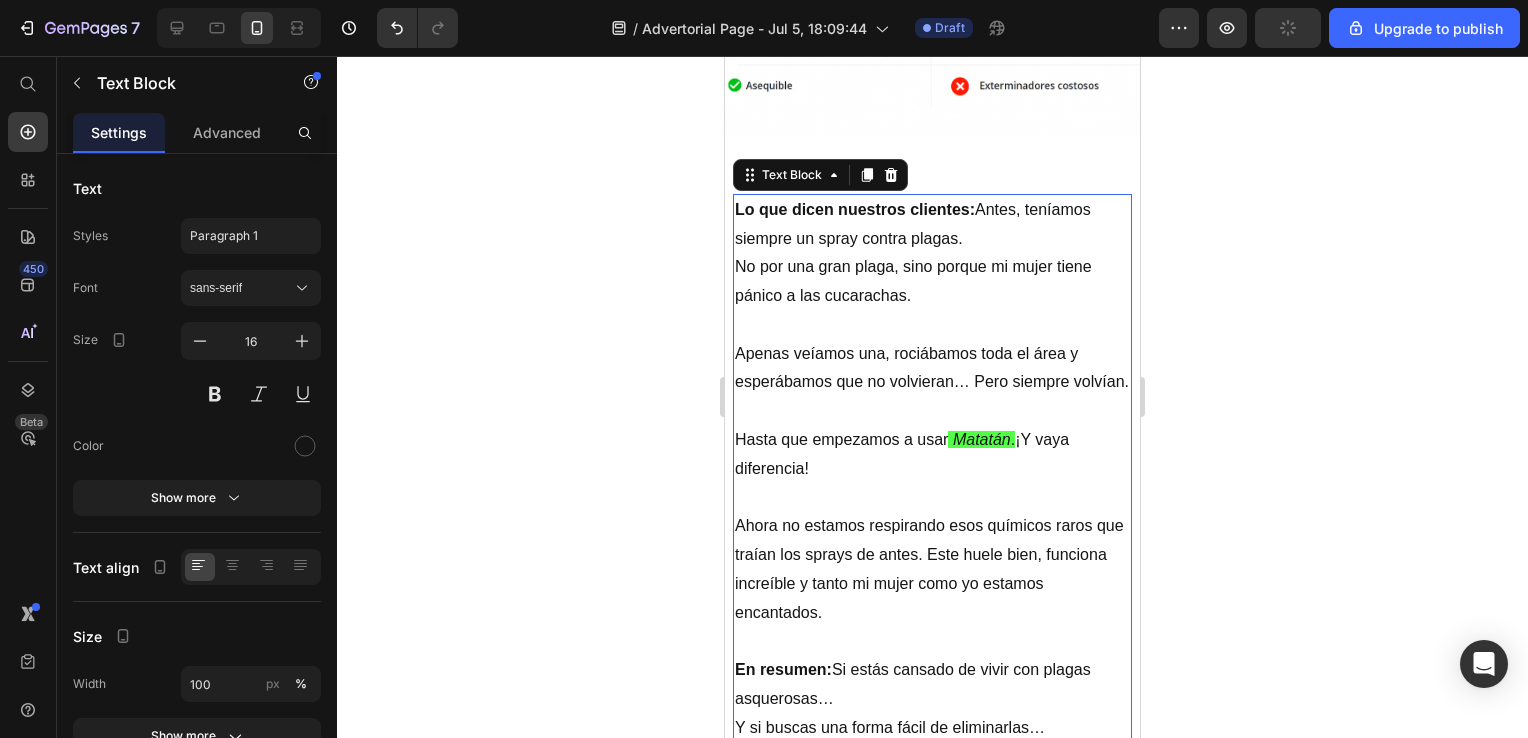 click on "Lo que dicen nuestros clientes: Antes, teníamos siempre un spray contra plagas. No por una gran plaga, sino porque mi mujer tiene pánico a las cucarachas." at bounding box center (932, 253) 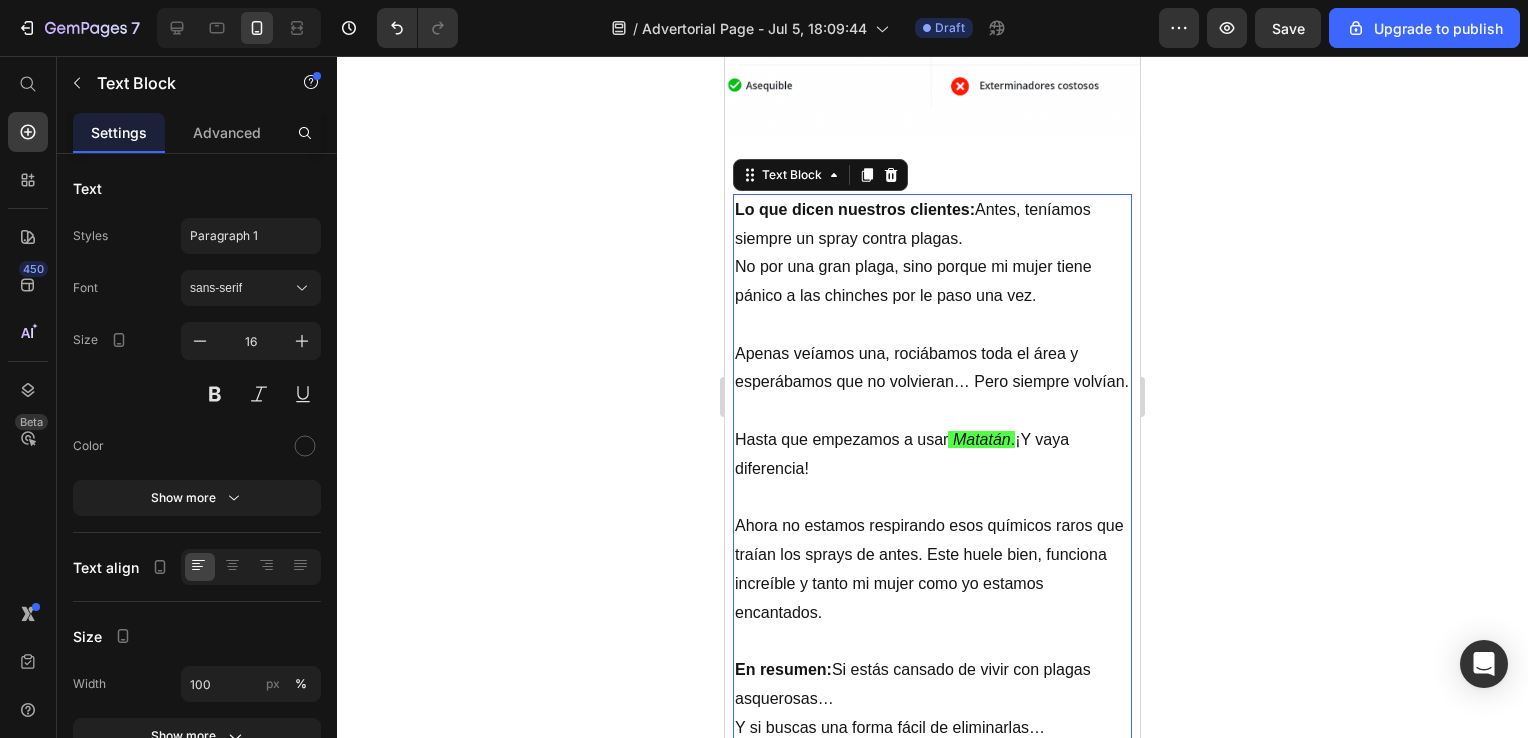 click on "Lo que dicen nuestros clientes: Antes, teníamos siempre un spray contra plagas. No por una gran plaga, sino porque mi mujer tiene pánico a las chinches por le paso una vez." at bounding box center (932, 253) 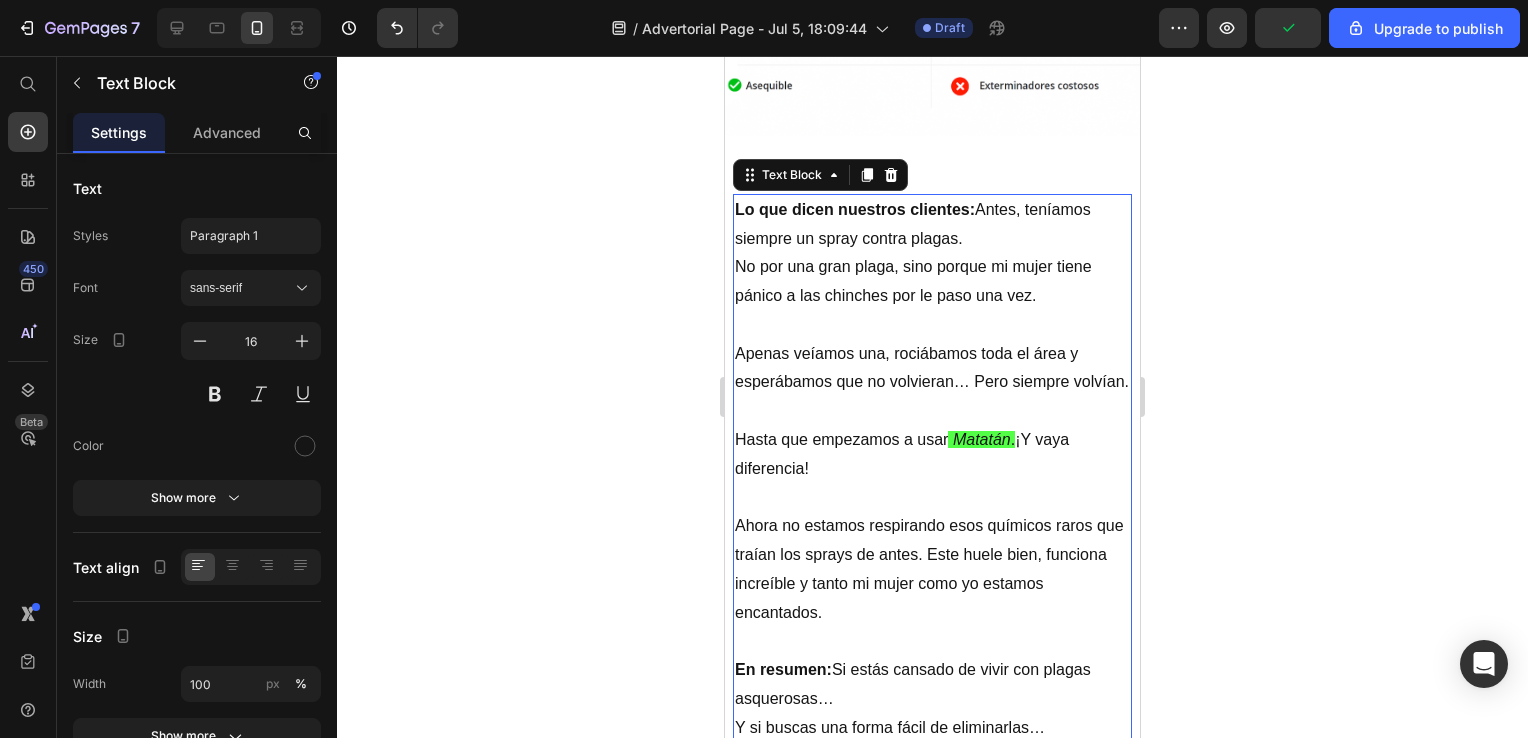 click on "Lo que dicen nuestros clientes: Antes, teníamos siempre un spray contra plagas. No por una gran plaga, sino porque mi mujer tiene pánico a las chinches por le paso una vez." at bounding box center (932, 253) 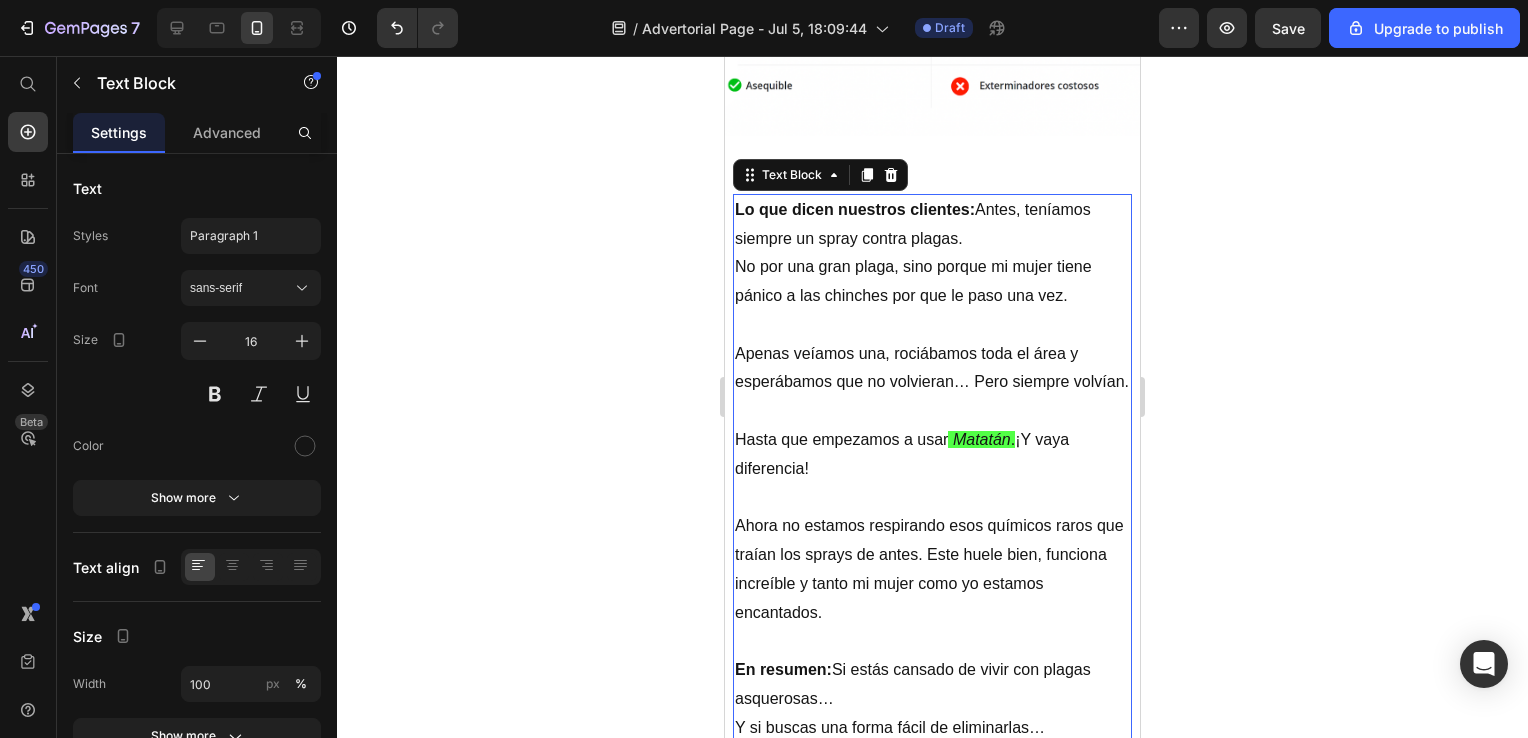 click on "Lo que dicen nuestros clientes: Antes, teníamos siempre un spray contra plagas. No por una gran plaga, sino porque mi mujer tiene pánico a las chinches por que le paso una vez." at bounding box center (932, 253) 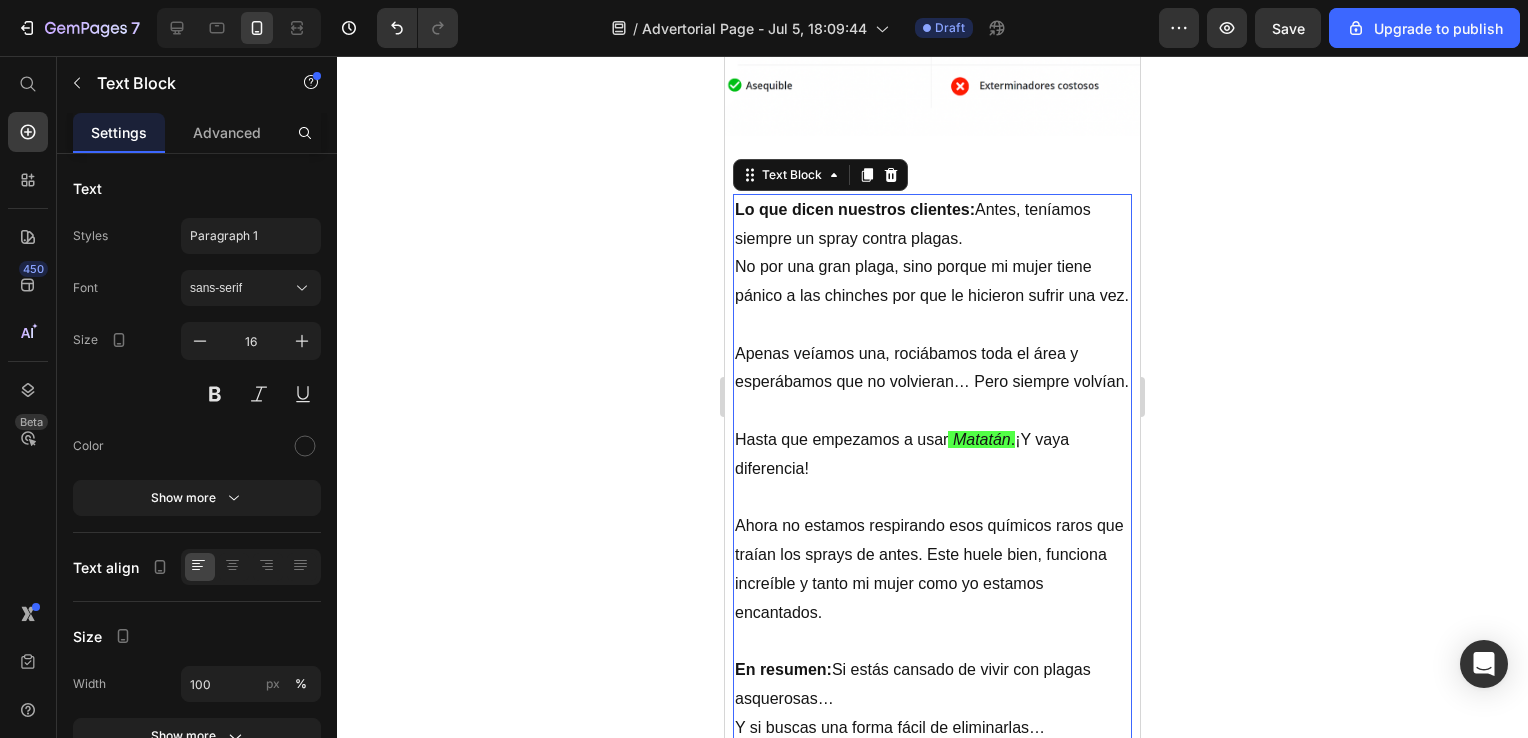 click on "Lo que dicen nuestros clientes: Antes, teníamos siempre un spray contra plagas. No por una gran plaga, sino porque mi mujer tiene pánico a las chinches por que le hicieron sufrir una vez." at bounding box center [932, 253] 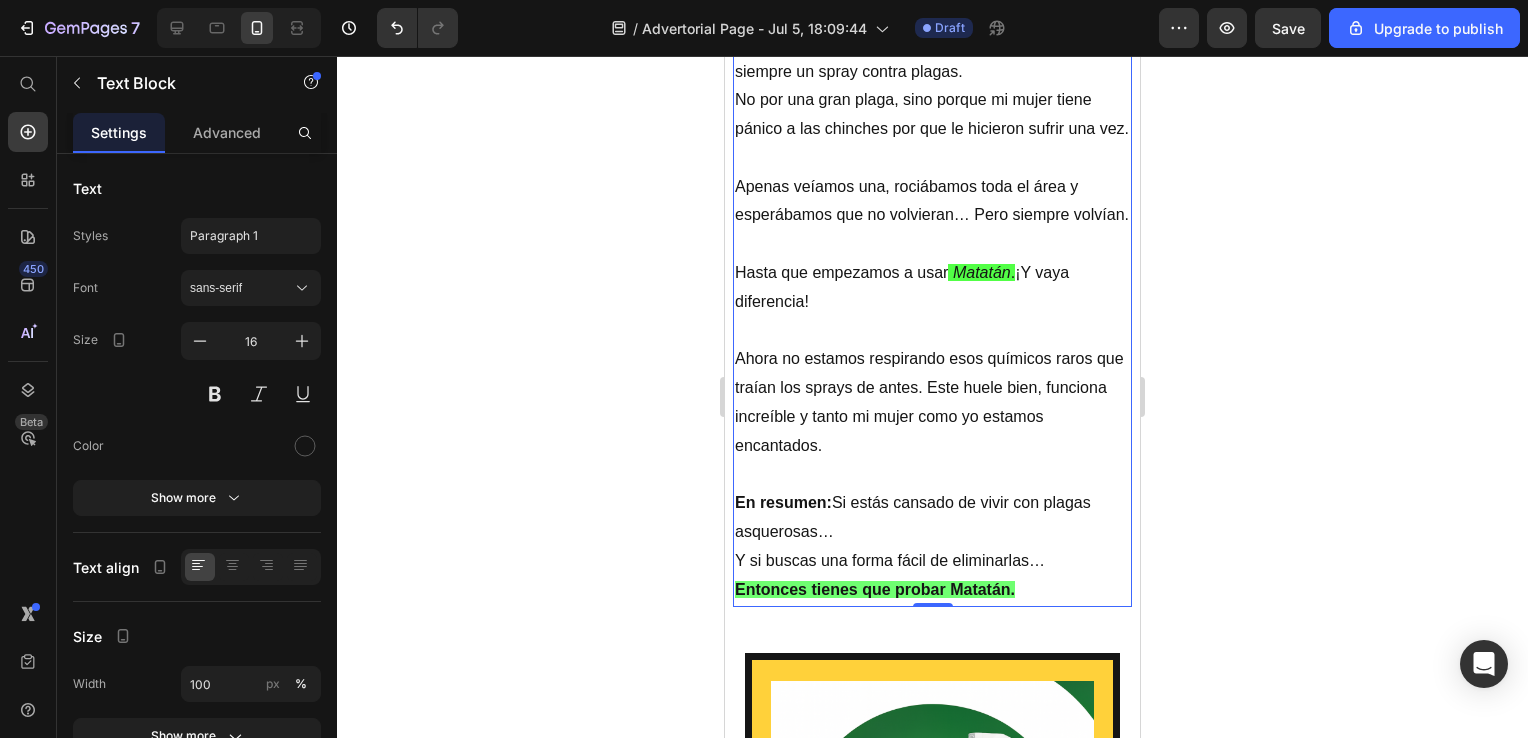 scroll, scrollTop: 8444, scrollLeft: 0, axis: vertical 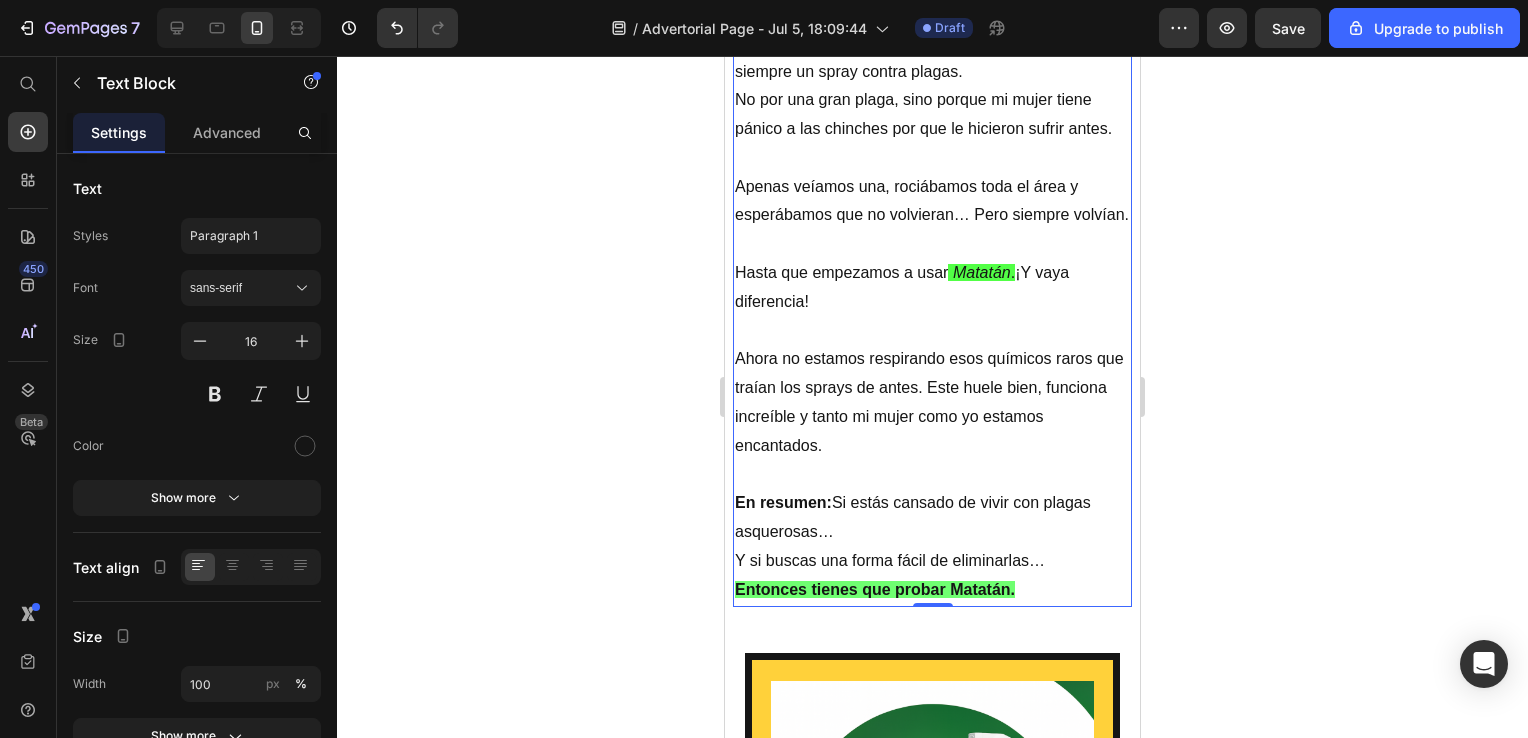click on "Apenas veíamos una, rociábamos toda el área y esperábamos que no volvieran… Pero siempre volvían." at bounding box center (932, 202) 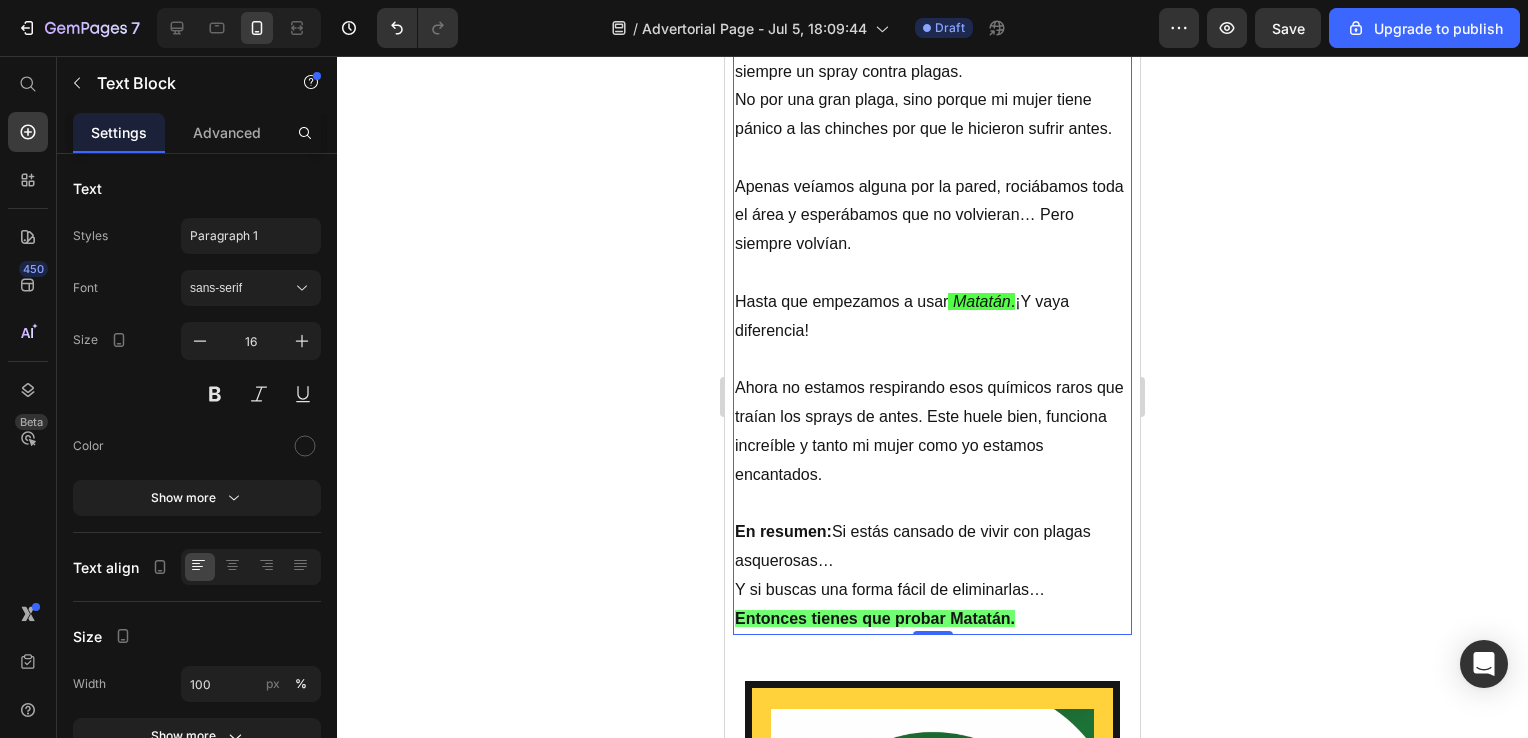 click on "Apenas veíamos alguna por la pared, rociábamos toda el área y esperábamos que no volvieran… Pero siempre volvían." at bounding box center [932, 216] 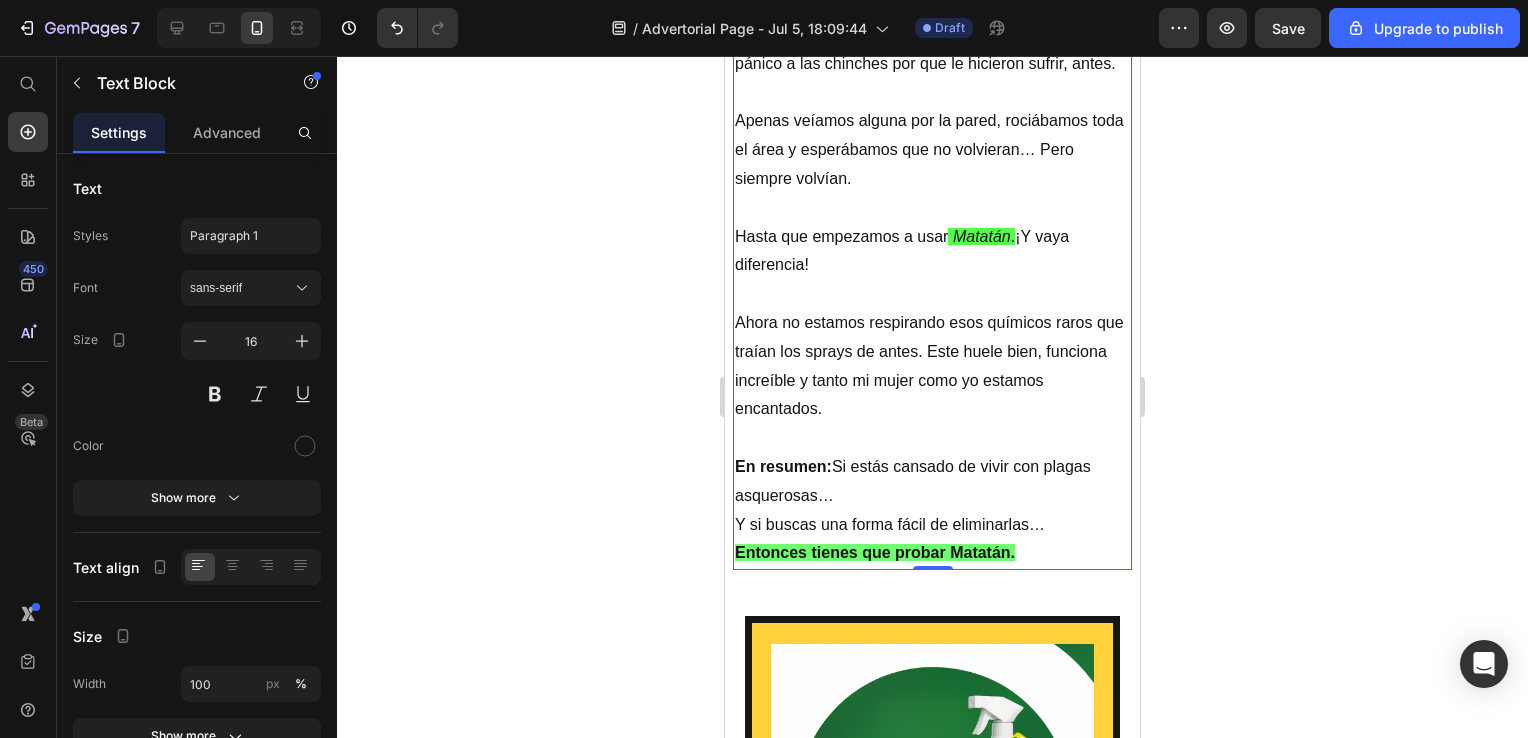 scroll, scrollTop: 8592, scrollLeft: 0, axis: vertical 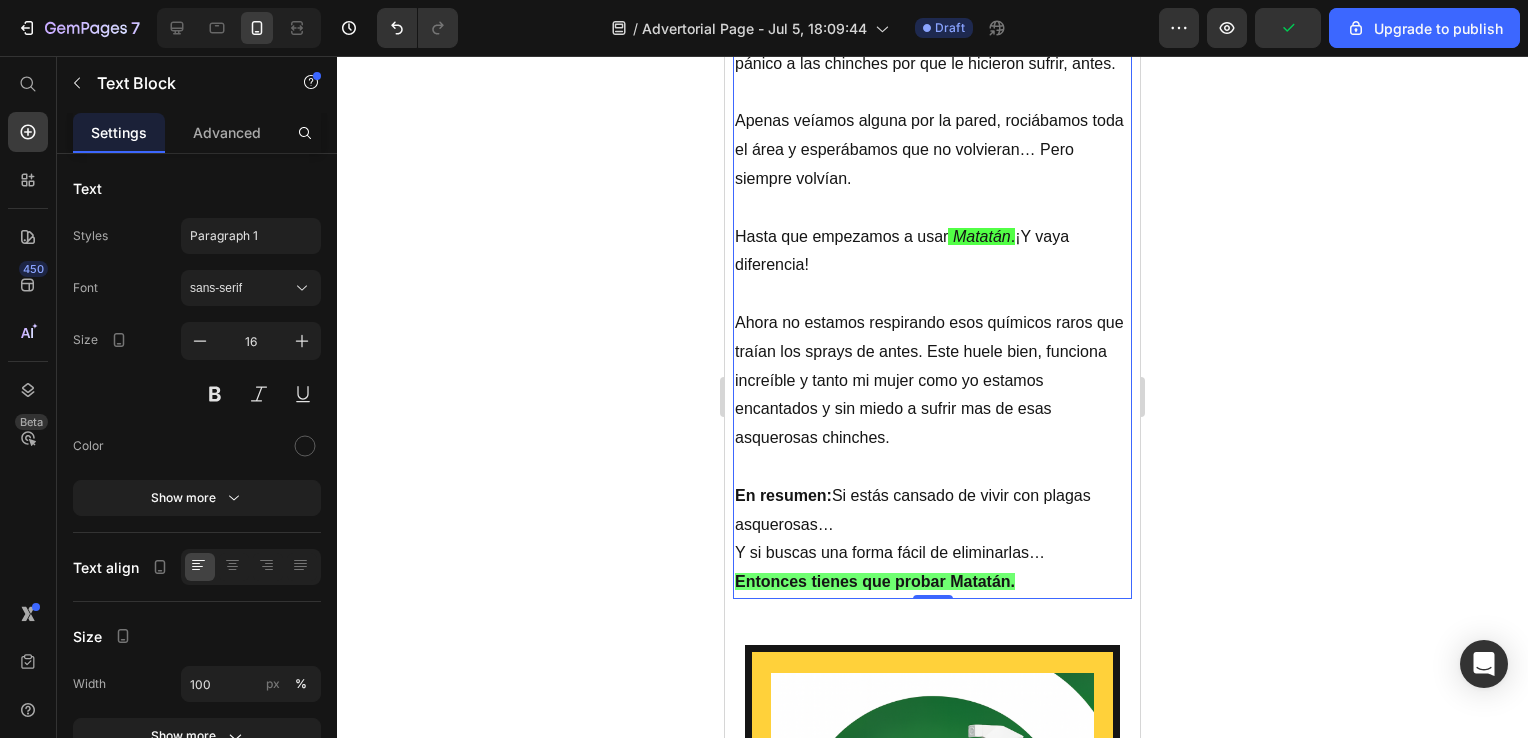 click on "Ahora no estamos respirando esos químicos raros que traían los sprays de antes. Este huele bien, funciona increíble y tanto mi mujer como yo estamos encantados y sin miedo a sufrir mas de esas asquerosas chinches." at bounding box center (932, 381) 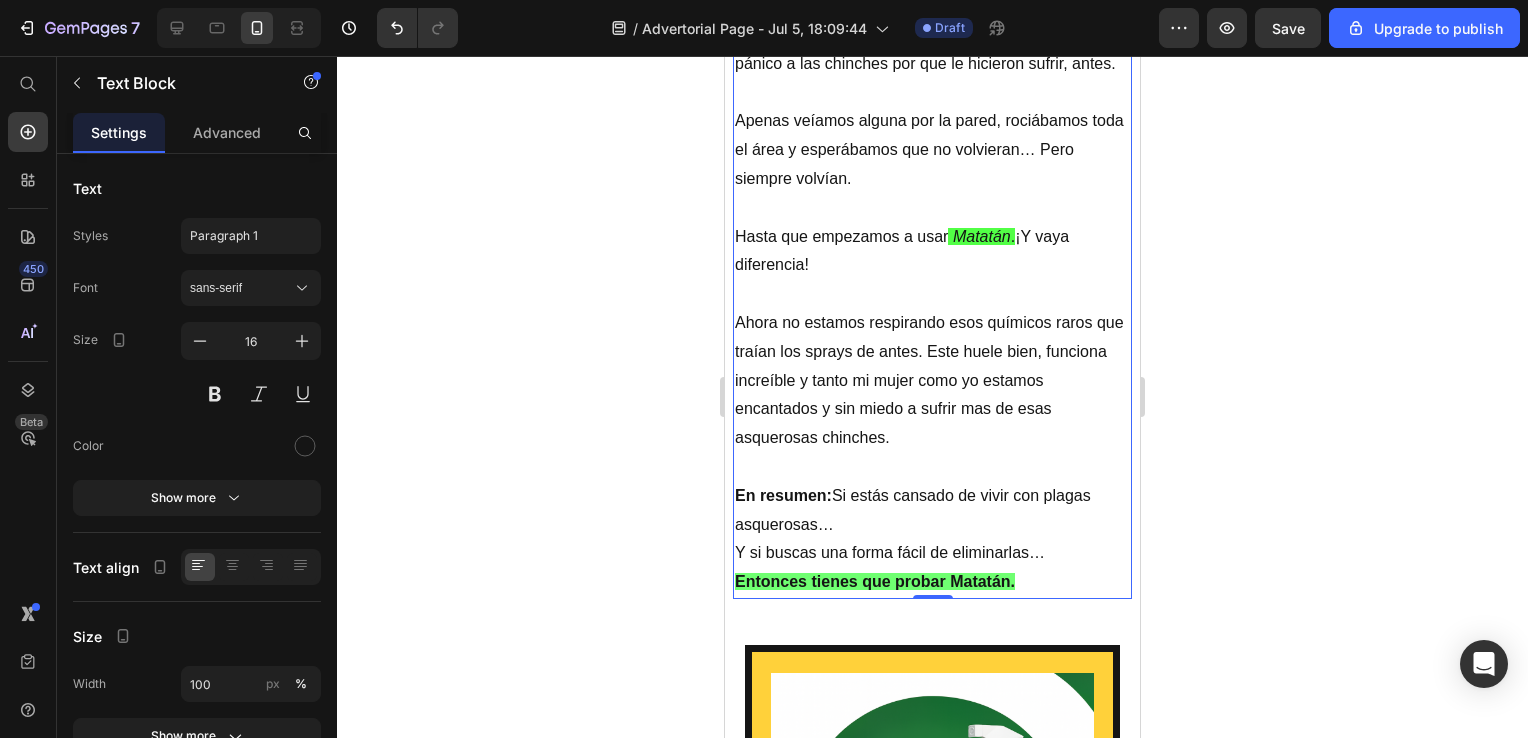 click at bounding box center [932, 467] 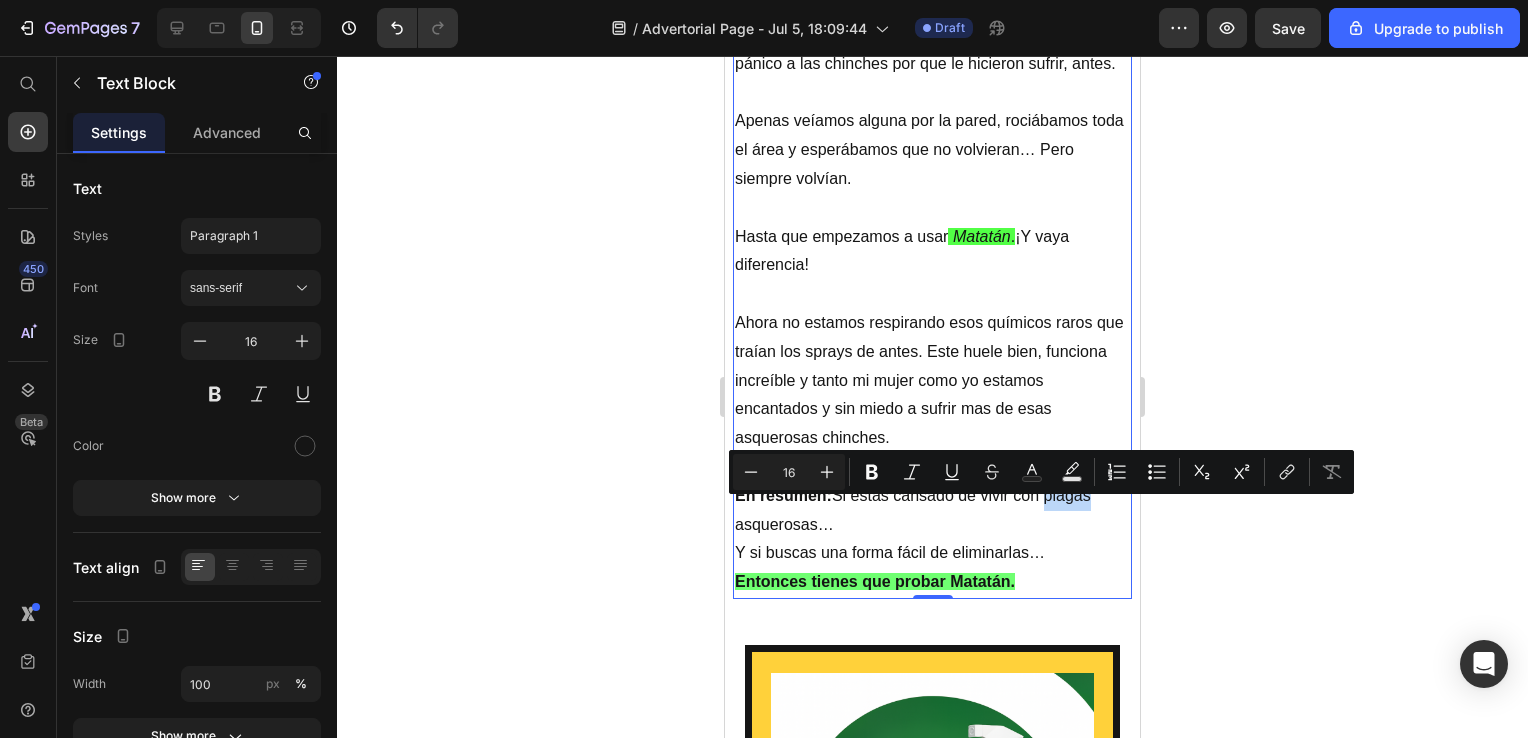 drag, startPoint x: 1048, startPoint y: 507, endPoint x: 1092, endPoint y: 519, distance: 45.607018 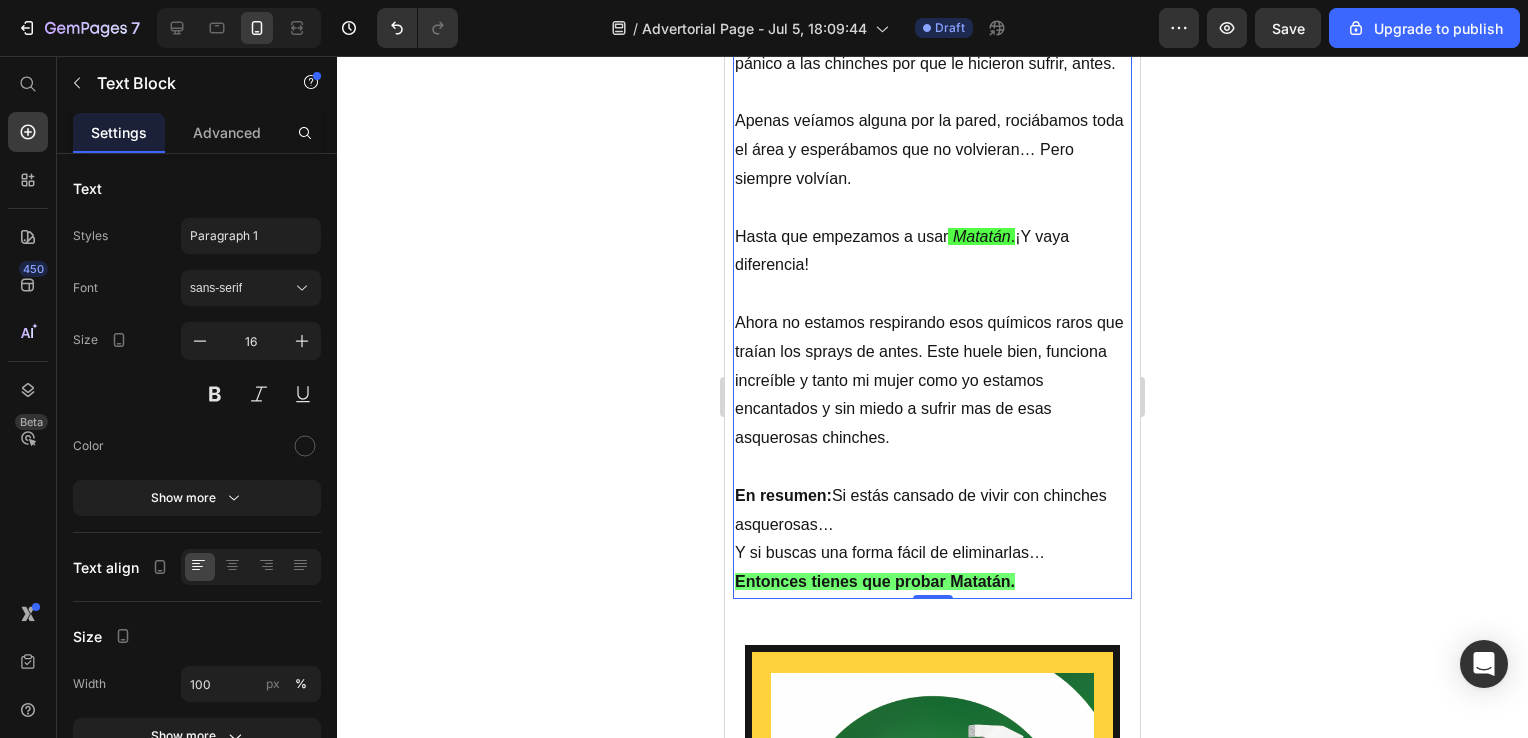 click on "En resumen:  Si estás cansado de vivir con chinches asquerosas…" at bounding box center (932, 511) 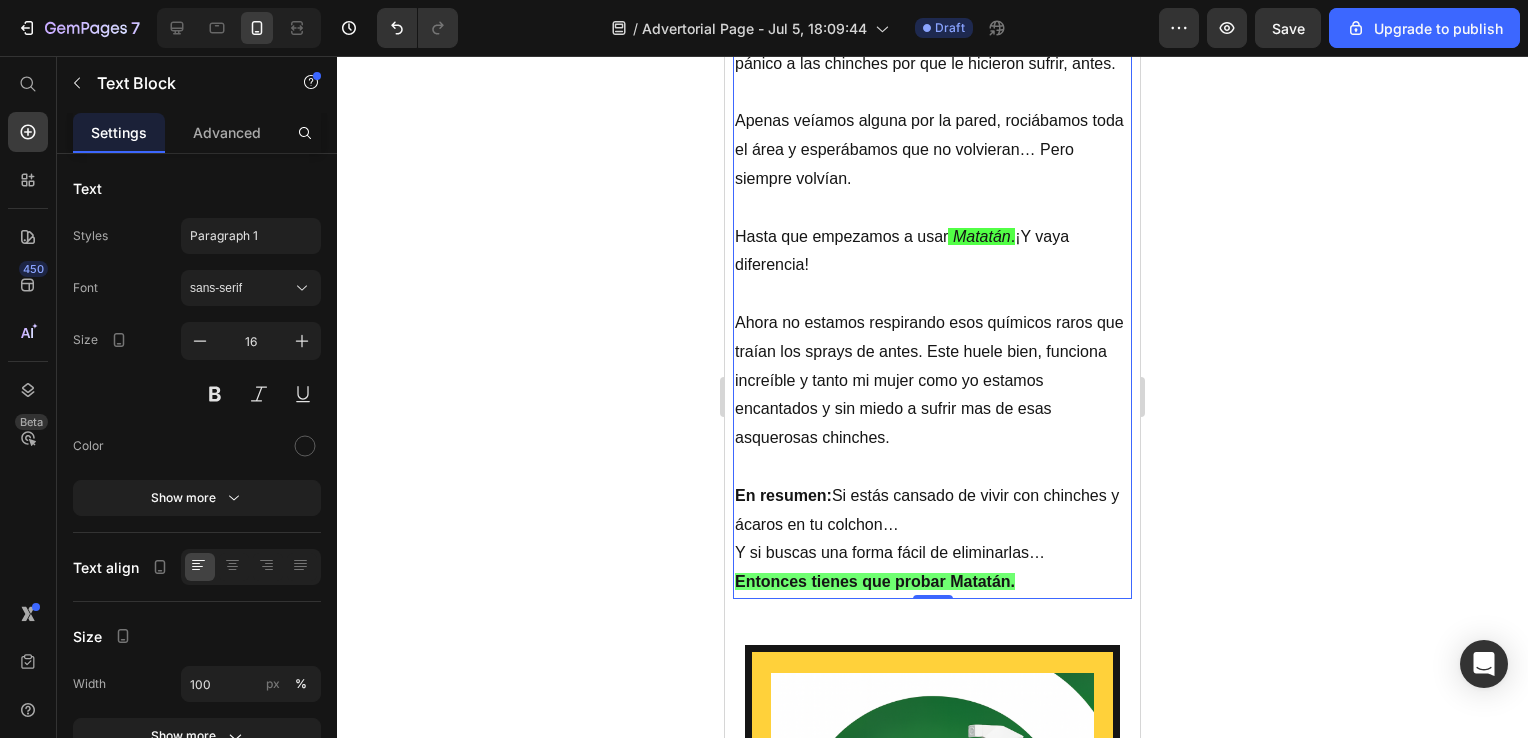 click on "En resumen:  Si estás cansado de vivir con chinches y ácaros en tu colchon…" at bounding box center [932, 511] 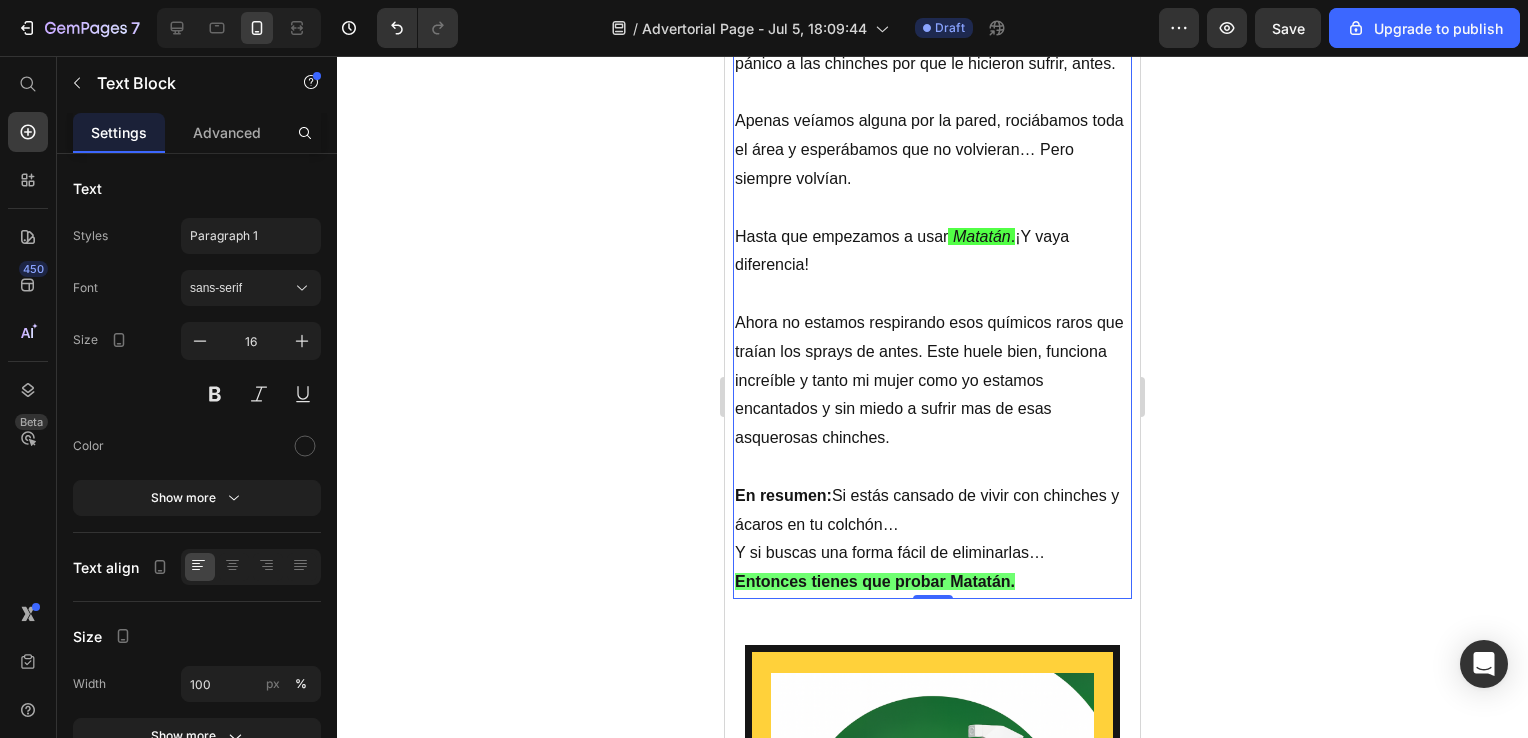 click on "En resumen: Si estás cansado de vivir con chinches y ácaros en tu colchón…" at bounding box center (932, 511) 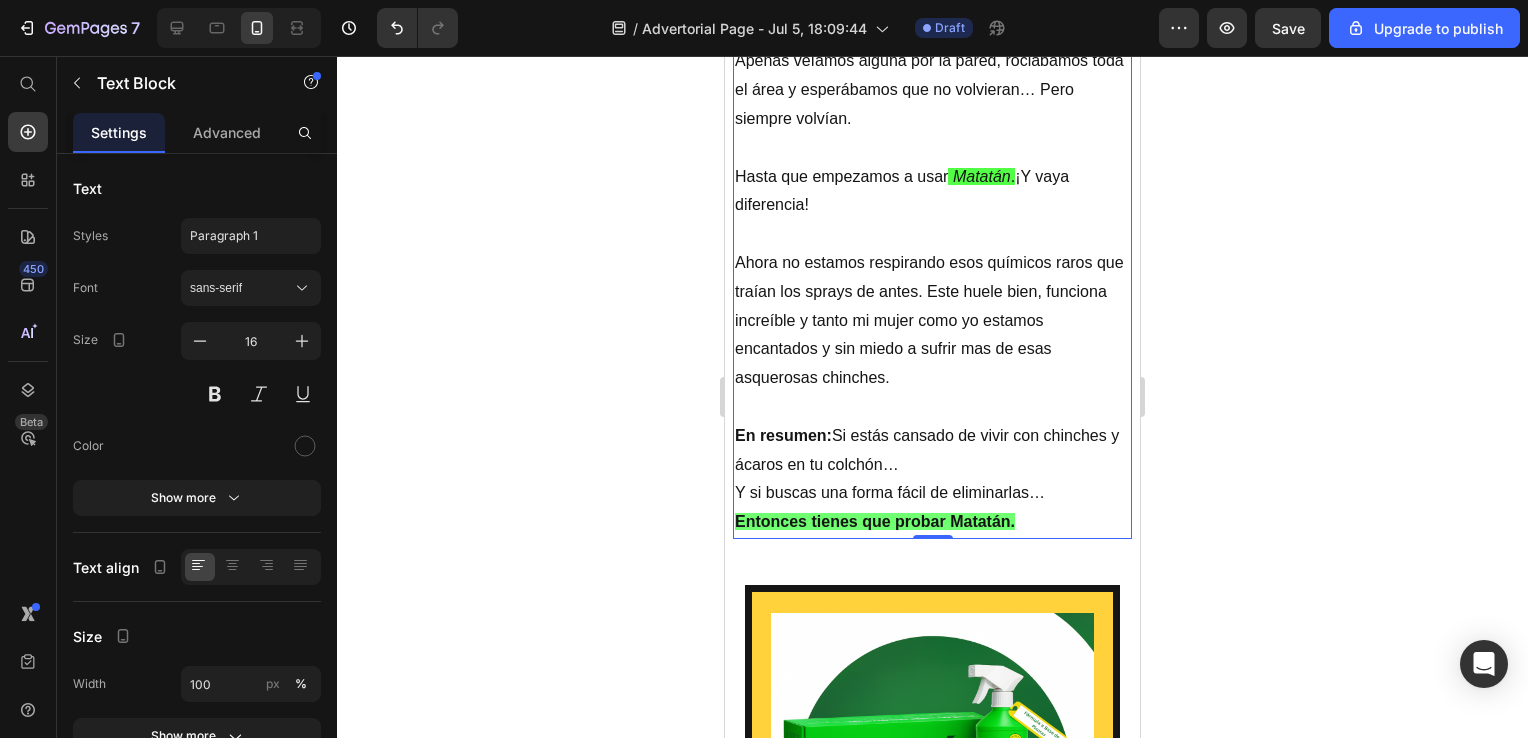 scroll, scrollTop: 8664, scrollLeft: 0, axis: vertical 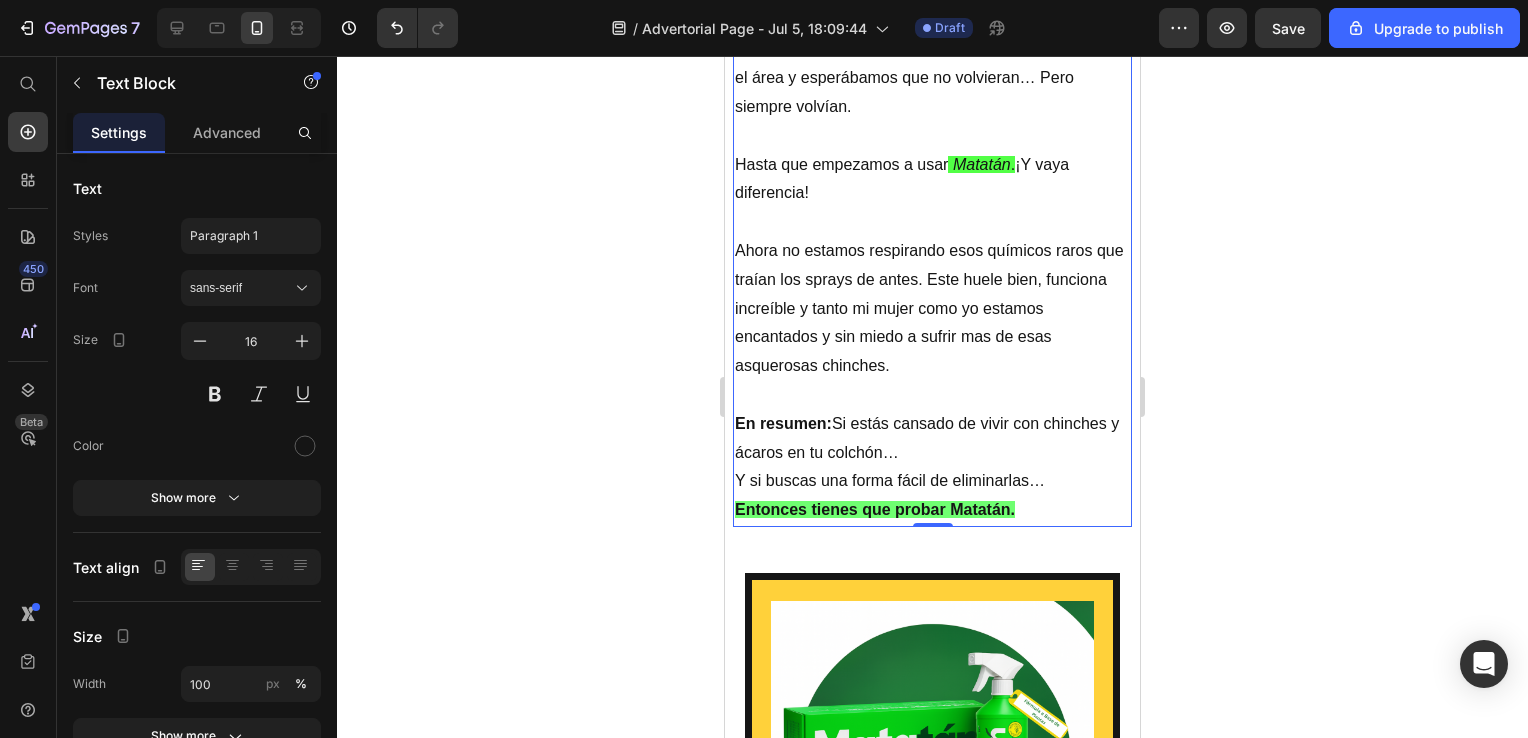 click on "Y si buscas una forma fácil de eliminarlas… Entonces tienes que probar Matatán." at bounding box center [932, 496] 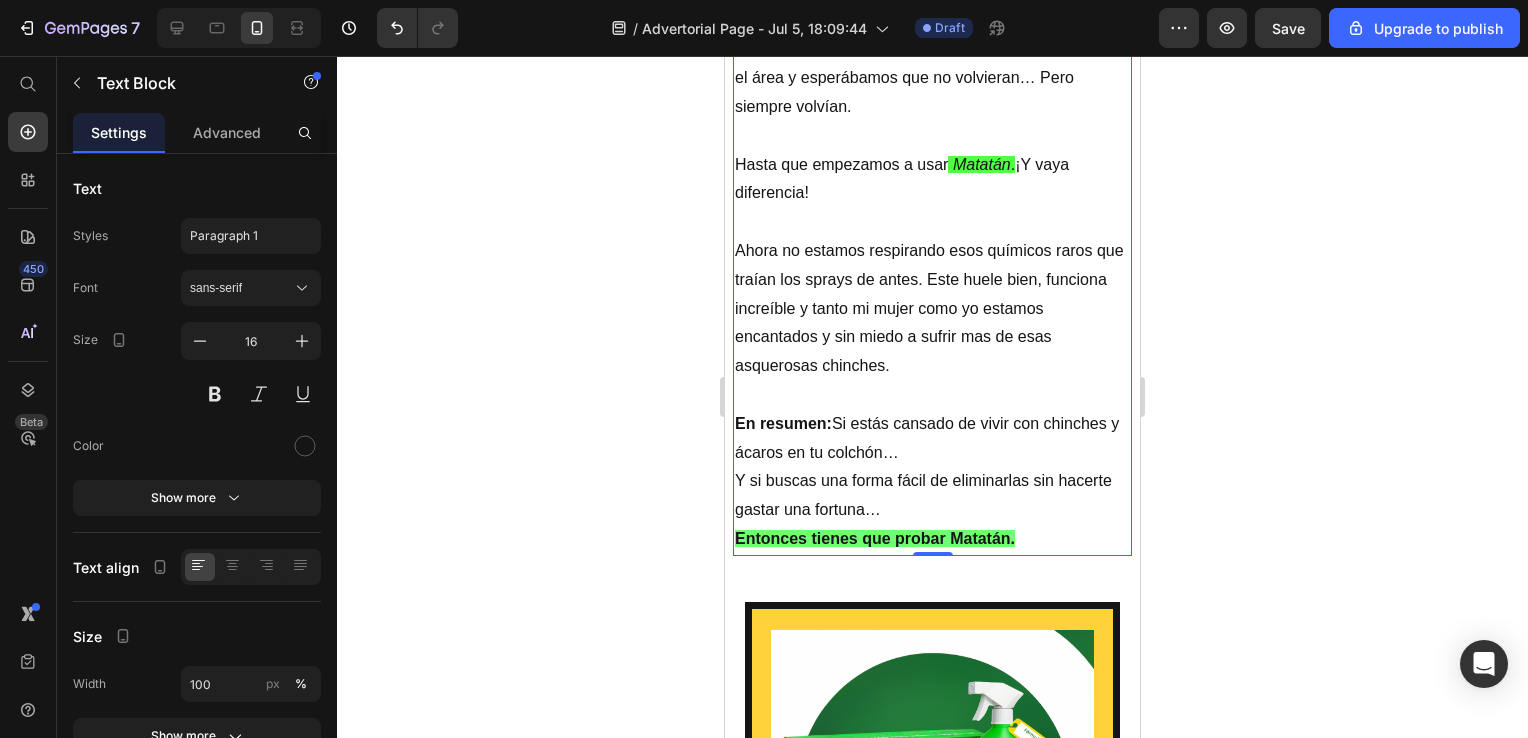 click on "Y si buscas una forma fácil de eliminarlas sin hacerte gastar una fortuna… Entonces tienes que probar Matatán." at bounding box center [932, 510] 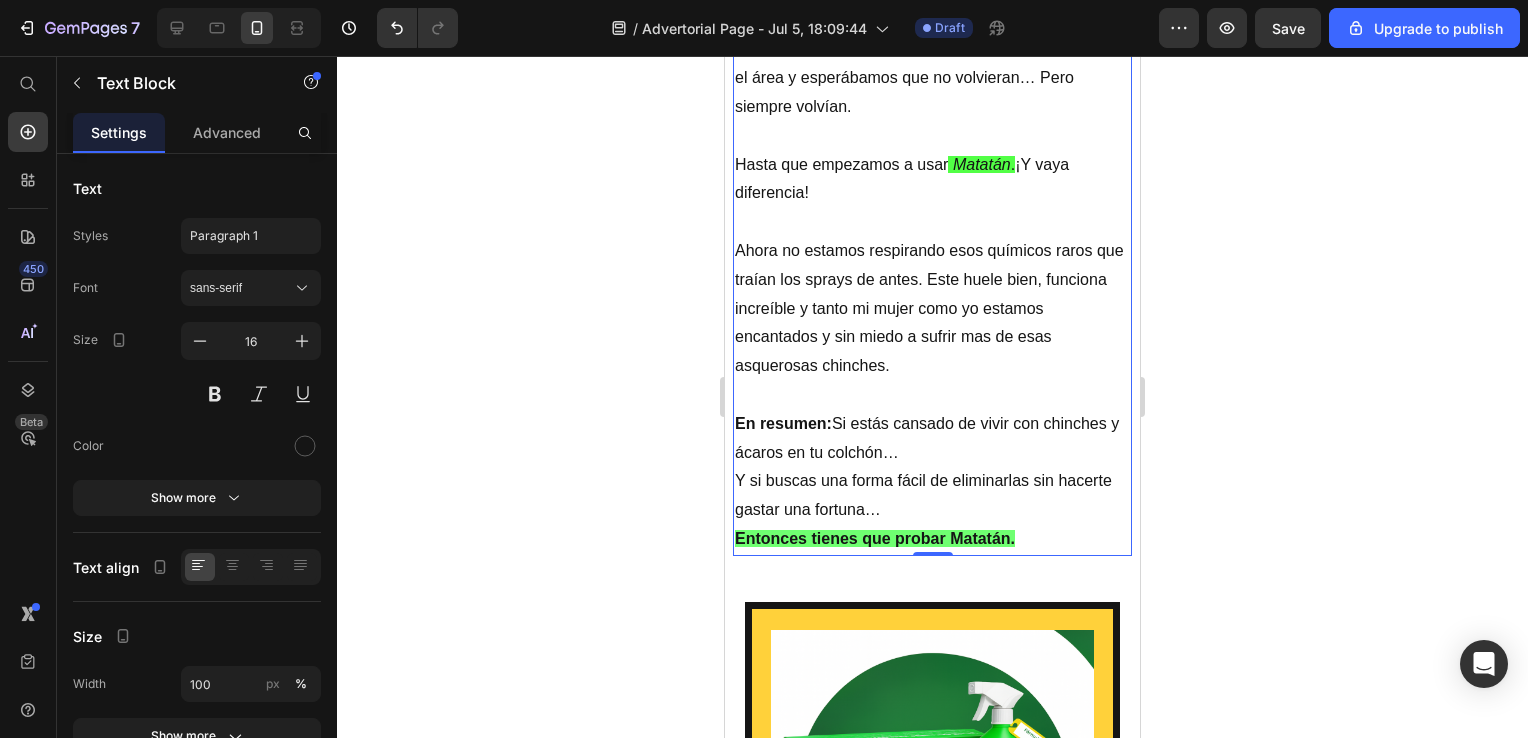 click 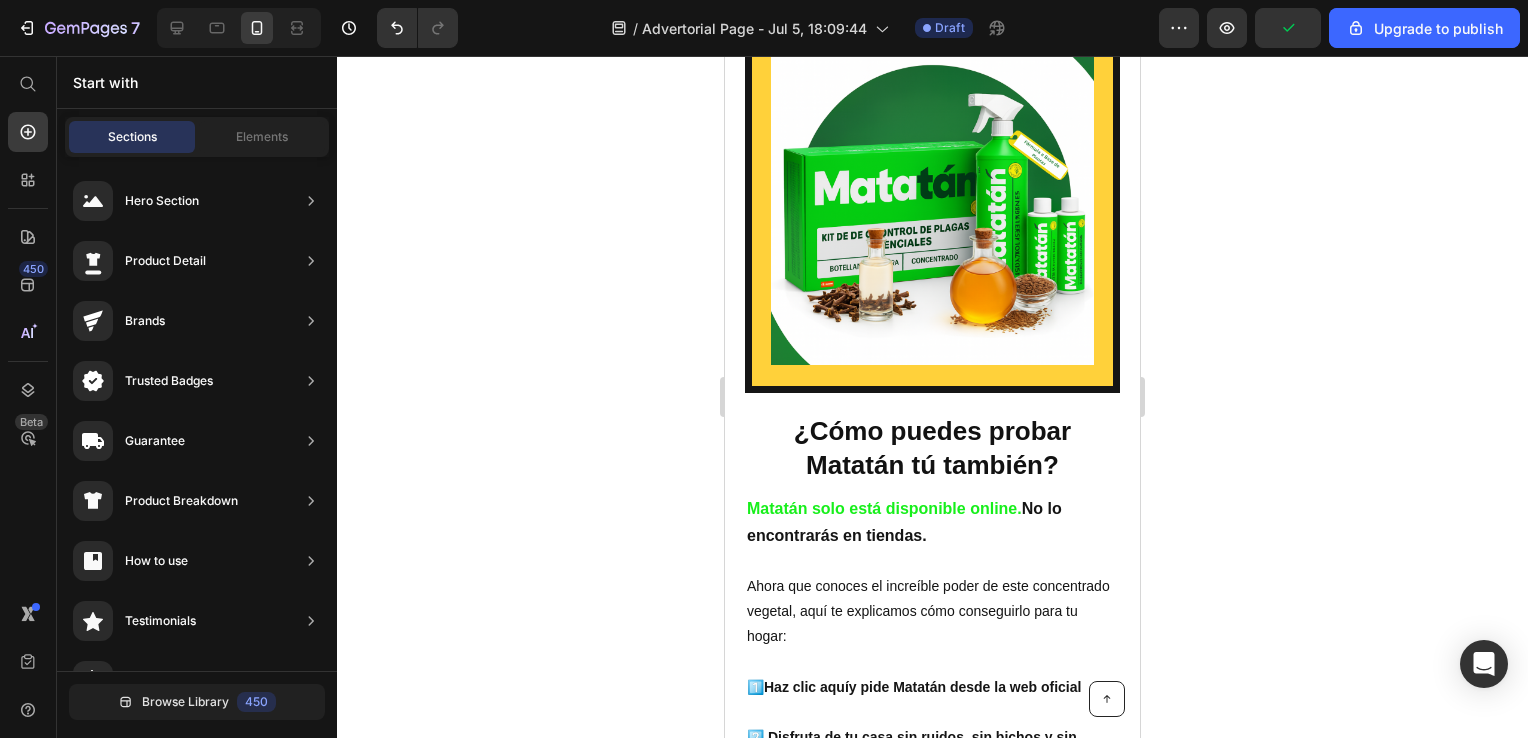 scroll, scrollTop: 9277, scrollLeft: 0, axis: vertical 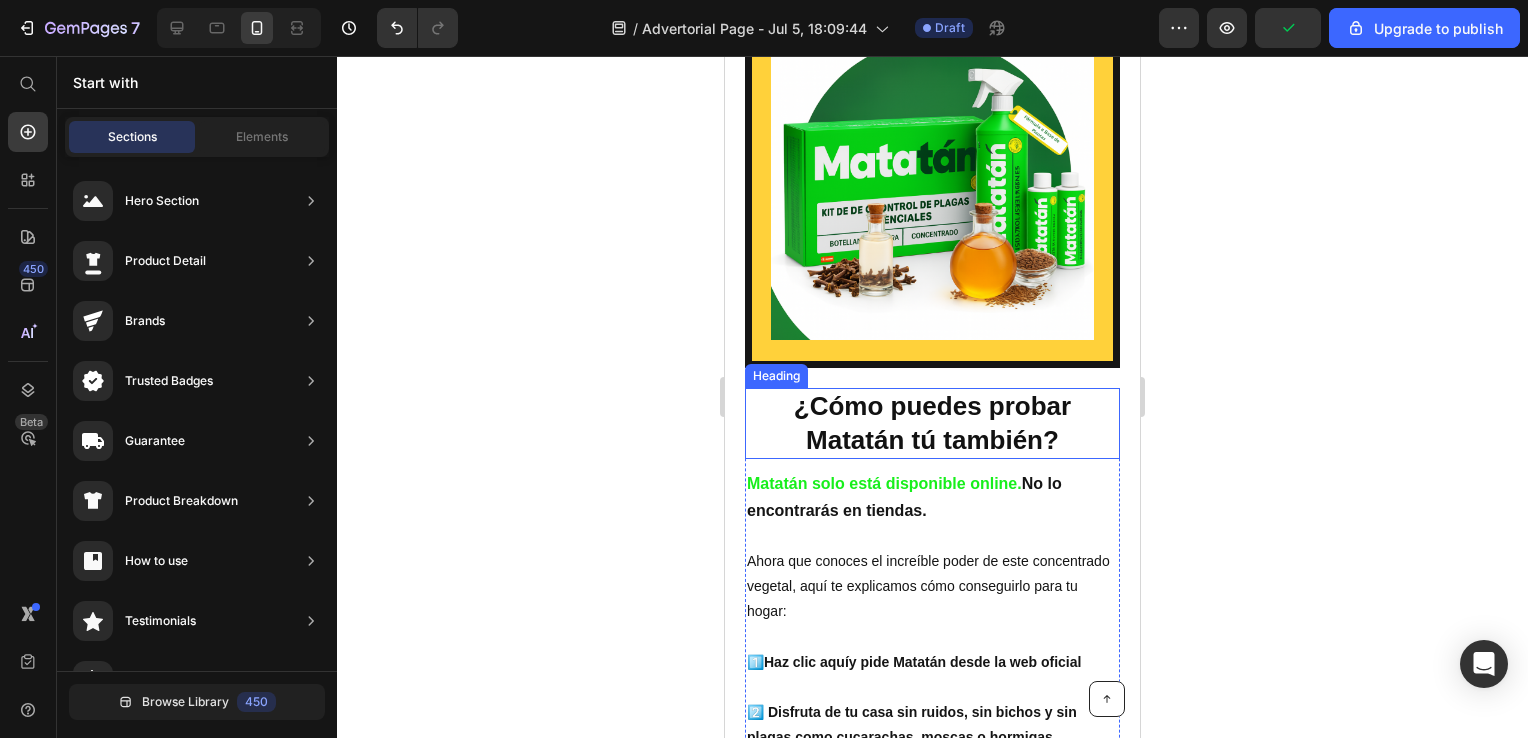 click on "¿Cómo puedes probar Matatán tú también?" at bounding box center (932, 423) 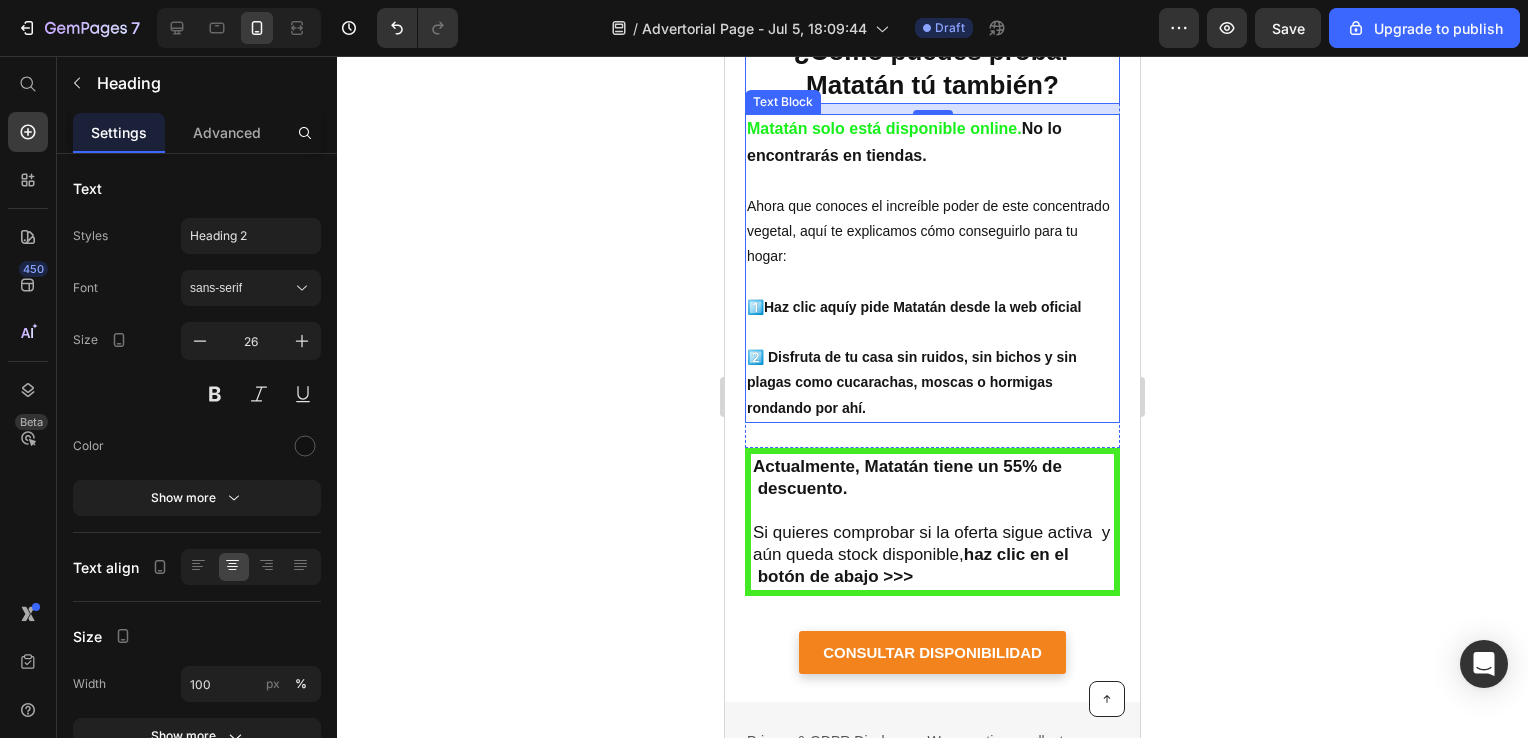 scroll, scrollTop: 9633, scrollLeft: 0, axis: vertical 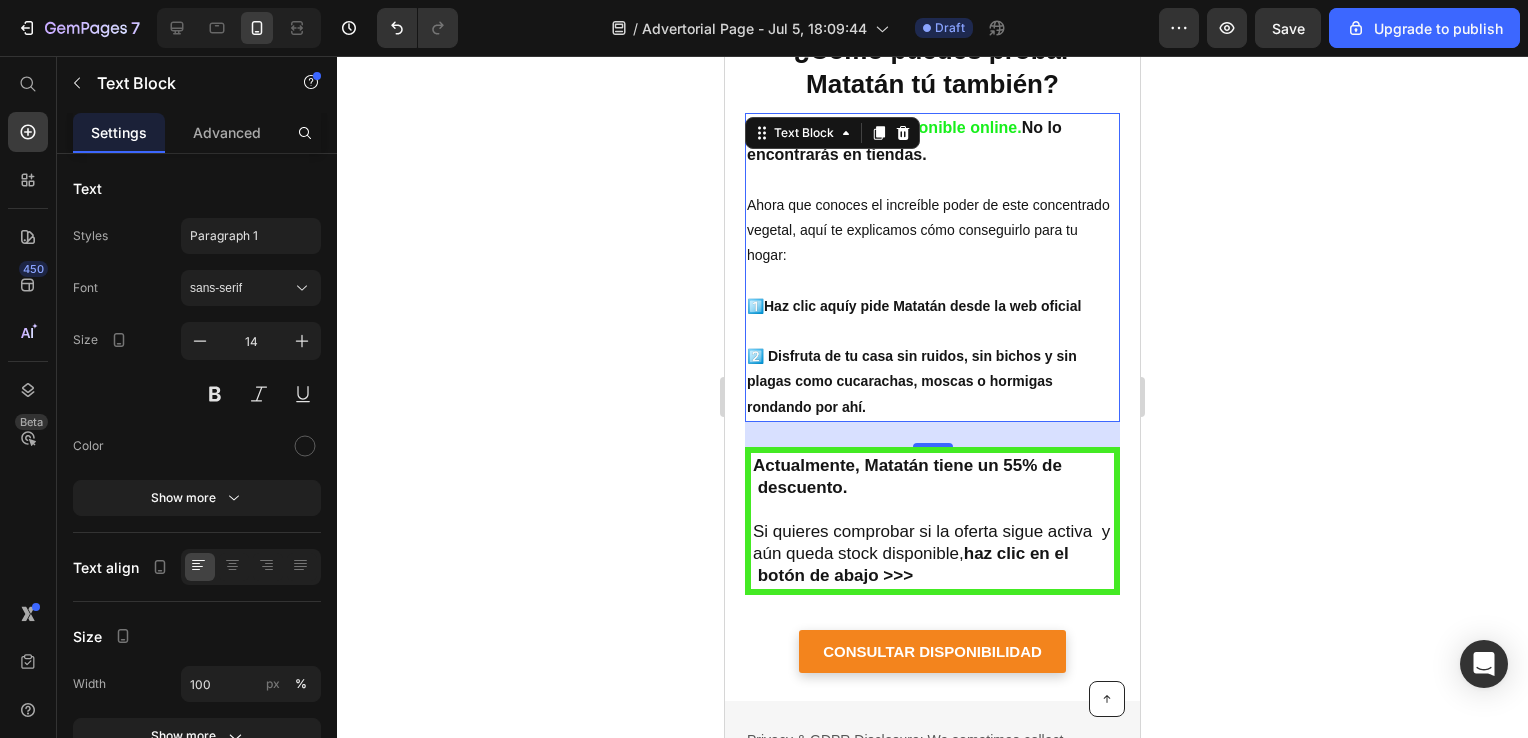 click on "y pide Matatán desde la web oficial" at bounding box center [965, 306] 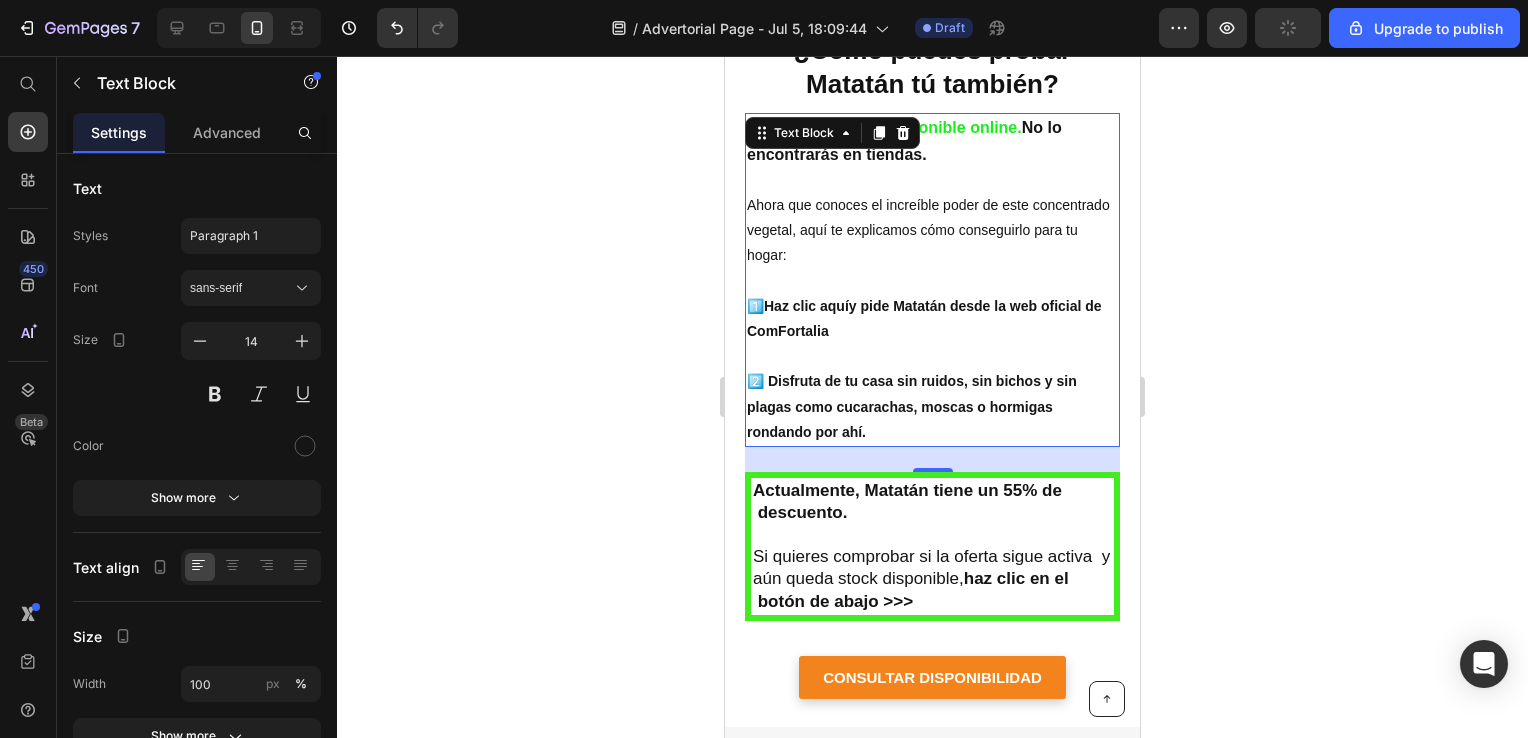 click 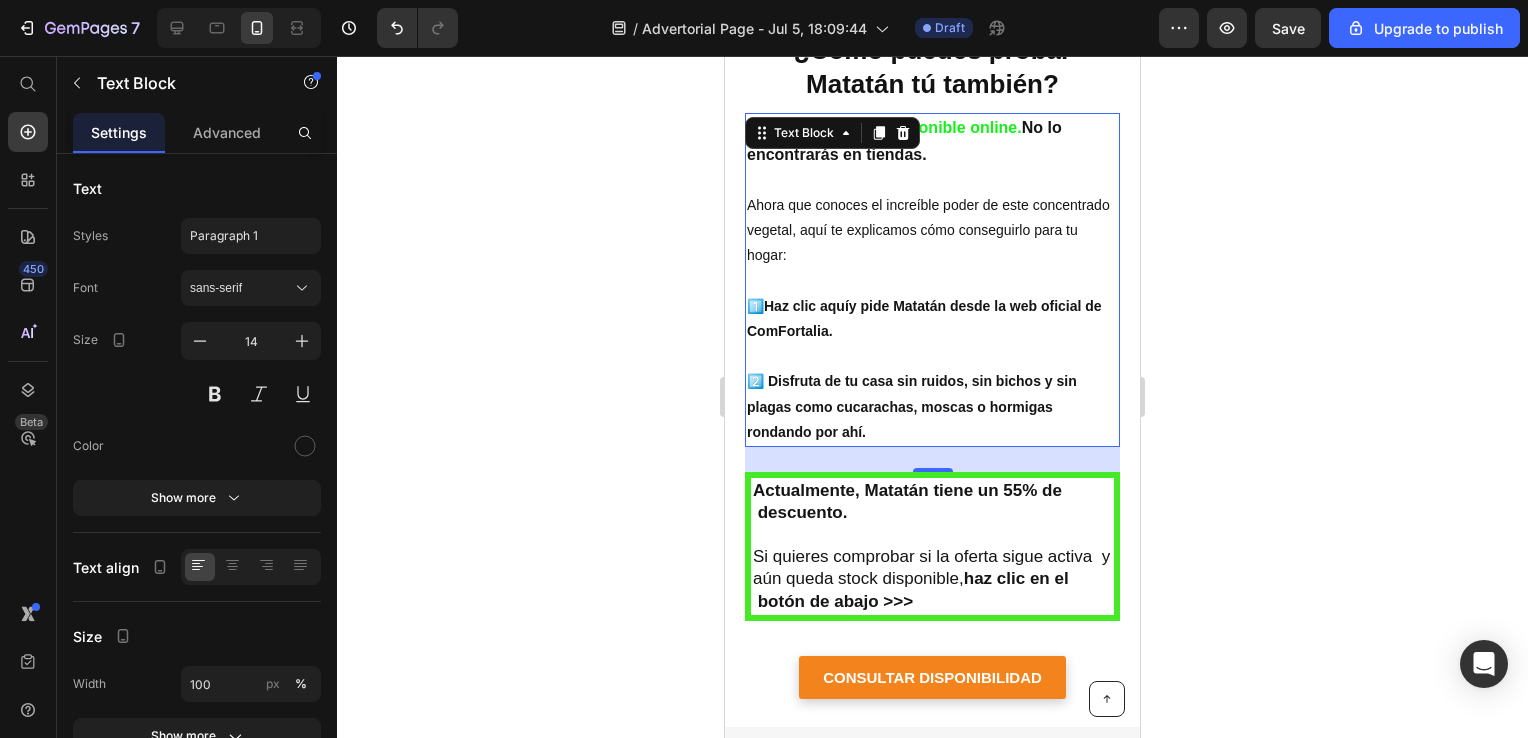 click 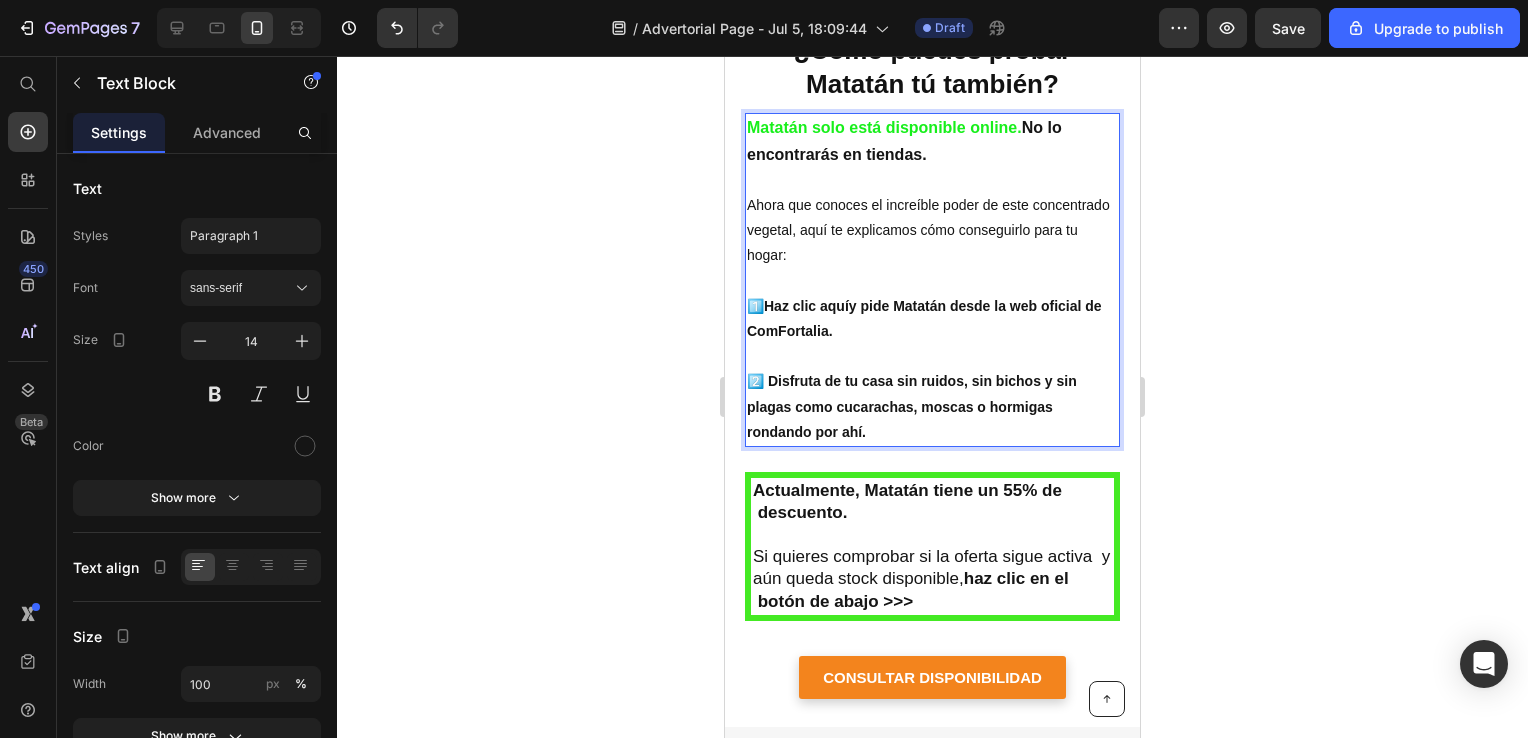 click on "2️⃣ Disfruta de tu casa sin ruidos, sin bichos y sin plagas como cucarachas, moscas o hormigas rondando por ahí." at bounding box center (912, 406) 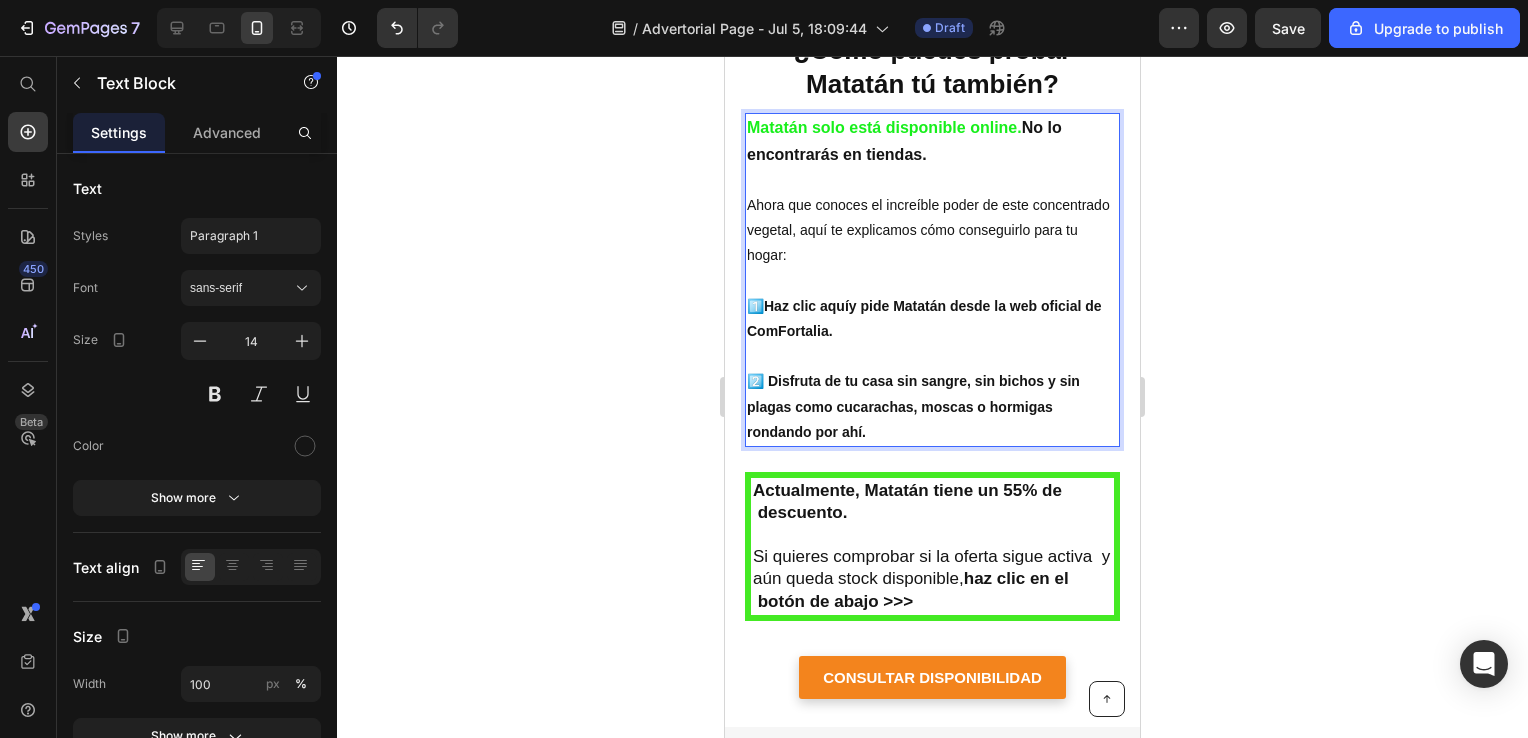click on "2️⃣ Disfruta de tu casa sin sangre, sin bichos y sin plagas como cucarachas, moscas o hormigas rondando por ahí." at bounding box center (913, 406) 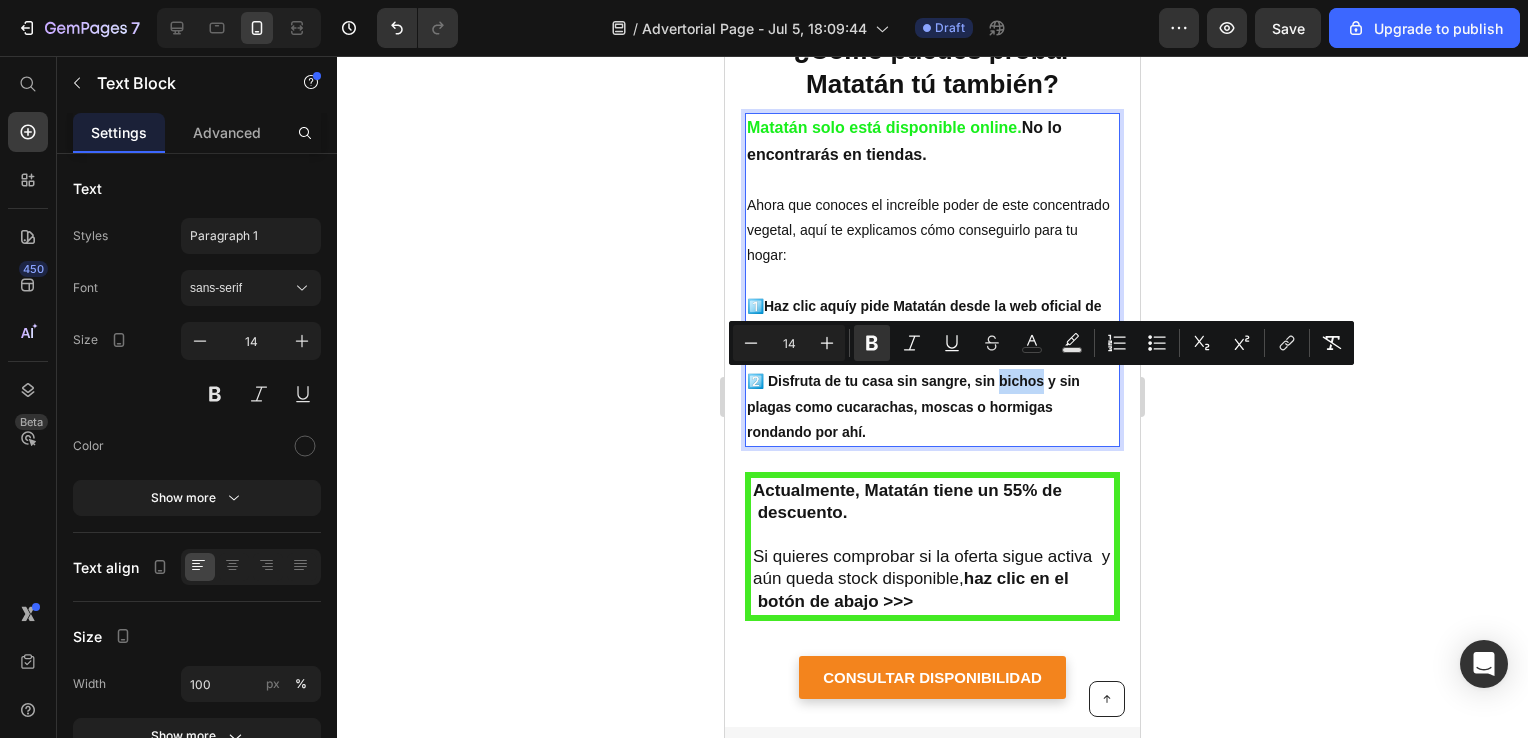drag, startPoint x: 1002, startPoint y: 378, endPoint x: 1047, endPoint y: 383, distance: 45.276924 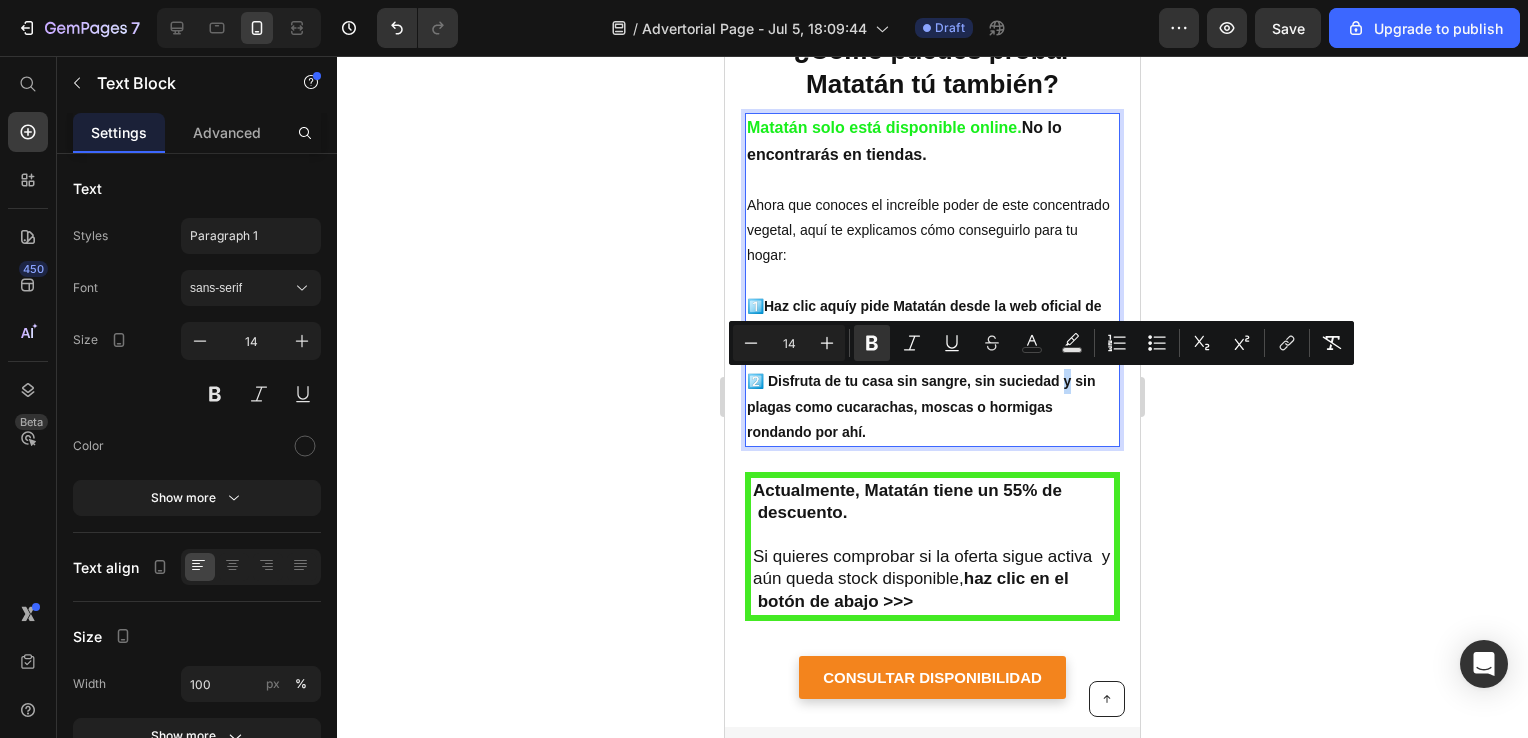 drag, startPoint x: 1068, startPoint y: 379, endPoint x: 1075, endPoint y: 394, distance: 16.552946 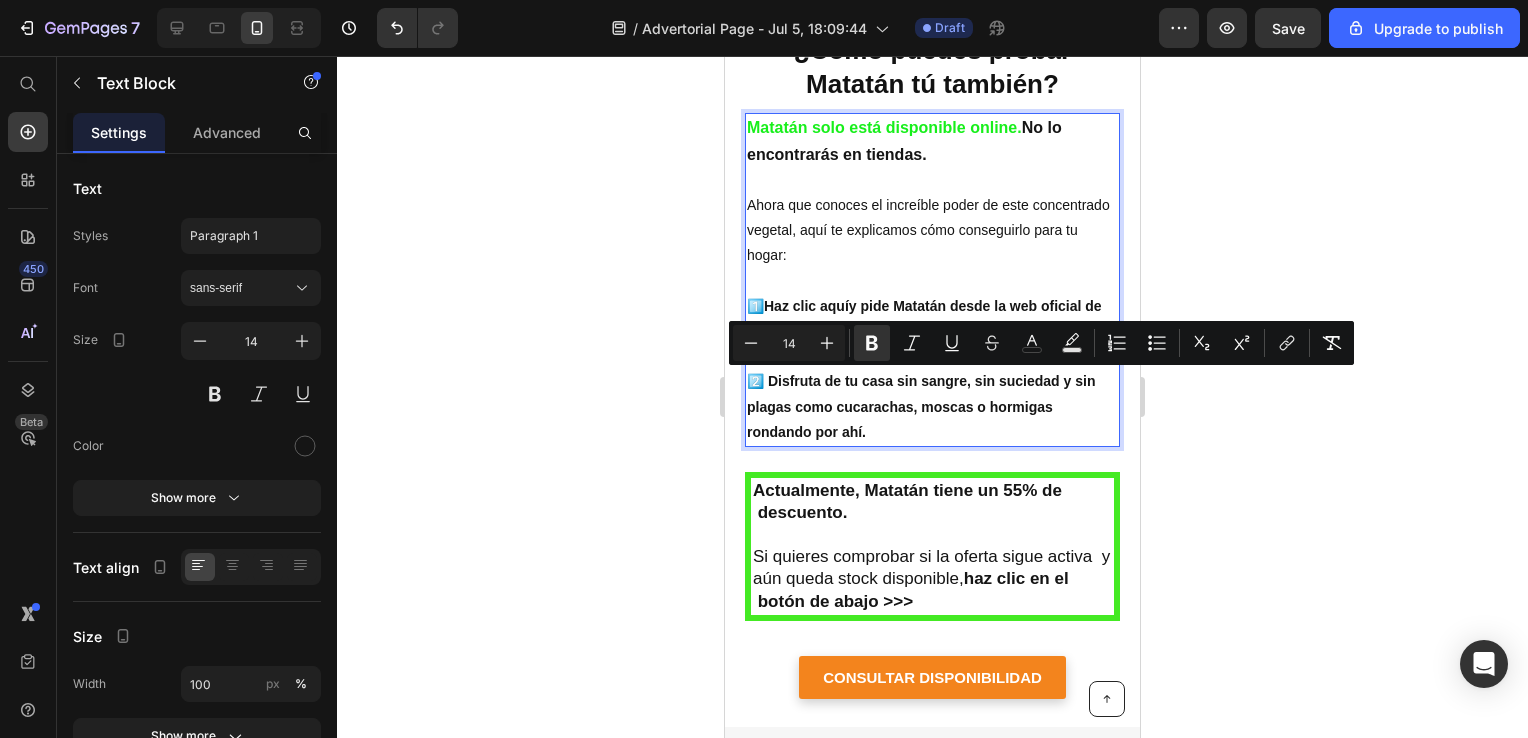 click on "2️⃣ Disfruta de tu casa sin sangre, sin suciedad y sin plagas como cucarachas, moscas o hormigas rondando por ahí." at bounding box center [921, 406] 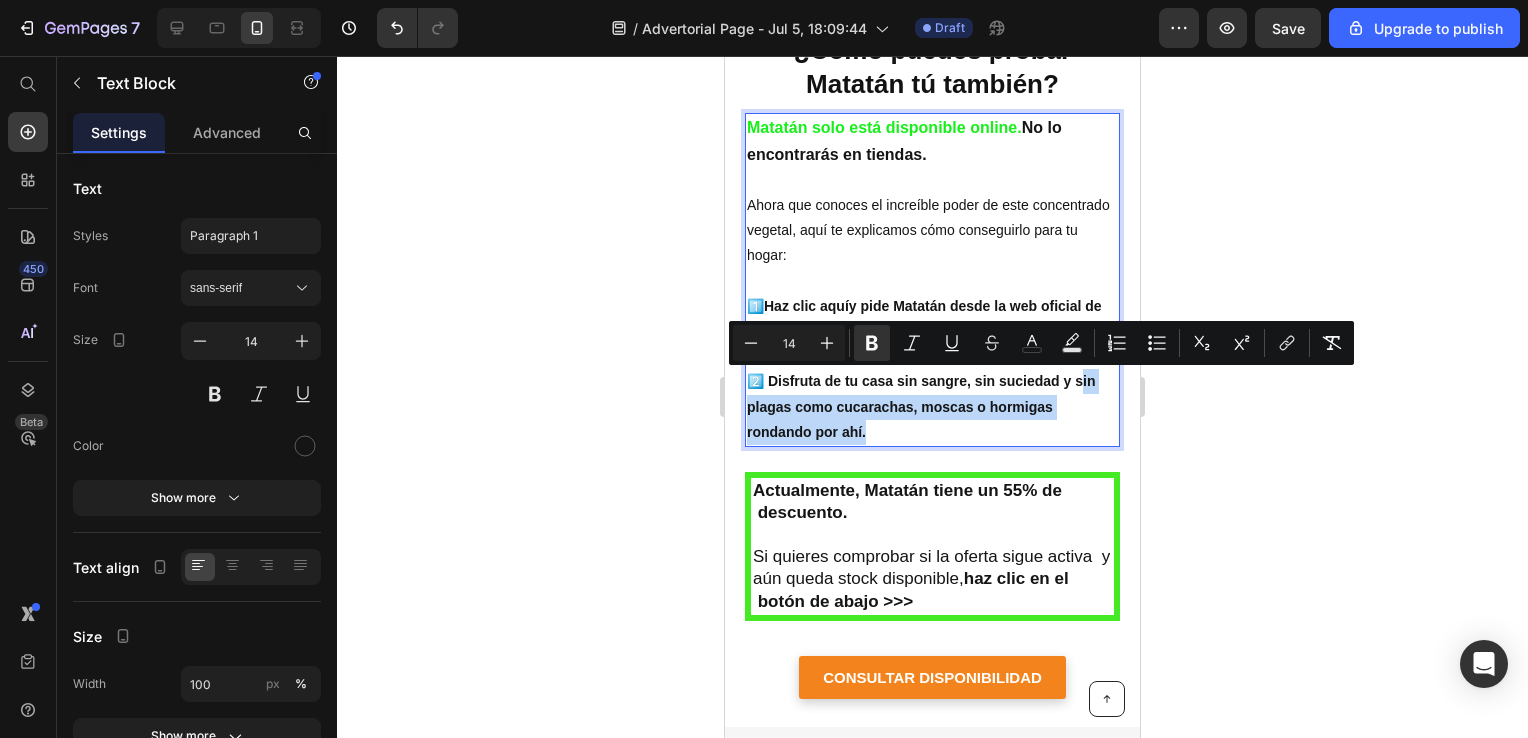 drag, startPoint x: 1082, startPoint y: 382, endPoint x: 1096, endPoint y: 428, distance: 48.08326 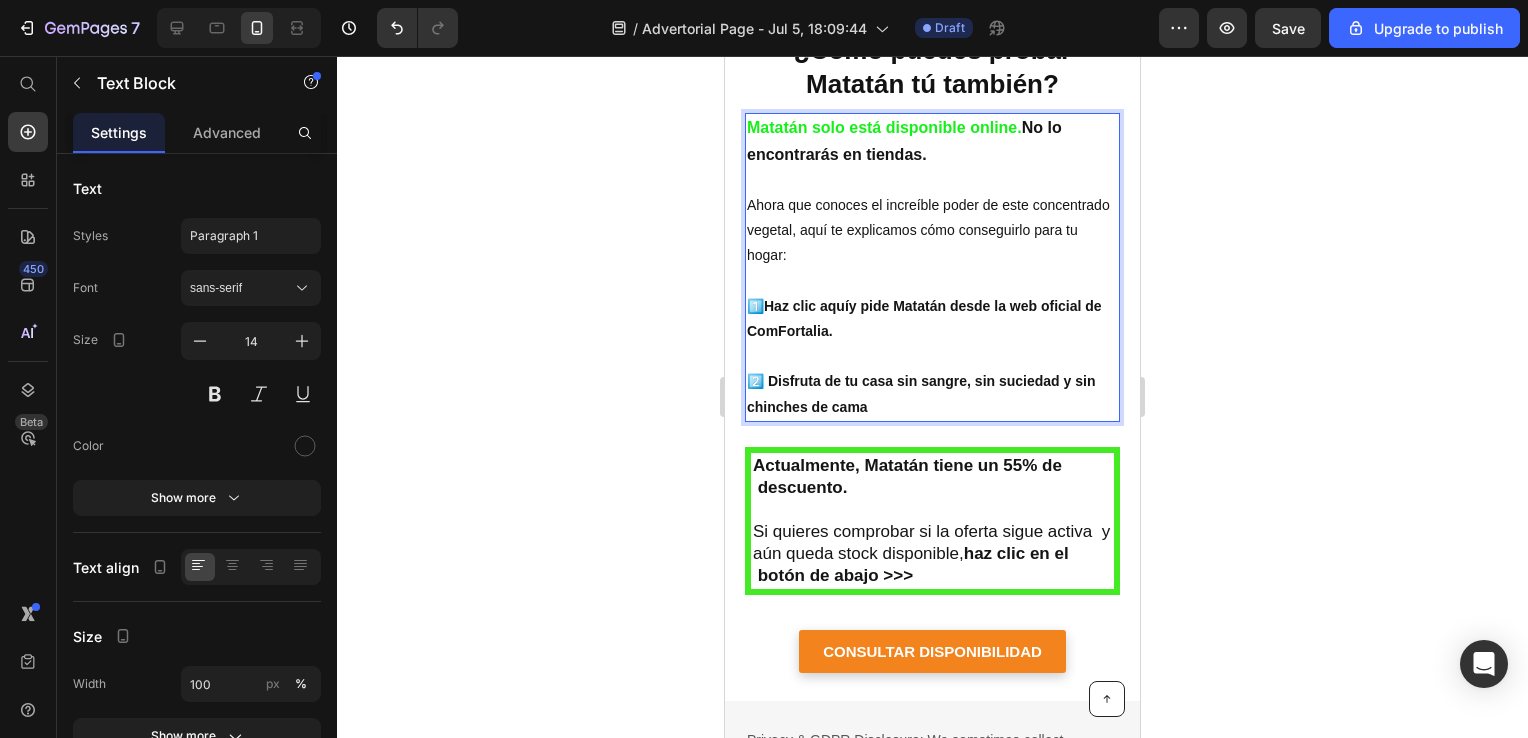 click on "2️⃣ Disfruta de tu casa sin sangre, sin suciedad y sin chinches de cama" at bounding box center [932, 382] 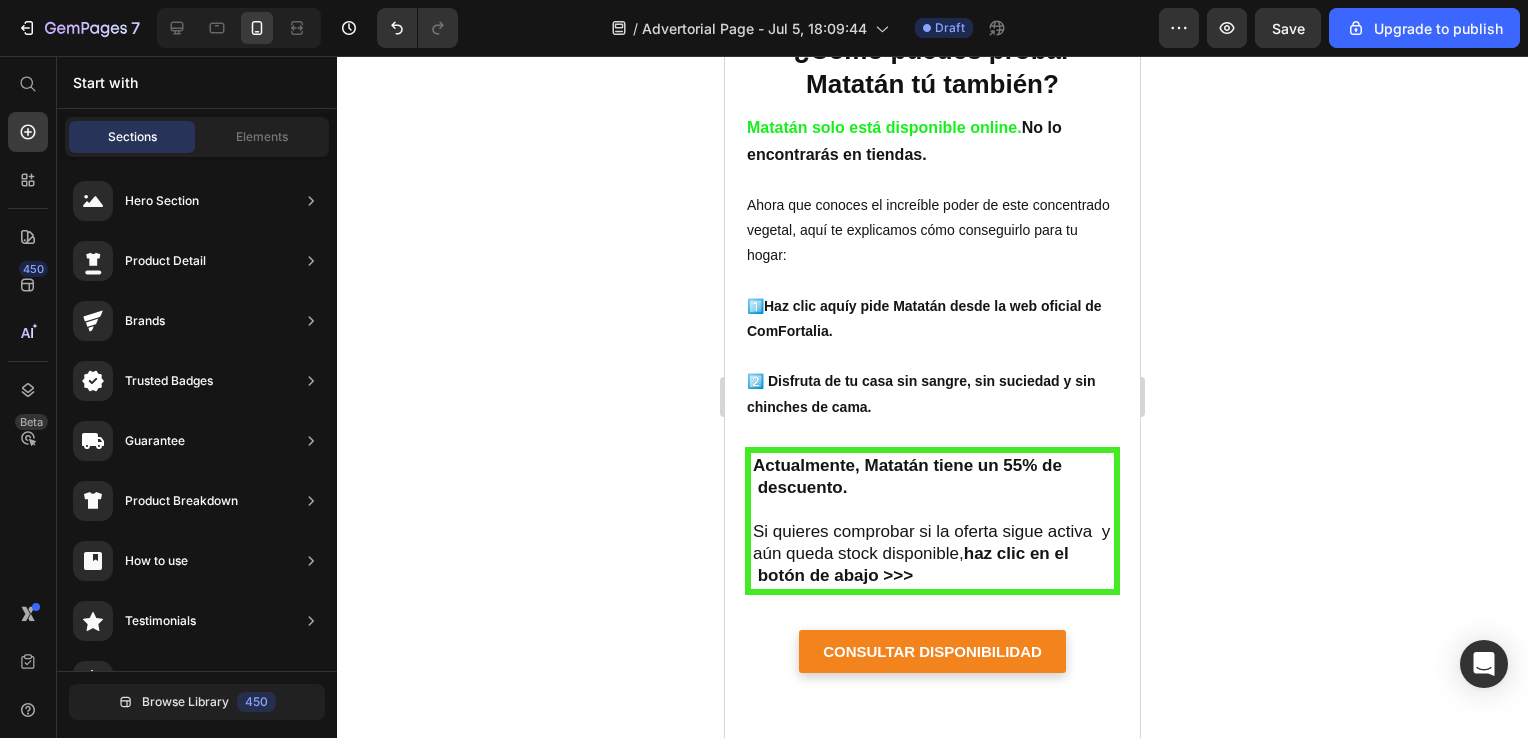 scroll, scrollTop: 9036, scrollLeft: 0, axis: vertical 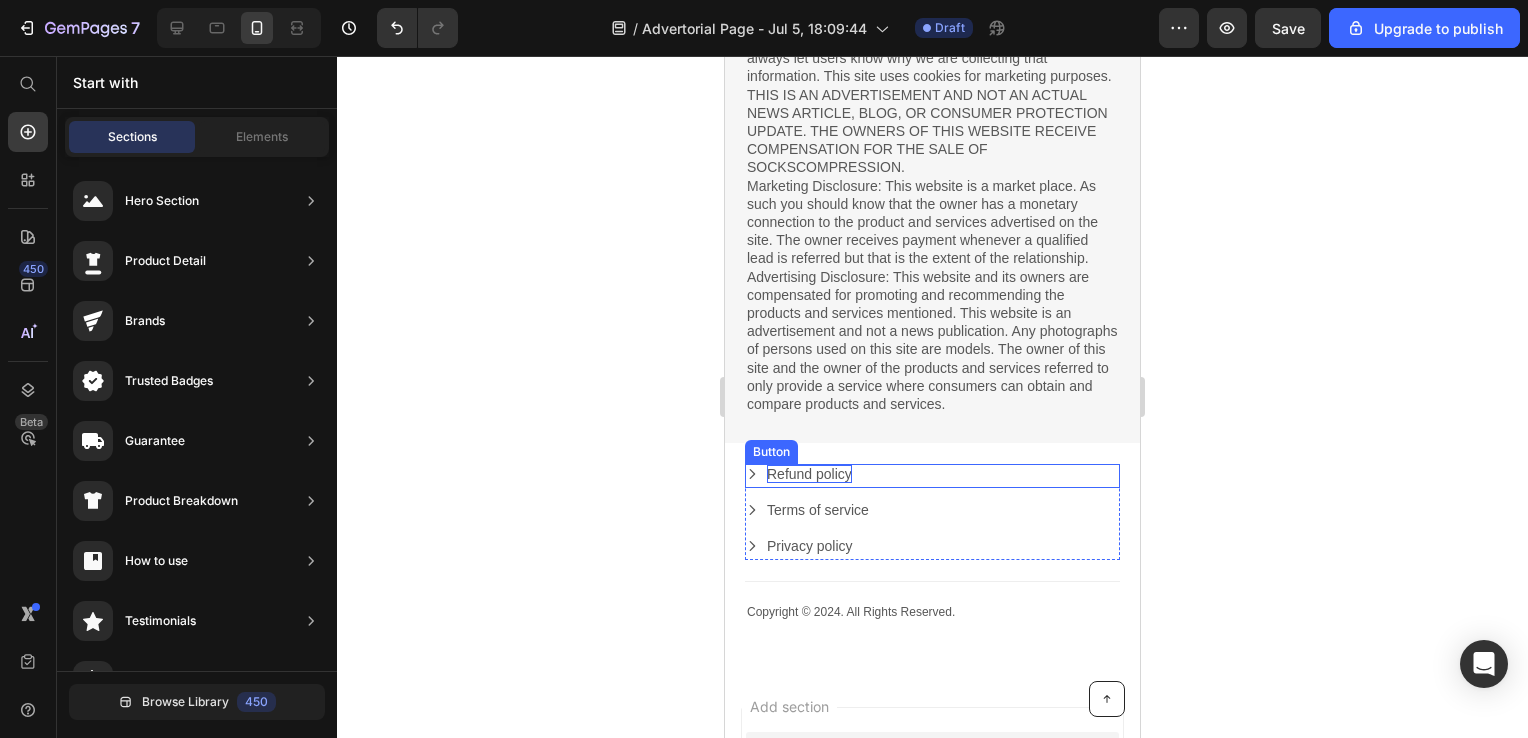 click on "Refund policy" at bounding box center [809, 474] 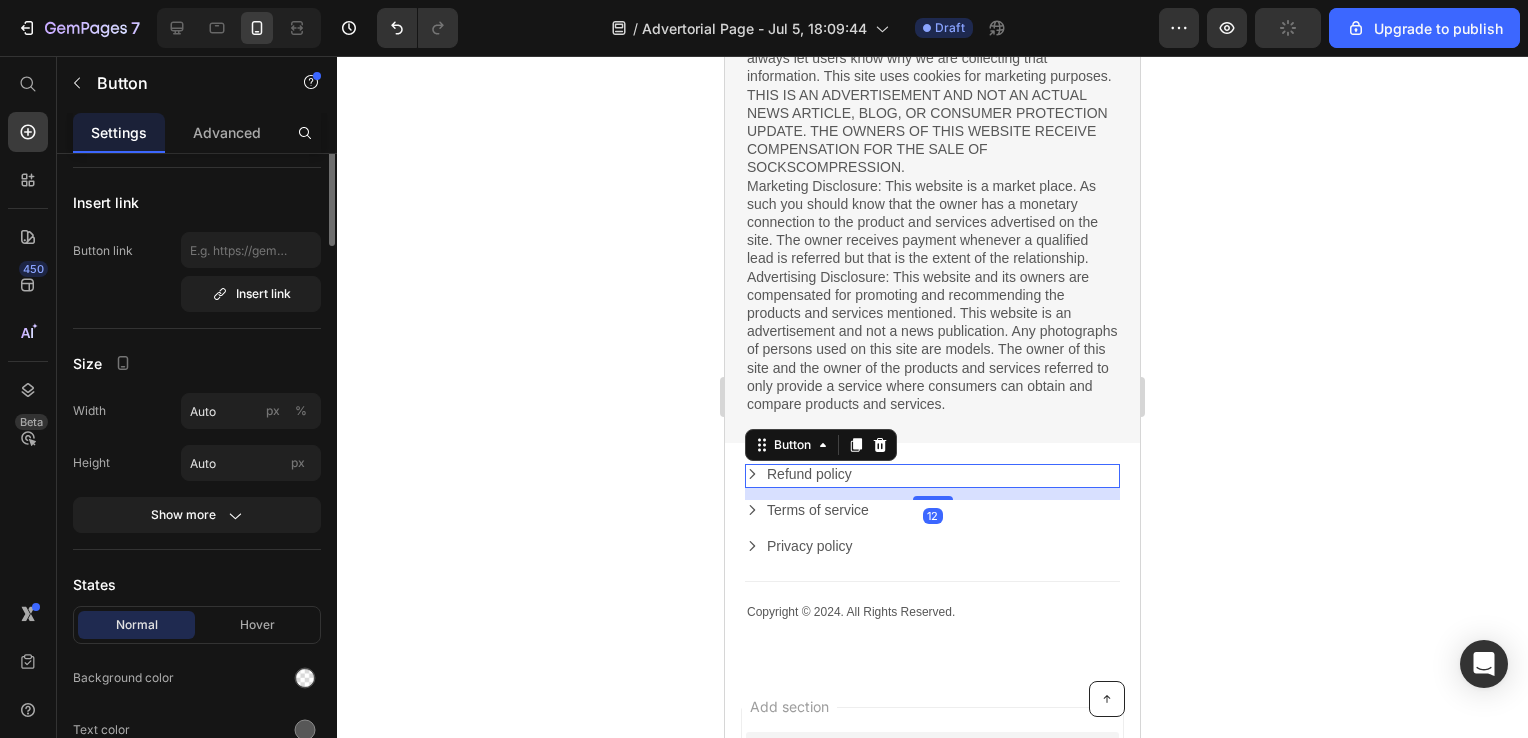 scroll, scrollTop: 0, scrollLeft: 0, axis: both 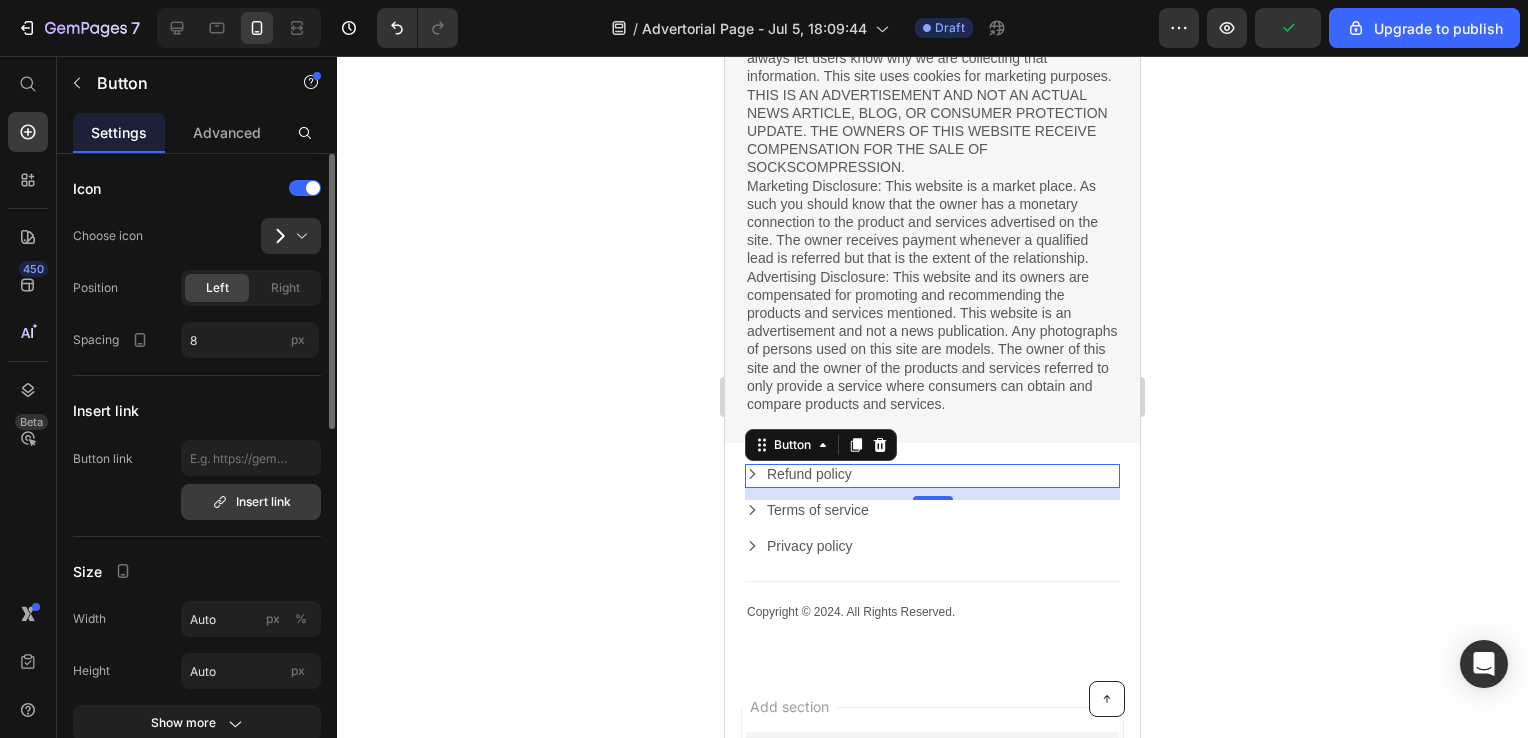 click on "Insert link" at bounding box center [251, 502] 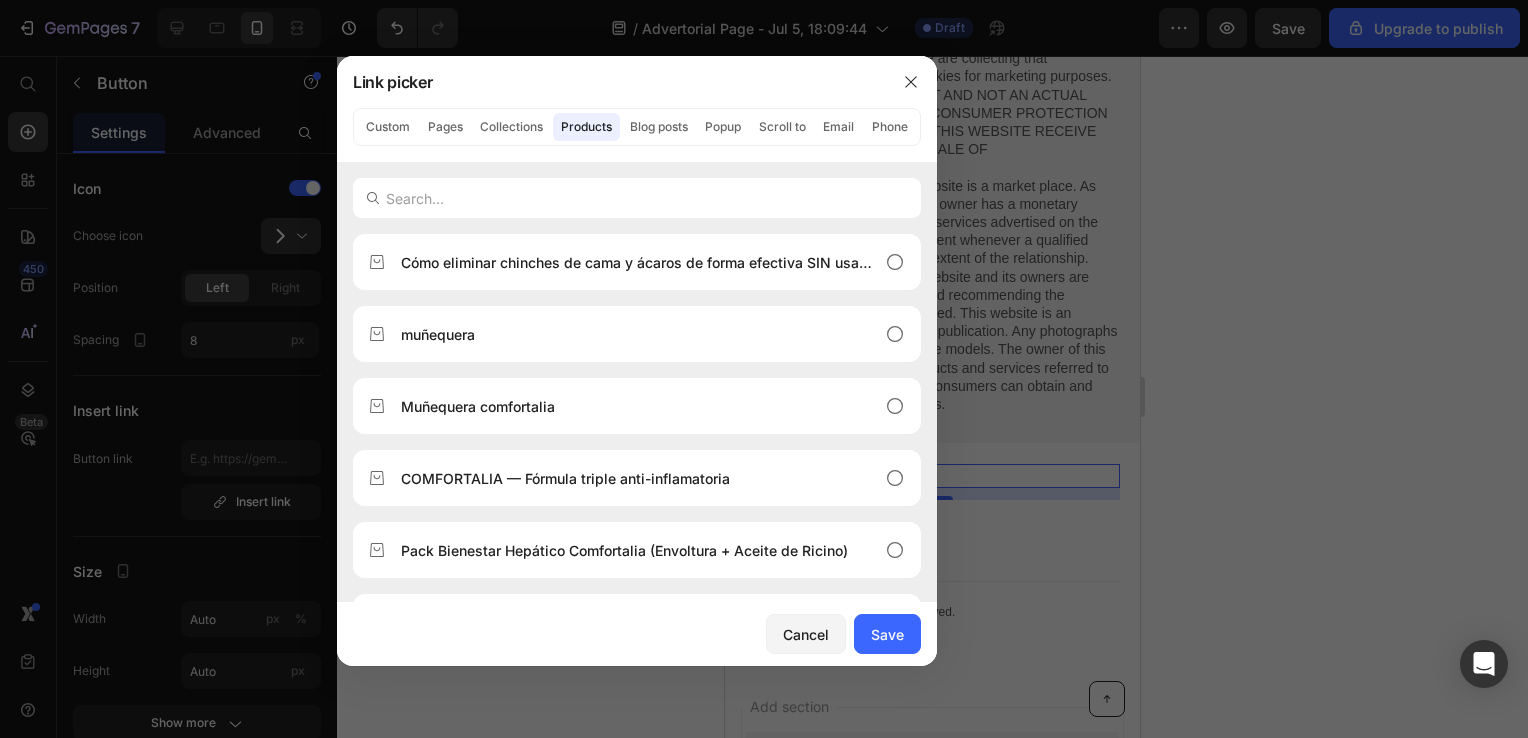 click at bounding box center [764, 369] 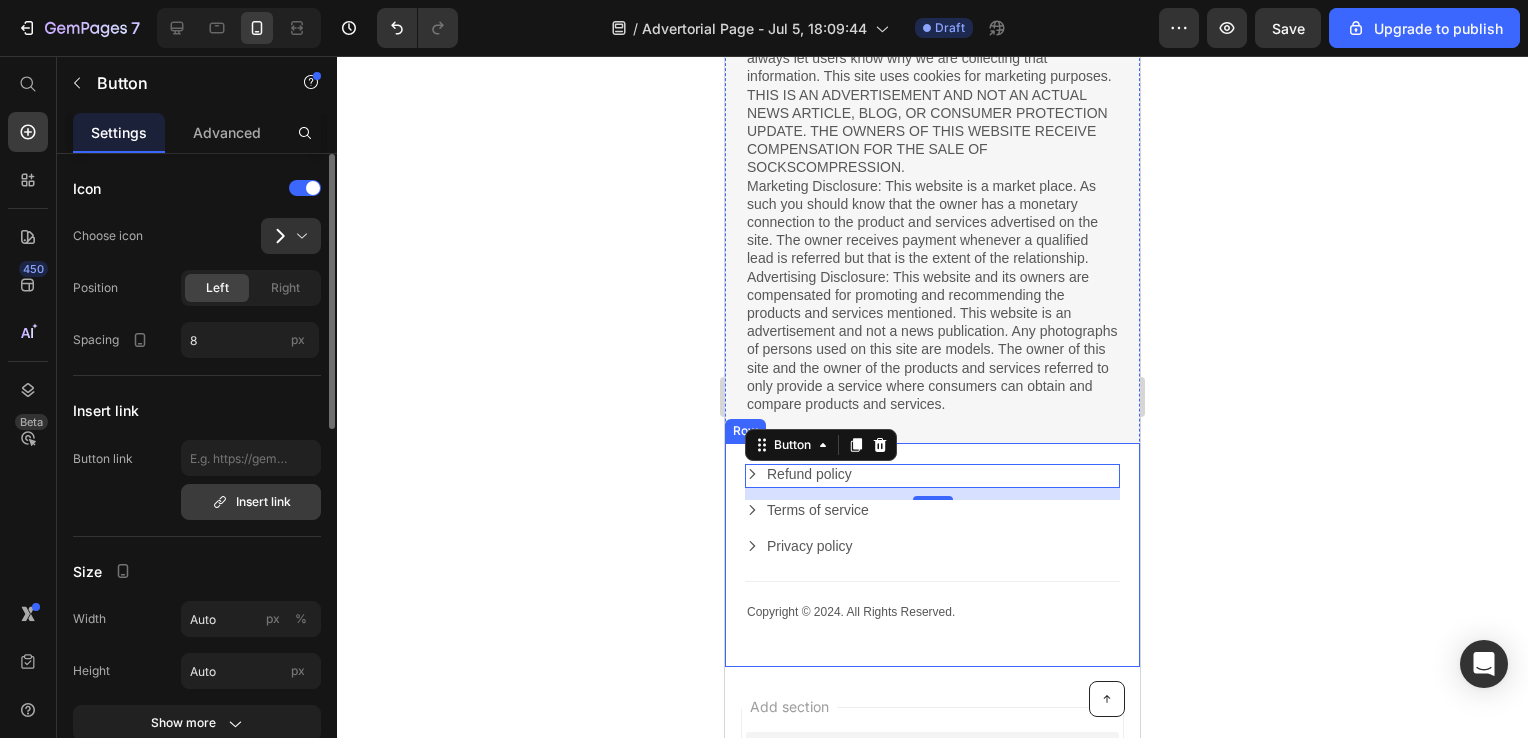 click on "Insert link" at bounding box center (251, 502) 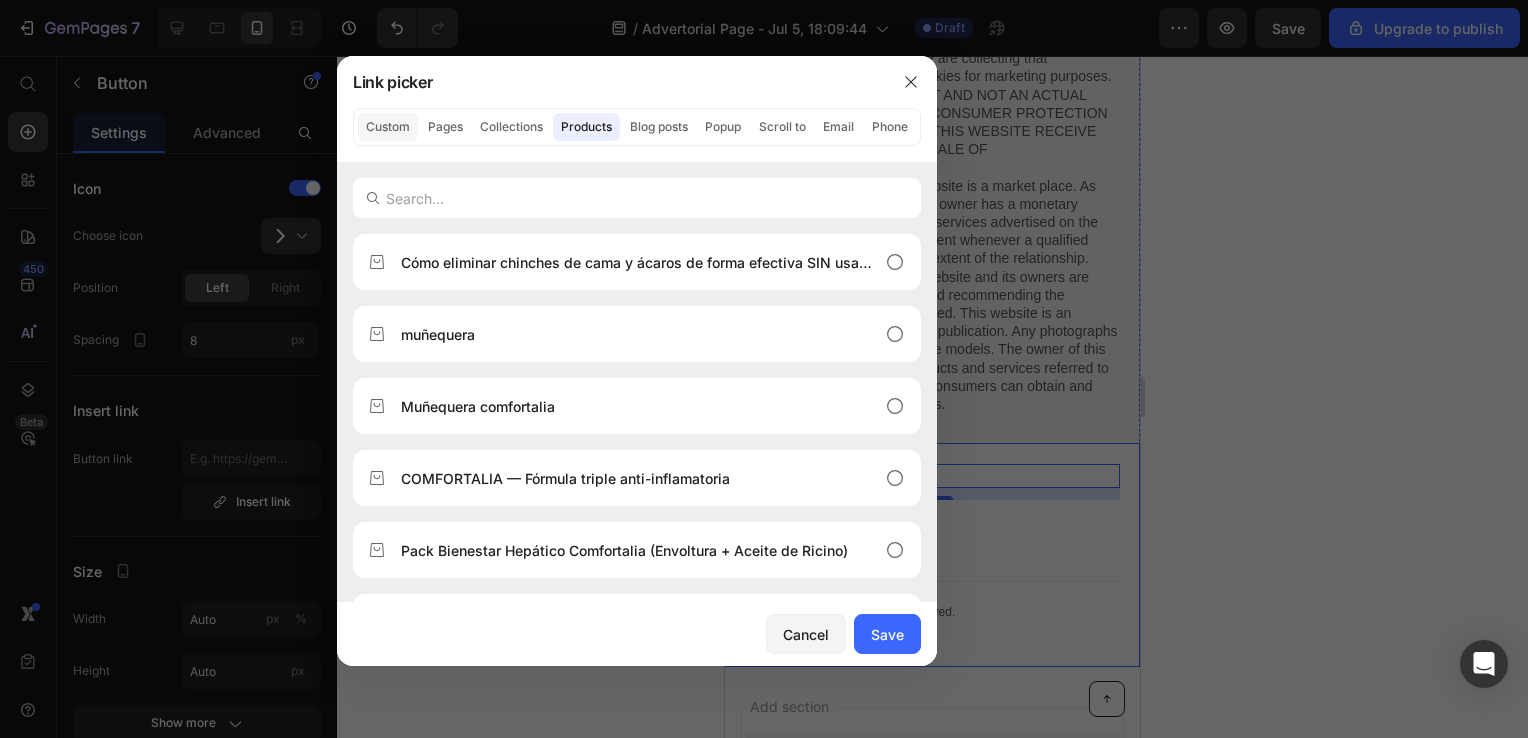 click on "Custom" 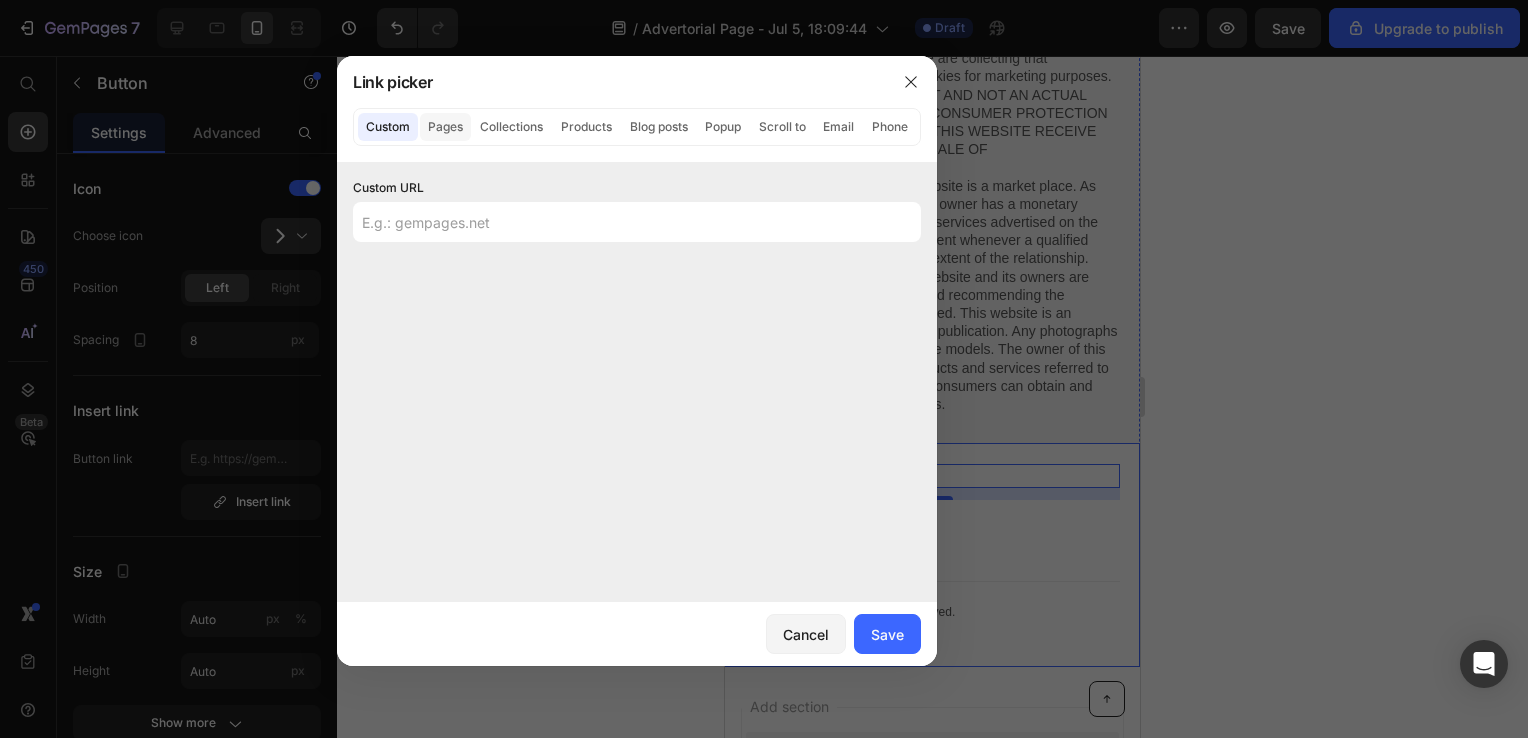 click on "Pages" 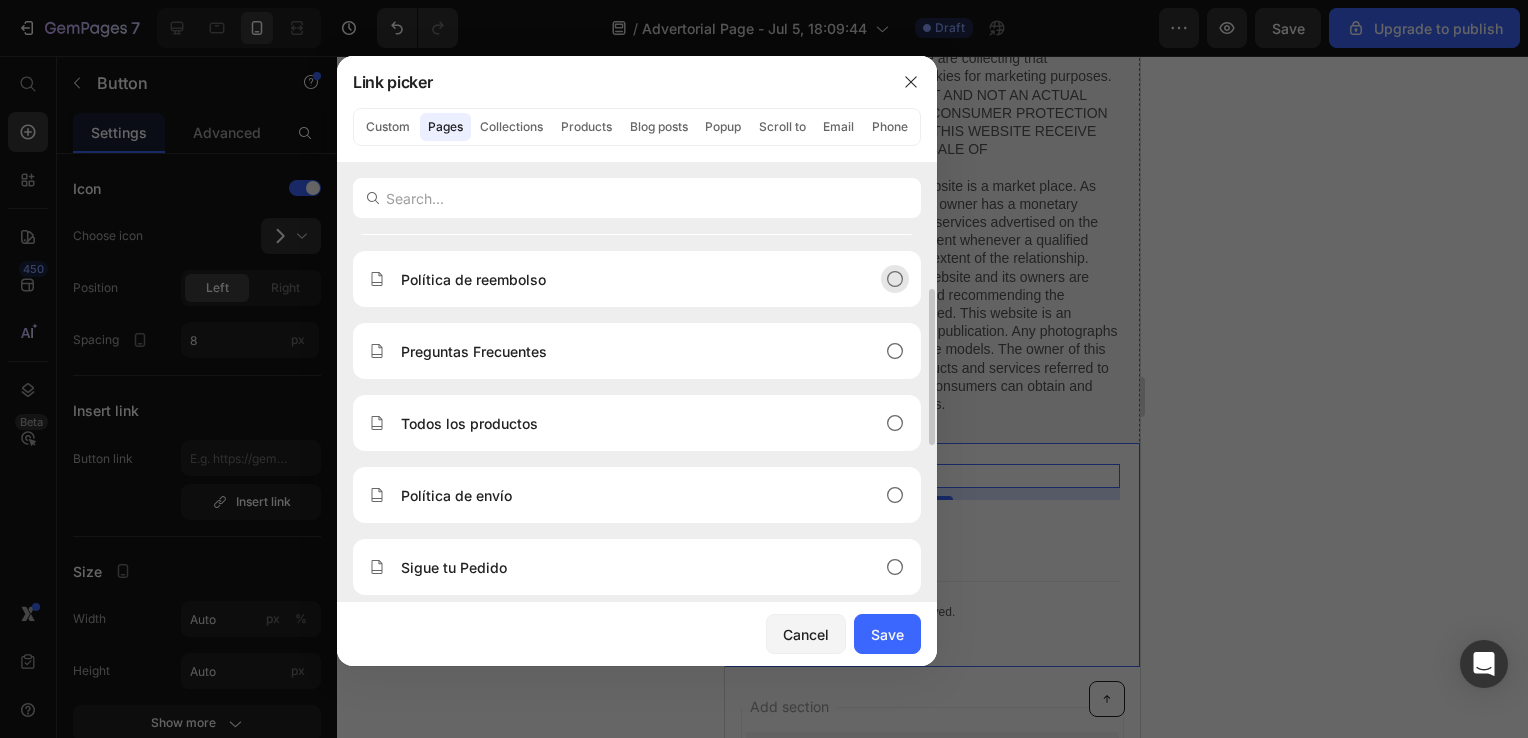 scroll, scrollTop: 128, scrollLeft: 0, axis: vertical 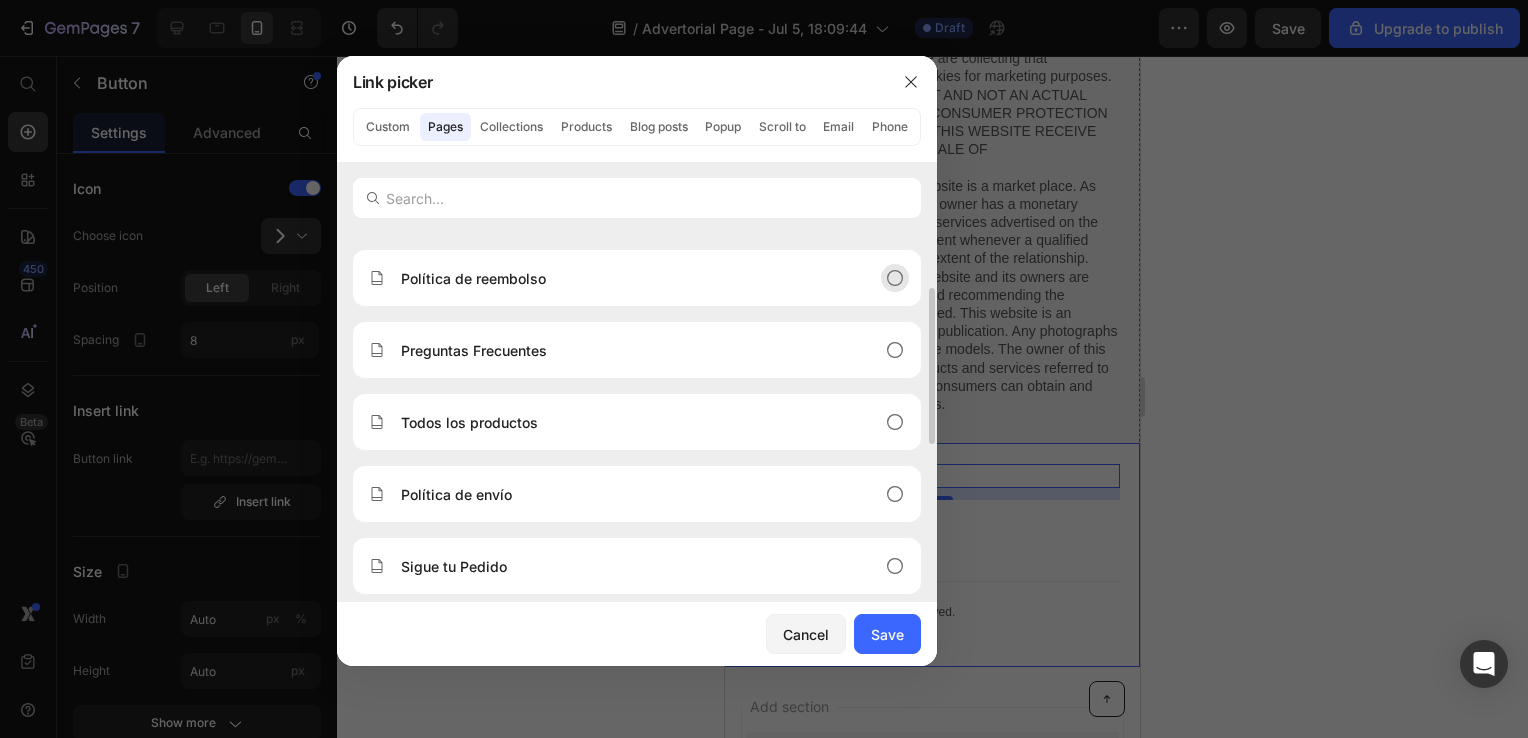 click on "Política de reembolso" at bounding box center (621, 278) 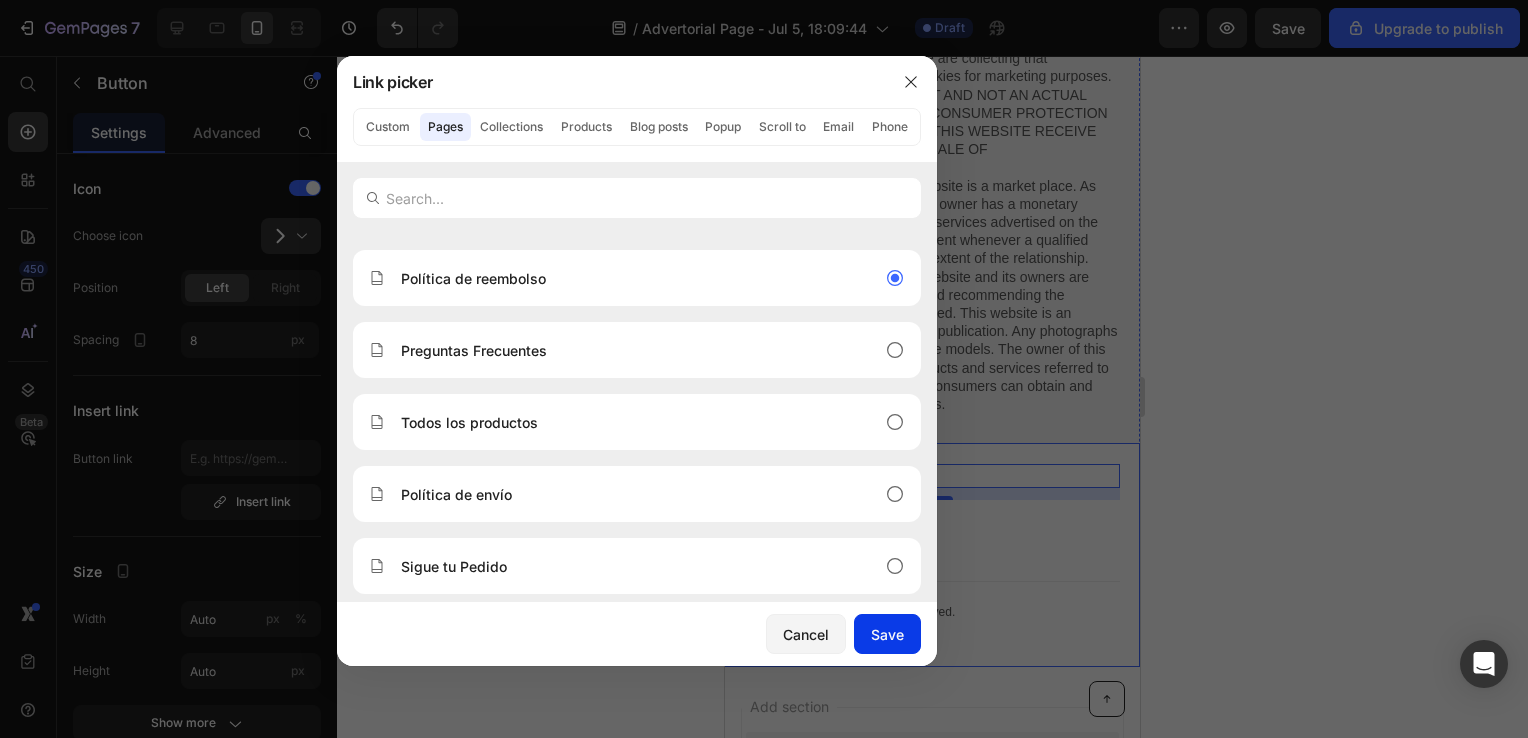 click on "Save" at bounding box center (887, 634) 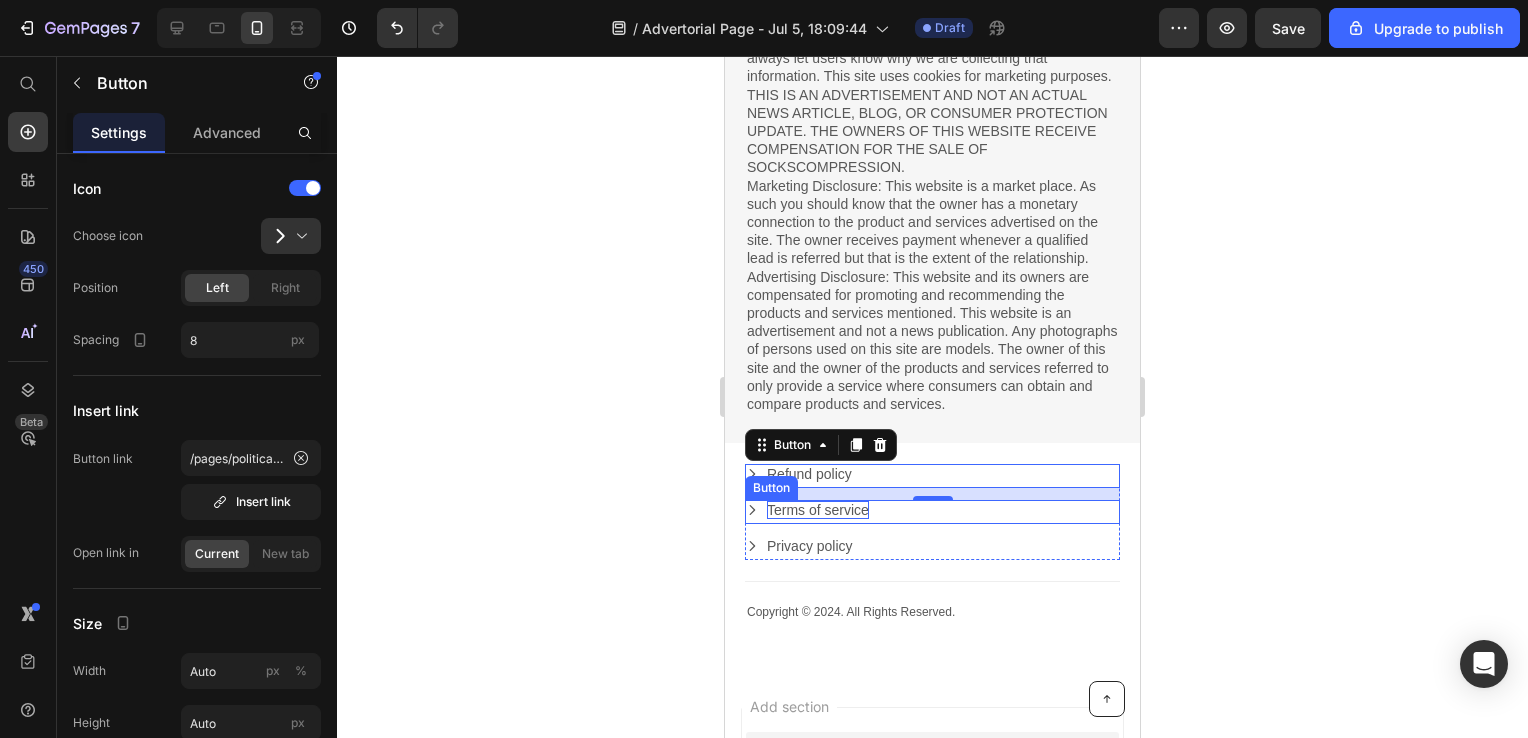 click on "Terms of service" at bounding box center [818, 510] 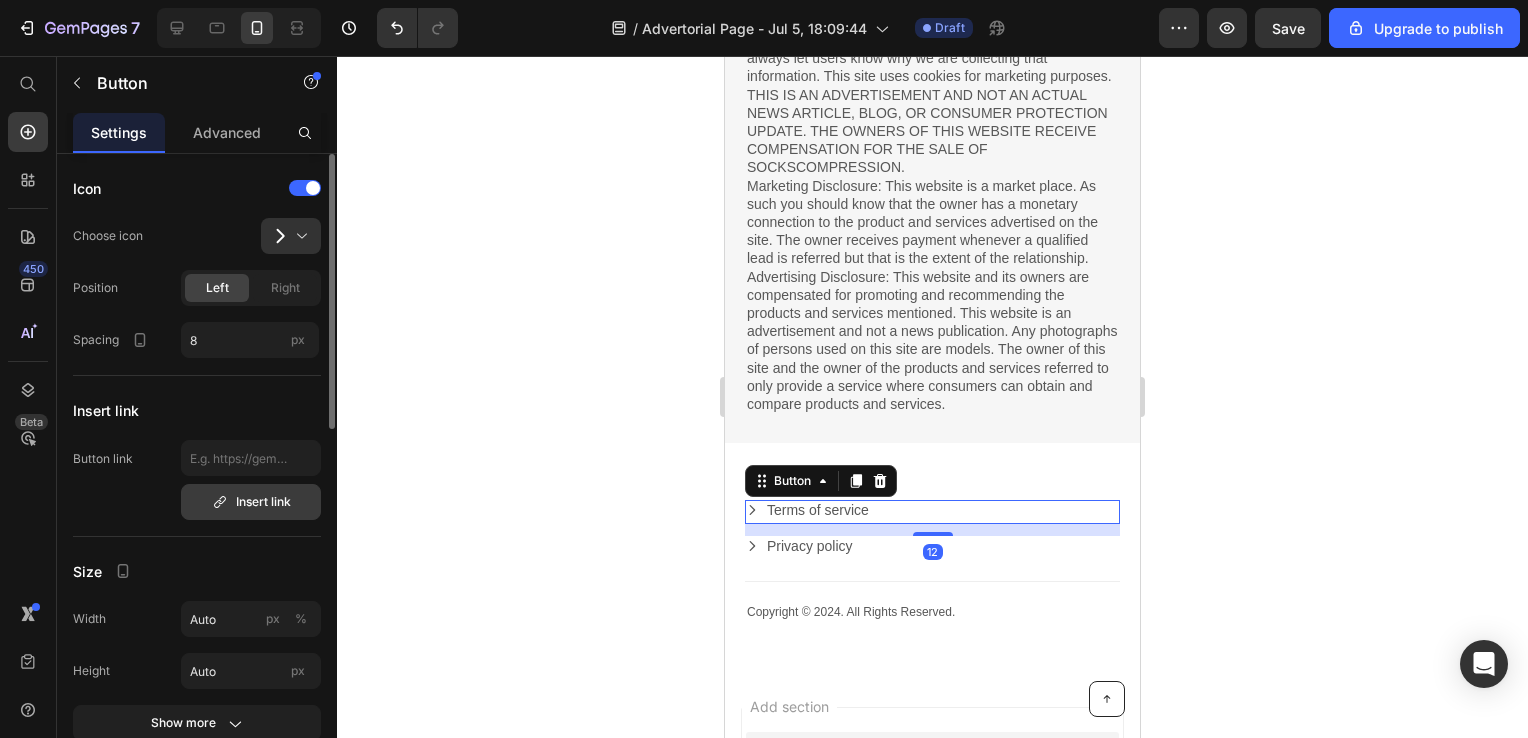 click on "Insert link" at bounding box center [251, 502] 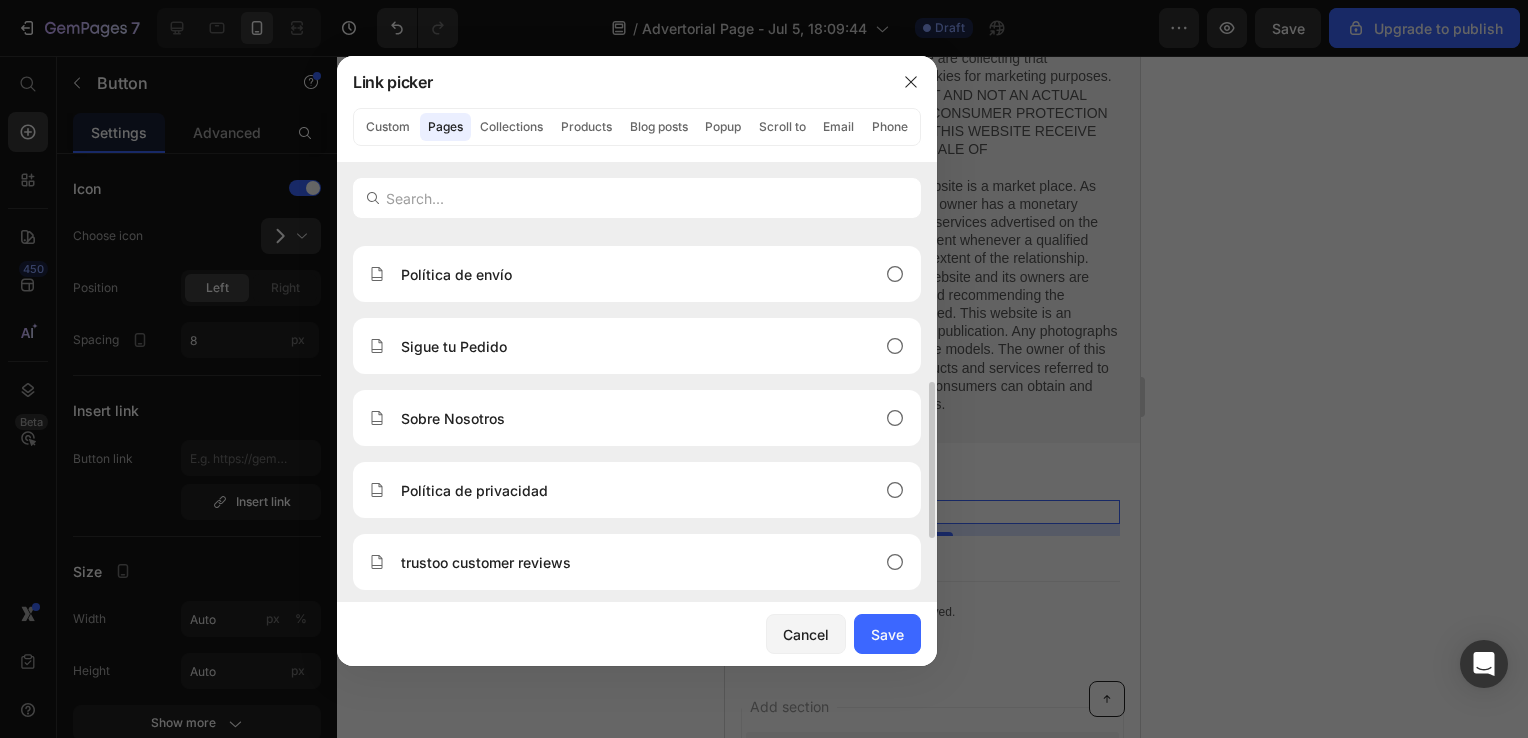 scroll, scrollTop: 496, scrollLeft: 0, axis: vertical 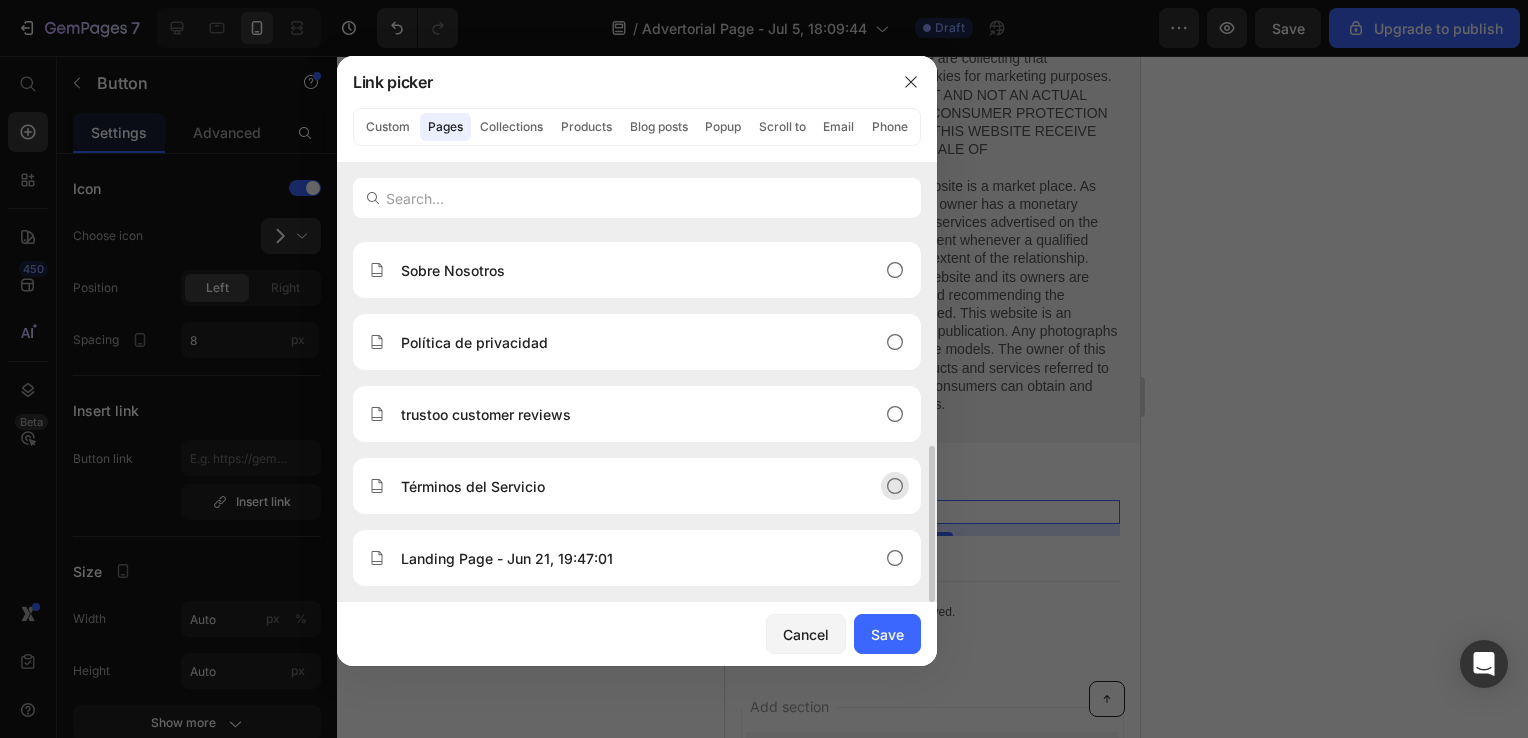 click on "Términos del Servicio" at bounding box center [473, 486] 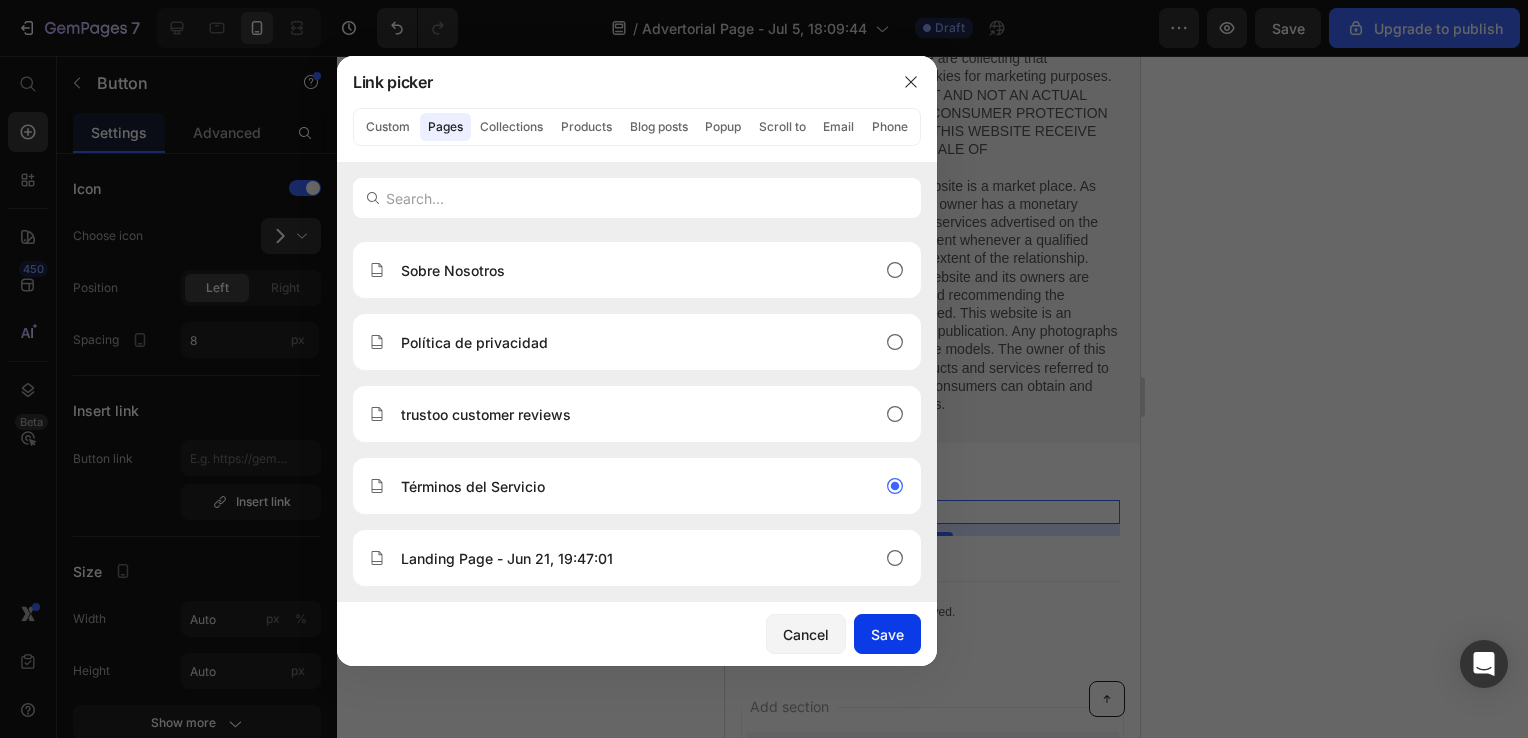 click on "Save" 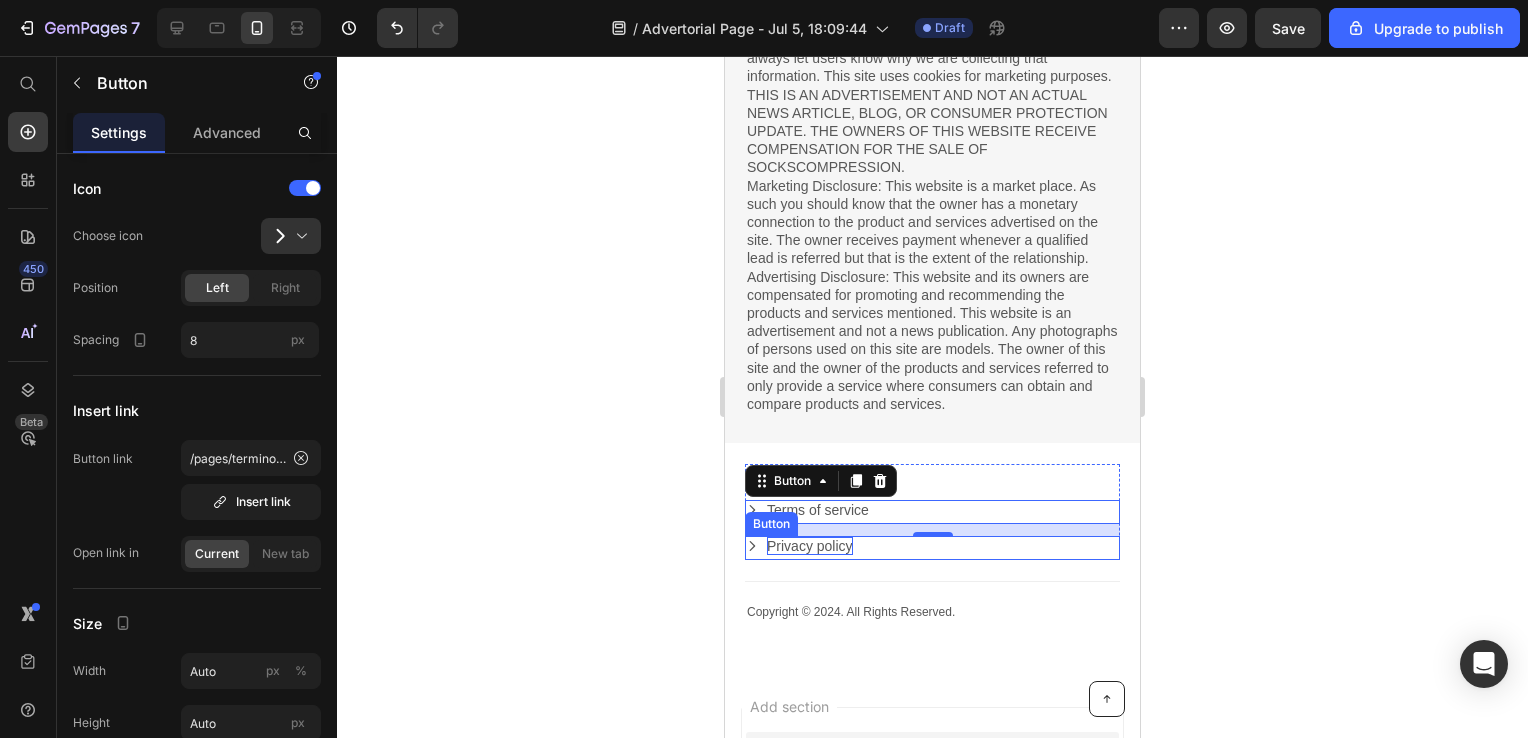 click on "Privacy policy" at bounding box center (810, 546) 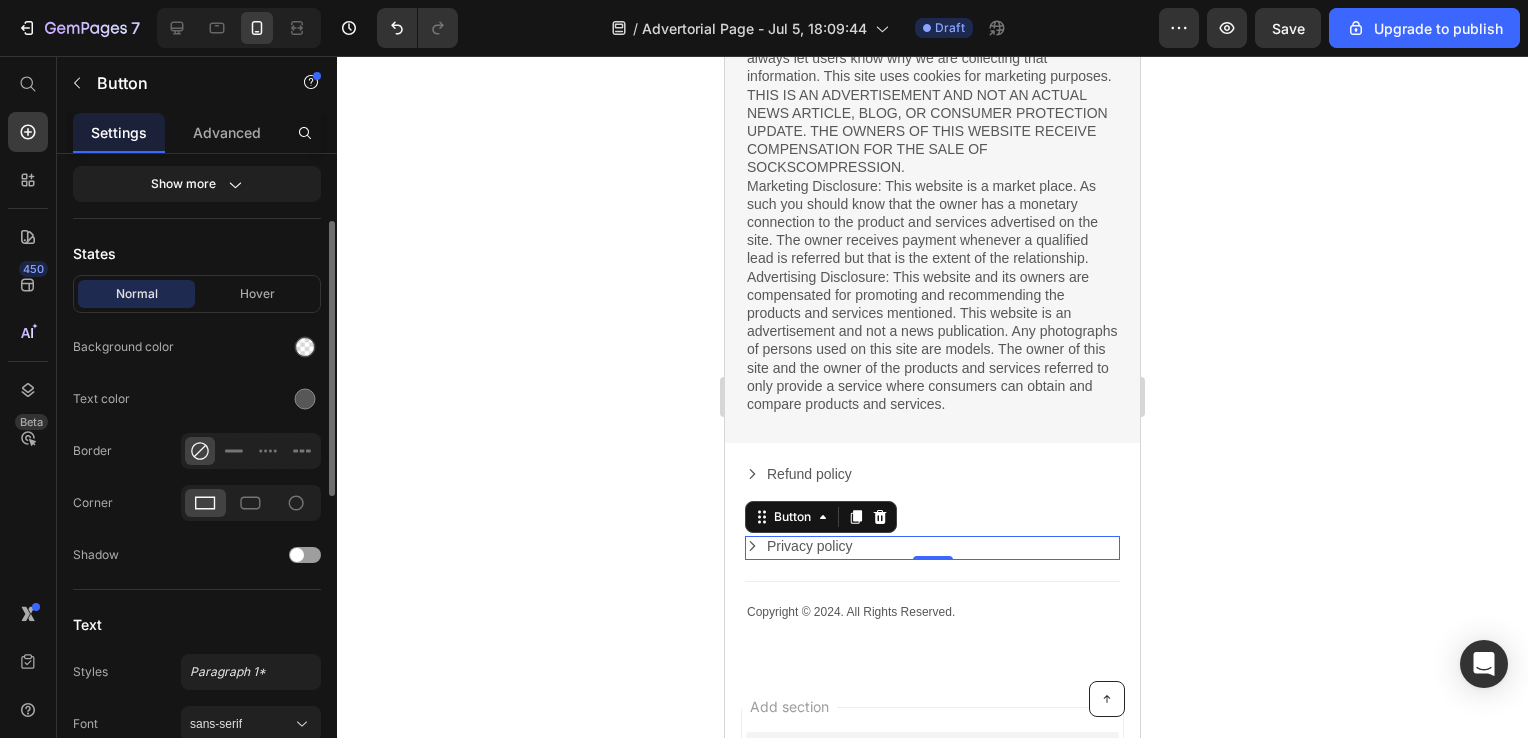 scroll, scrollTop: 0, scrollLeft: 0, axis: both 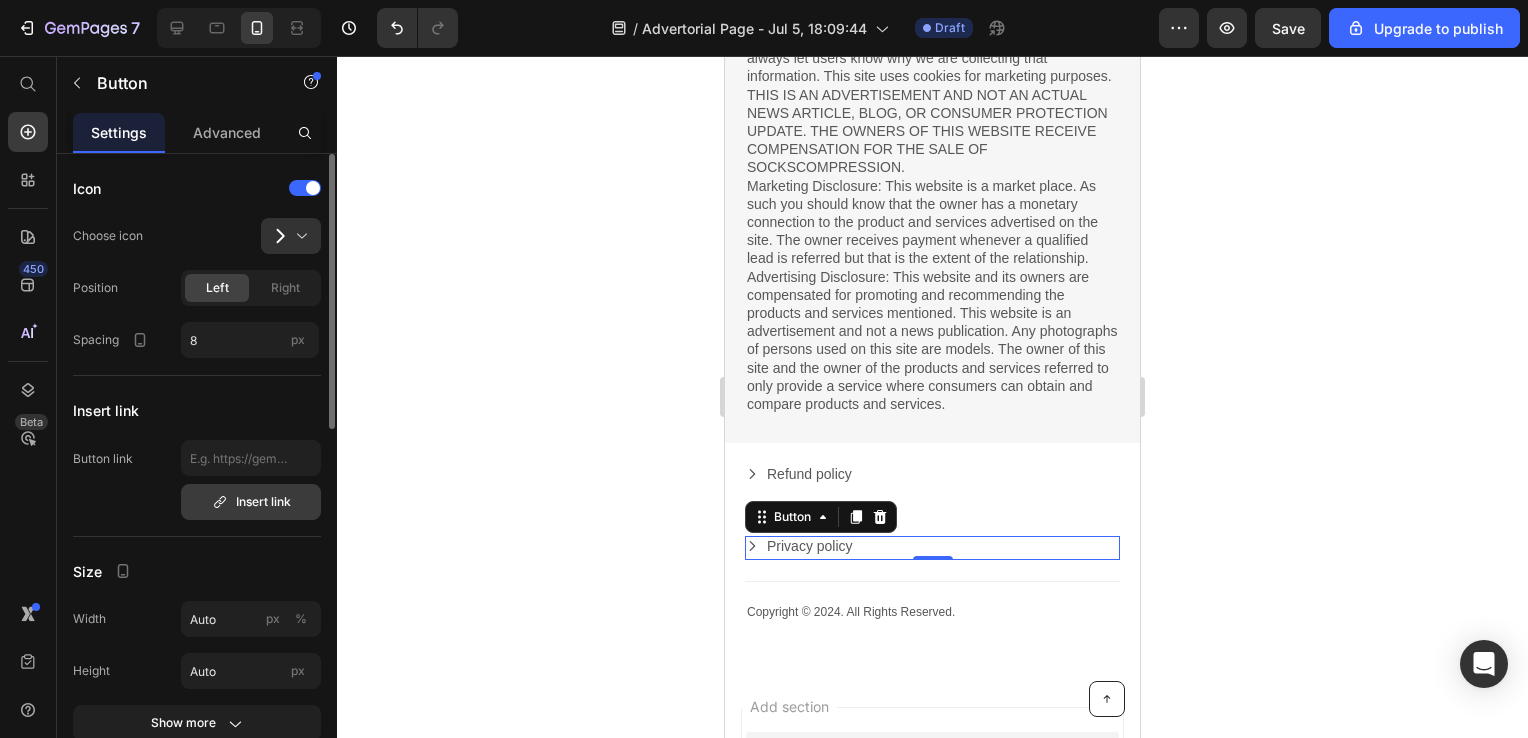 click on "Insert link" at bounding box center (251, 502) 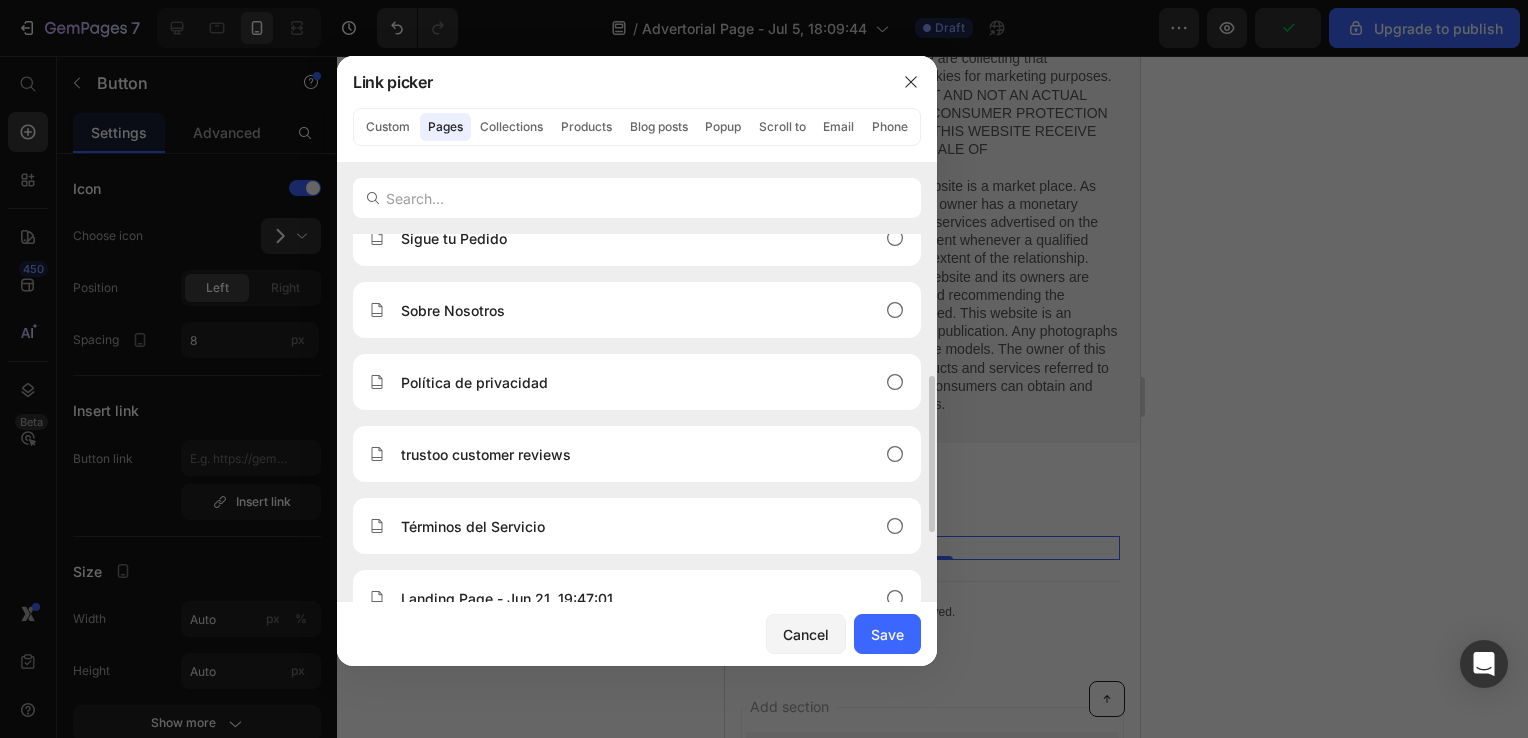 scroll, scrollTop: 496, scrollLeft: 0, axis: vertical 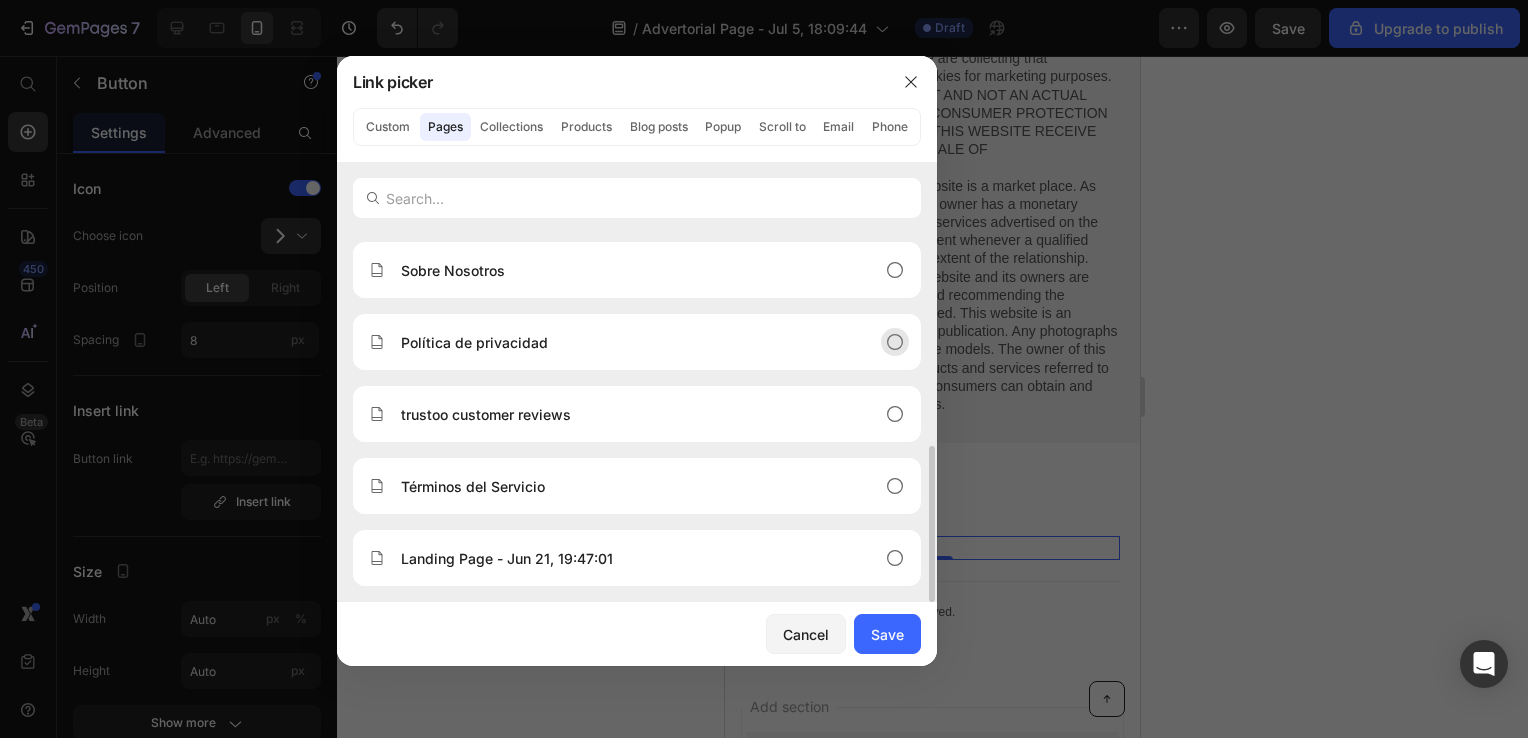 drag, startPoint x: 693, startPoint y: 305, endPoint x: 685, endPoint y: 330, distance: 26.24881 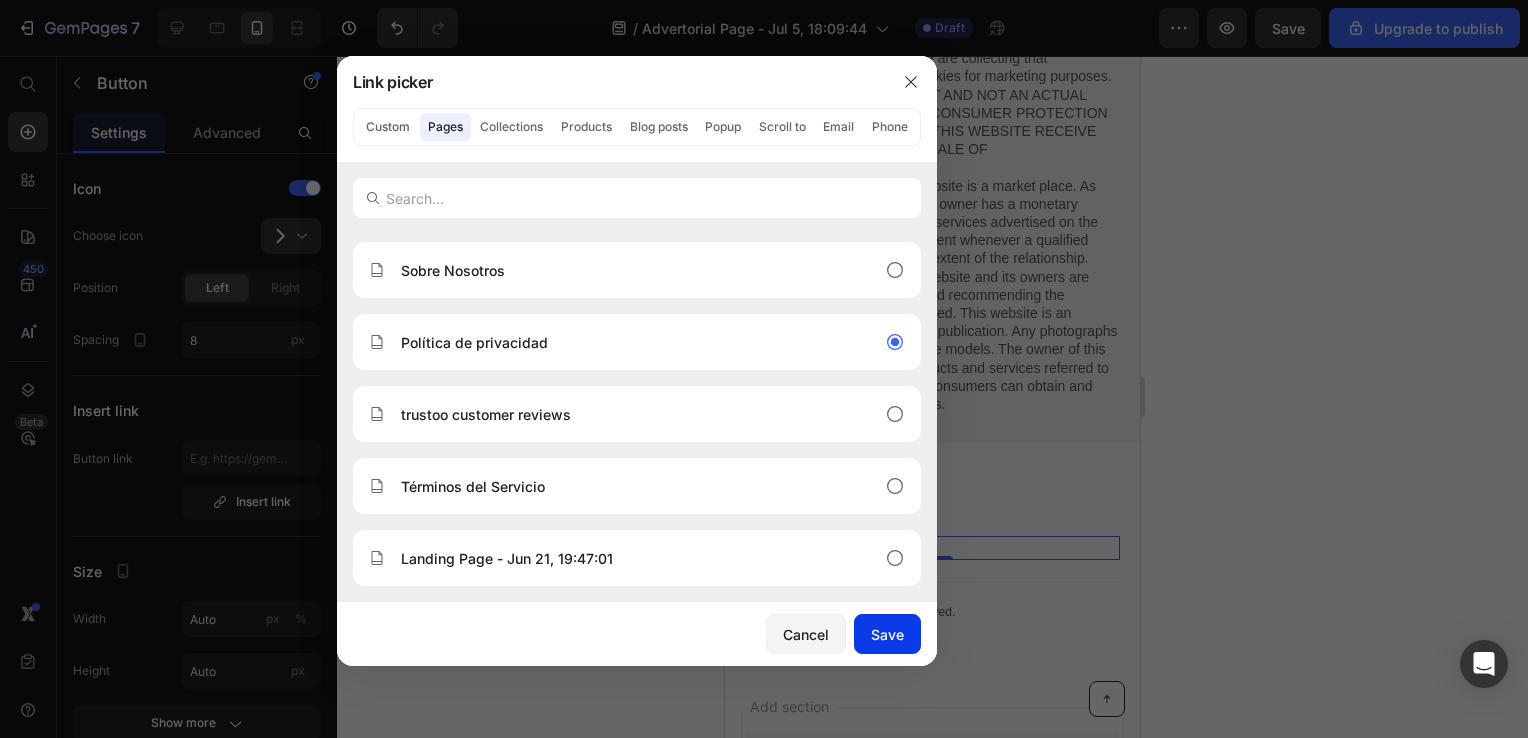 click on "Save" at bounding box center [887, 634] 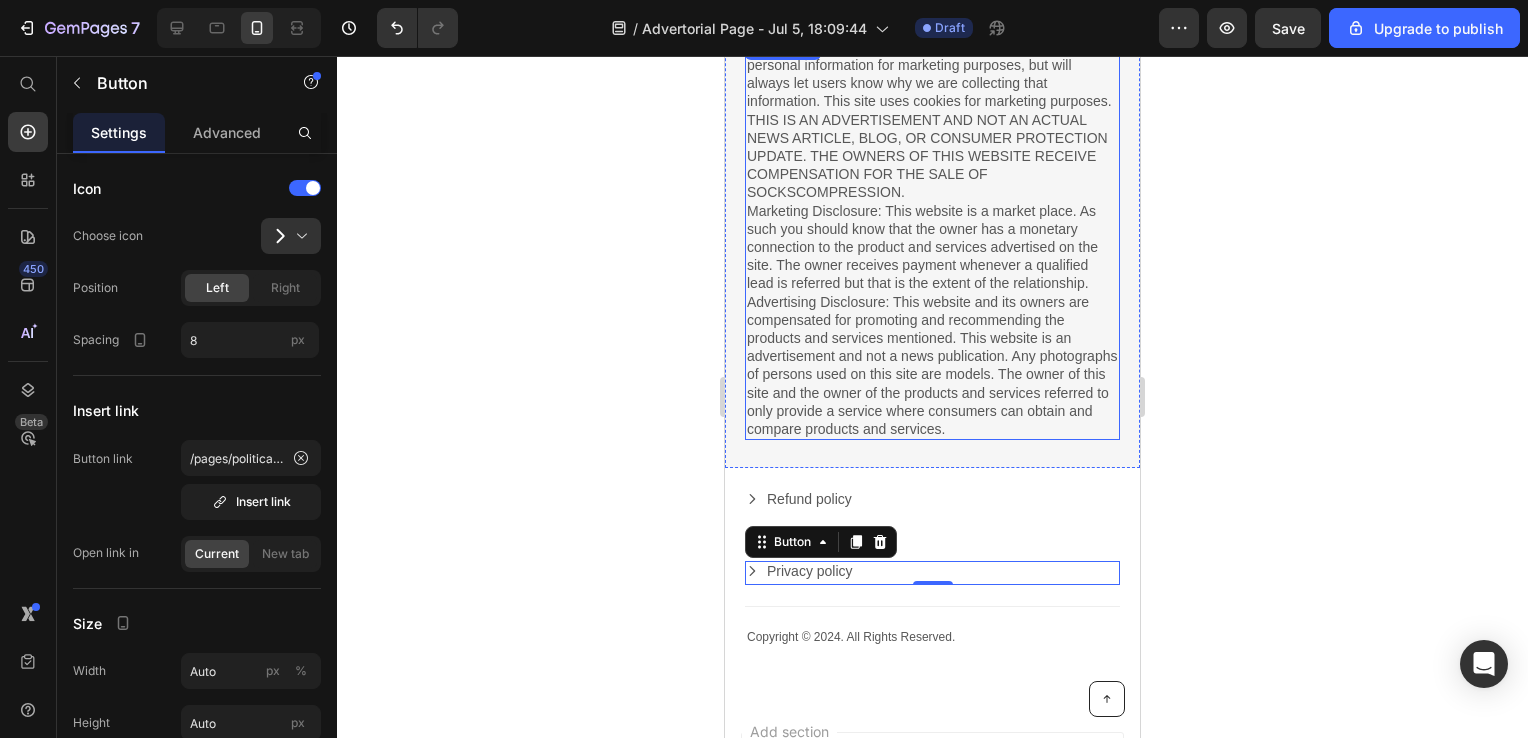scroll, scrollTop: 10340, scrollLeft: 0, axis: vertical 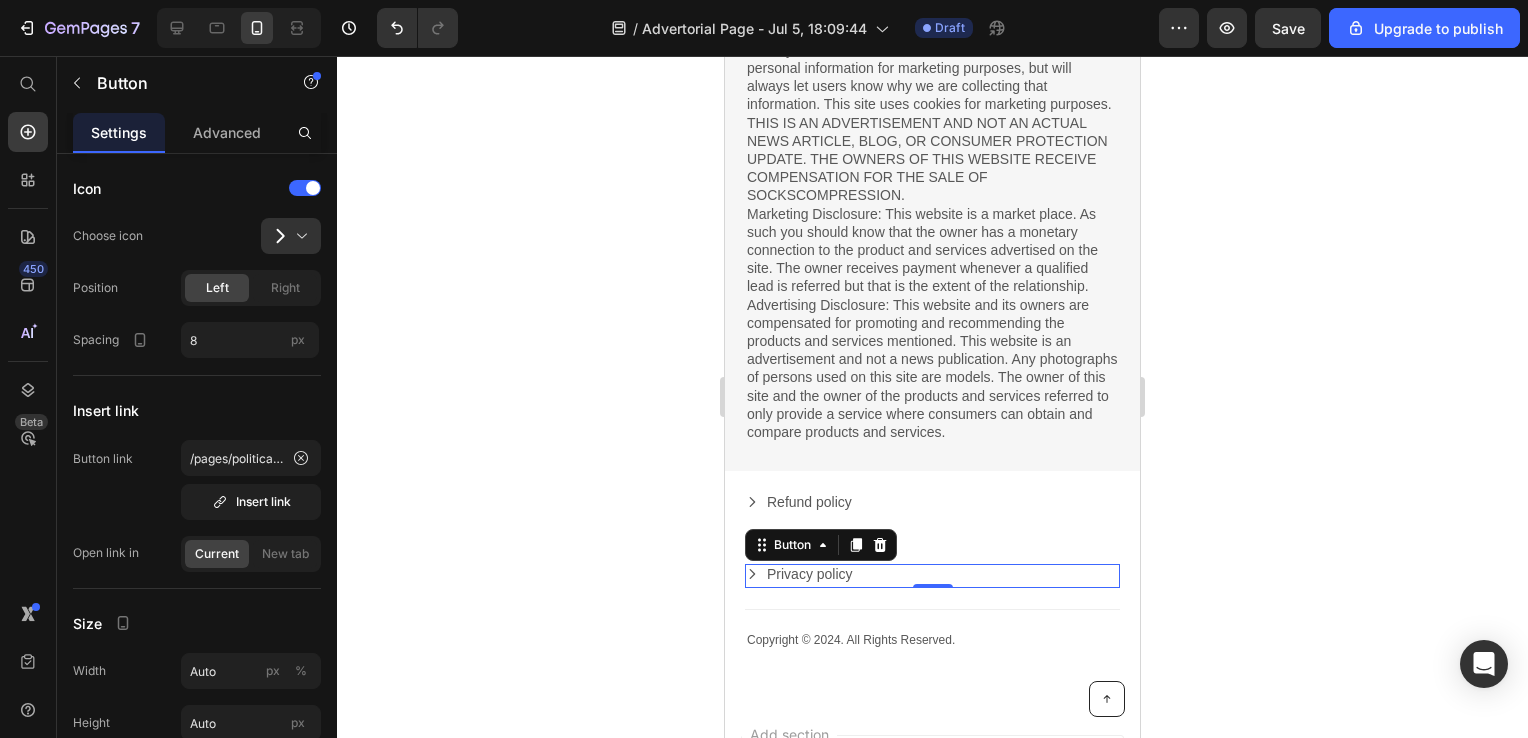 click 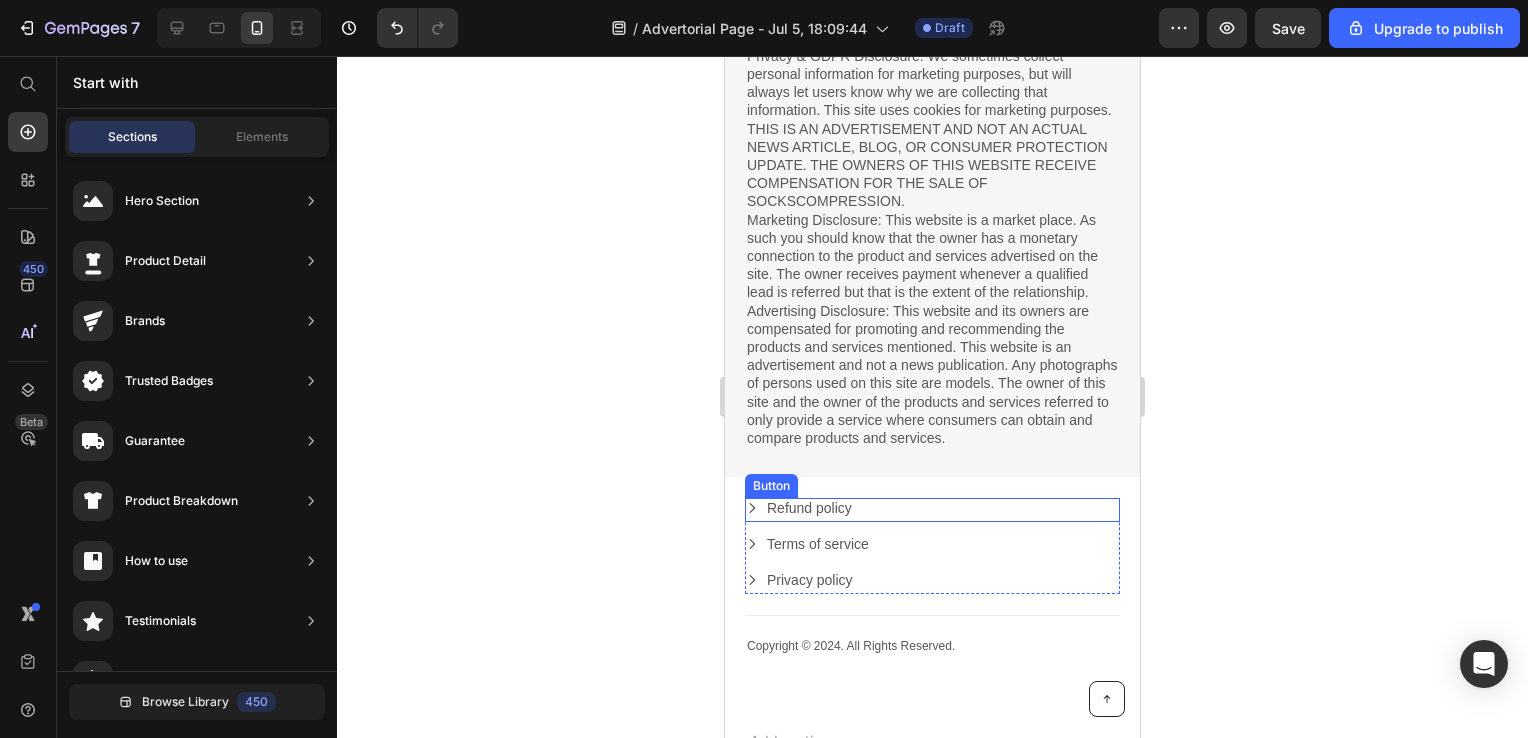 scroll, scrollTop: 10331, scrollLeft: 0, axis: vertical 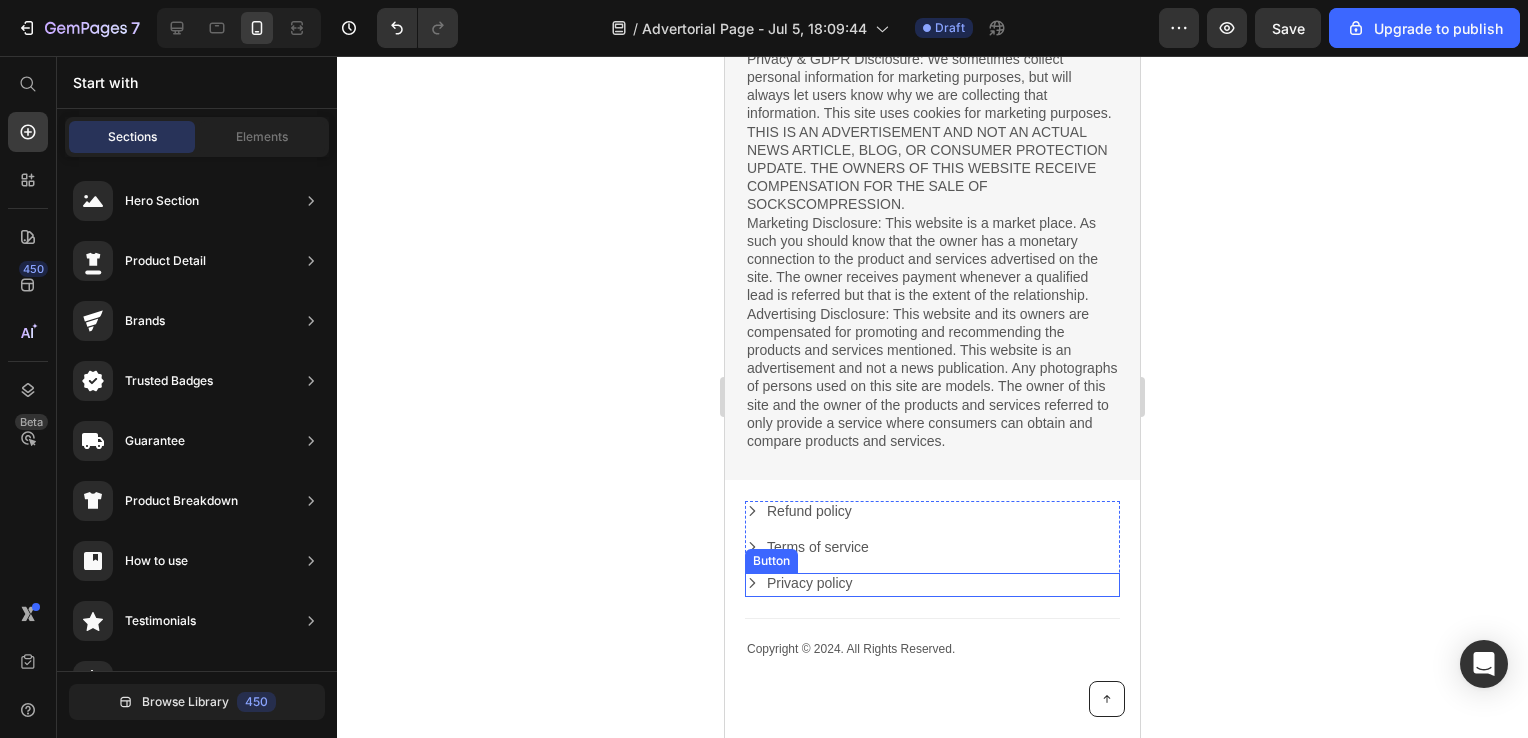 click on "Privacy policy Button" at bounding box center (932, 585) 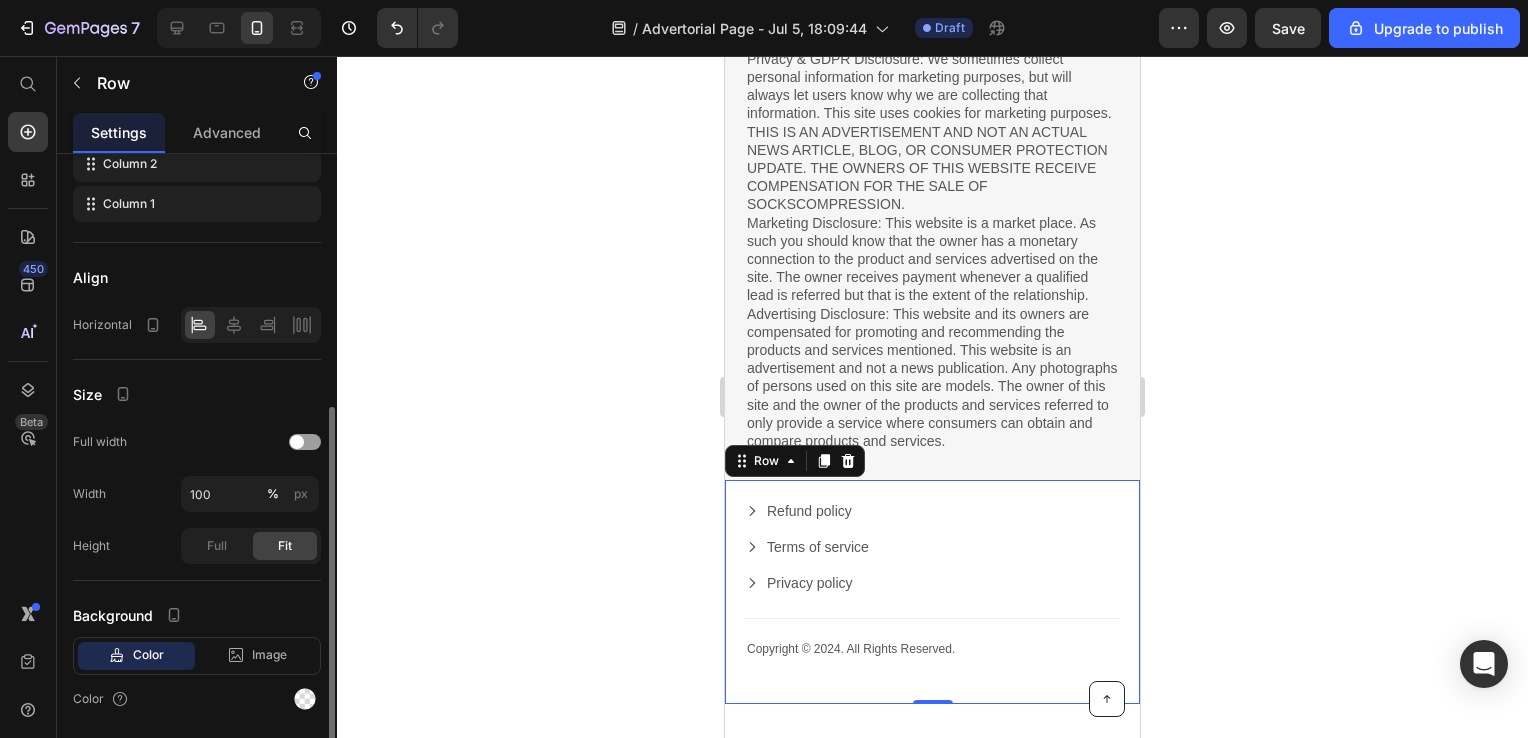scroll, scrollTop: 381, scrollLeft: 0, axis: vertical 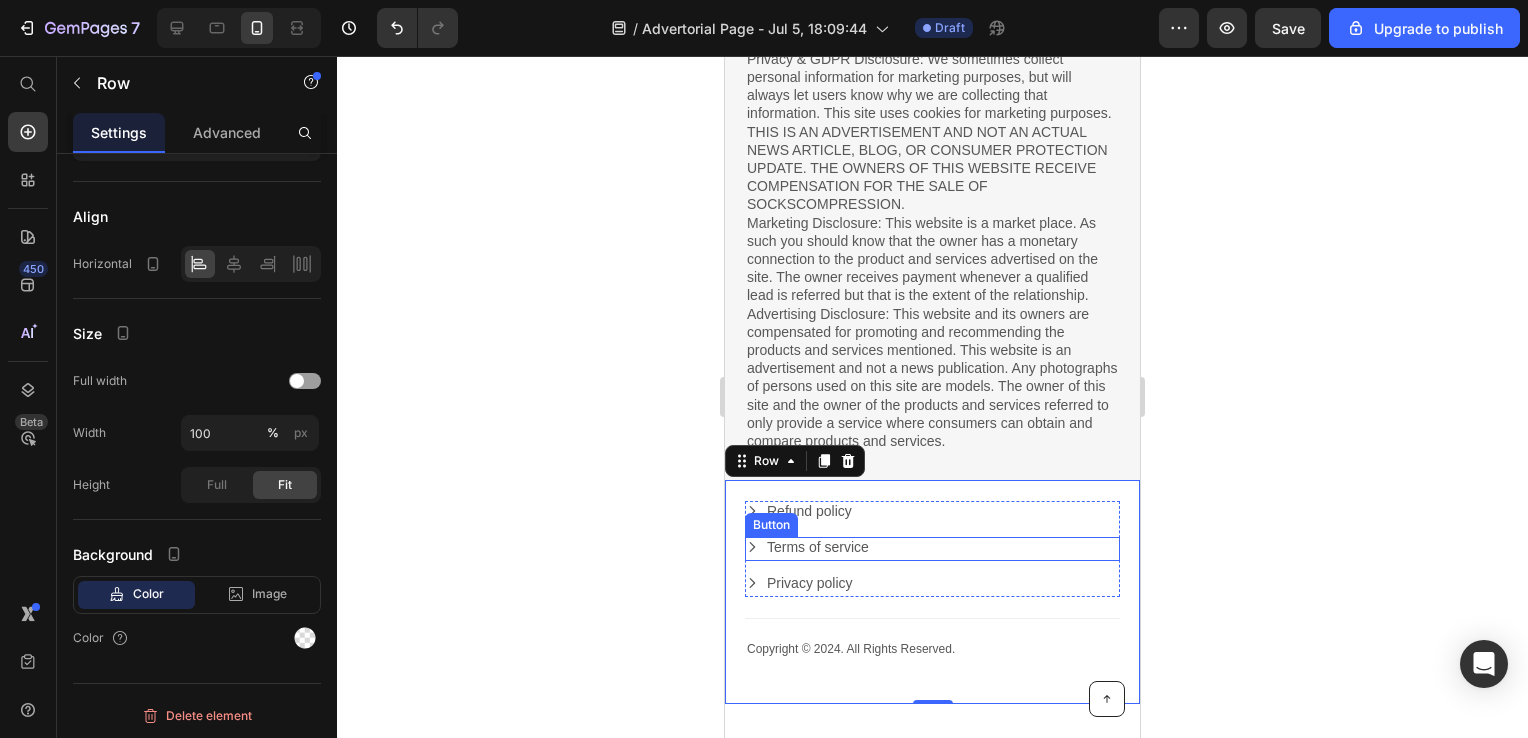 click on "Terms of service Button" at bounding box center (932, 549) 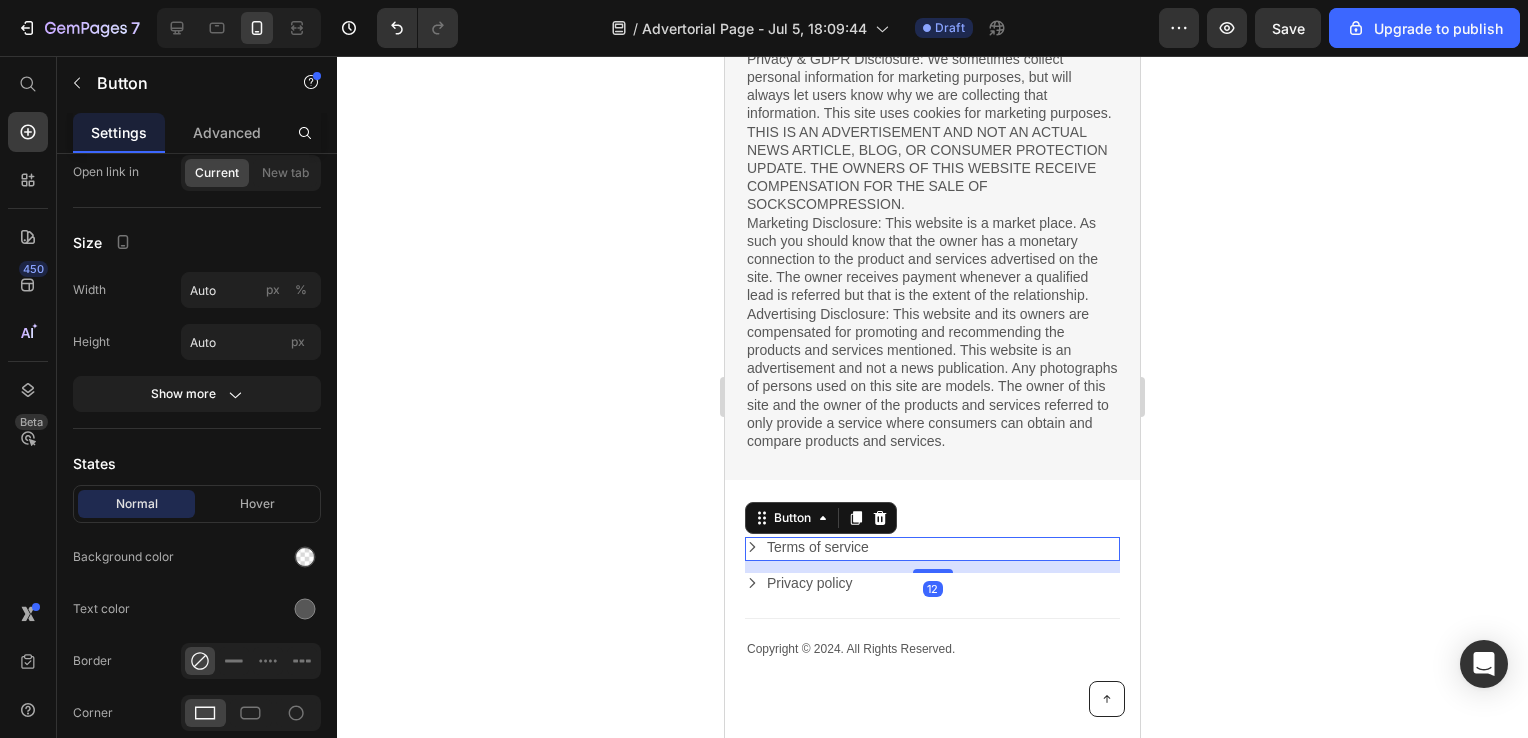 scroll, scrollTop: 0, scrollLeft: 0, axis: both 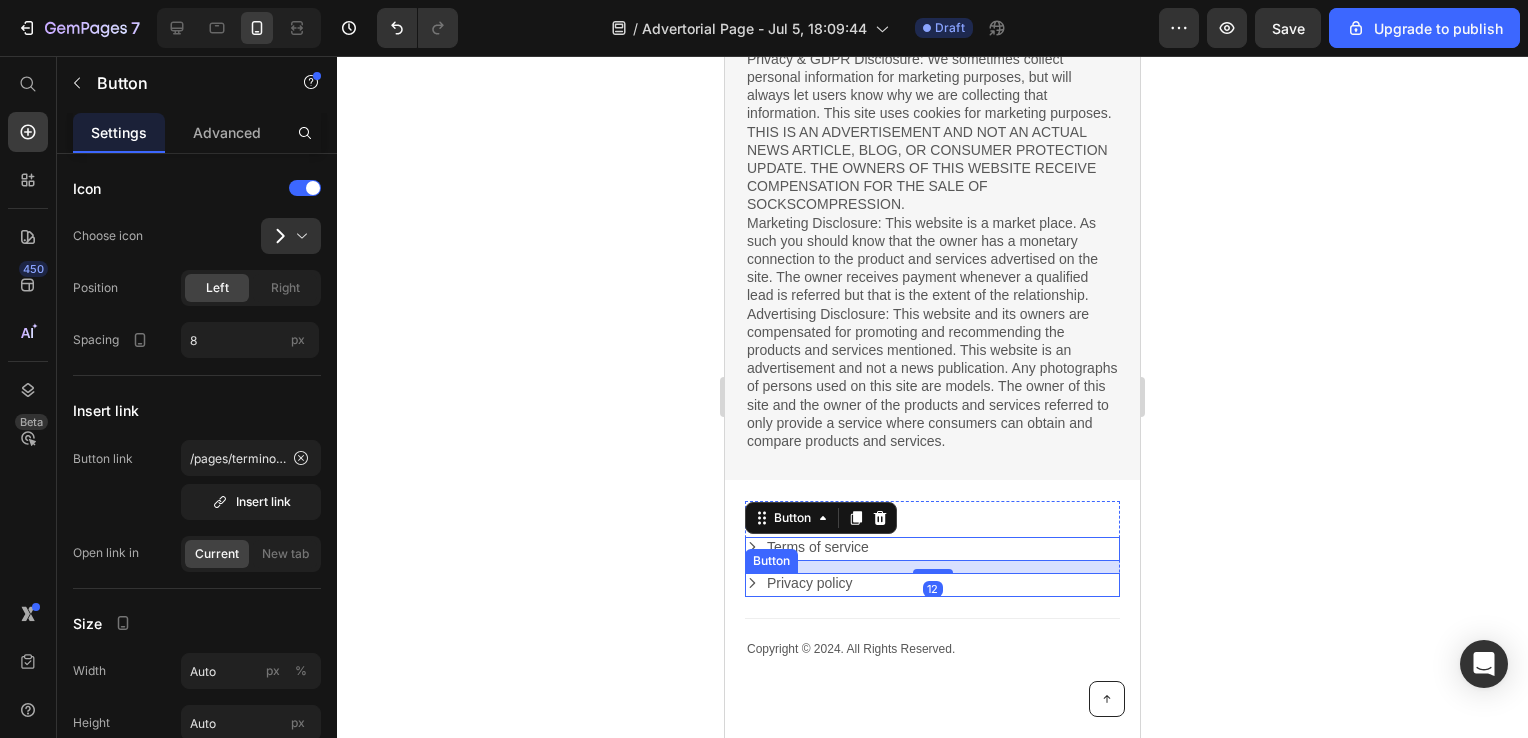 click on "Privacy policy Button" at bounding box center (932, 585) 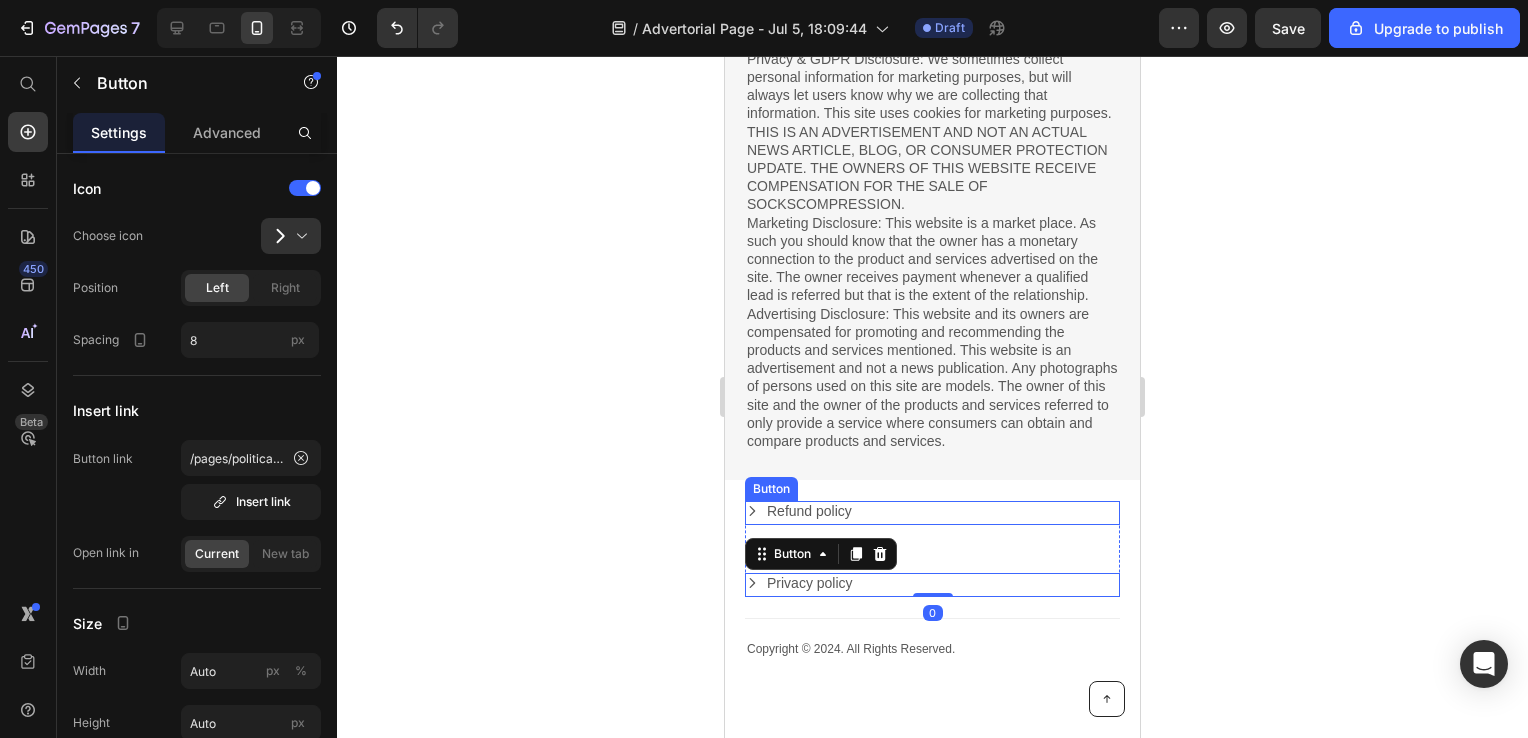 click on "Refund policy Button" at bounding box center [932, 513] 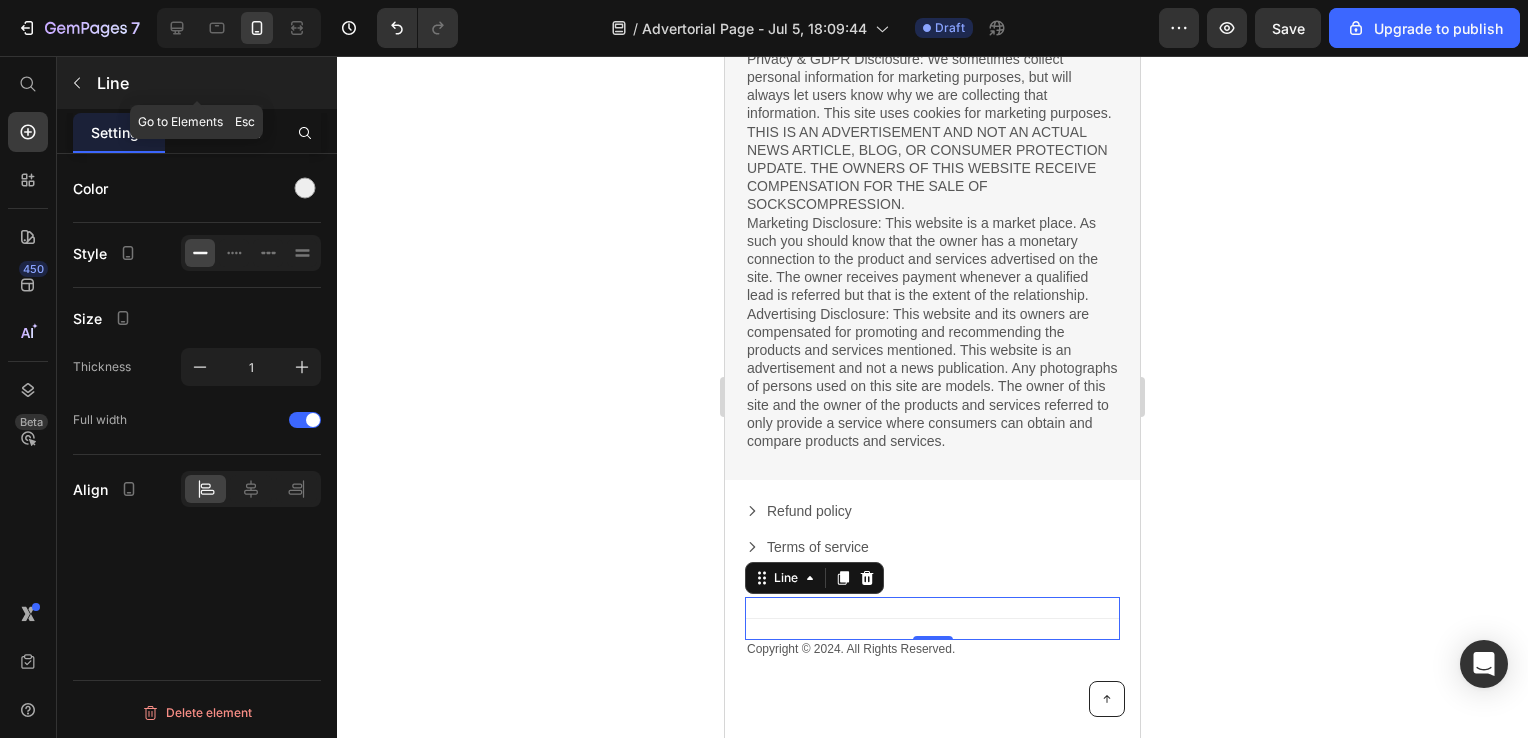 click 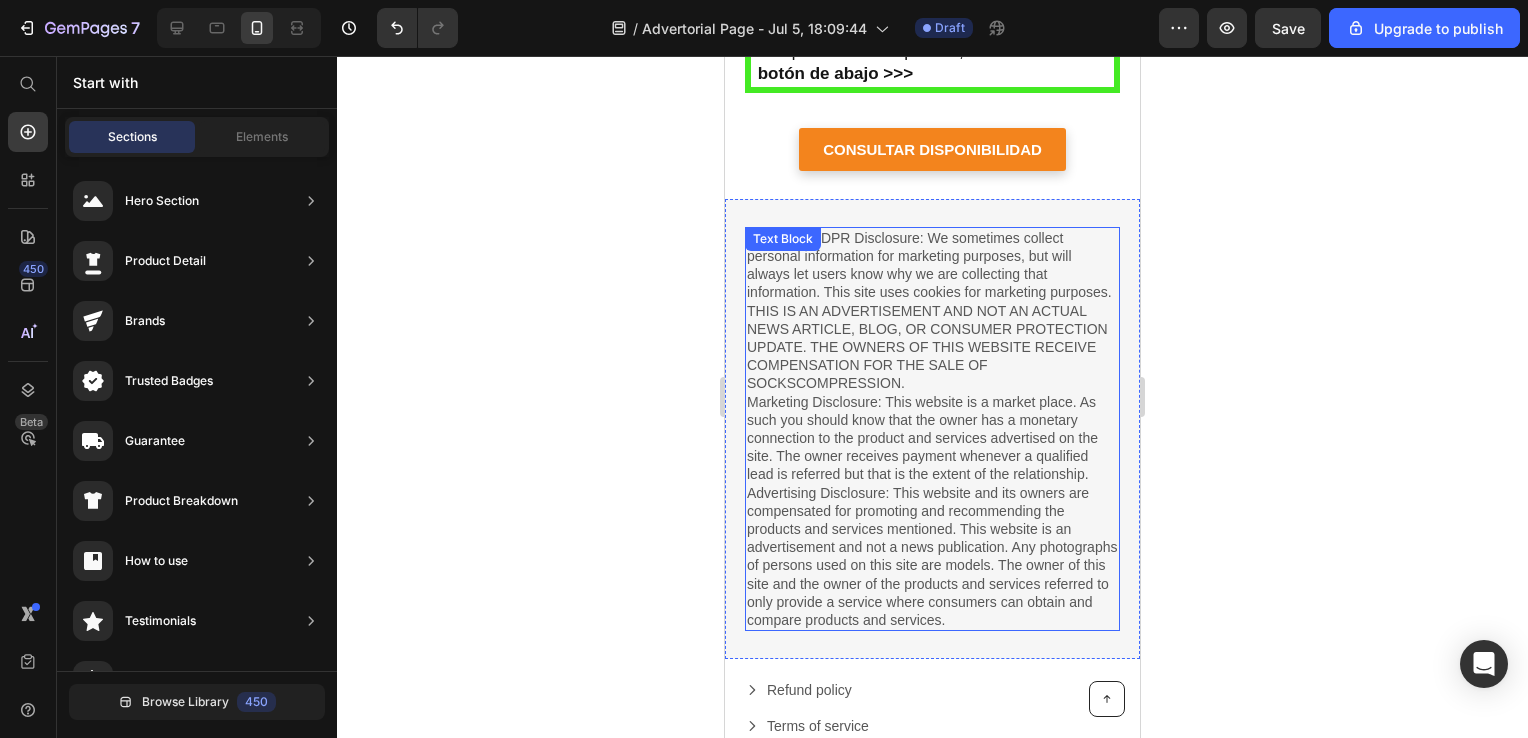 scroll, scrollTop: 10150, scrollLeft: 0, axis: vertical 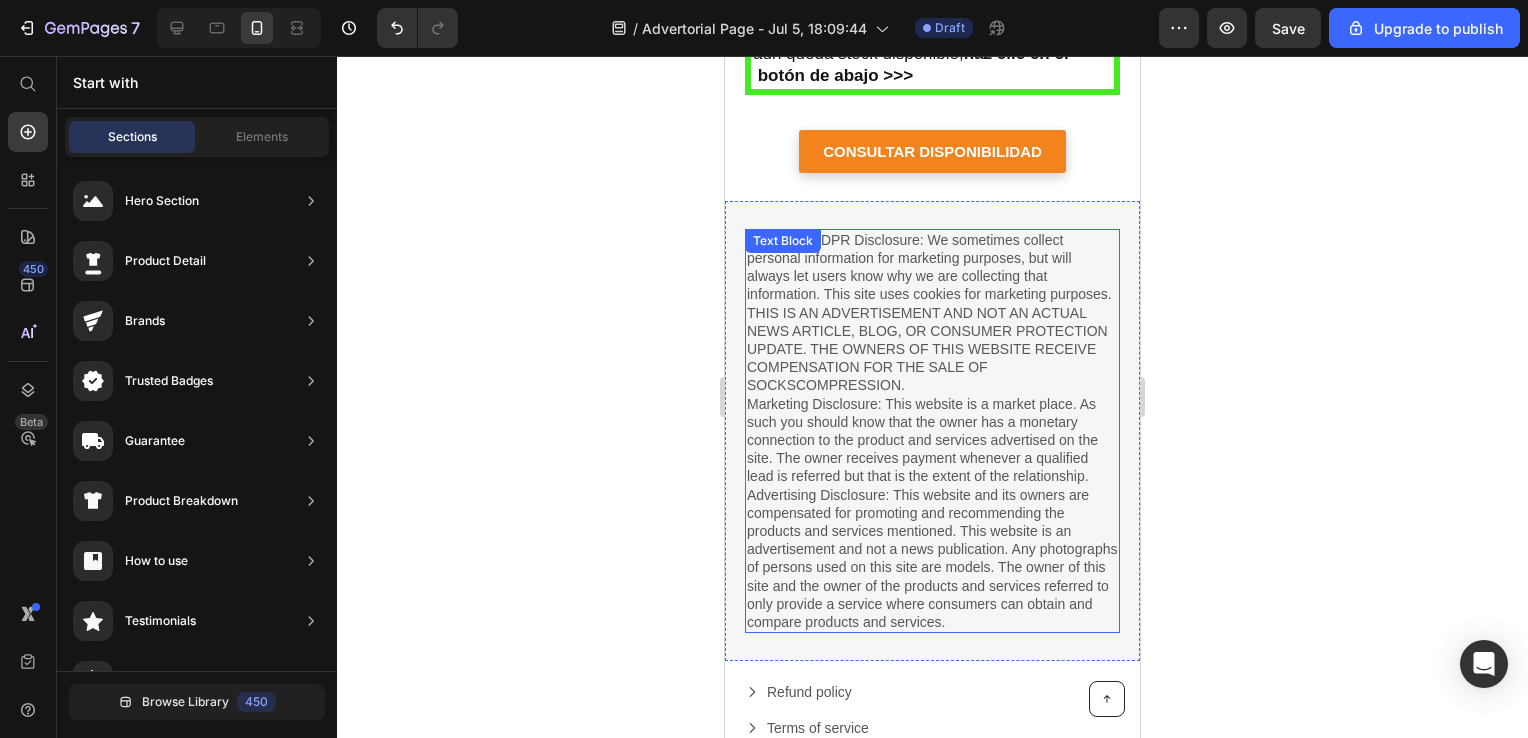 click on "Privacy & GDPR Disclosure: We sometimes collect personal information for marketing purposes, but will always let users know why we are collecting that information. This site uses cookies for marketing purposes. THIS IS AN ADVERTISEMENT AND NOT AN ACTUAL NEWS ARTICLE, BLOG, OR CONSUMER PROTECTION UPDATE. THE OWNERS OF THIS WEBSITE RECEIVE COMPENSATION FOR THE SALE OF SOCKSCOMPRESSION. Marketing Disclosure: This website is a market place. As such you should know that the owner has a monetary connection to the product and services advertised on the site. The owner receives payment whenever a qualified lead is referred but that is the extent of the relationship." at bounding box center (932, 431) 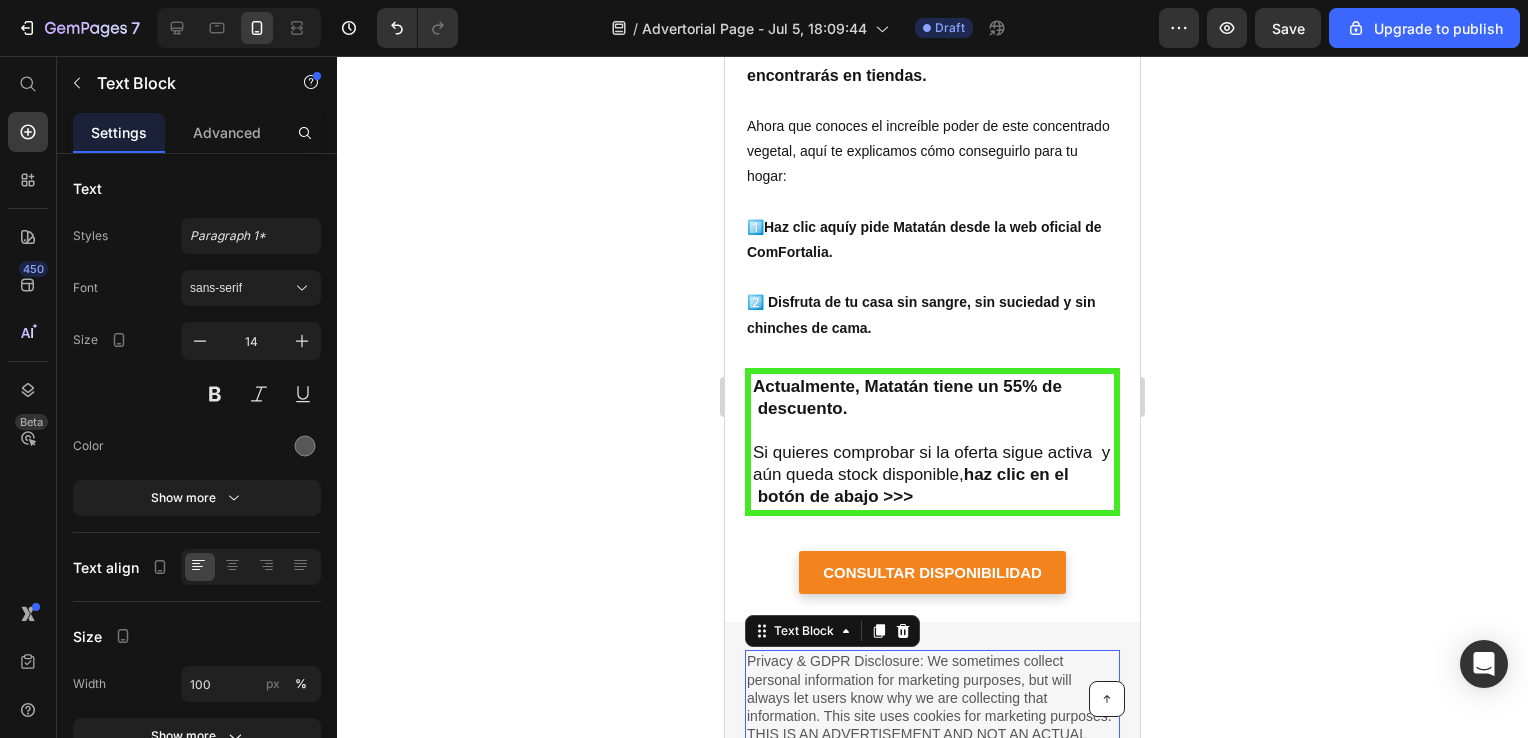 scroll, scrollTop: 9684, scrollLeft: 0, axis: vertical 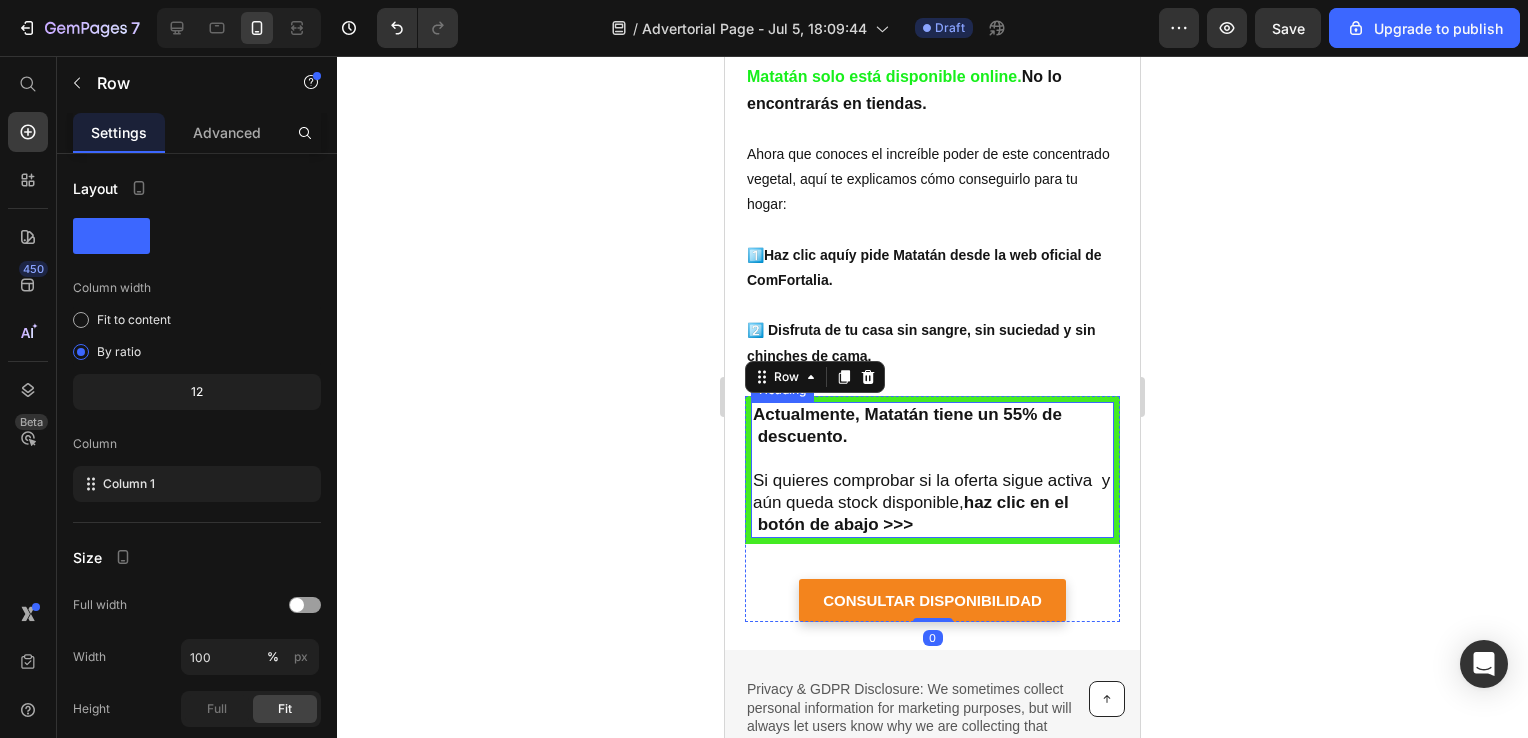 click on "Actualmente, Matatán tiene un 55% de descuento. Si quieres comprobar si la oferta sigue activa y aún queda stock disponible, haz clic en el botón de abajo >>> Heading" at bounding box center [932, 470] 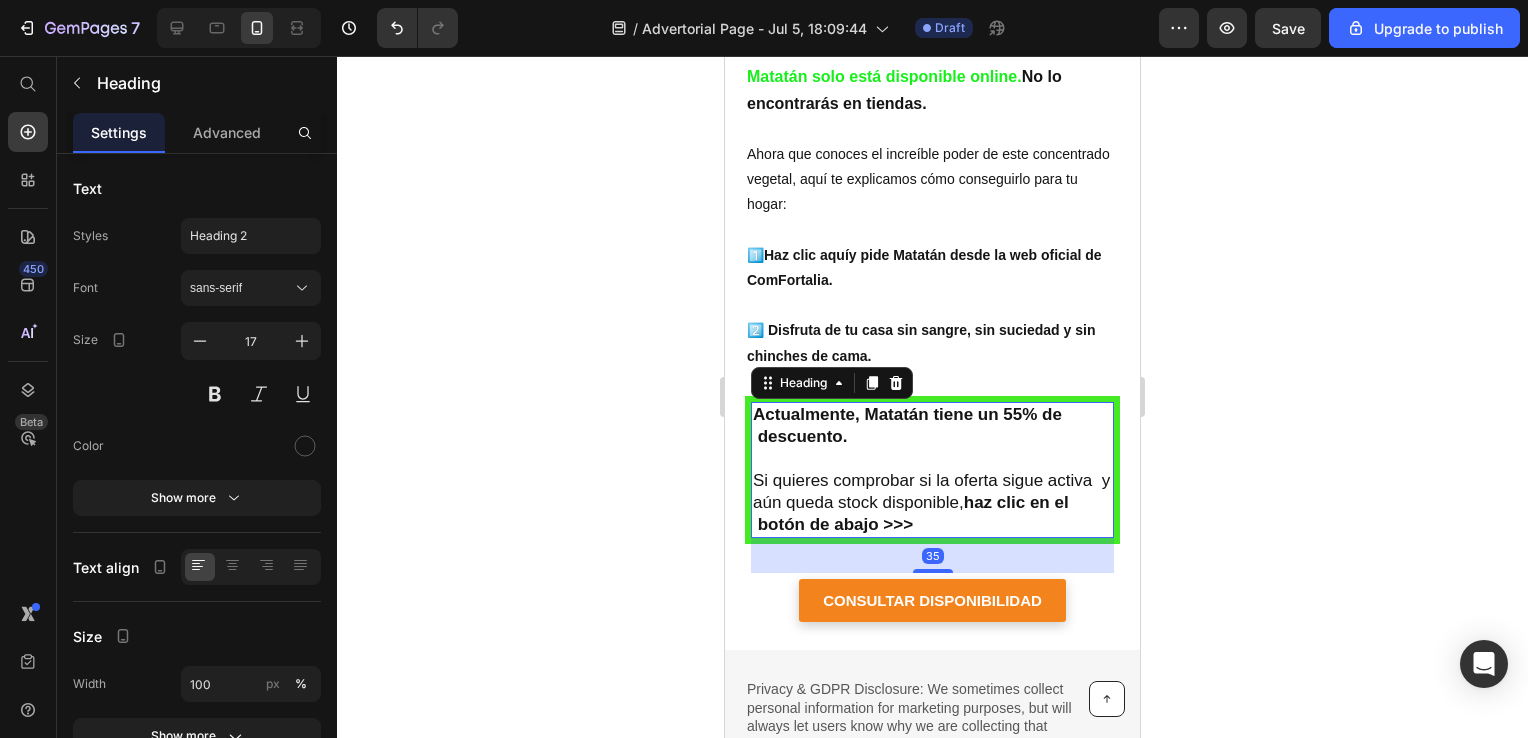 click on "35" at bounding box center (932, 555) 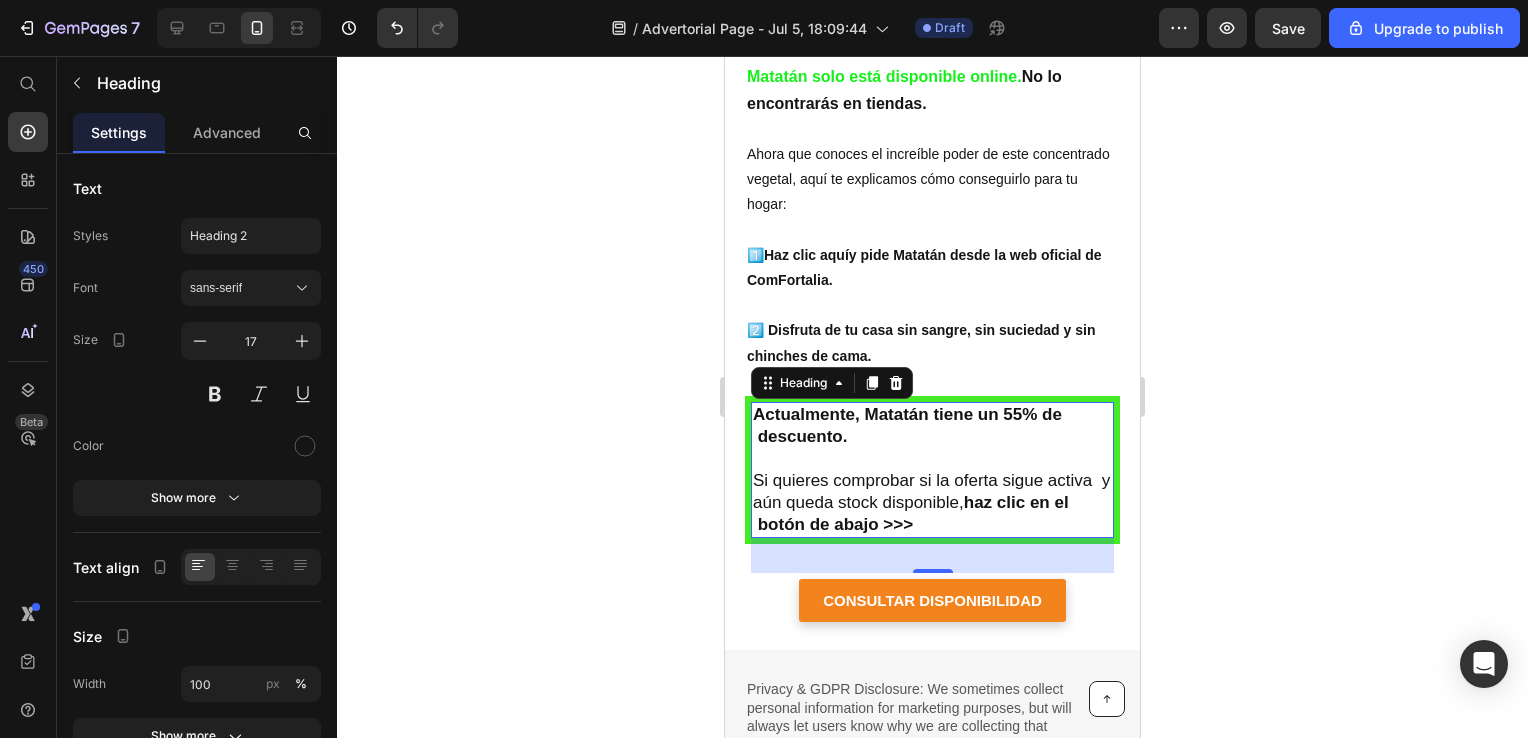click 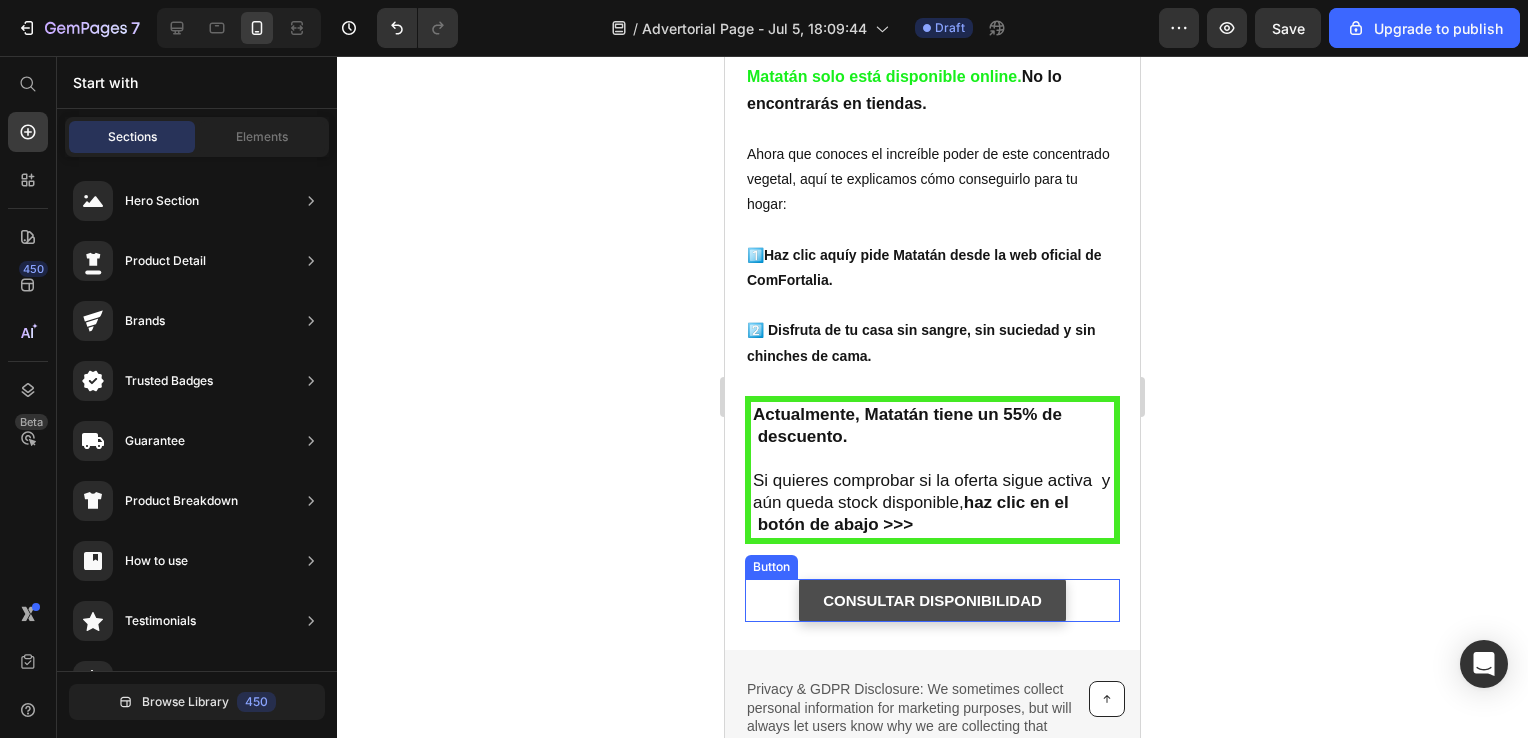 click on "CONSULTAR DISPONIBILIDAD" at bounding box center (932, 600) 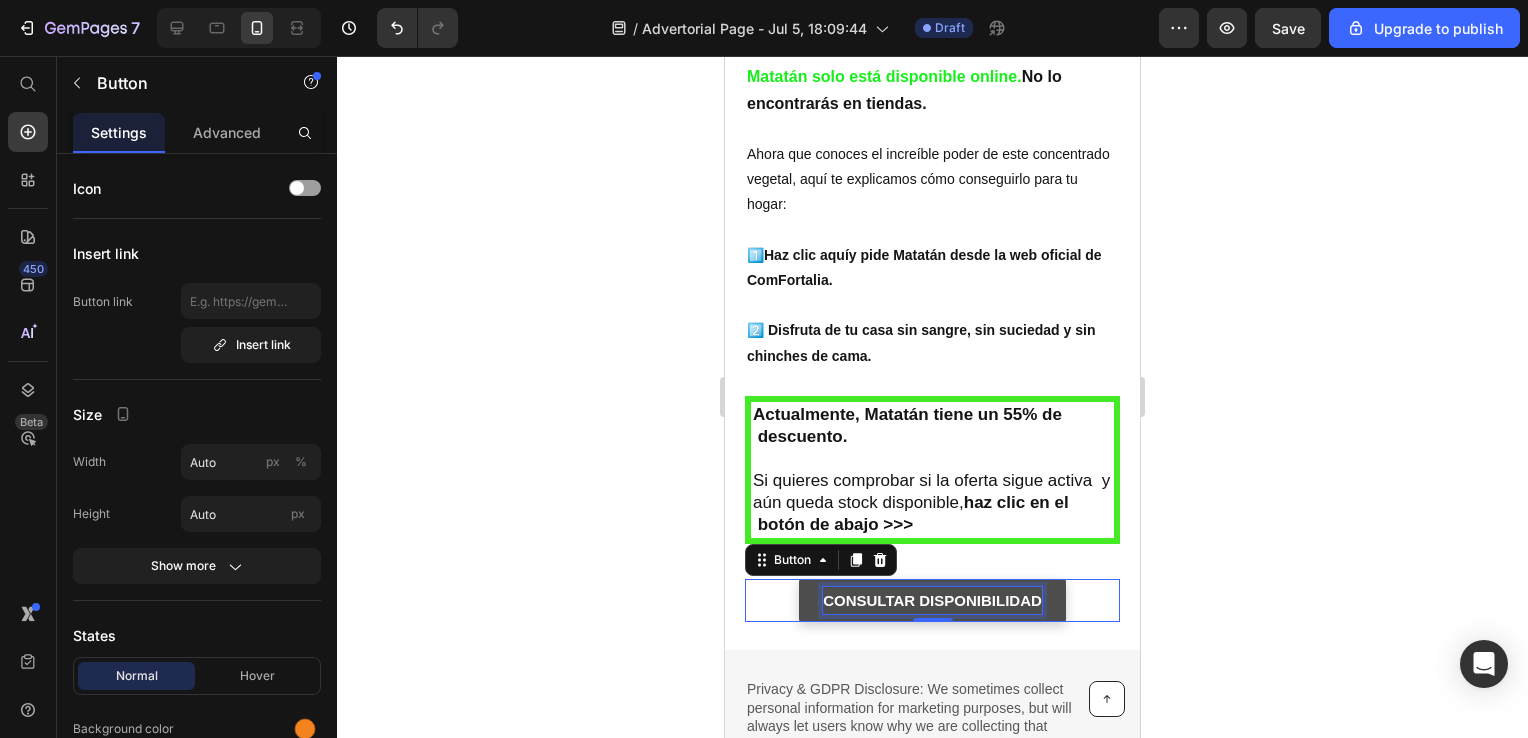 click on "CONSULTAR DISPONIBILIDAD" at bounding box center [932, 600] 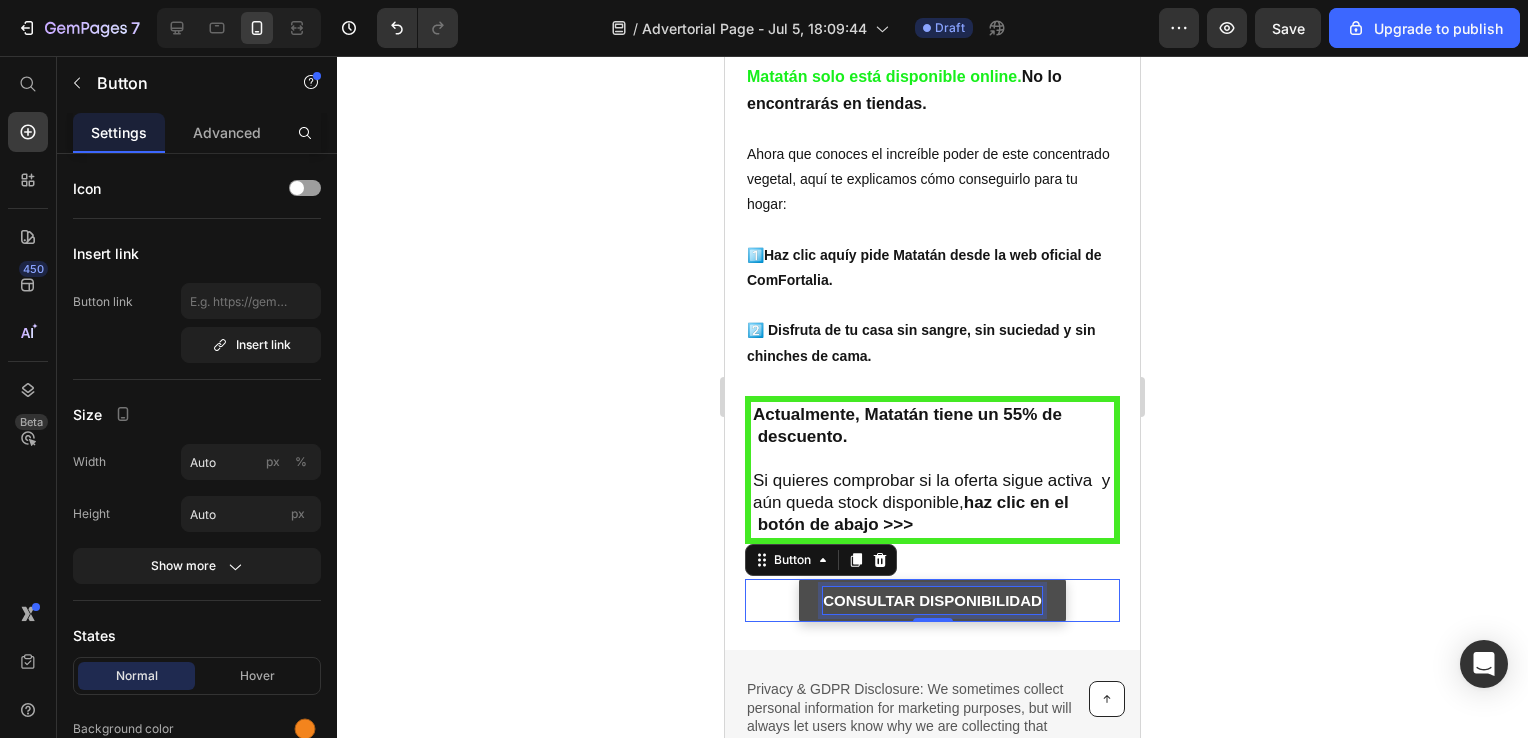 click on "CONSULTAR DISPONIBILIDAD" at bounding box center (932, 600) 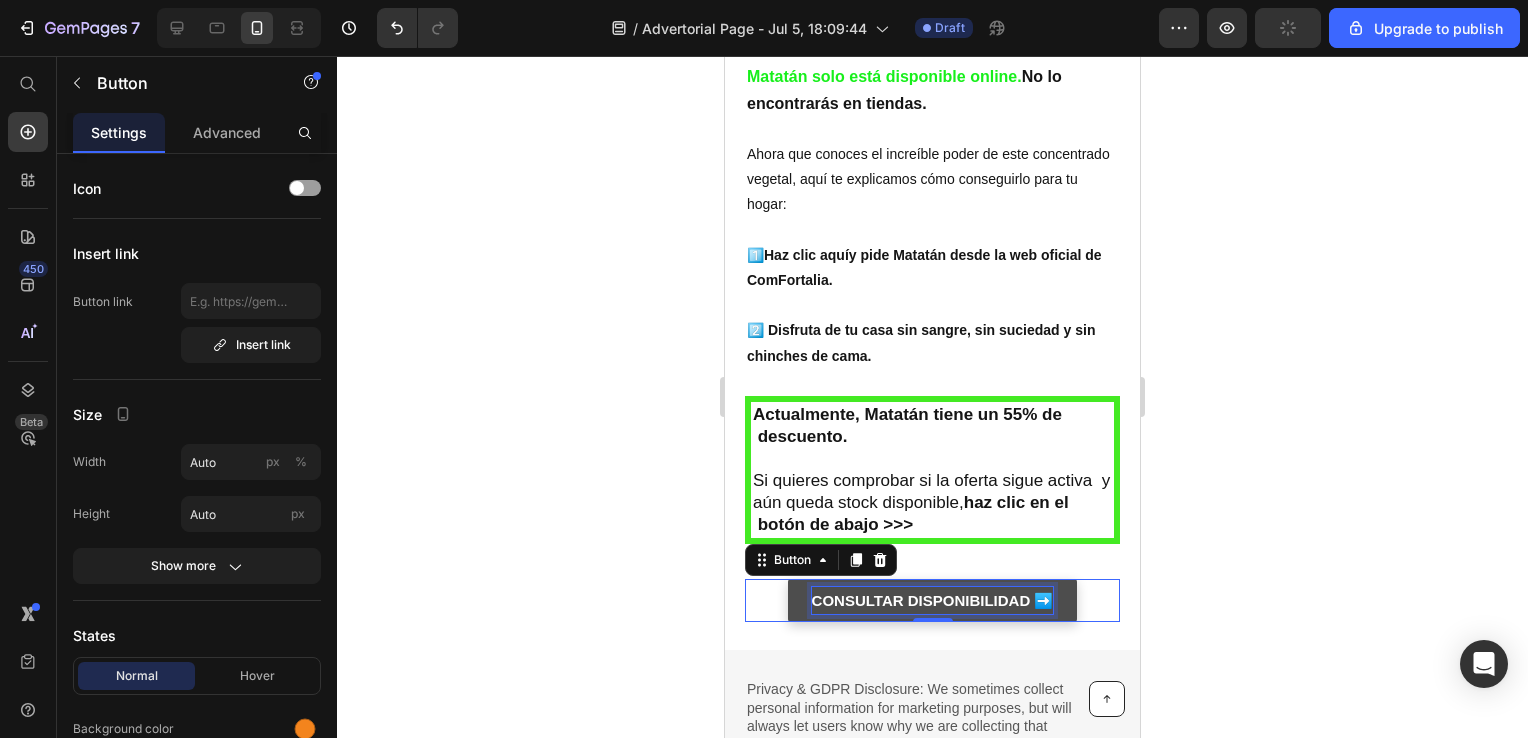 click on "CONSULTAR DISPONIBILIDAD ➡️" at bounding box center (933, 600) 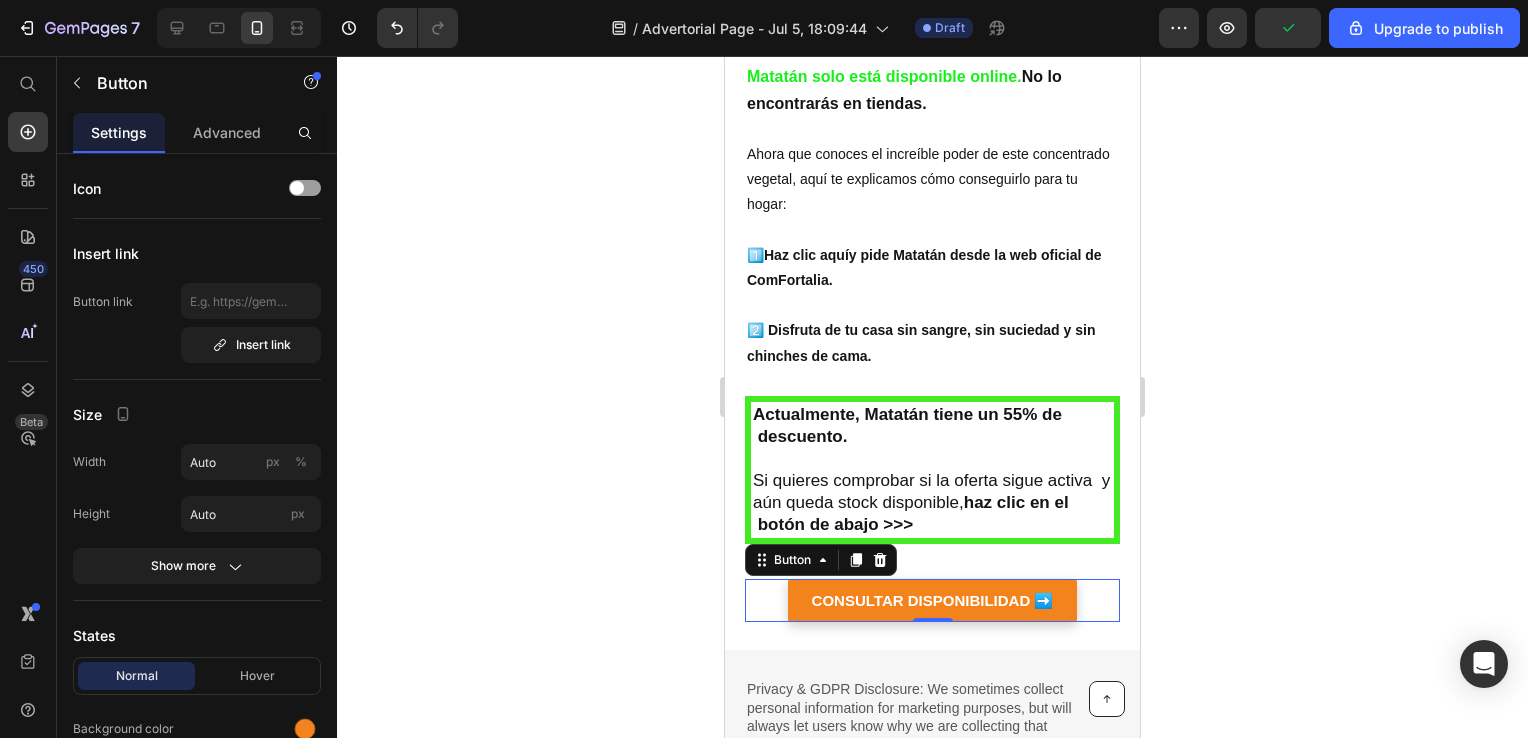 click 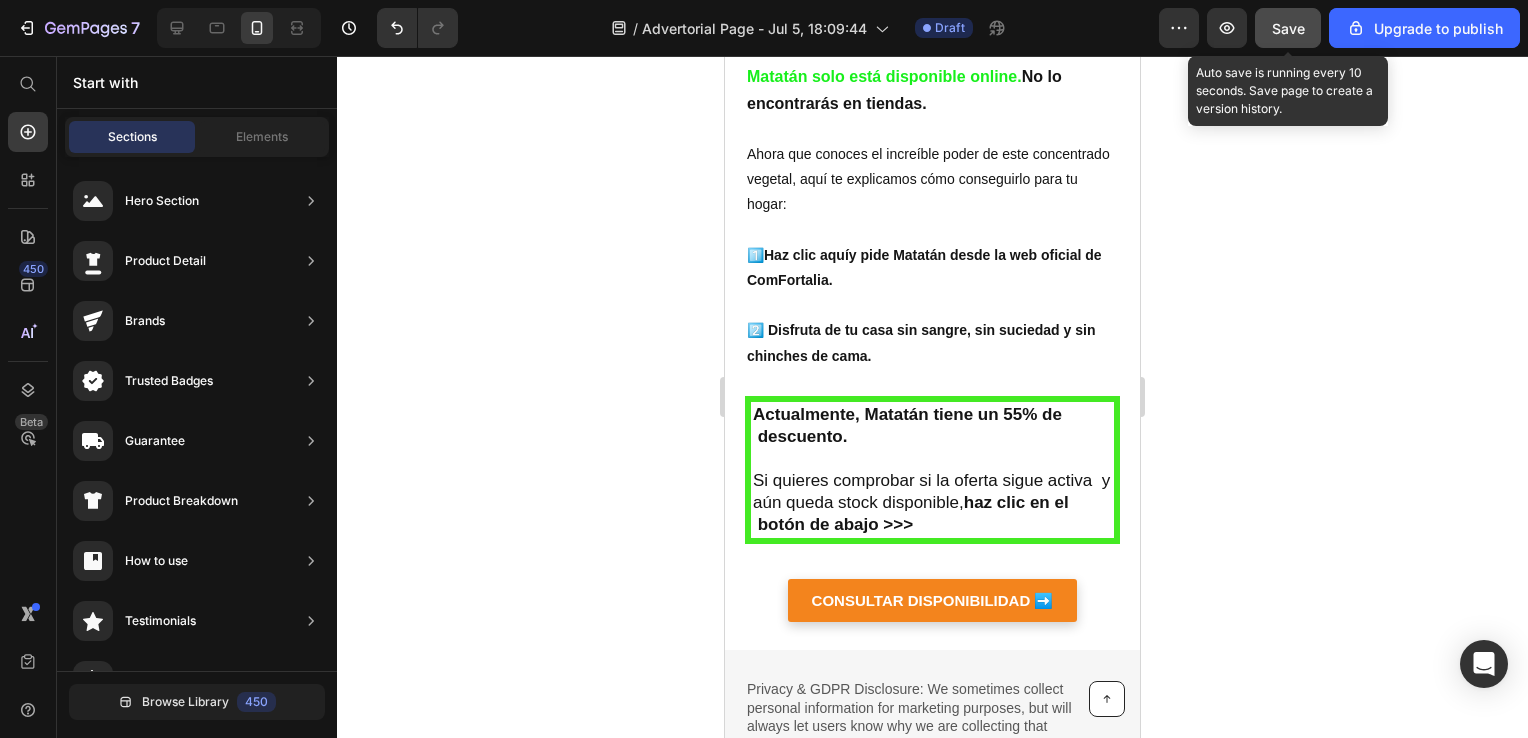 click on "Save" 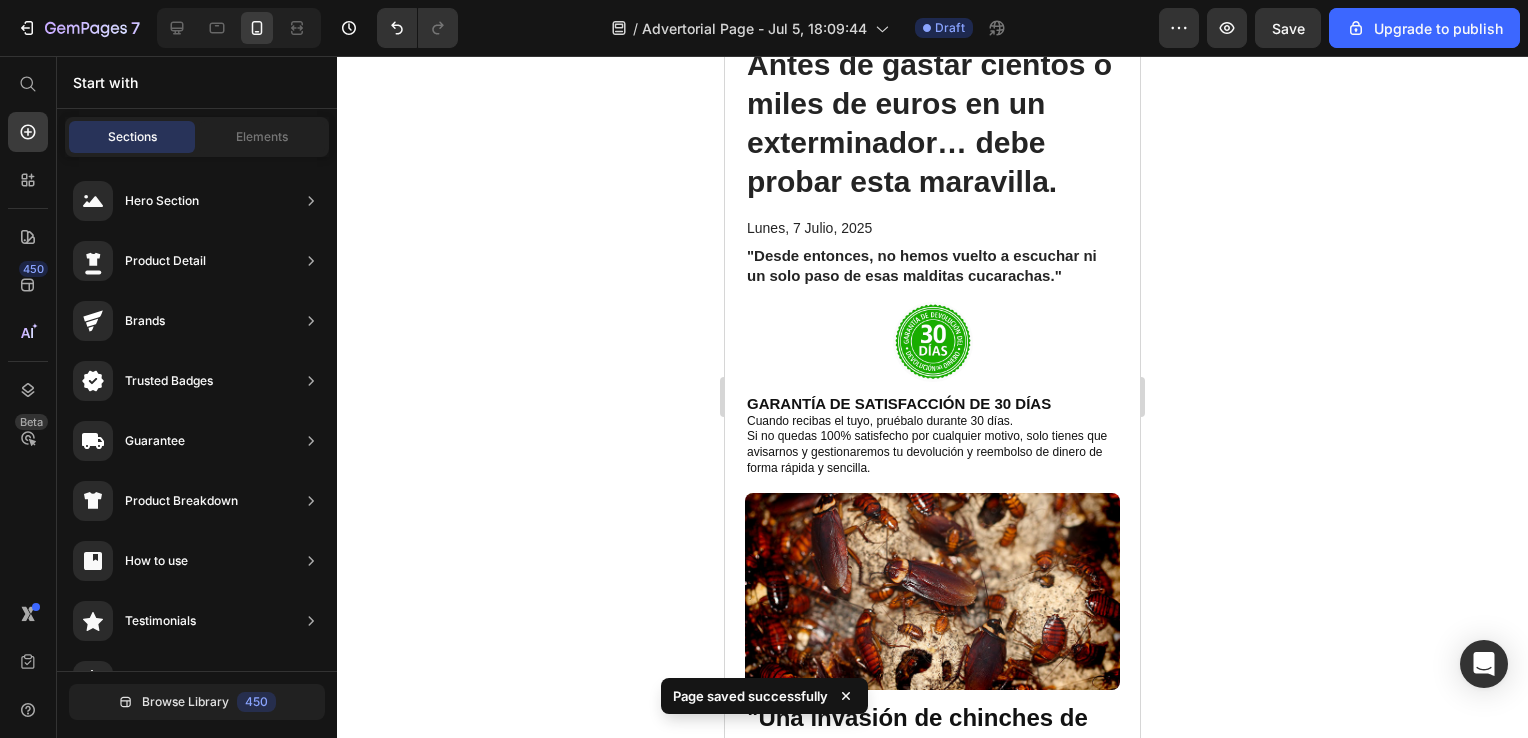 scroll, scrollTop: 0, scrollLeft: 0, axis: both 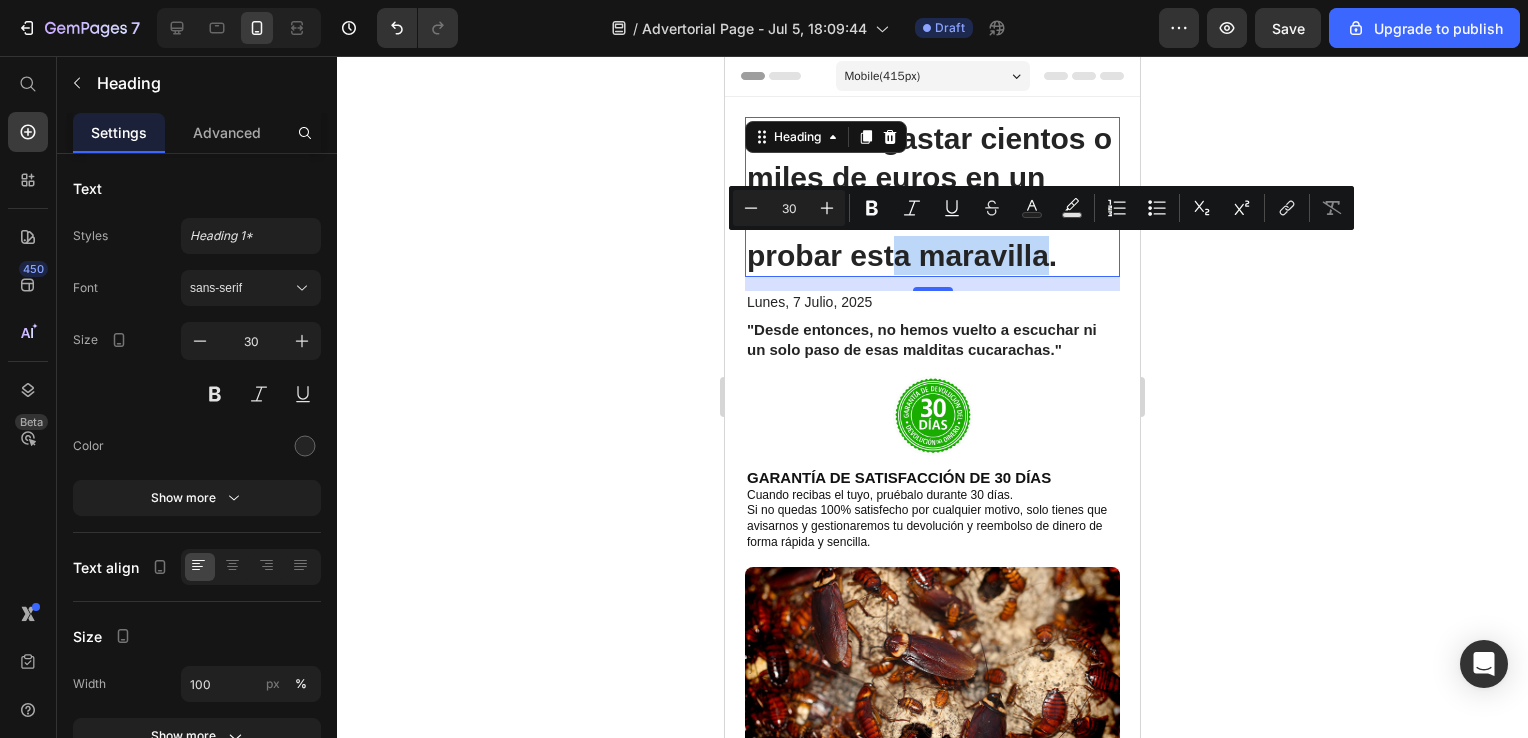 drag, startPoint x: 900, startPoint y: 250, endPoint x: 1049, endPoint y: 268, distance: 150.08331 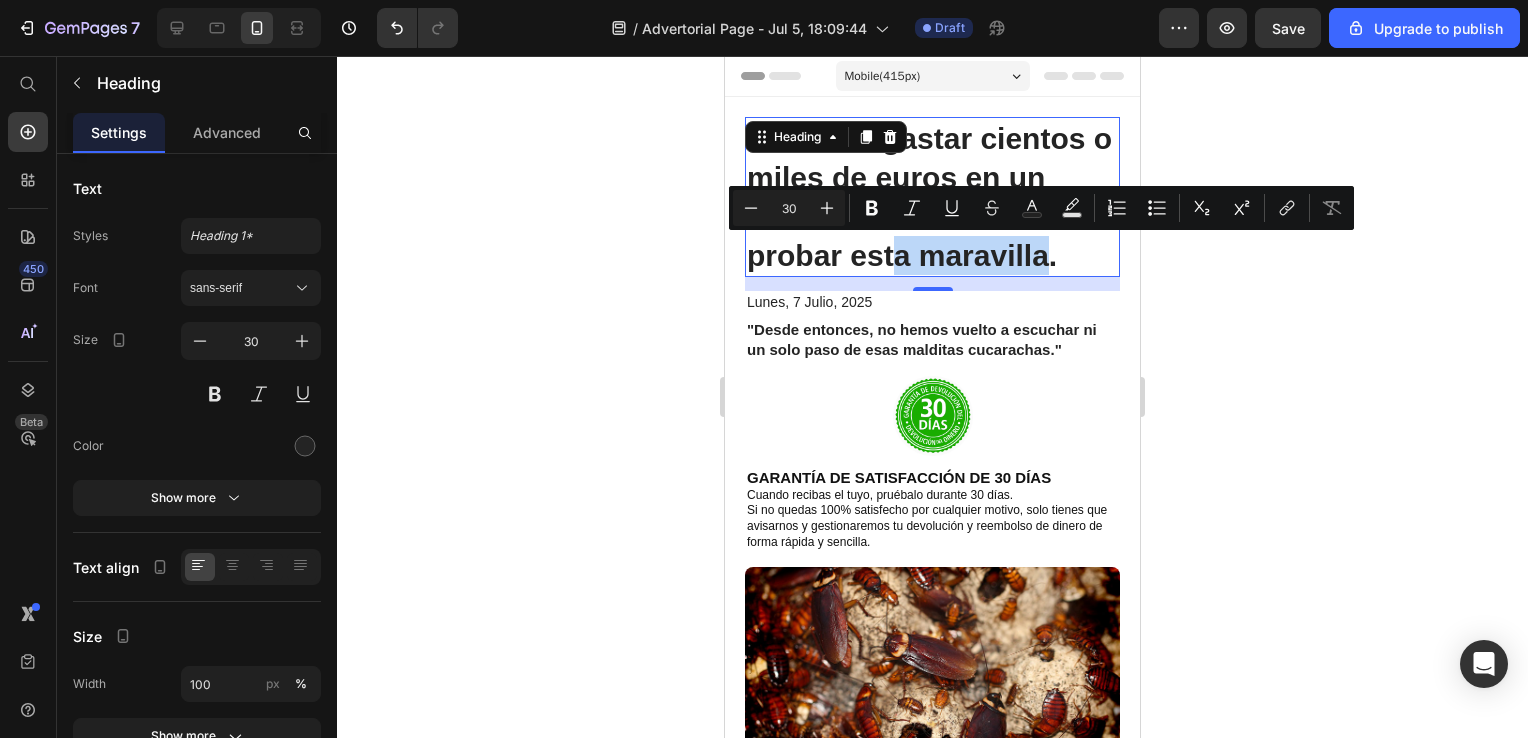 click on "Antes de gastar cientos o miles de euros en un exterminador… debe probar esta maravilla." at bounding box center [932, 197] 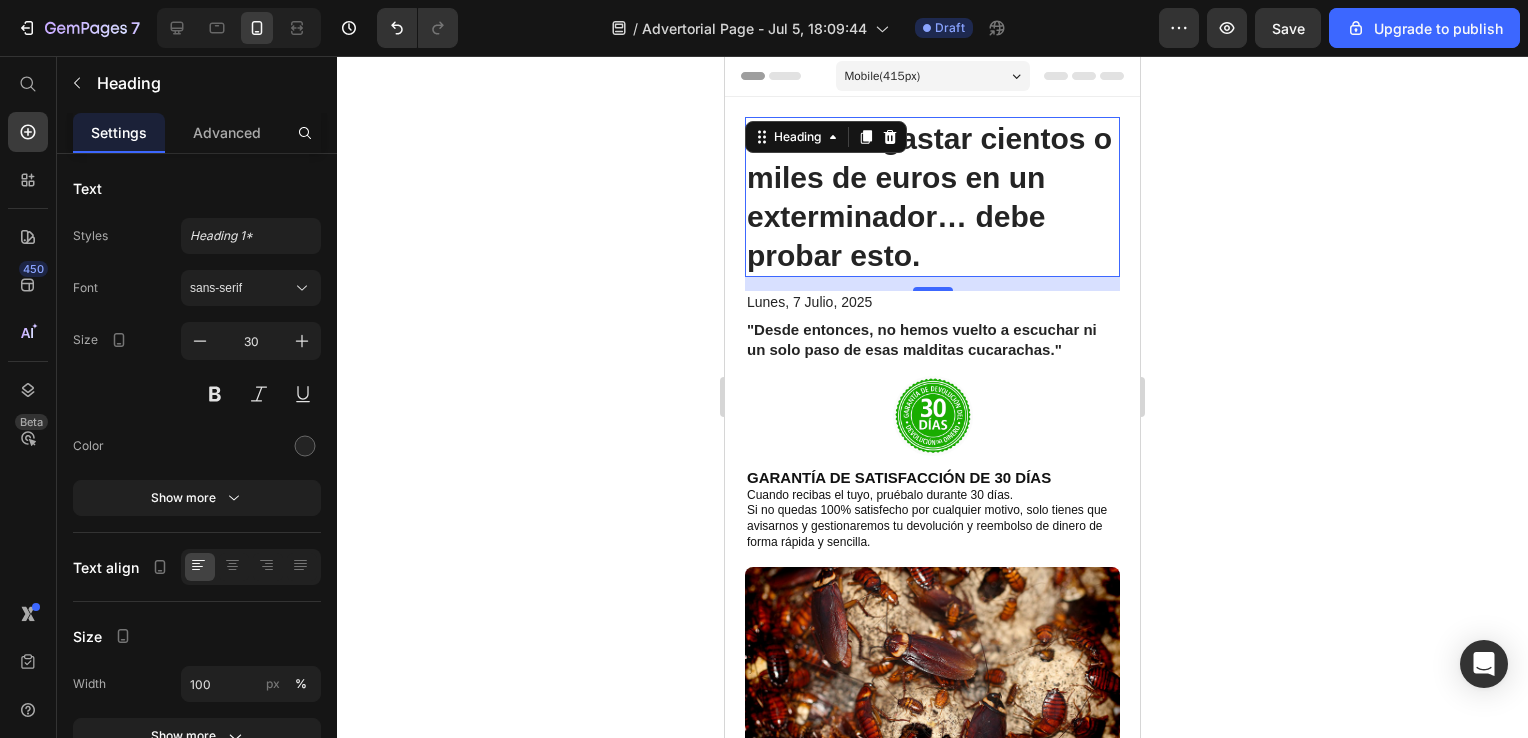 click 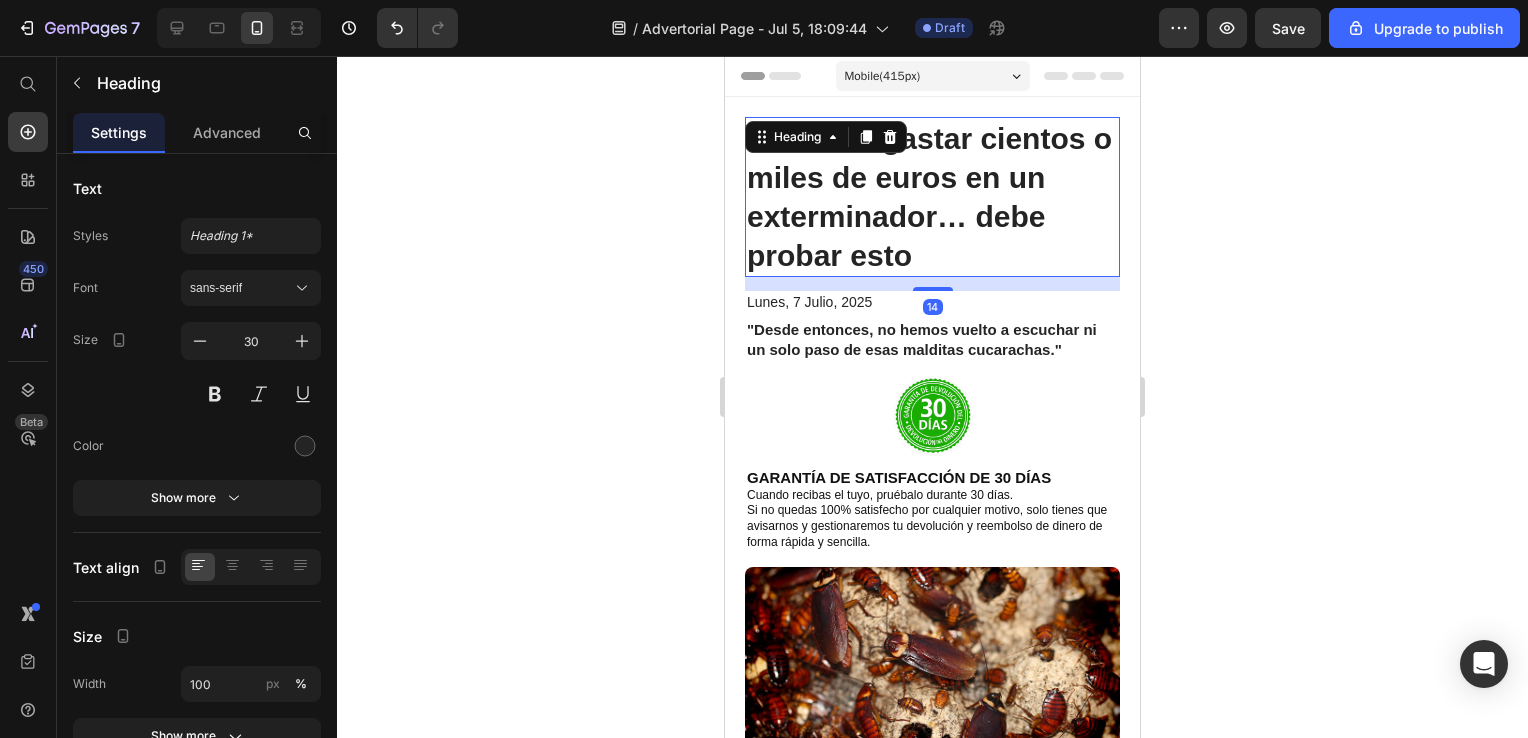 click 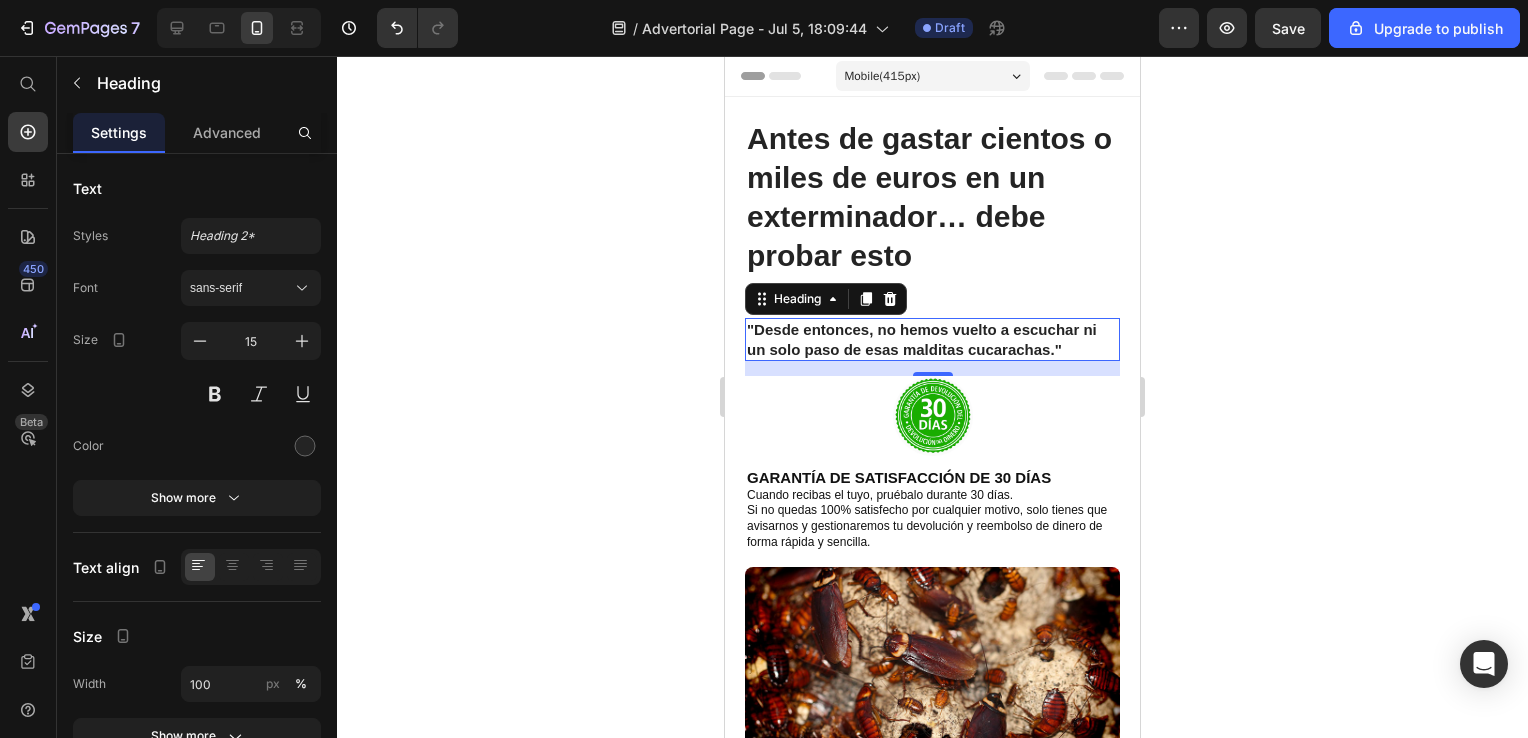 click on ""Desde entonces, no hemos vuelto a escuchar ni un solo paso de esas malditas cucarachas."" at bounding box center (932, 339) 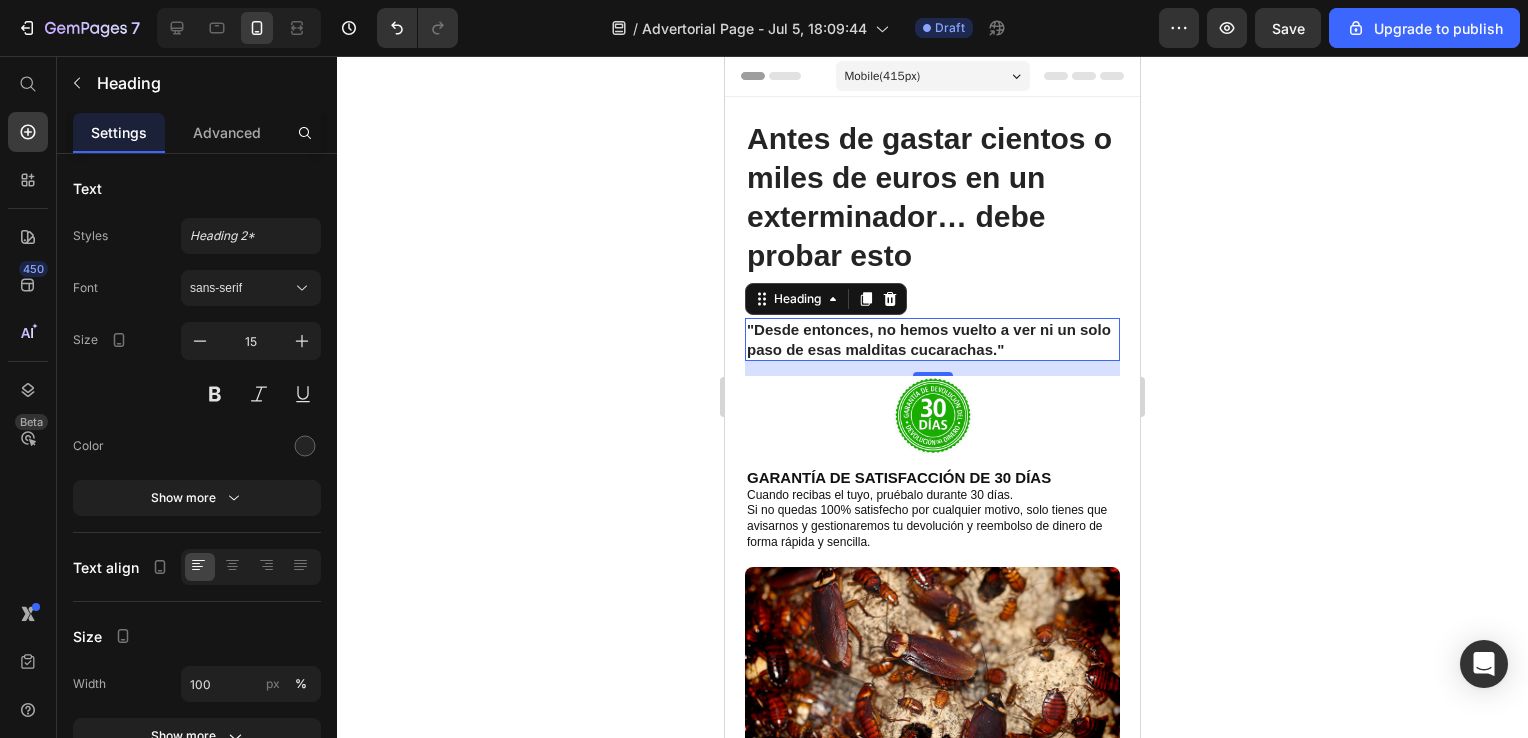 click on ""Desde entonces, no hemos vuelto a ver ni un solo paso de esas malditas cucarachas."" at bounding box center (932, 339) 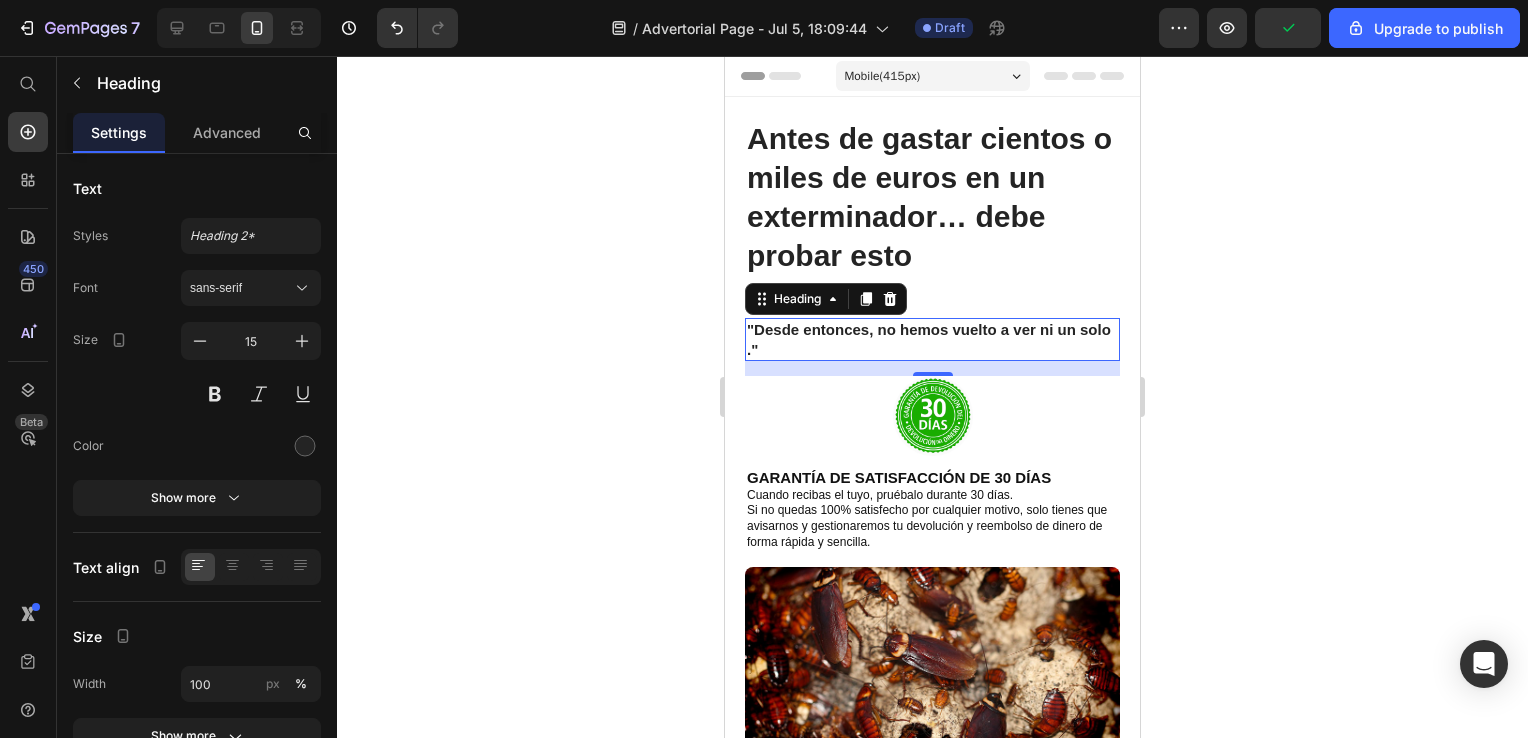 click on ""Desde entonces, no hemos vuelto a ver ni un solo ."" at bounding box center (932, 339) 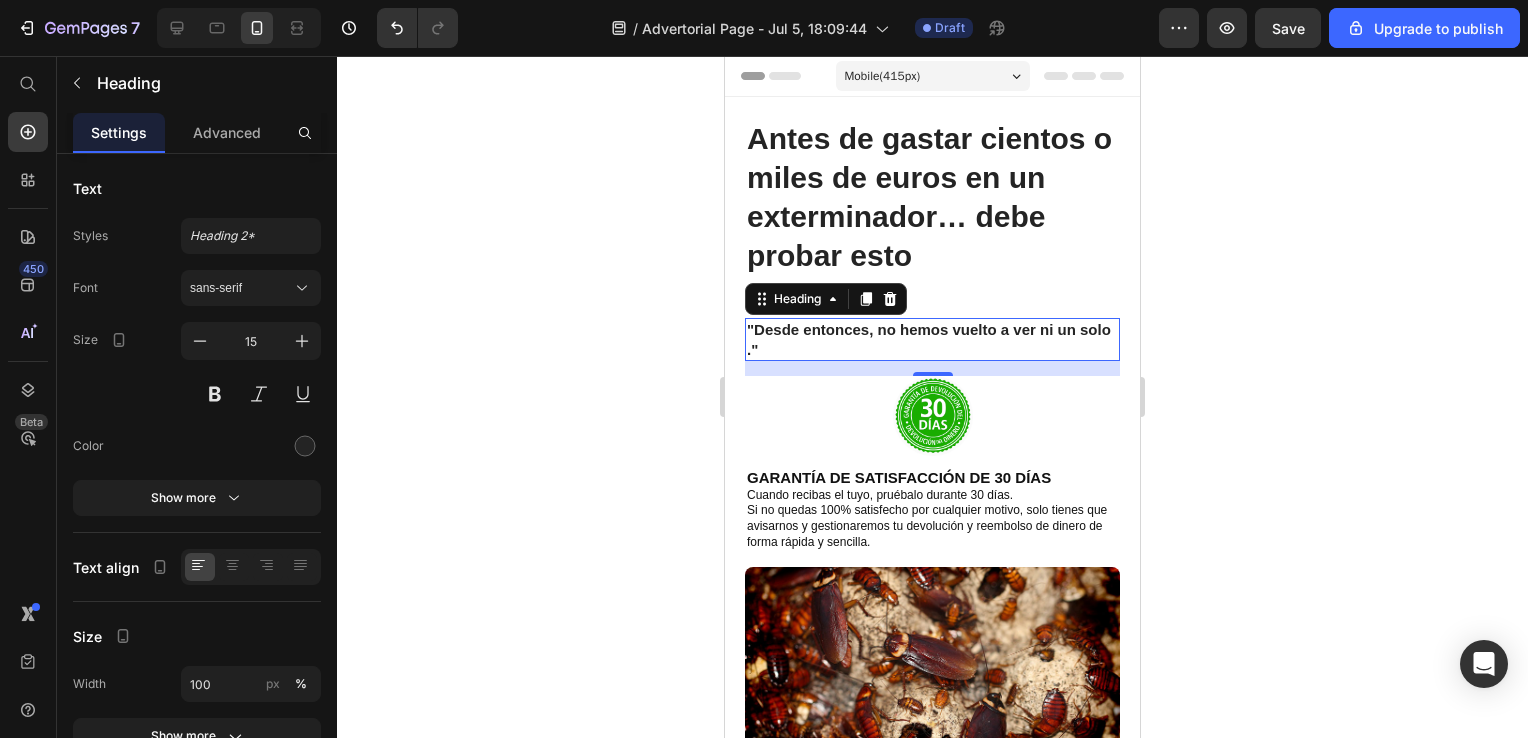 click on ""Desde entonces, no hemos vuelto a ver ni un solo ."" at bounding box center [932, 339] 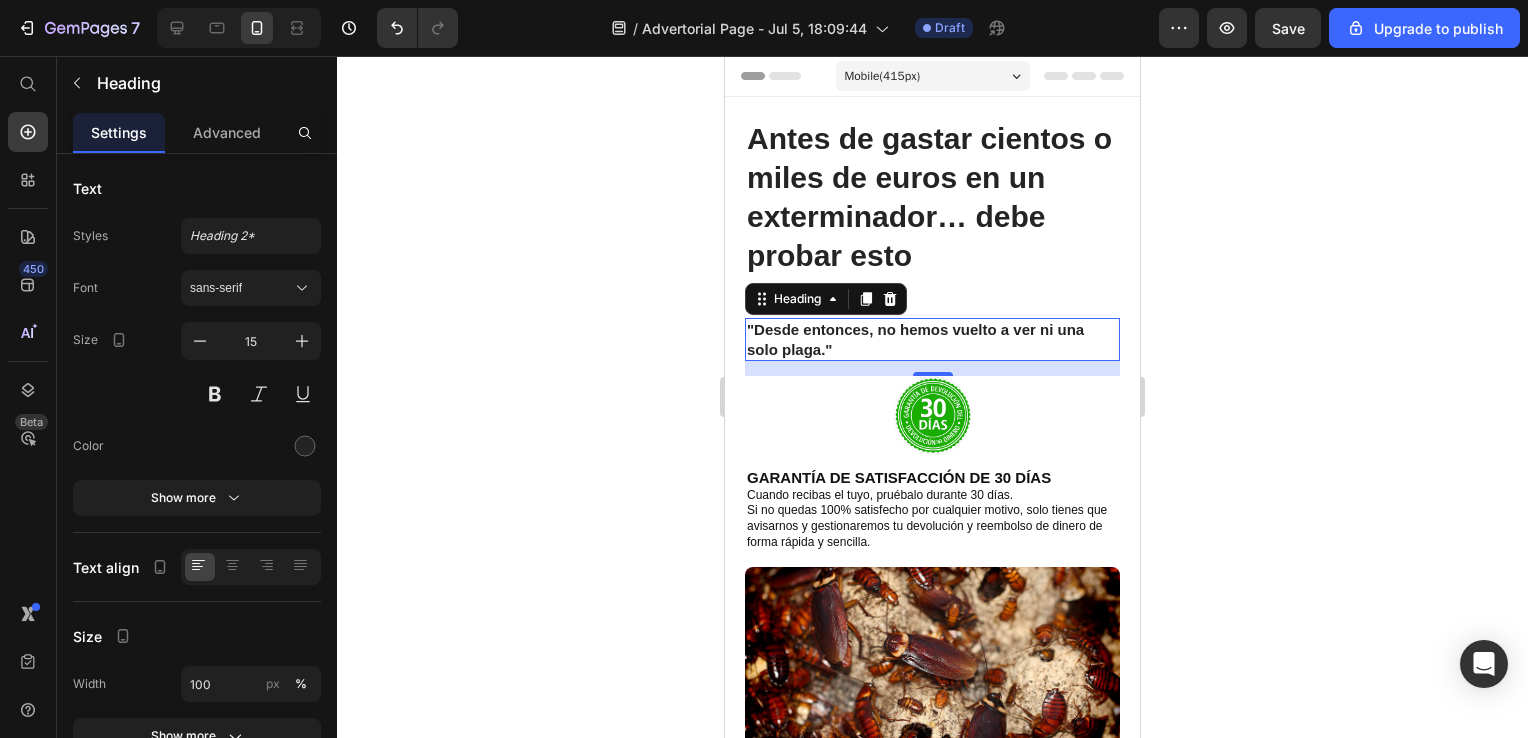 click on ""Desde entonces, no hemos vuelto a ver ni una solo plaga."" at bounding box center [932, 339] 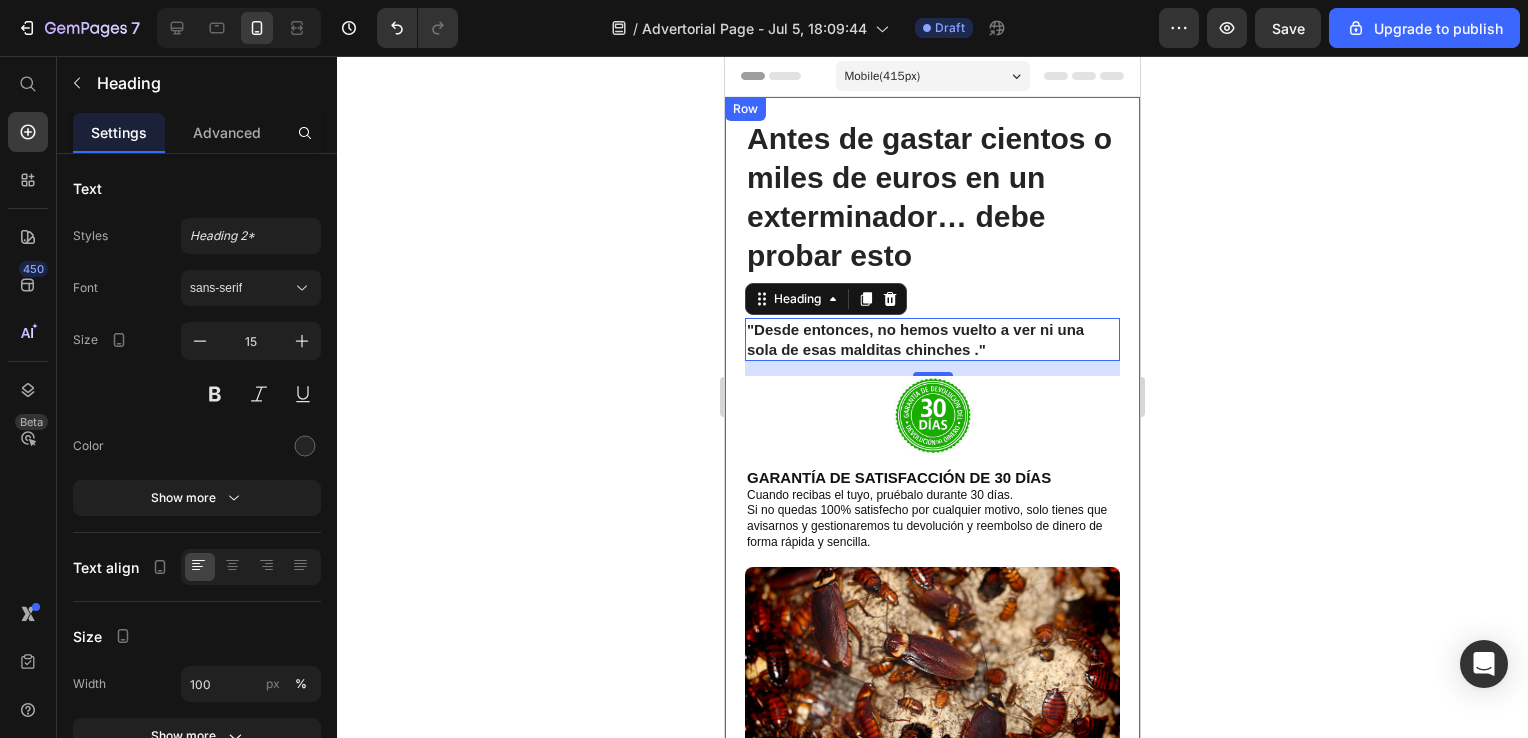 click 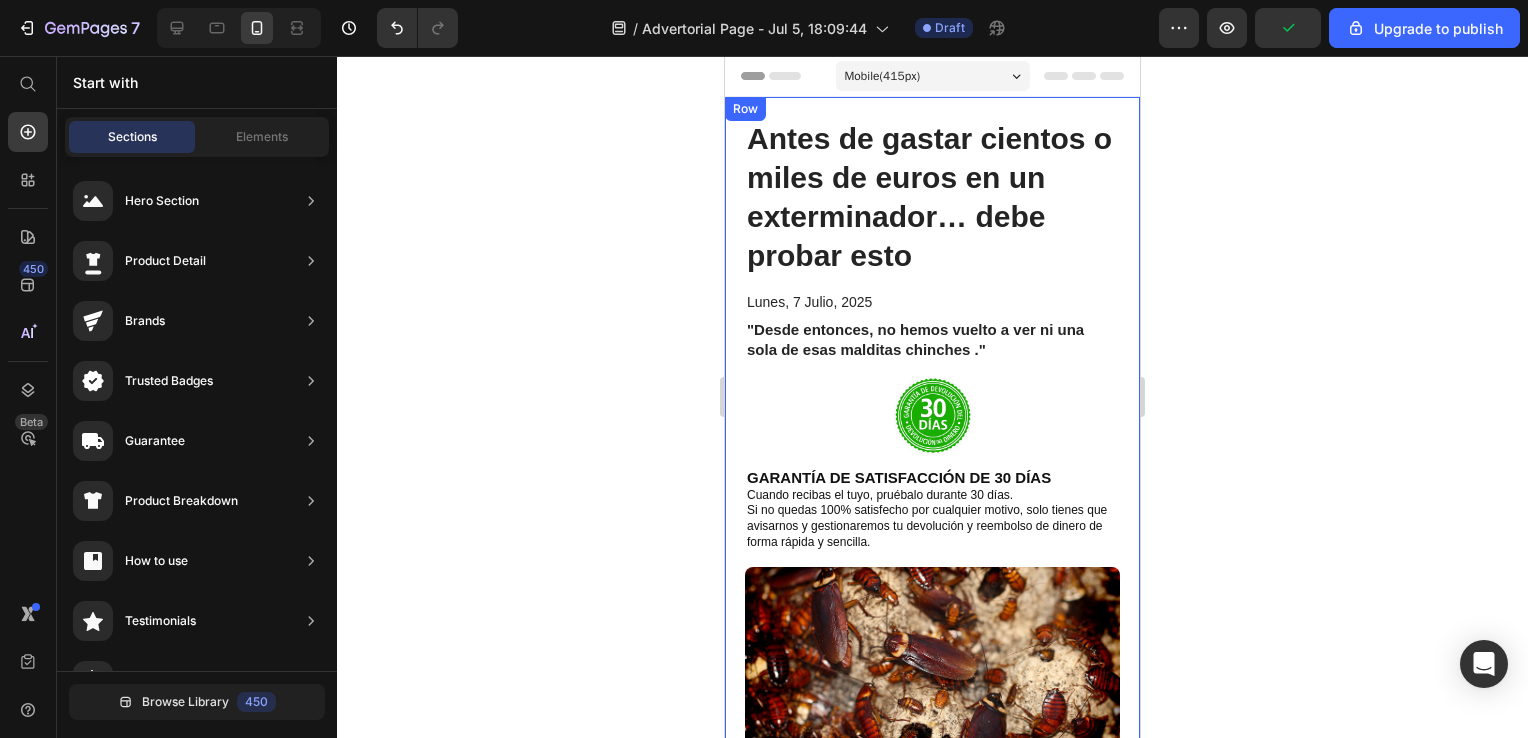click 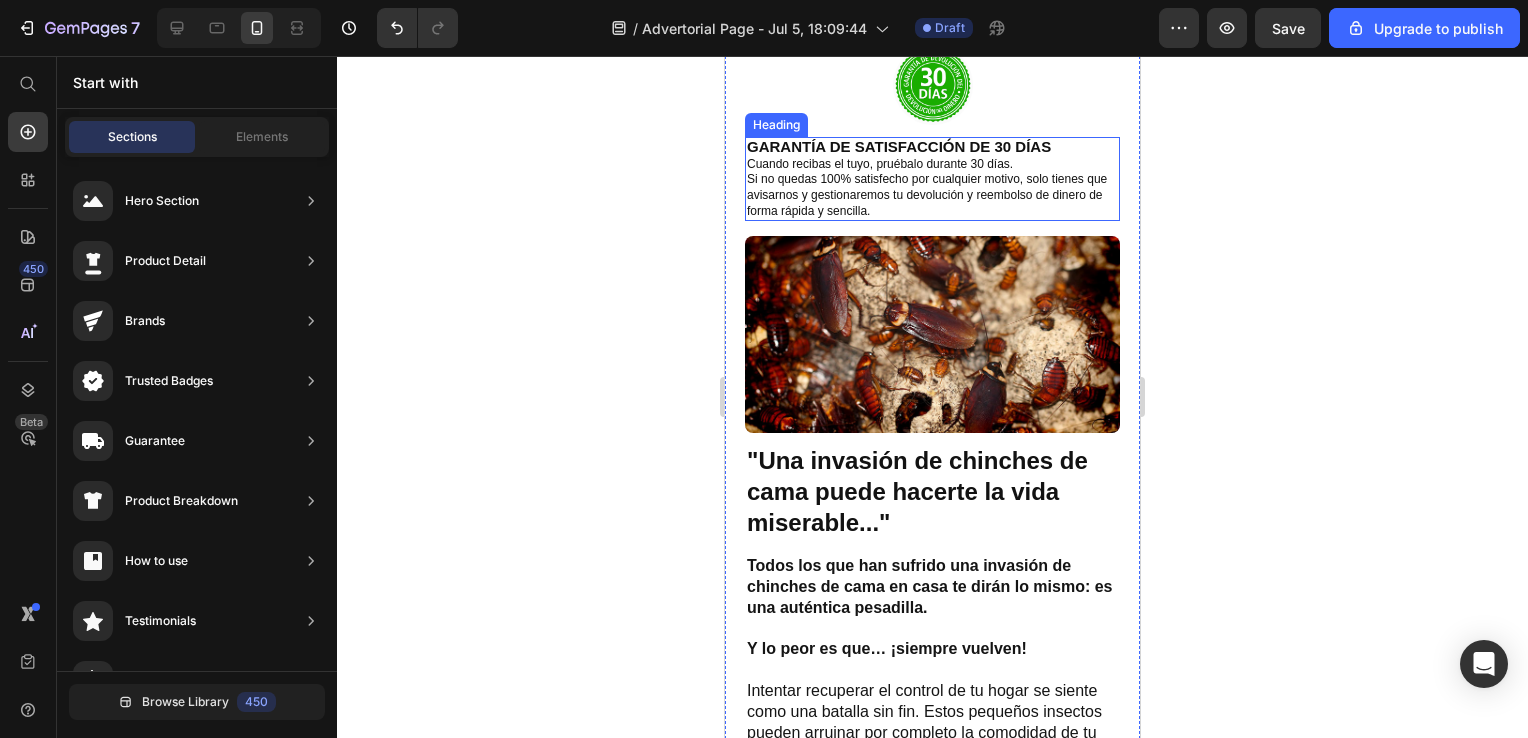 scroll, scrollTop: 379, scrollLeft: 0, axis: vertical 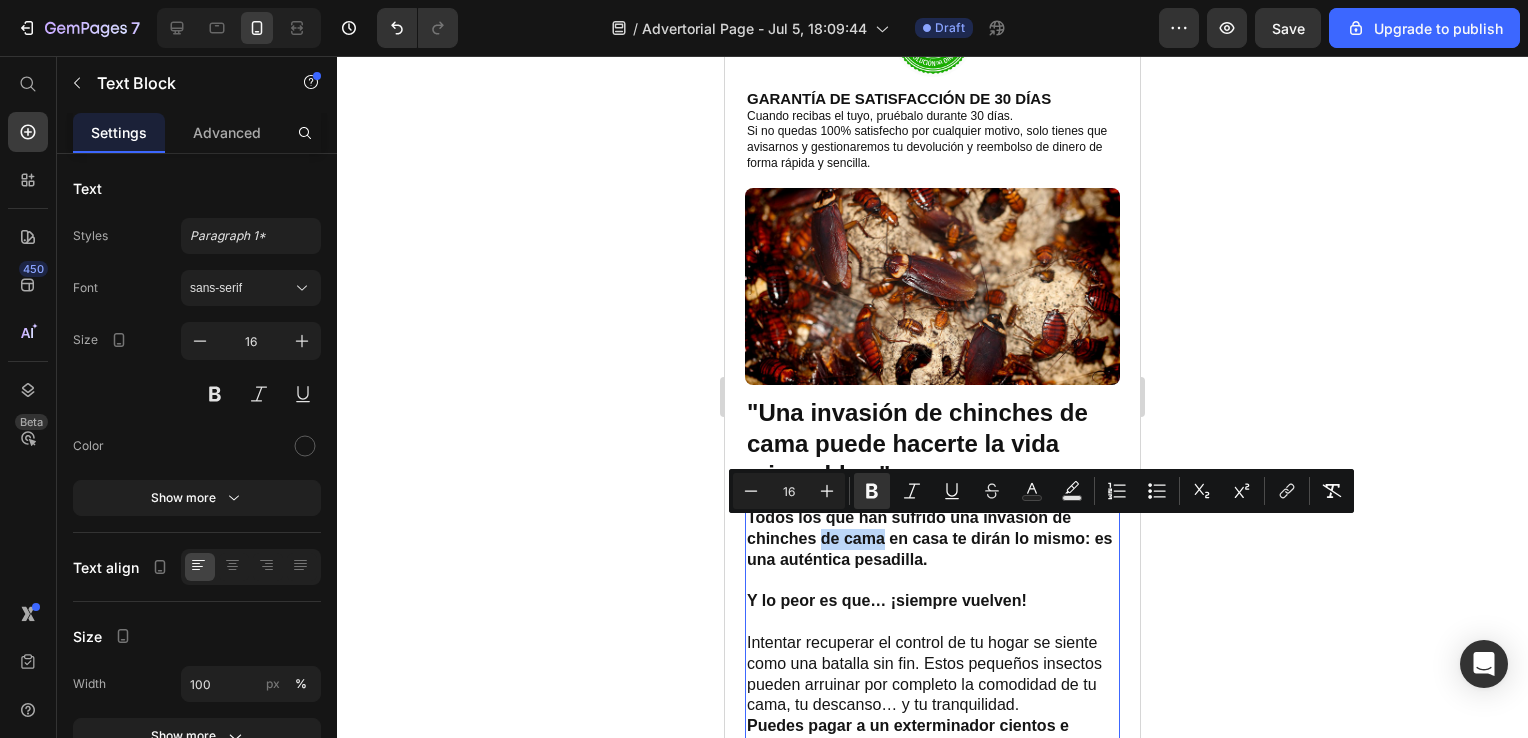 drag, startPoint x: 823, startPoint y: 529, endPoint x: 876, endPoint y: 535, distance: 53.338543 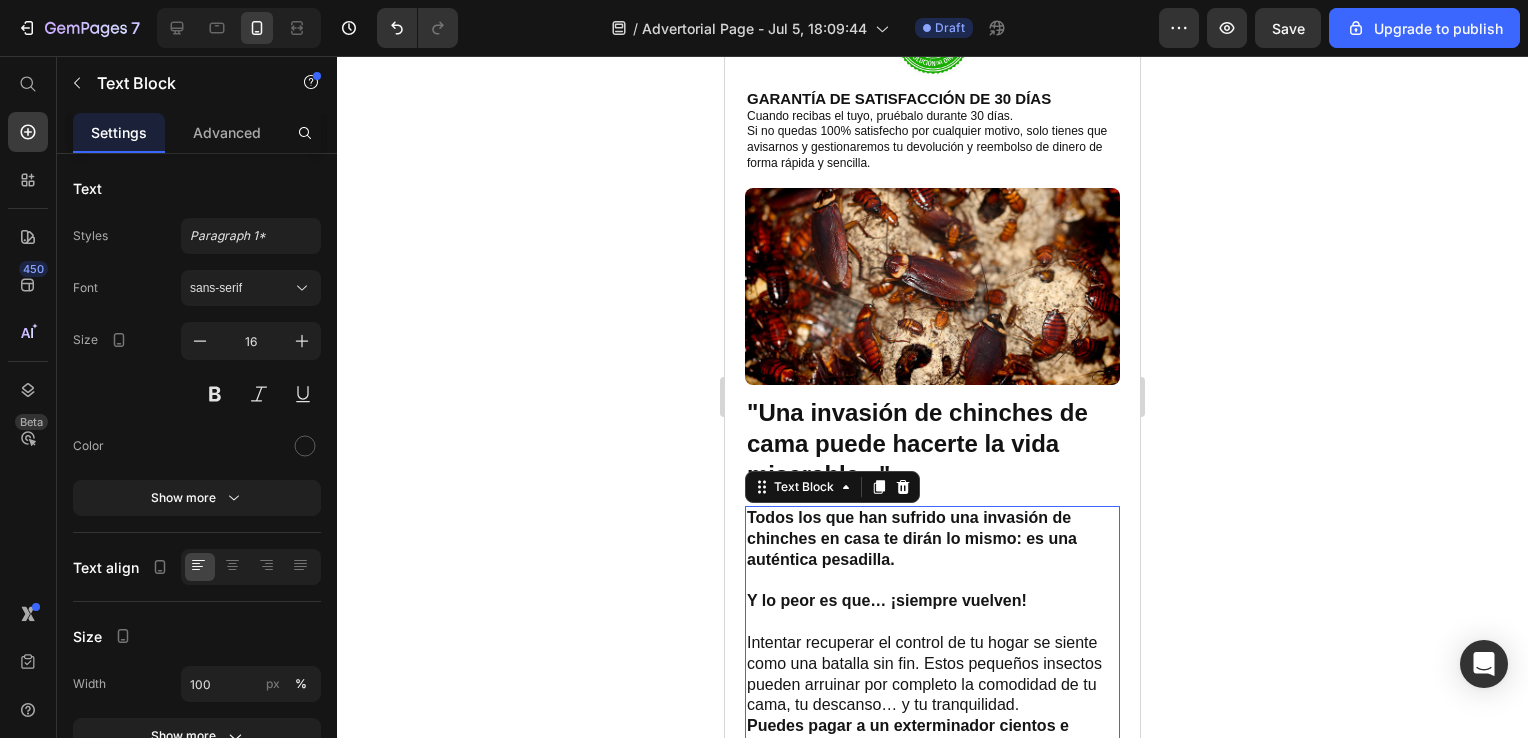 click 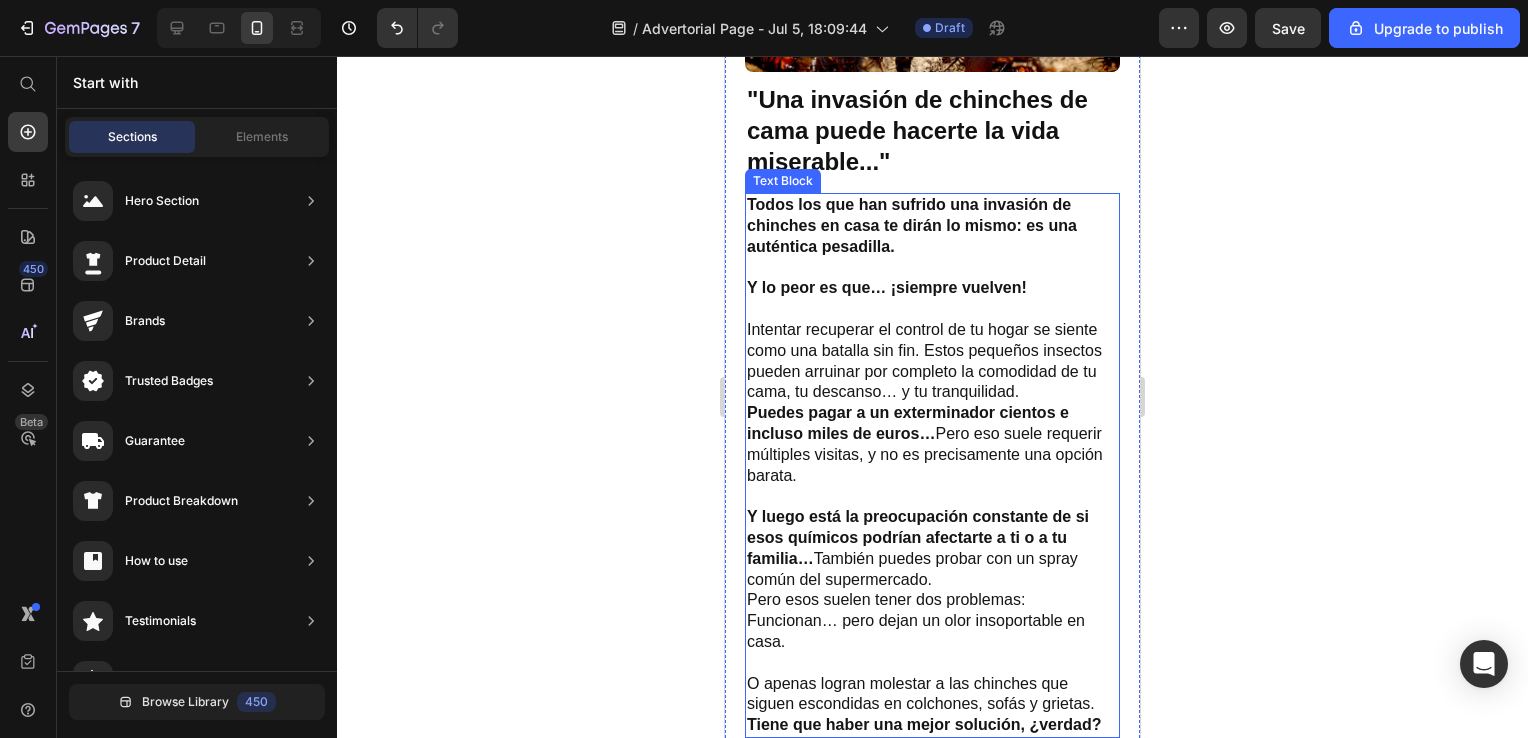 scroll, scrollTop: 692, scrollLeft: 0, axis: vertical 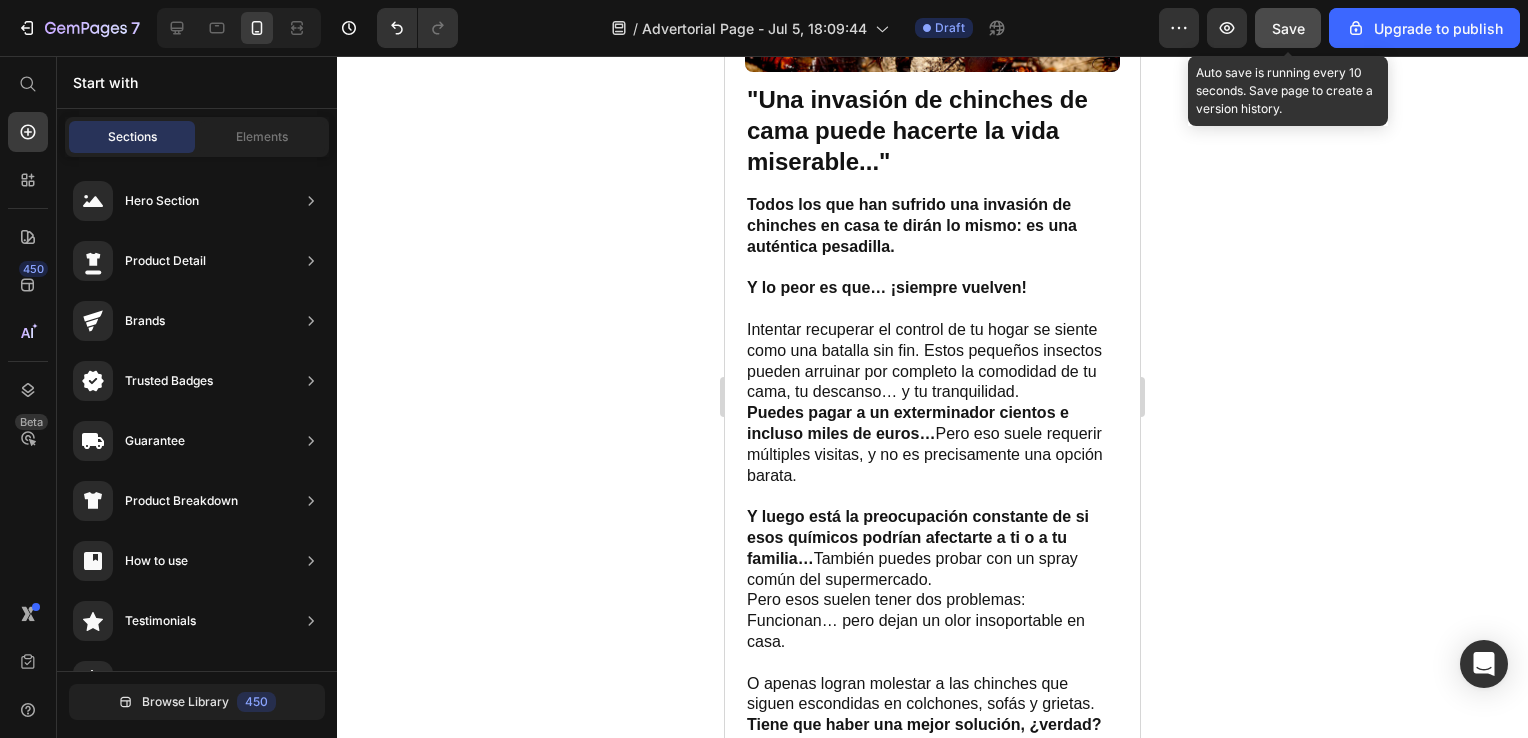 click on "Save" at bounding box center [1288, 28] 